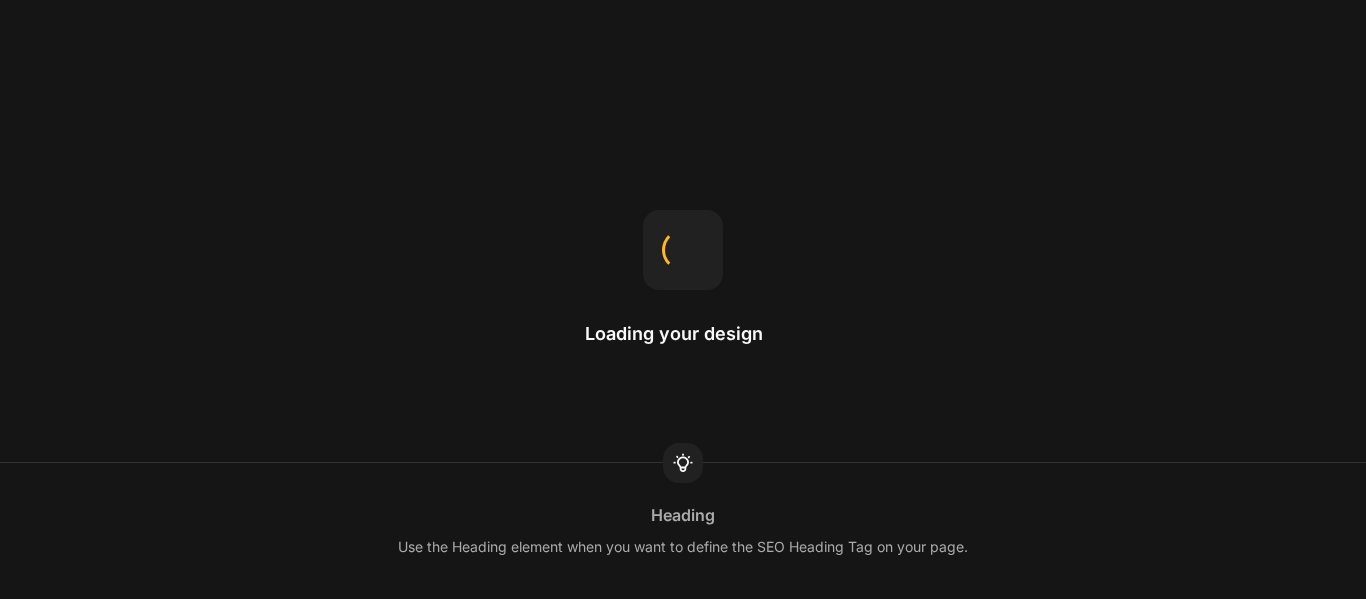 scroll, scrollTop: 0, scrollLeft: 0, axis: both 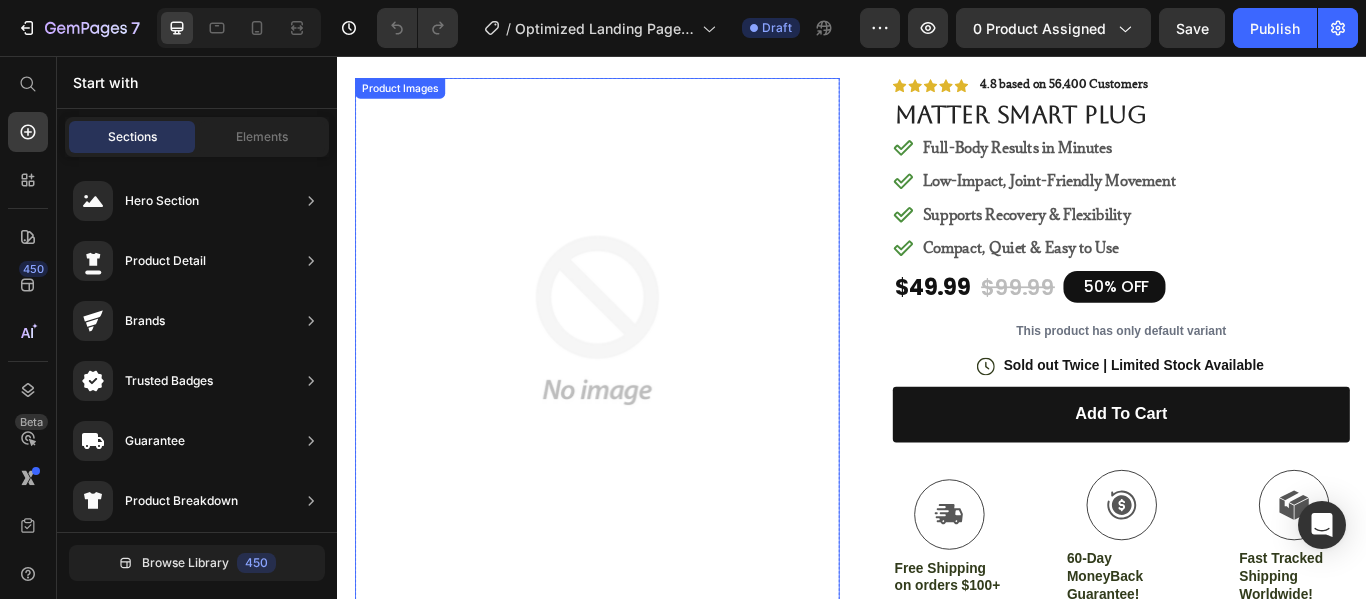 click at bounding box center (639, 364) 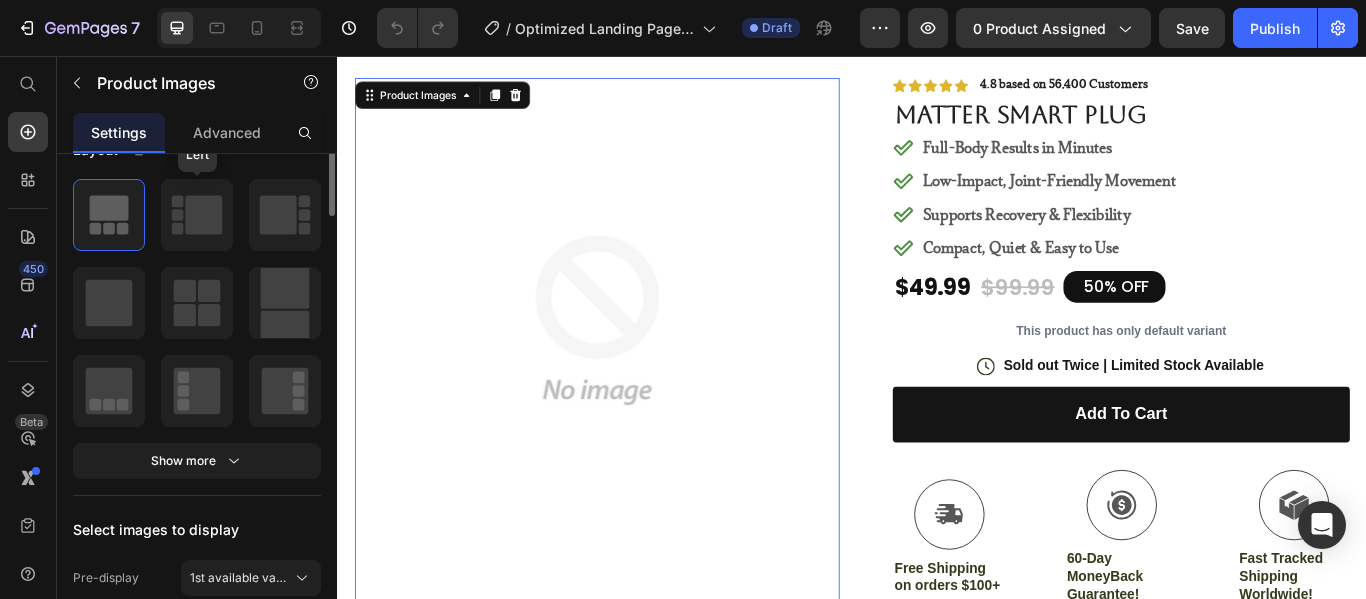 scroll, scrollTop: 0, scrollLeft: 0, axis: both 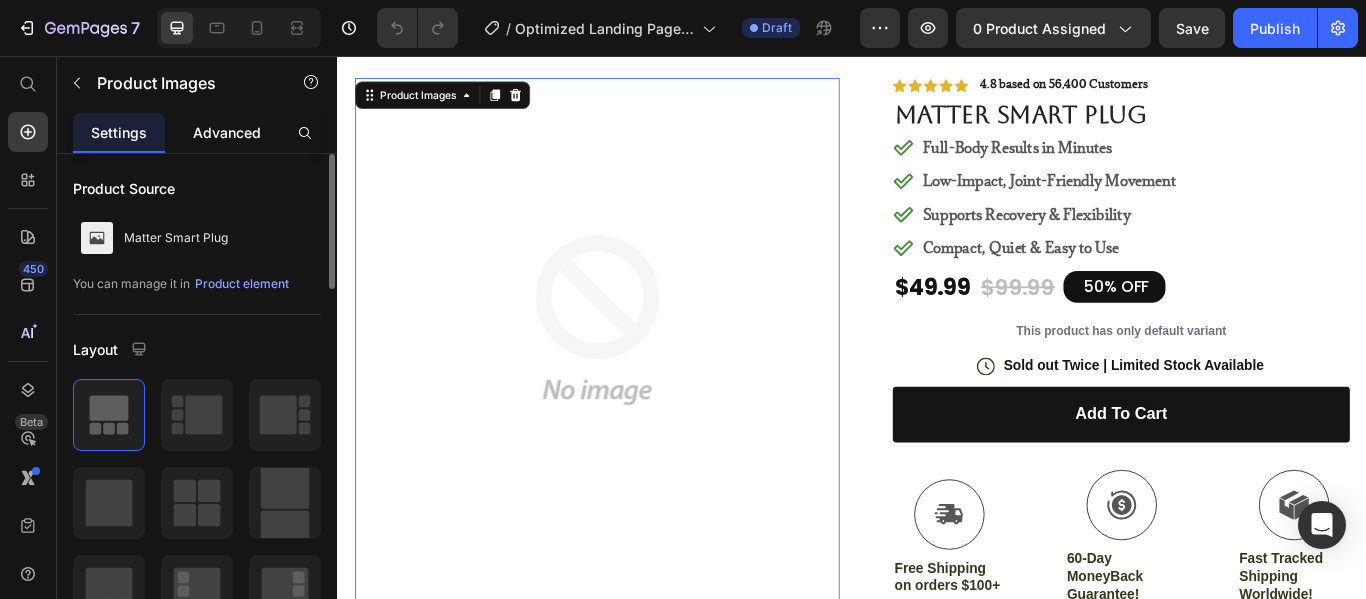 click on "Advanced" 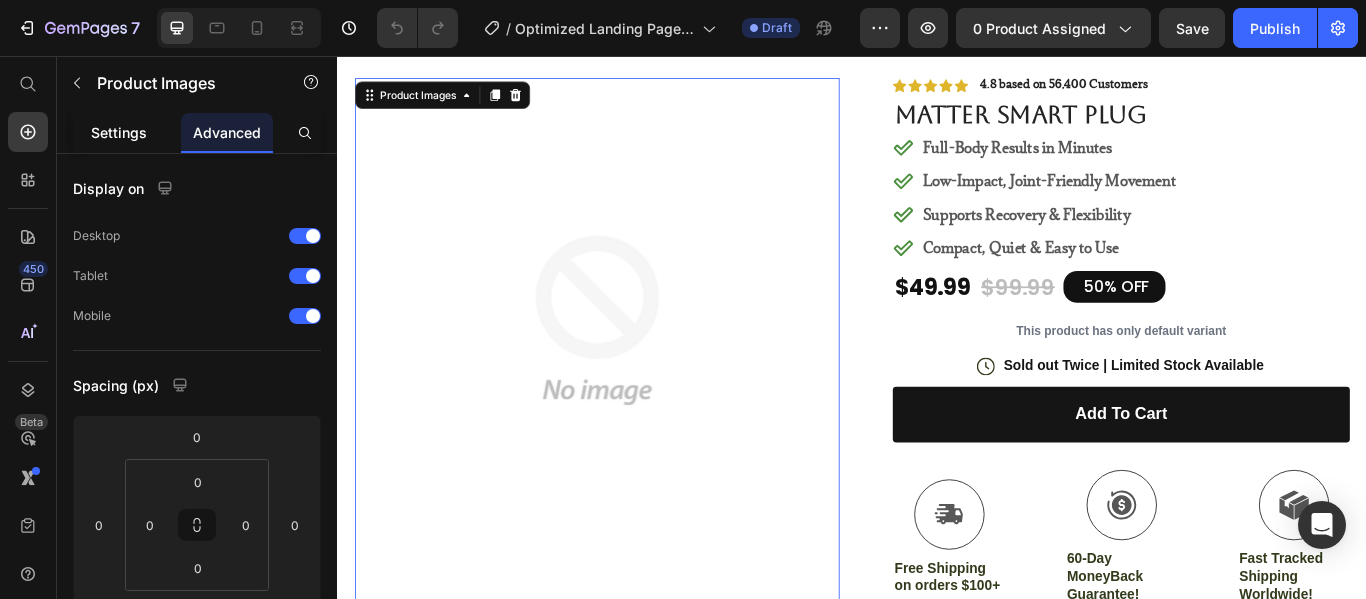 click on "Settings" 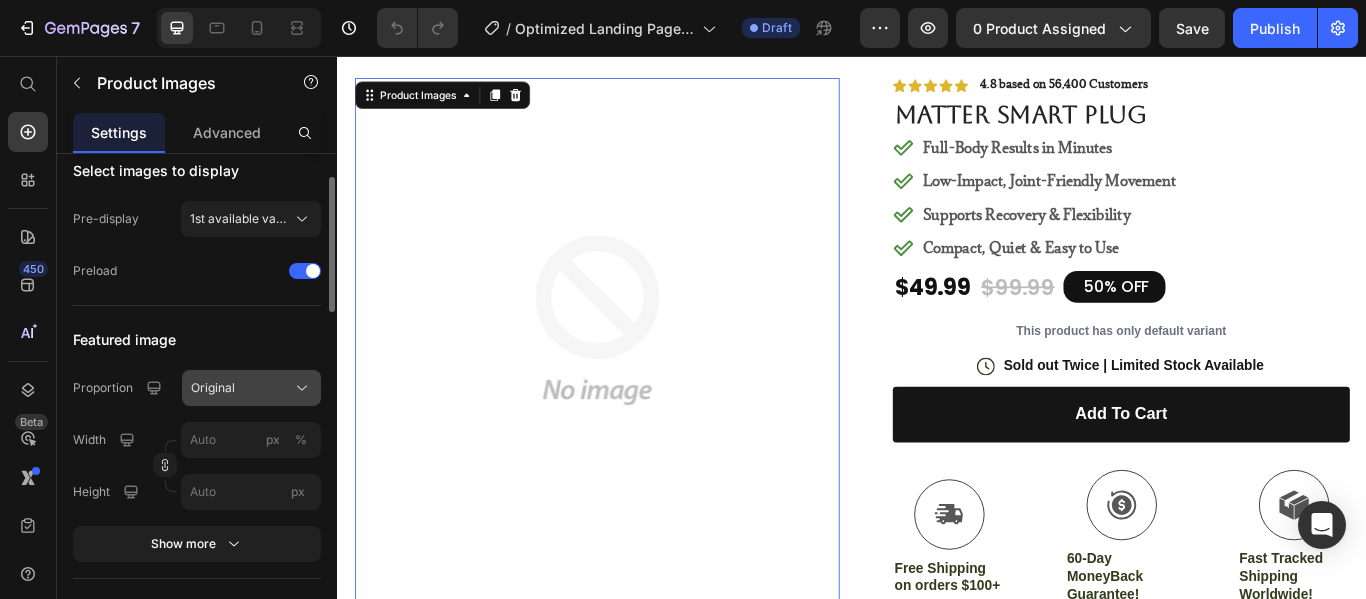 scroll, scrollTop: 459, scrollLeft: 0, axis: vertical 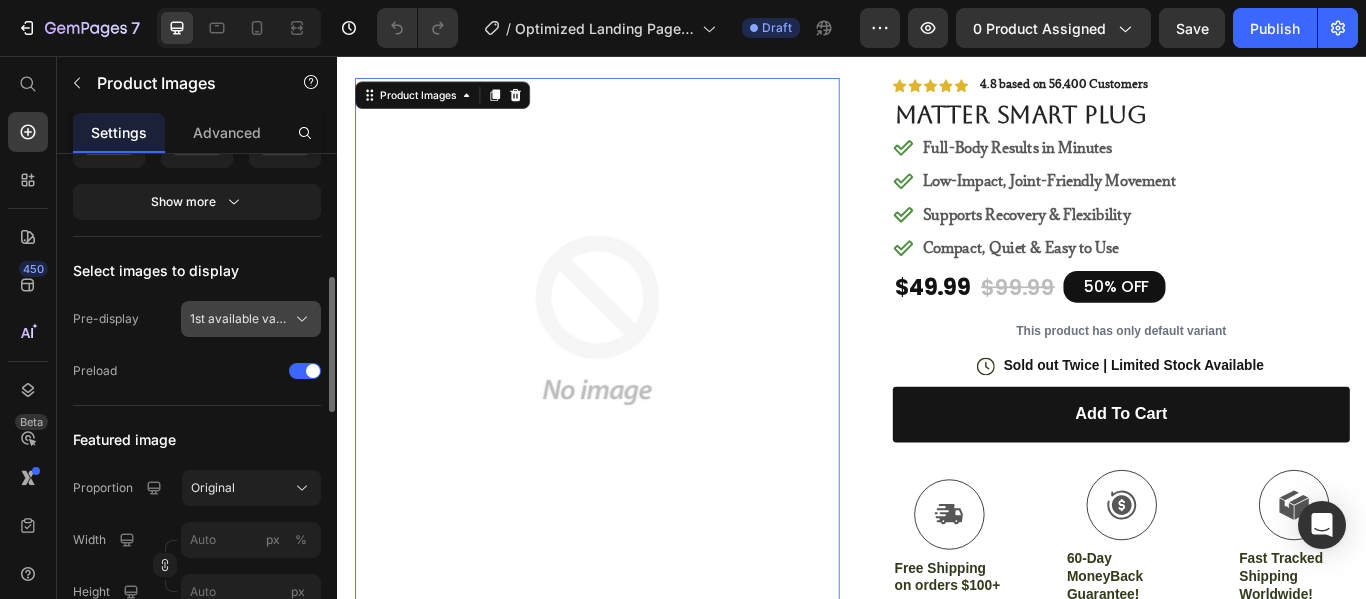 click on "1st available variant" at bounding box center [239, 319] 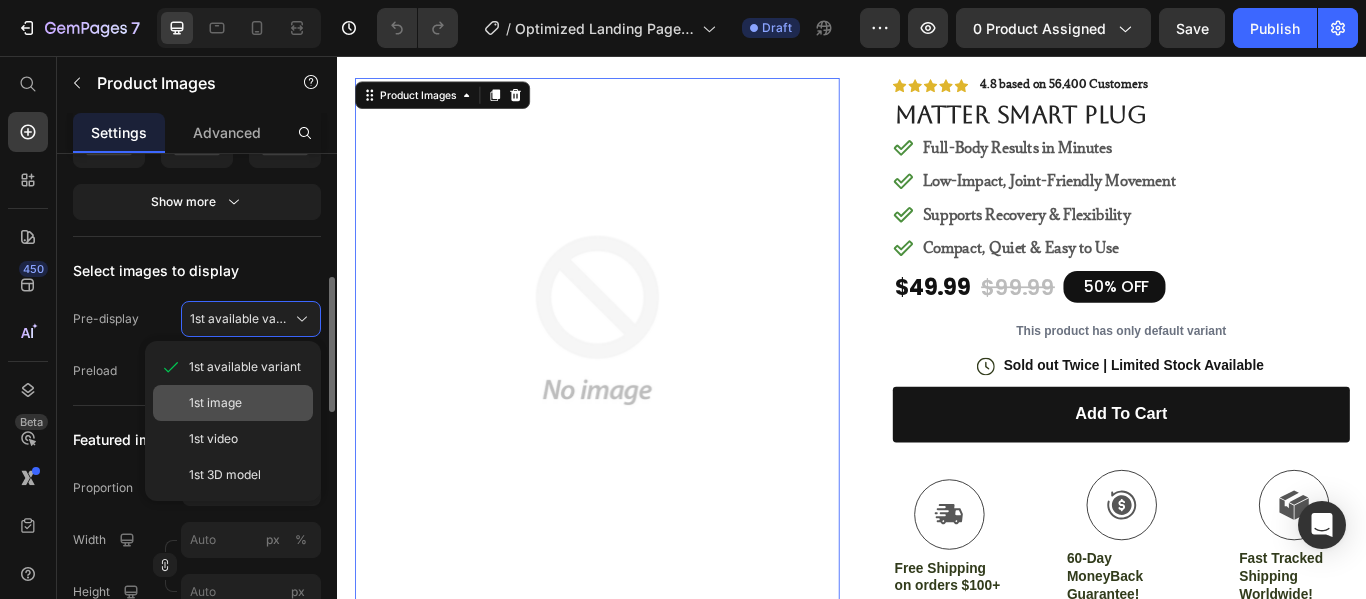 click on "1st image" at bounding box center [215, 403] 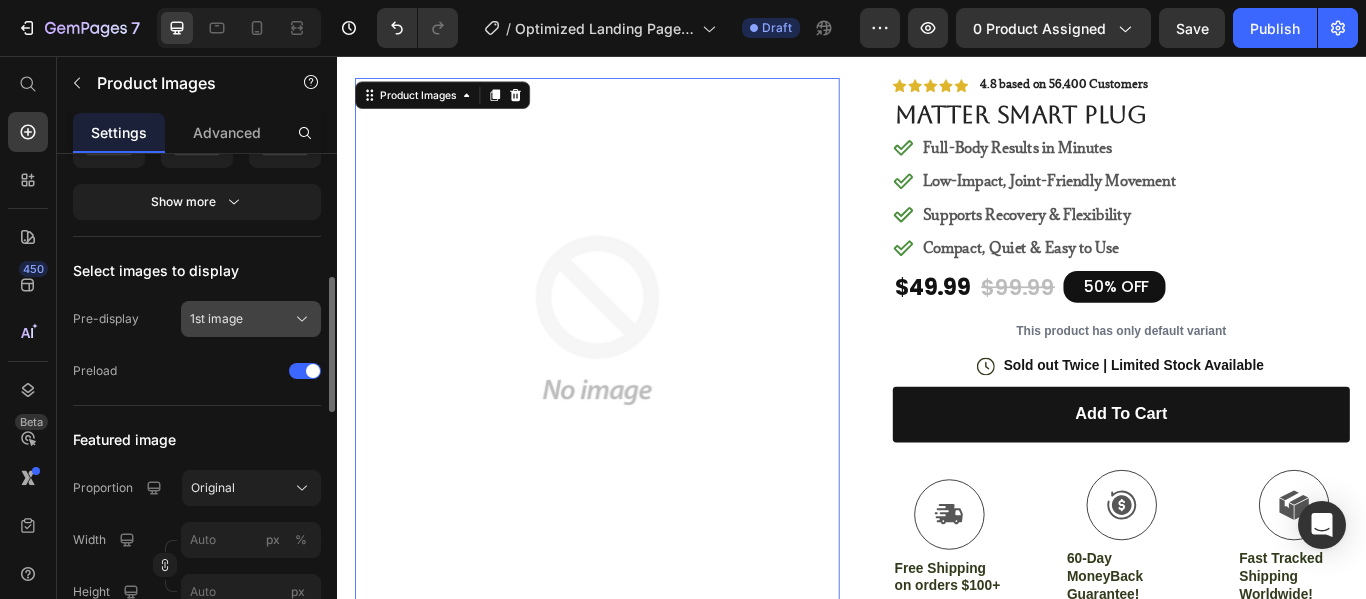 click on "1st image" at bounding box center [251, 319] 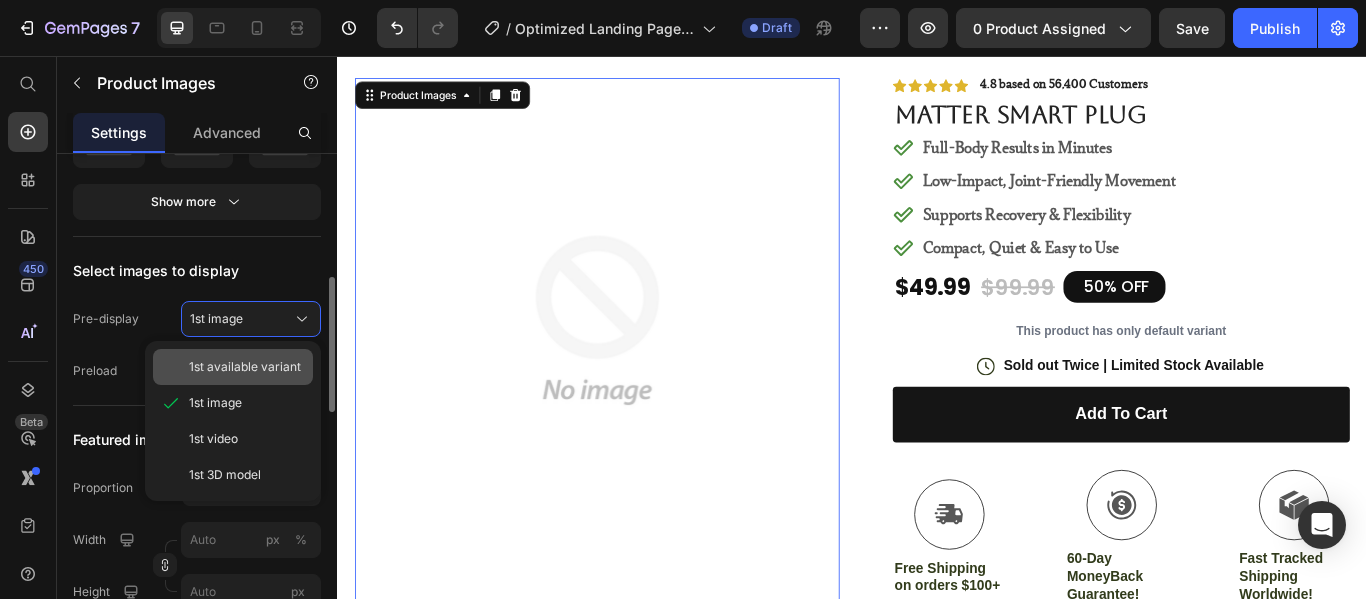 click on "1st available variant" at bounding box center [245, 367] 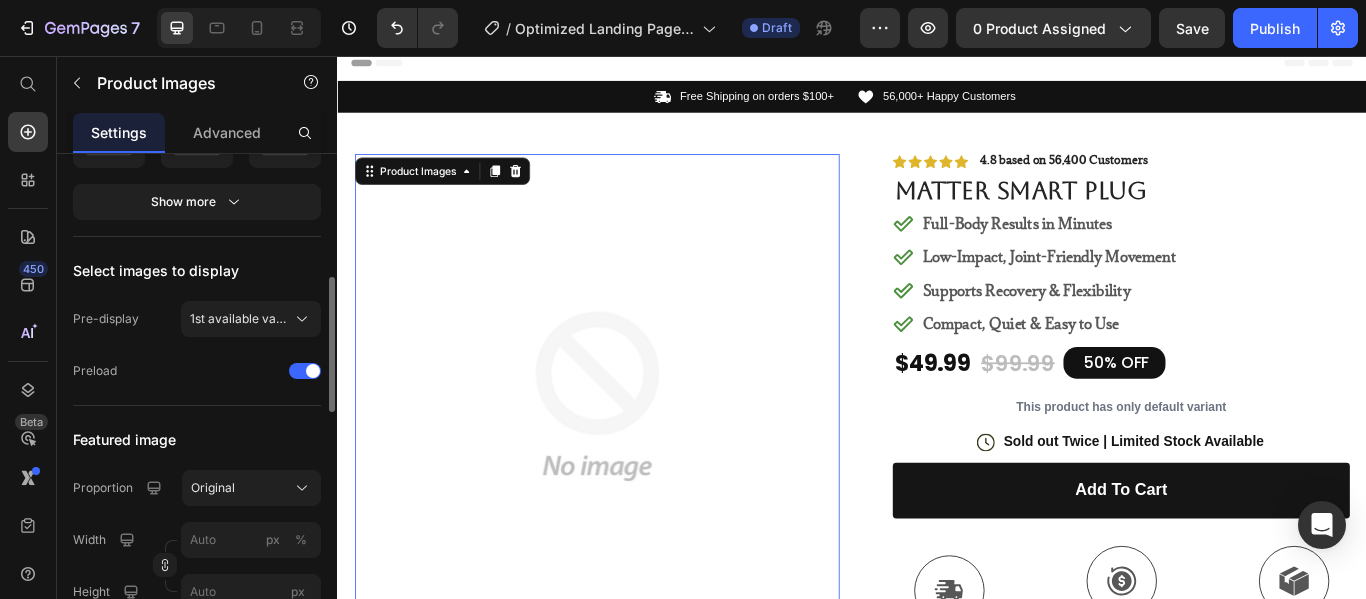 scroll, scrollTop: 0, scrollLeft: 0, axis: both 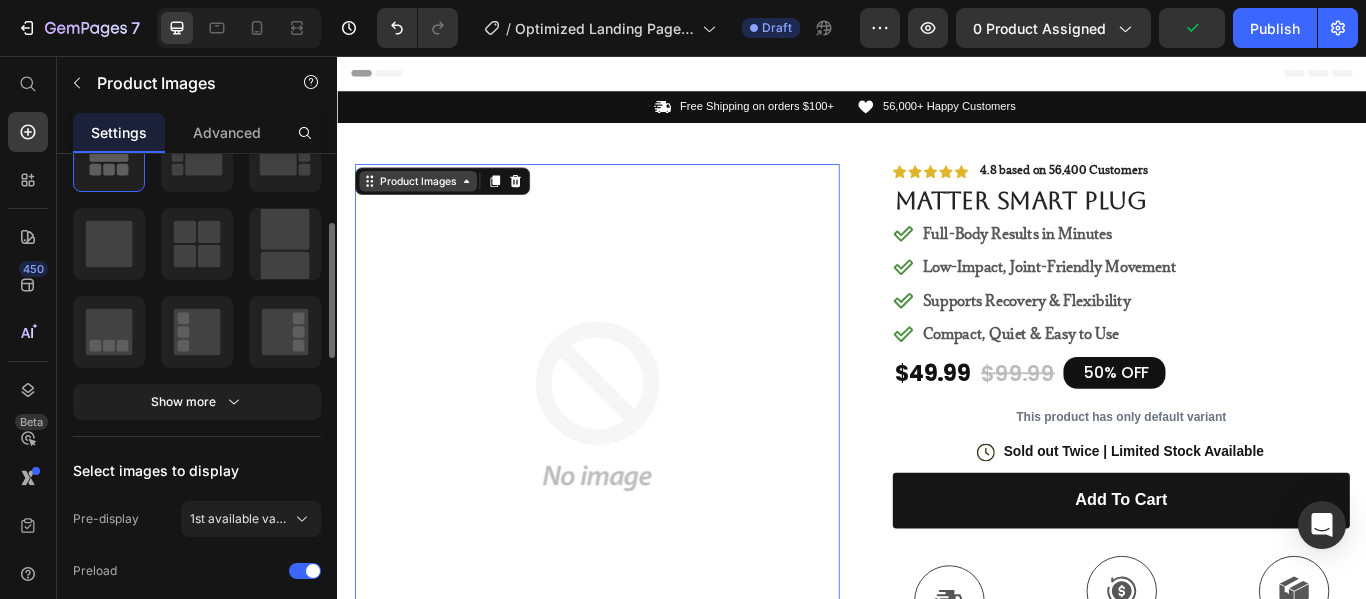 click 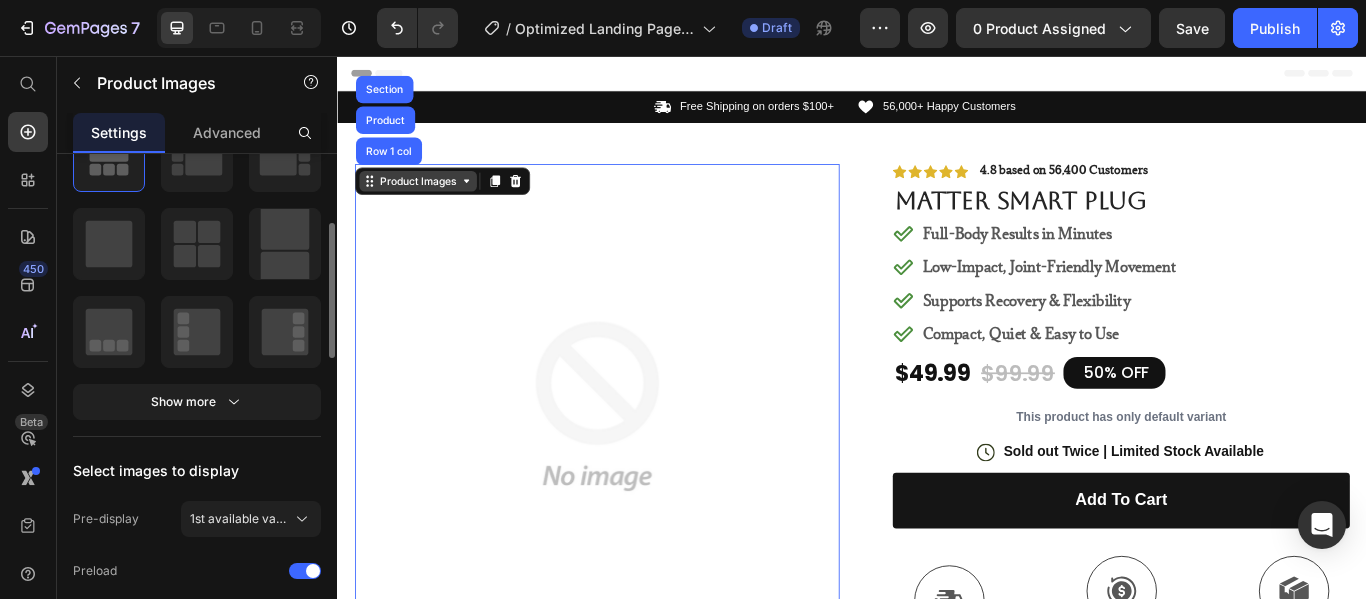 click 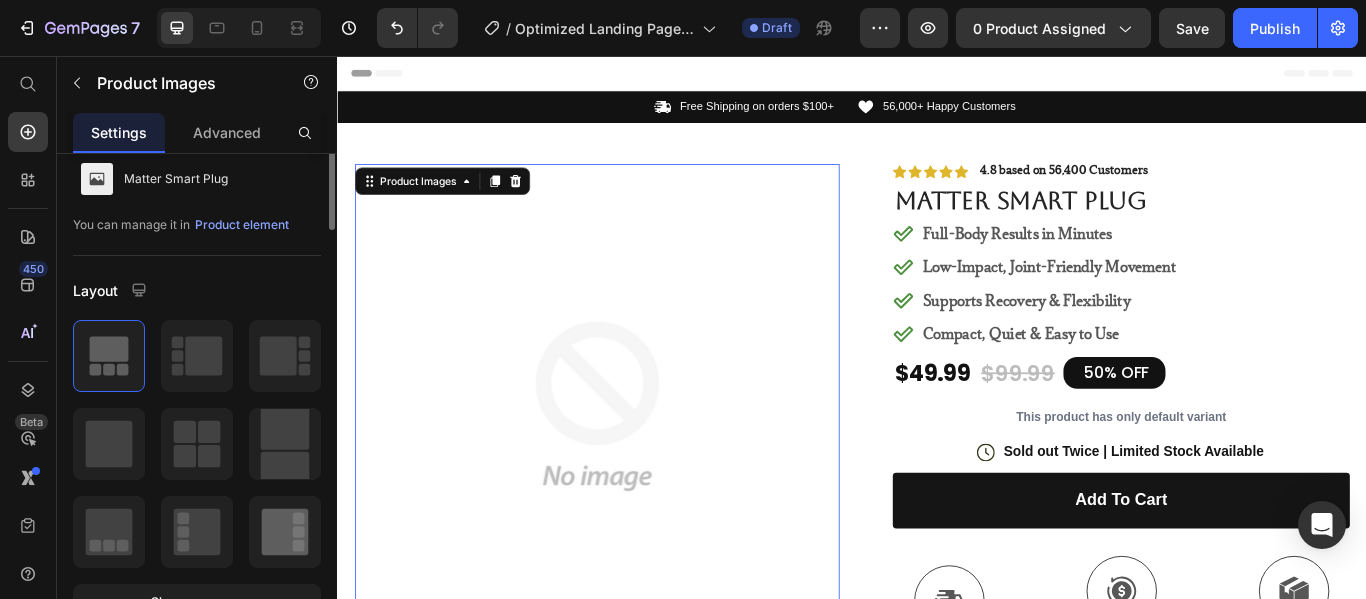 scroll, scrollTop: 0, scrollLeft: 0, axis: both 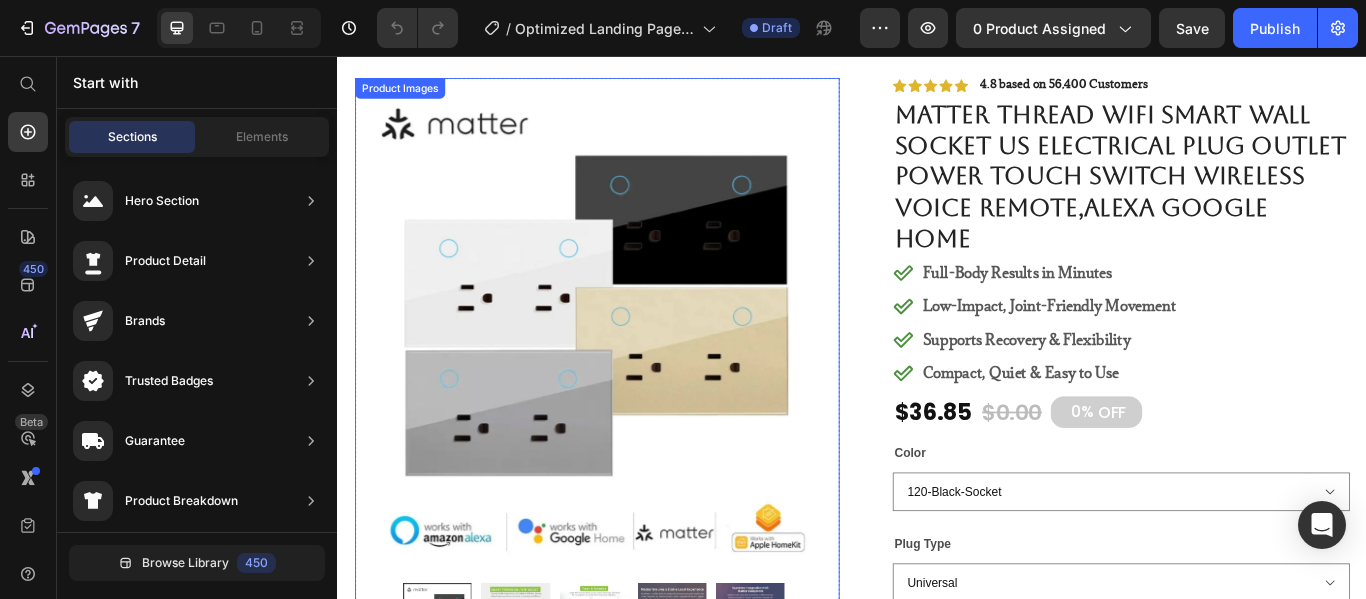 click at bounding box center [639, 364] 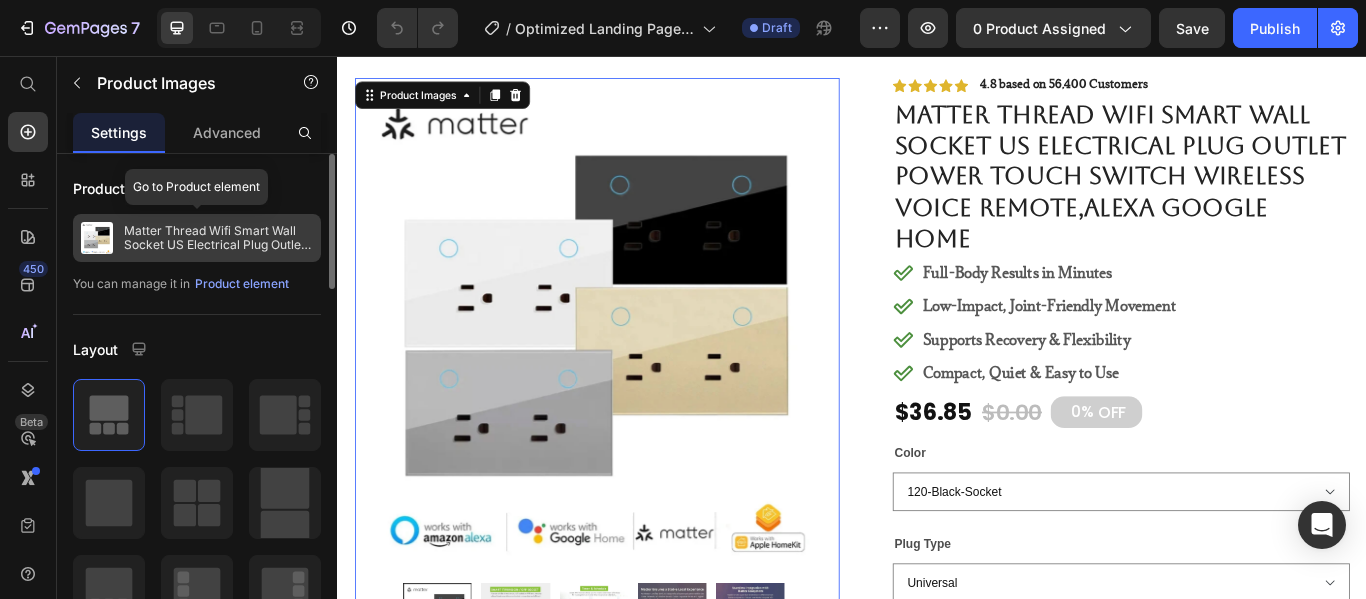 click on "Matter Thread Wifi Smart Wall Socket US Electrical Plug Outlet Power Touch Switch Wireless Voice Remote,Alexa Google Home" at bounding box center (218, 238) 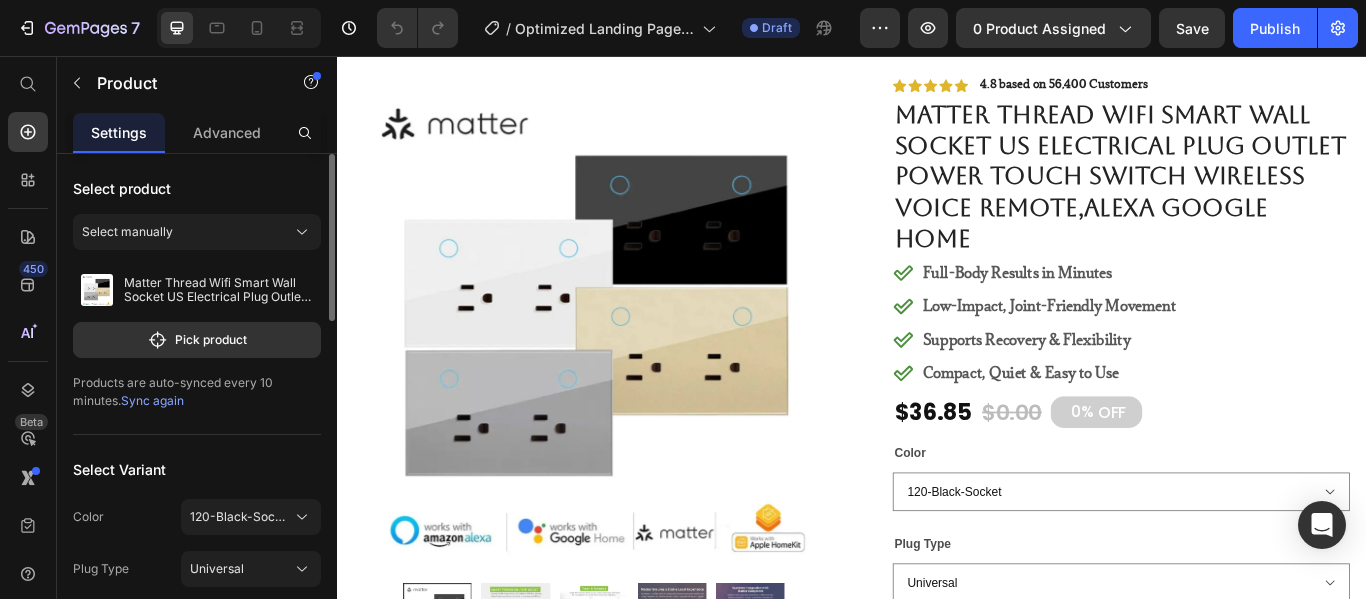 click on "Select manually" 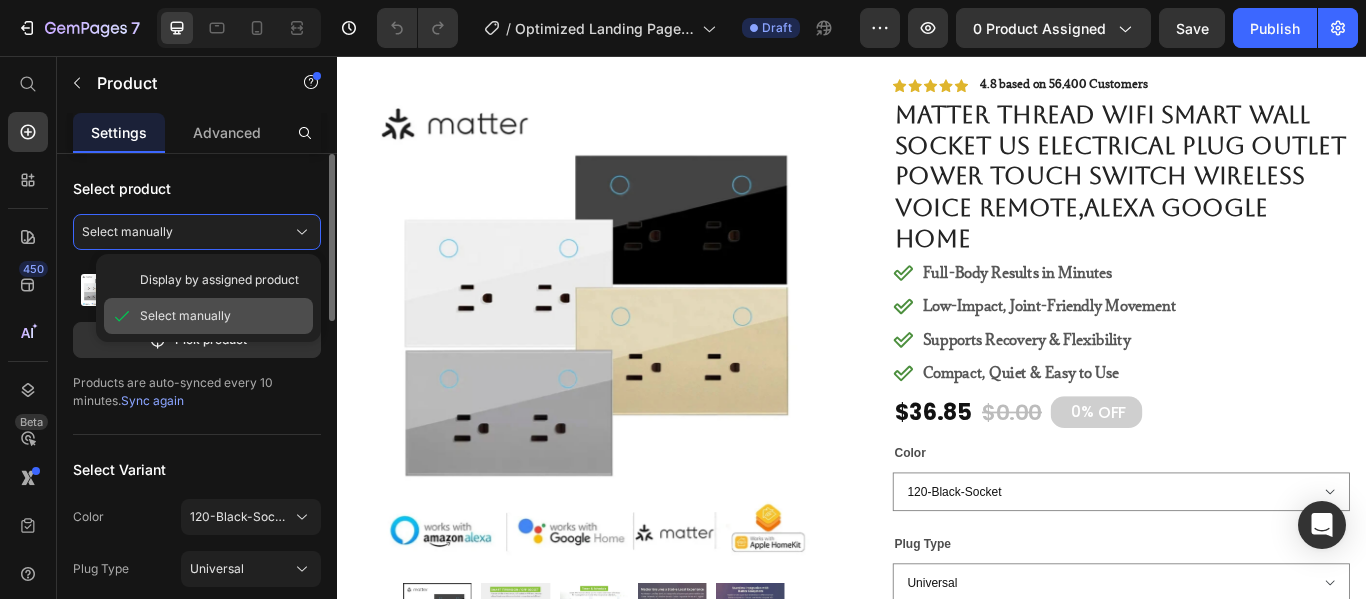 click on "Select manually" 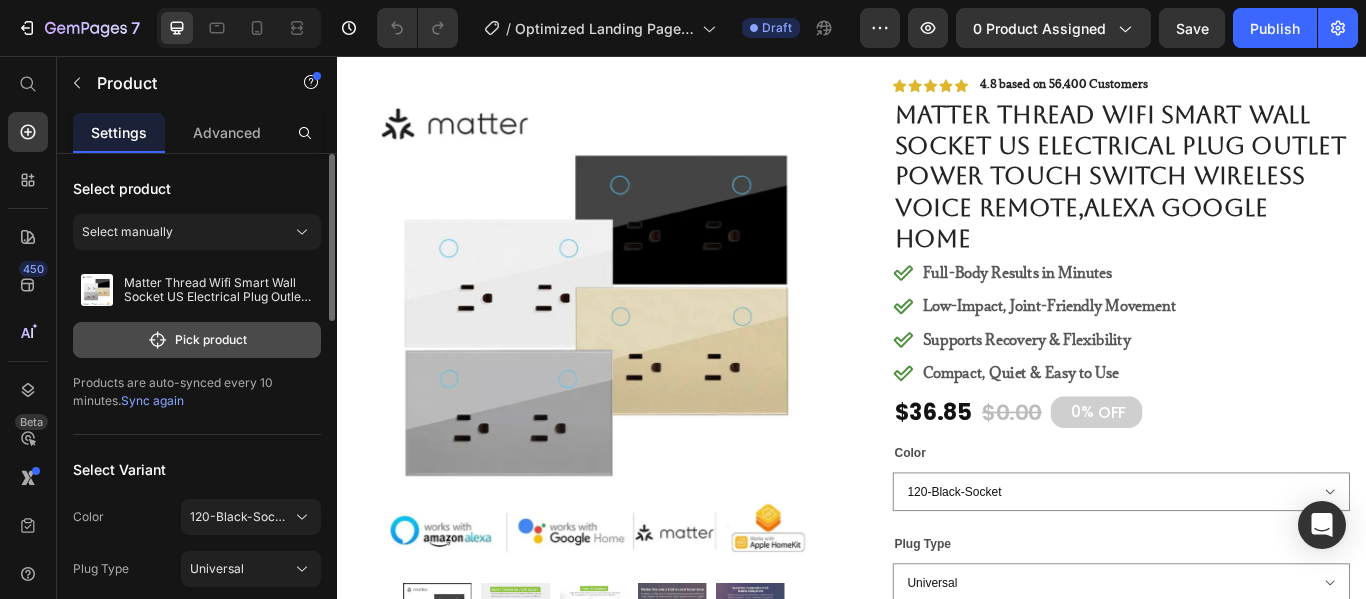 click on "Pick product" at bounding box center [197, 340] 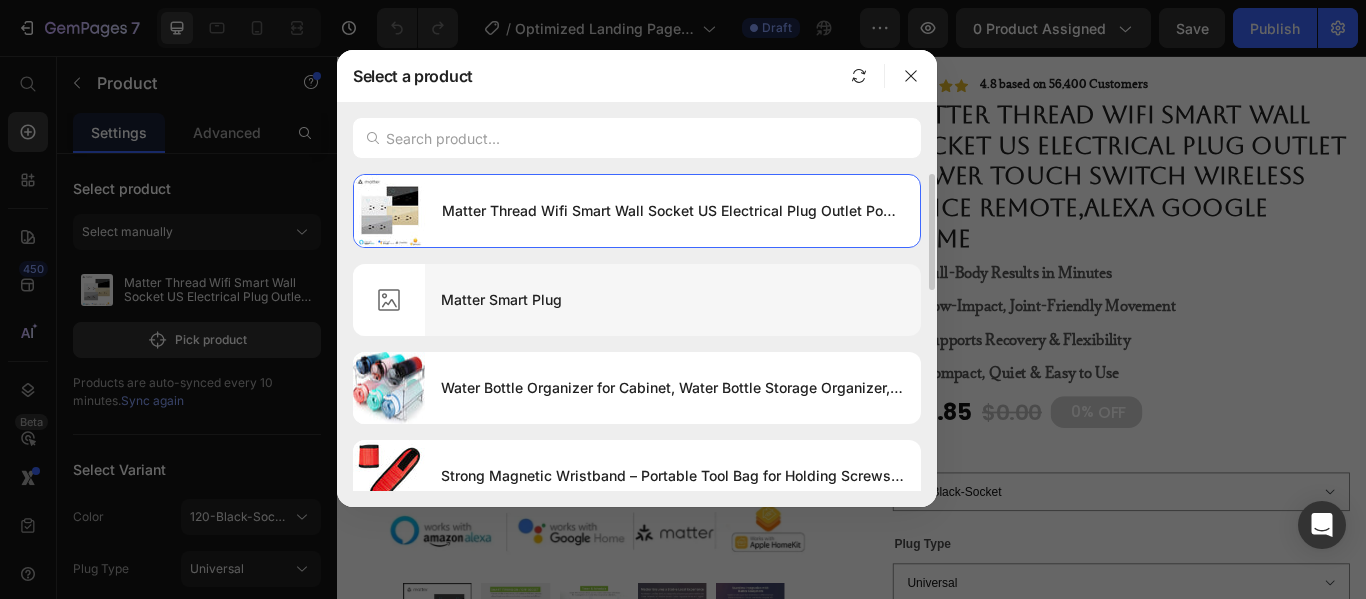 click on "Matter Smart Plug" at bounding box center (673, 300) 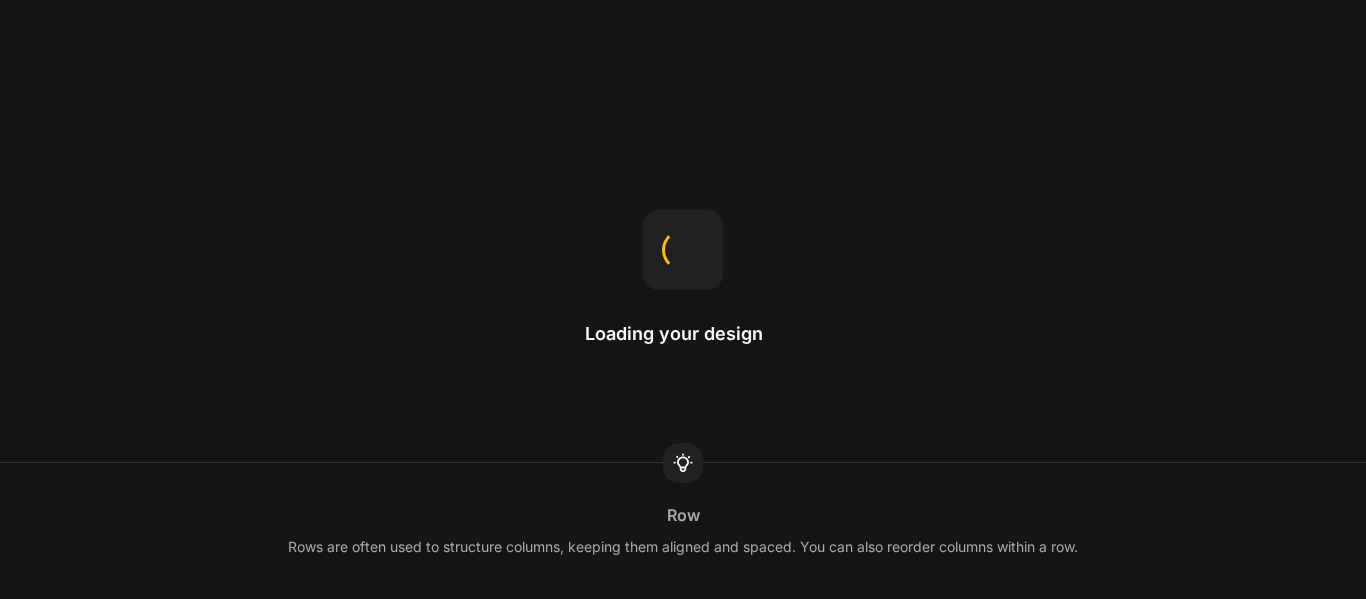 scroll, scrollTop: 0, scrollLeft: 0, axis: both 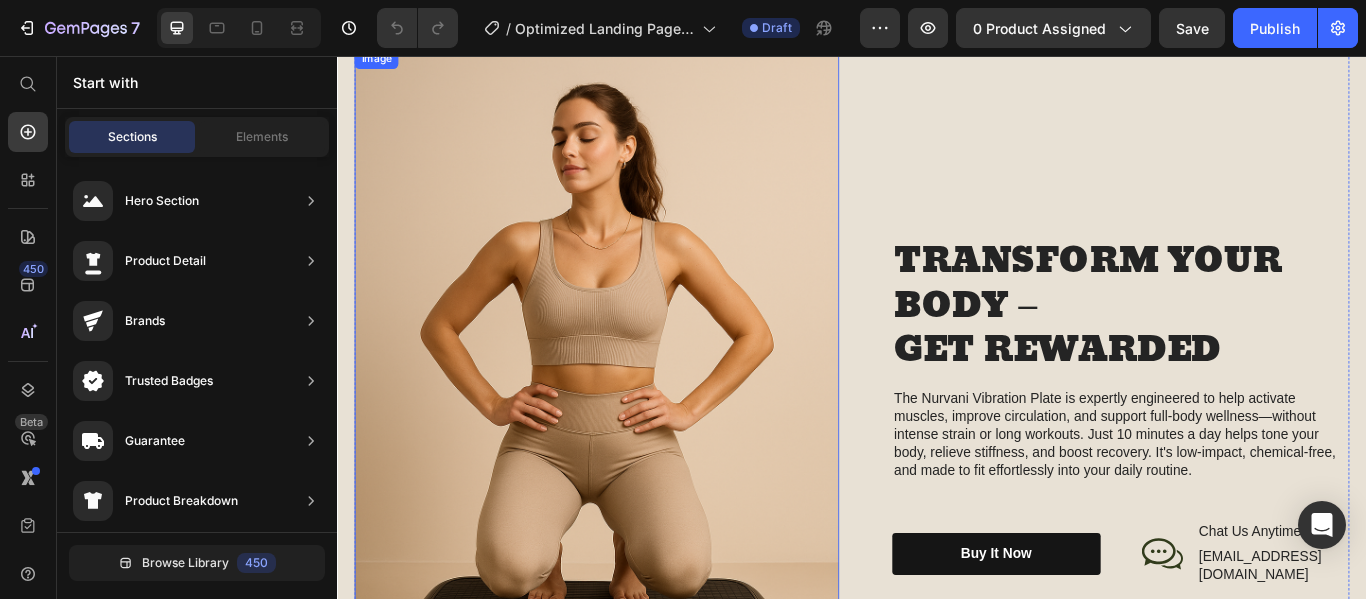 click at bounding box center (639, 471) 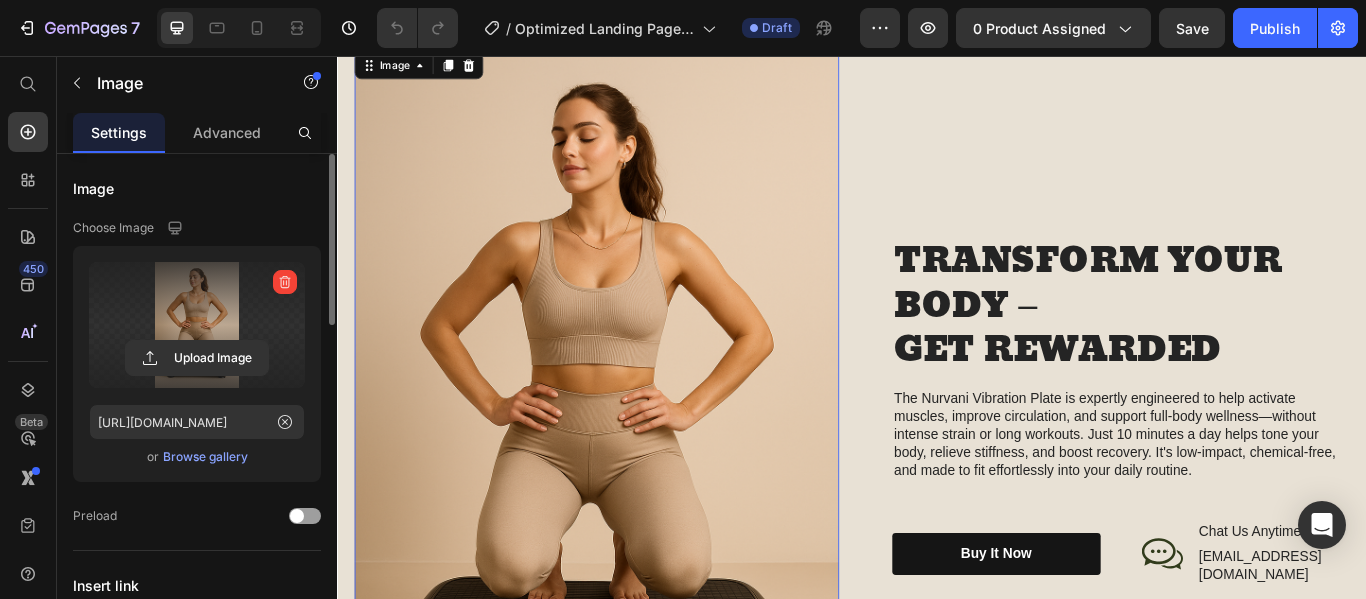 click at bounding box center (197, 325) 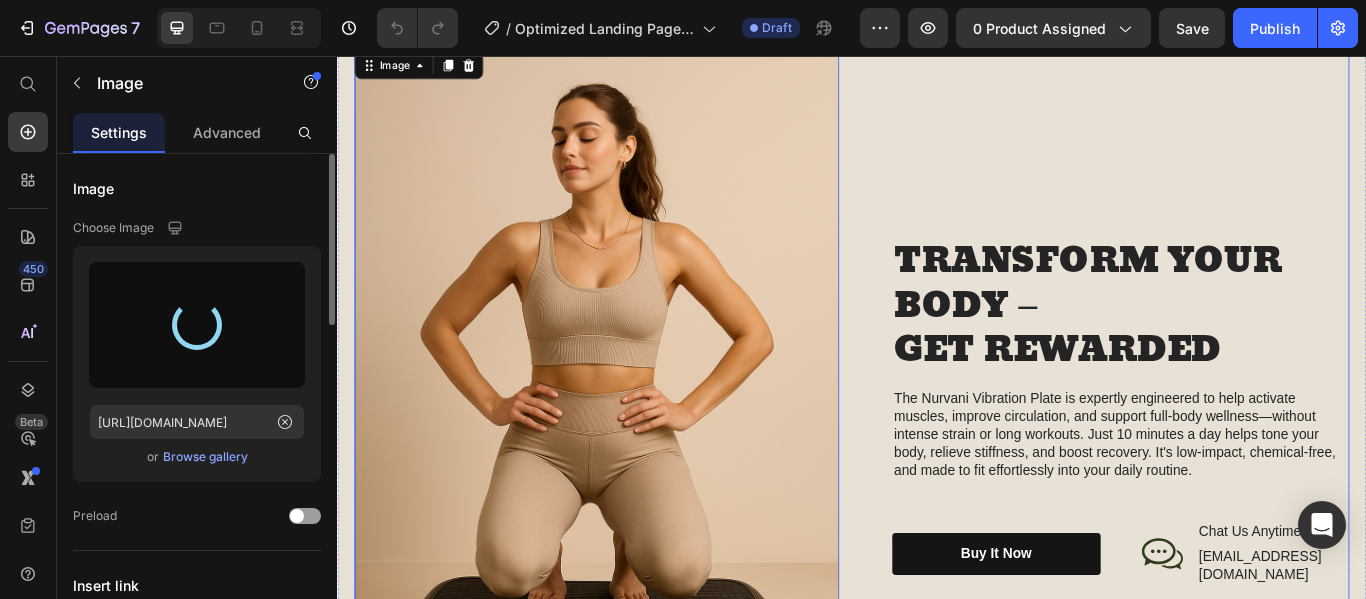 type on "[URL][DOMAIN_NAME]" 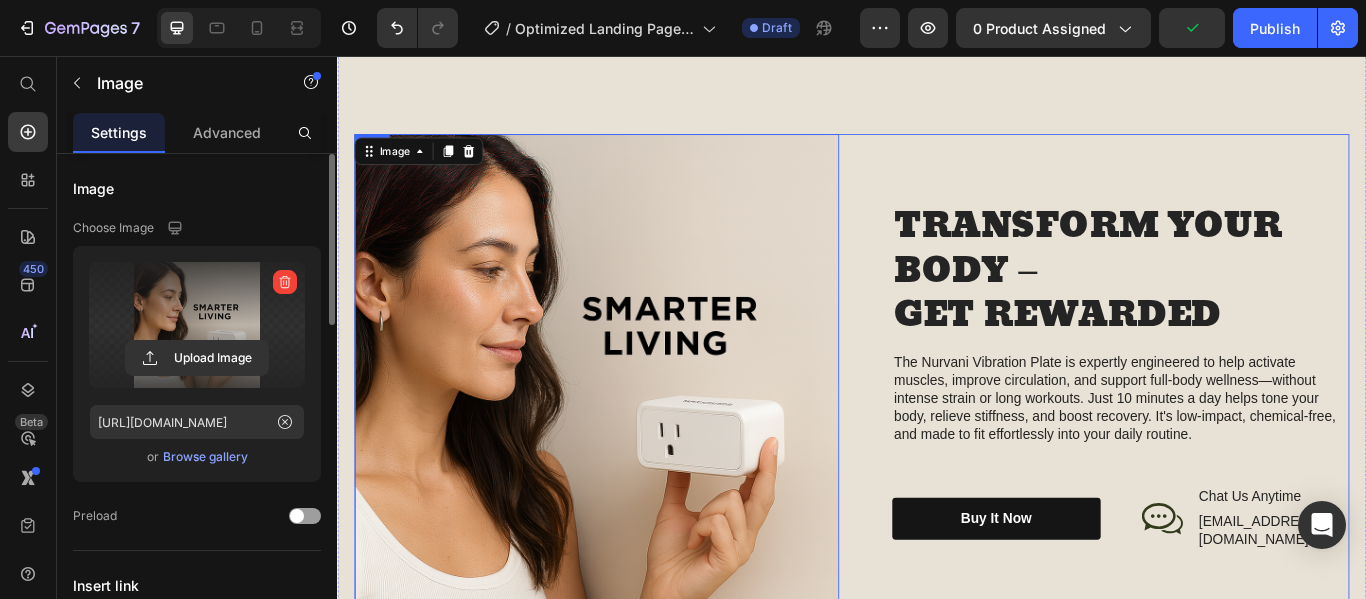 scroll, scrollTop: 1800, scrollLeft: 0, axis: vertical 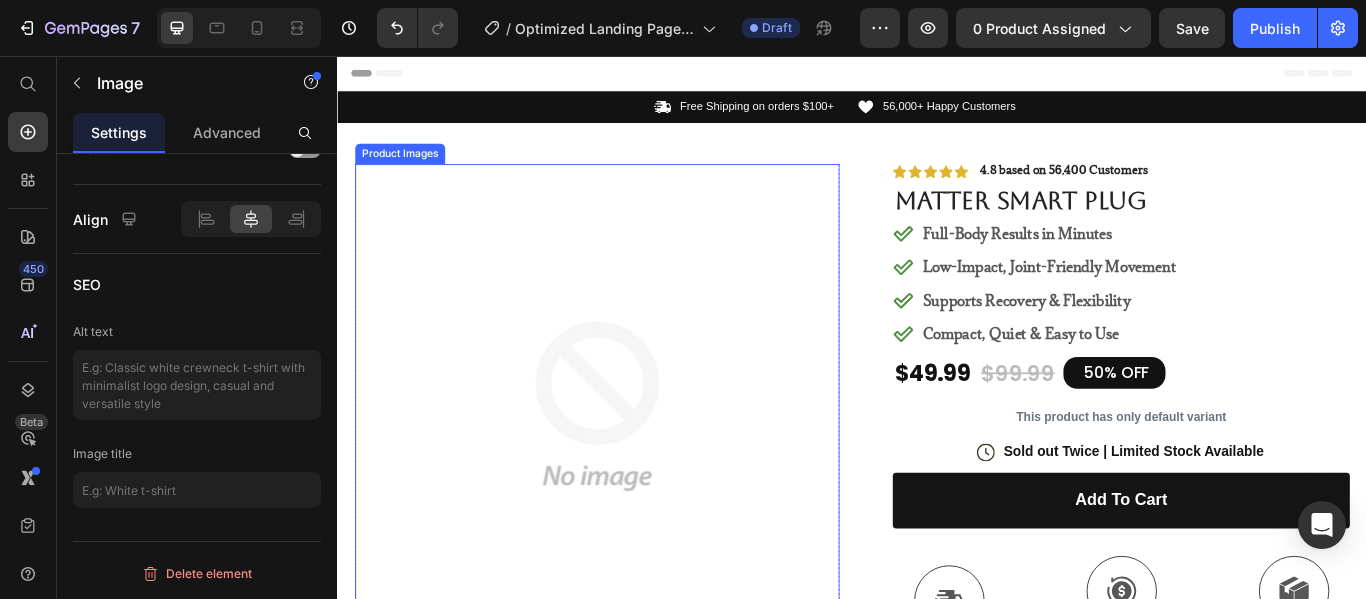 click at bounding box center [639, 464] 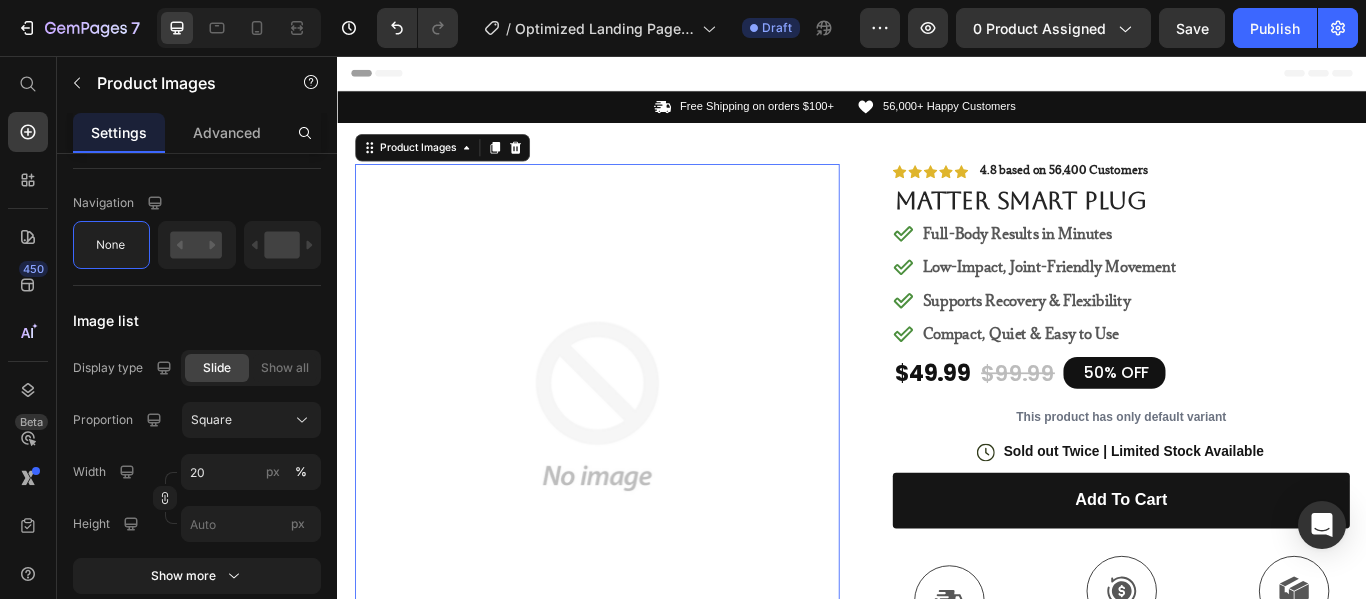 scroll, scrollTop: 0, scrollLeft: 0, axis: both 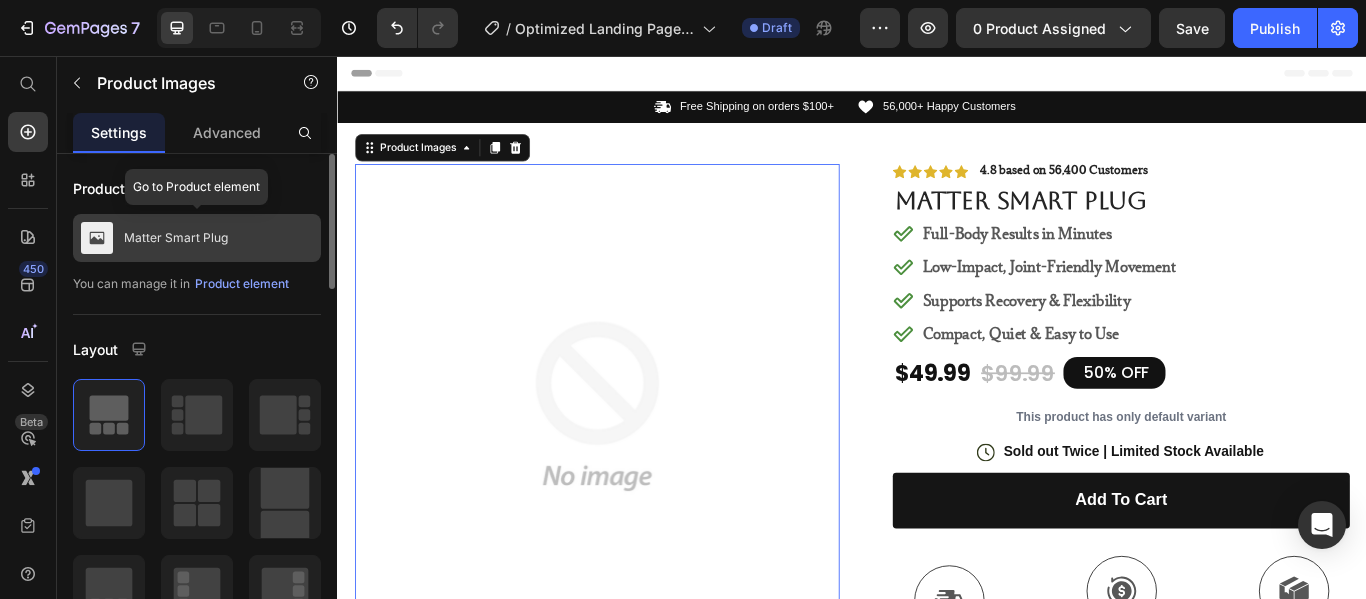 click on "Matter Smart Plug" at bounding box center [176, 238] 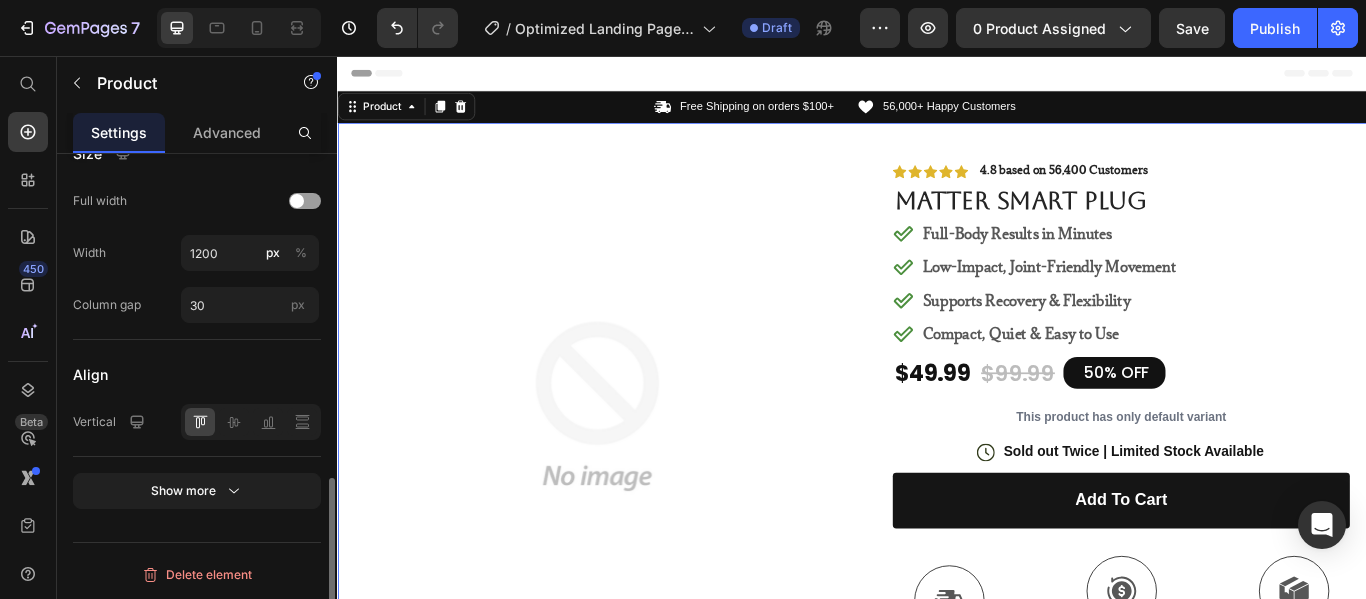 scroll, scrollTop: 901, scrollLeft: 0, axis: vertical 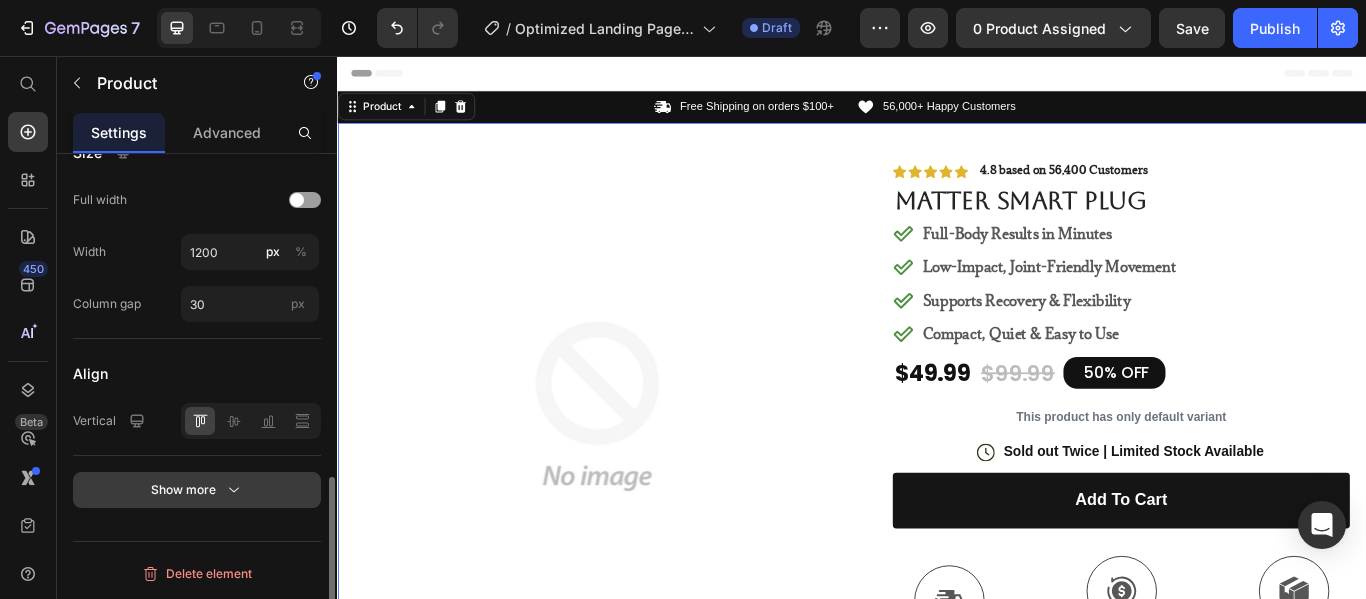 click on "Show more" at bounding box center (197, 490) 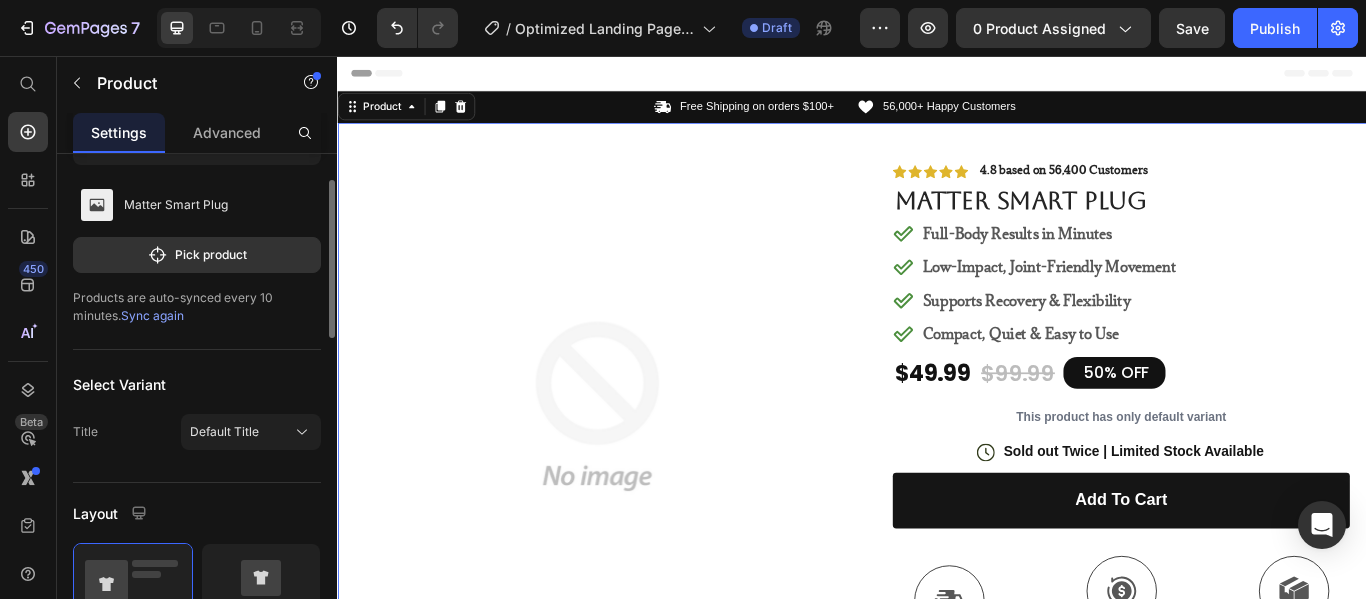 scroll, scrollTop: 0, scrollLeft: 0, axis: both 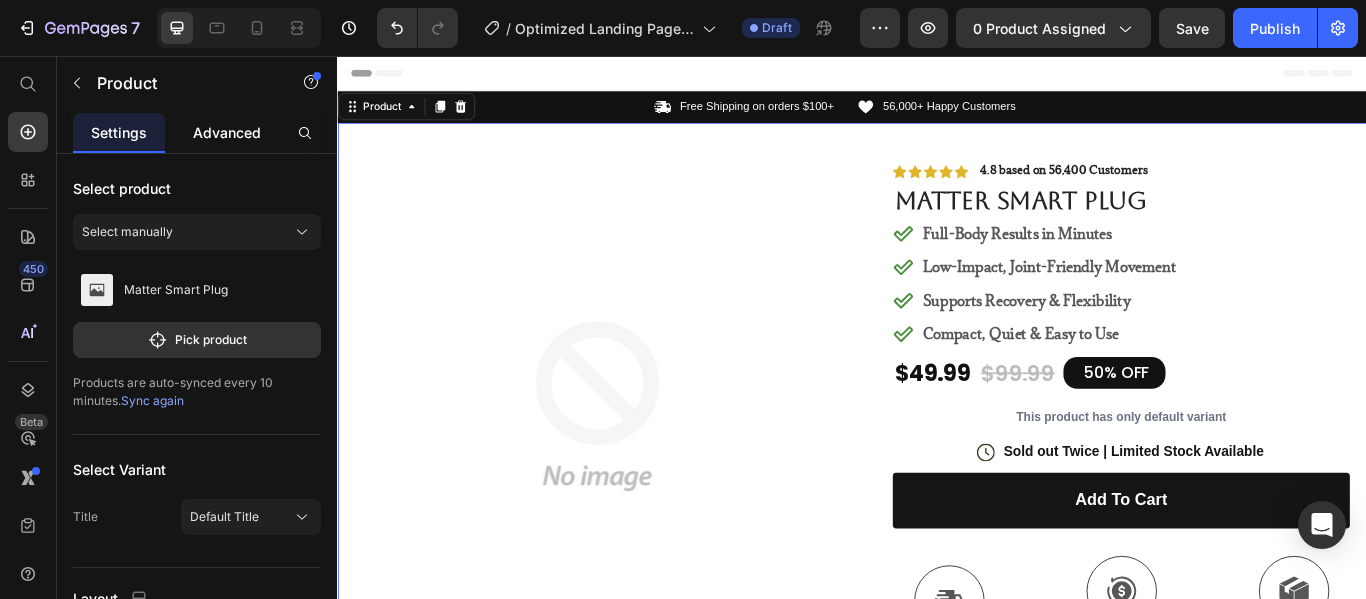 click on "Advanced" at bounding box center [227, 132] 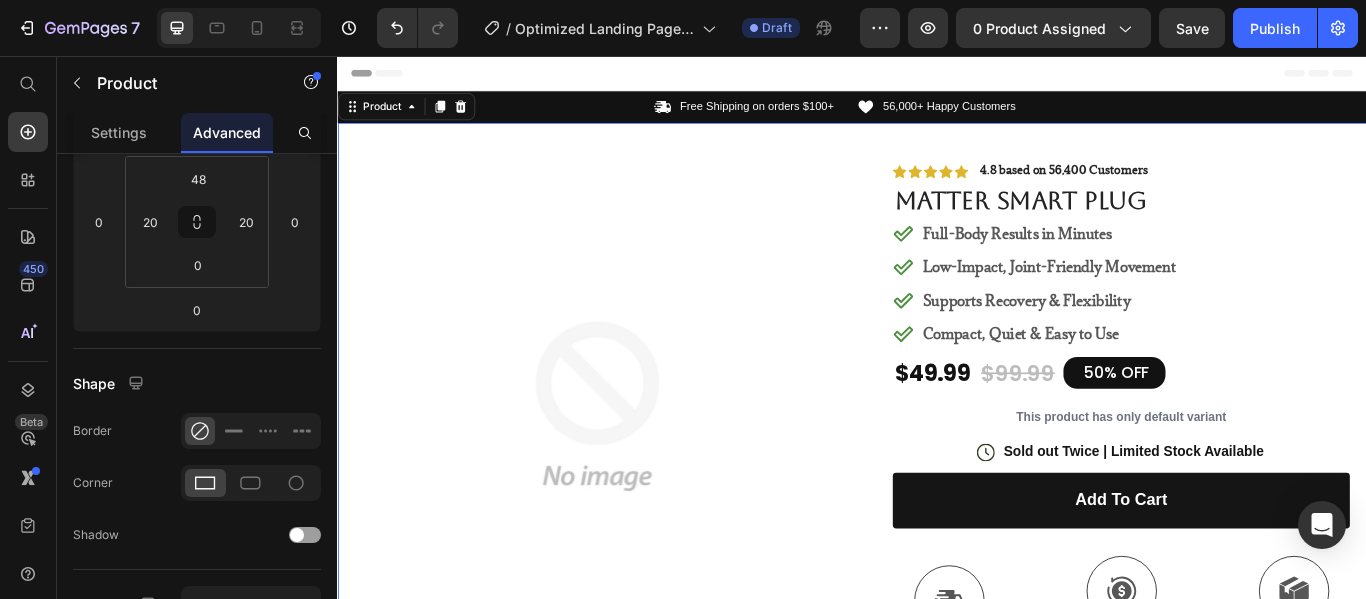 scroll, scrollTop: 0, scrollLeft: 0, axis: both 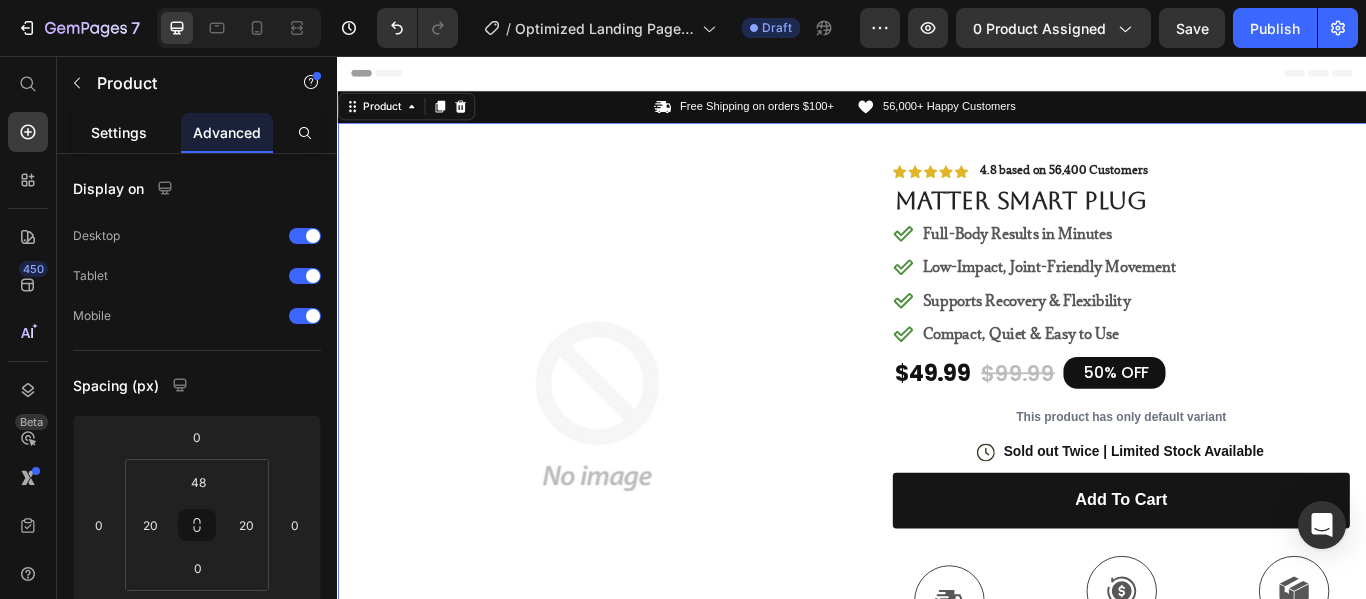click on "Settings" at bounding box center (119, 132) 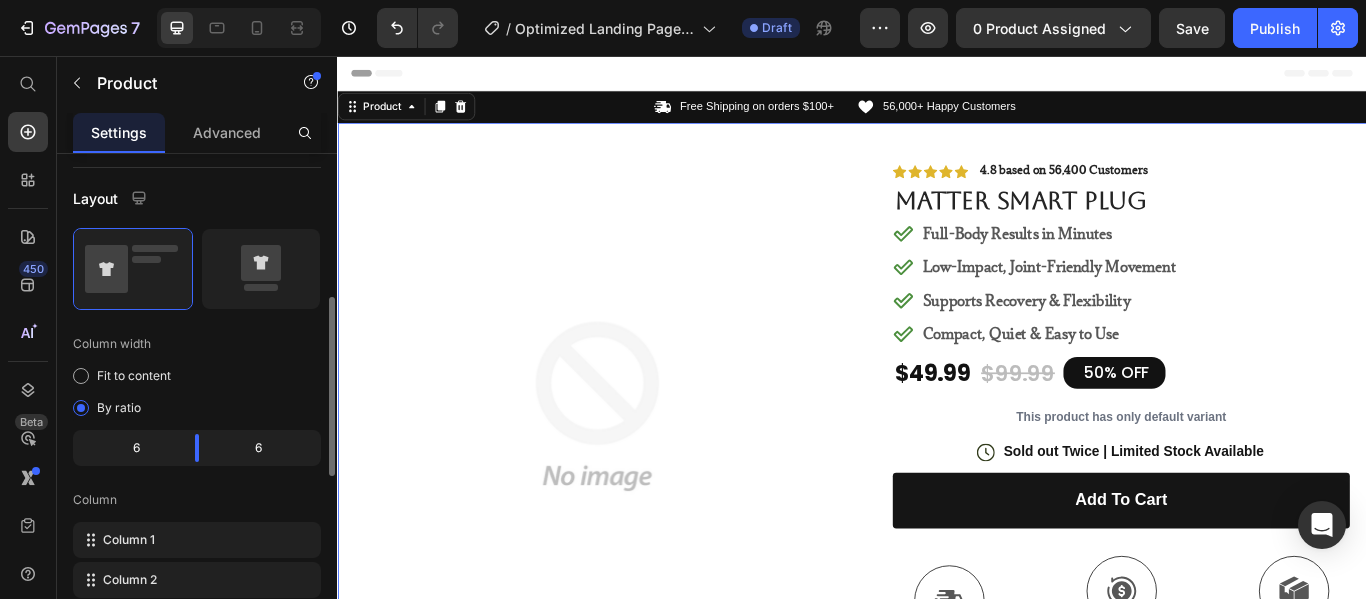 scroll, scrollTop: 500, scrollLeft: 0, axis: vertical 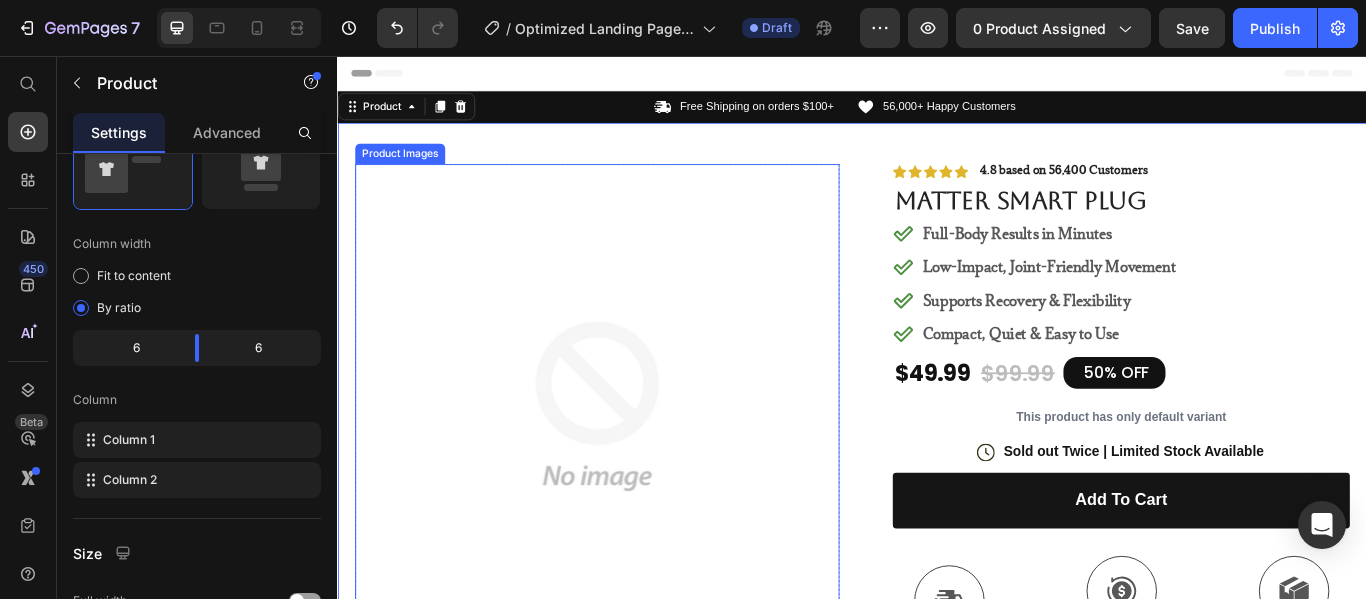 click on "Product Images" at bounding box center [409, 170] 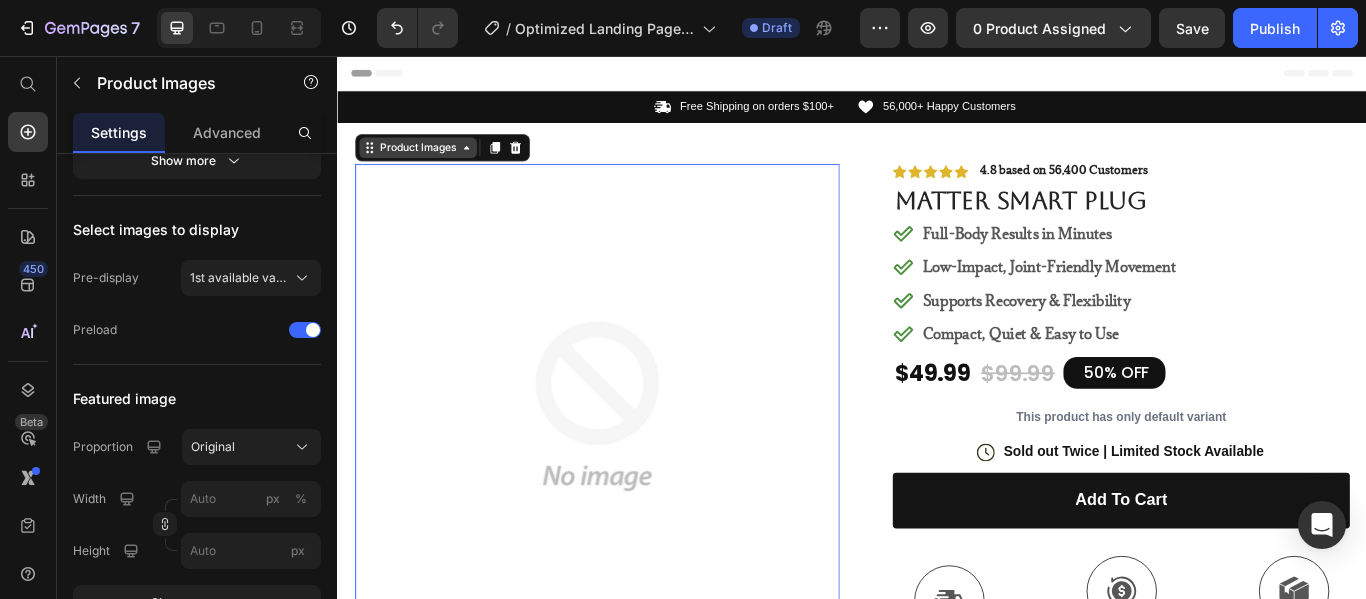 scroll, scrollTop: 0, scrollLeft: 0, axis: both 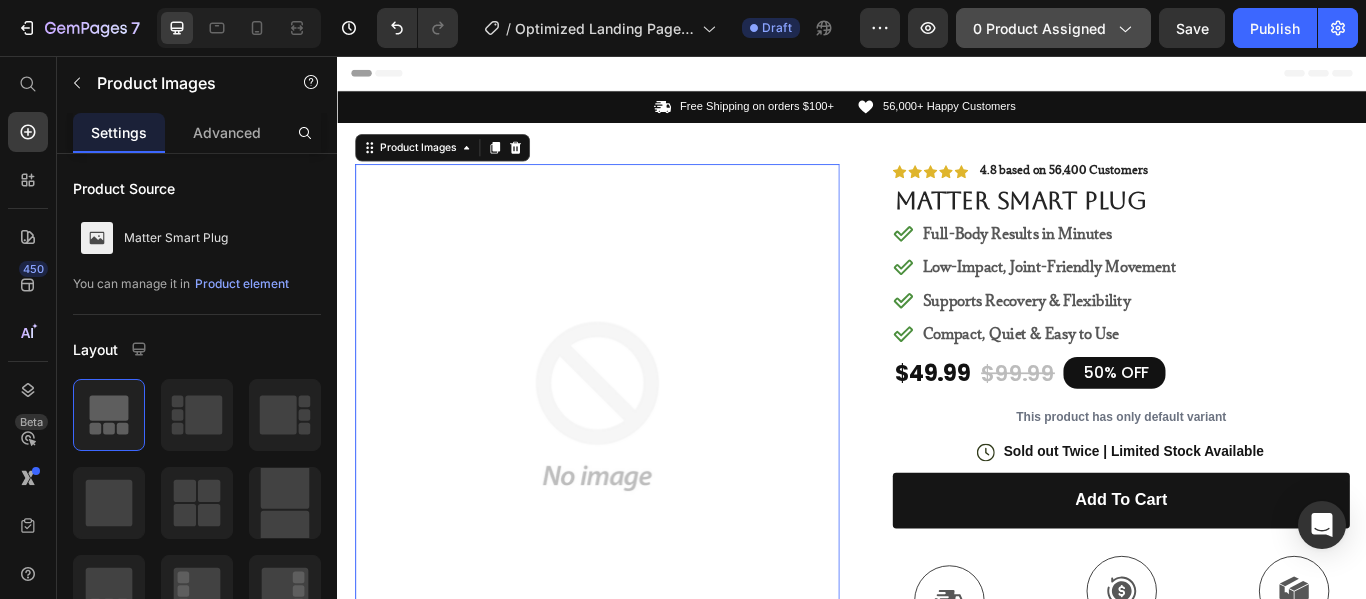 click 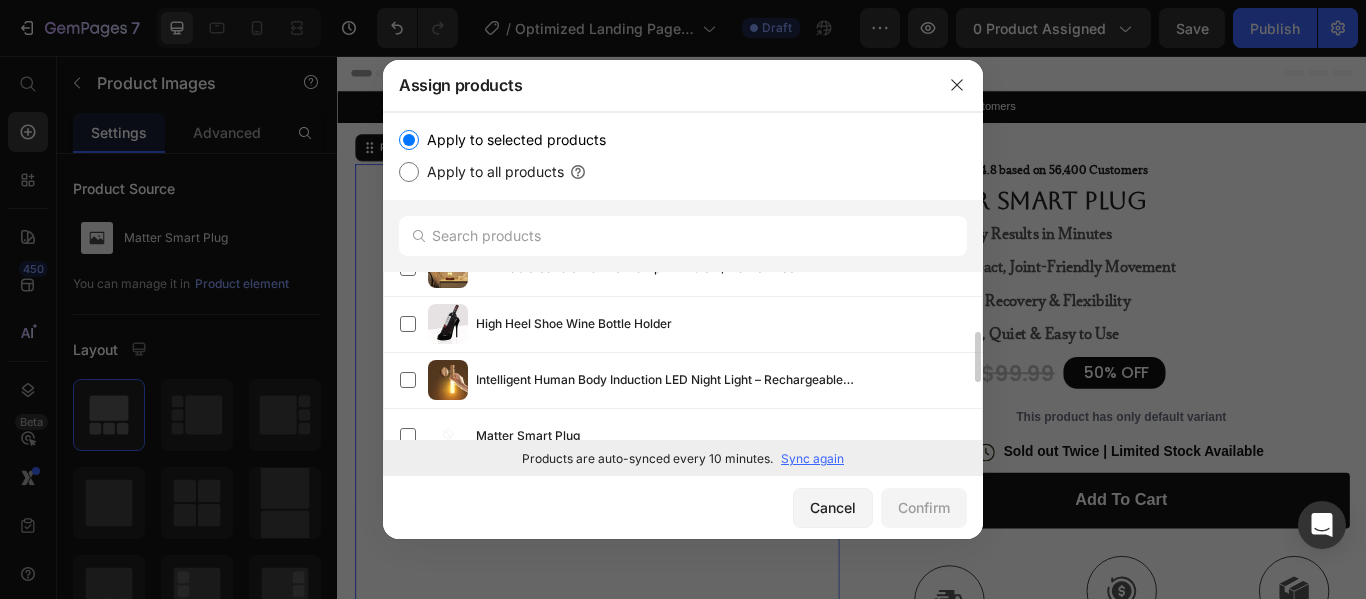scroll, scrollTop: 300, scrollLeft: 0, axis: vertical 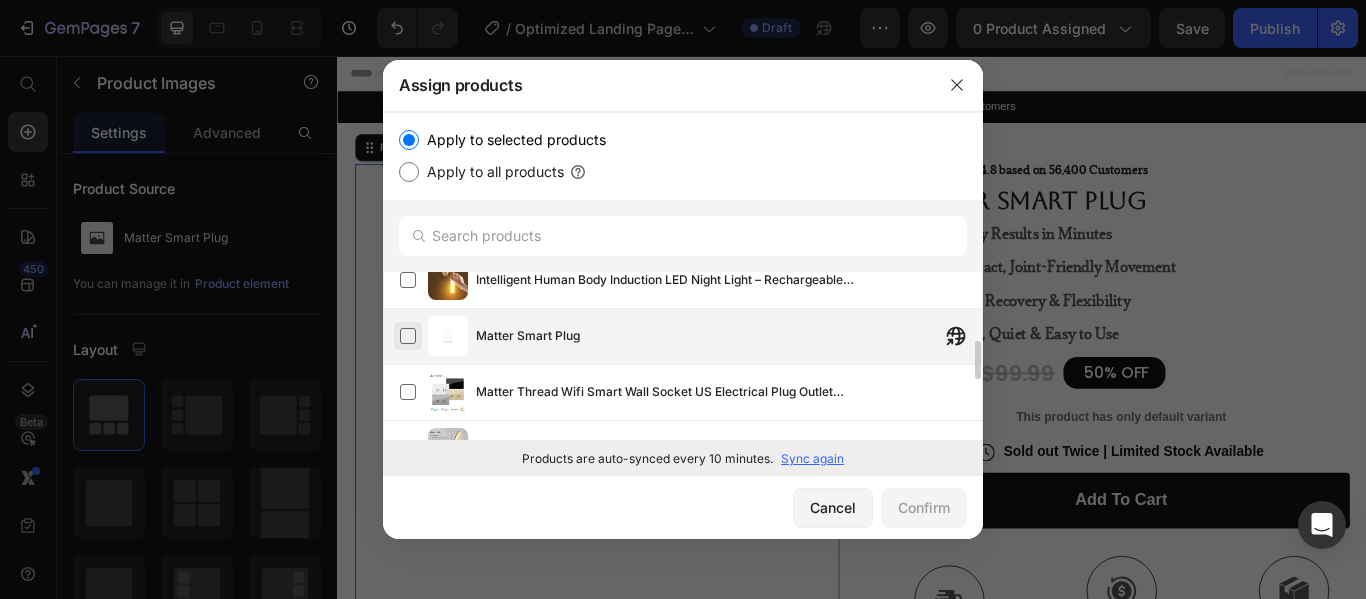 click at bounding box center [408, 336] 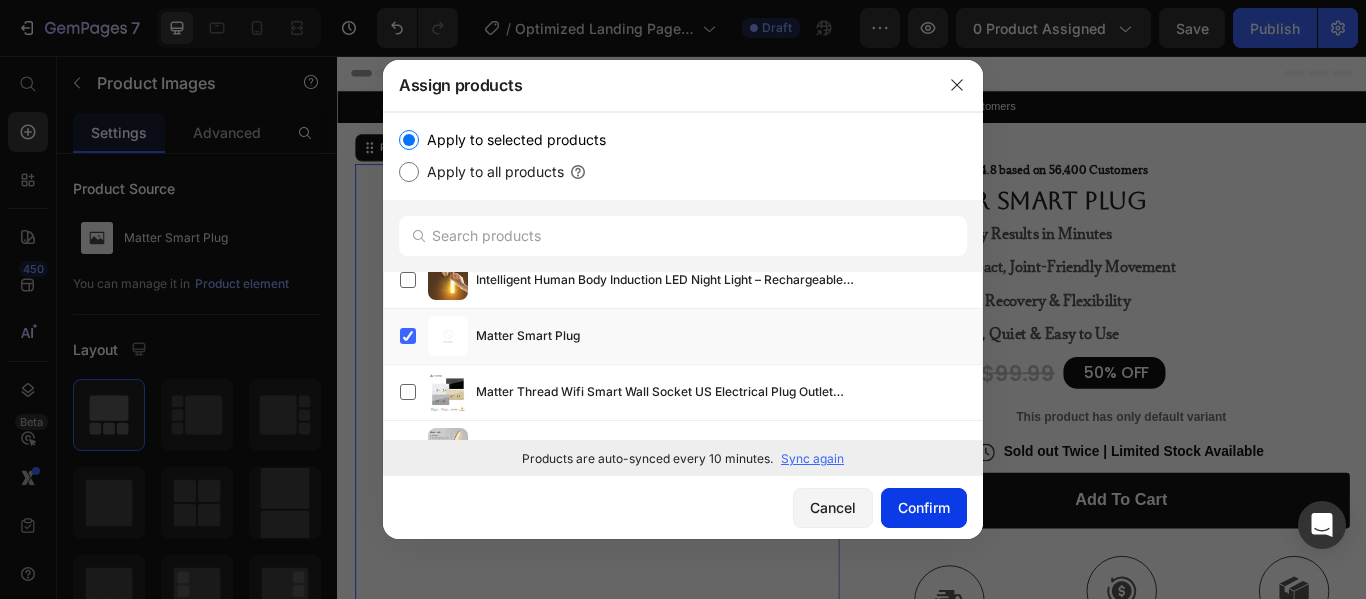 click on "Confirm" 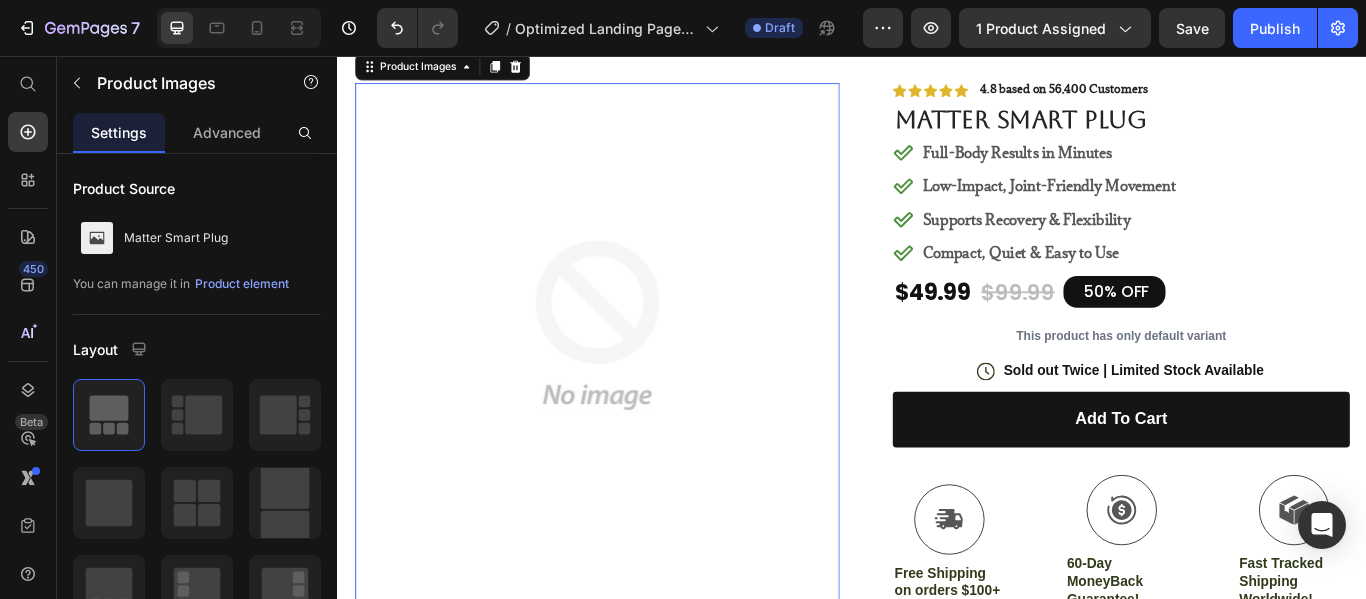 scroll, scrollTop: 100, scrollLeft: 0, axis: vertical 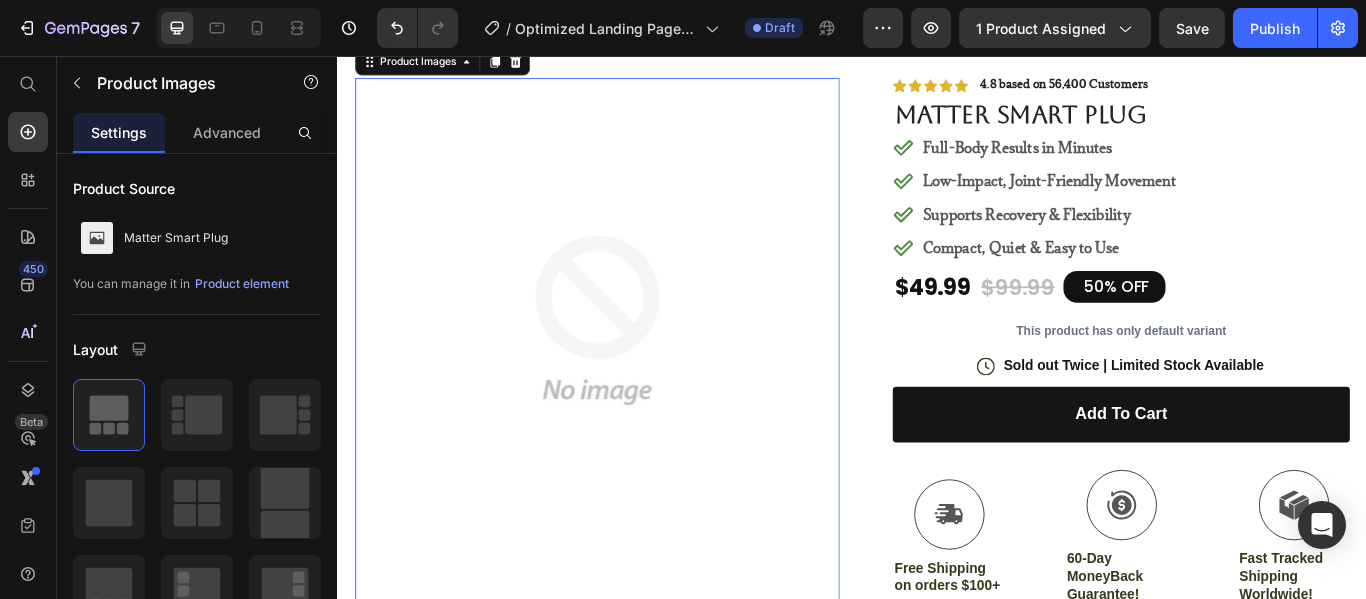 click at bounding box center [639, 364] 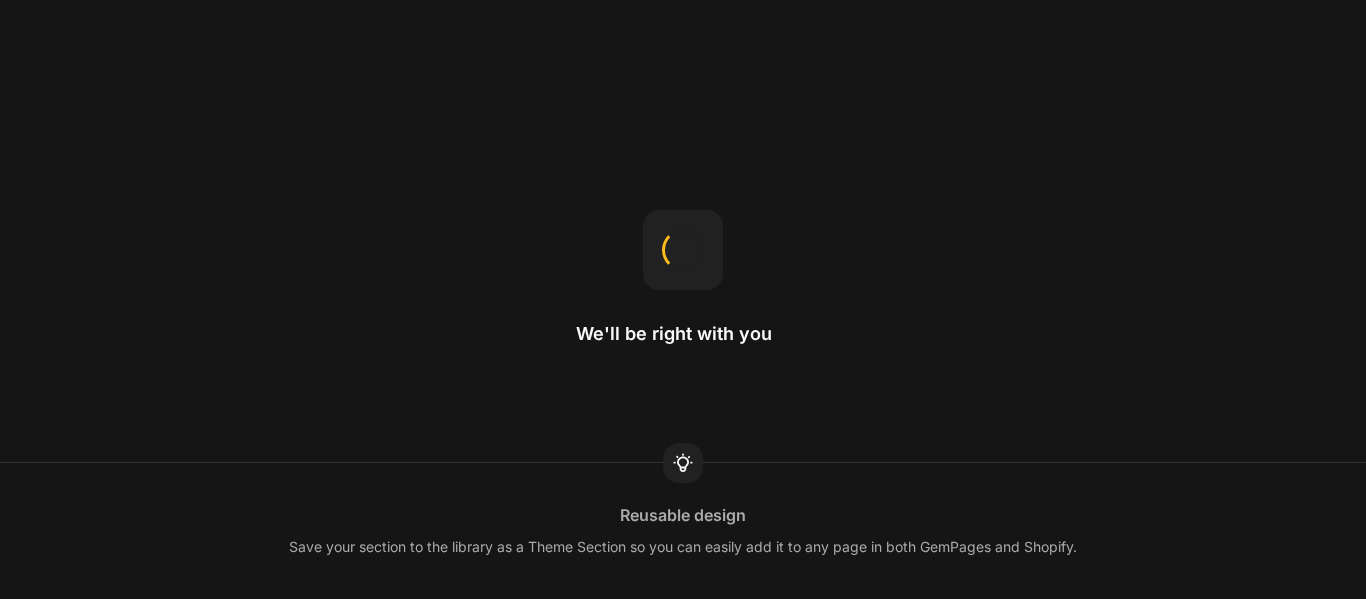 scroll, scrollTop: 0, scrollLeft: 0, axis: both 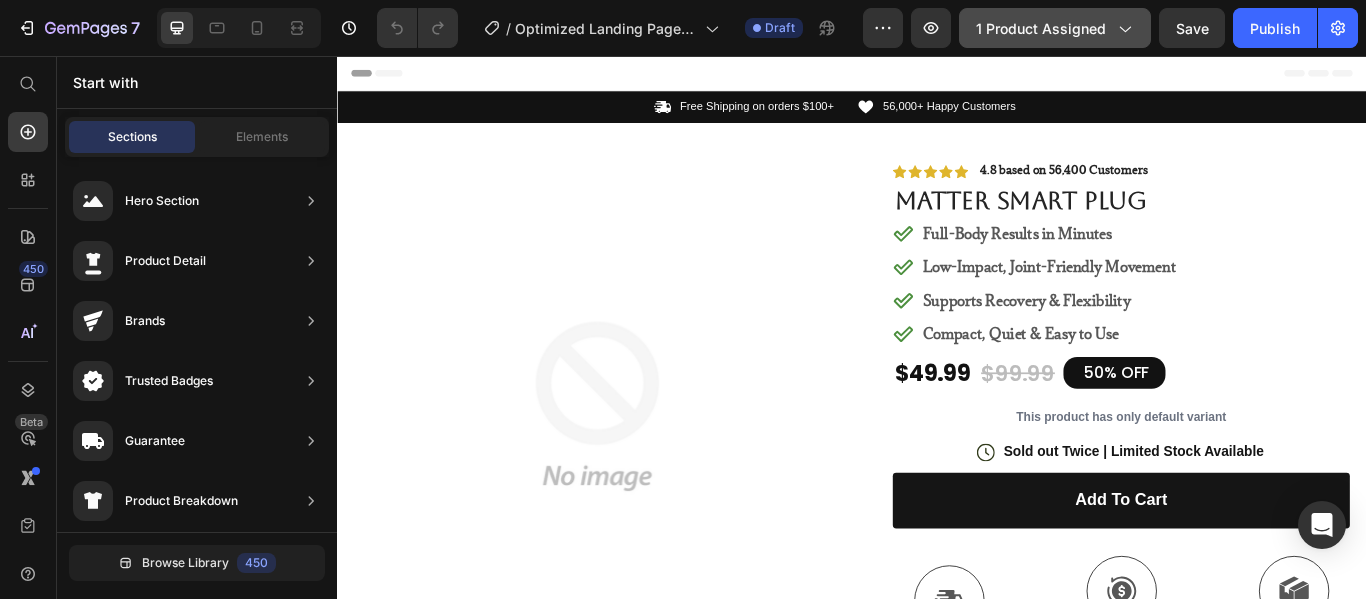 click on "1 product assigned" at bounding box center [1055, 28] 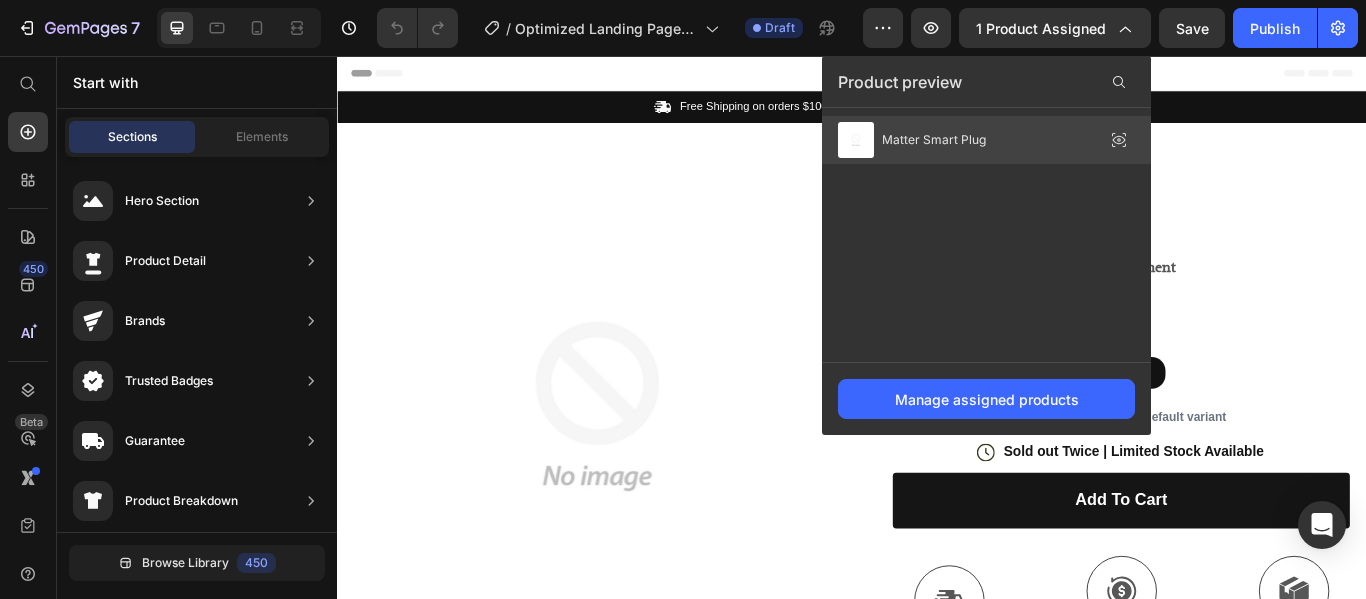 click on "Matter Smart Plug" 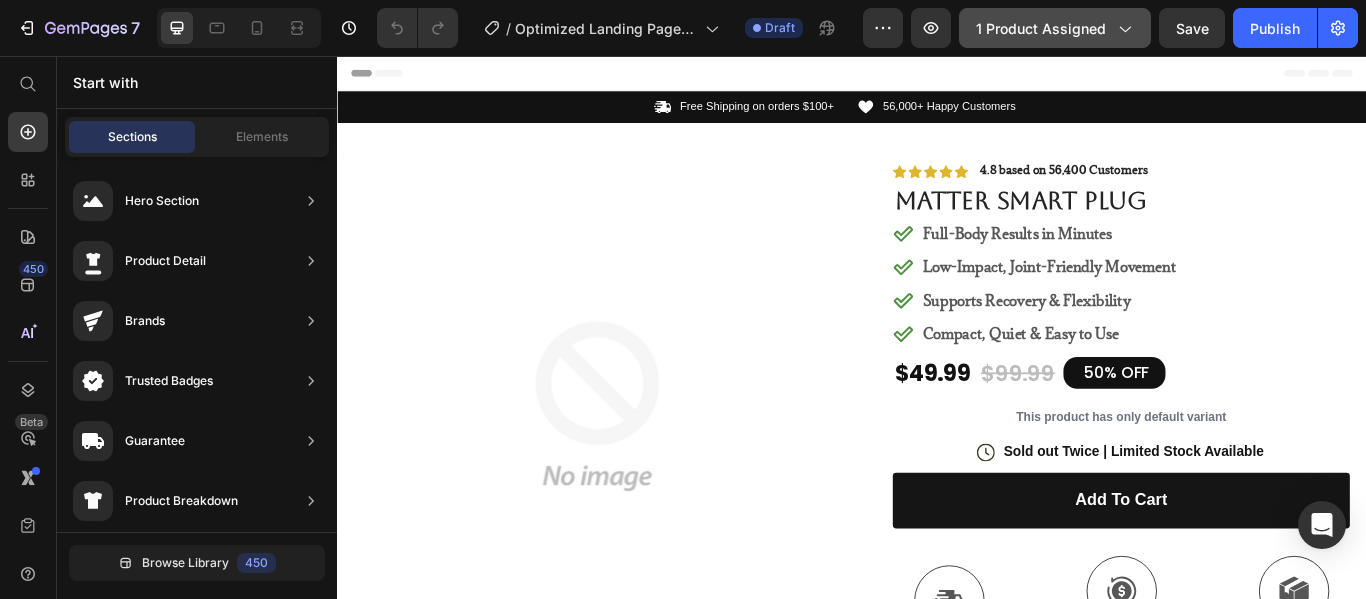 click on "1 product assigned" 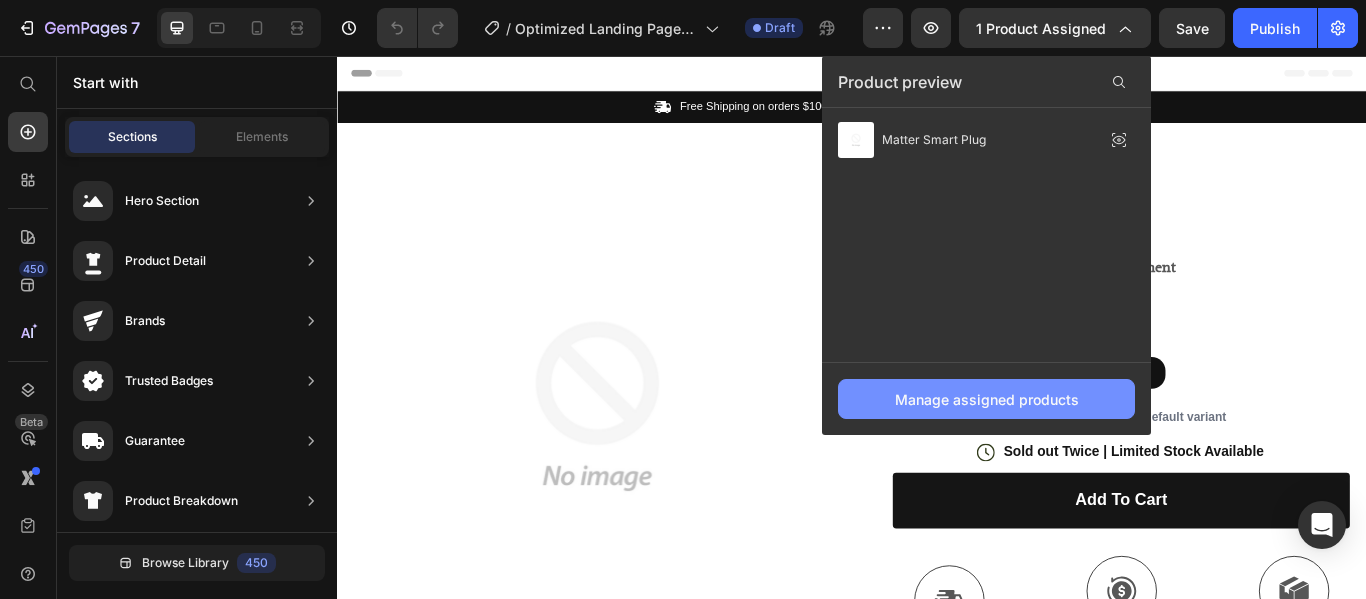 click on "Manage assigned products" at bounding box center (987, 399) 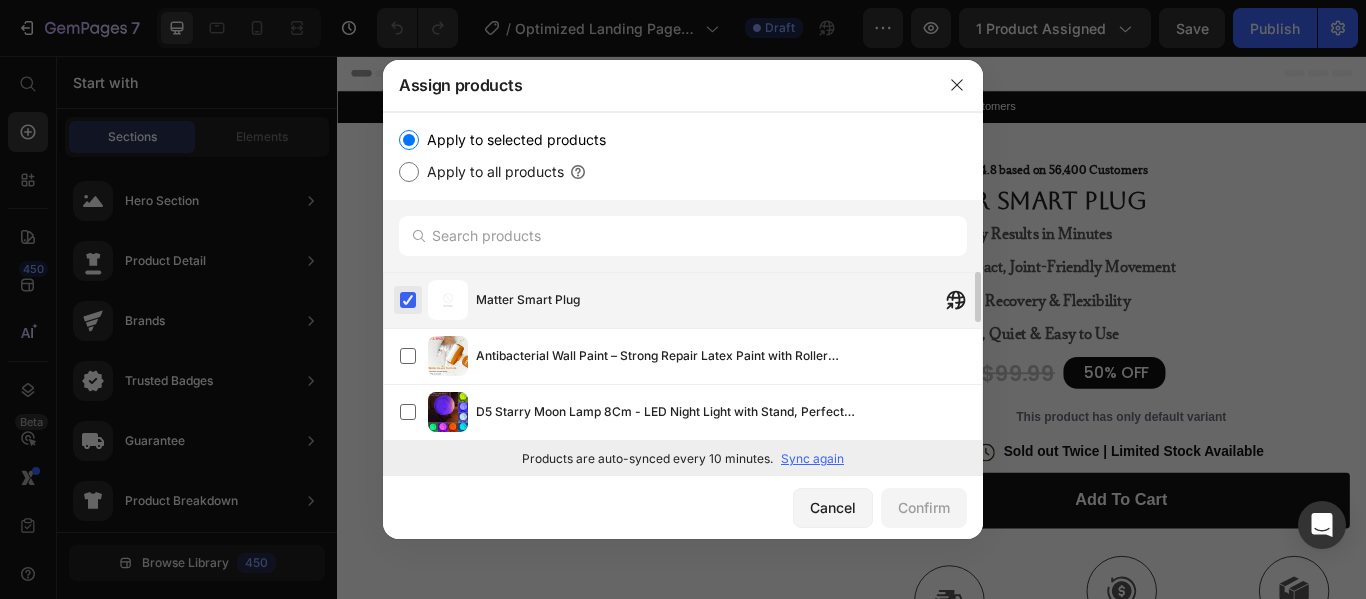 click at bounding box center (408, 300) 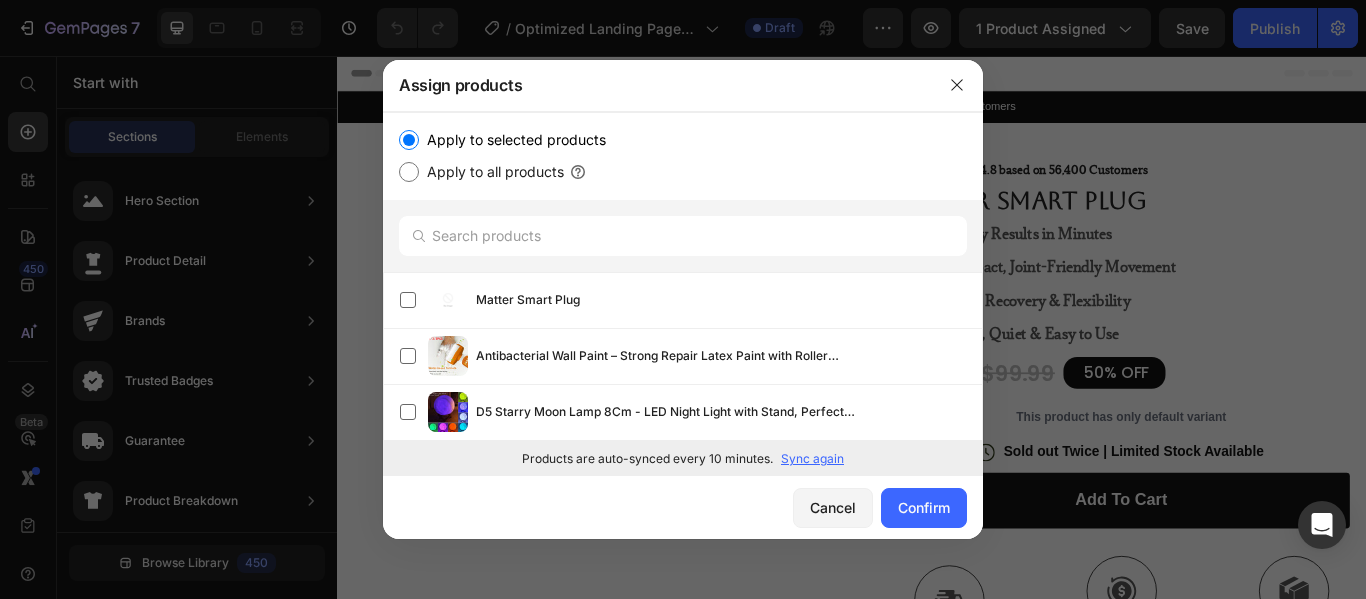 click on "Sync again" at bounding box center [812, 459] 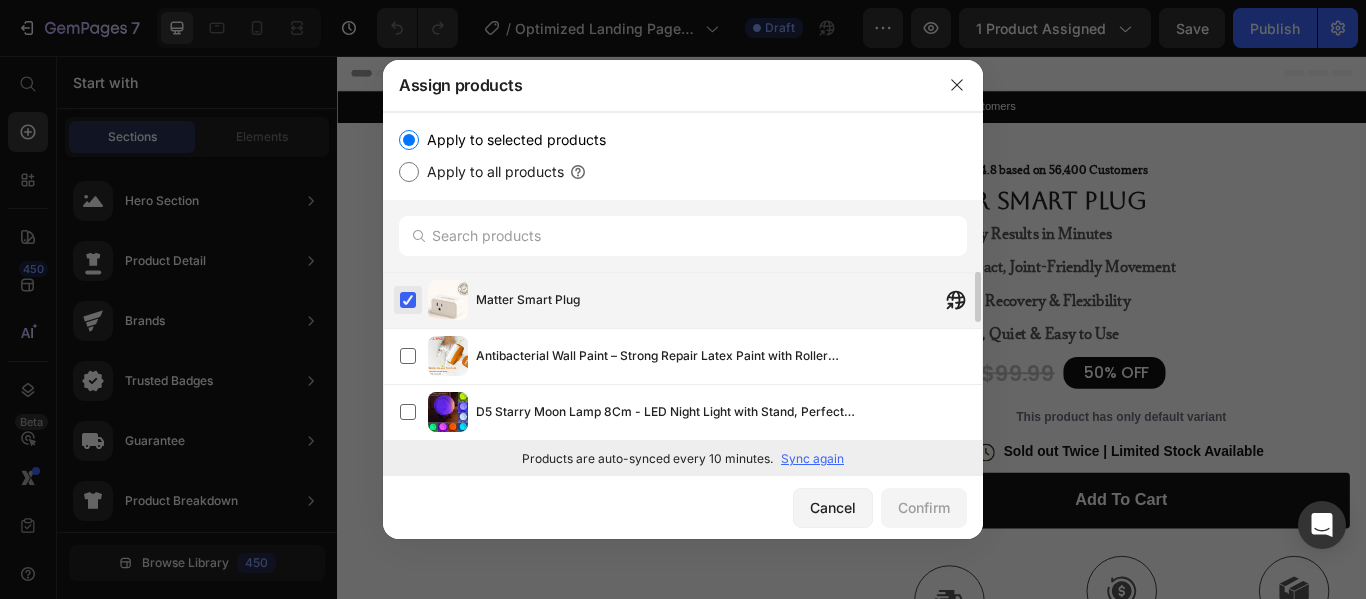 click at bounding box center (408, 300) 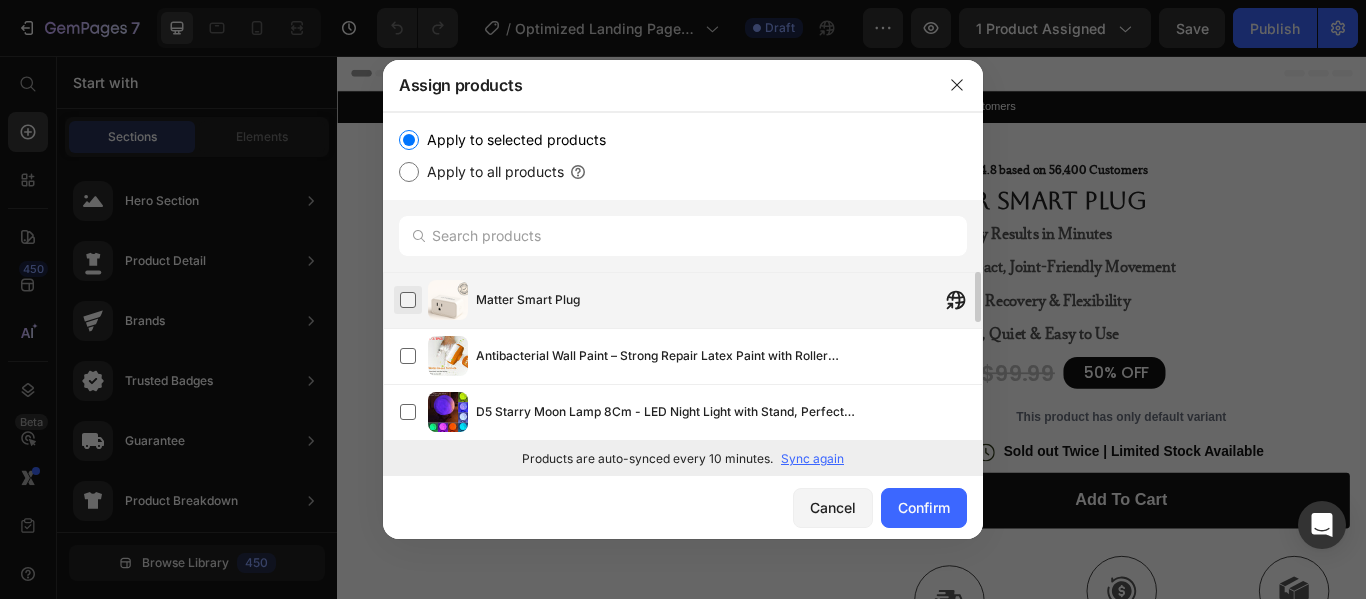 click at bounding box center [408, 300] 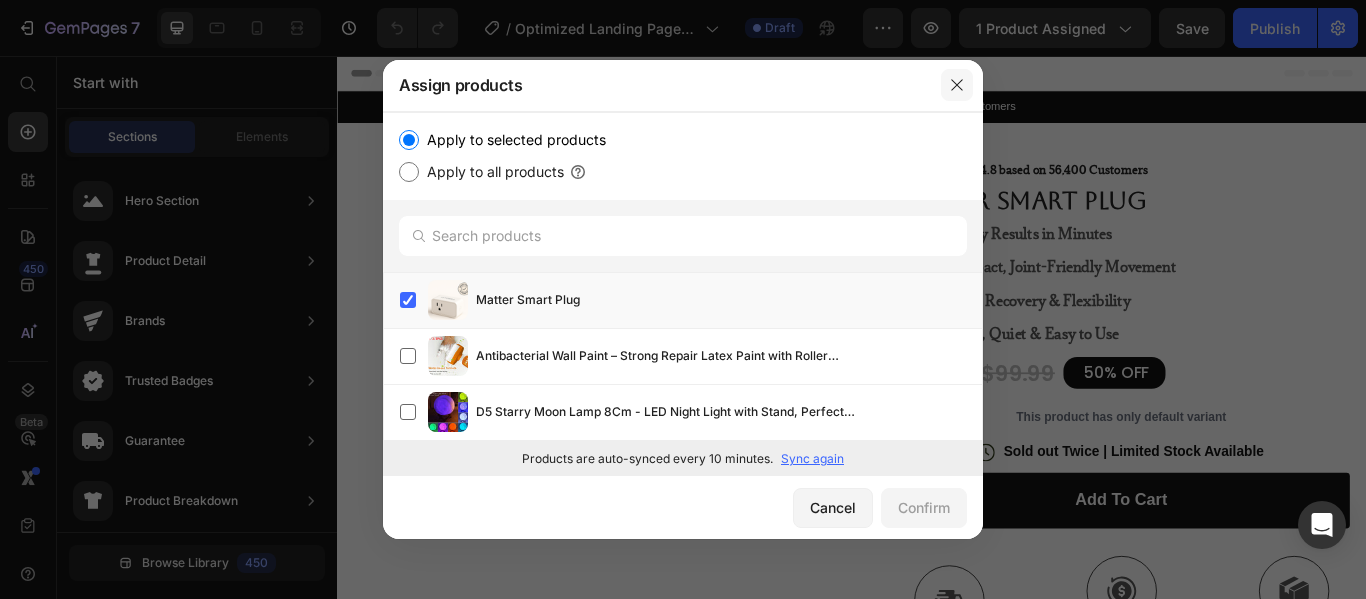 click at bounding box center [957, 85] 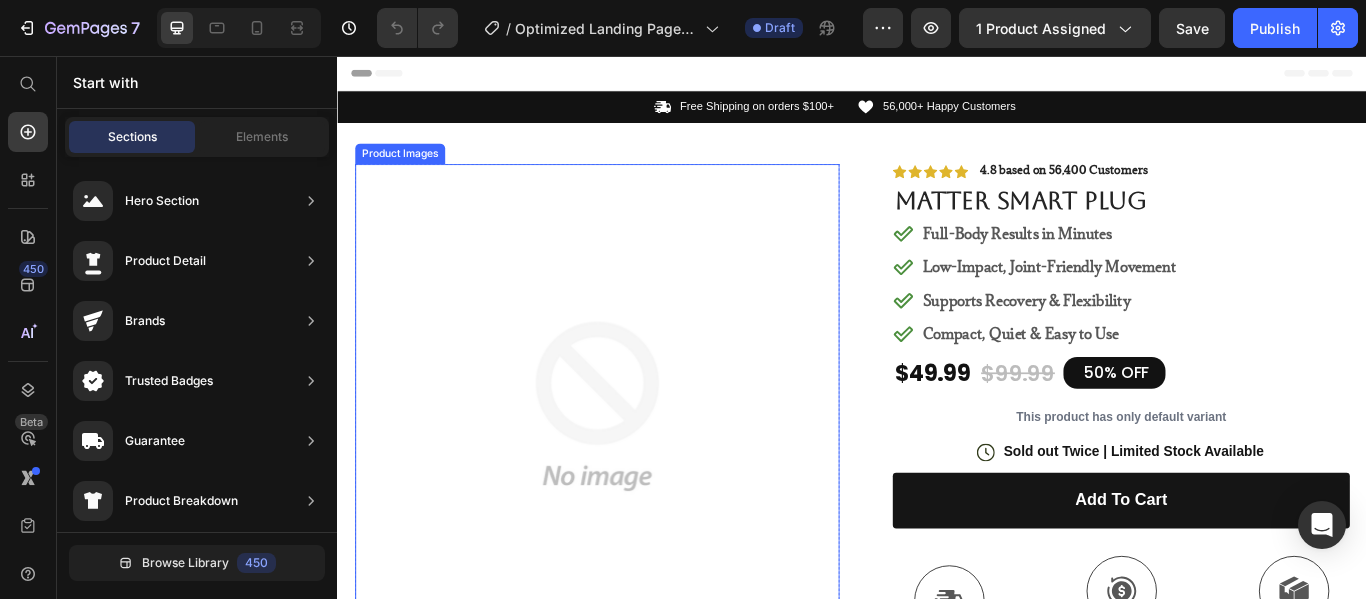 click at bounding box center (639, 464) 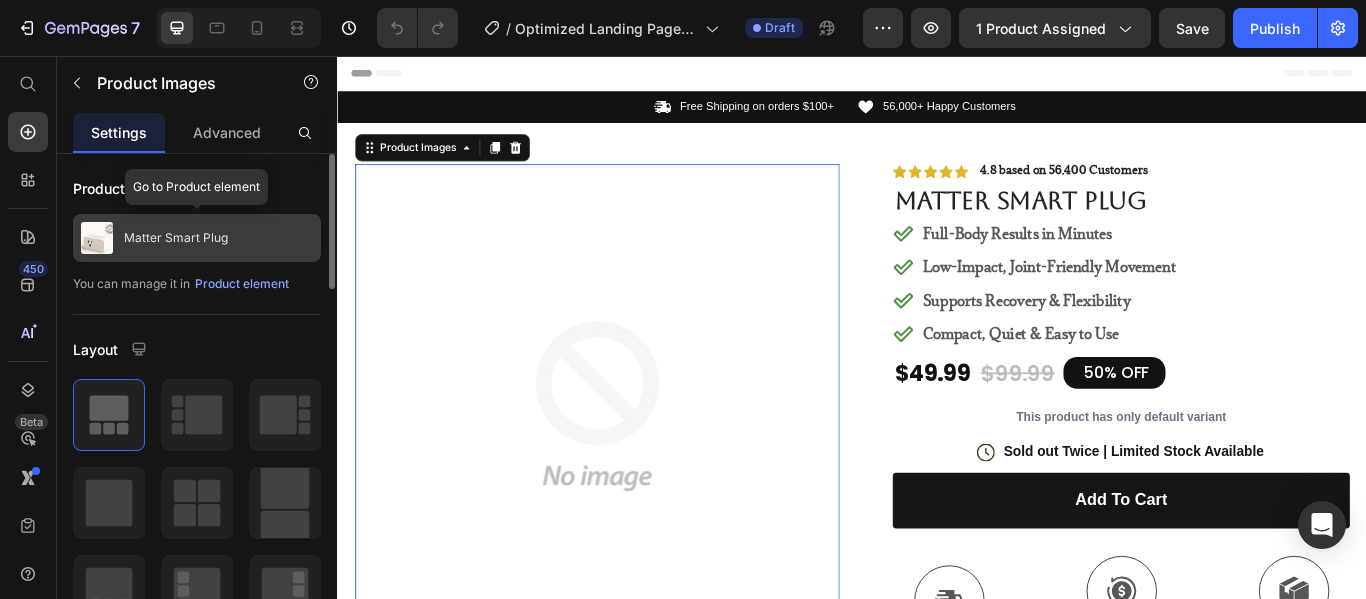 click at bounding box center [97, 238] 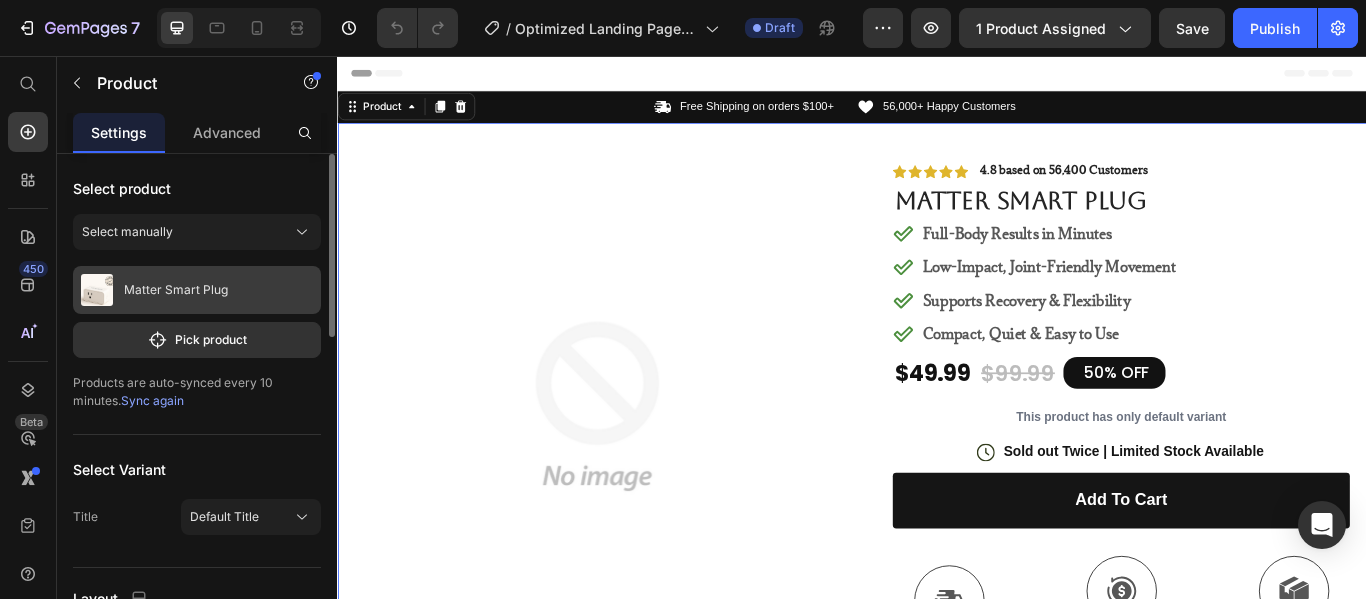 click on "Matter Smart Plug" at bounding box center (197, 290) 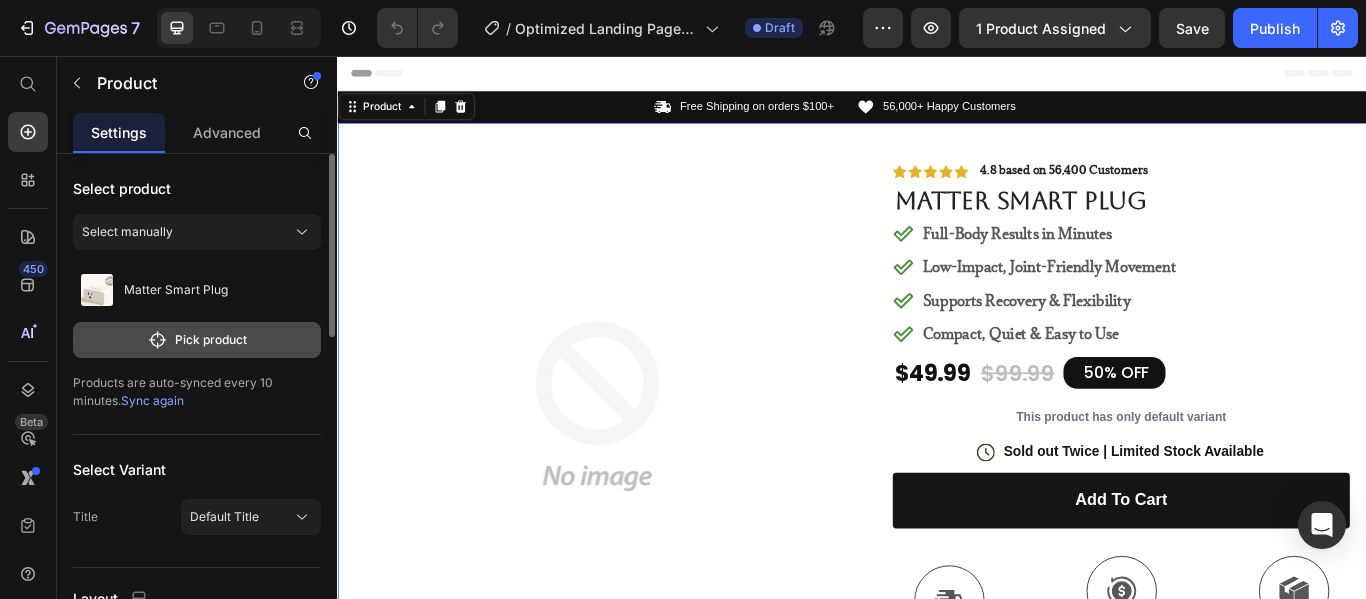 click on "Pick product" at bounding box center [197, 340] 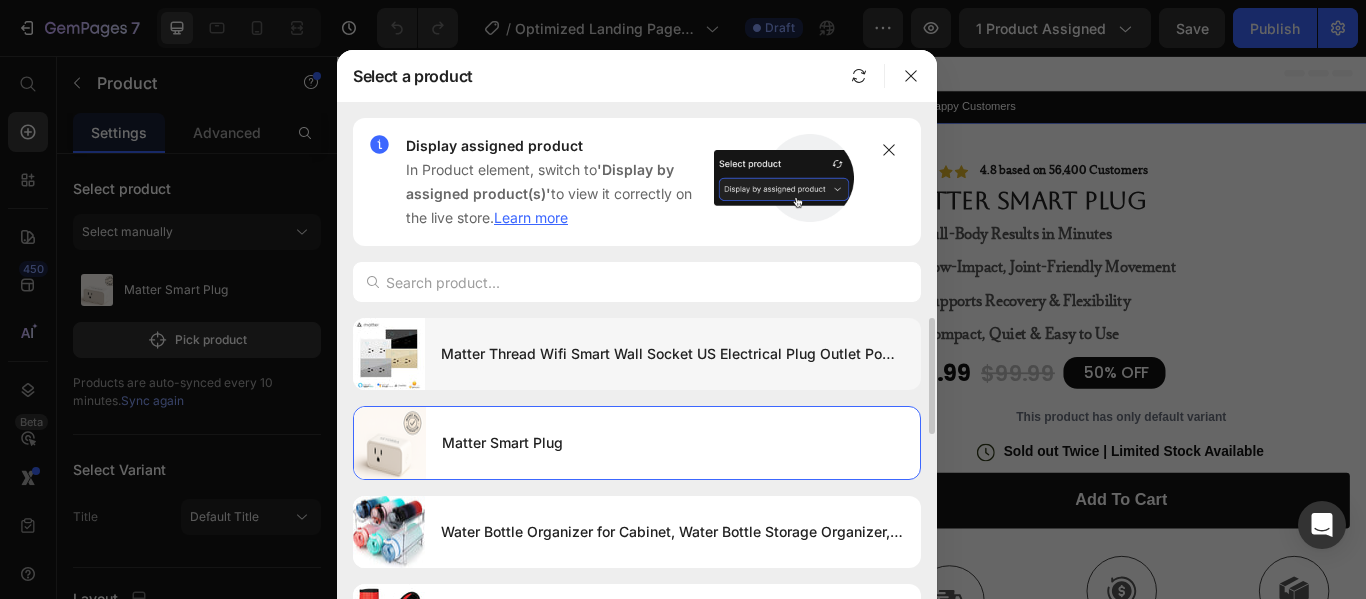 click on "Matter Thread Wifi Smart Wall Socket US Electrical Plug Outlet Power Touch Switch Wireless Voice Remote,Alexa Google Home" at bounding box center [673, 354] 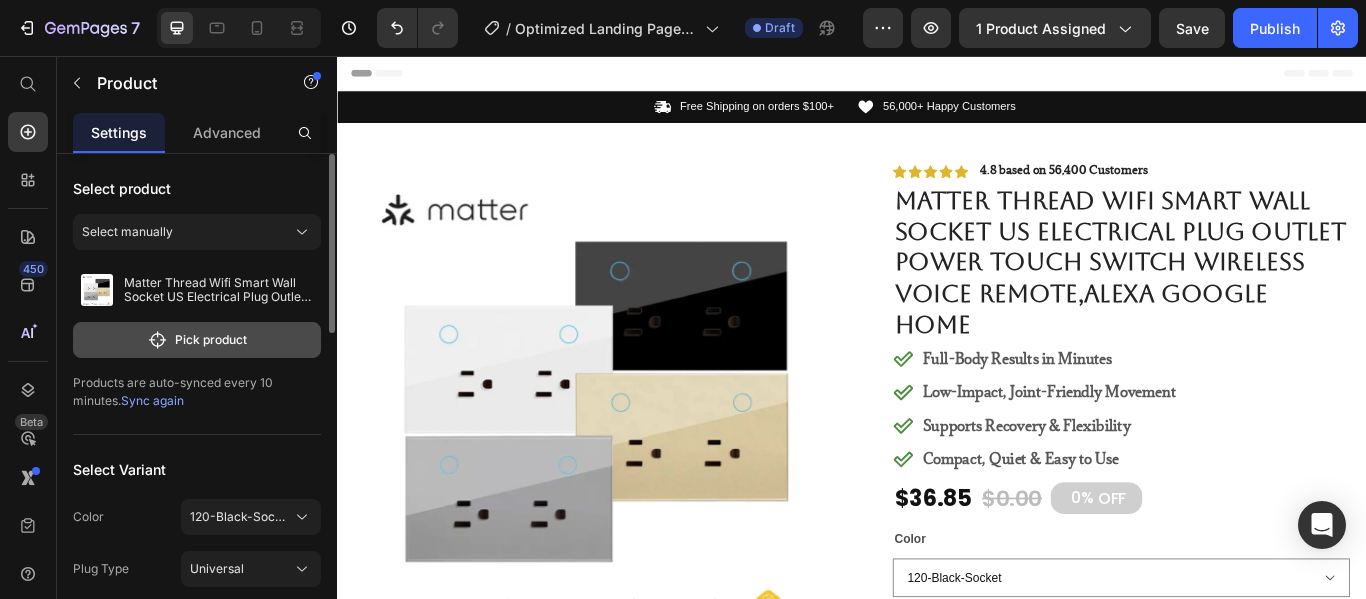 click on "Pick product" at bounding box center (197, 340) 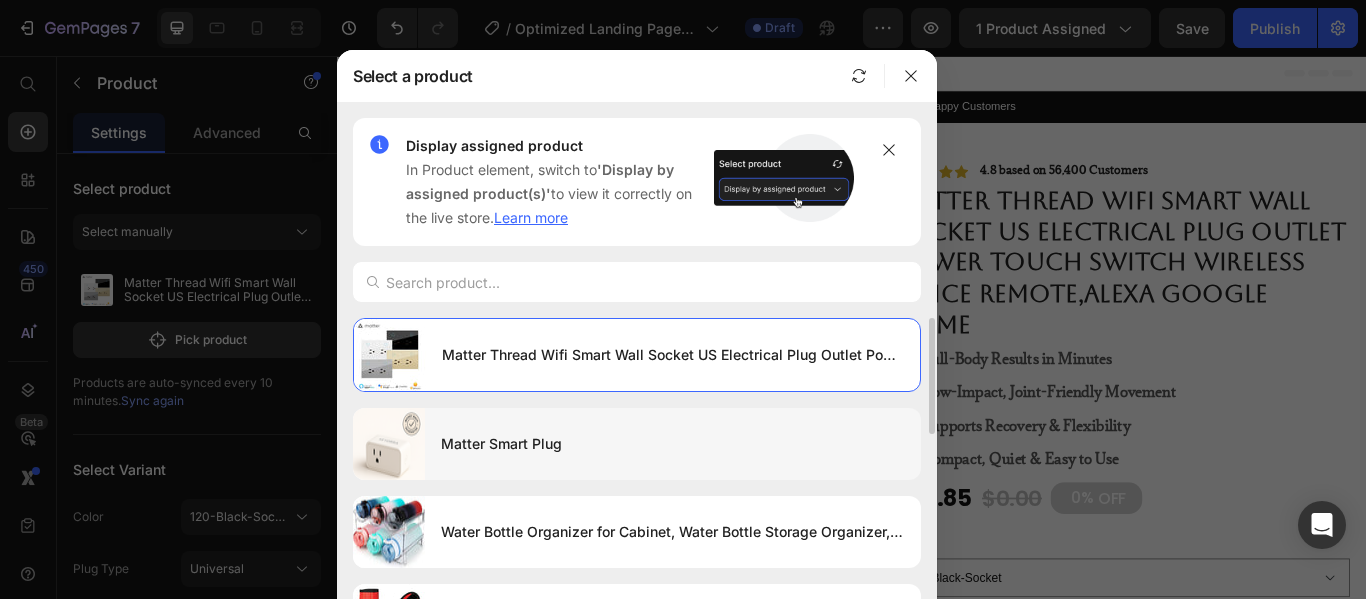 click on "Matter Smart Plug" at bounding box center (673, 444) 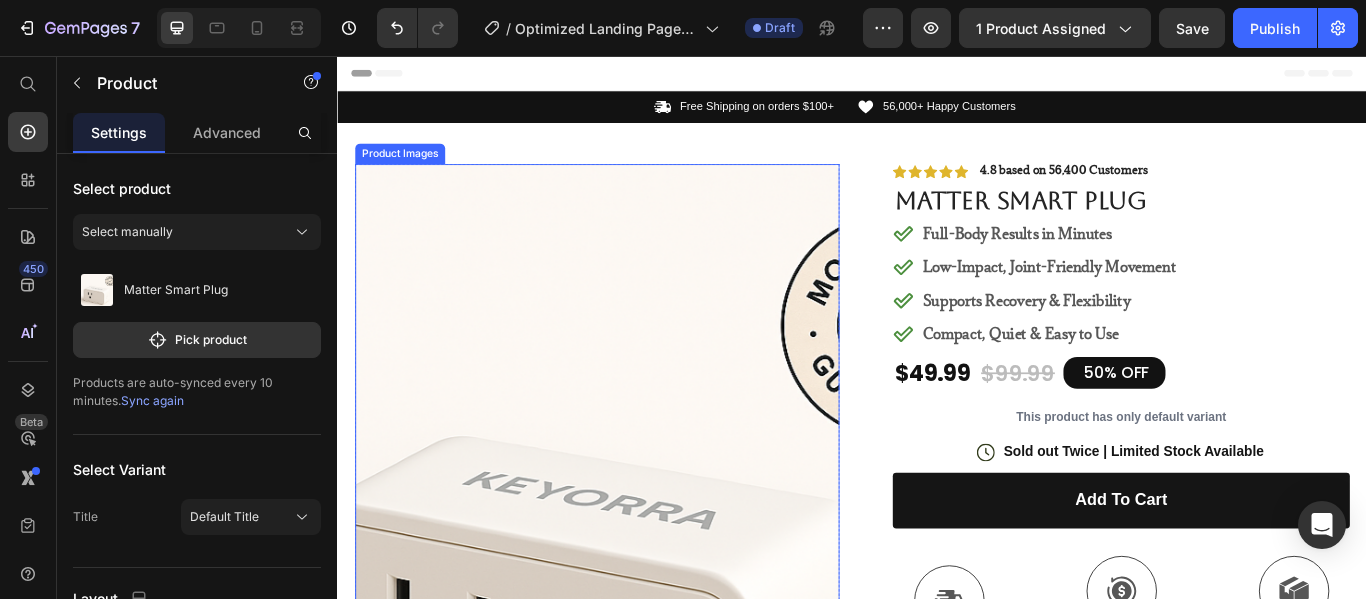 scroll, scrollTop: 200, scrollLeft: 0, axis: vertical 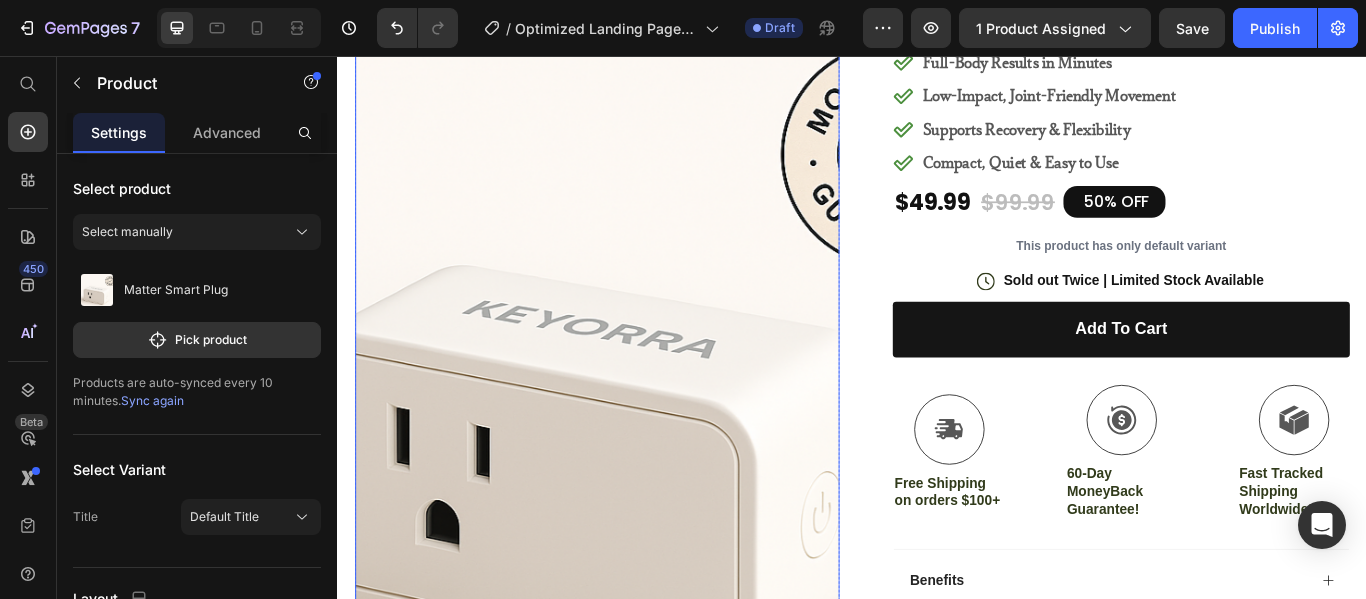 click at bounding box center (639, 406) 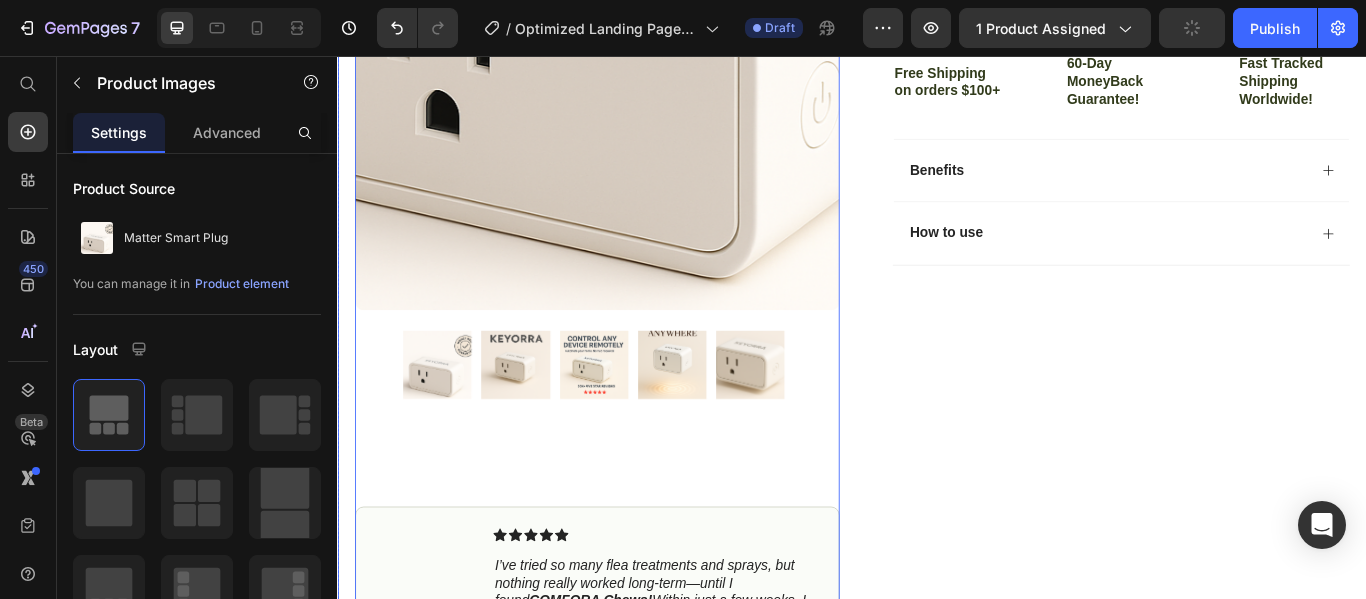 scroll, scrollTop: 700, scrollLeft: 0, axis: vertical 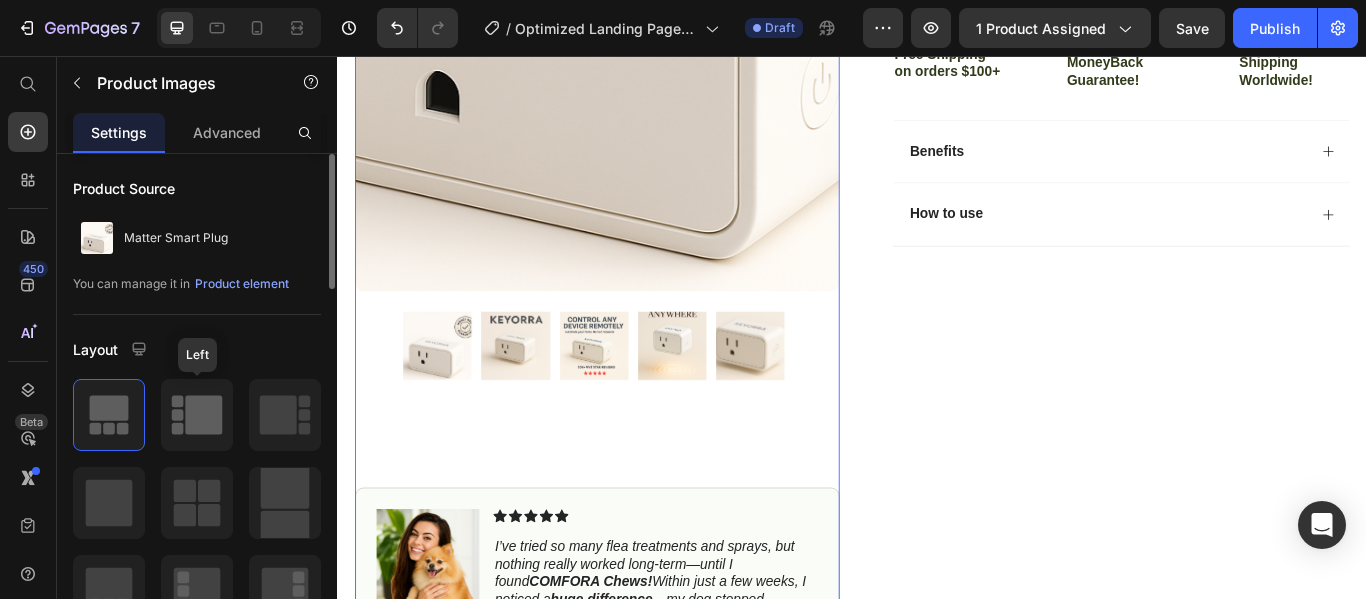 click 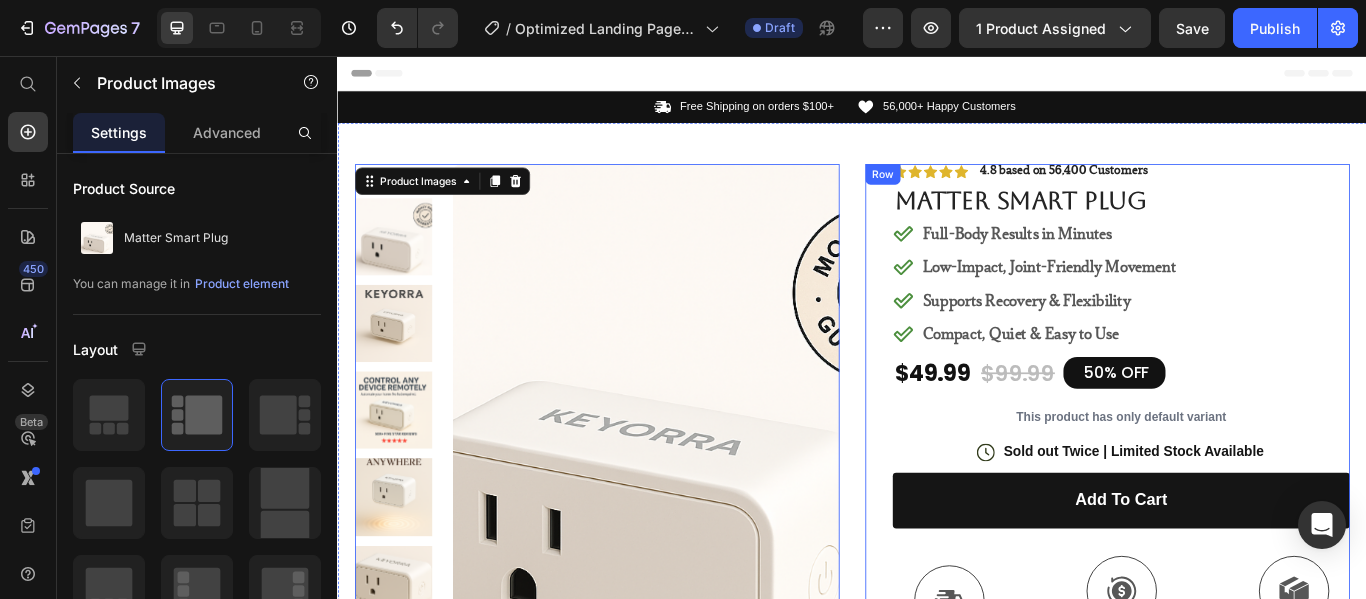 scroll, scrollTop: 200, scrollLeft: 0, axis: vertical 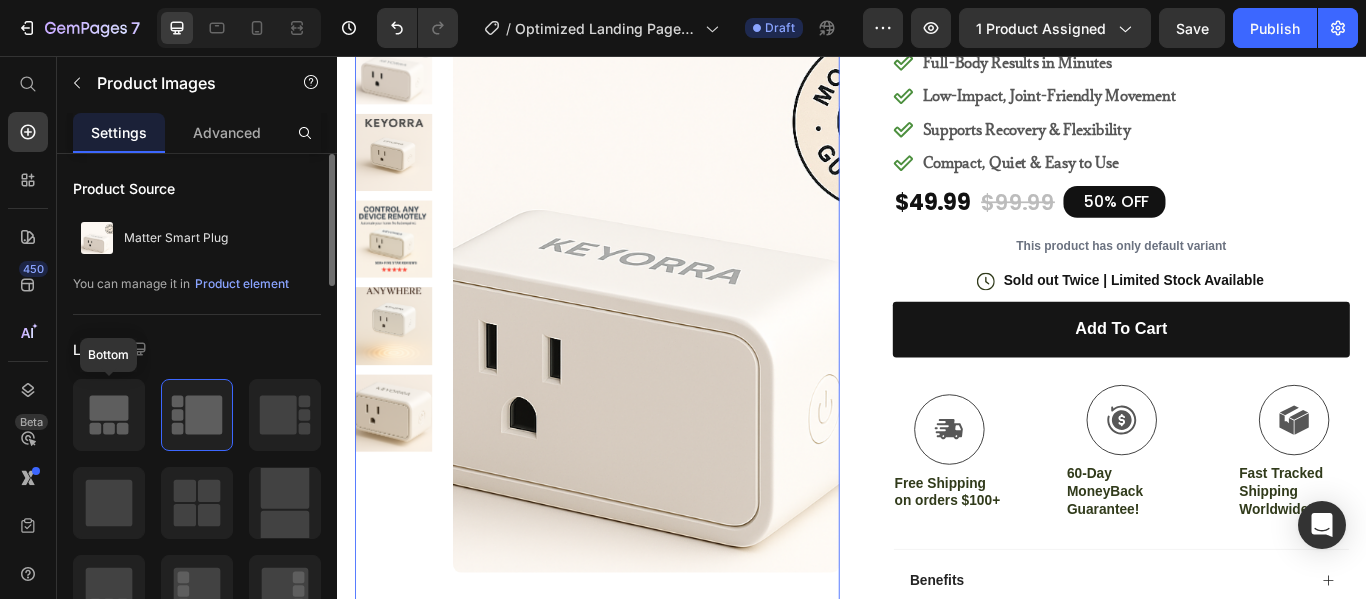 click 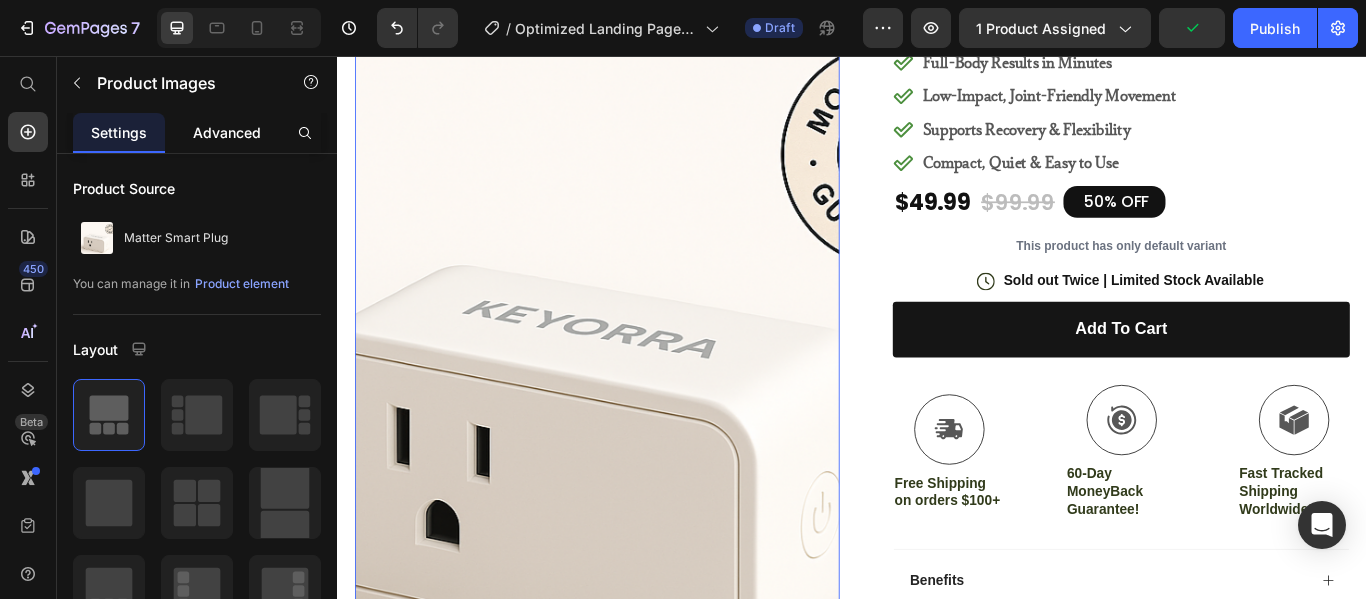 click on "Advanced" at bounding box center (227, 132) 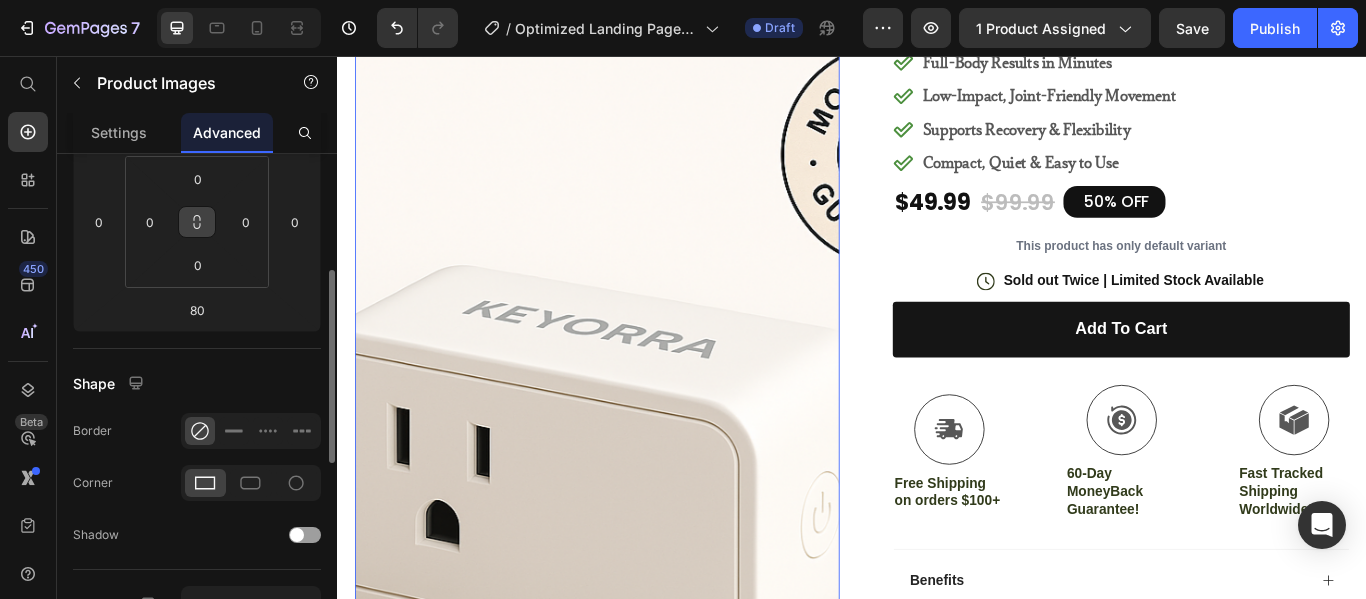 scroll, scrollTop: 0, scrollLeft: 0, axis: both 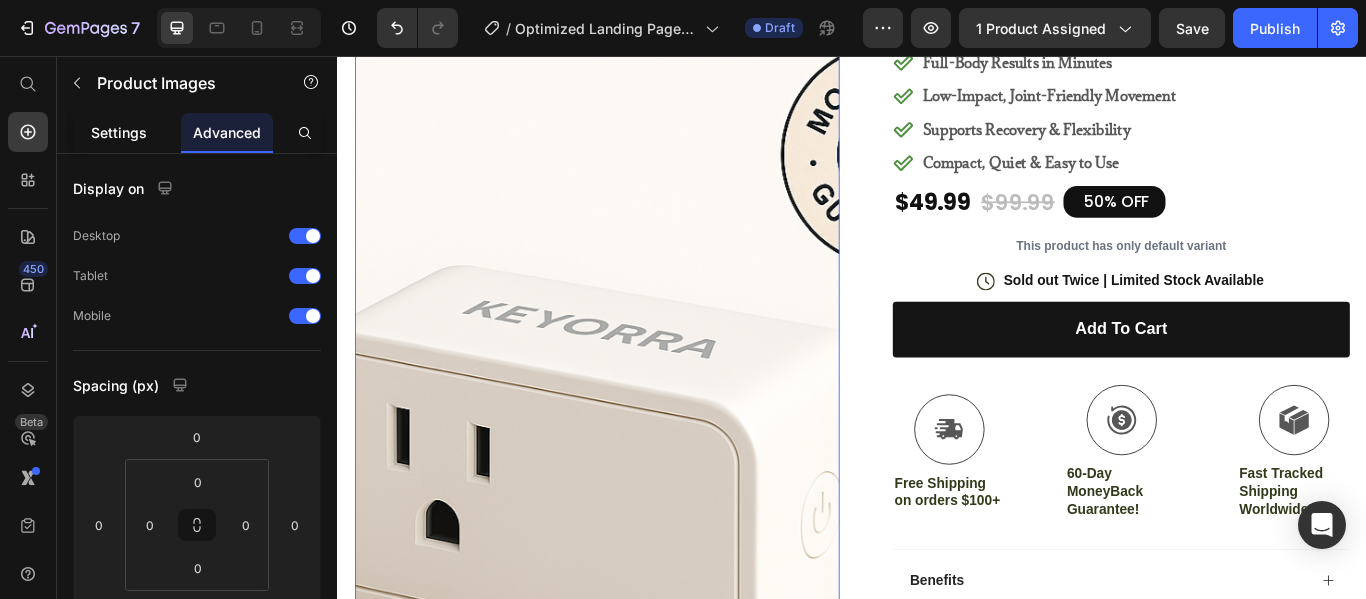 click on "Settings" at bounding box center (119, 132) 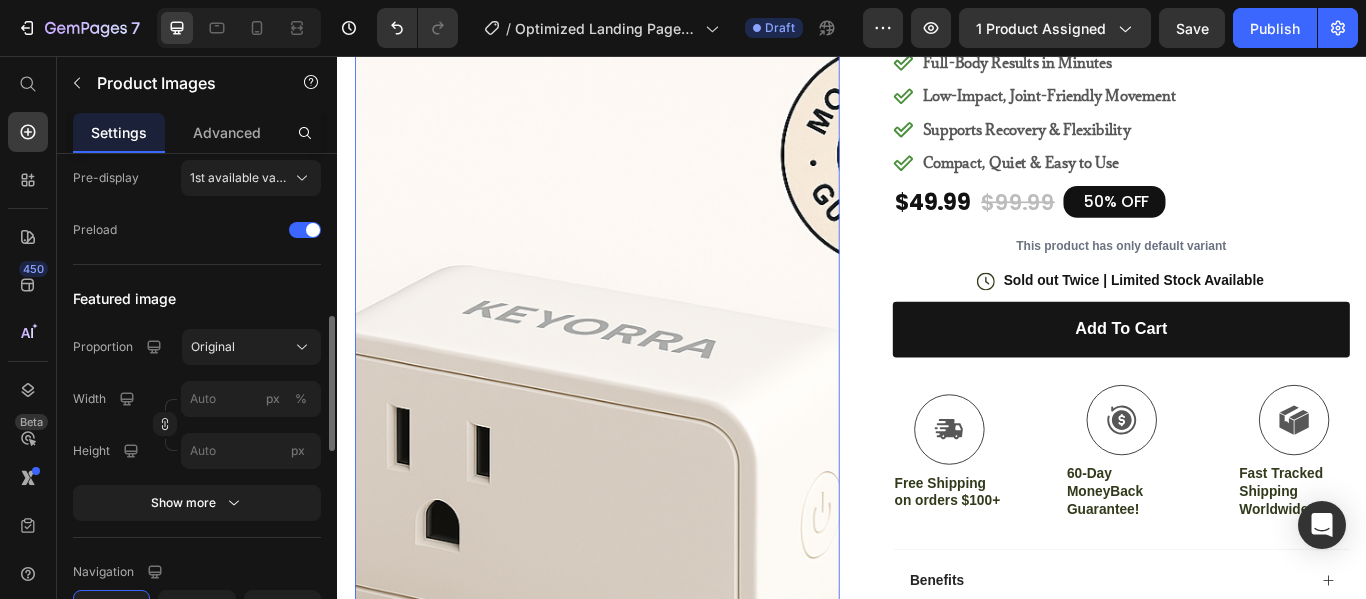 scroll, scrollTop: 700, scrollLeft: 0, axis: vertical 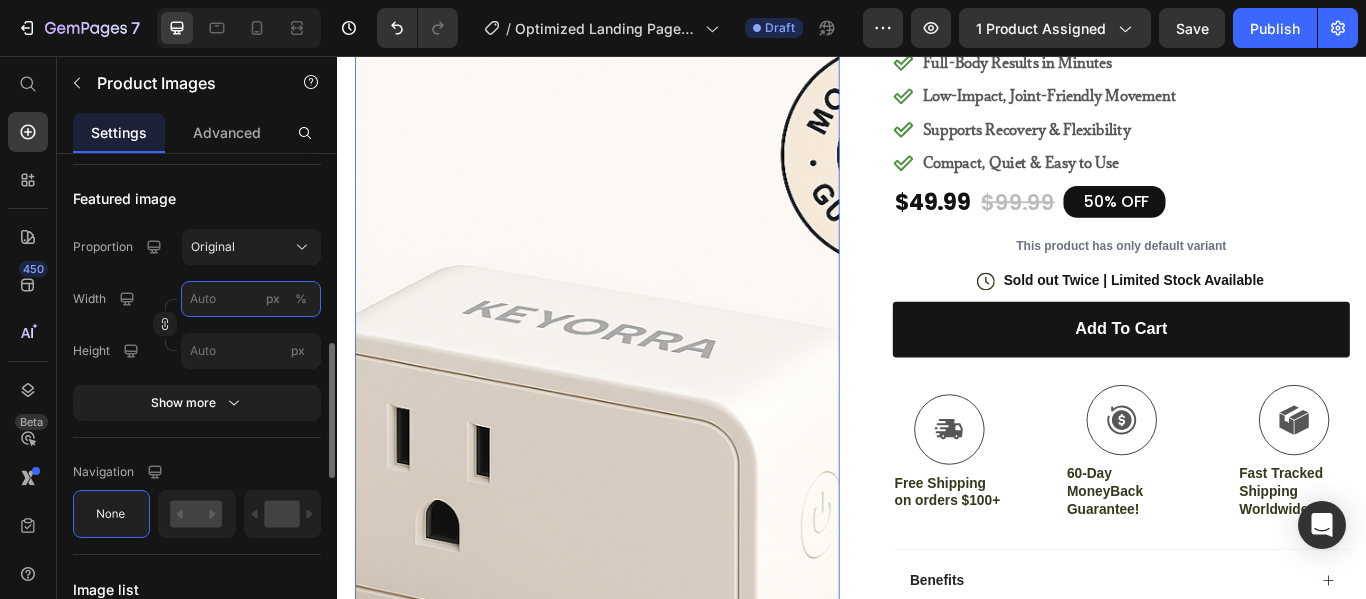 click on "px %" at bounding box center (251, 299) 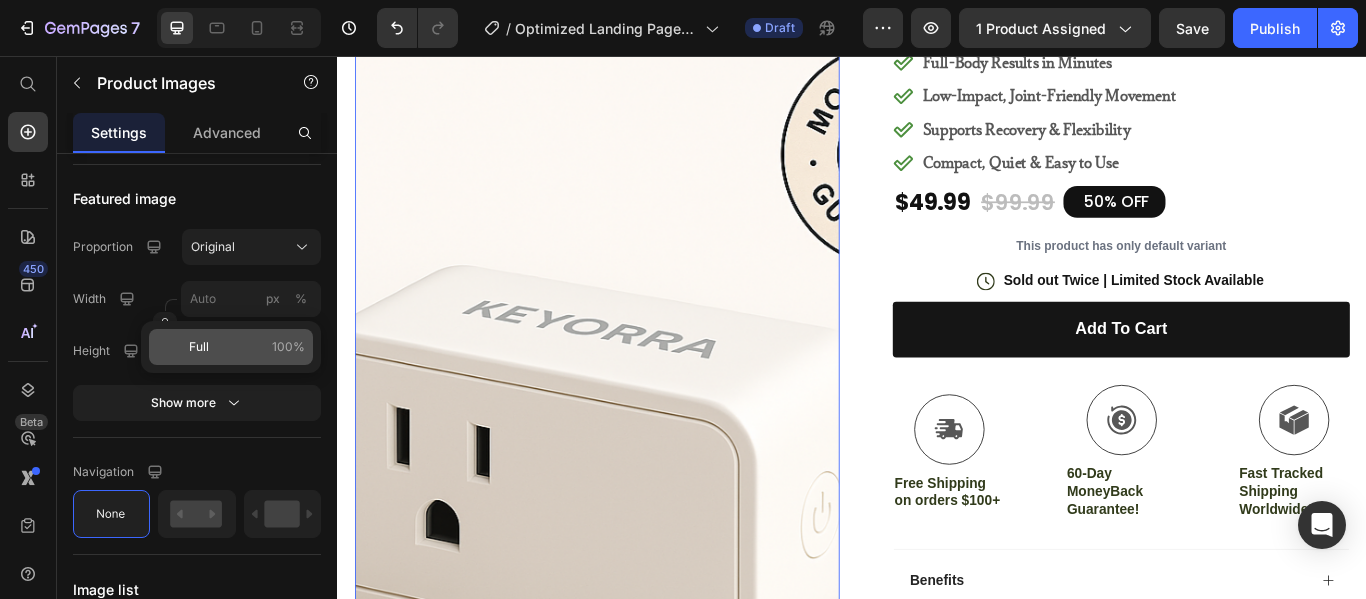 click on "Full 100%" 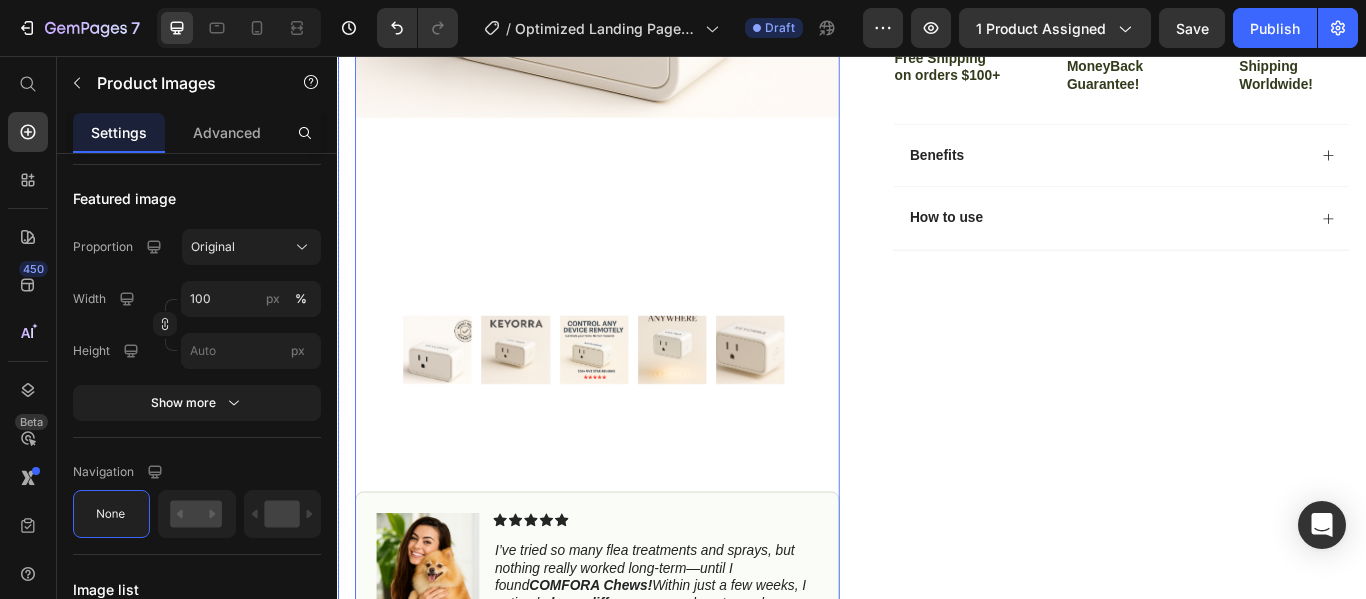 scroll, scrollTop: 700, scrollLeft: 0, axis: vertical 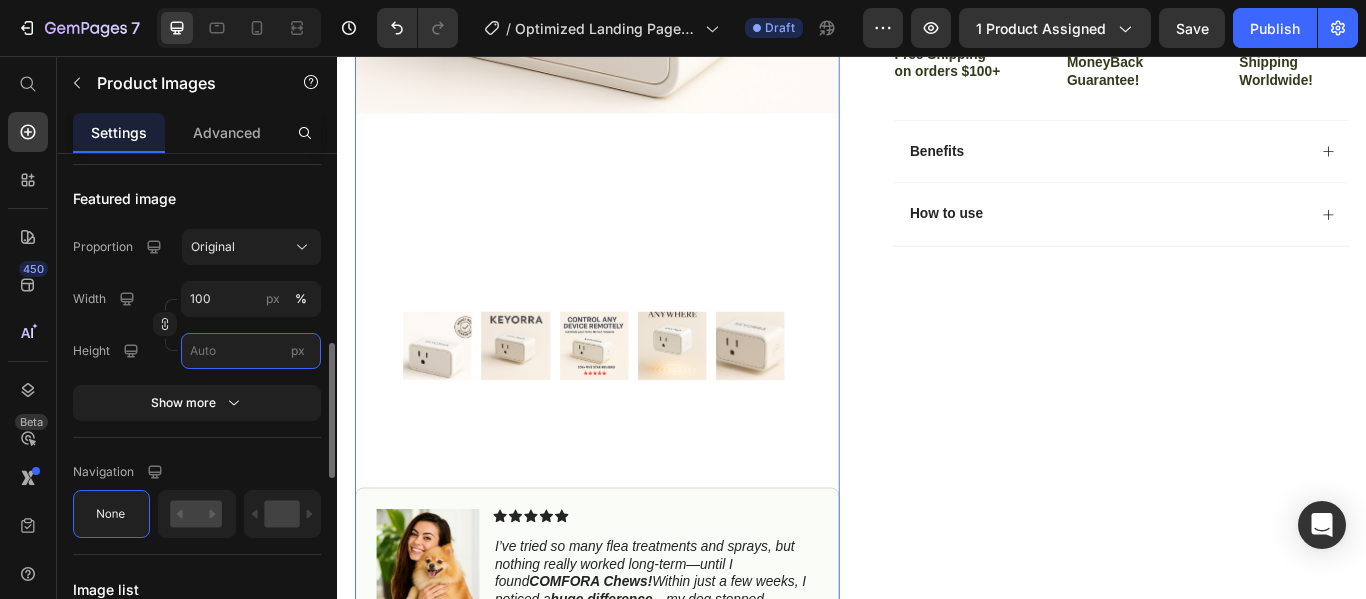 click on "px" at bounding box center (251, 351) 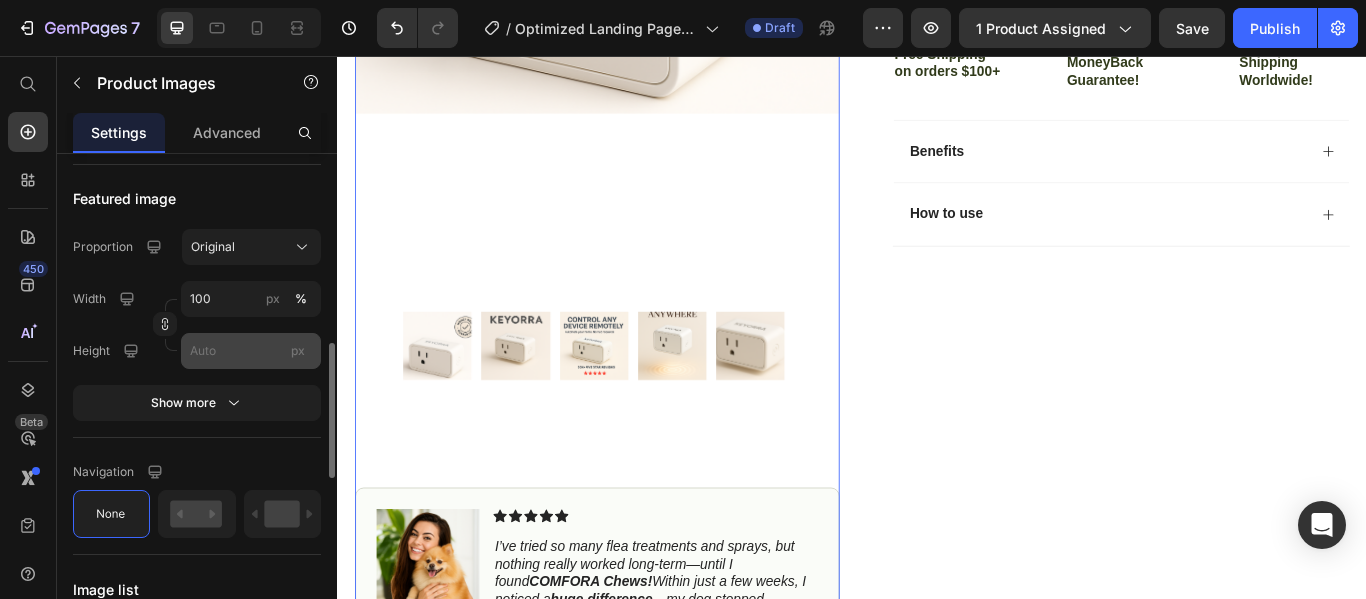 click on "px" at bounding box center (298, 350) 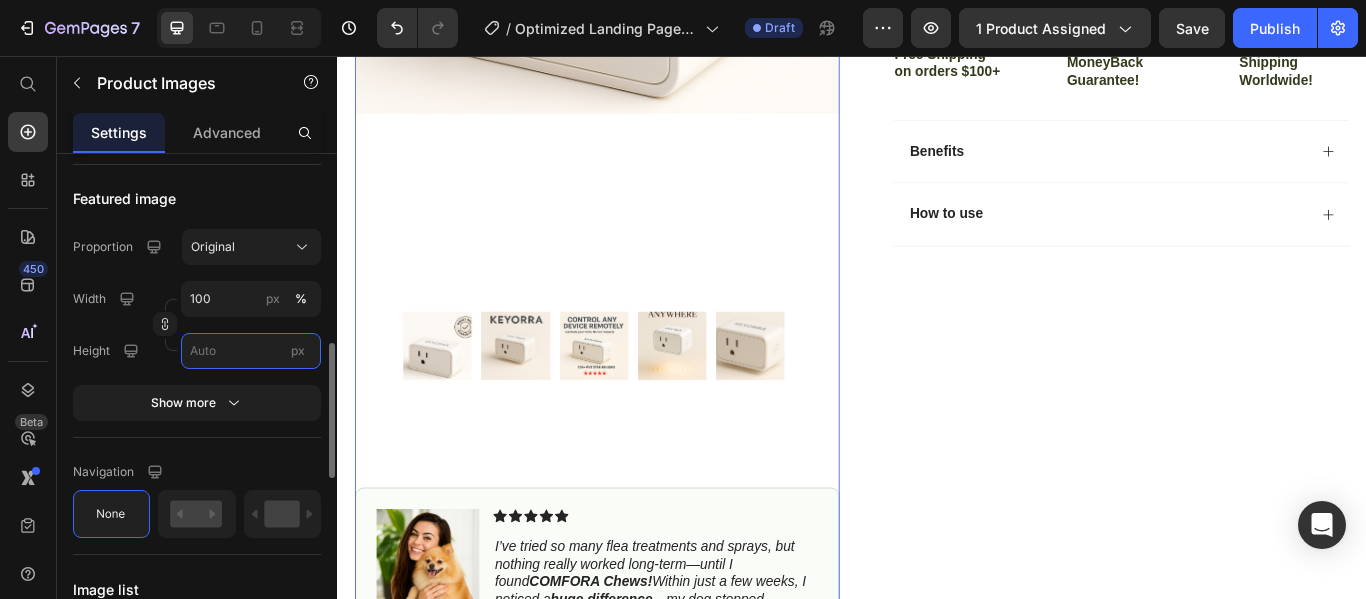 click on "px" at bounding box center [251, 351] 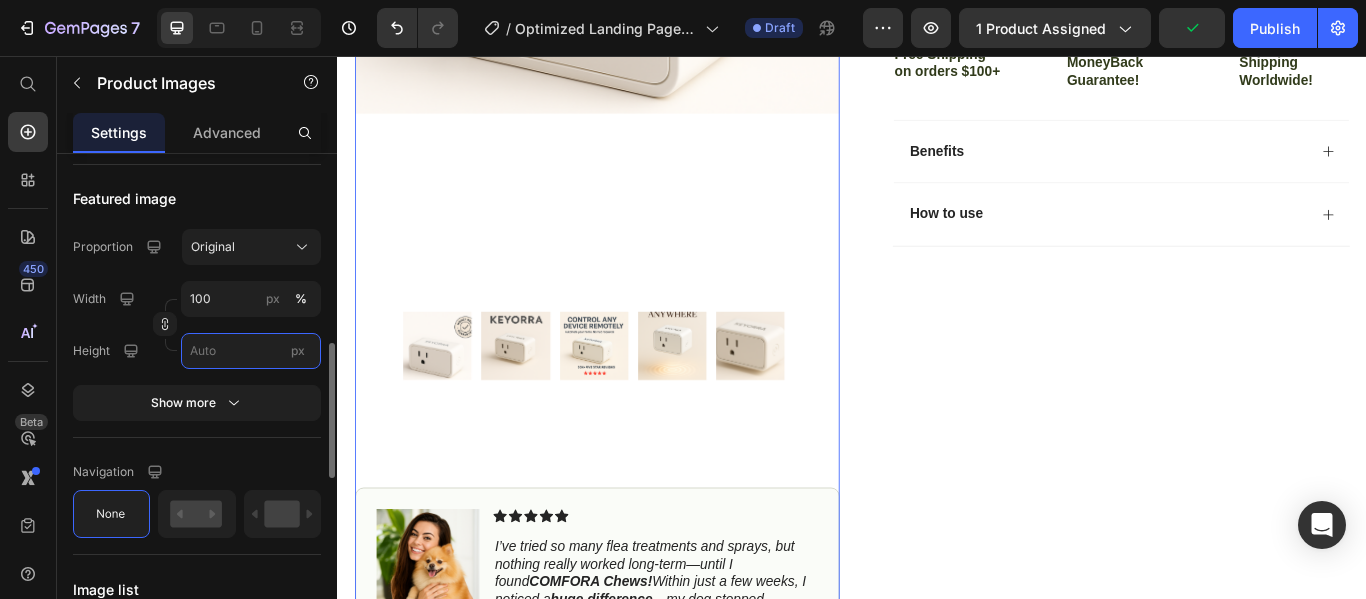 type 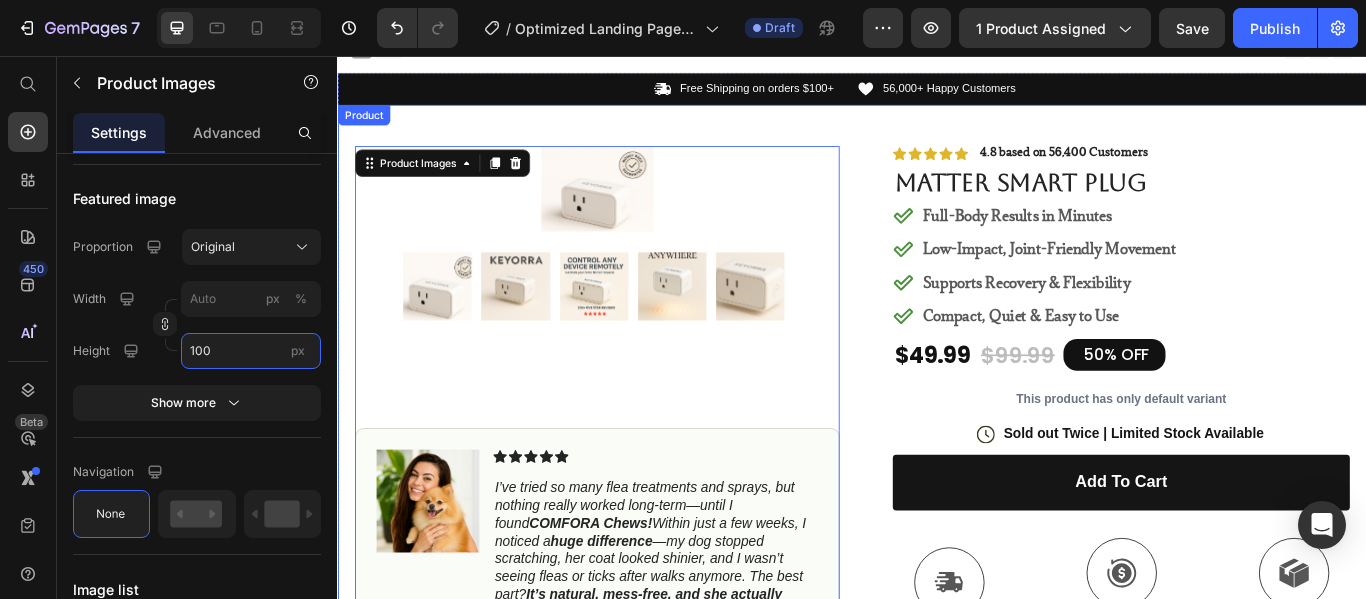 scroll, scrollTop: 0, scrollLeft: 0, axis: both 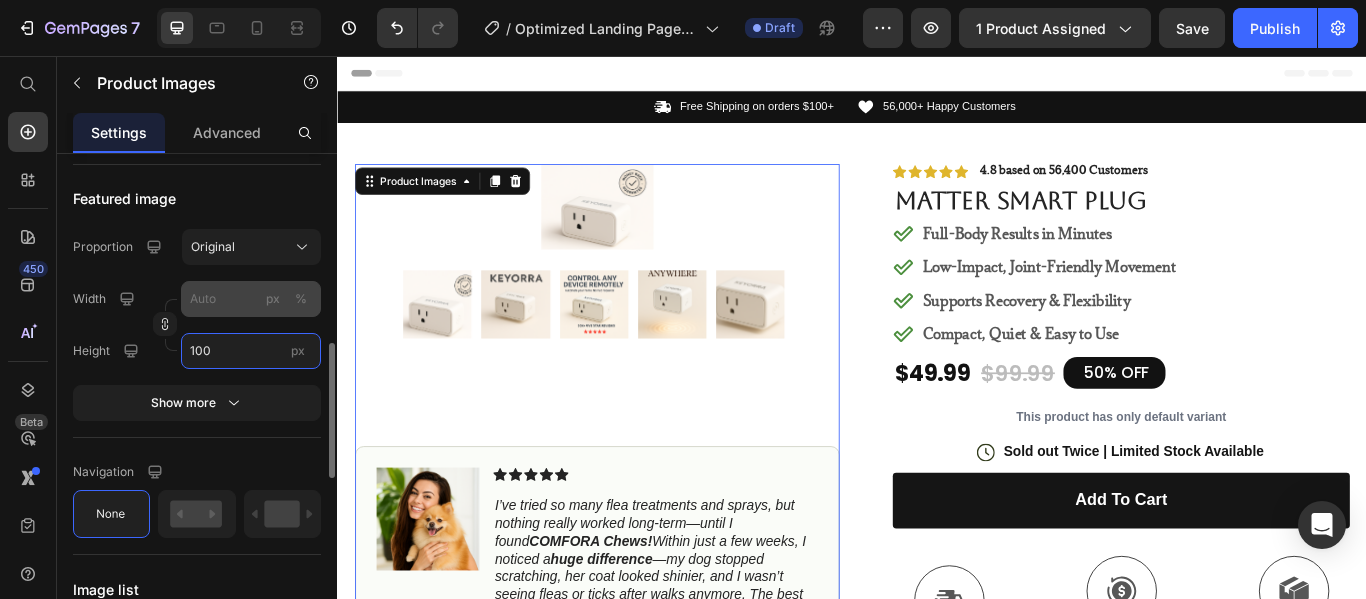 type on "100" 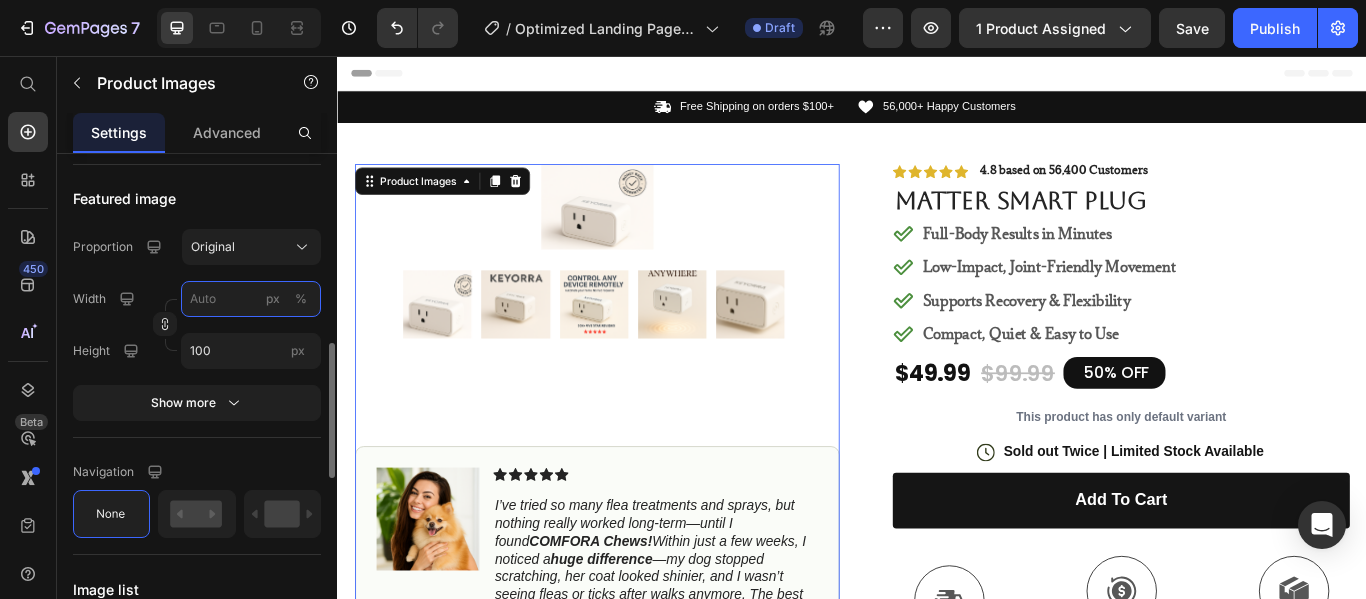 click on "px %" at bounding box center (251, 299) 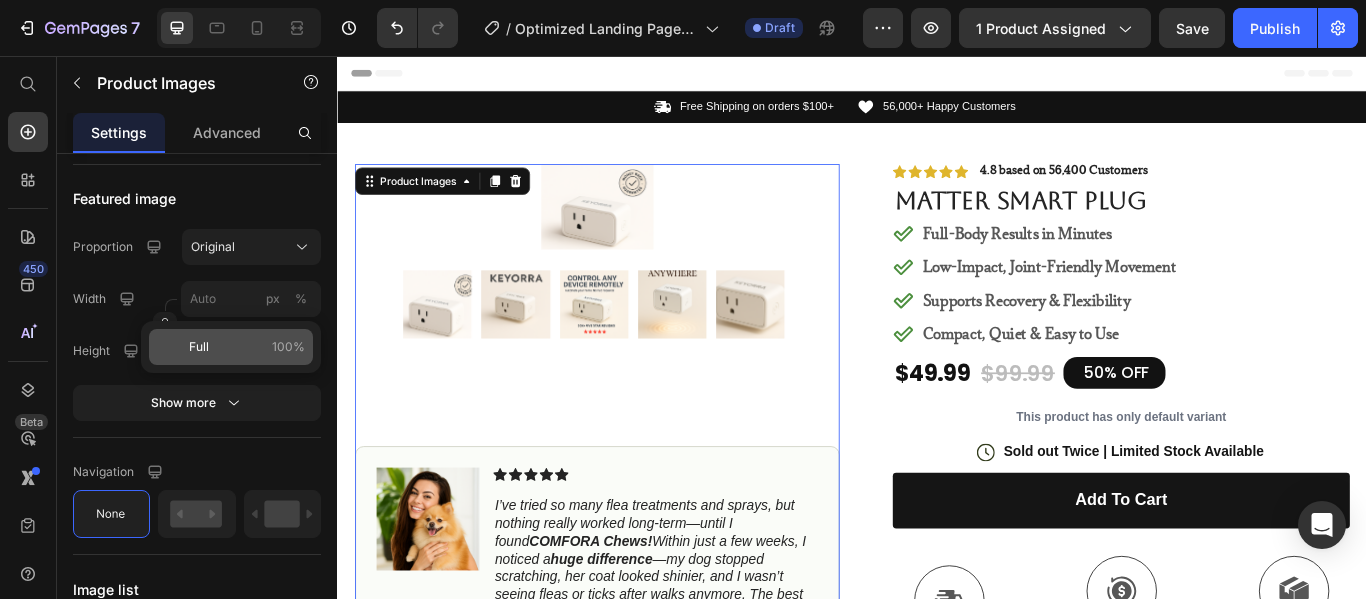 click on "Full 100%" 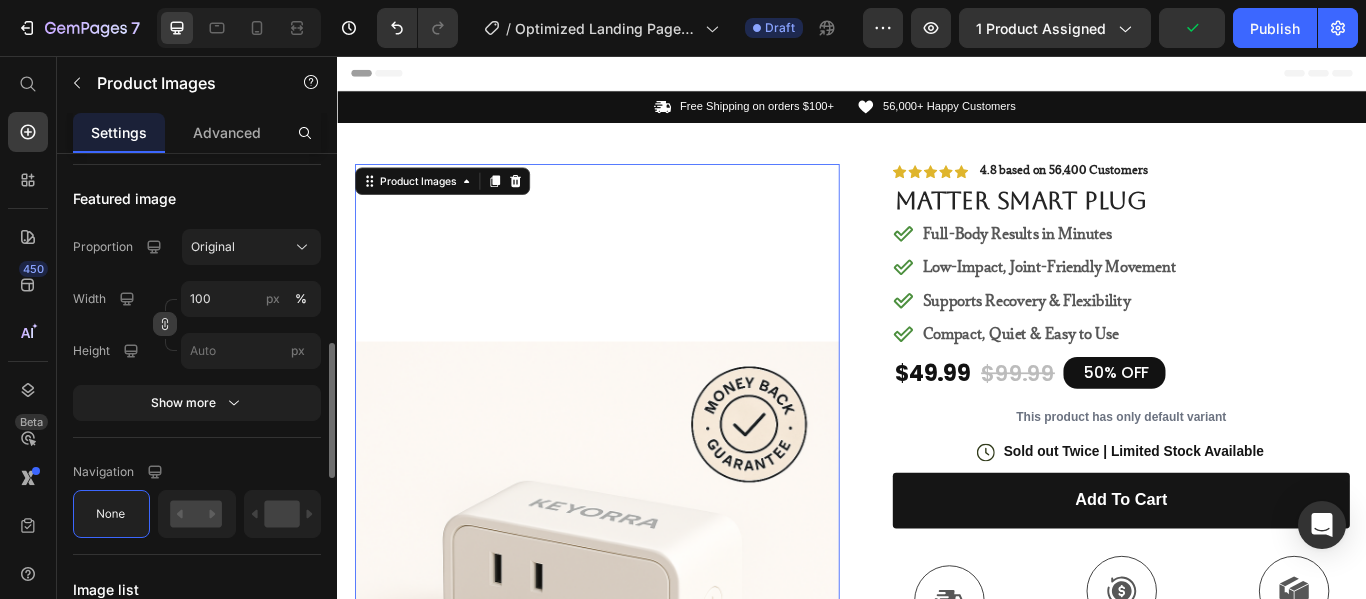 click 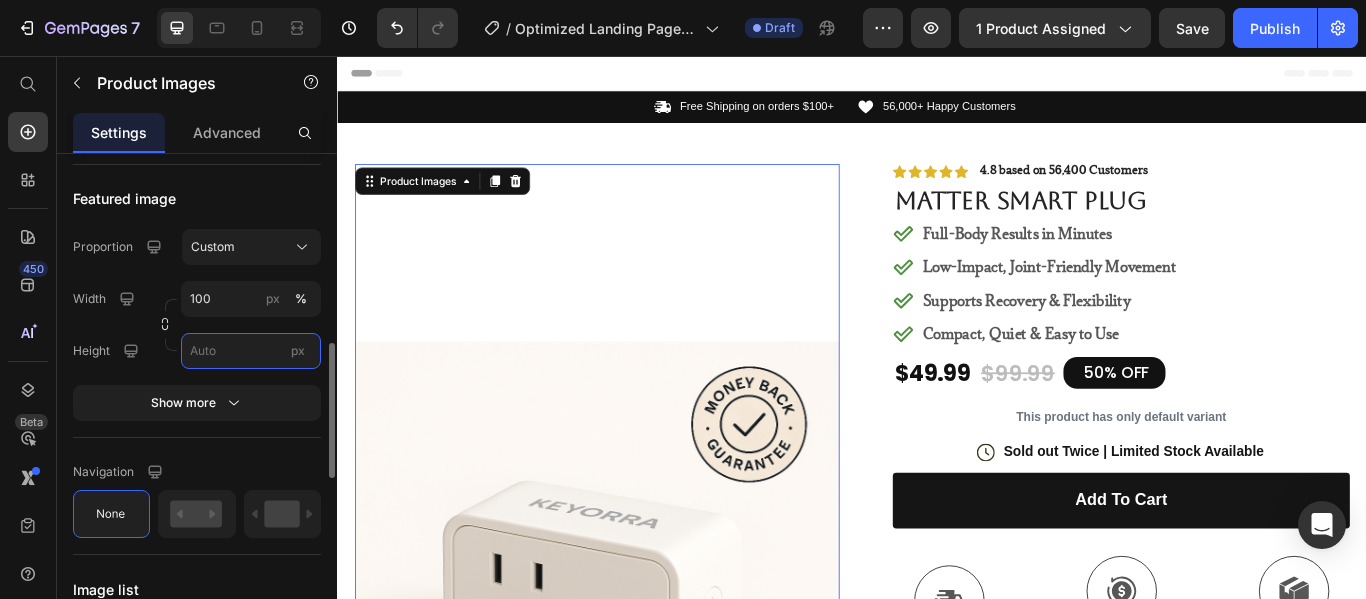 click on "px" at bounding box center [251, 351] 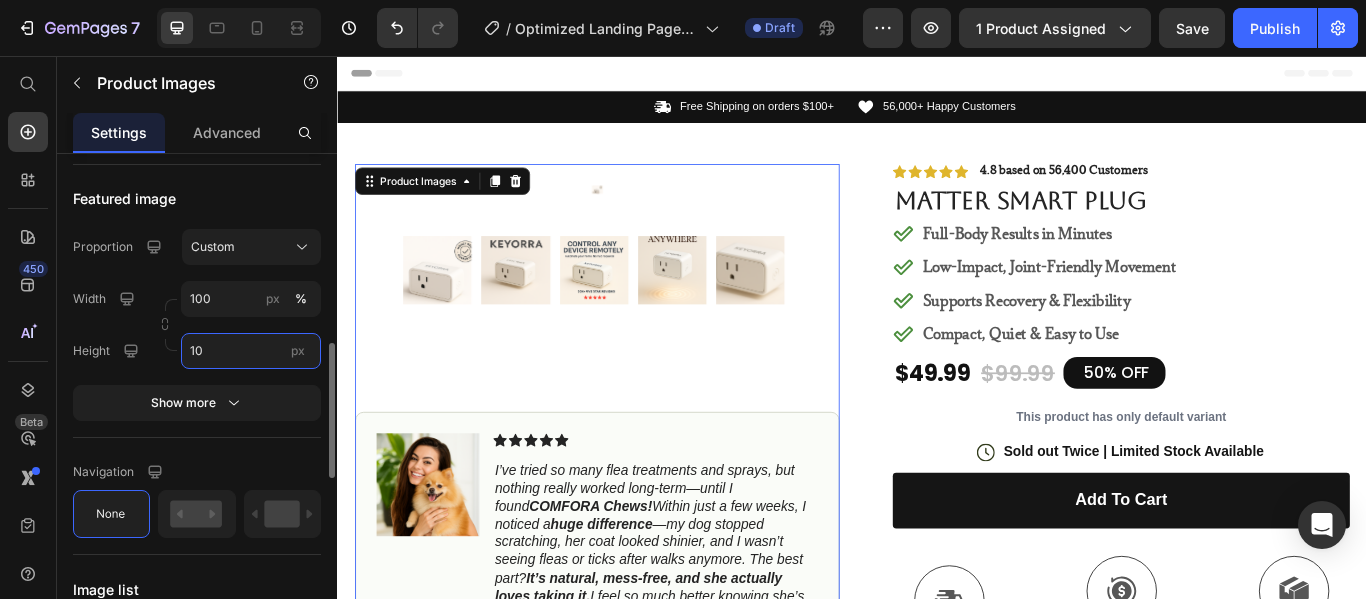 type on "1" 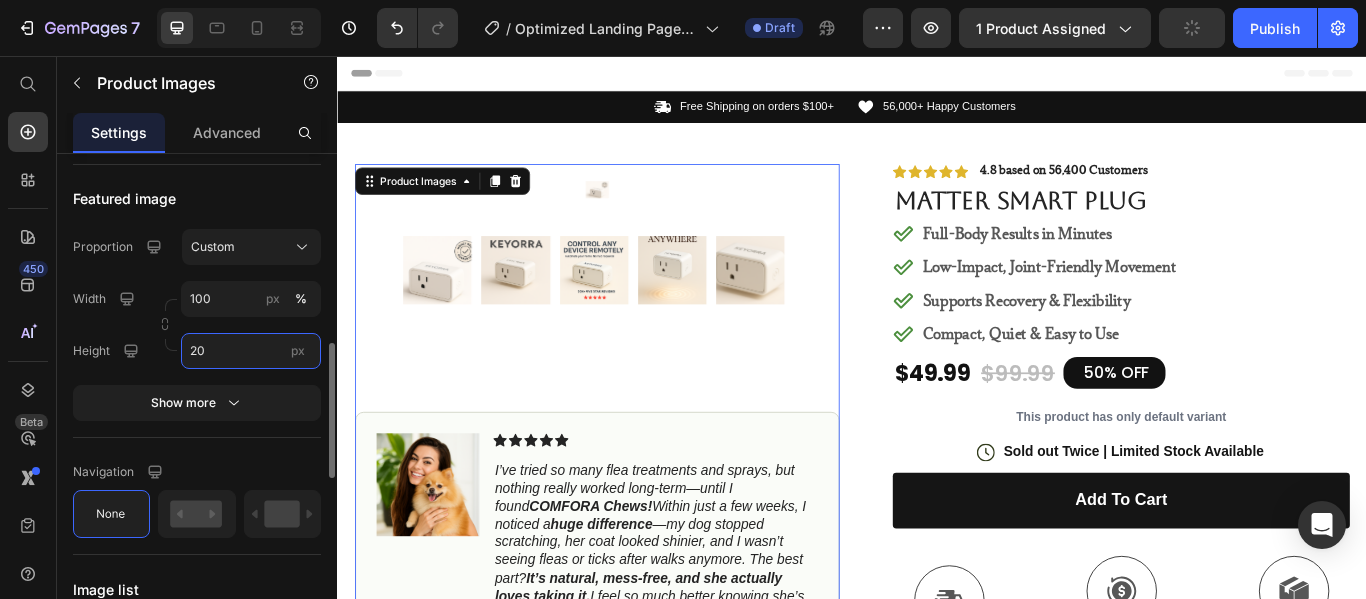 type on "200" 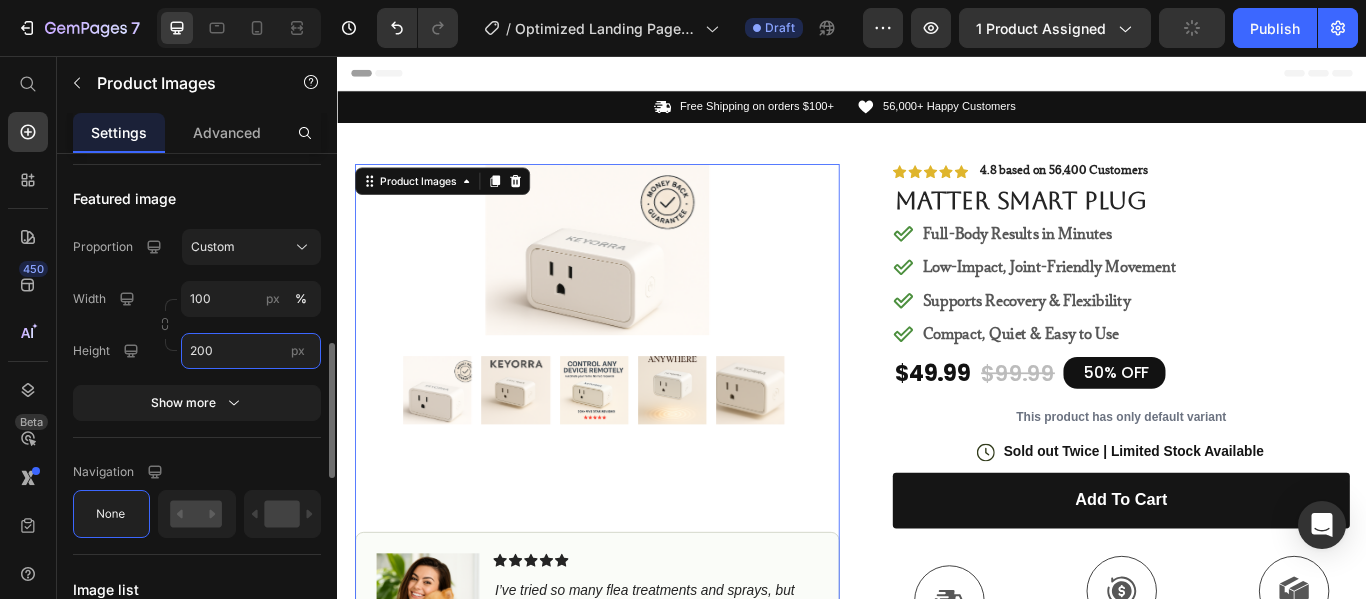 type 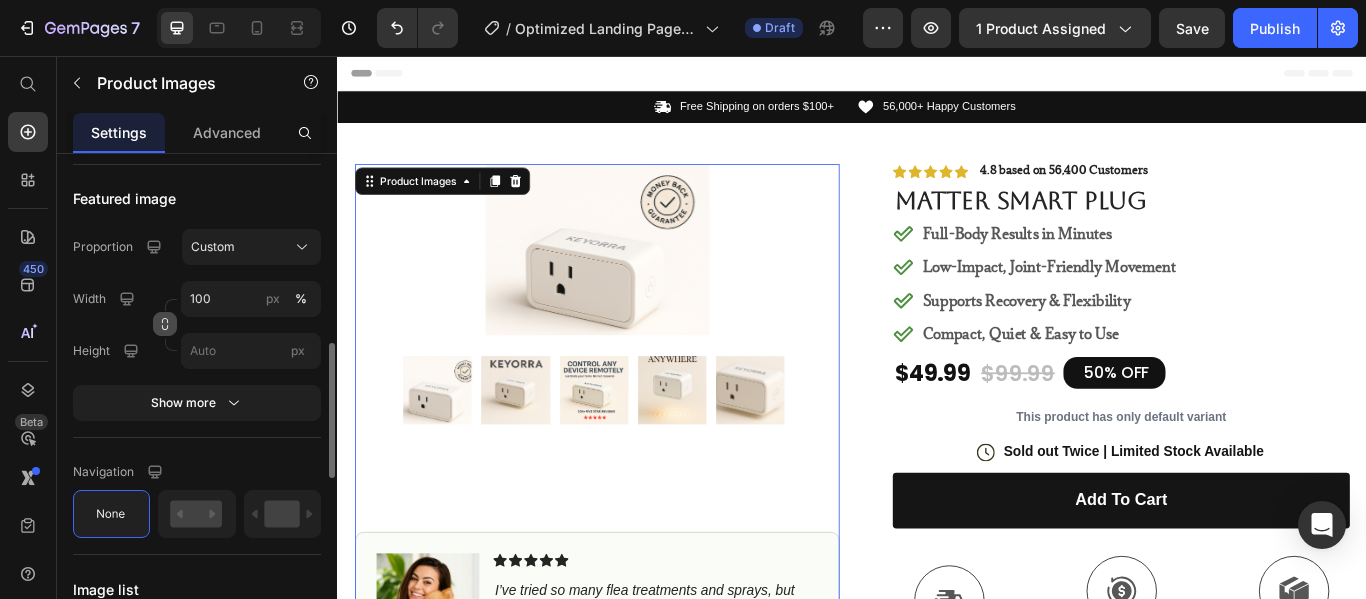 click 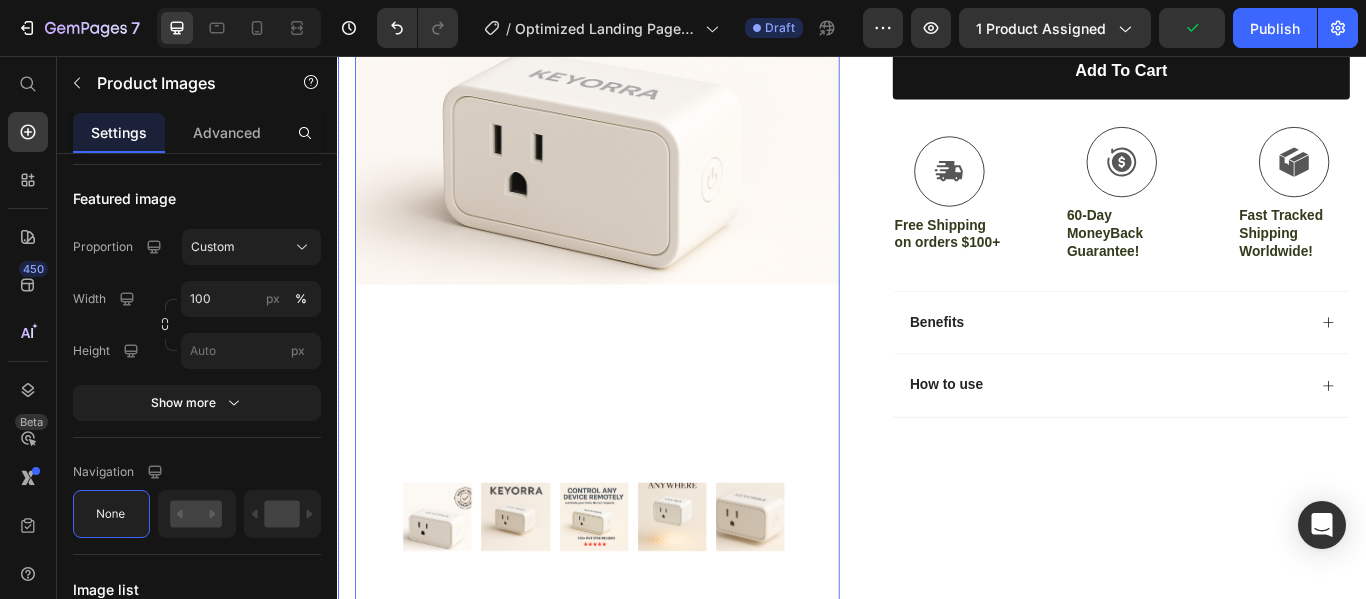 scroll, scrollTop: 600, scrollLeft: 0, axis: vertical 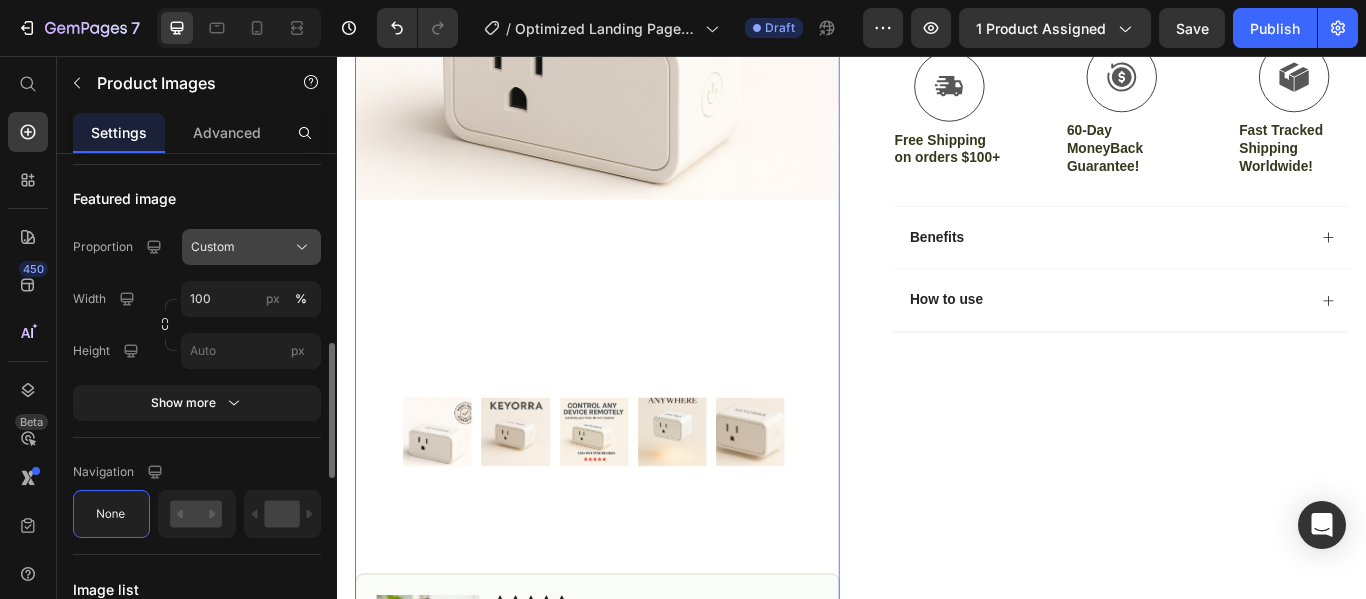 click on "Custom" 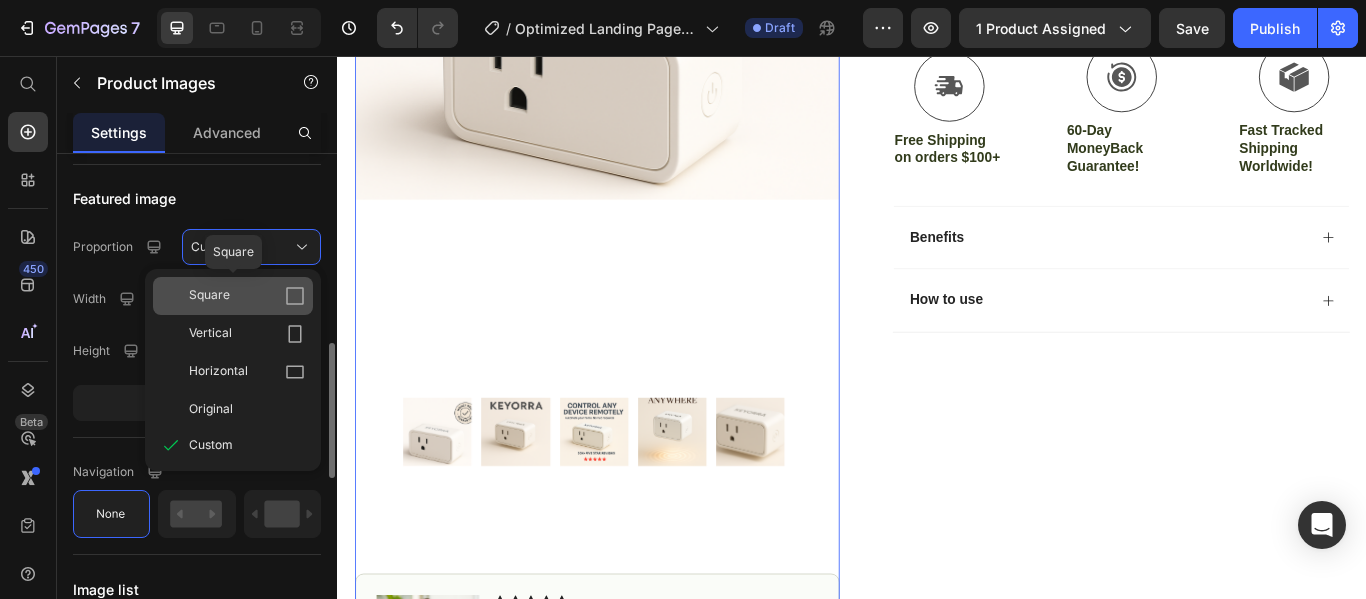 click on "Square" at bounding box center [247, 296] 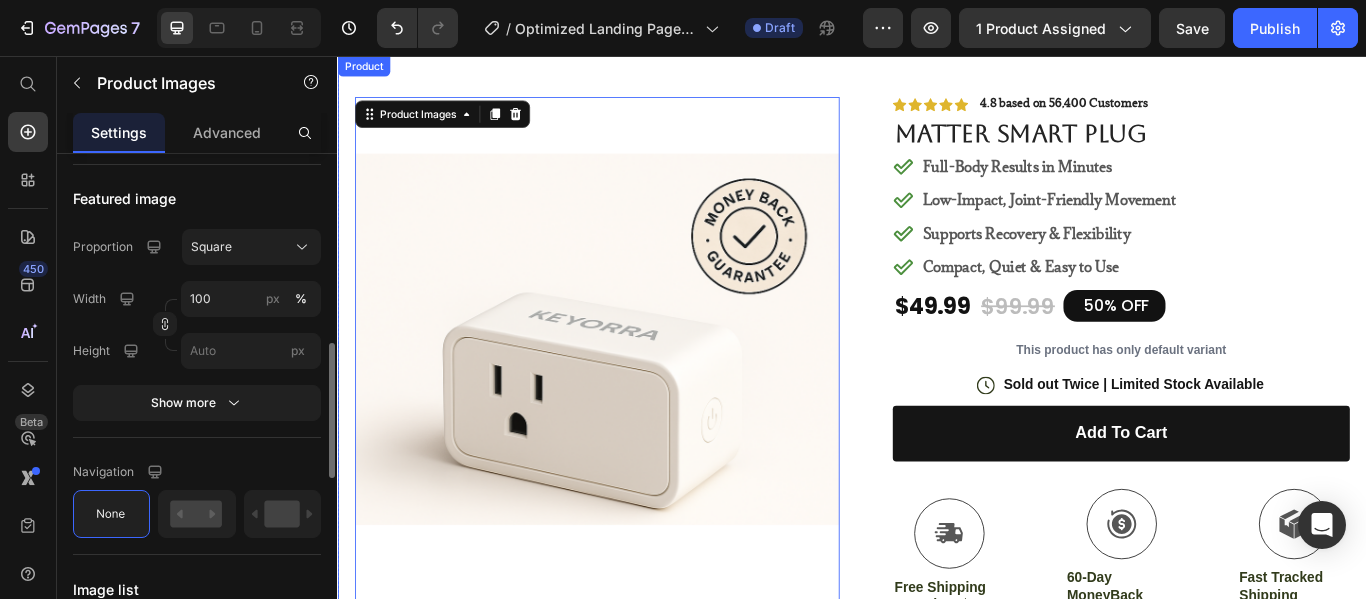 scroll, scrollTop: 0, scrollLeft: 0, axis: both 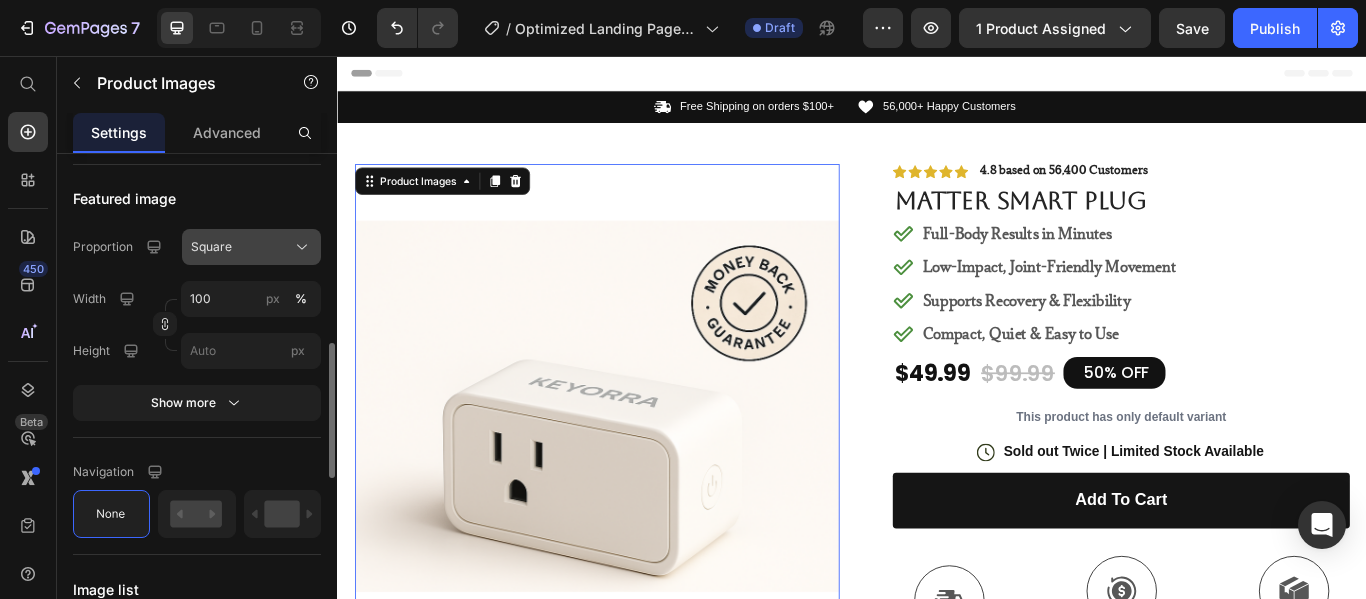 click on "Square" 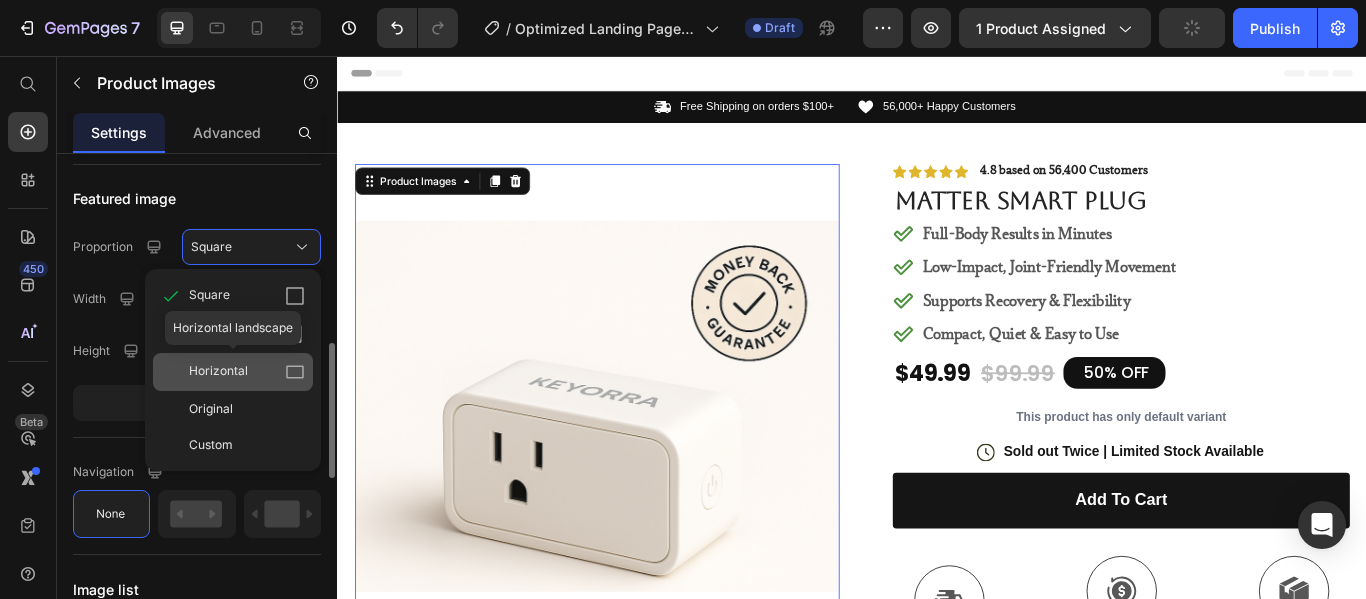 drag, startPoint x: 270, startPoint y: 360, endPoint x: 667, endPoint y: 226, distance: 419.00476 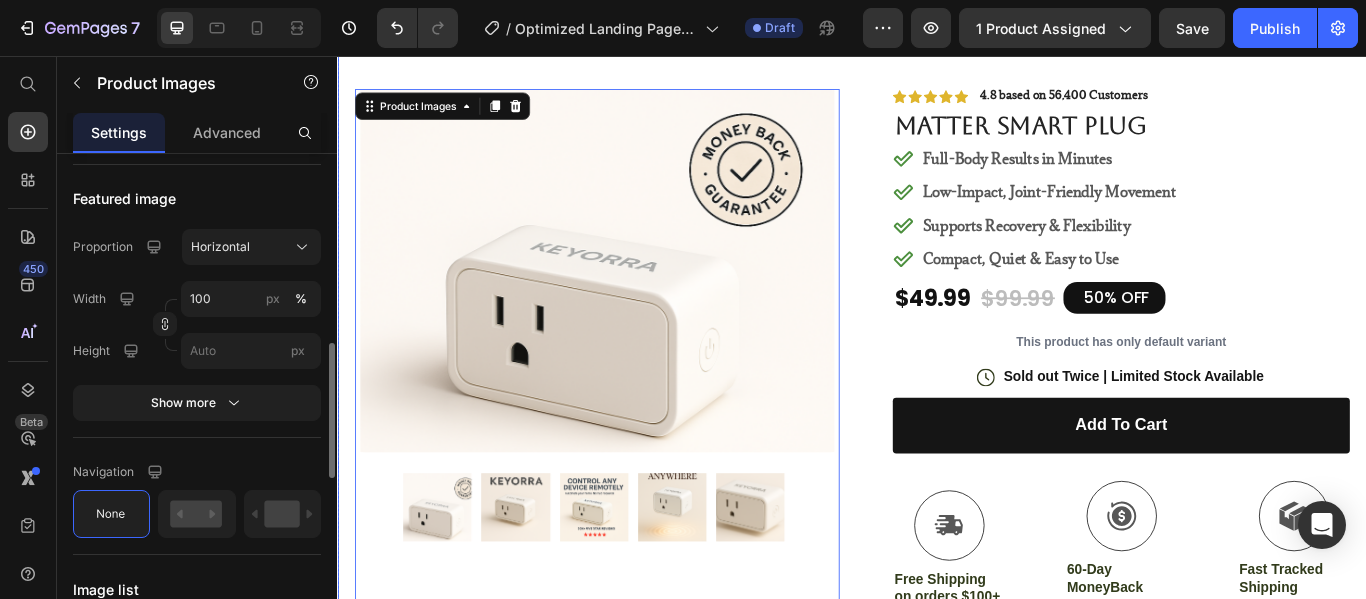 scroll, scrollTop: 100, scrollLeft: 0, axis: vertical 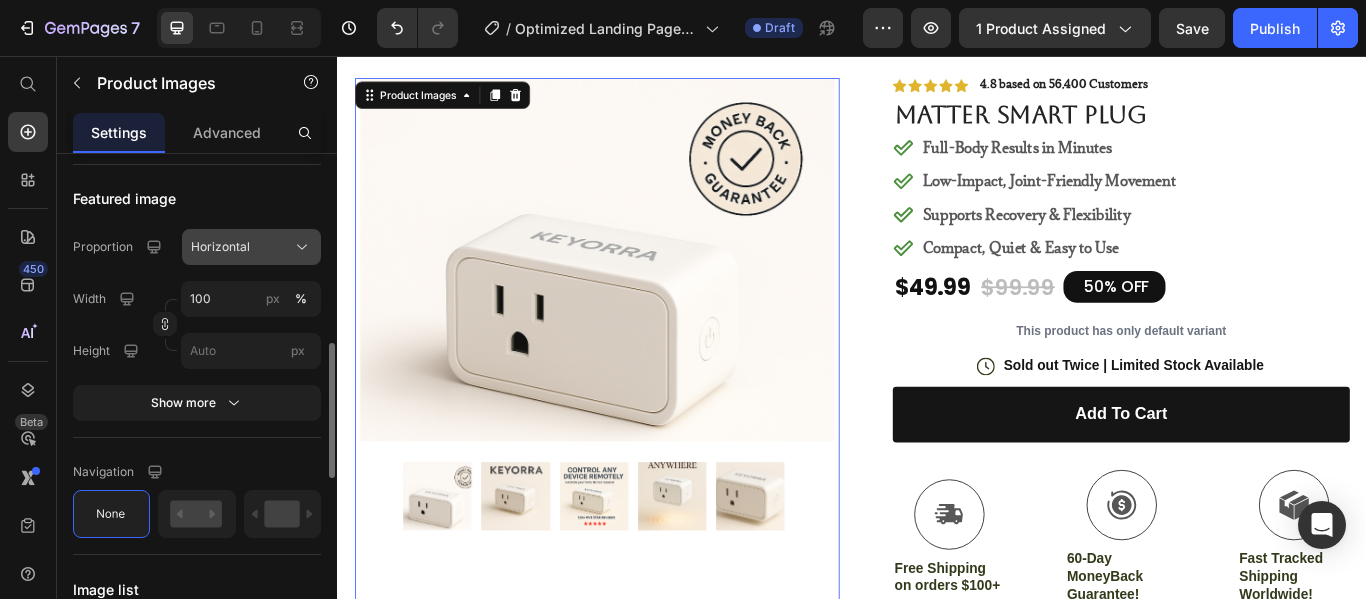 click on "Horizontal" 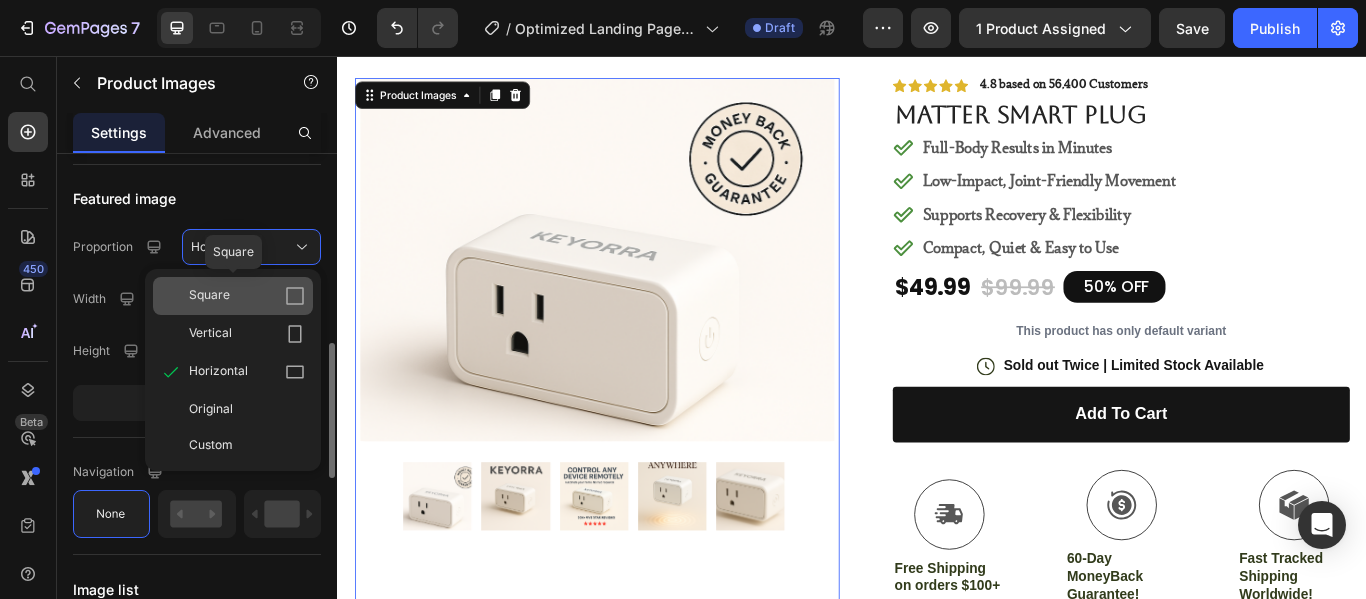 click on "Square" at bounding box center [247, 296] 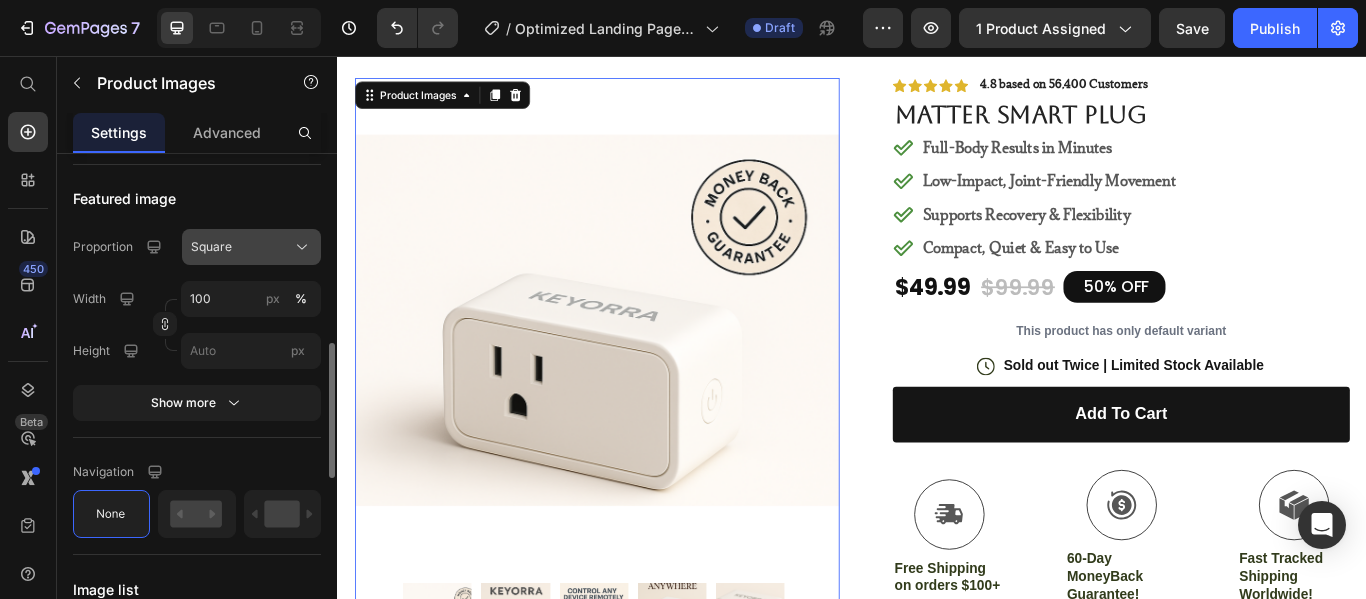 click on "Square" at bounding box center [251, 247] 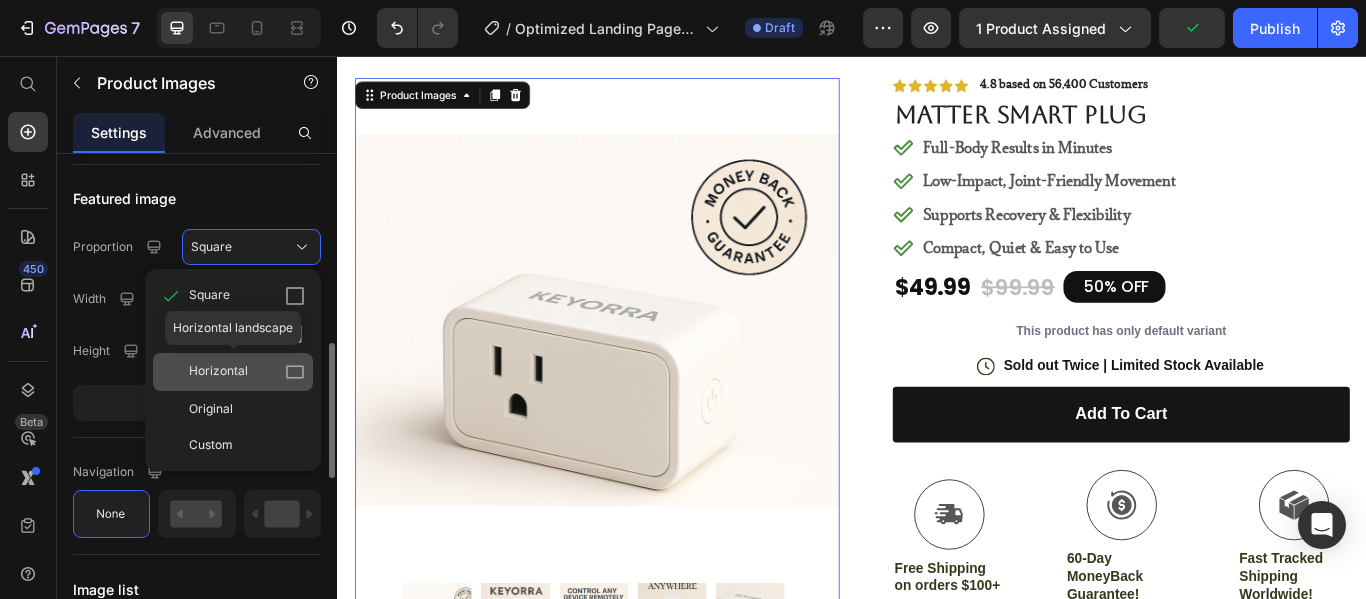 click on "Horizontal" at bounding box center (247, 372) 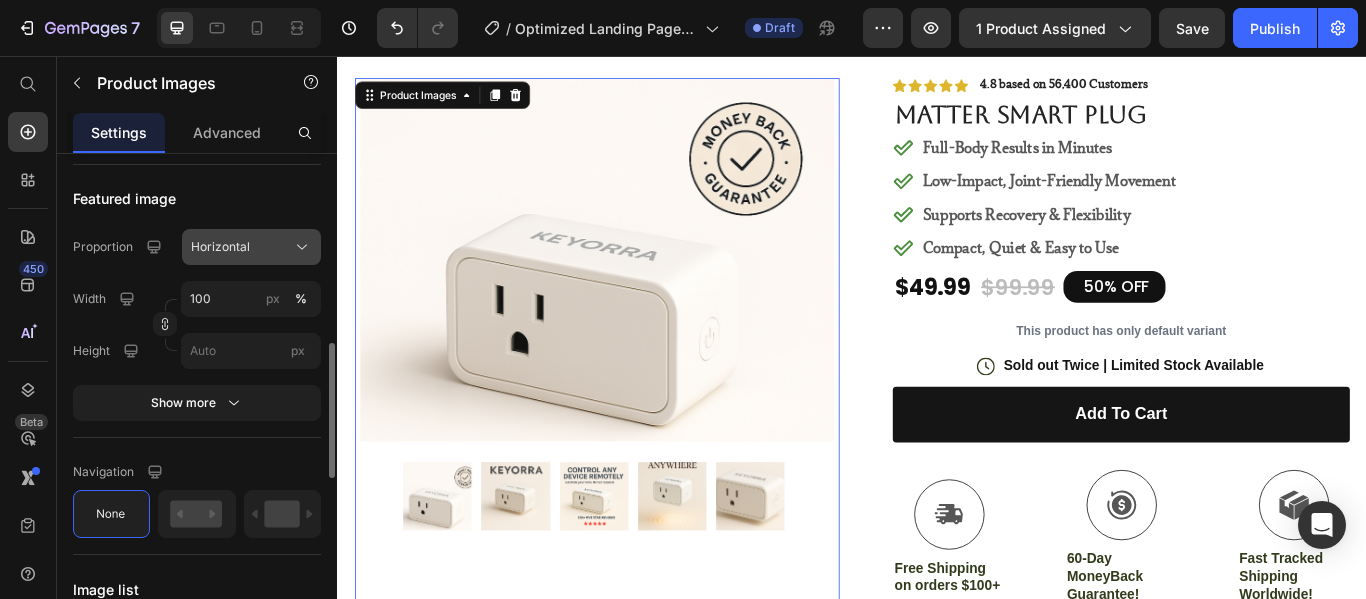 click on "Horizontal" at bounding box center (251, 247) 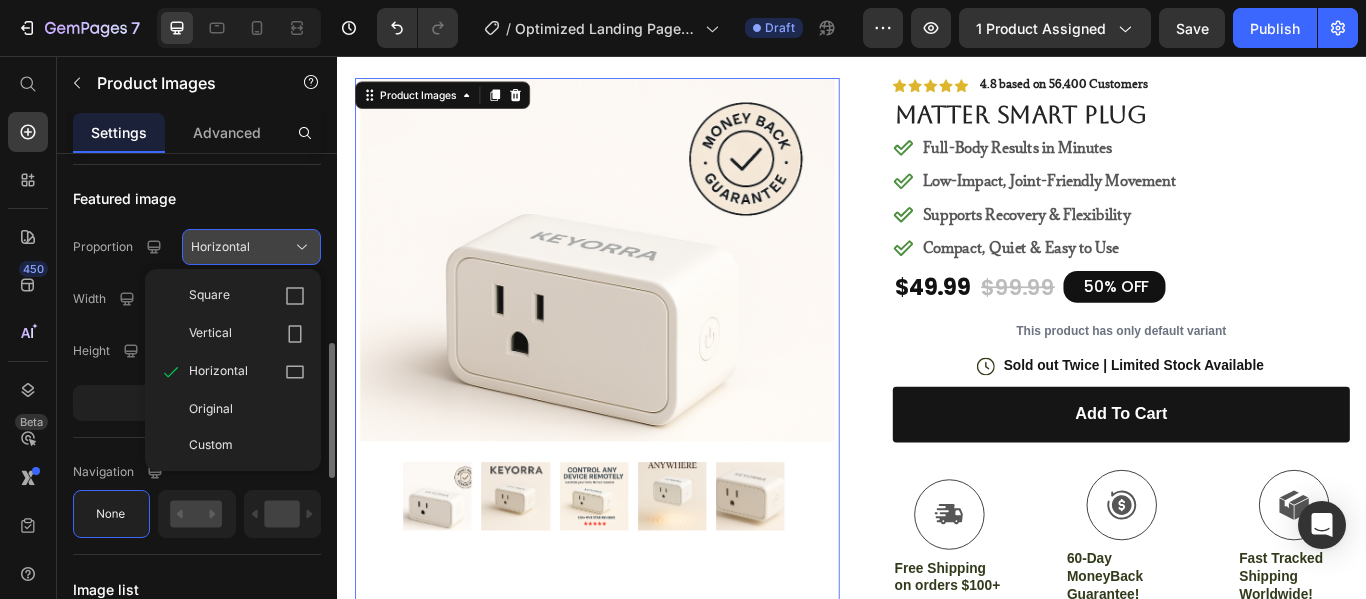click on "Horizontal" at bounding box center [251, 247] 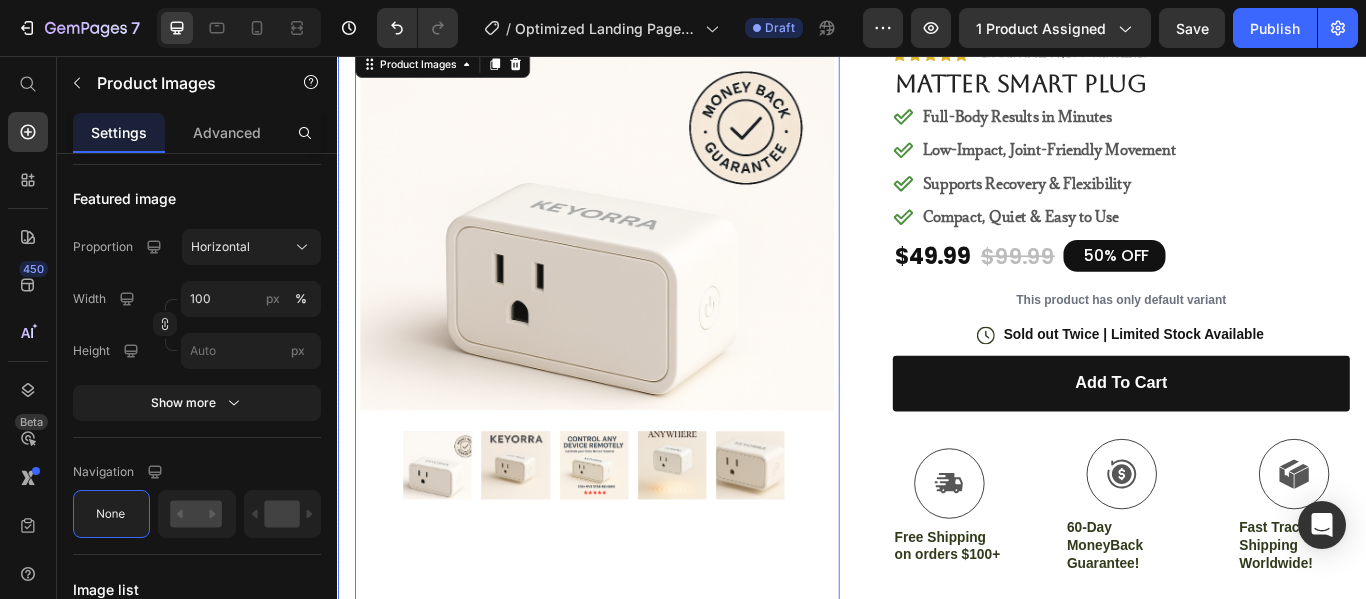 scroll, scrollTop: 0, scrollLeft: 0, axis: both 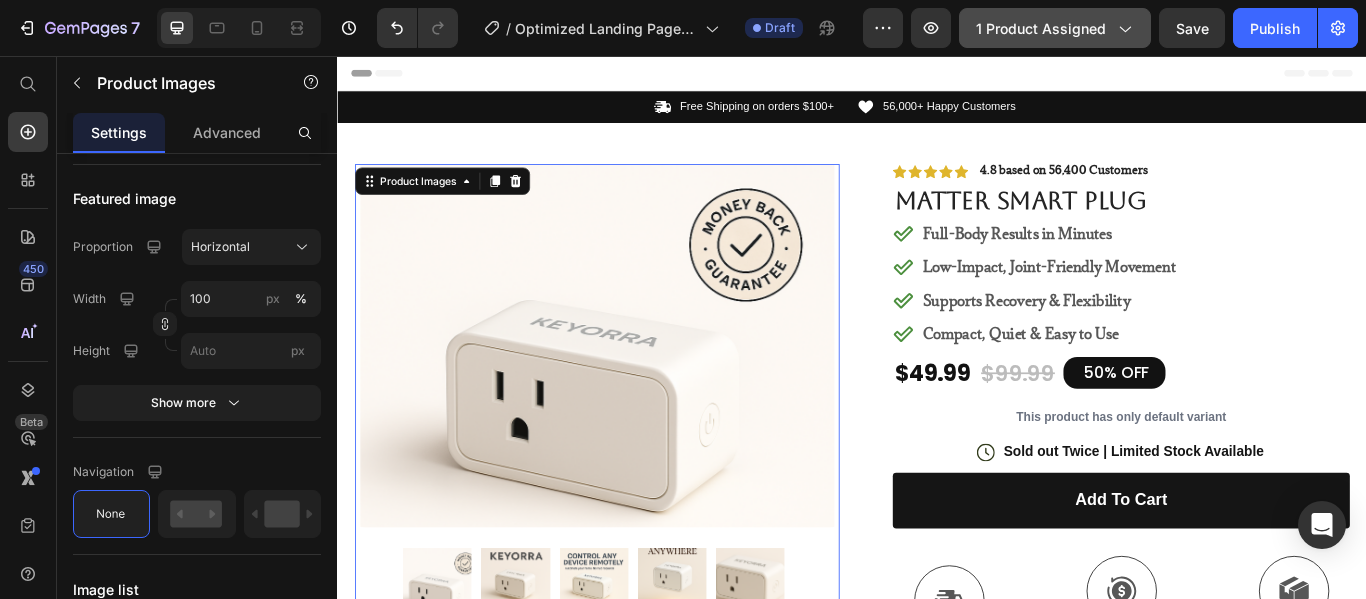 click on "1 product assigned" 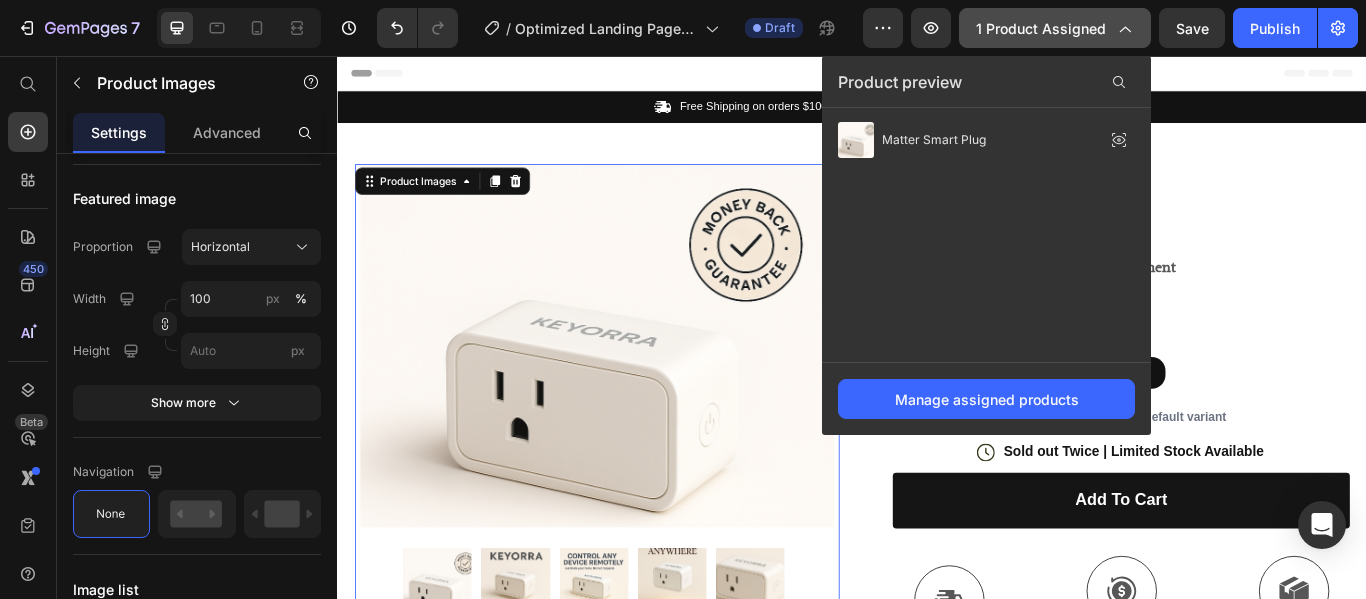 click on "1 product assigned" 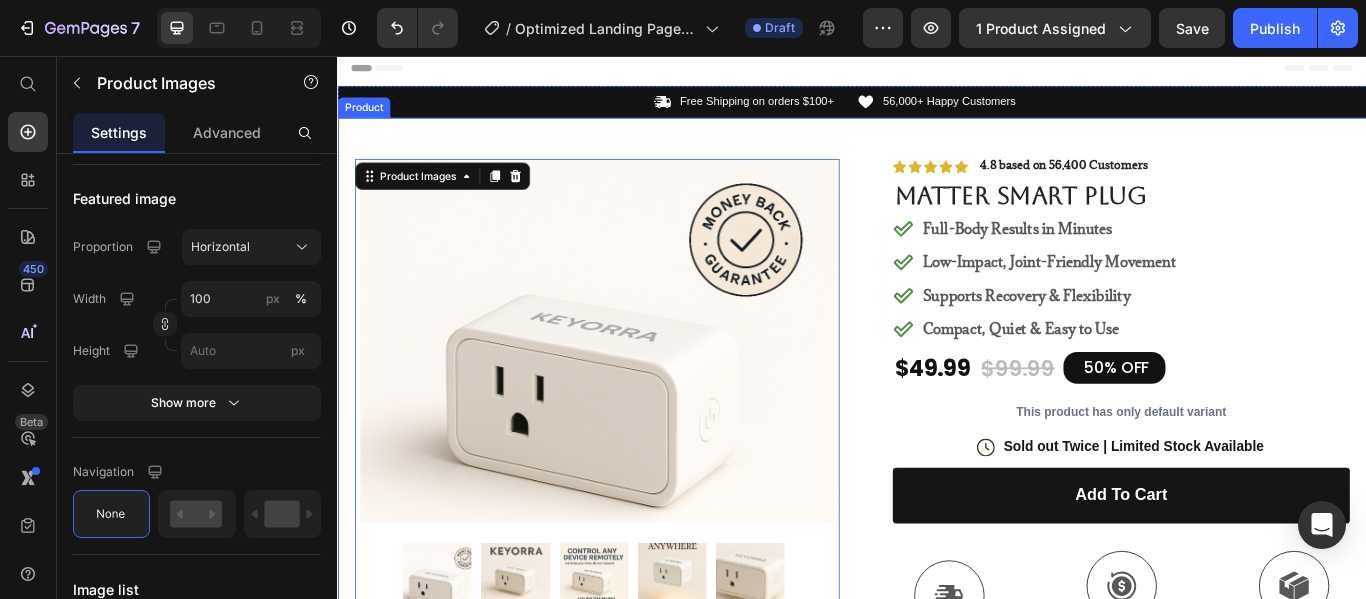 scroll, scrollTop: 0, scrollLeft: 0, axis: both 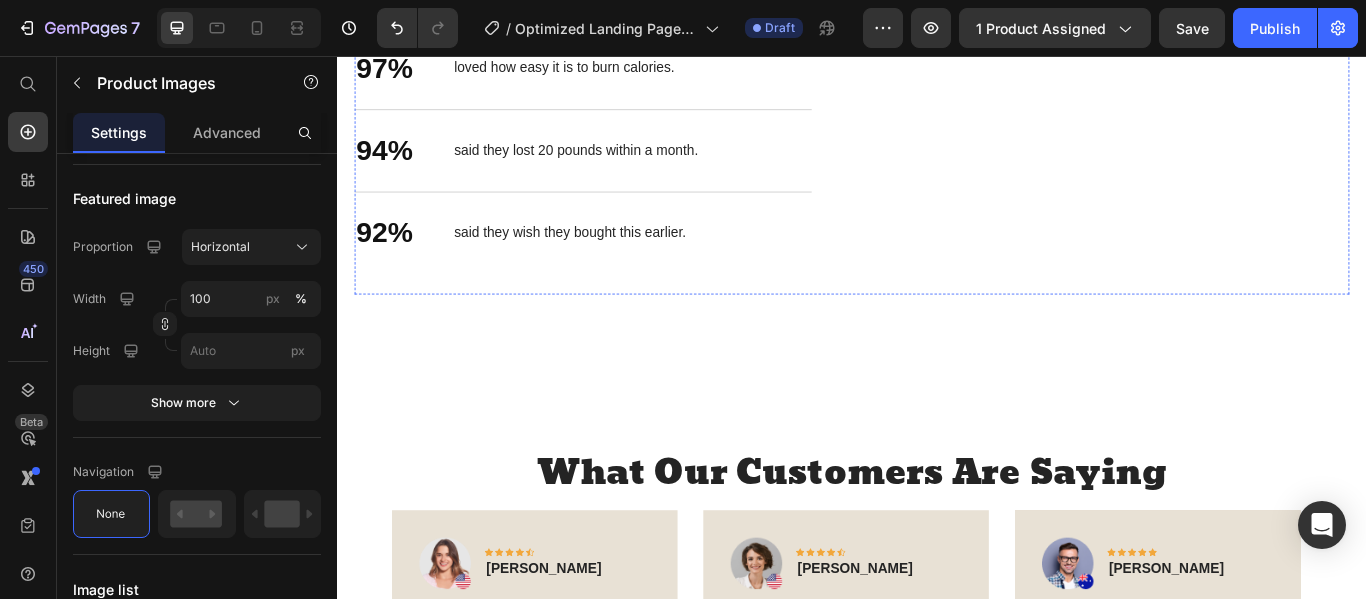 click at bounding box center (1234, -82) 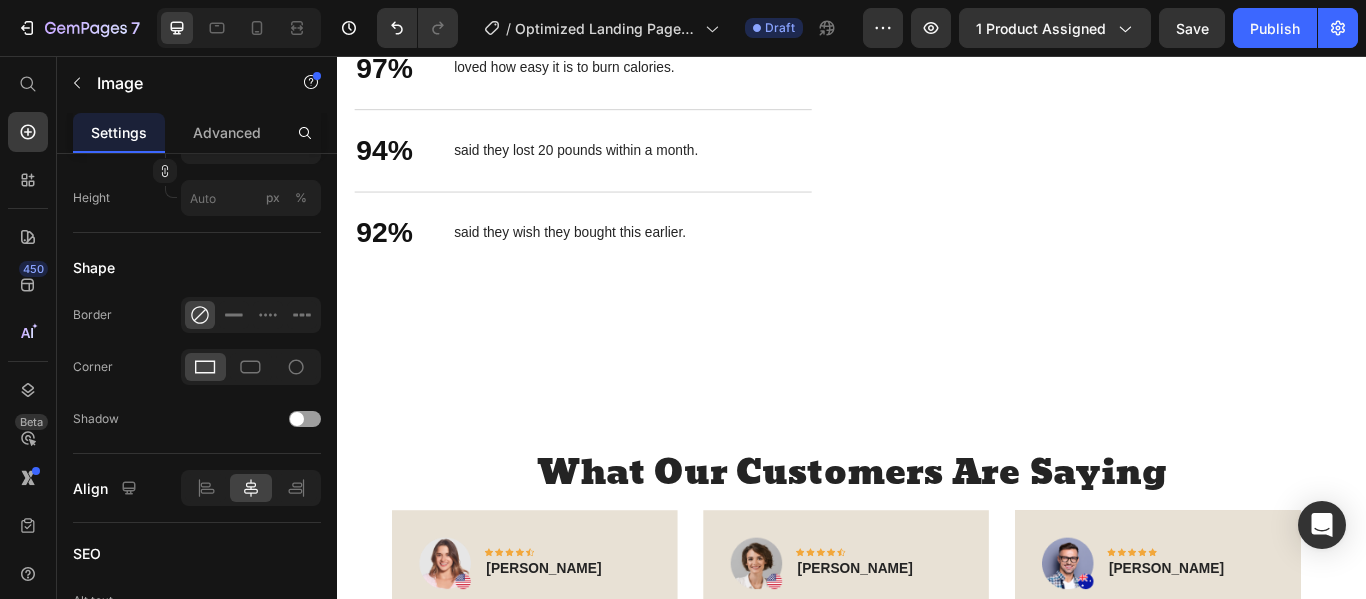 scroll, scrollTop: 0, scrollLeft: 0, axis: both 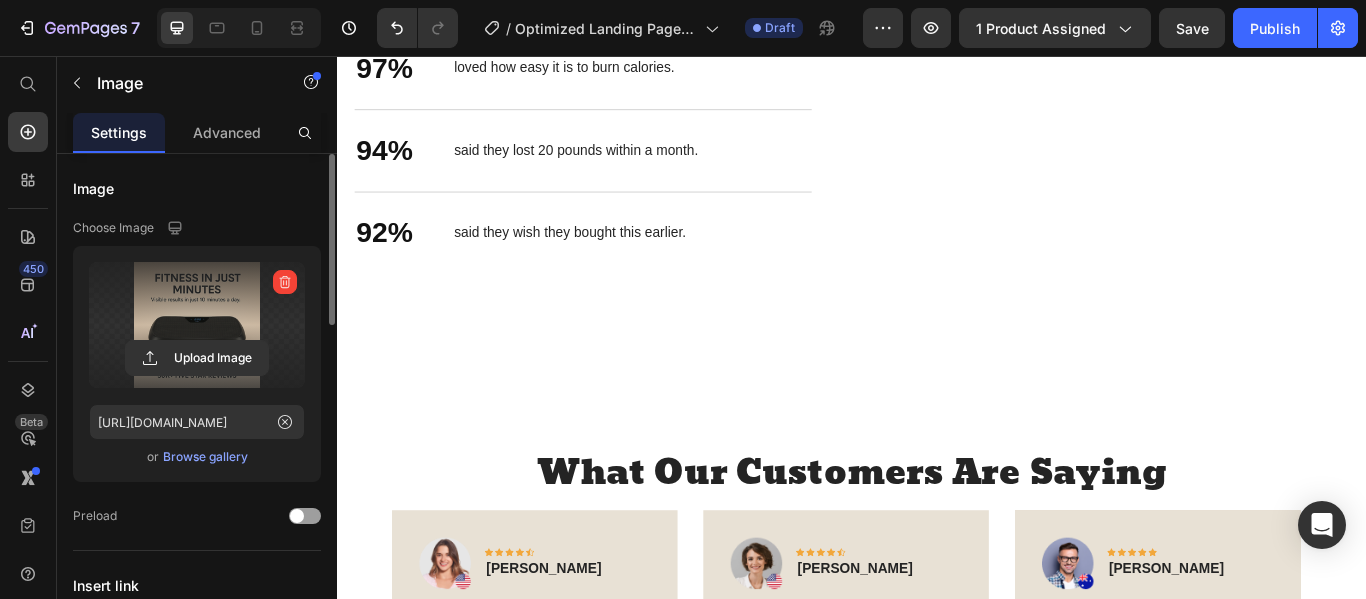 click at bounding box center (197, 325) 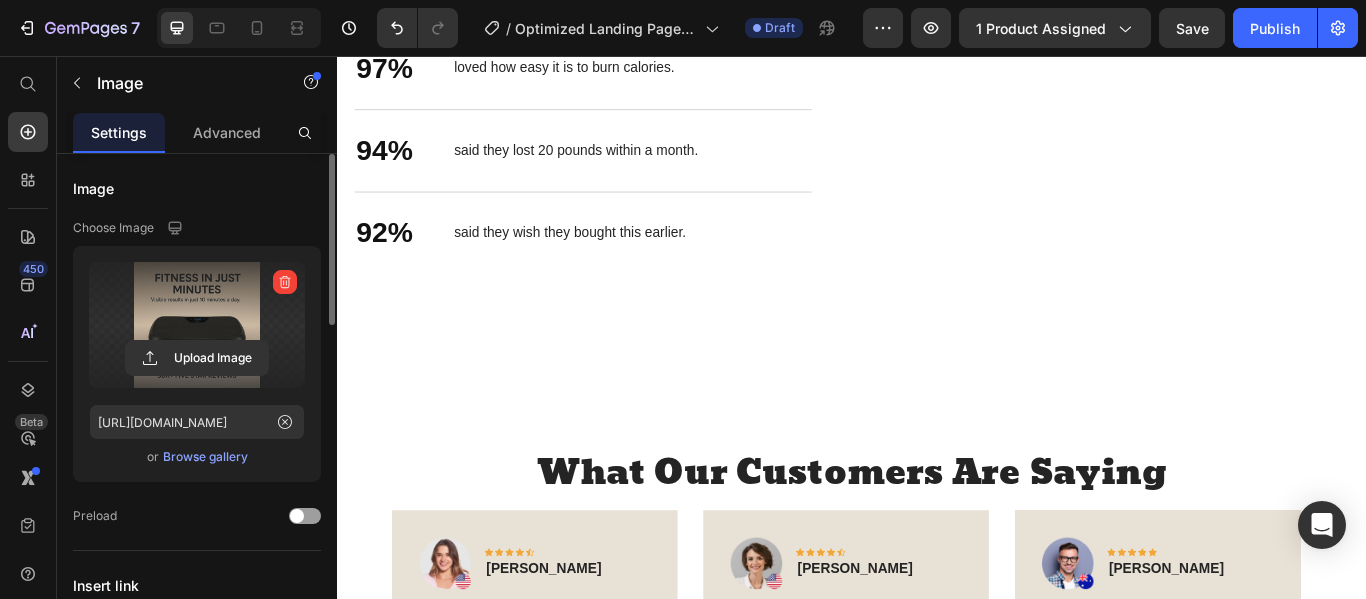 click 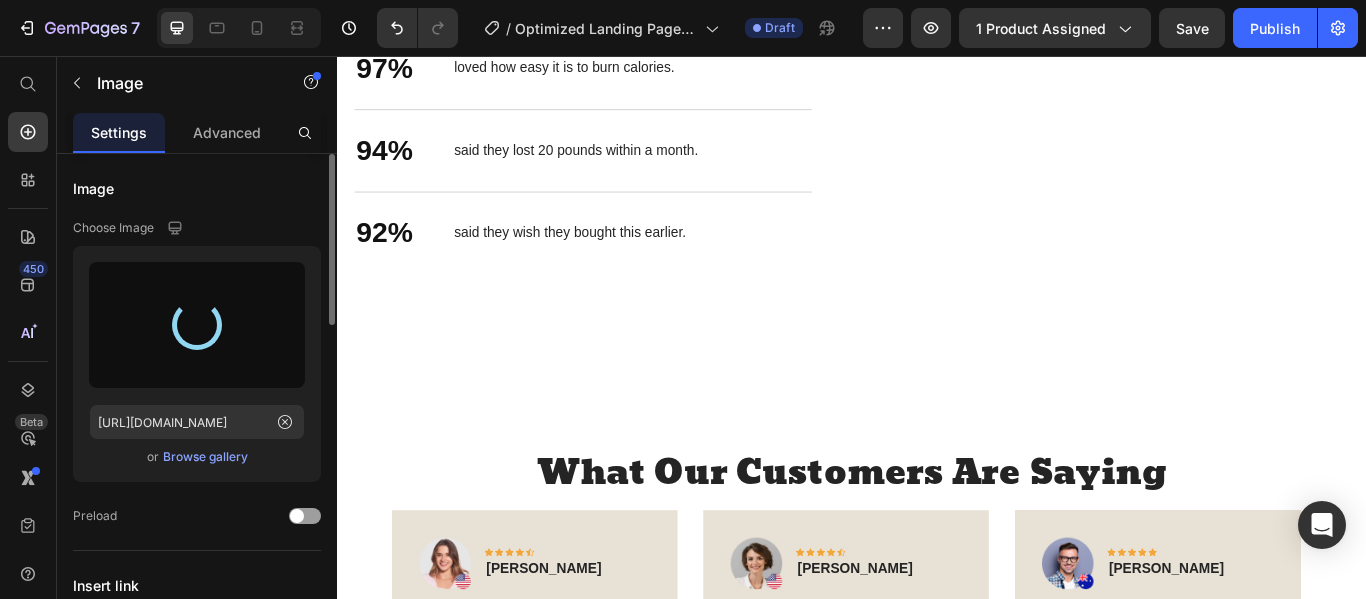 type on "https://cdn.shopify.com/s/files/1/0961/8220/6832/files/gempages_574454521204311152-77490d65-3f4d-4eeb-aef0-bd55300b2523.png" 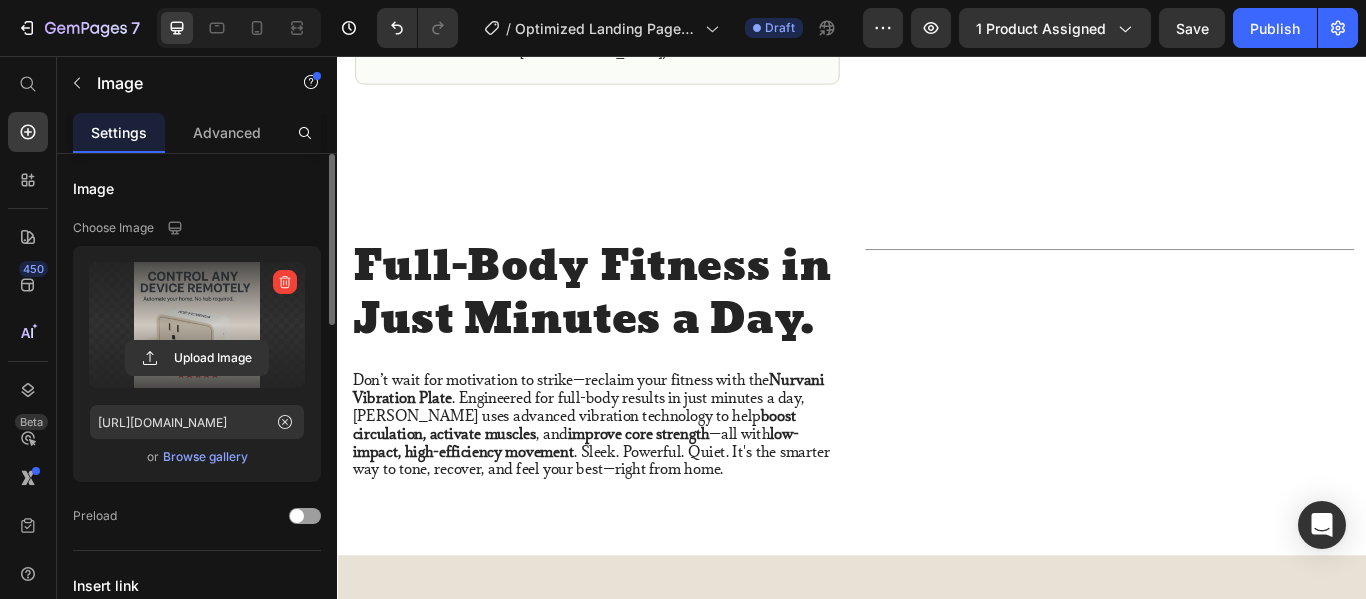 scroll, scrollTop: 1200, scrollLeft: 0, axis: vertical 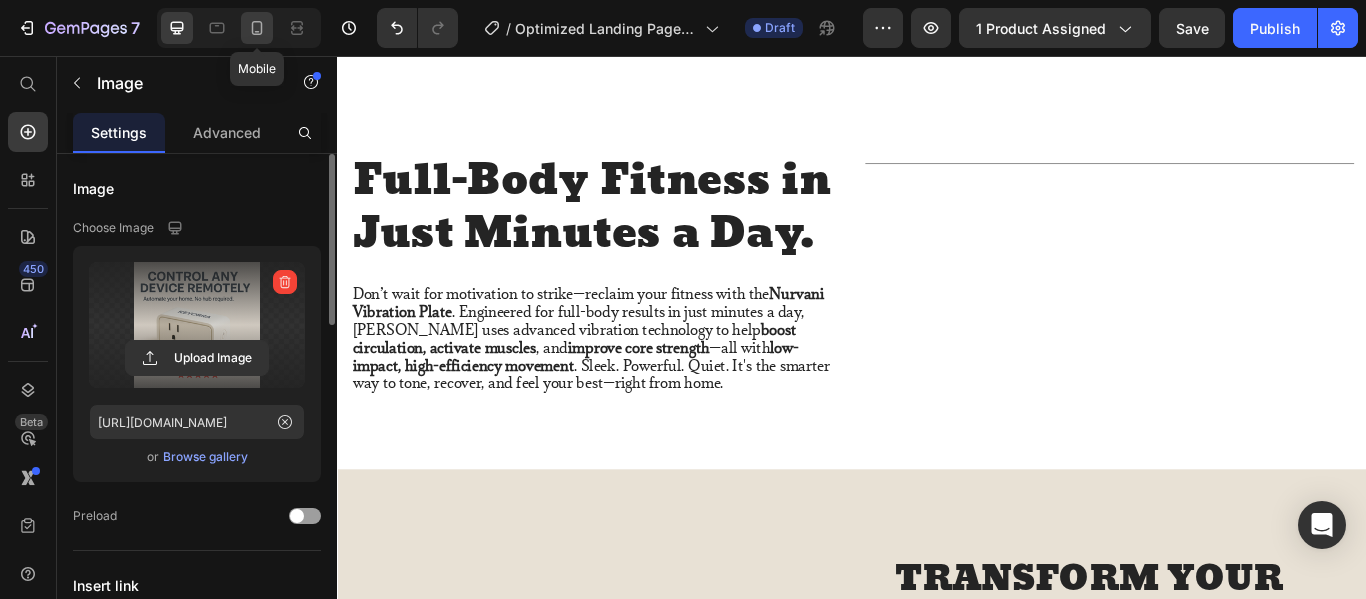 click 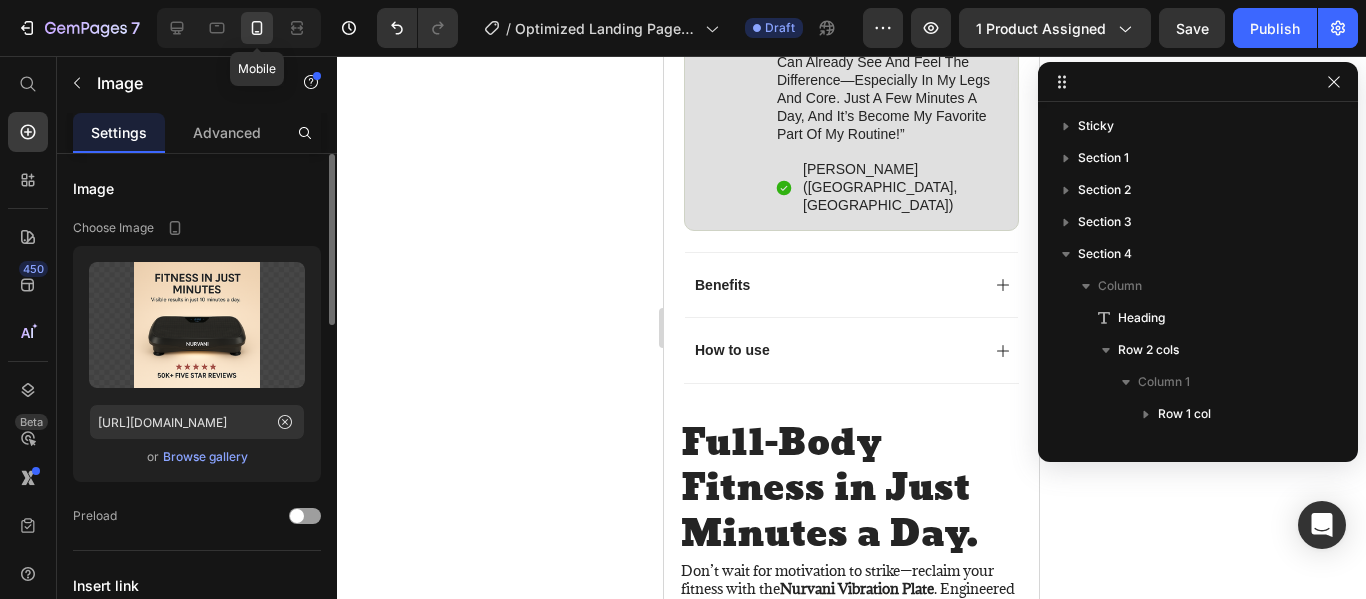 scroll, scrollTop: 219, scrollLeft: 0, axis: vertical 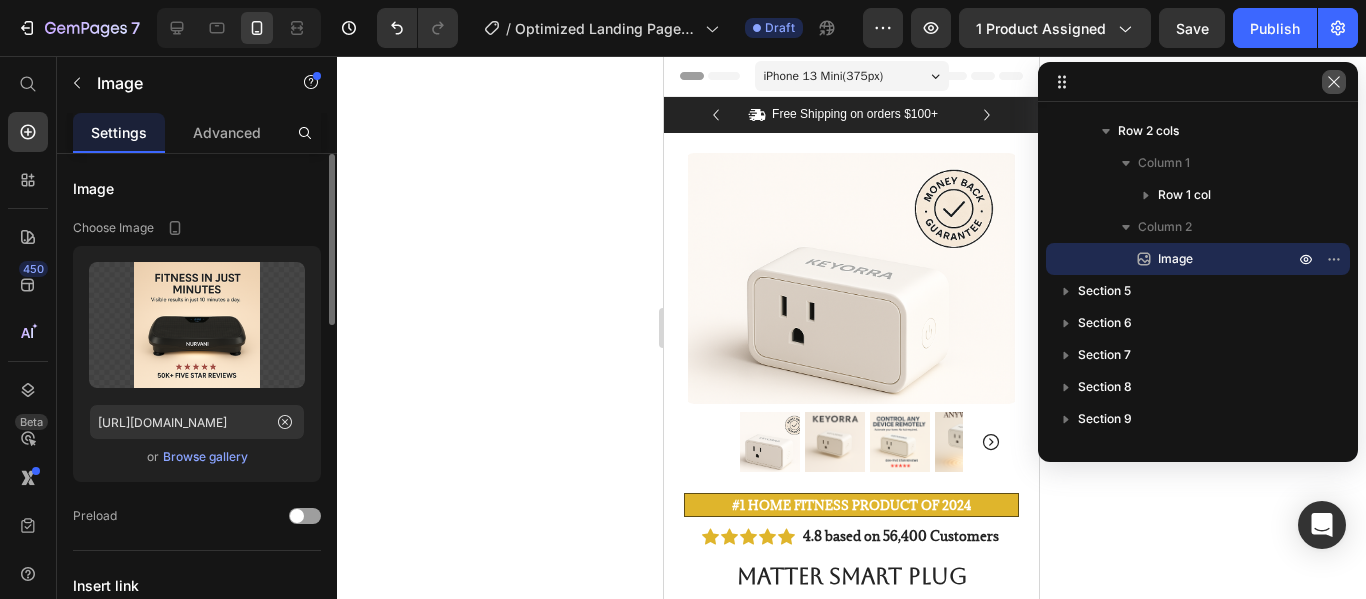 click 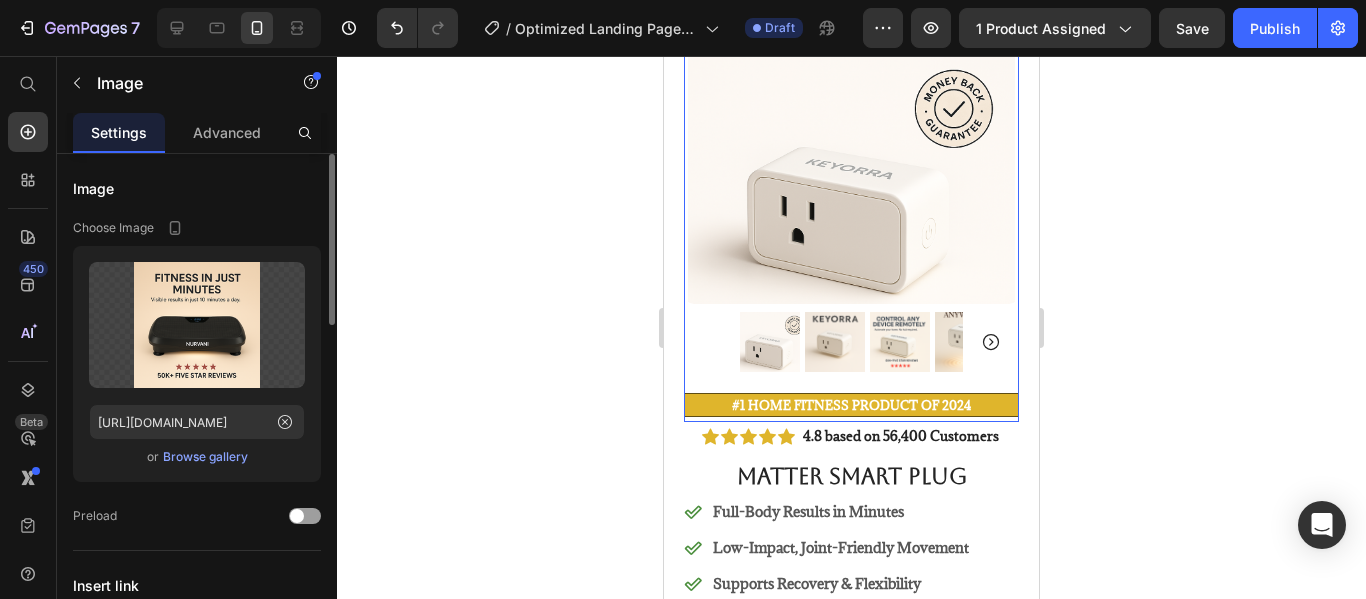 scroll, scrollTop: 0, scrollLeft: 0, axis: both 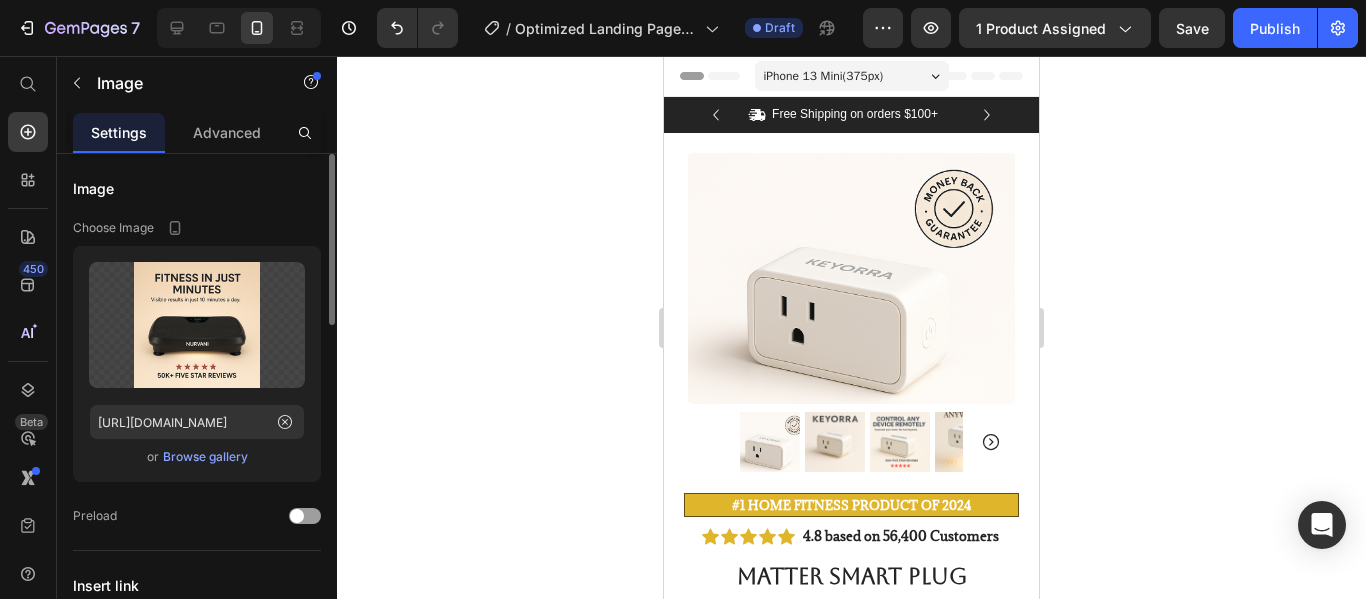 click on "iPhone 13 Mini  ( 375 px)" at bounding box center [852, 76] 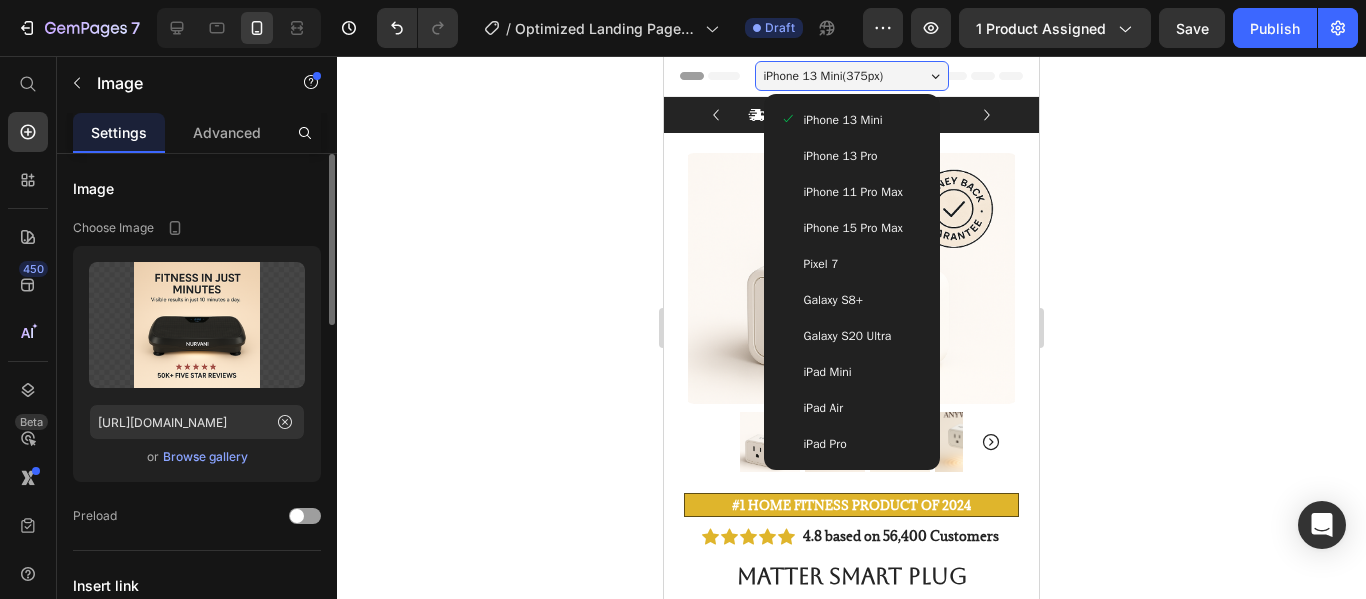 click on "iPhone 15 Pro Max" at bounding box center (852, 228) 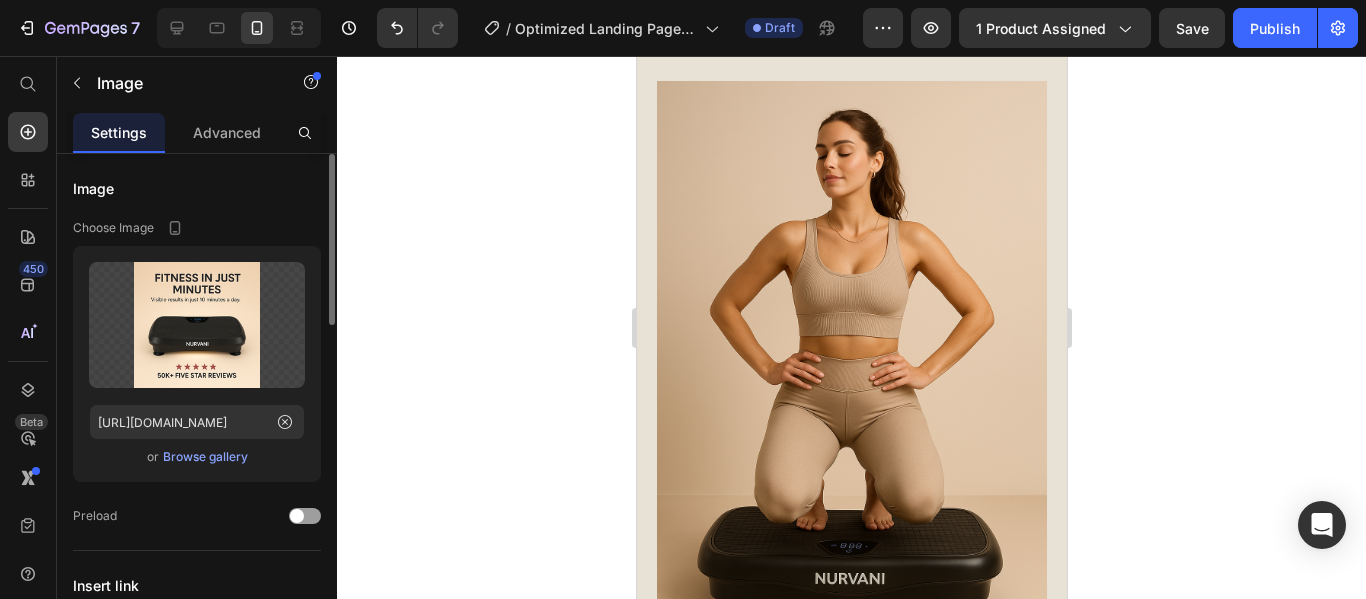 scroll, scrollTop: 2017, scrollLeft: 0, axis: vertical 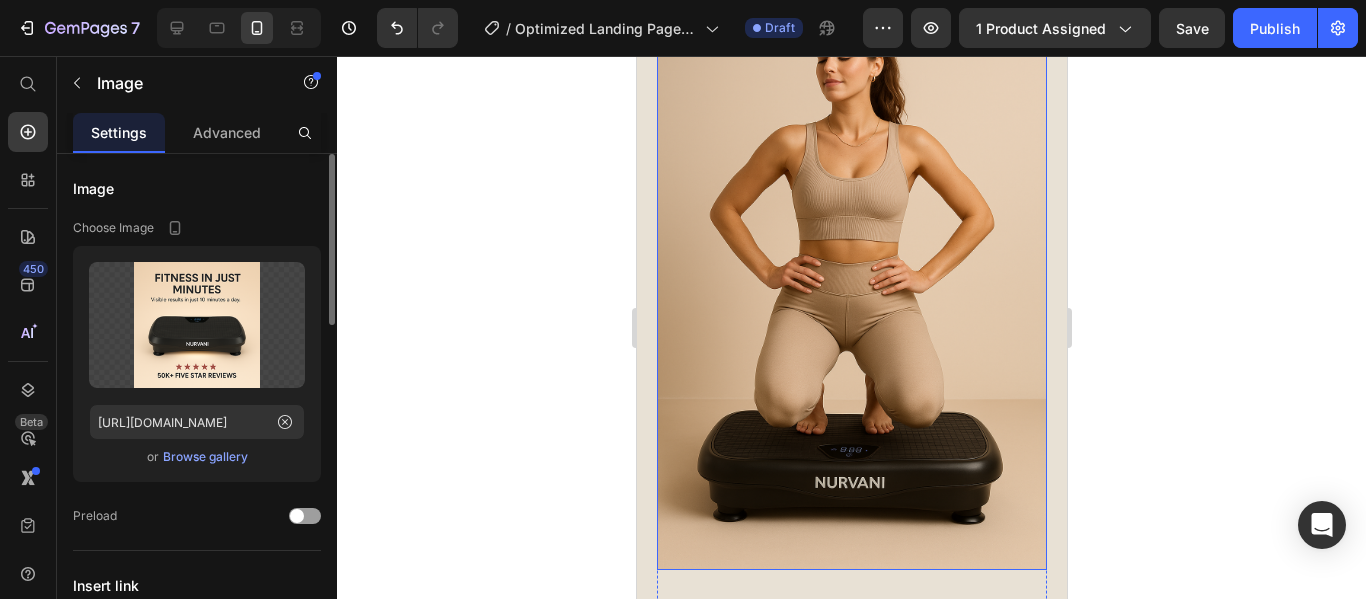 click at bounding box center (851, 277) 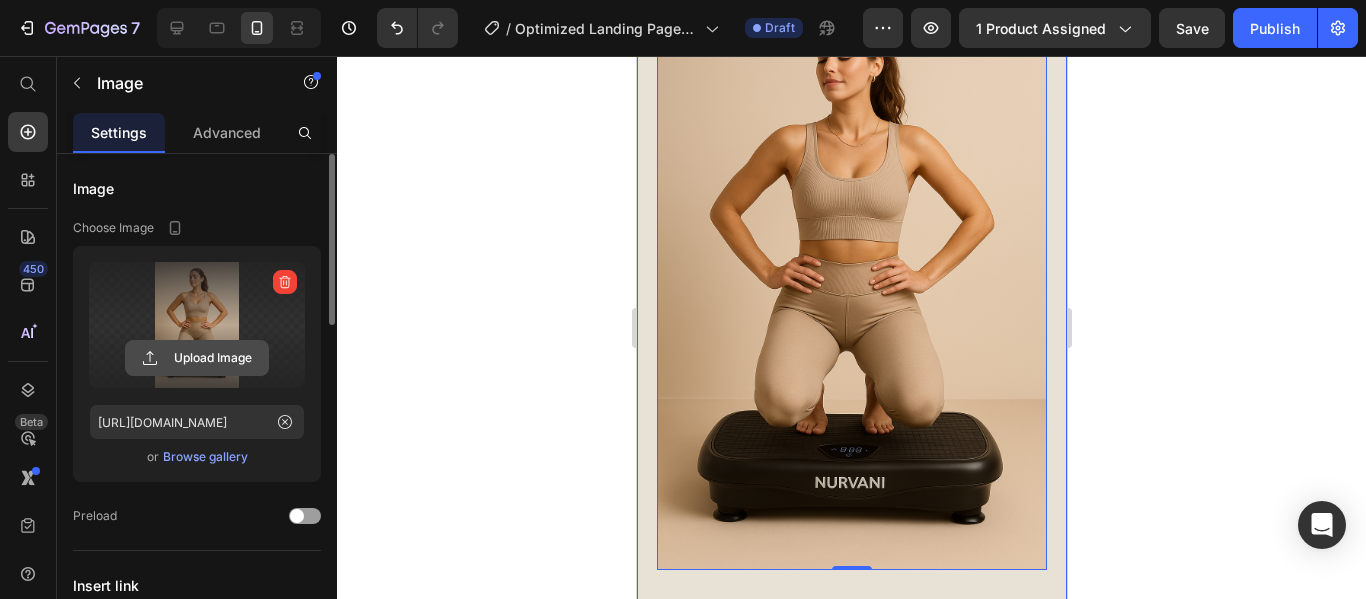 click 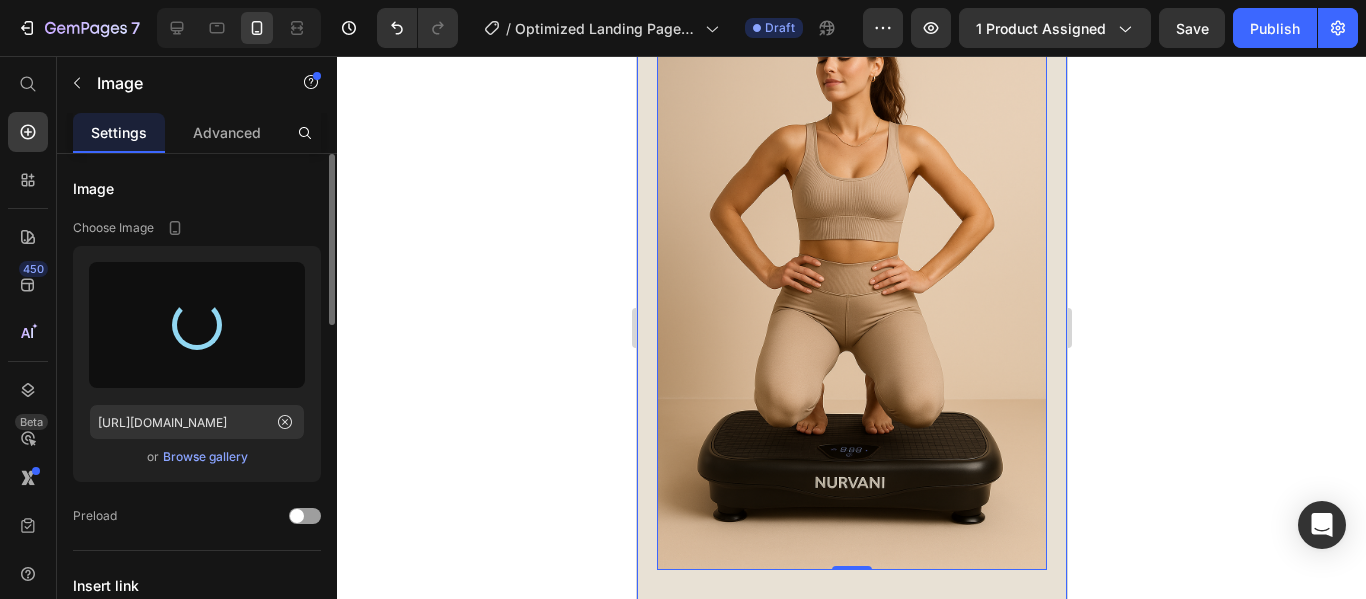 type on "https://cdn.shopify.com/s/files/1/0961/8220/6832/files/gempages_574454521204311152-94bb2442-64a9-4e5b-aa8f-50d85448de9a.png" 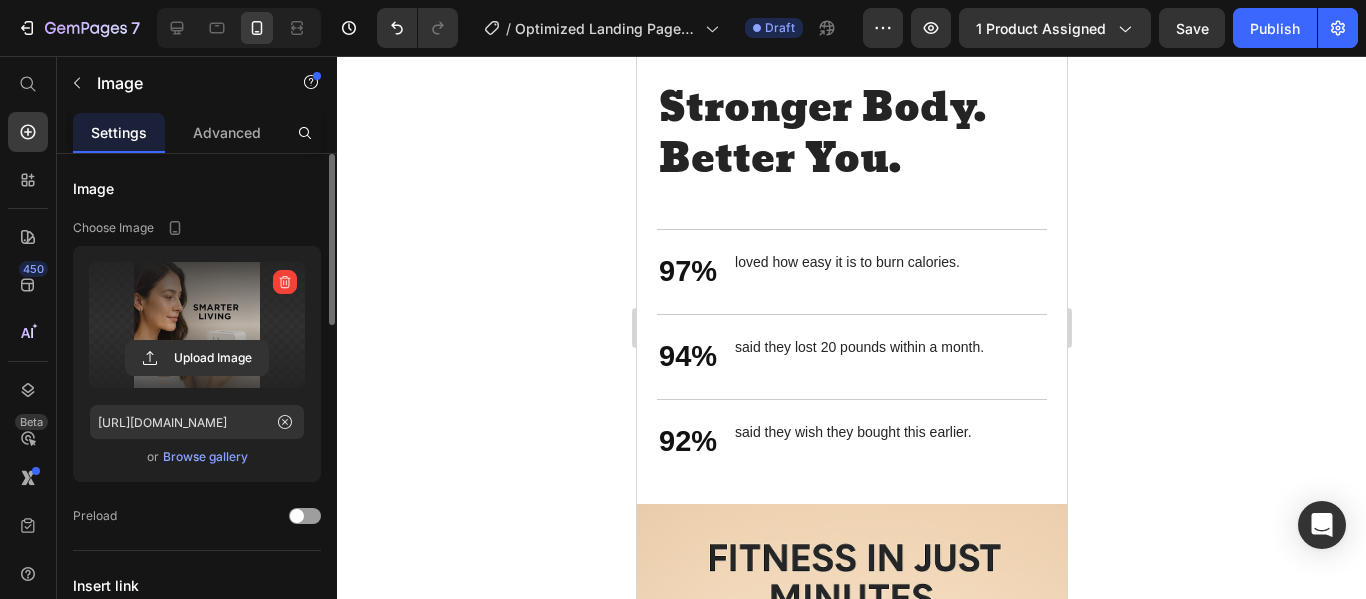 scroll, scrollTop: 3417, scrollLeft: 0, axis: vertical 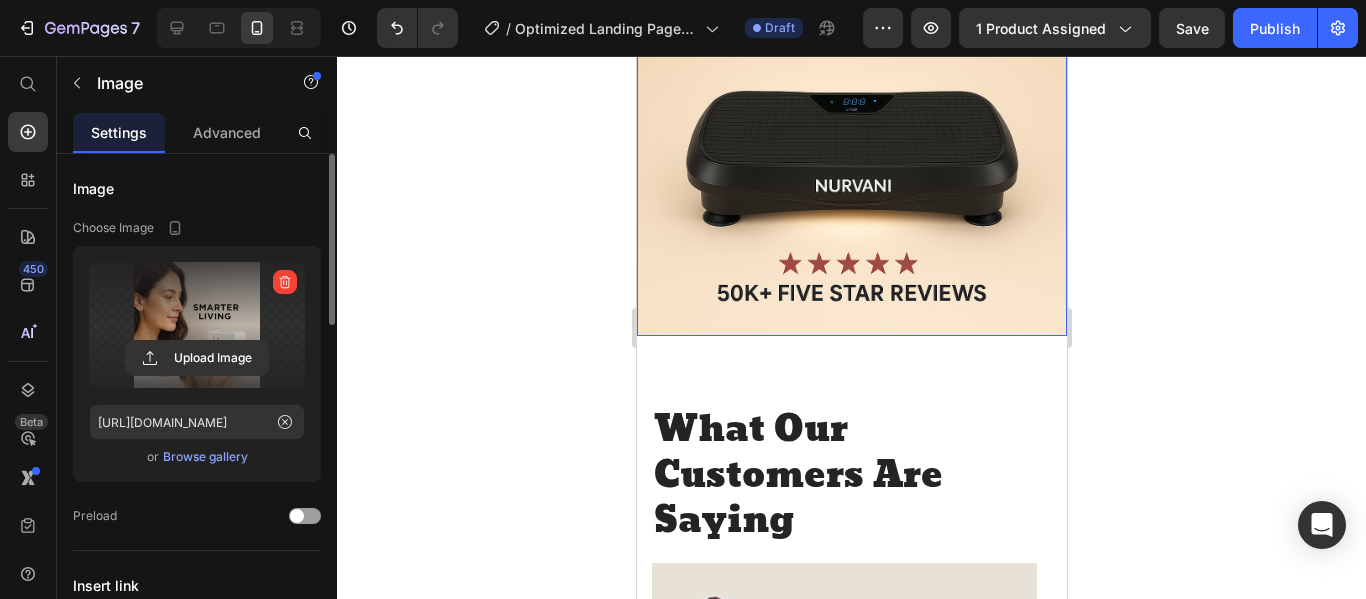 click at bounding box center [851, 121] 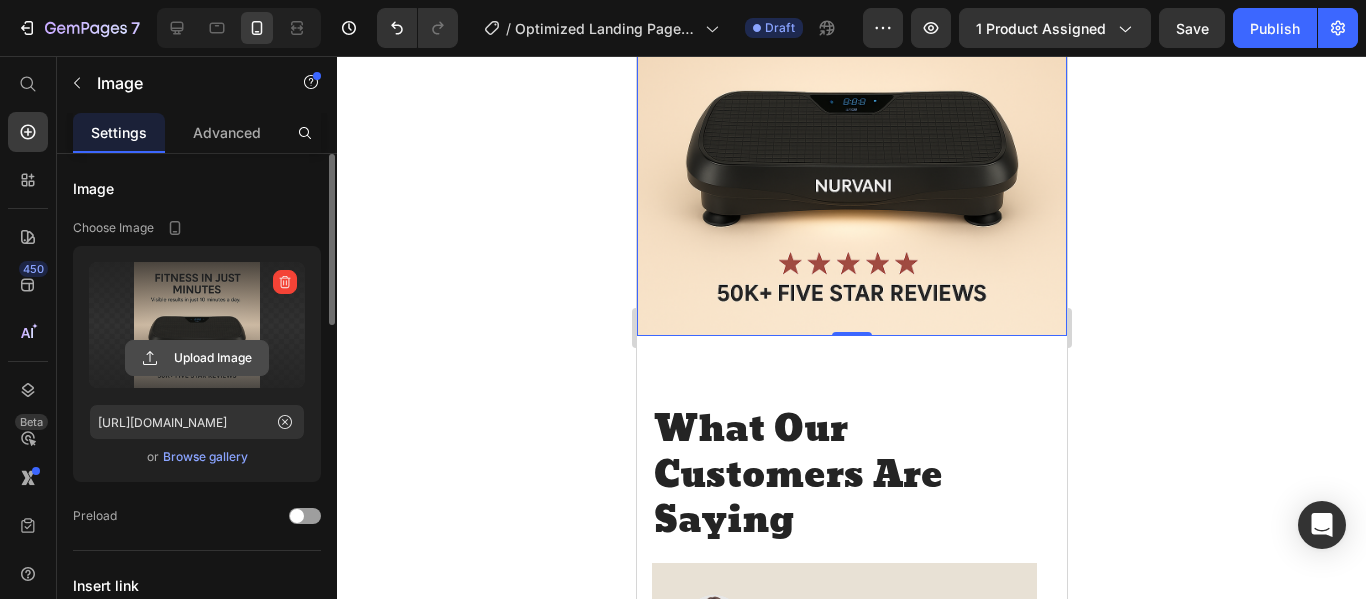 click 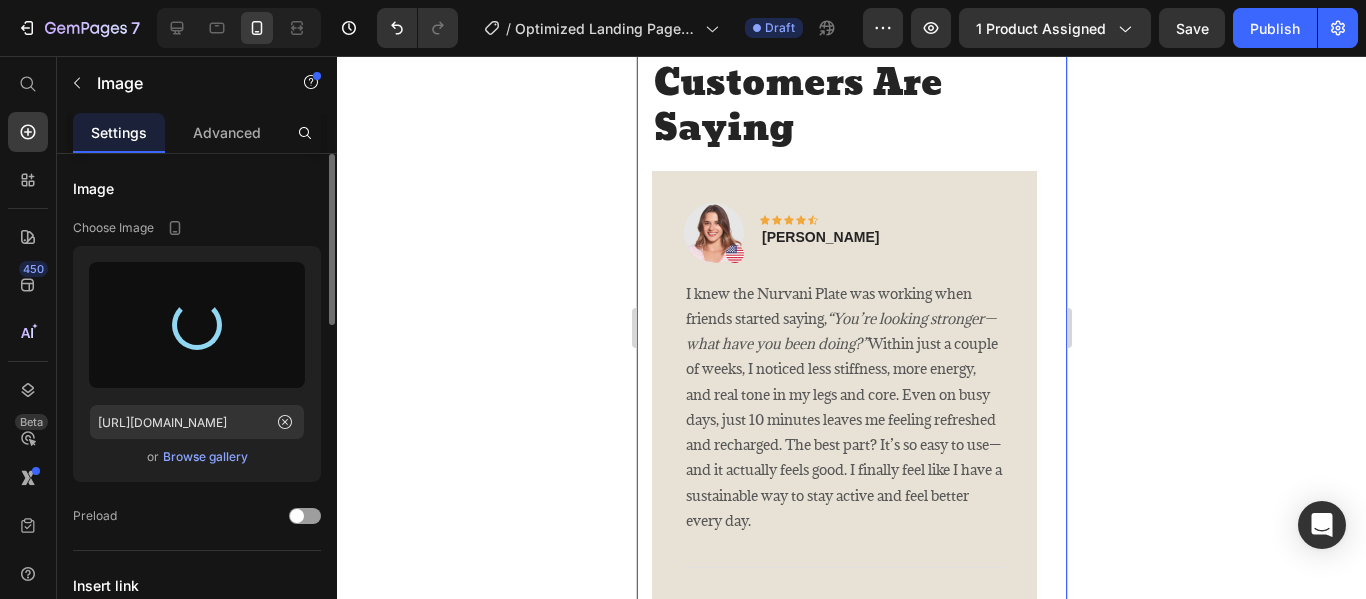scroll, scrollTop: 3817, scrollLeft: 0, axis: vertical 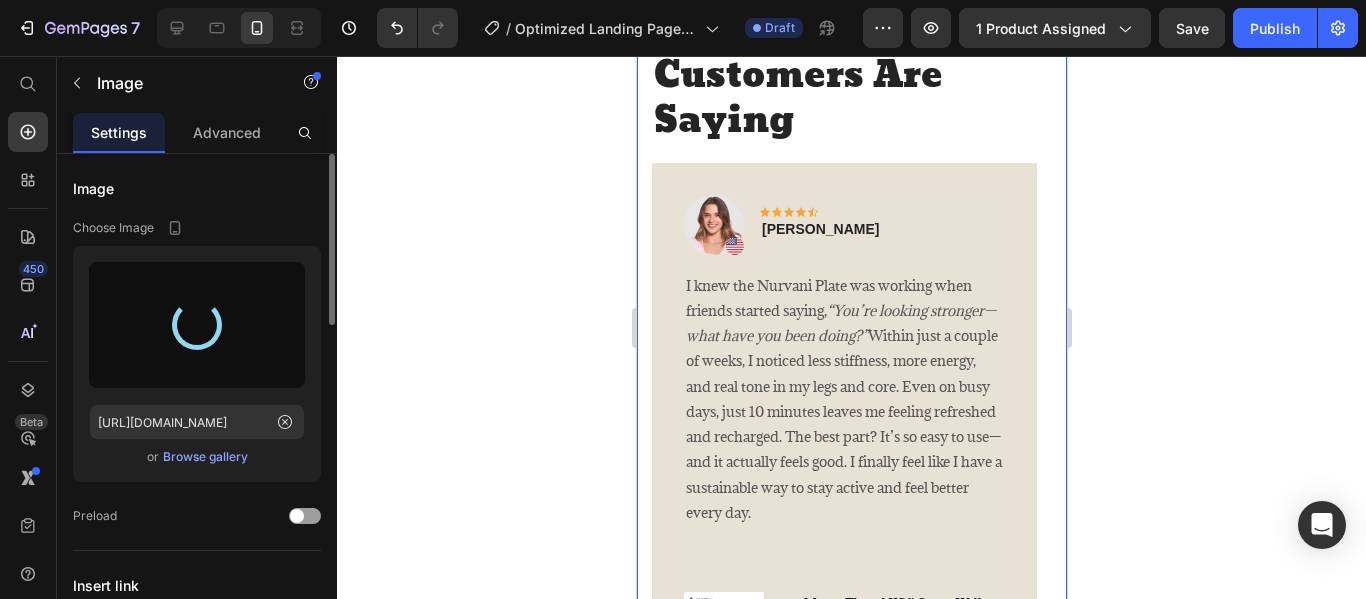type on "https://cdn.shopify.com/s/files/1/0961/8220/6832/files/gempages_574454521204311152-77490d65-3f4d-4eeb-aef0-bd55300b2523.png" 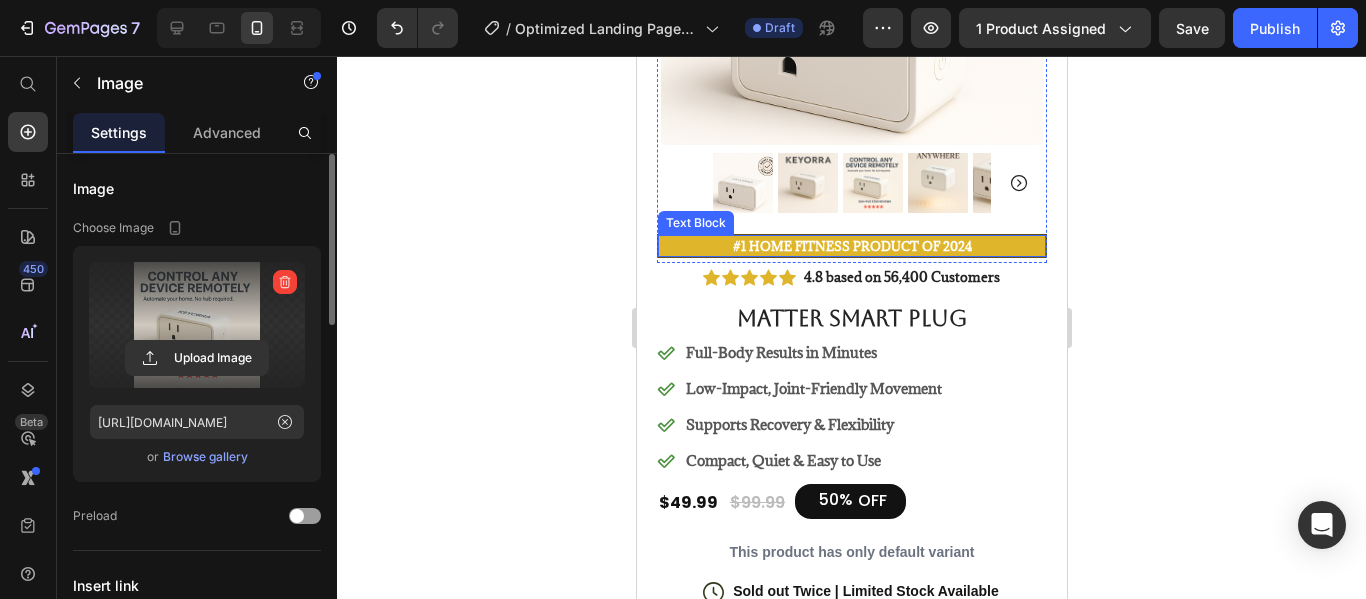 scroll, scrollTop: 0, scrollLeft: 0, axis: both 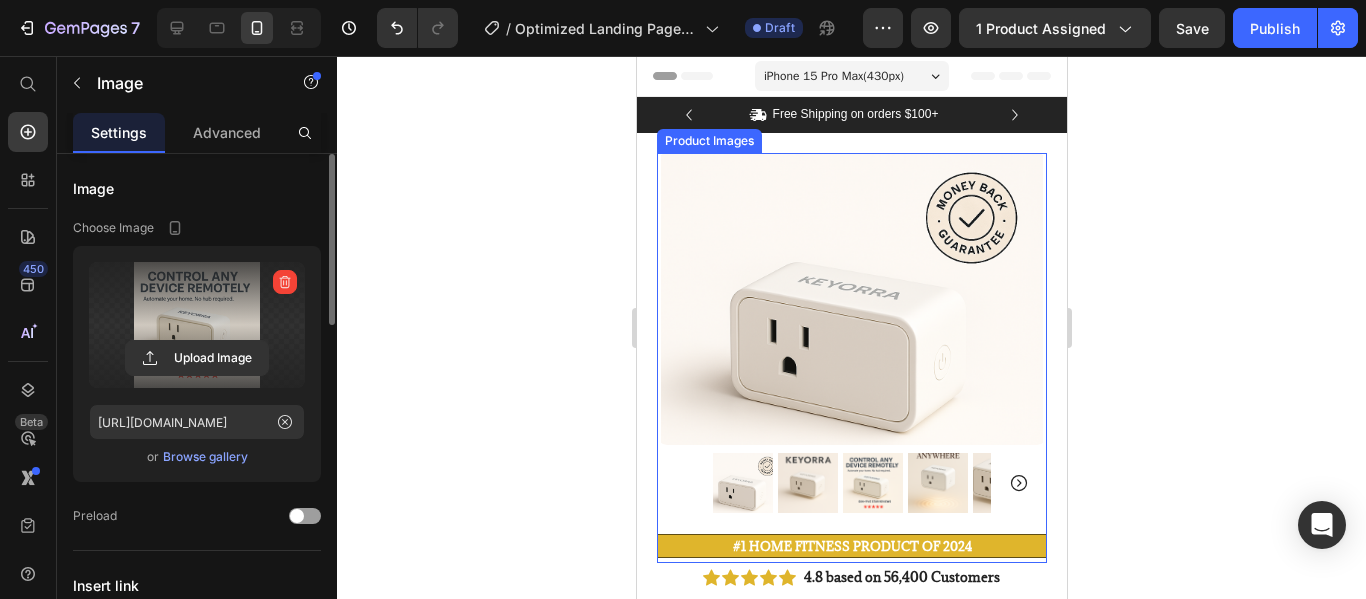 click at bounding box center [851, 299] 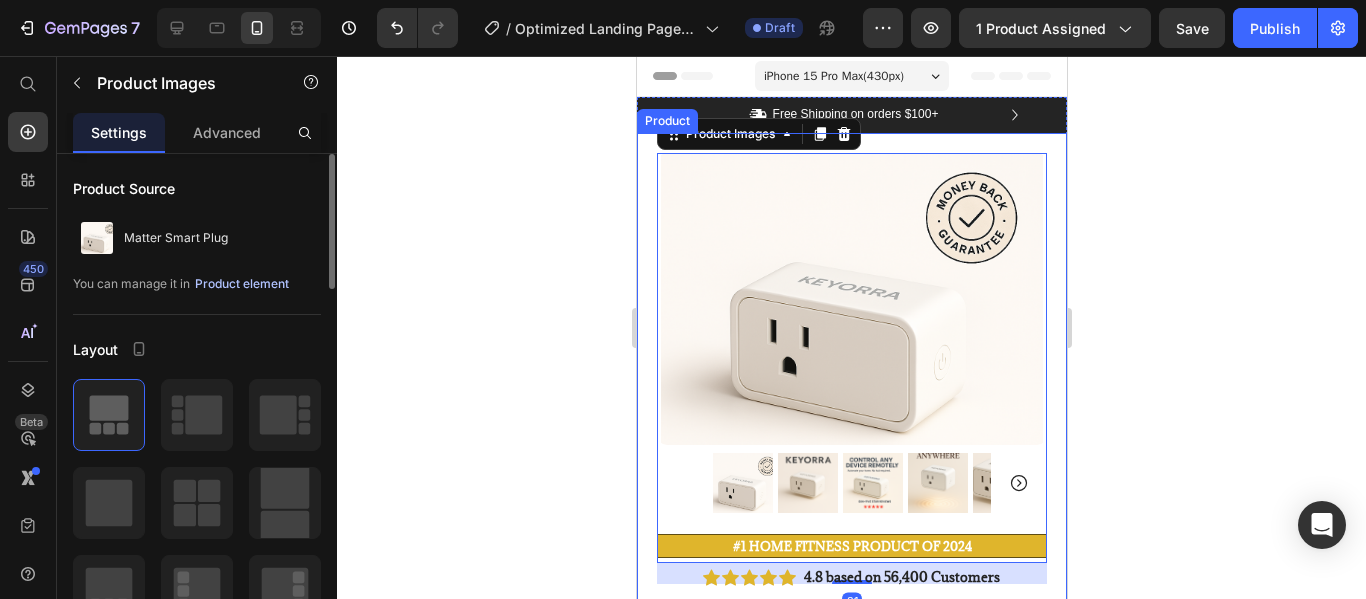 click on "Product element" at bounding box center [242, 284] 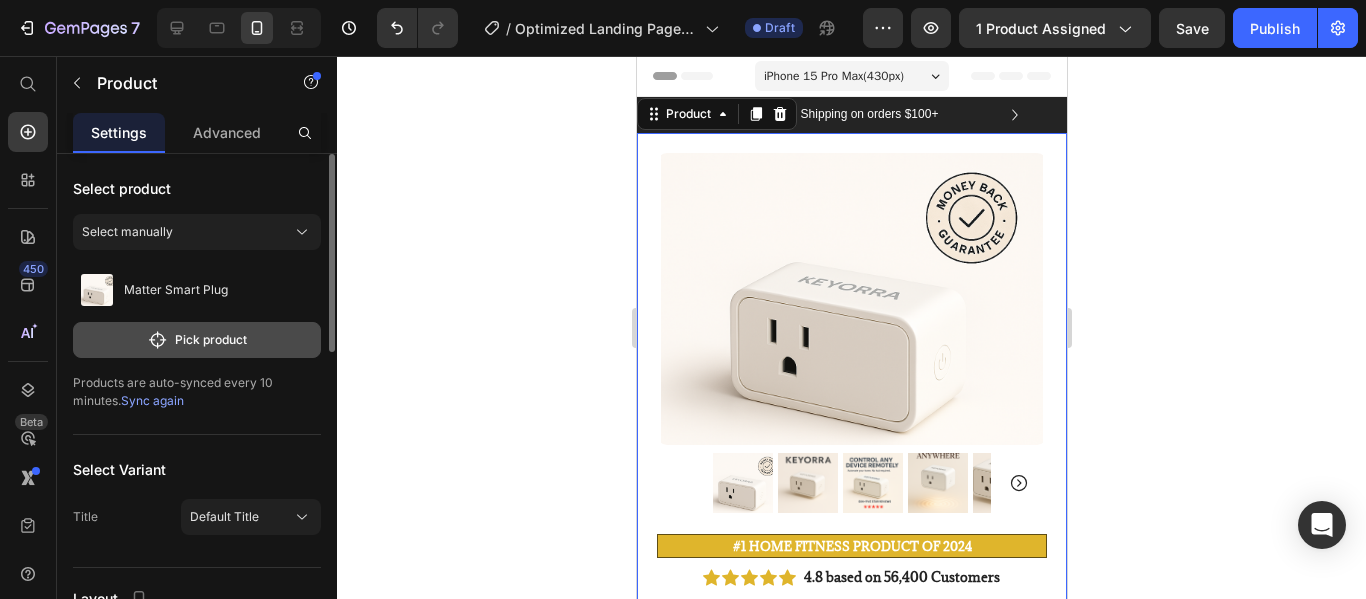 click on "Pick product" at bounding box center (197, 340) 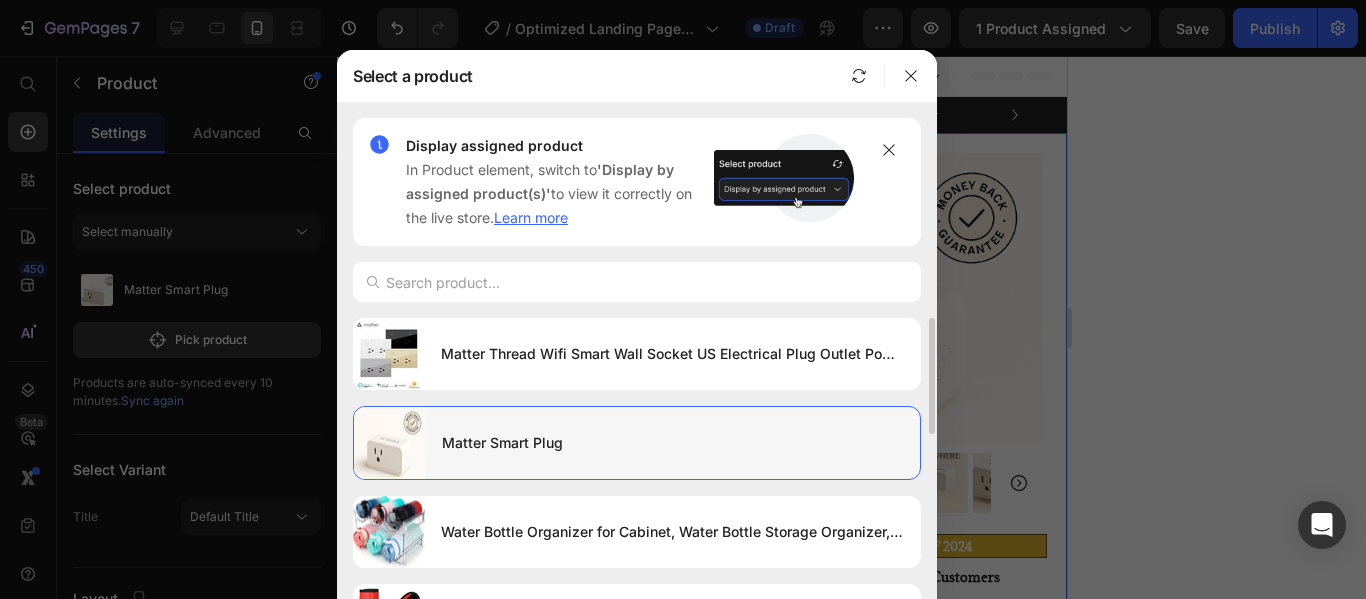 click on "Matter Smart Plug" at bounding box center [673, 443] 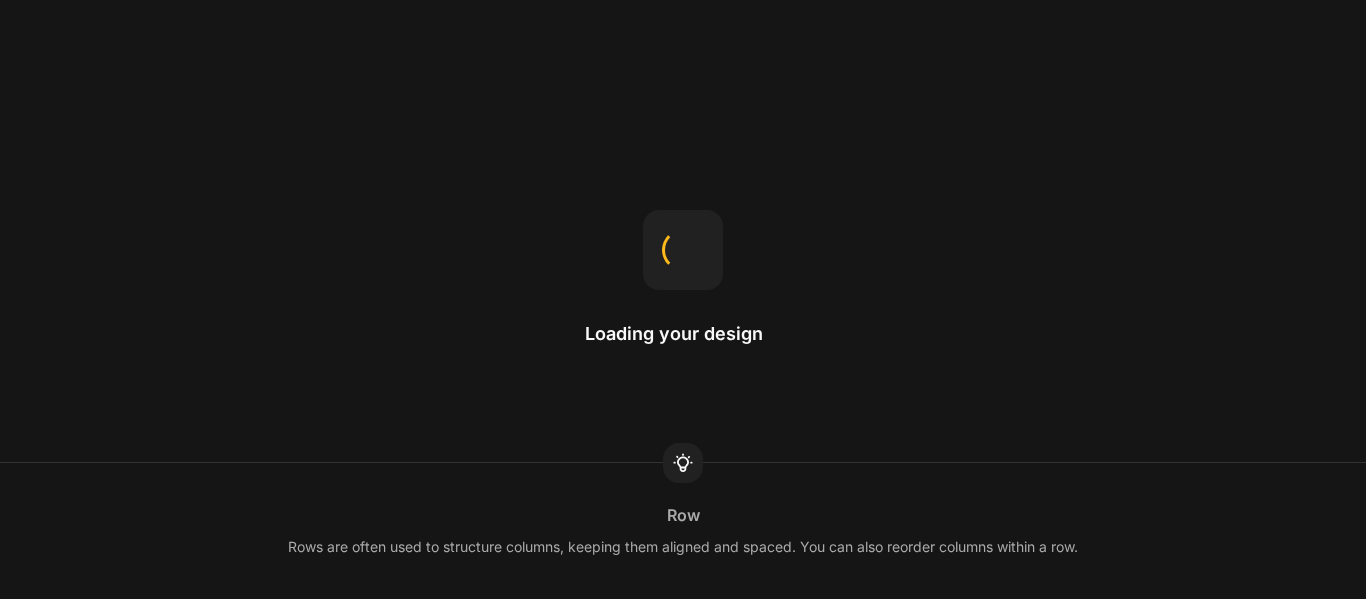 scroll, scrollTop: 0, scrollLeft: 0, axis: both 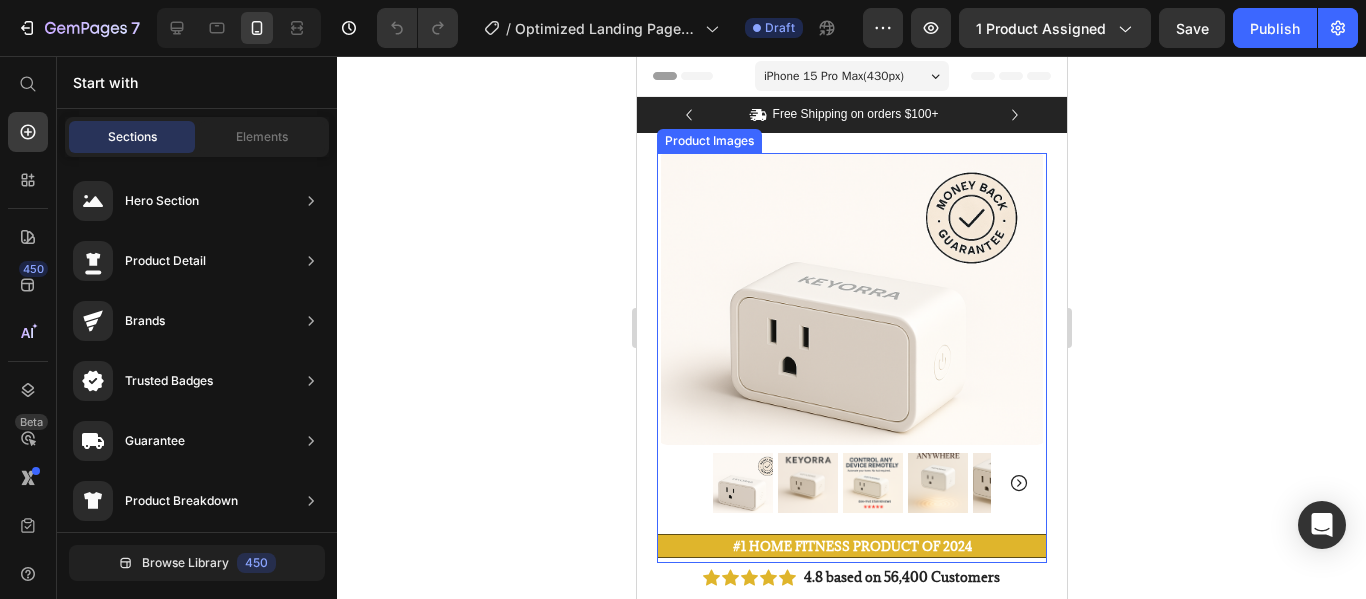 click at bounding box center [851, 299] 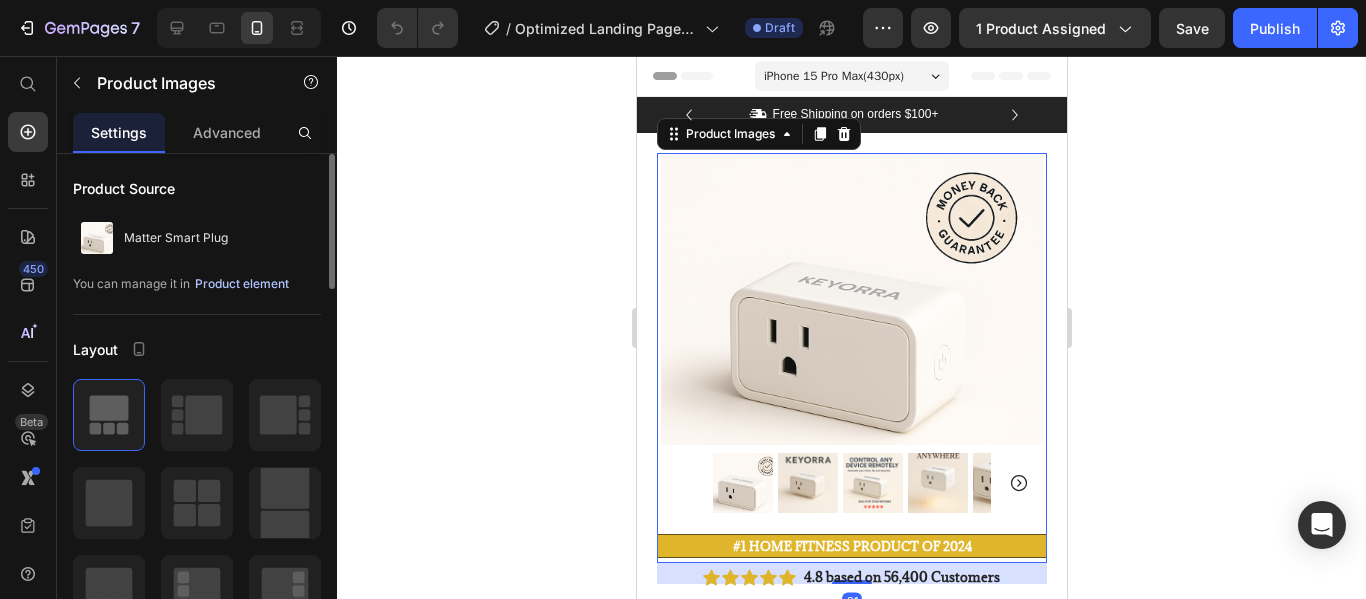click on "Product element" at bounding box center (242, 284) 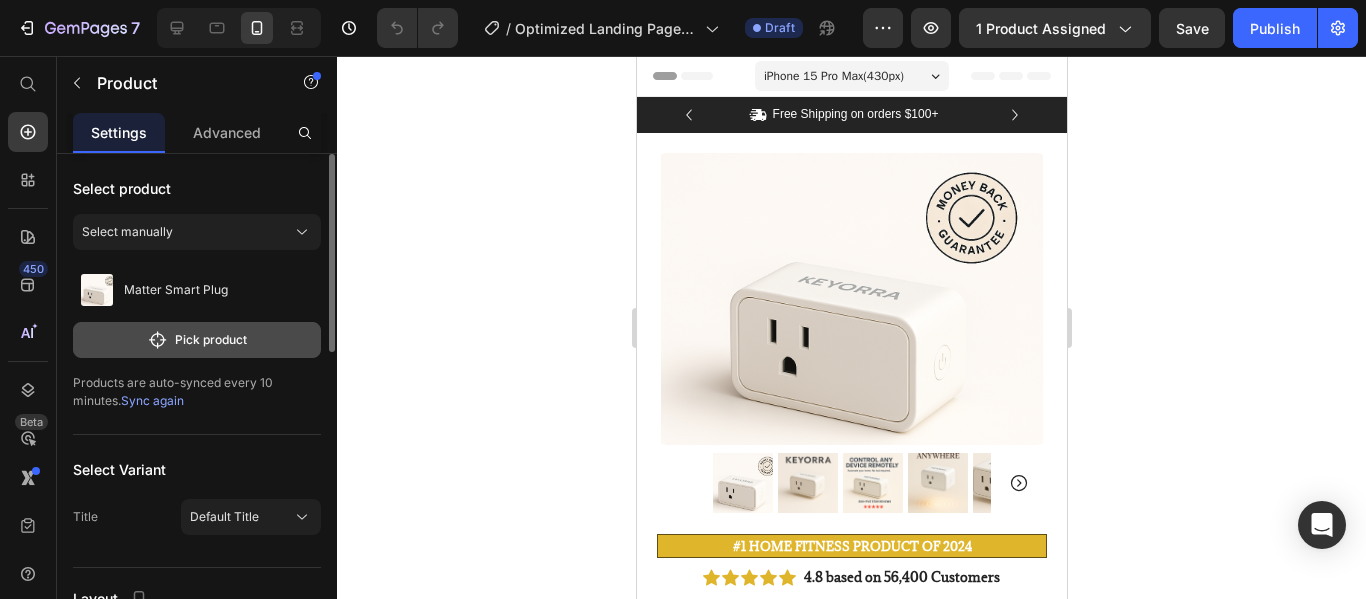 click on "Pick product" at bounding box center [197, 340] 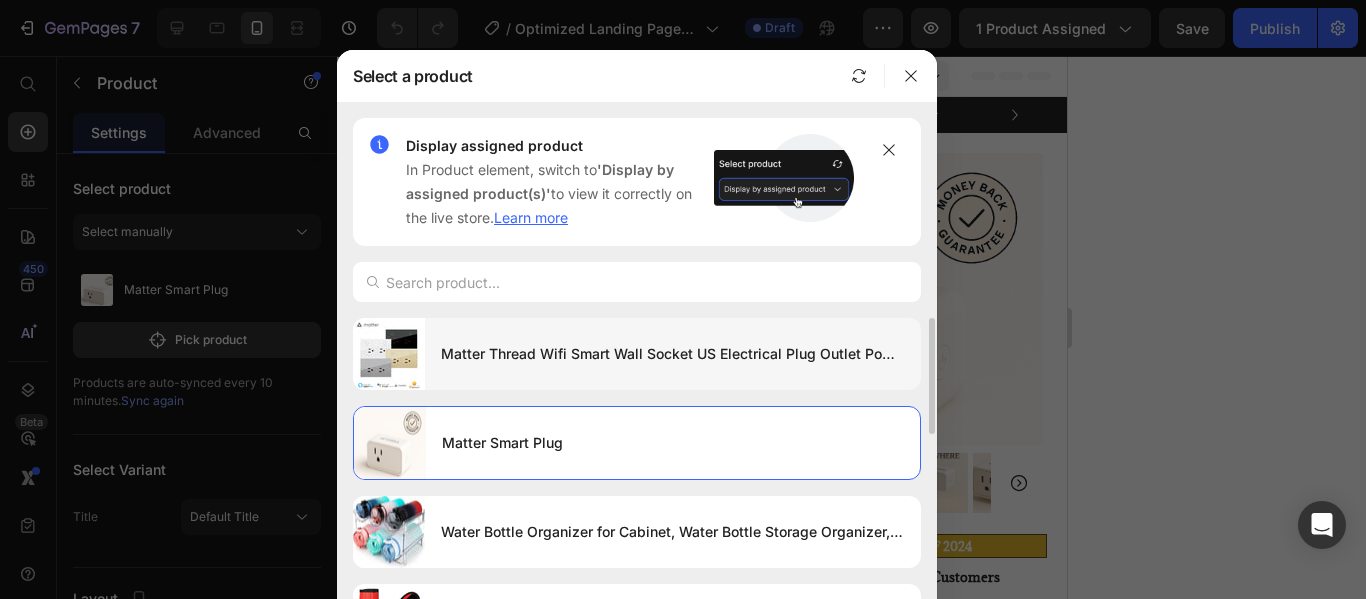 click on "Matter Thread Wifi Smart Wall Socket US Electrical Plug Outlet Power Touch Switch Wireless Voice Remote,Alexa Google Home" at bounding box center (673, 354) 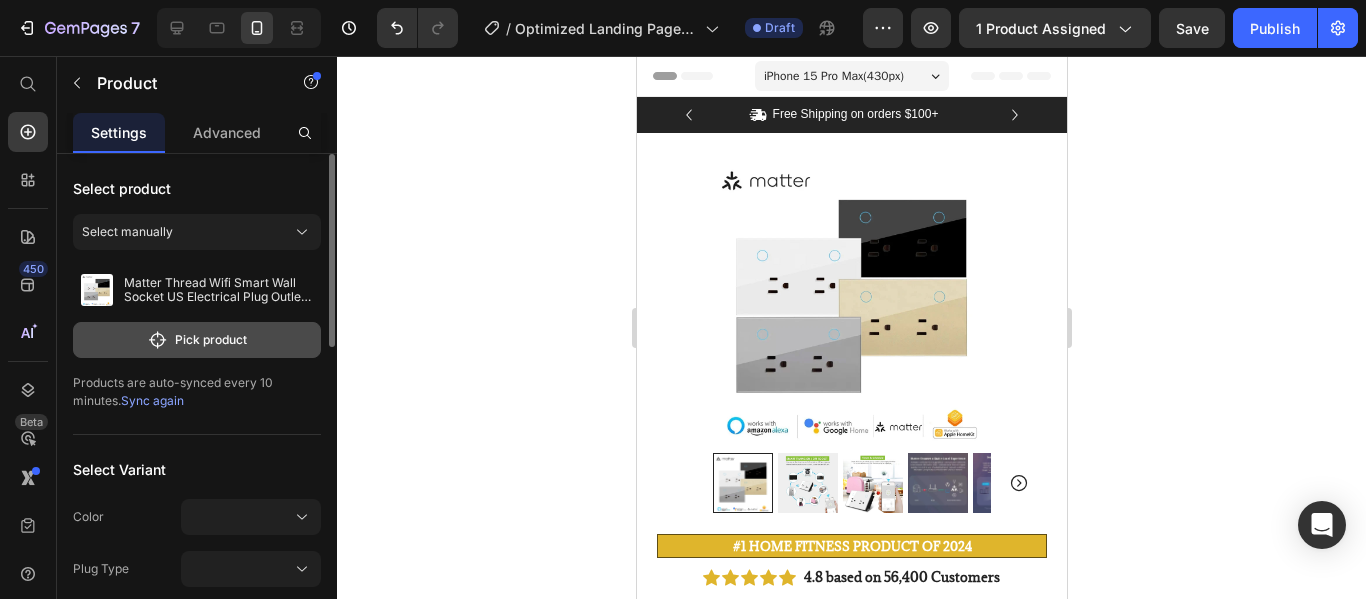 click on "Pick product" 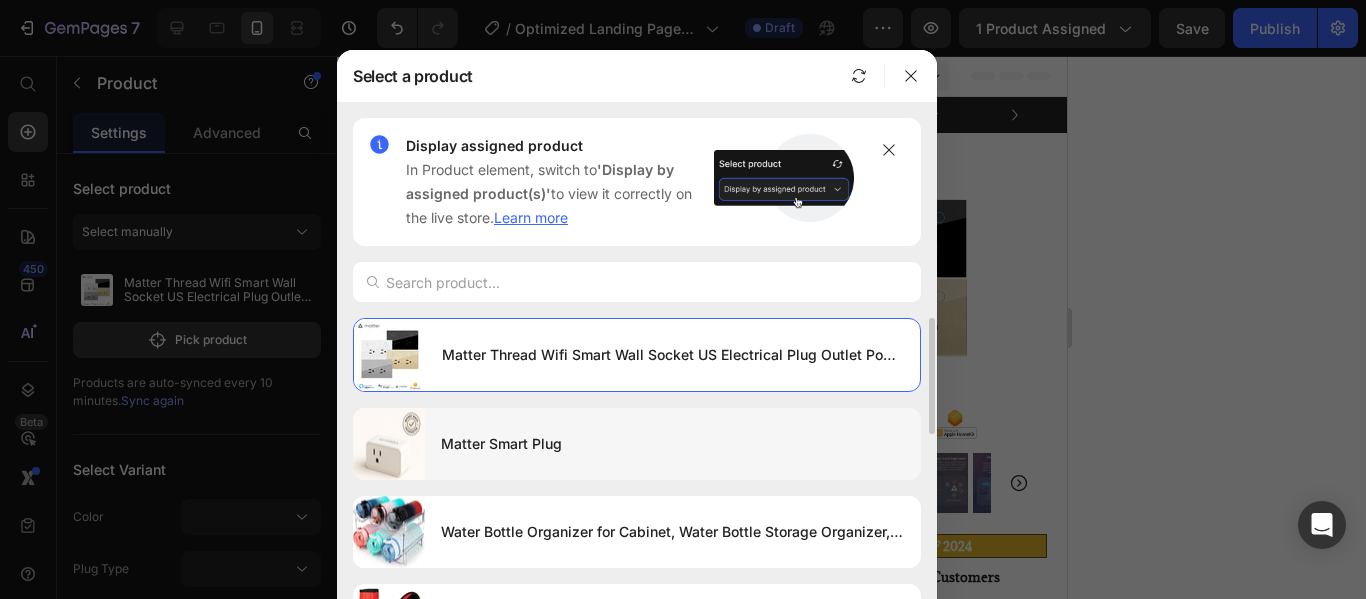 click on "Matter Smart Plug" at bounding box center (673, 444) 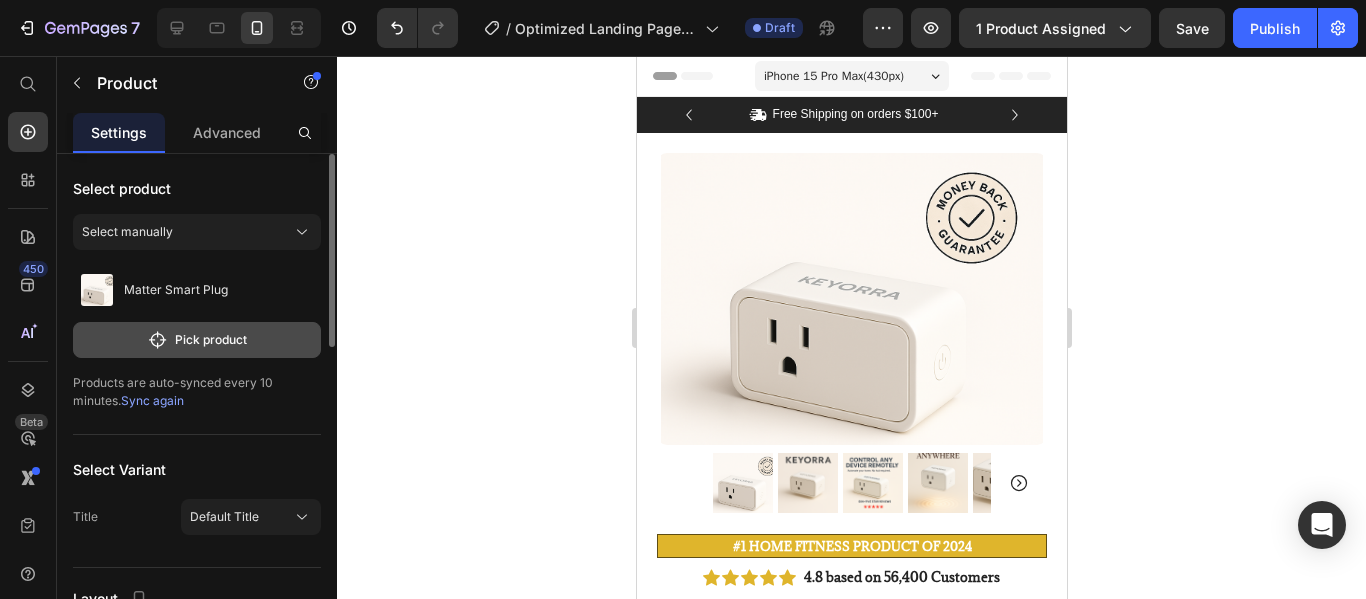 click on "Pick product" at bounding box center (197, 340) 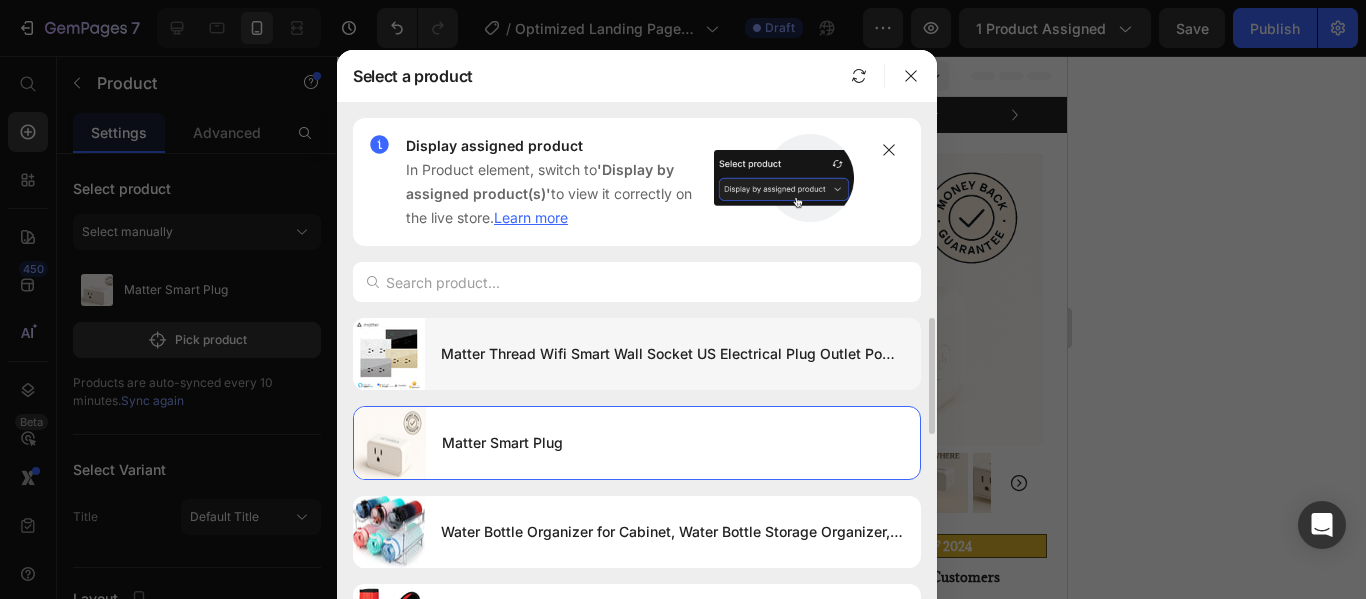 click on "Matter Thread Wifi Smart Wall Socket US Electrical Plug Outlet Power Touch Switch Wireless Voice Remote,Alexa Google Home" at bounding box center (673, 354) 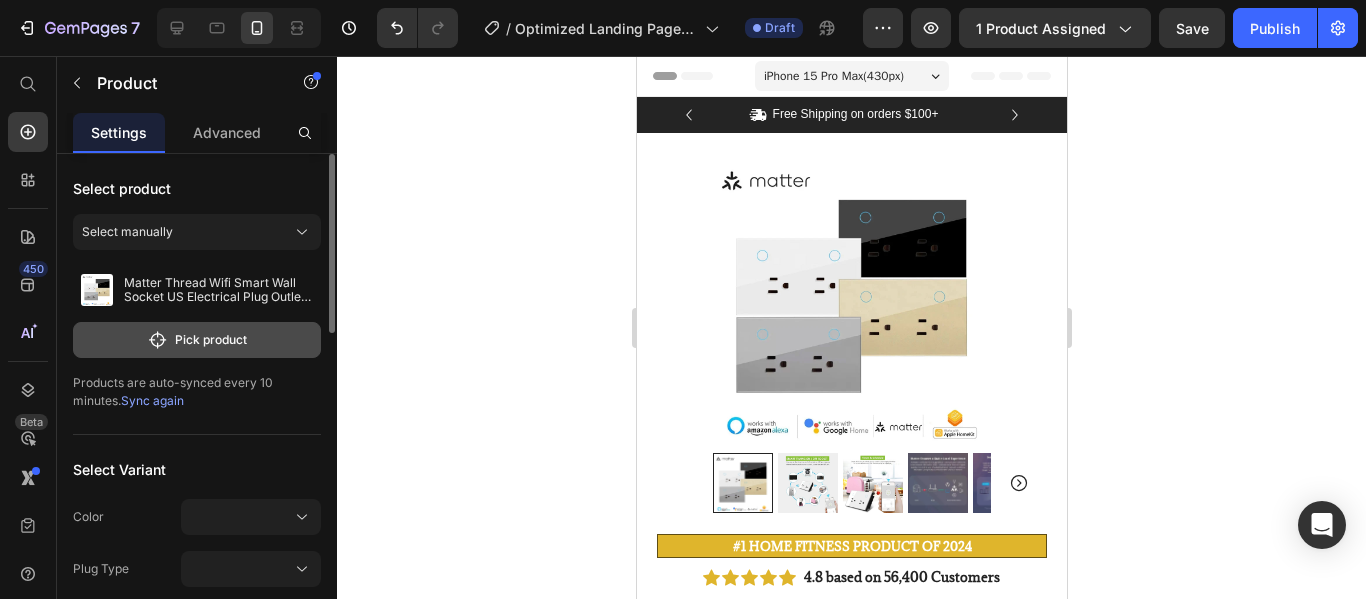 click on "Pick product" 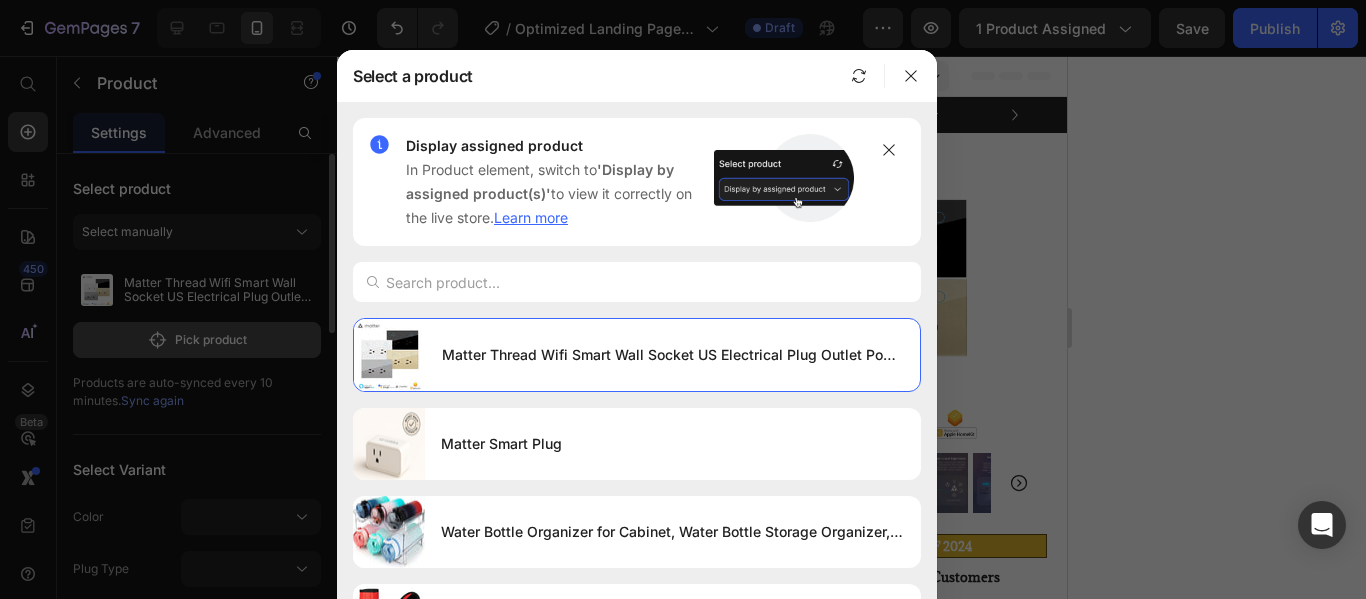click at bounding box center (683, 299) 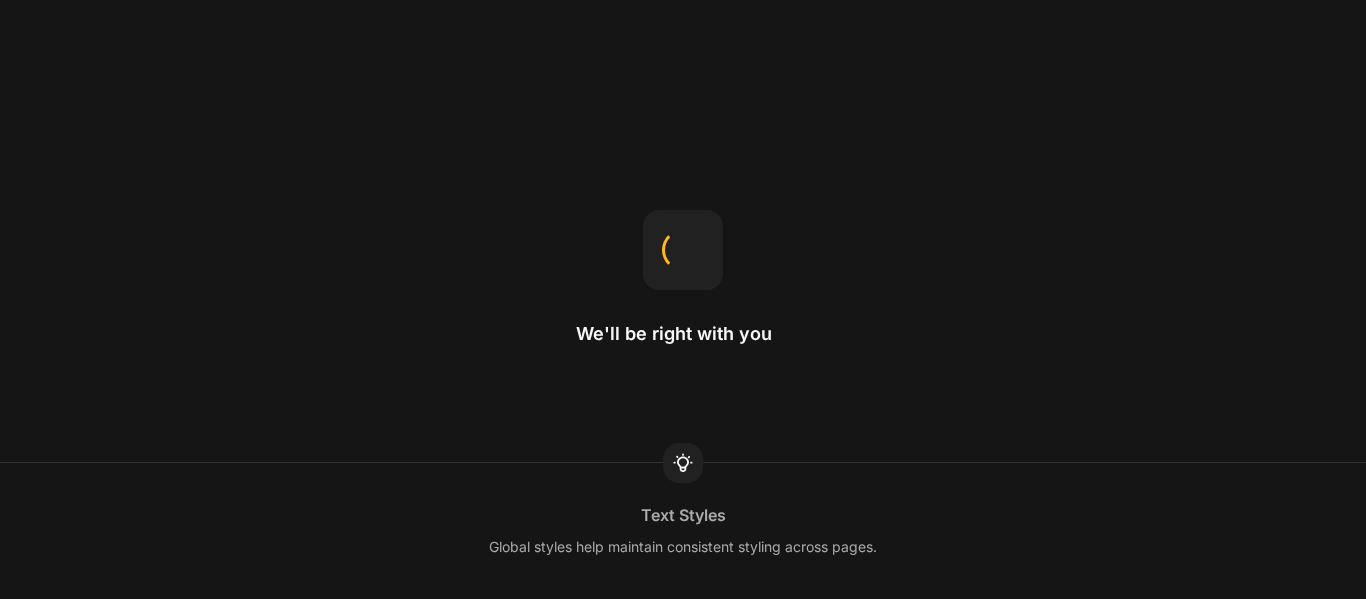scroll, scrollTop: 0, scrollLeft: 0, axis: both 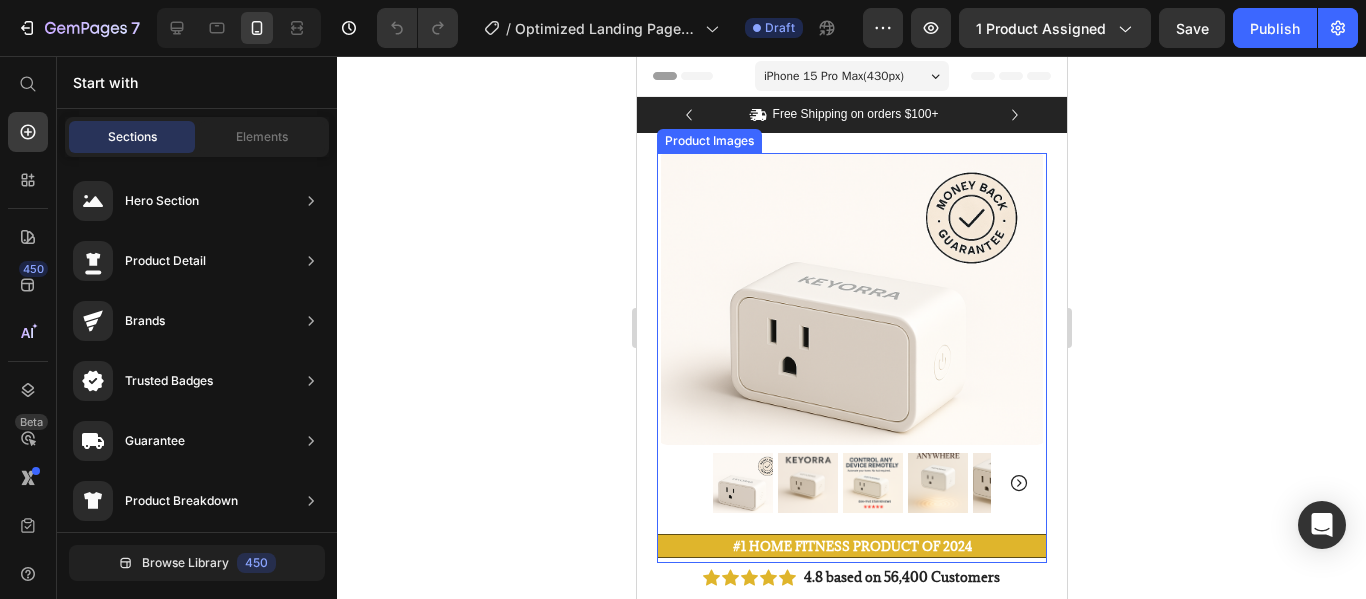 click at bounding box center (851, 299) 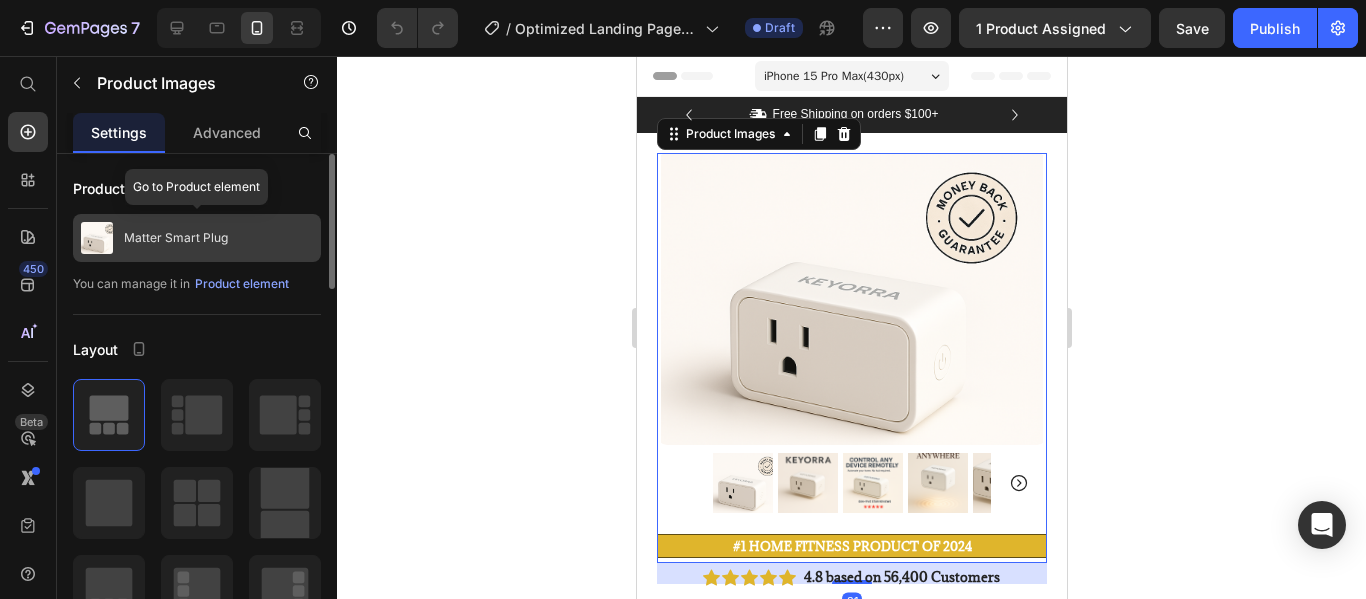 click on "Matter Smart Plug" at bounding box center [176, 238] 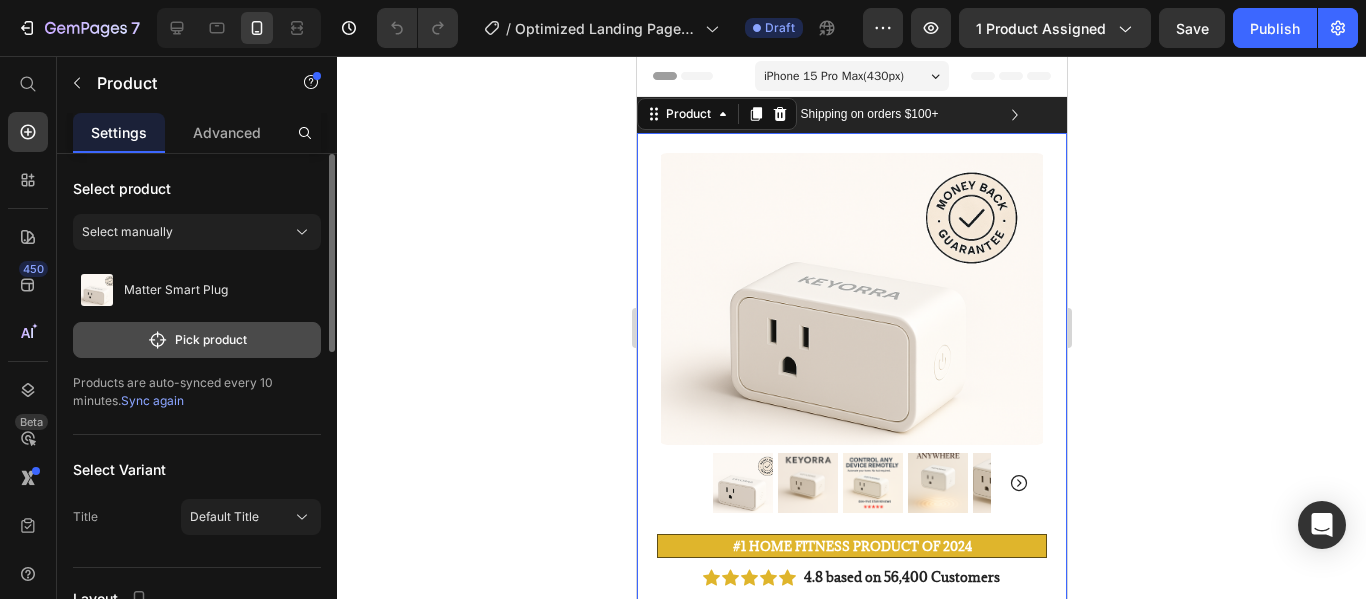 click on "Pick product" 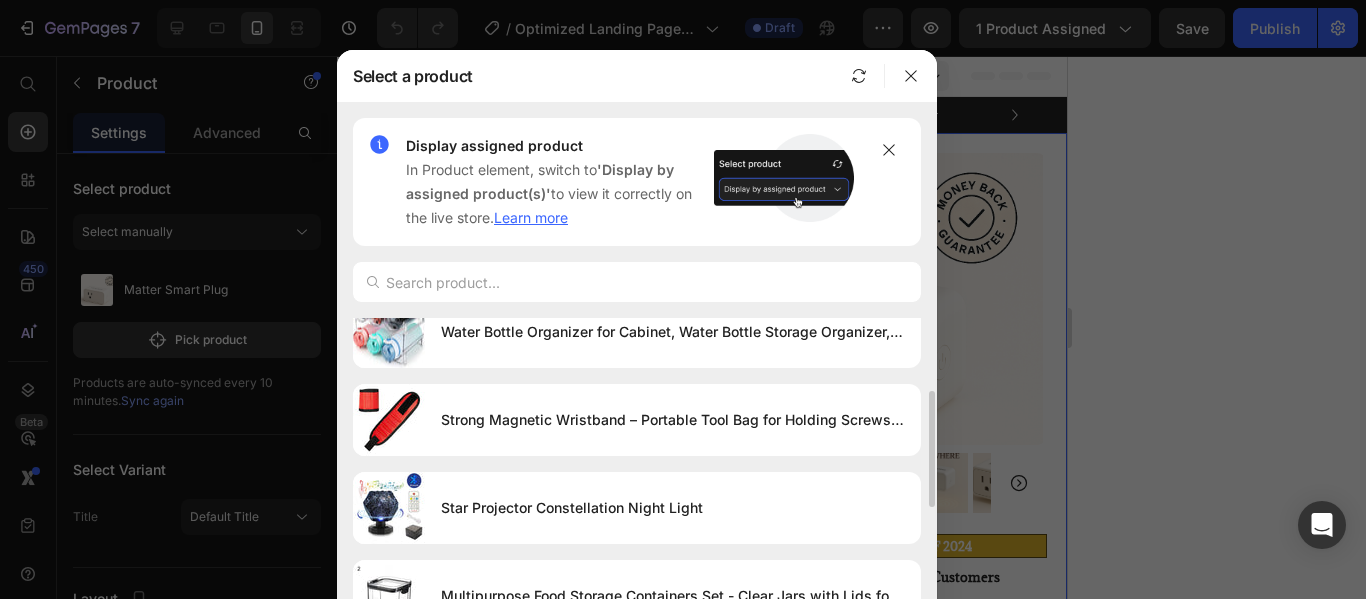 scroll, scrollTop: 0, scrollLeft: 0, axis: both 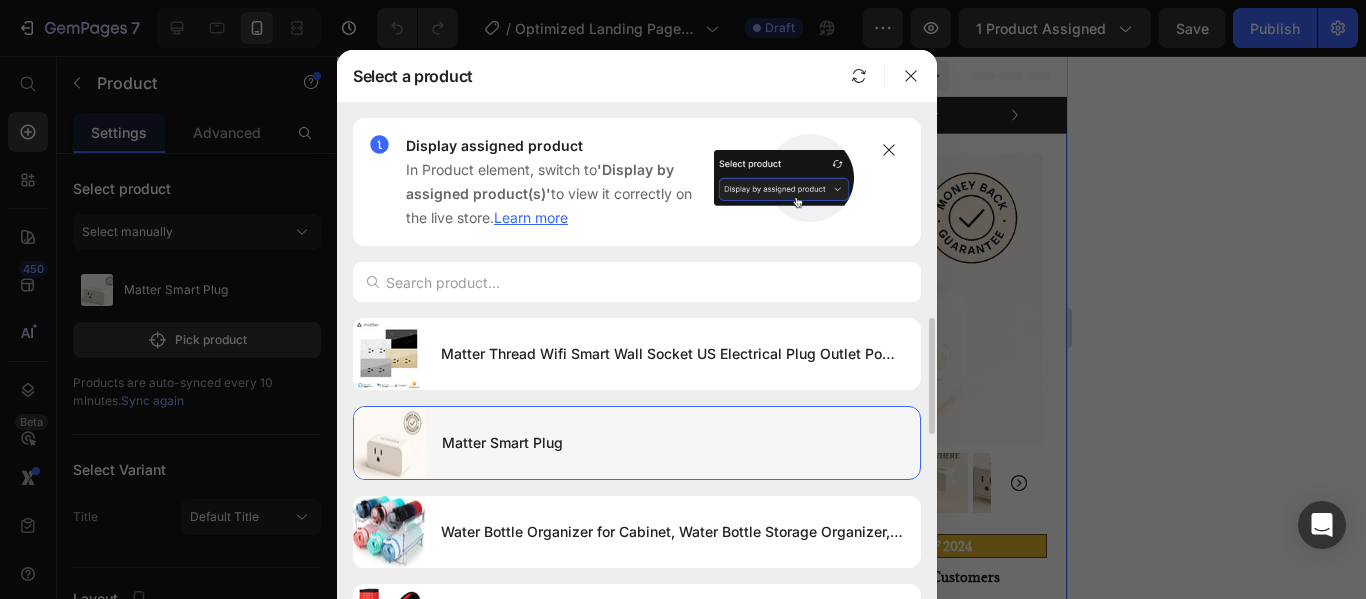 click on "Matter Smart Plug" at bounding box center [673, 443] 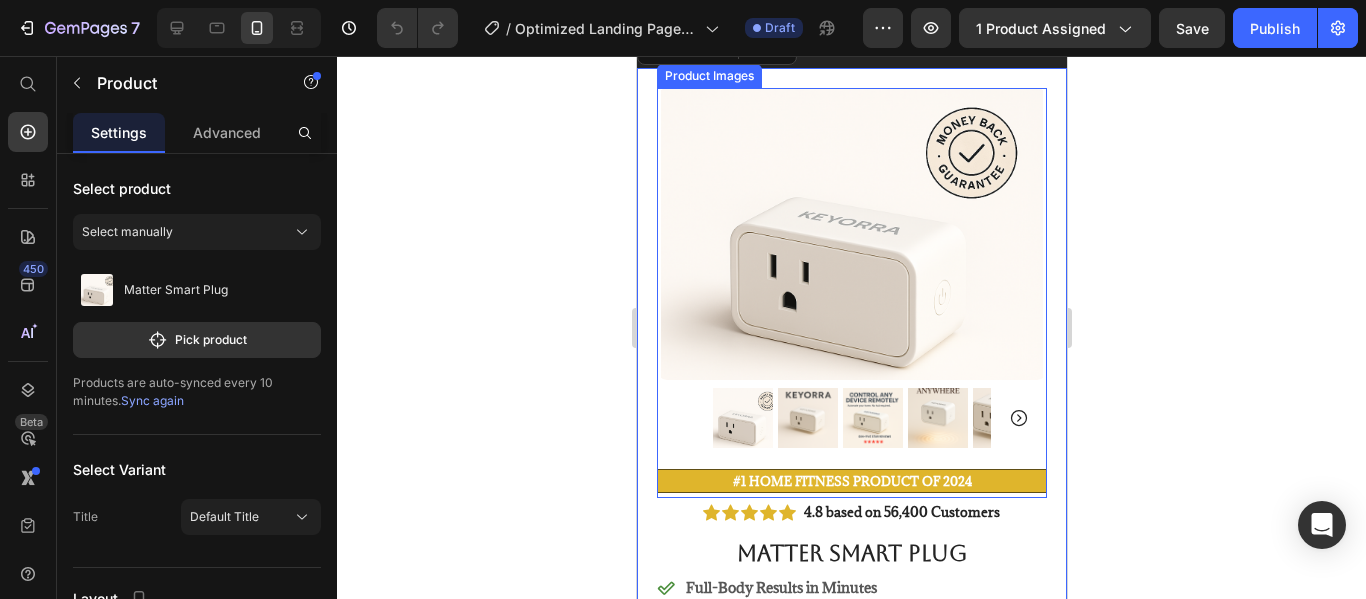 scroll, scrollTop: 100, scrollLeft: 0, axis: vertical 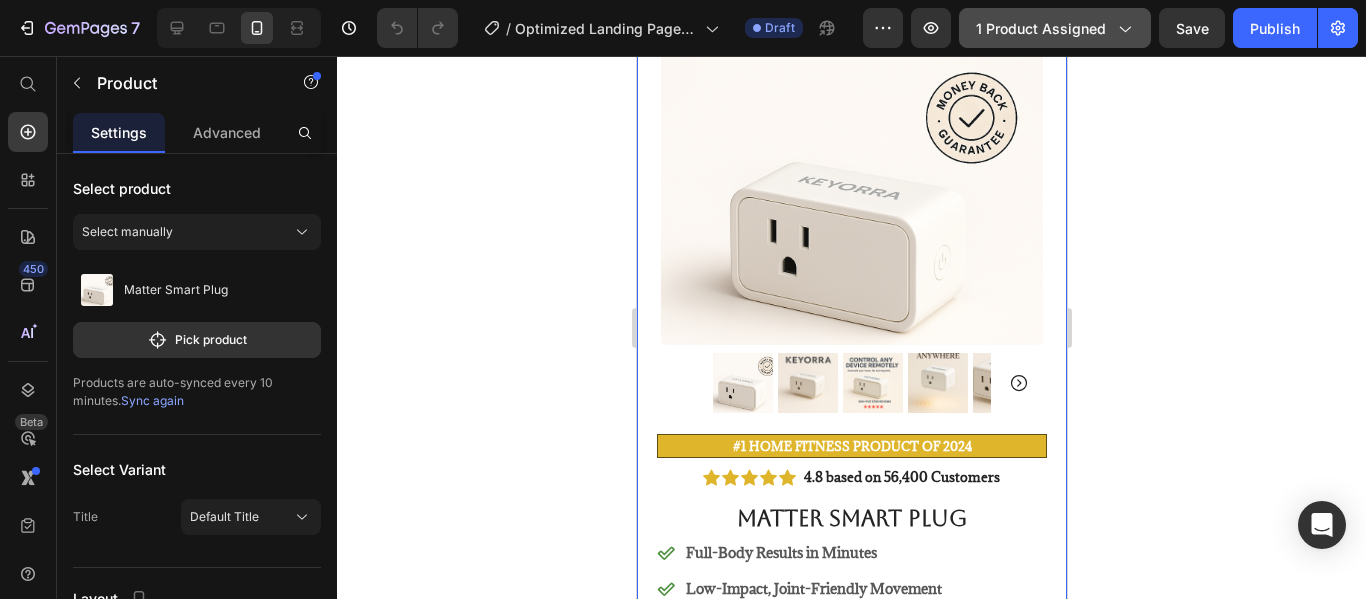 click 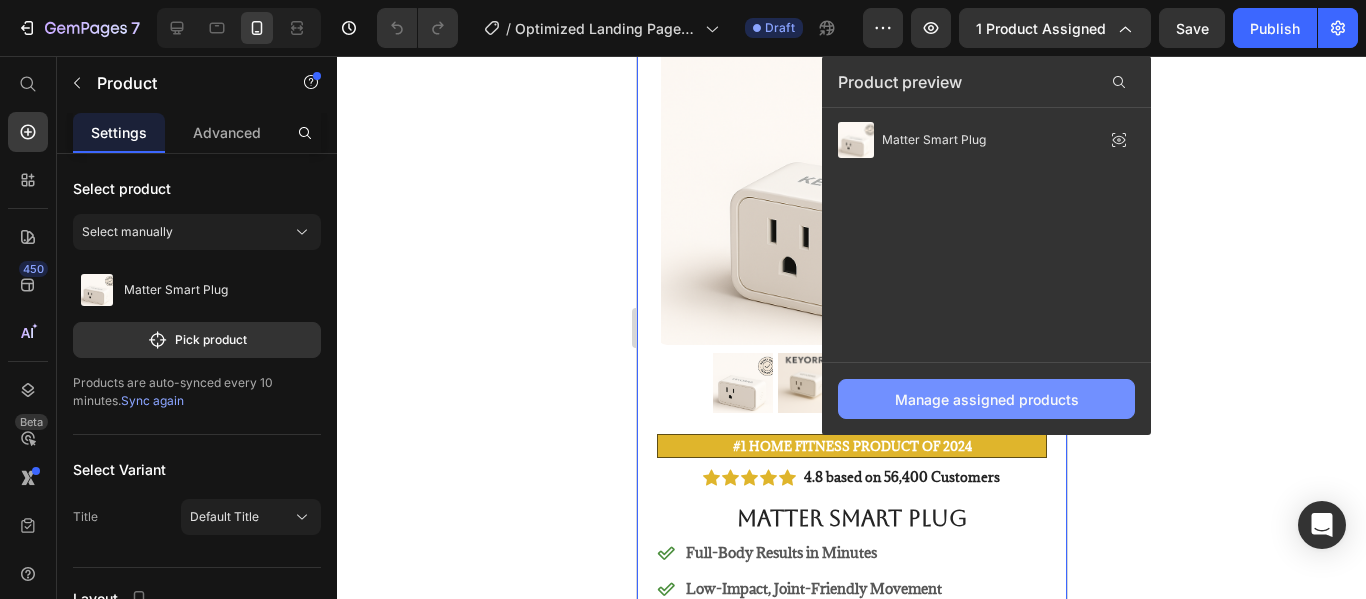 click on "Manage assigned products" at bounding box center (987, 399) 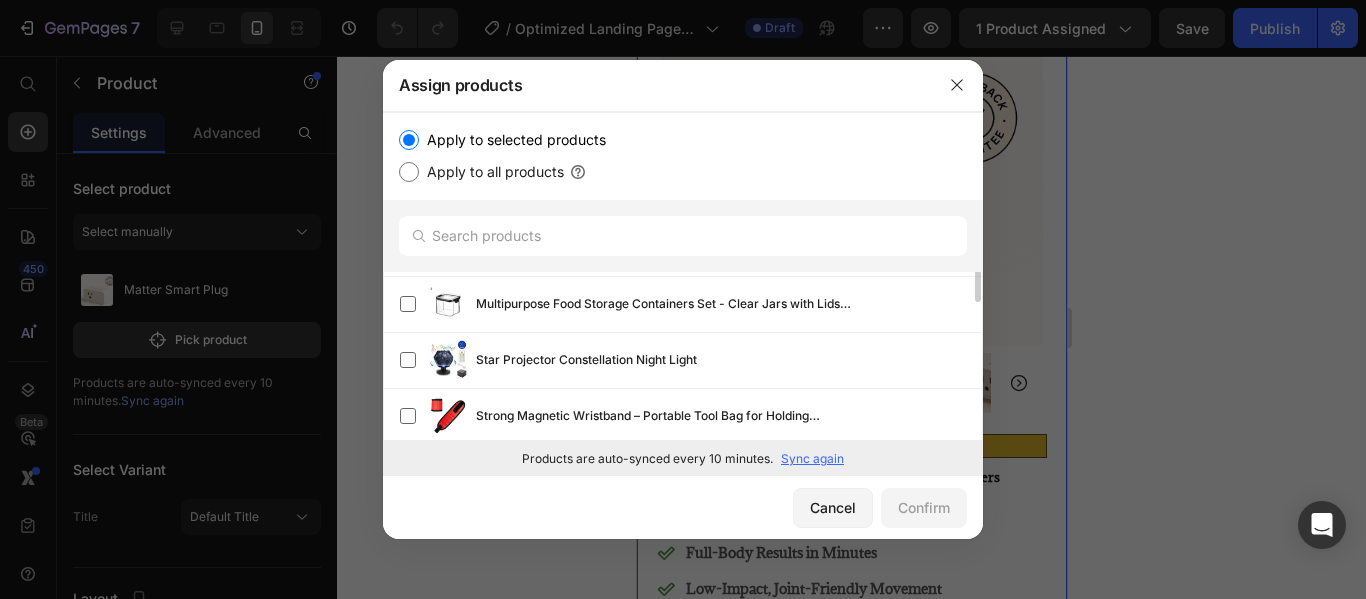 scroll, scrollTop: 400, scrollLeft: 0, axis: vertical 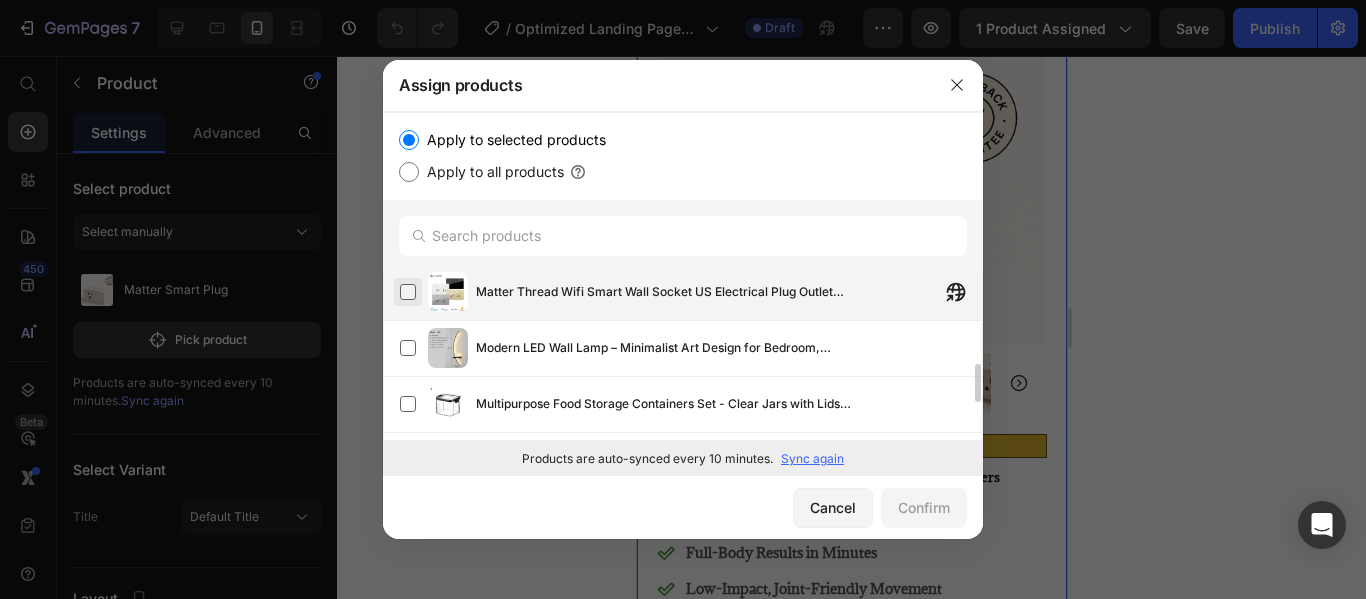 click at bounding box center (408, 292) 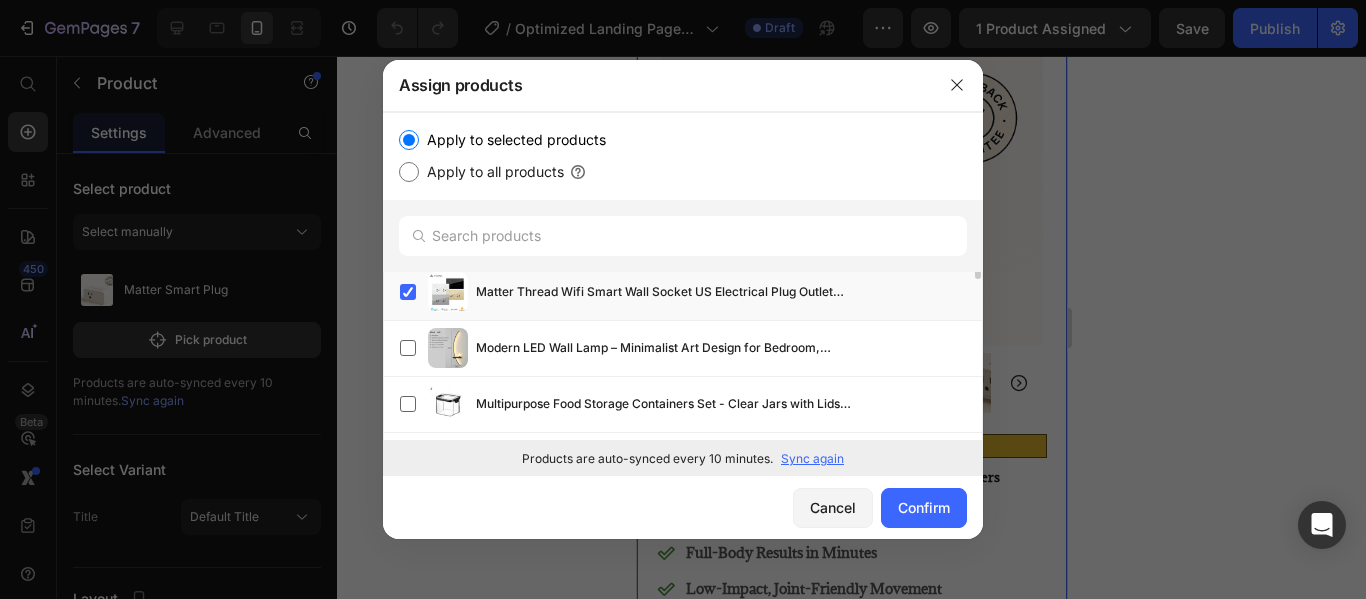 scroll, scrollTop: 0, scrollLeft: 0, axis: both 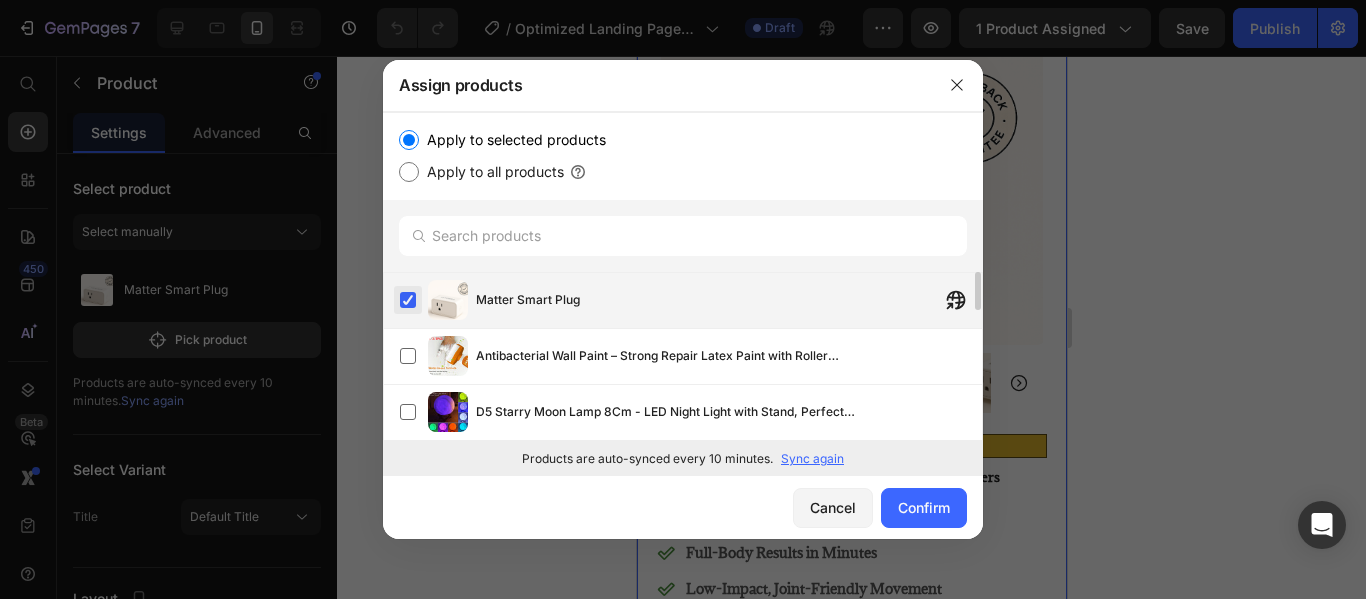 click at bounding box center (408, 300) 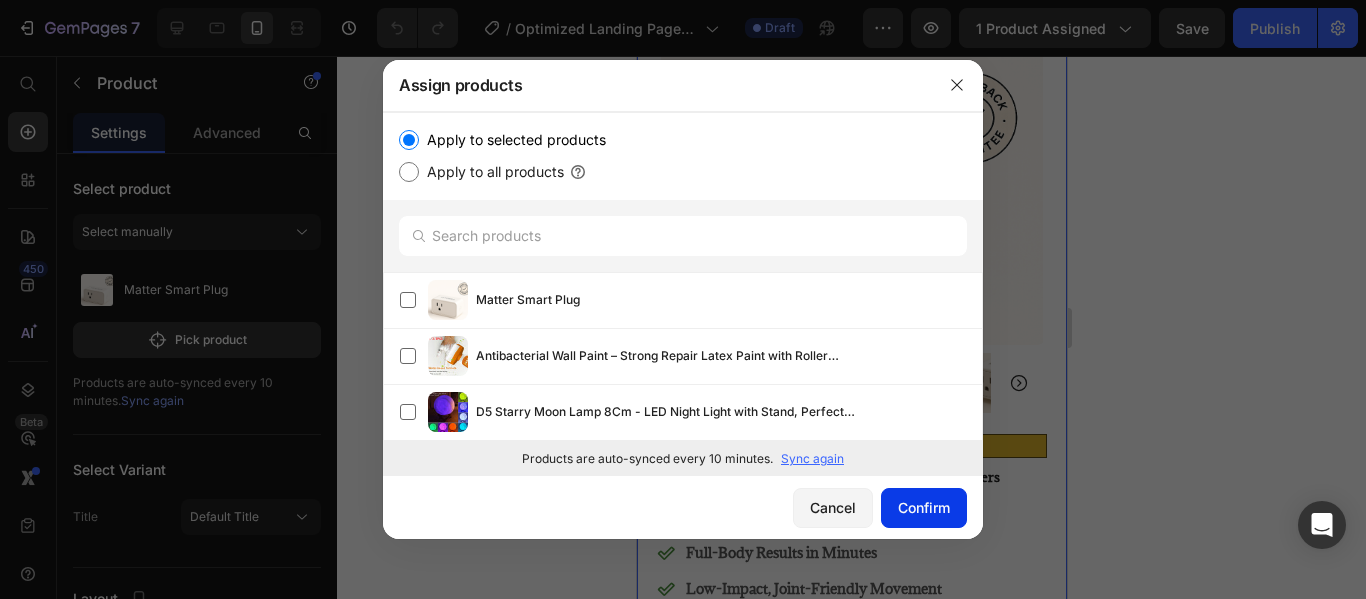 click on "Confirm" at bounding box center [924, 507] 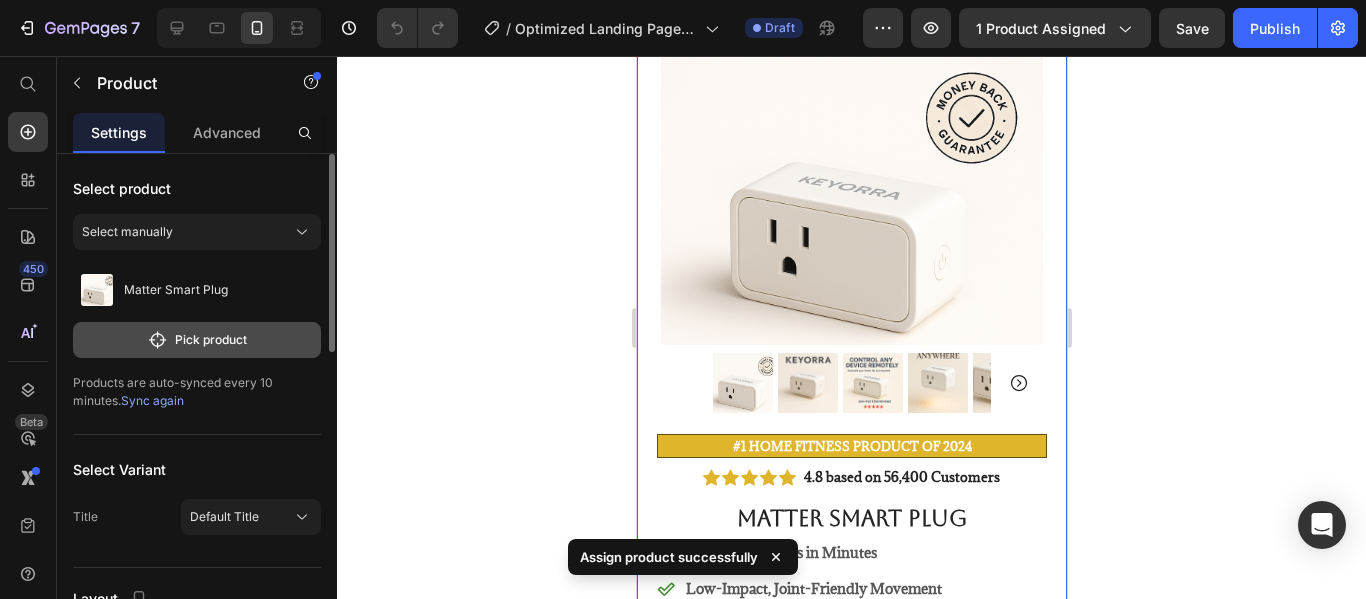 click on "Pick product" at bounding box center (197, 340) 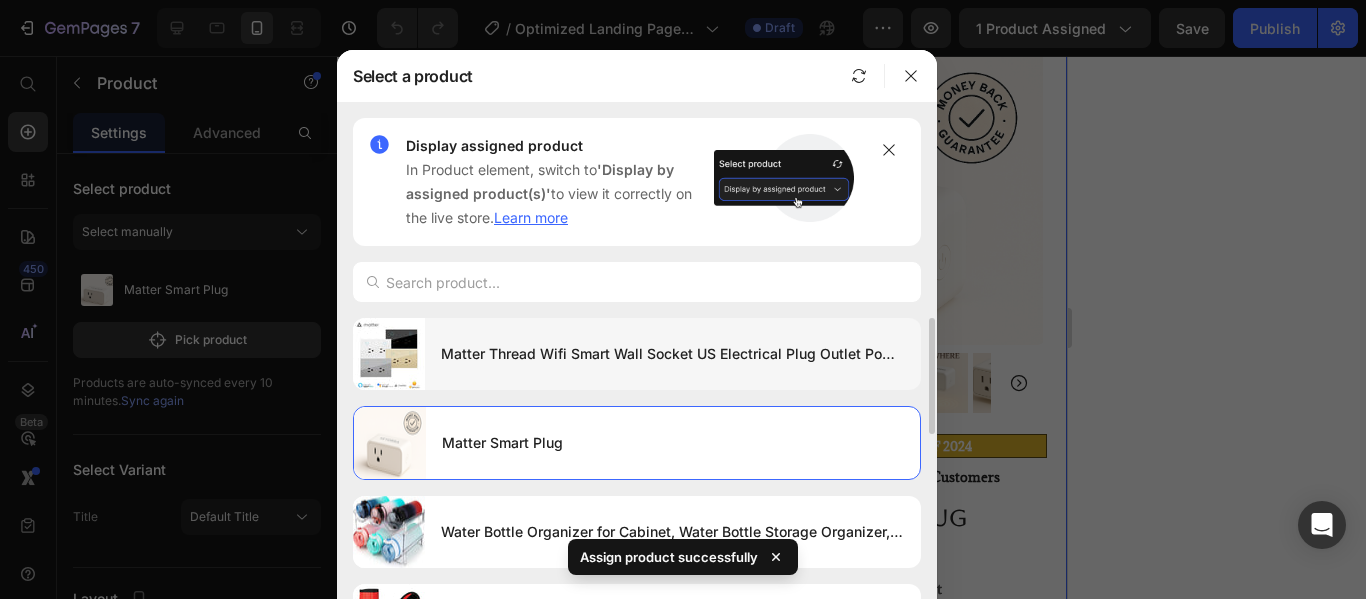 click on "Matter Thread Wifi Smart Wall Socket US Electrical Plug Outlet Power Touch Switch Wireless Voice Remote,Alexa Google Home" at bounding box center [673, 354] 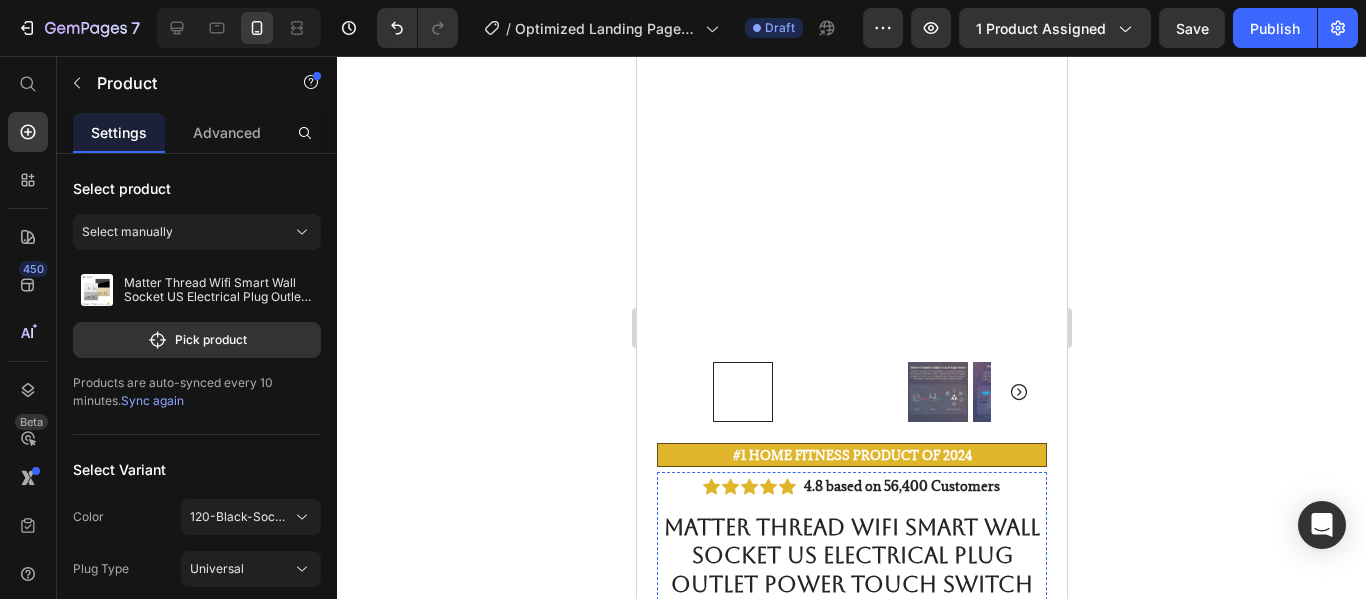 scroll, scrollTop: 0, scrollLeft: 0, axis: both 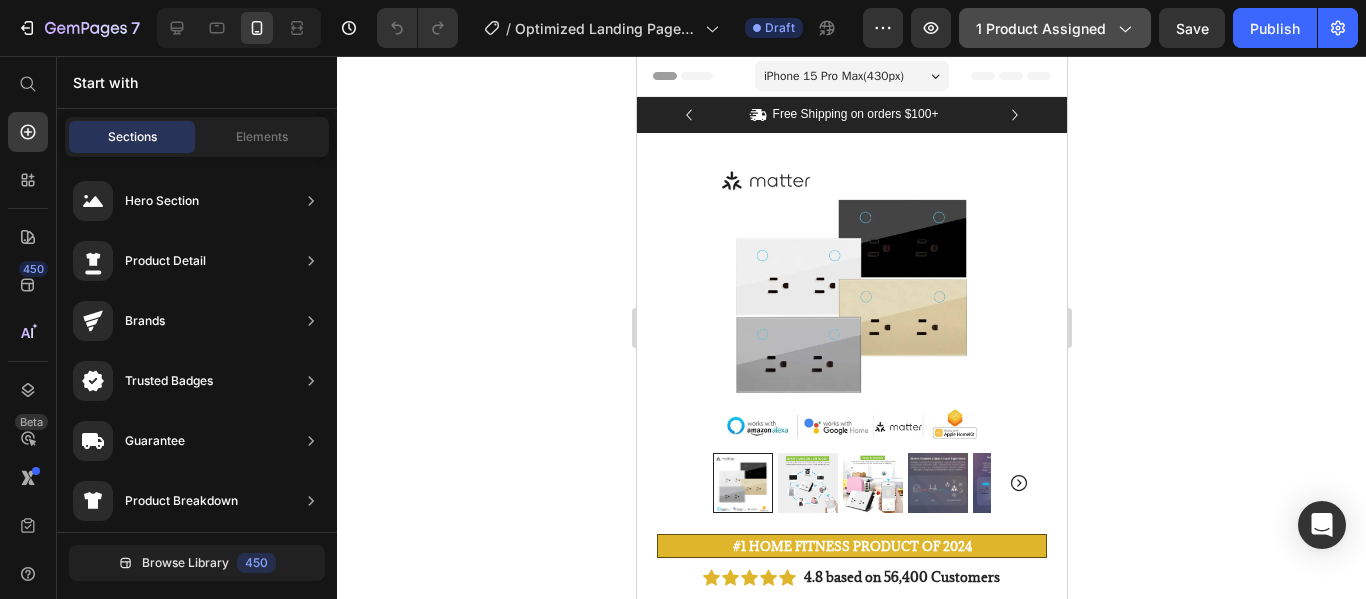 click on "1 product assigned" 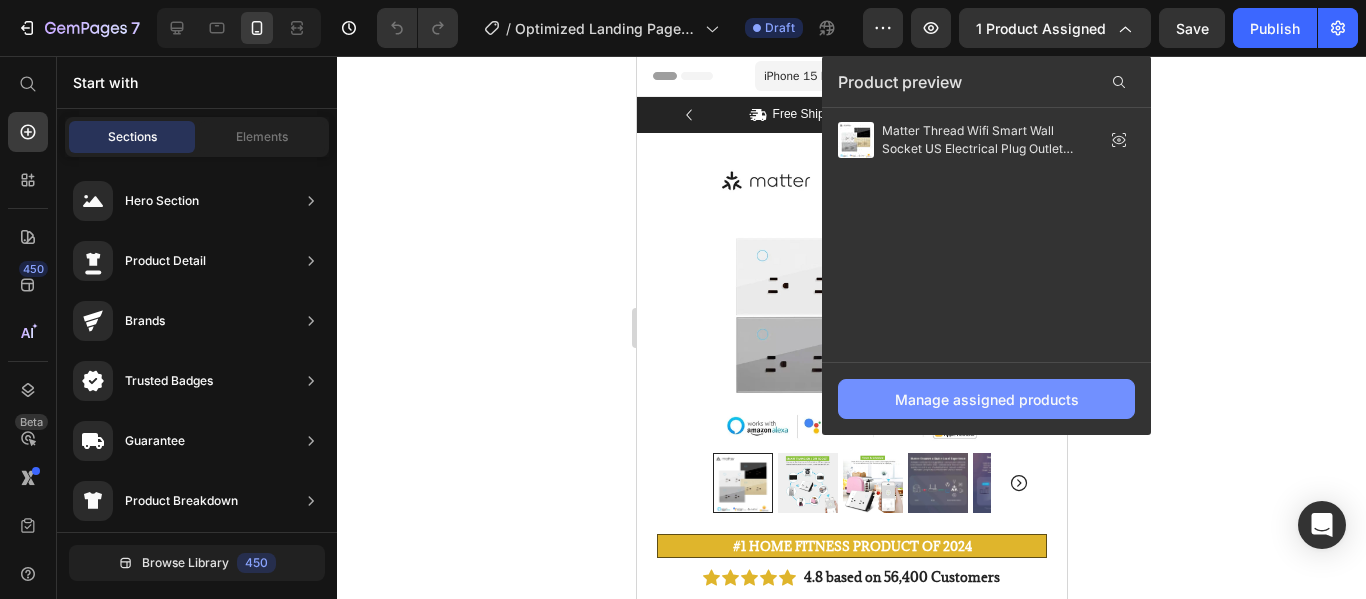 click on "Manage assigned products" at bounding box center [987, 399] 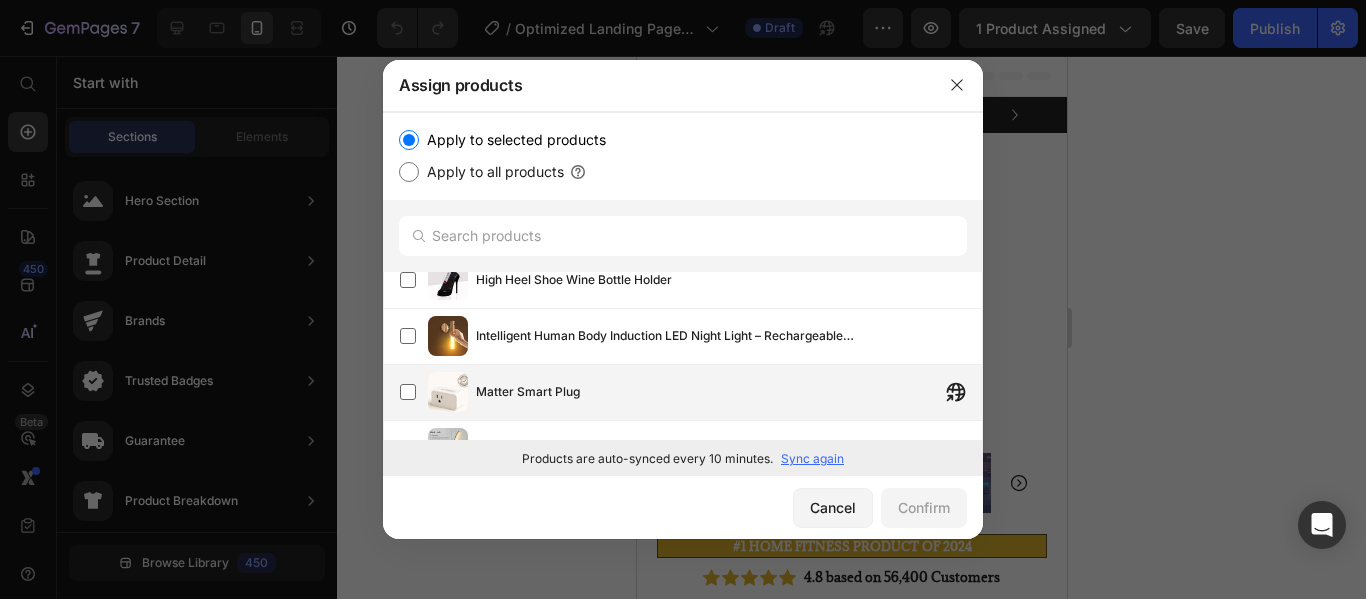 scroll, scrollTop: 400, scrollLeft: 0, axis: vertical 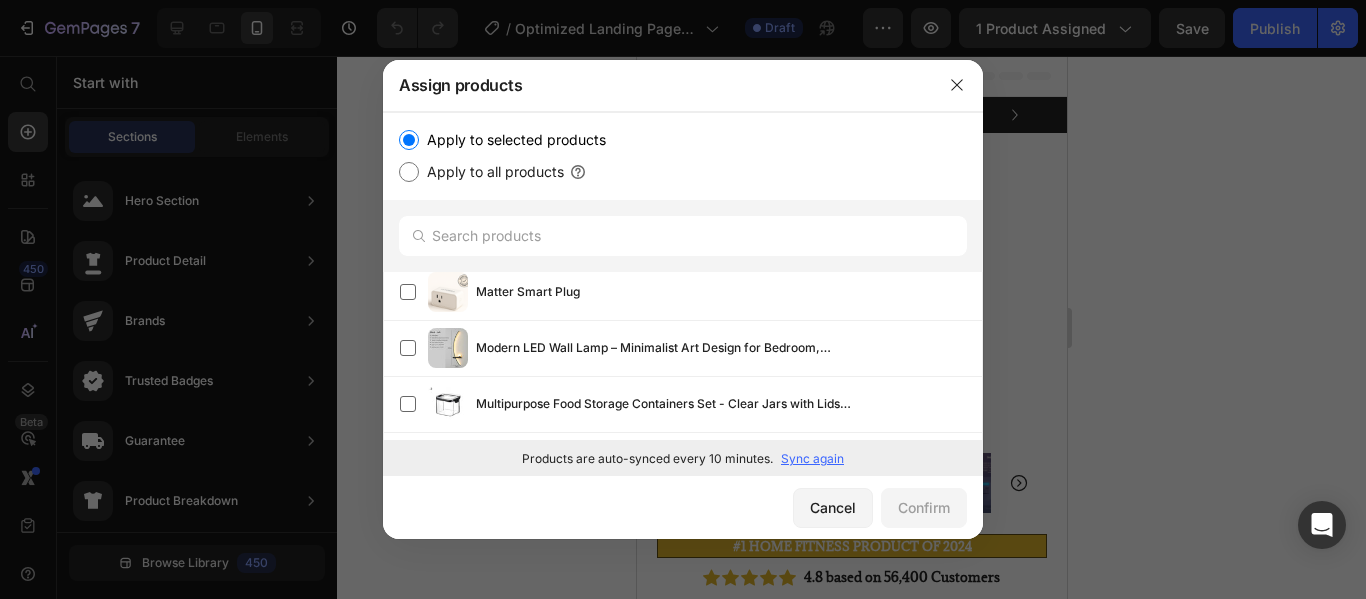 click on "Sync again" at bounding box center [812, 459] 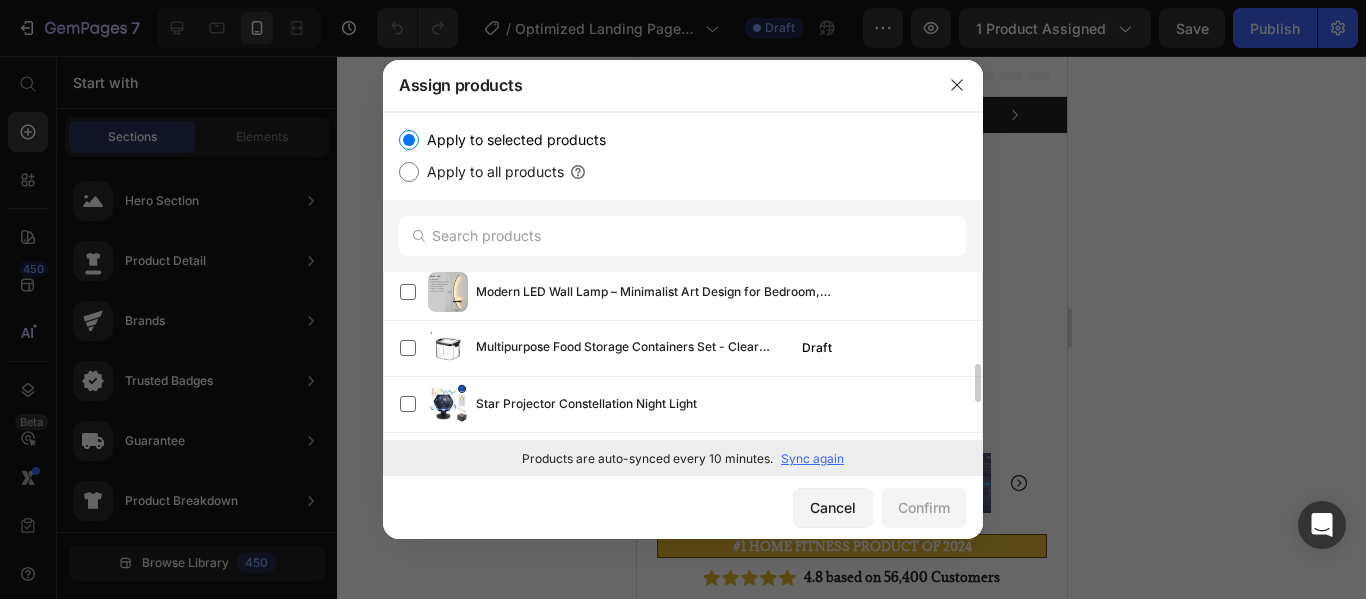 scroll, scrollTop: 500, scrollLeft: 0, axis: vertical 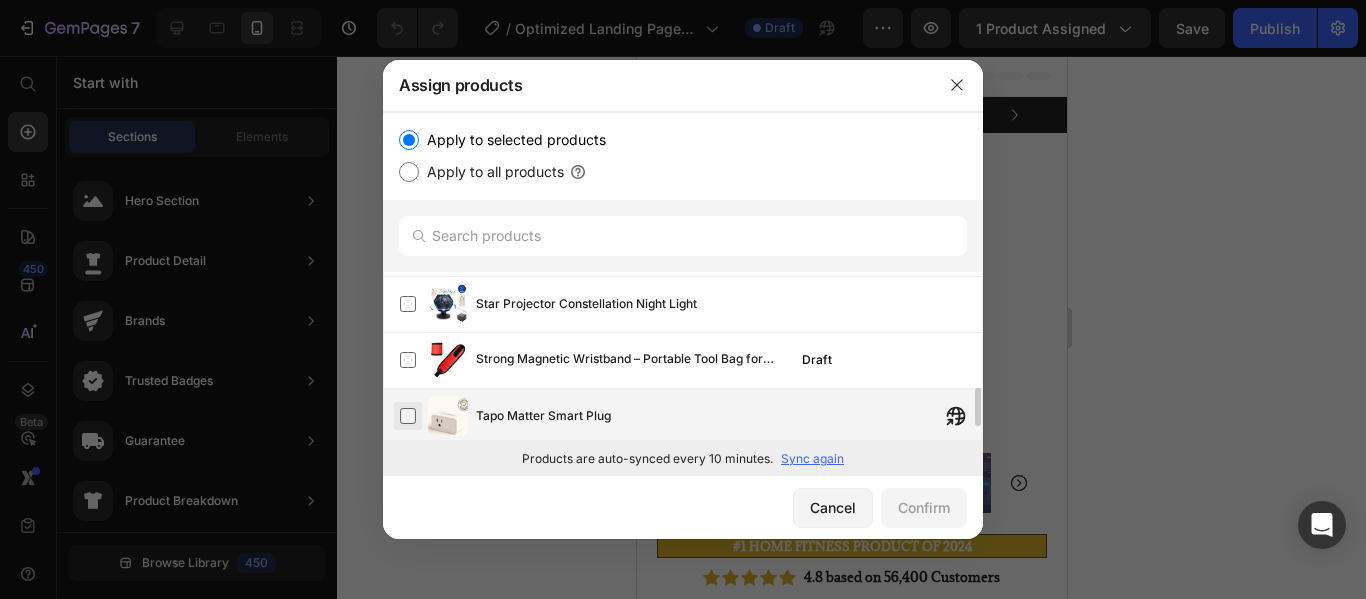 click at bounding box center [408, 416] 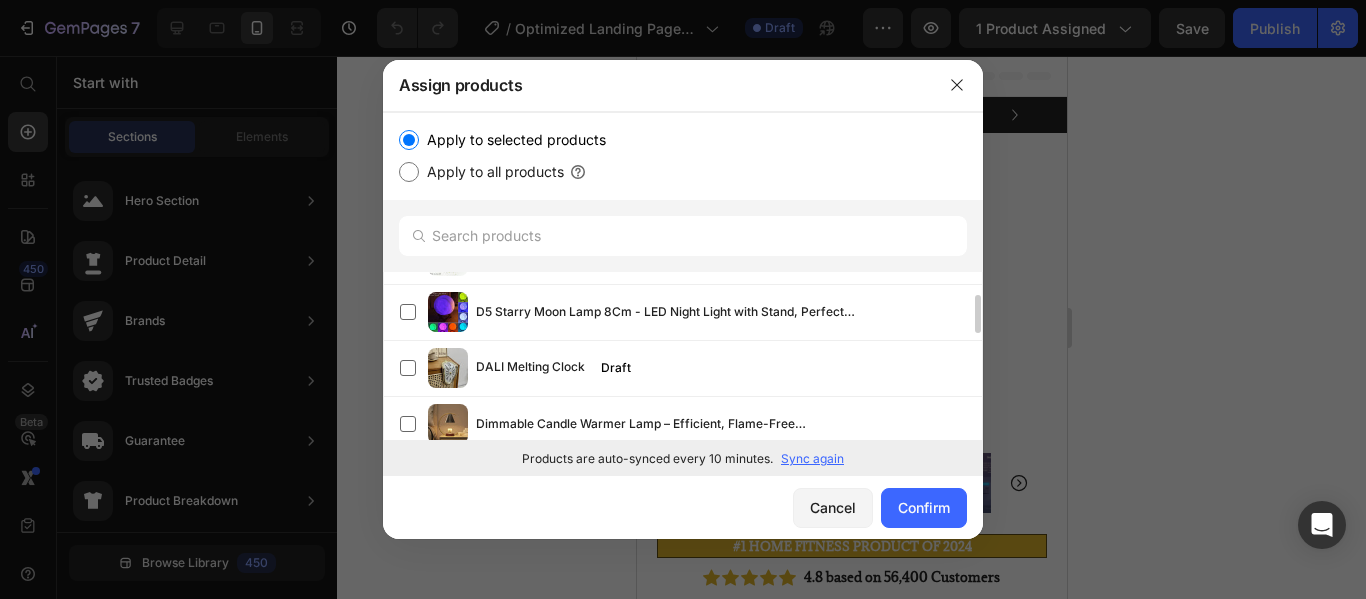 scroll, scrollTop: 0, scrollLeft: 0, axis: both 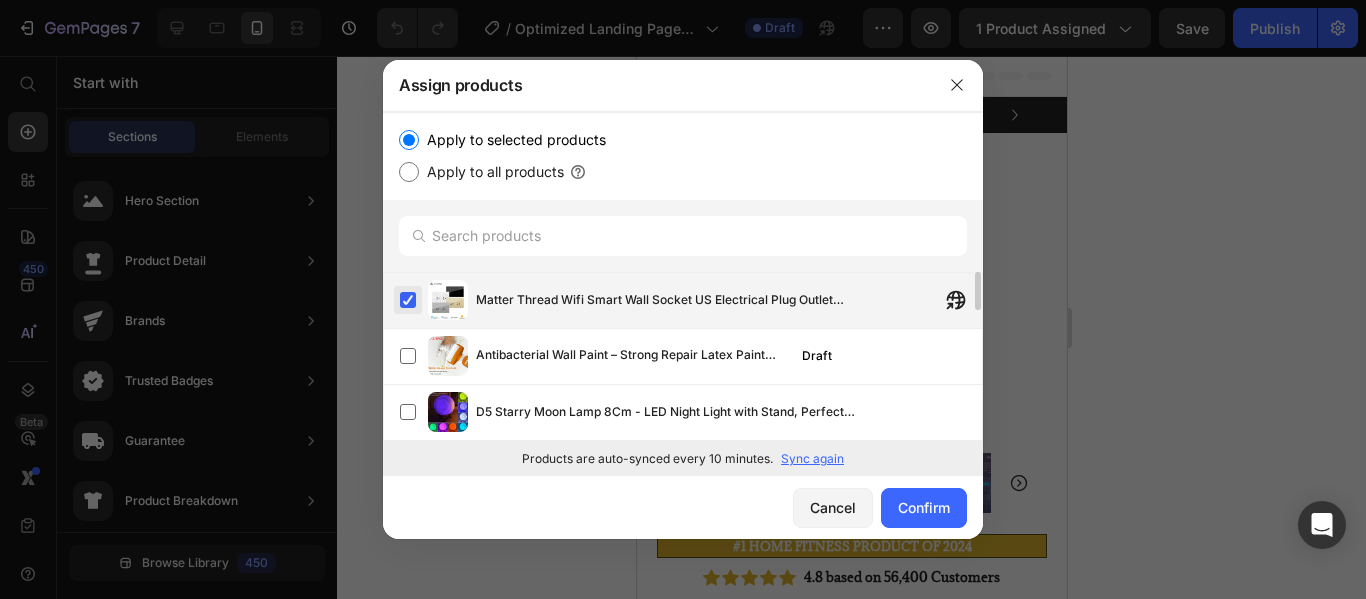 click at bounding box center [408, 300] 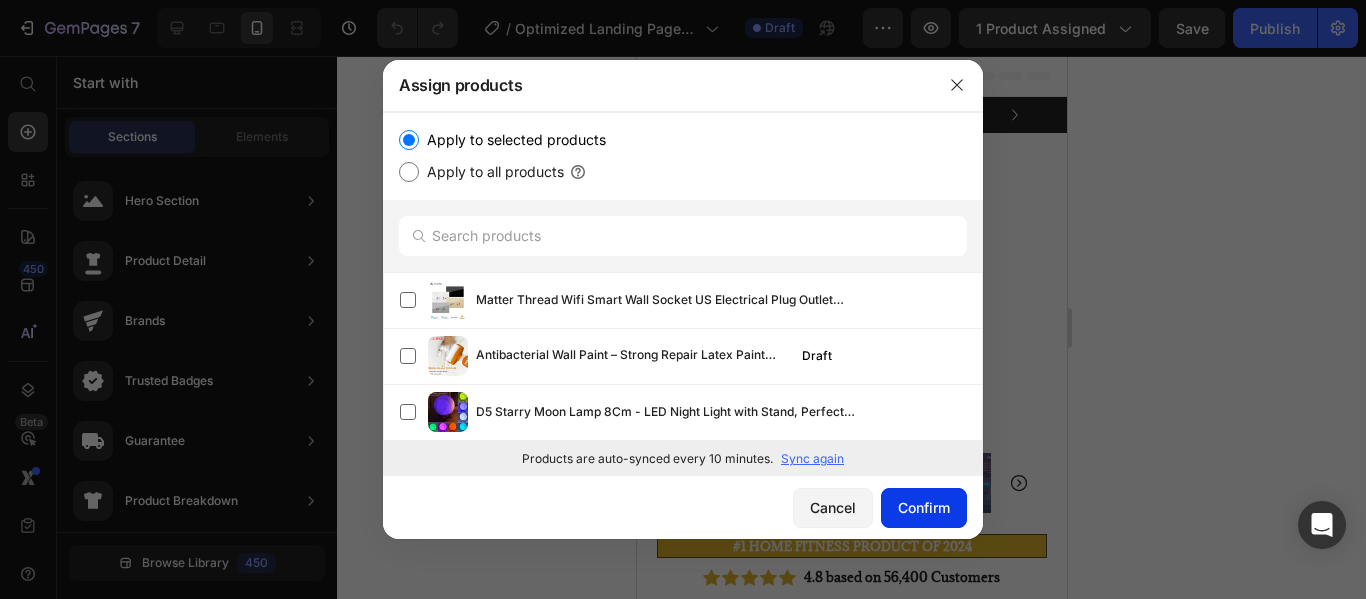 click on "Confirm" at bounding box center [924, 507] 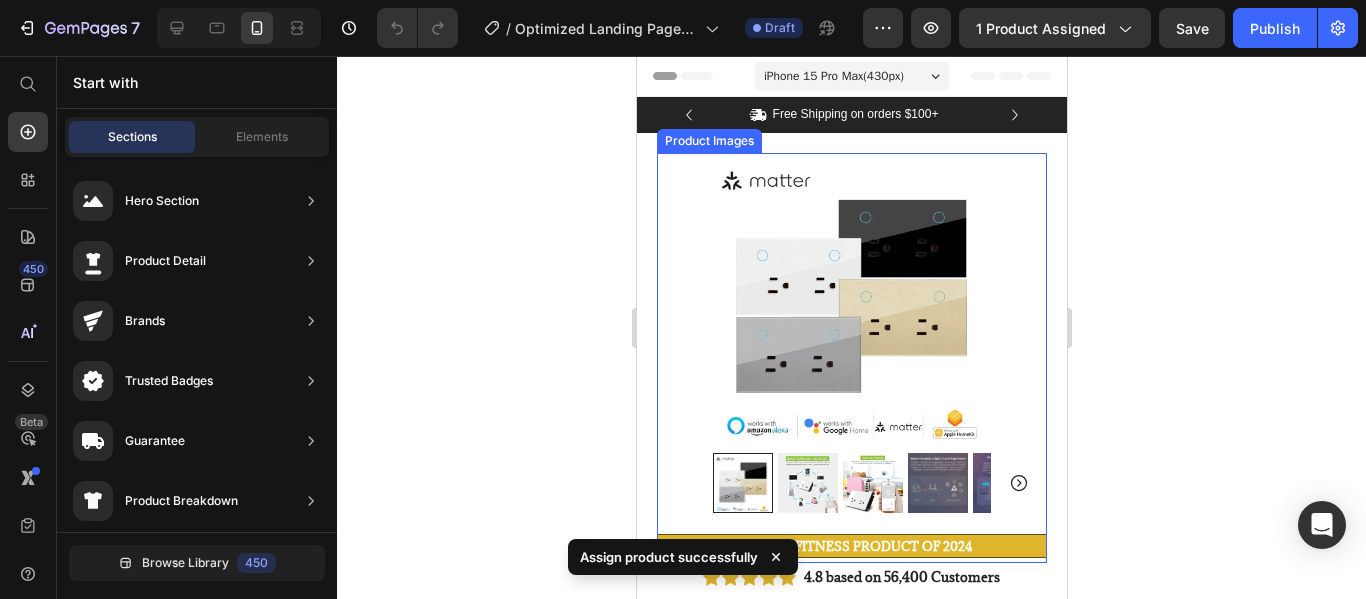 click at bounding box center [851, 299] 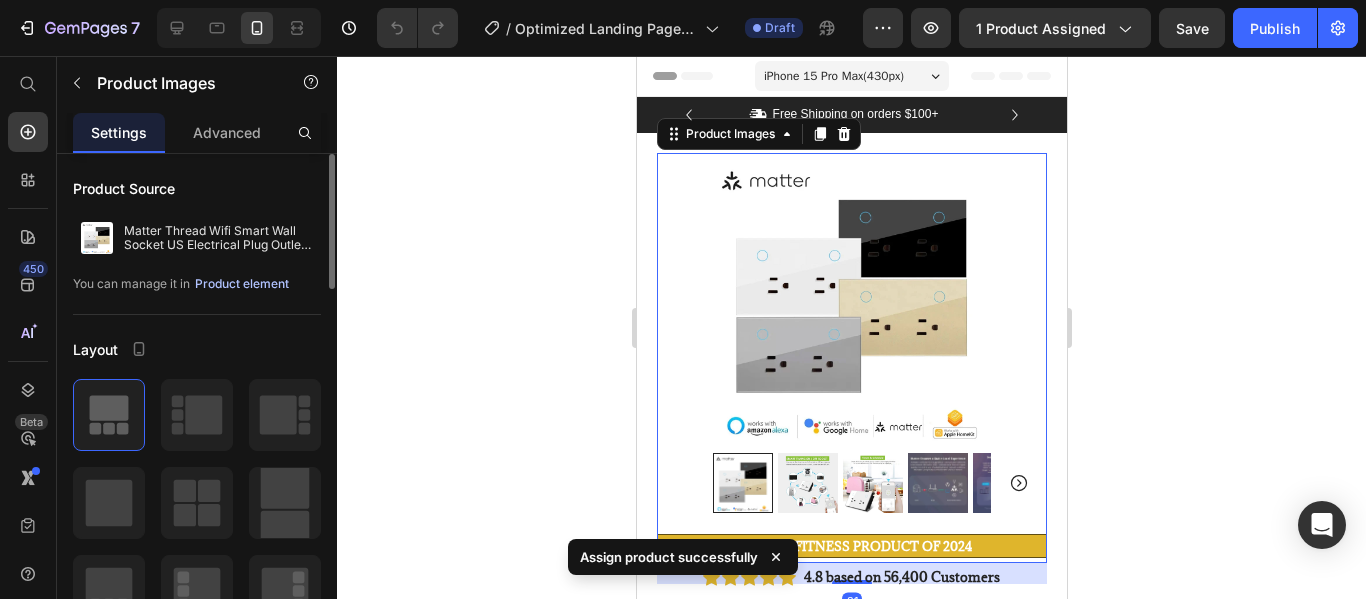 click on "Product element" at bounding box center [242, 284] 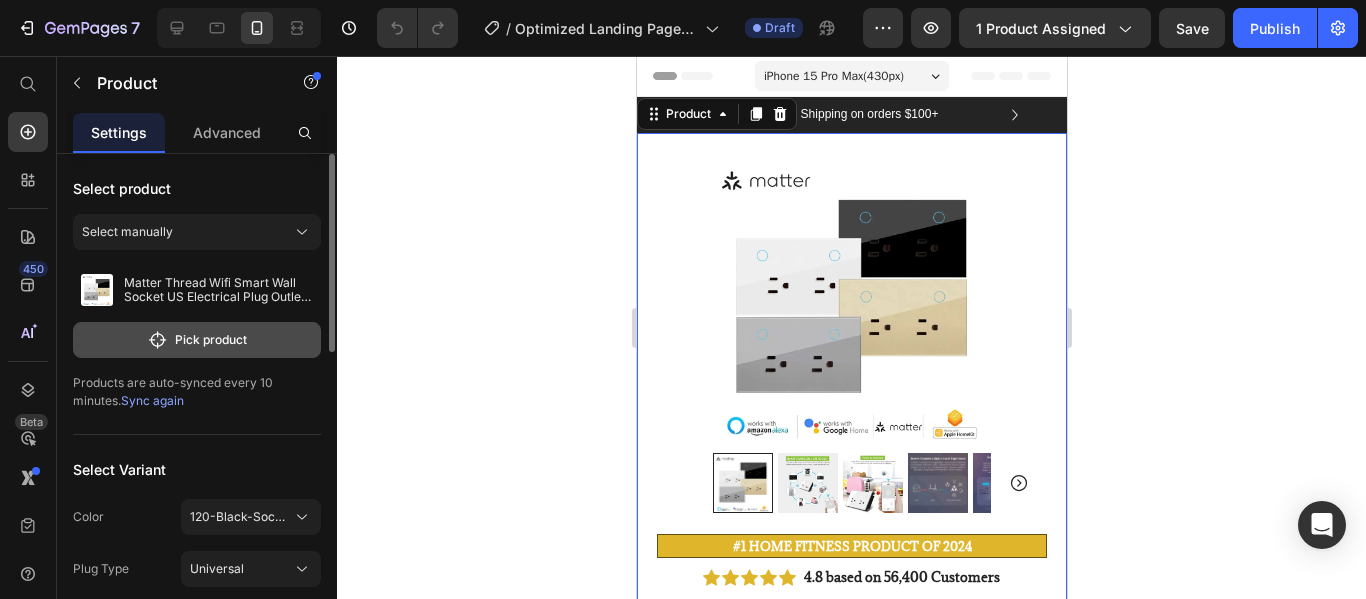 click on "Pick product" at bounding box center [197, 340] 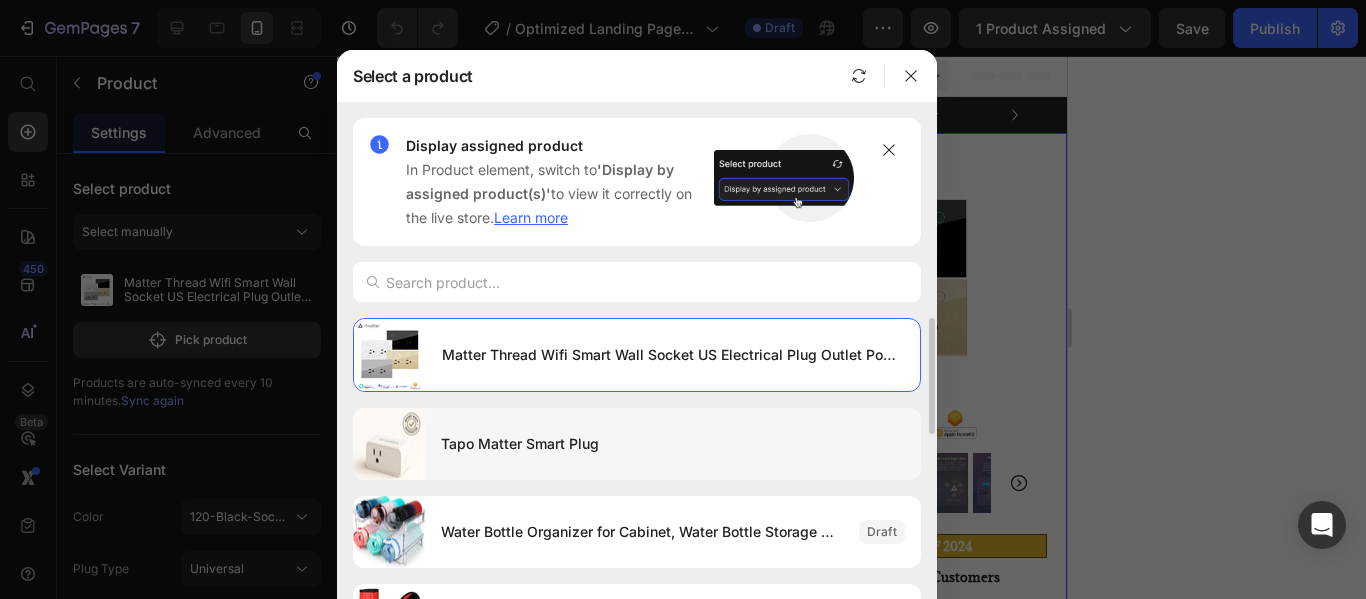 click on "Tapo Matter Smart Plug" at bounding box center [673, 444] 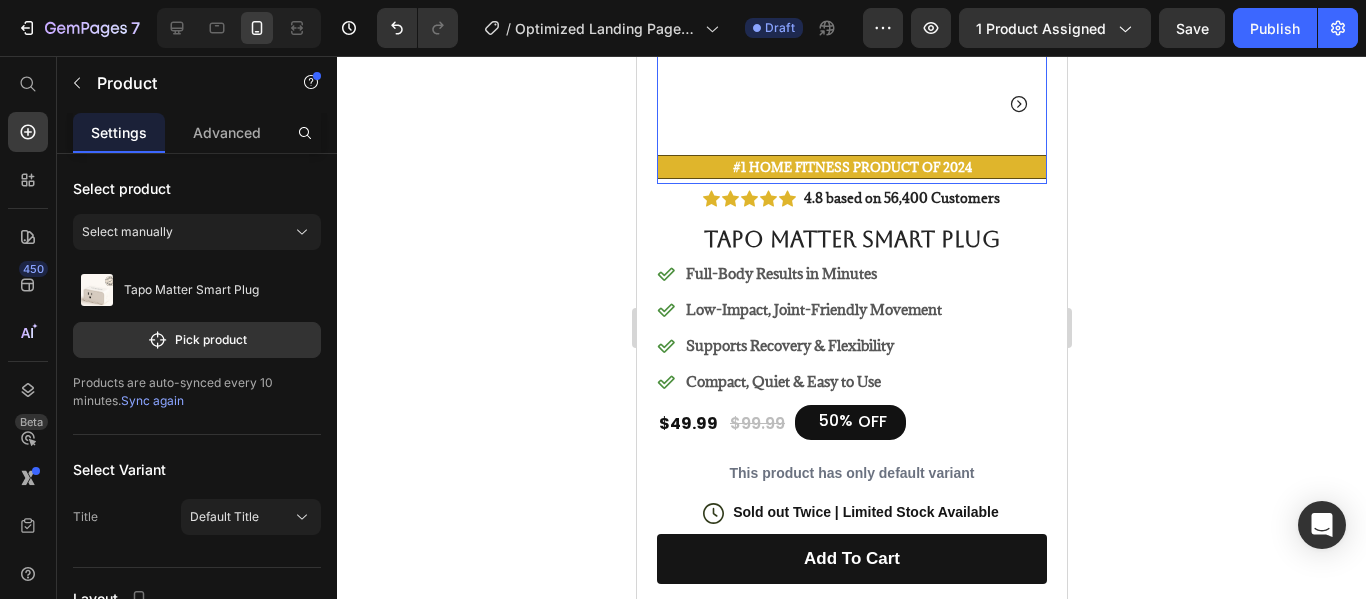 scroll, scrollTop: 400, scrollLeft: 0, axis: vertical 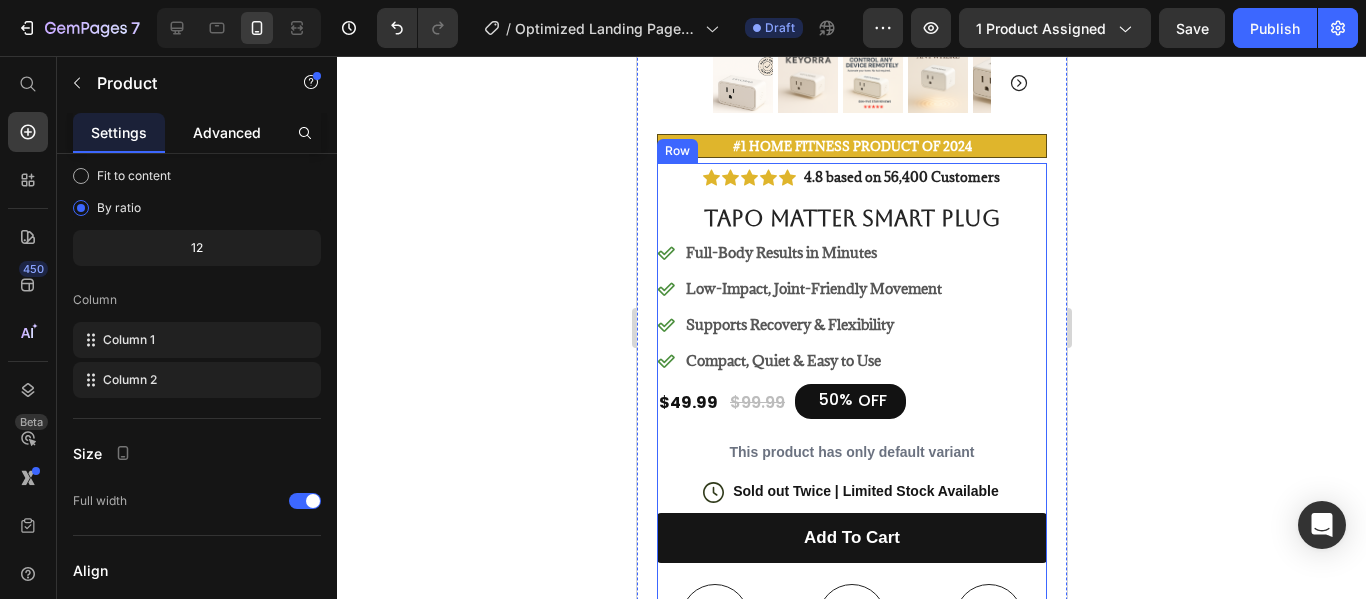 click on "Advanced" at bounding box center [227, 132] 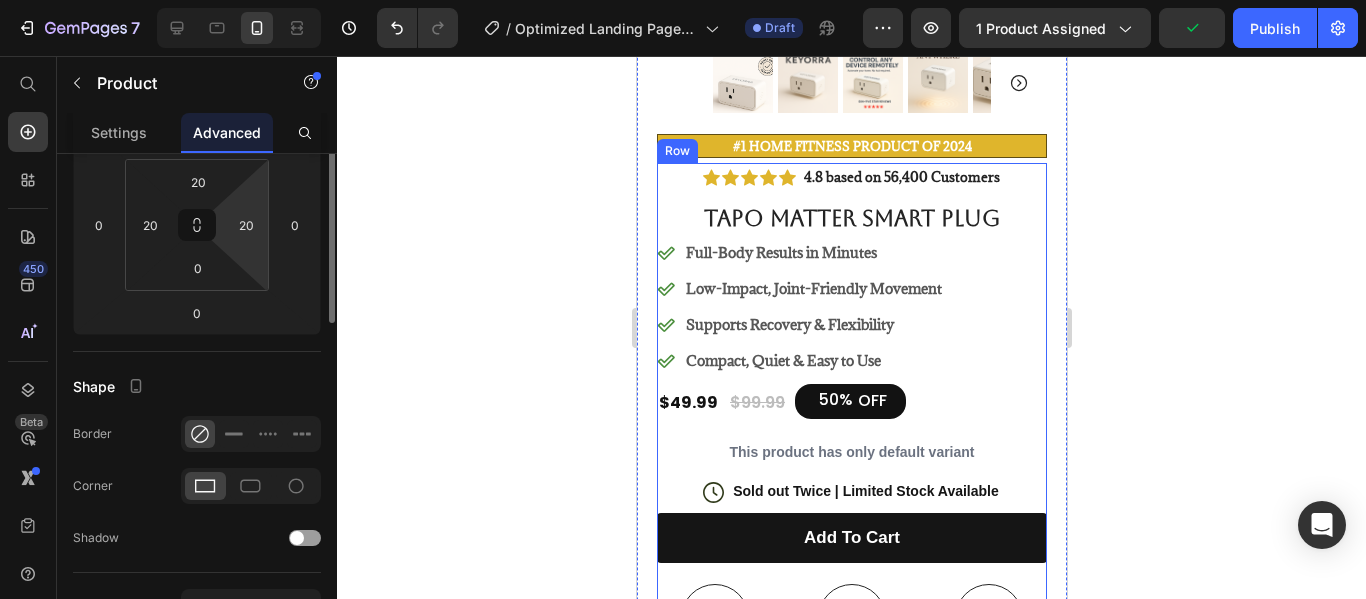 scroll, scrollTop: 200, scrollLeft: 0, axis: vertical 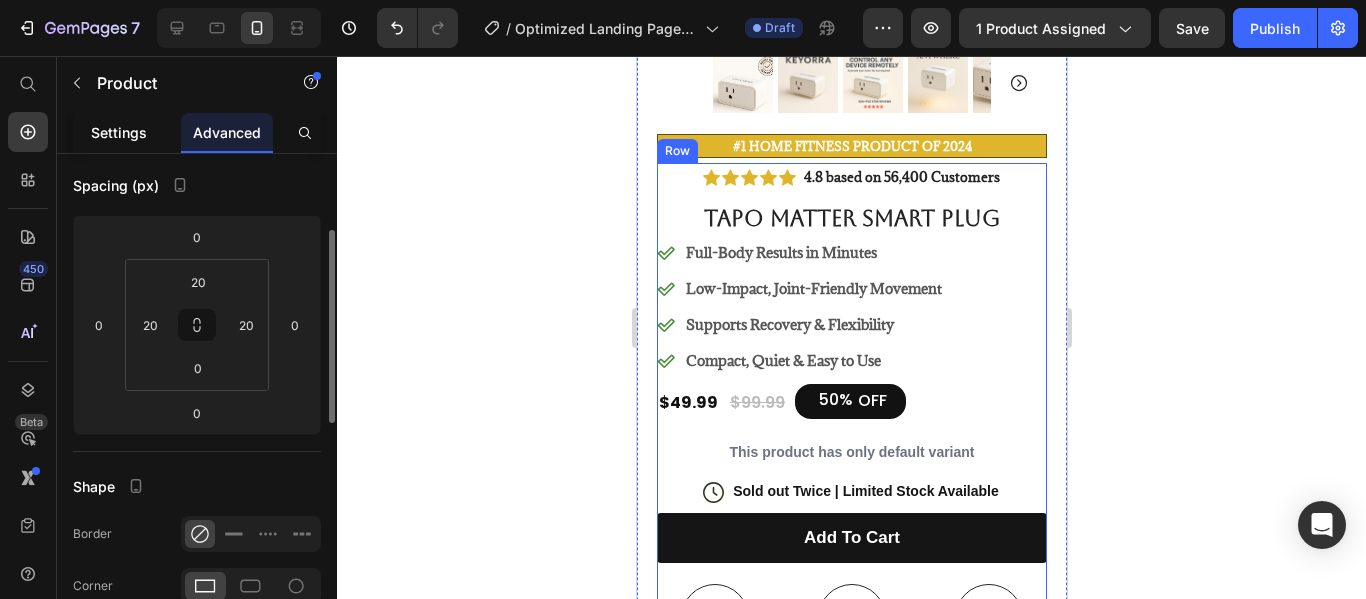 click on "Settings" at bounding box center [119, 132] 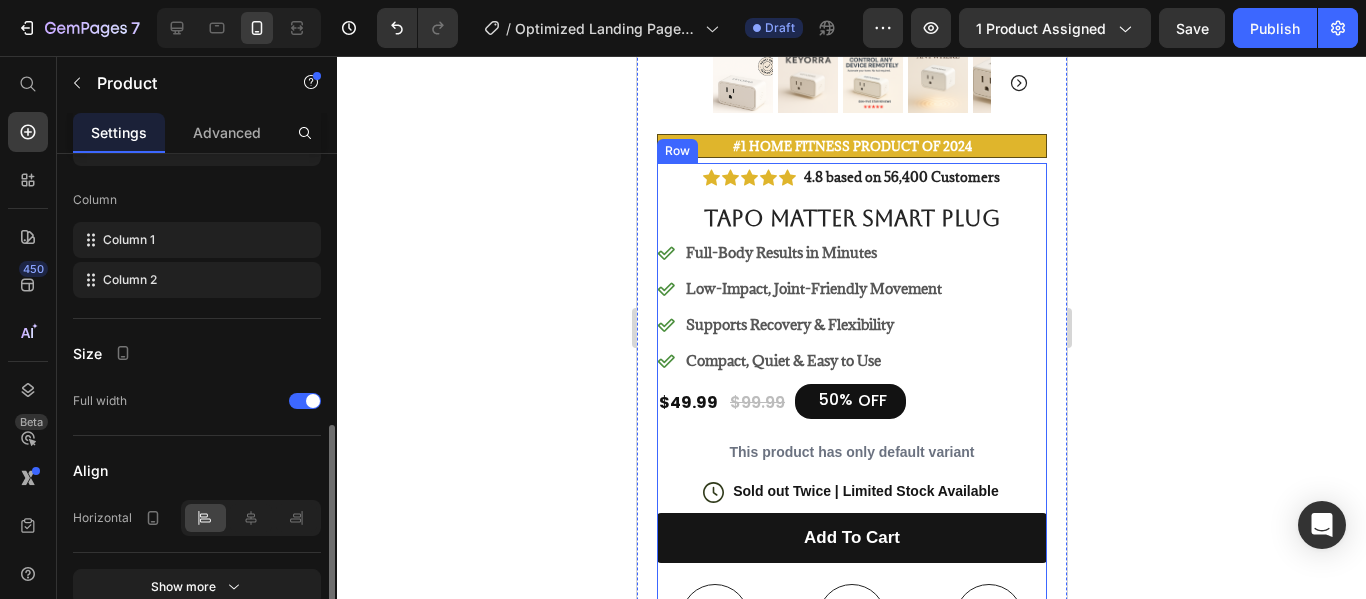 scroll, scrollTop: 797, scrollLeft: 0, axis: vertical 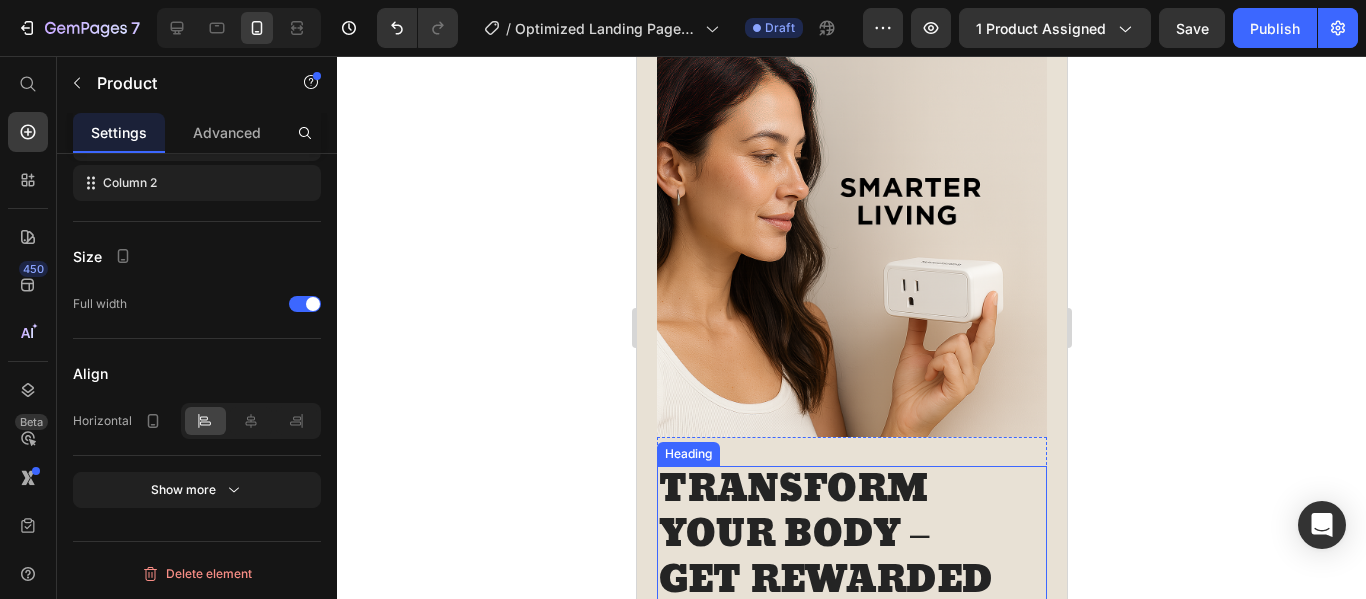 click on "TRANSFORM YOUR BODY –  GET REWARDED" at bounding box center [851, 536] 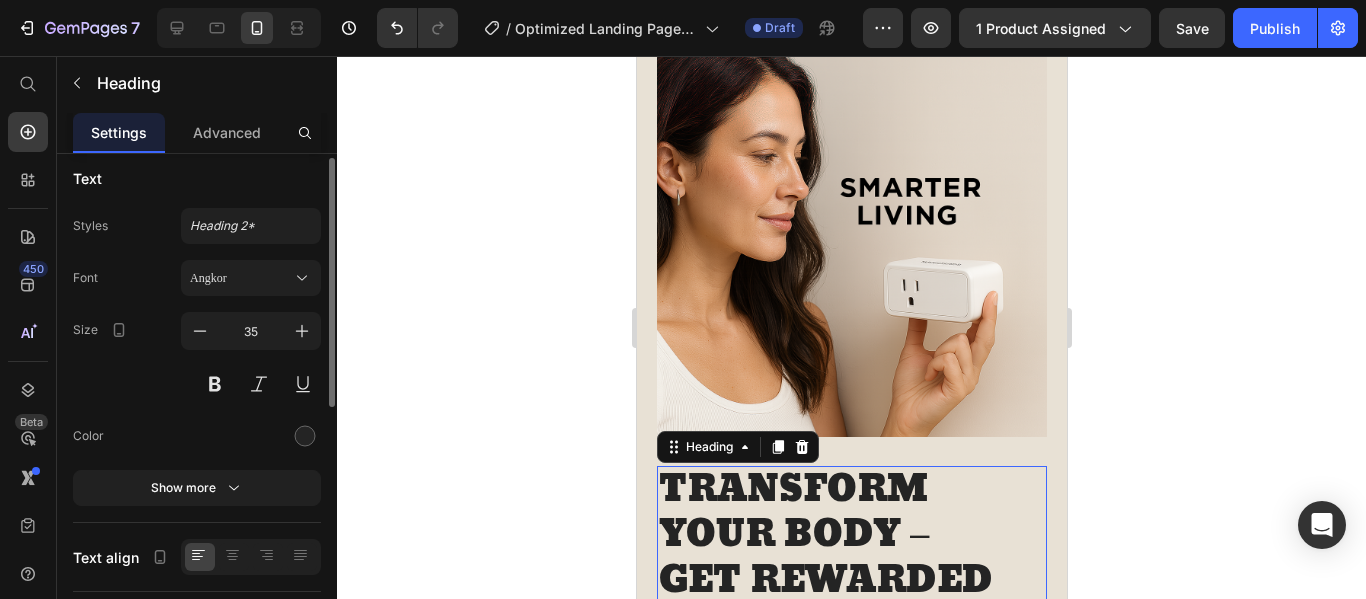 scroll, scrollTop: 0, scrollLeft: 0, axis: both 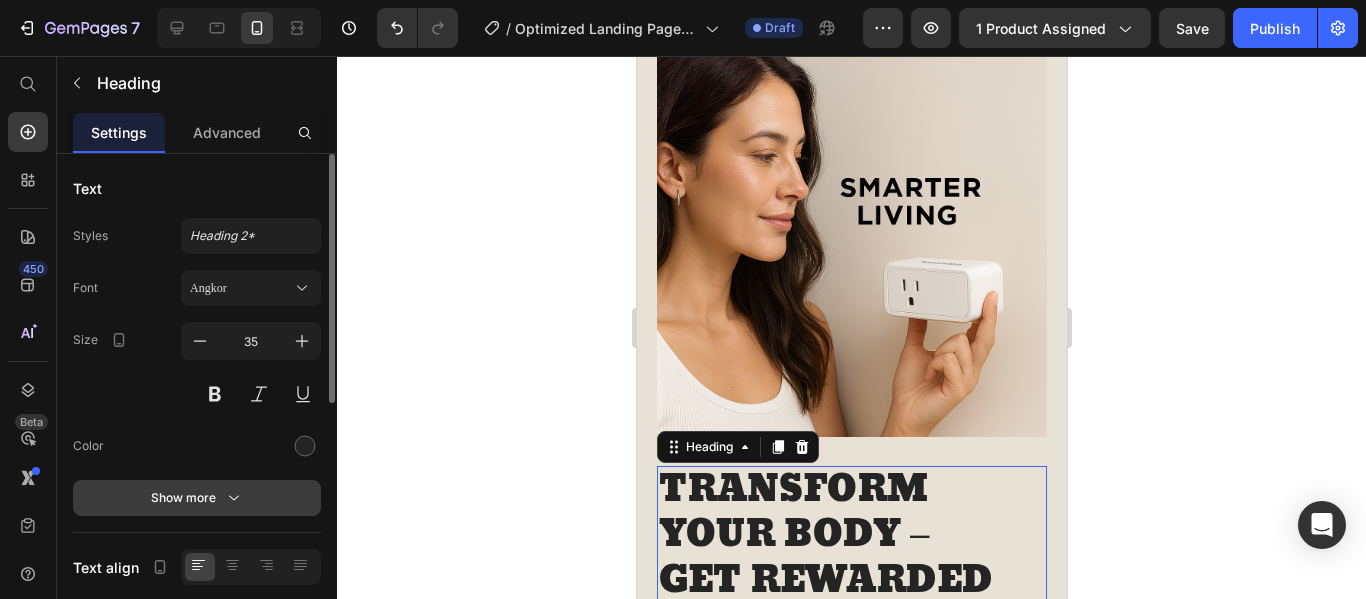 click on "Show more" at bounding box center [197, 498] 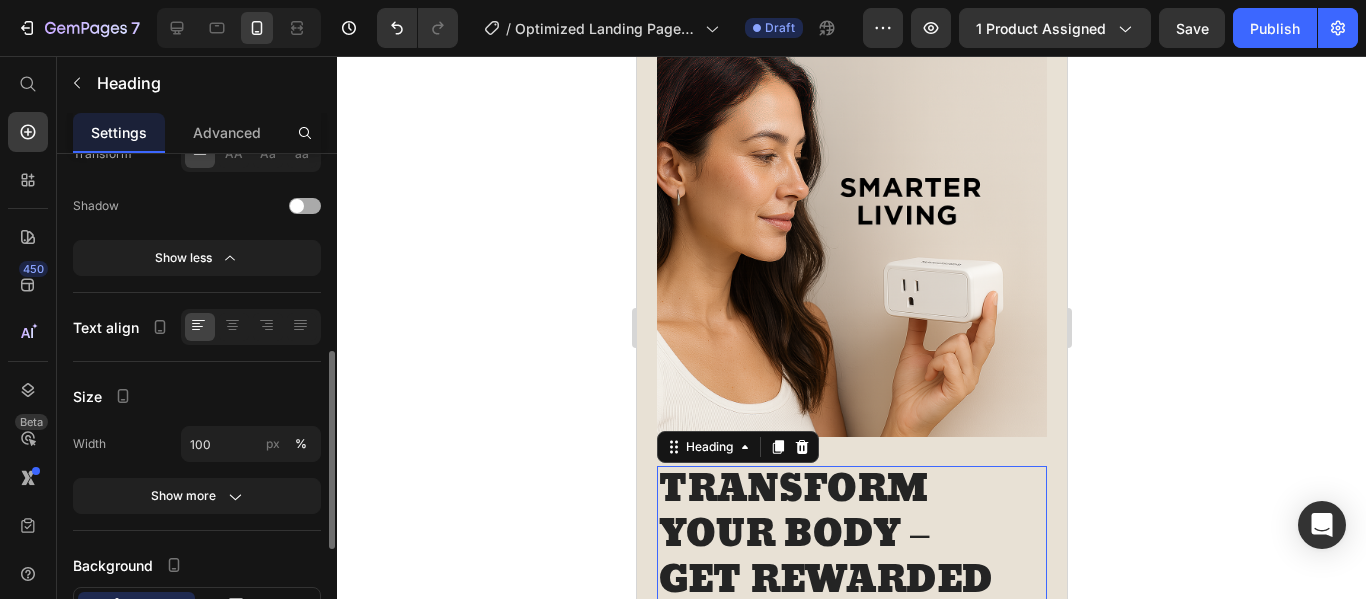scroll, scrollTop: 600, scrollLeft: 0, axis: vertical 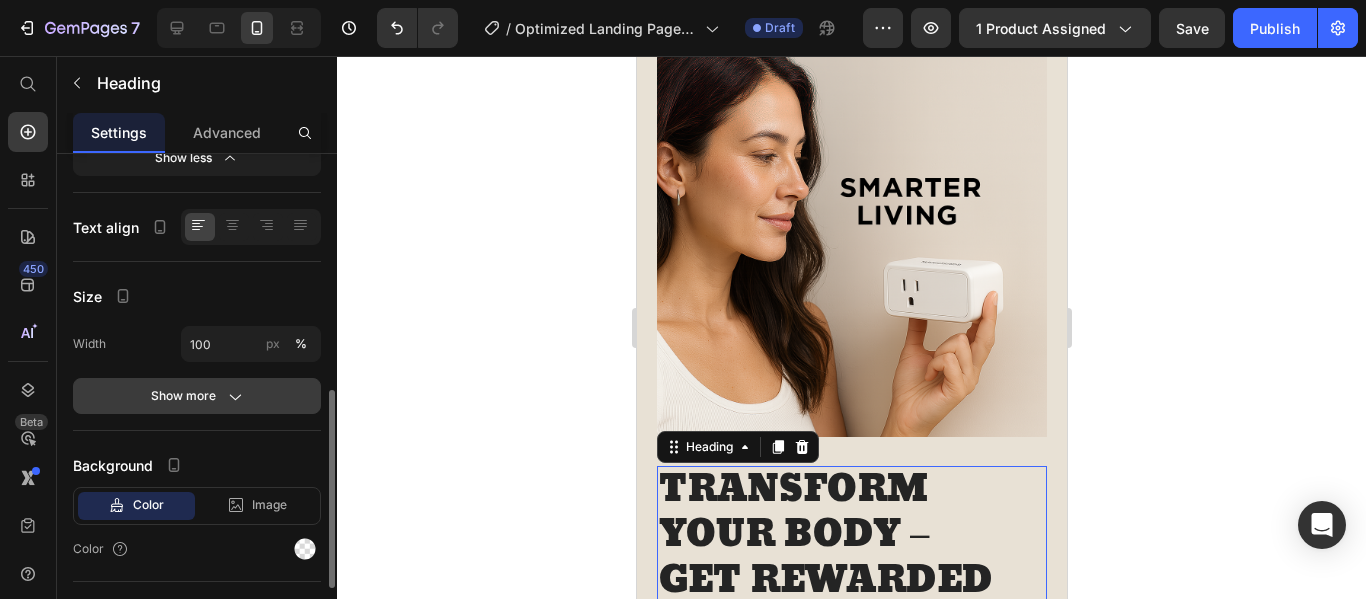 click on "Show more" at bounding box center (197, 396) 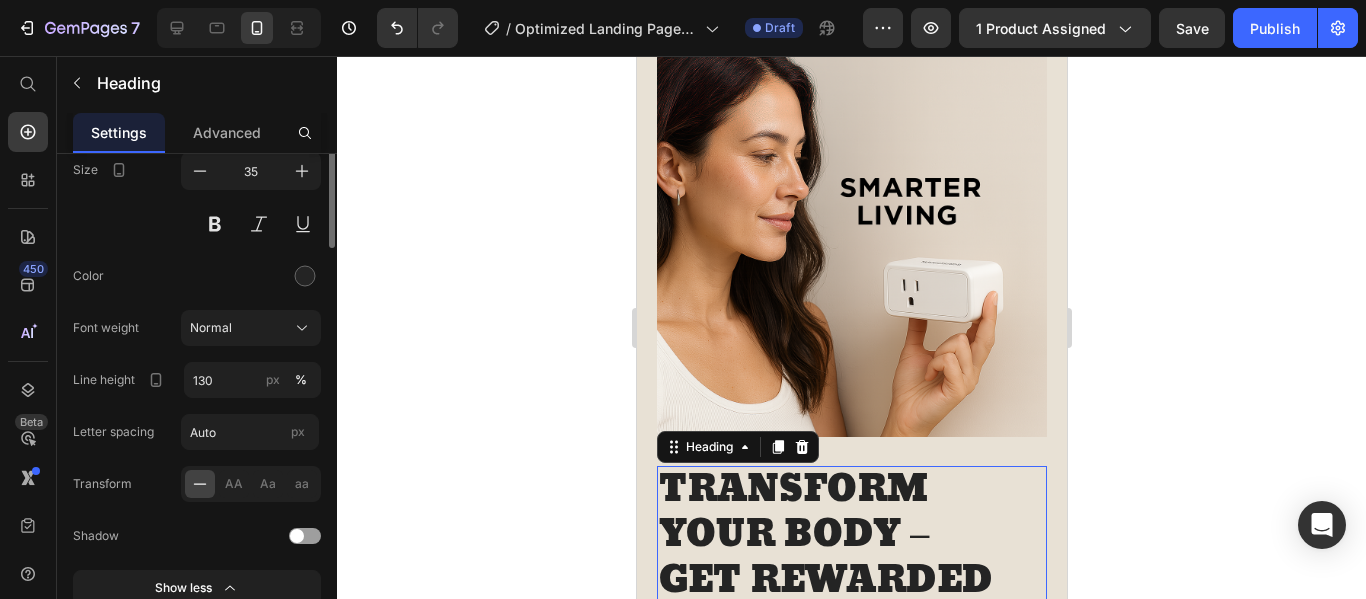 scroll, scrollTop: 0, scrollLeft: 0, axis: both 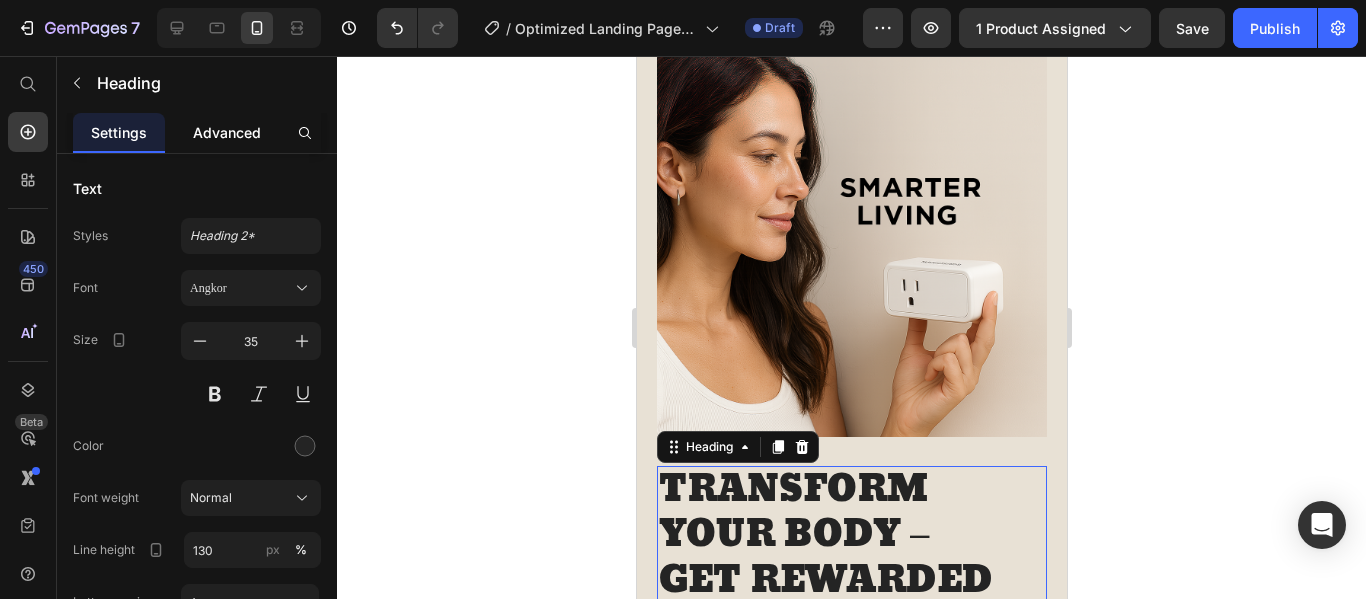 click on "Advanced" 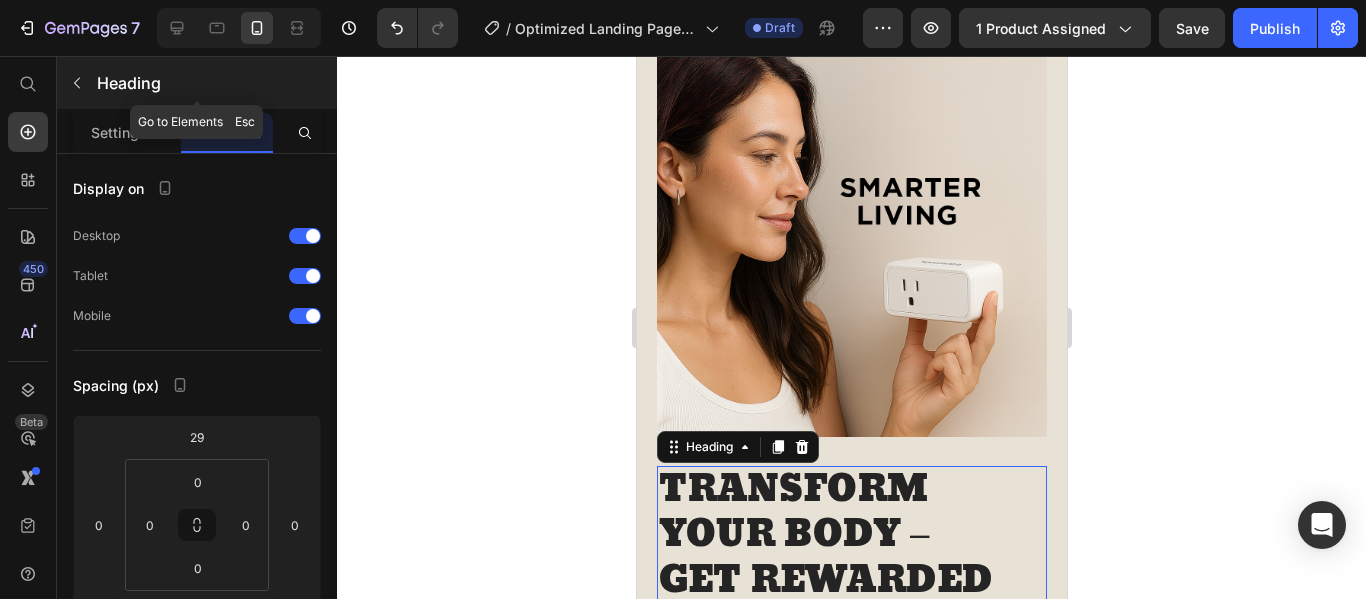 click 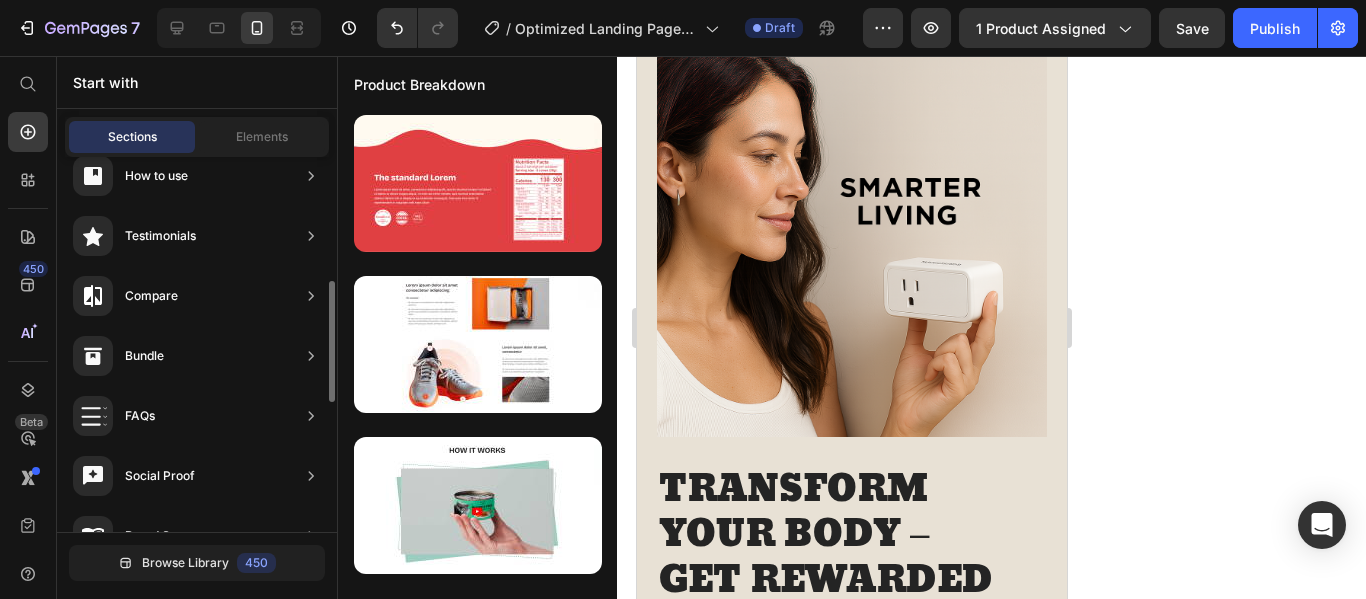 scroll, scrollTop: 0, scrollLeft: 0, axis: both 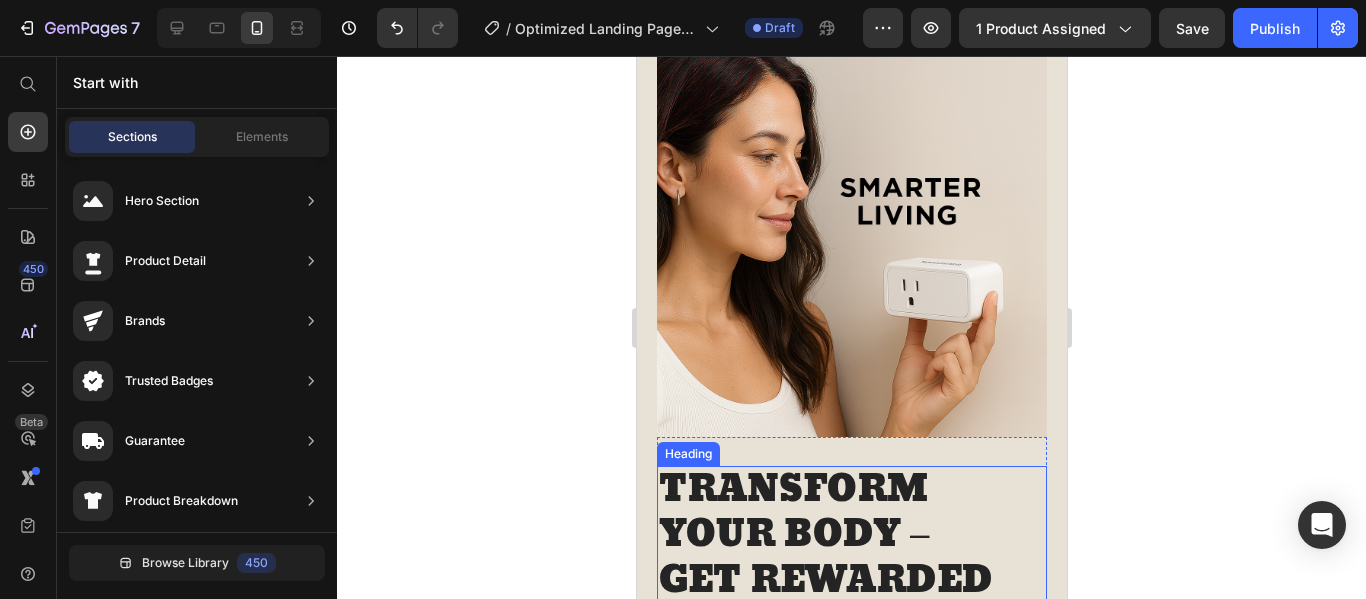 click on "TRANSFORM YOUR BODY –  GET REWARDED" at bounding box center [851, 536] 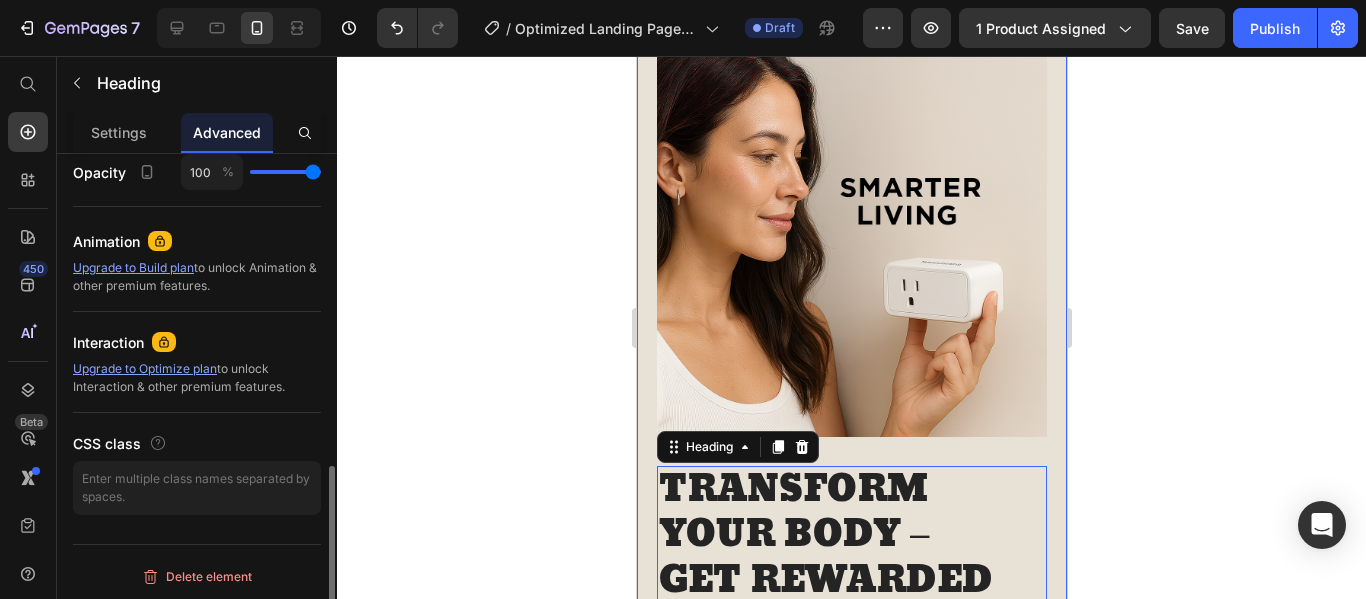scroll, scrollTop: 803, scrollLeft: 0, axis: vertical 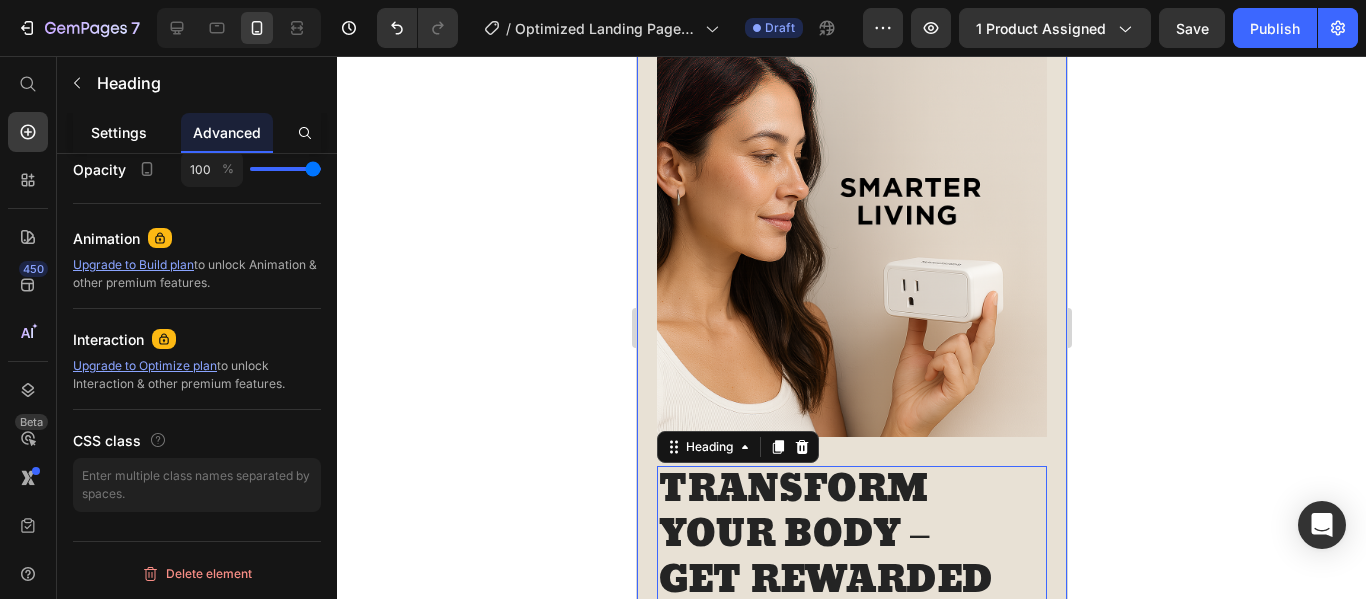 click on "Settings" at bounding box center (119, 132) 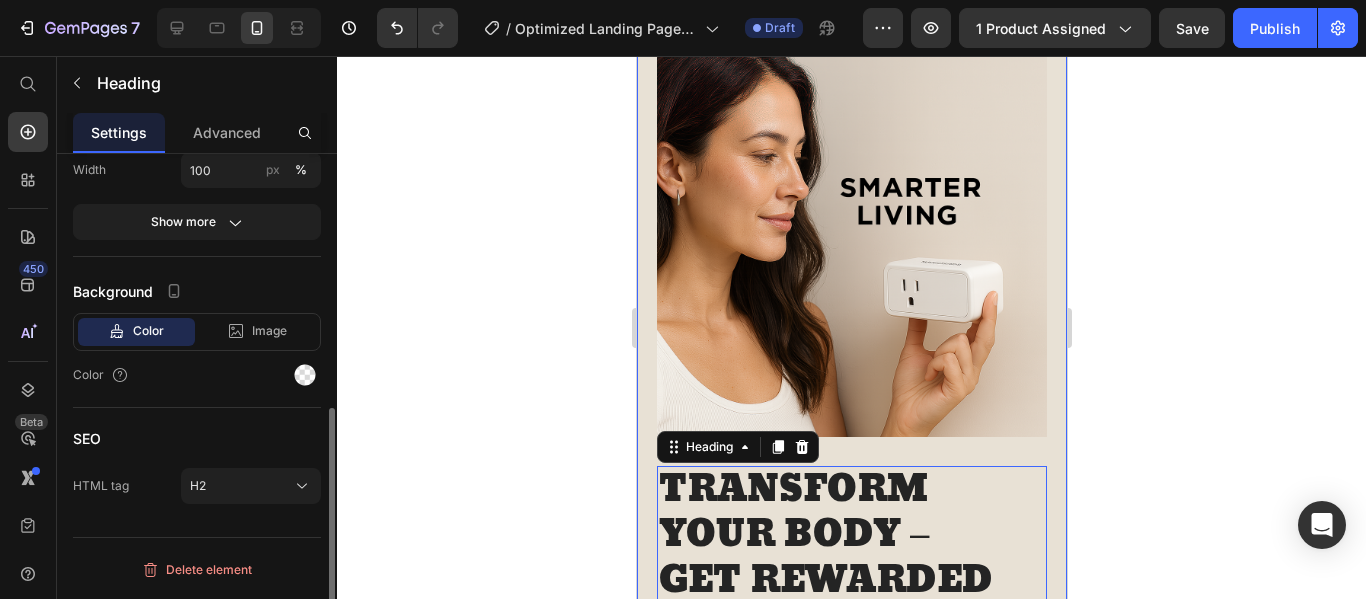 scroll, scrollTop: 0, scrollLeft: 0, axis: both 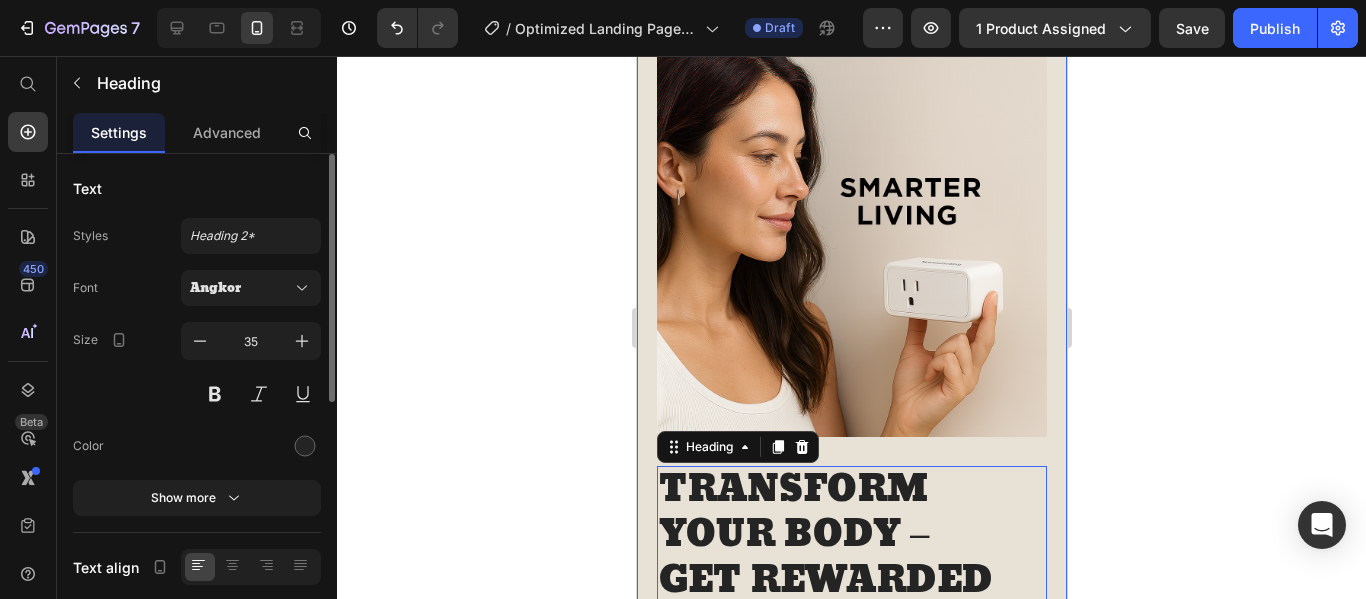 click on "Text" at bounding box center [87, 188] 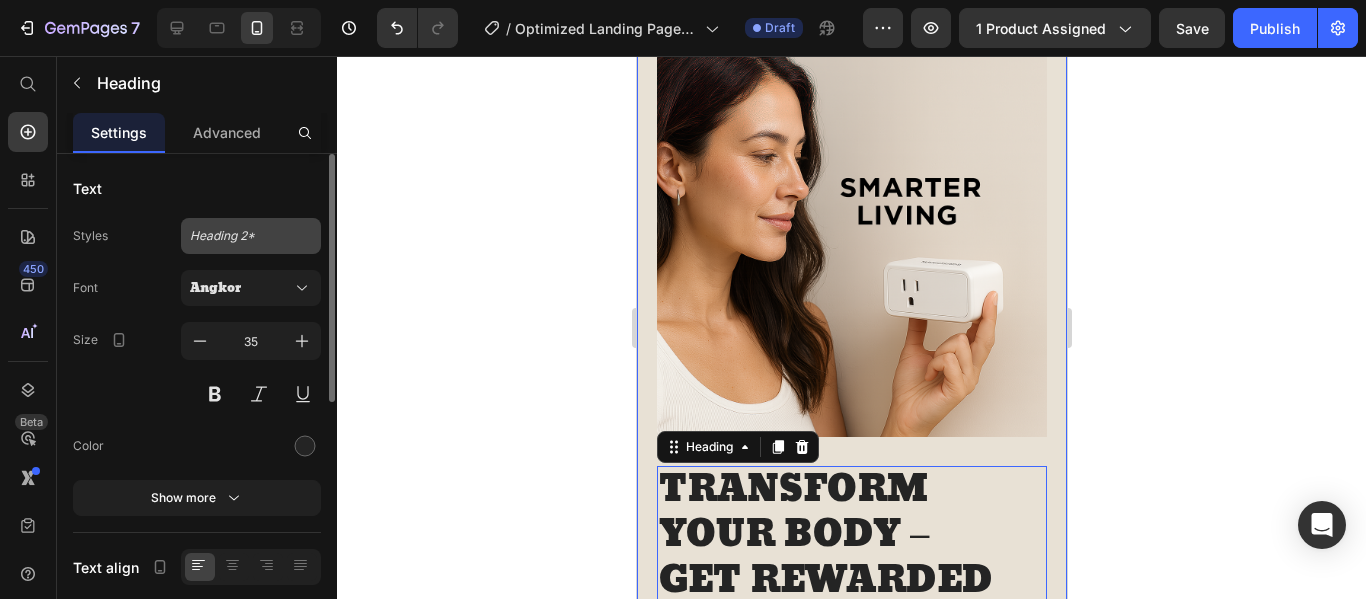click on "Heading 2*" 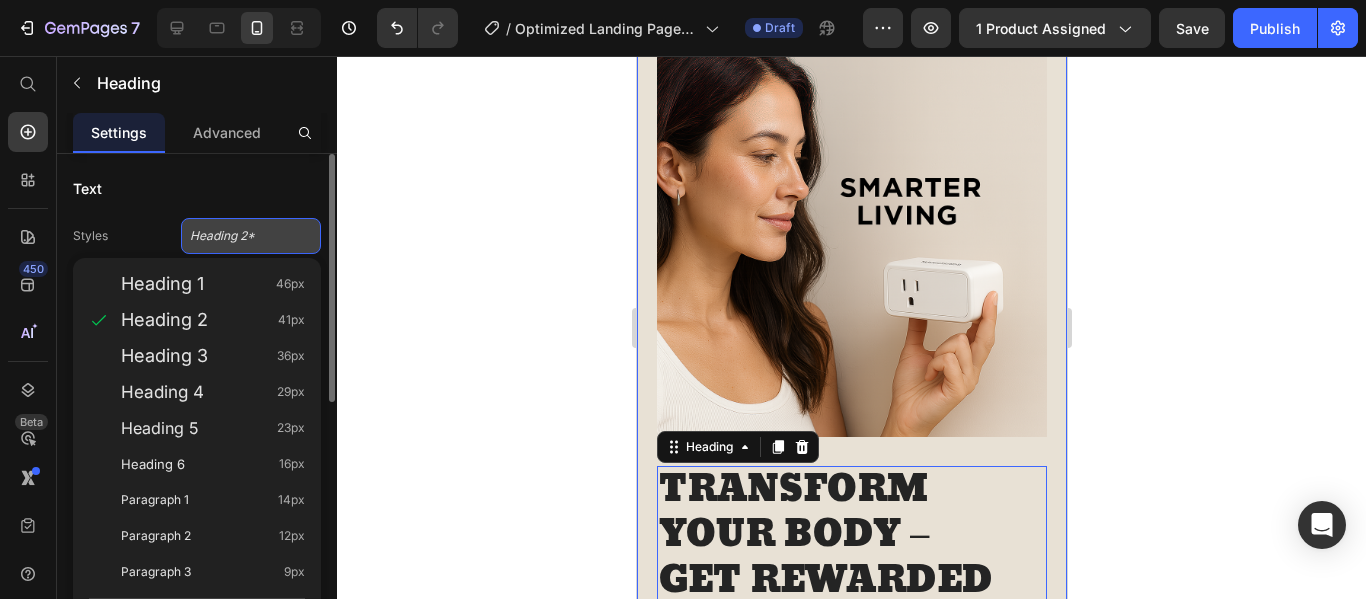 click on "Heading 2*" 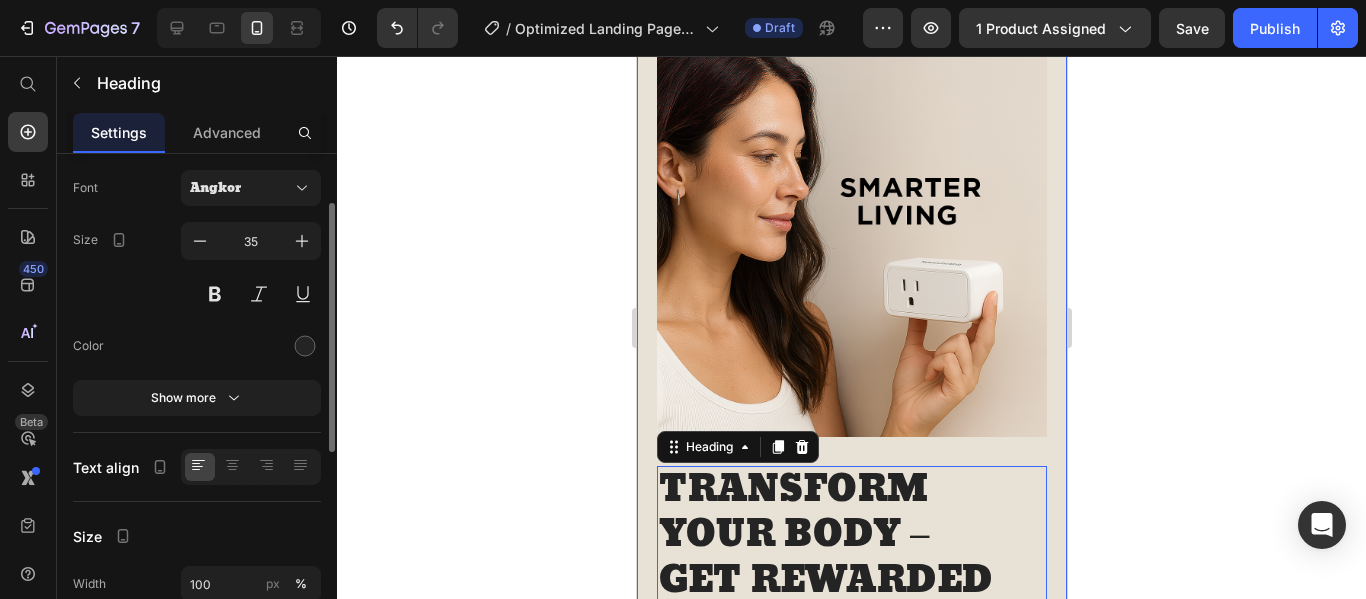 scroll, scrollTop: 200, scrollLeft: 0, axis: vertical 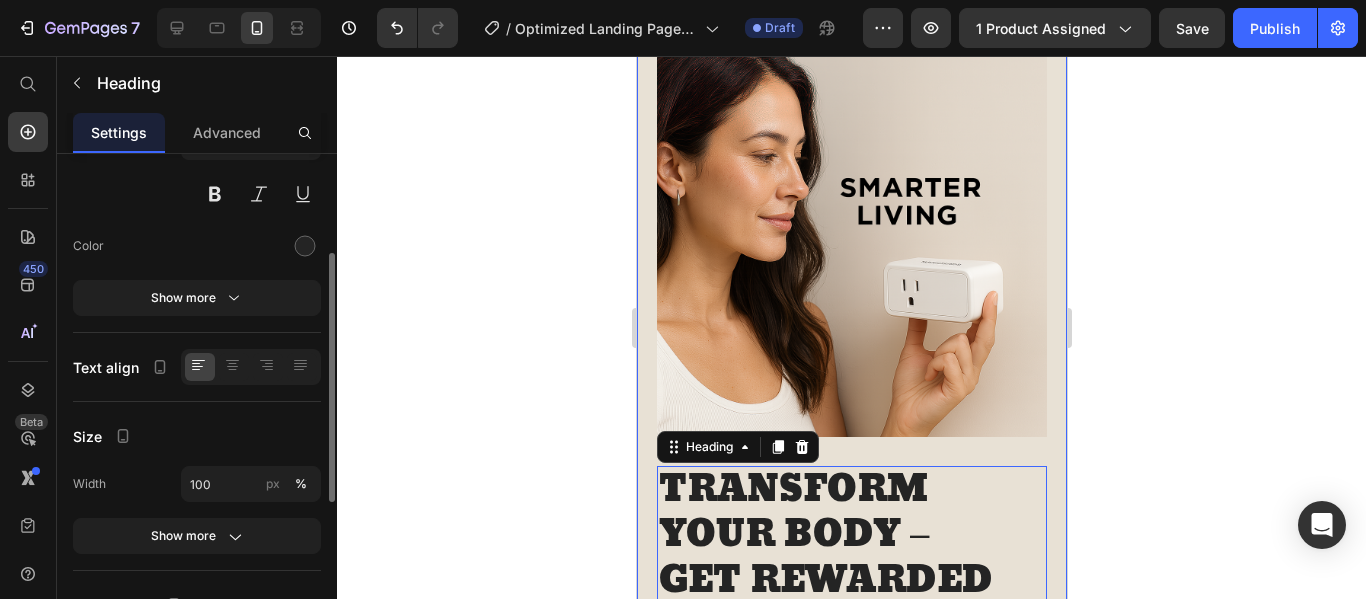 click on "Show more" at bounding box center (197, 298) 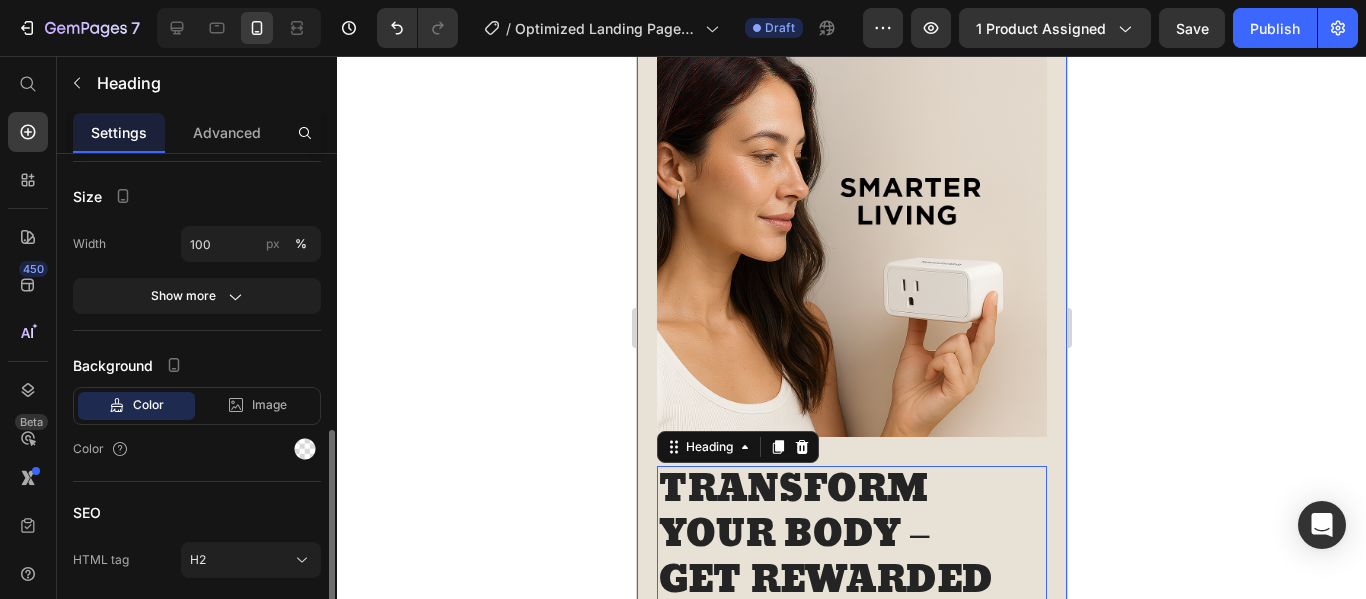 scroll, scrollTop: 770, scrollLeft: 0, axis: vertical 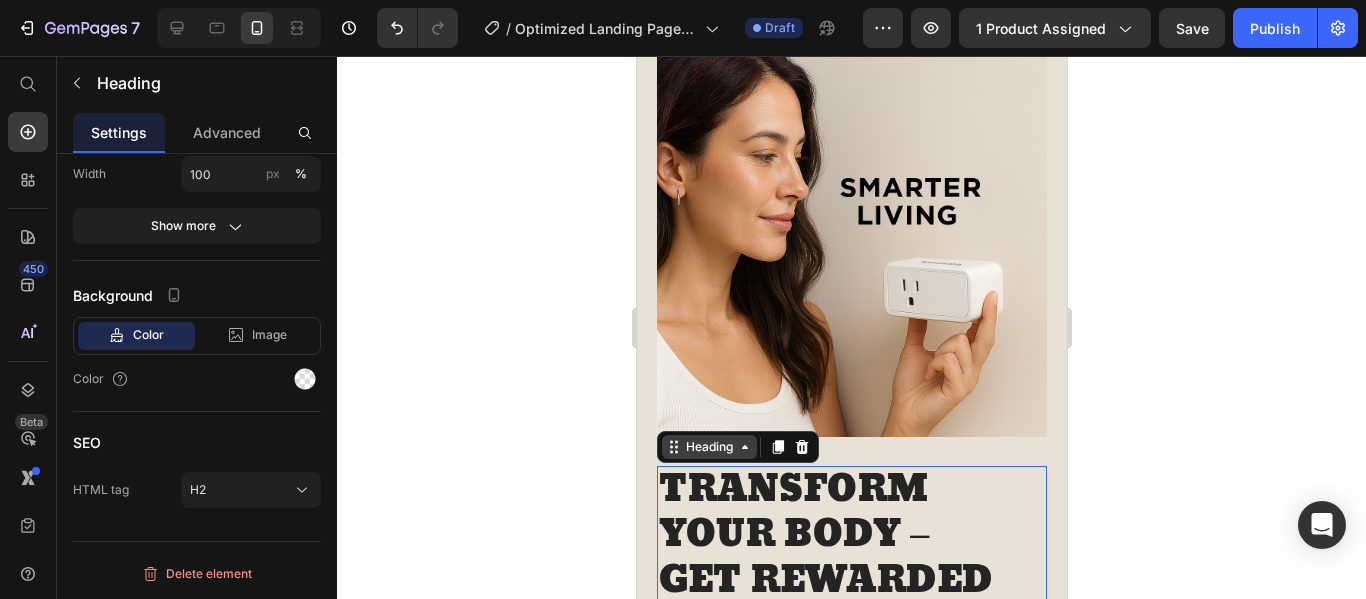 click 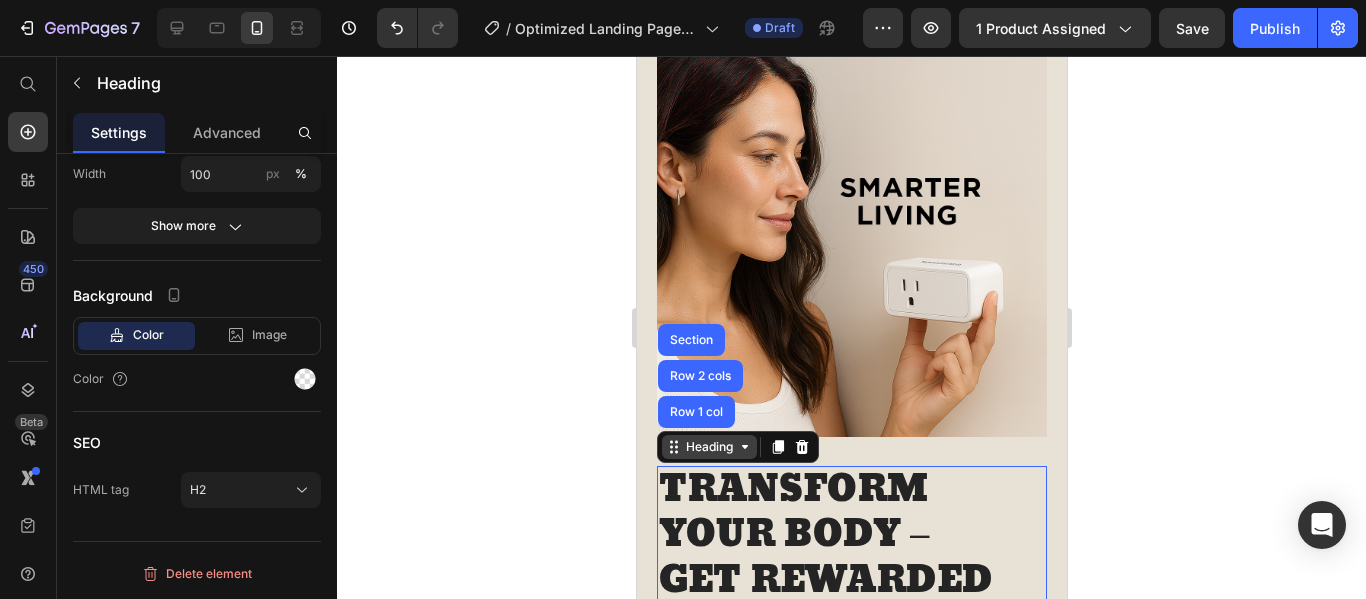 click 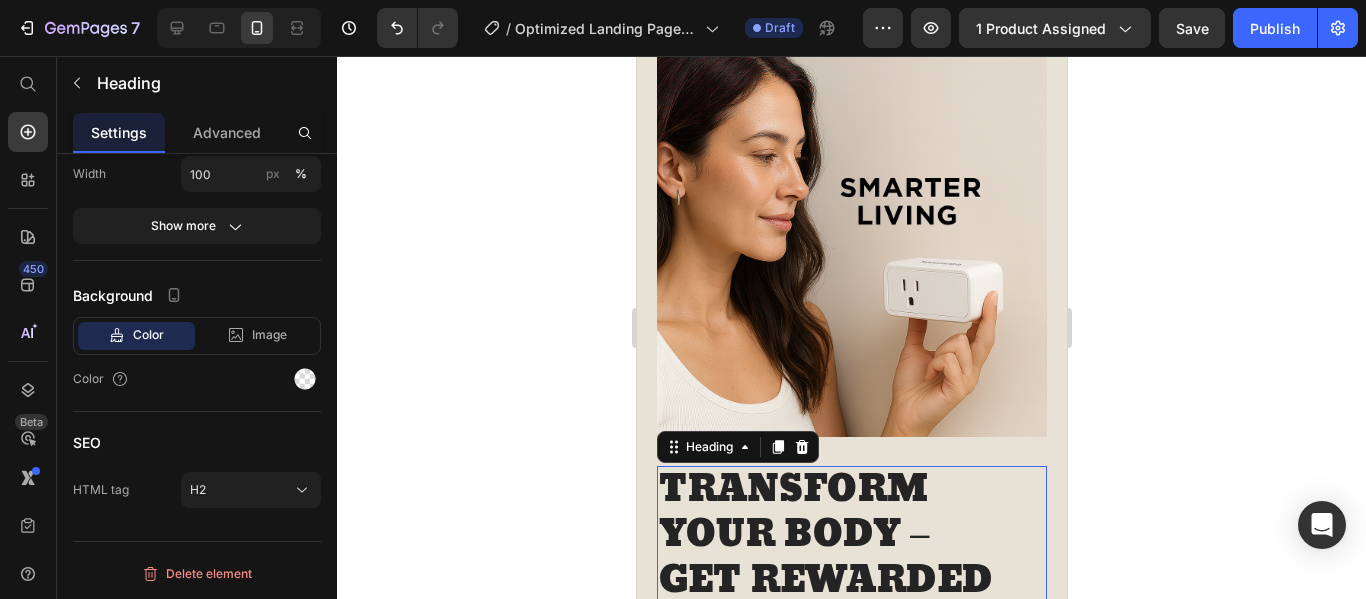 click on "TRANSFORM YOUR BODY –  GET REWARDED" at bounding box center (851, 536) 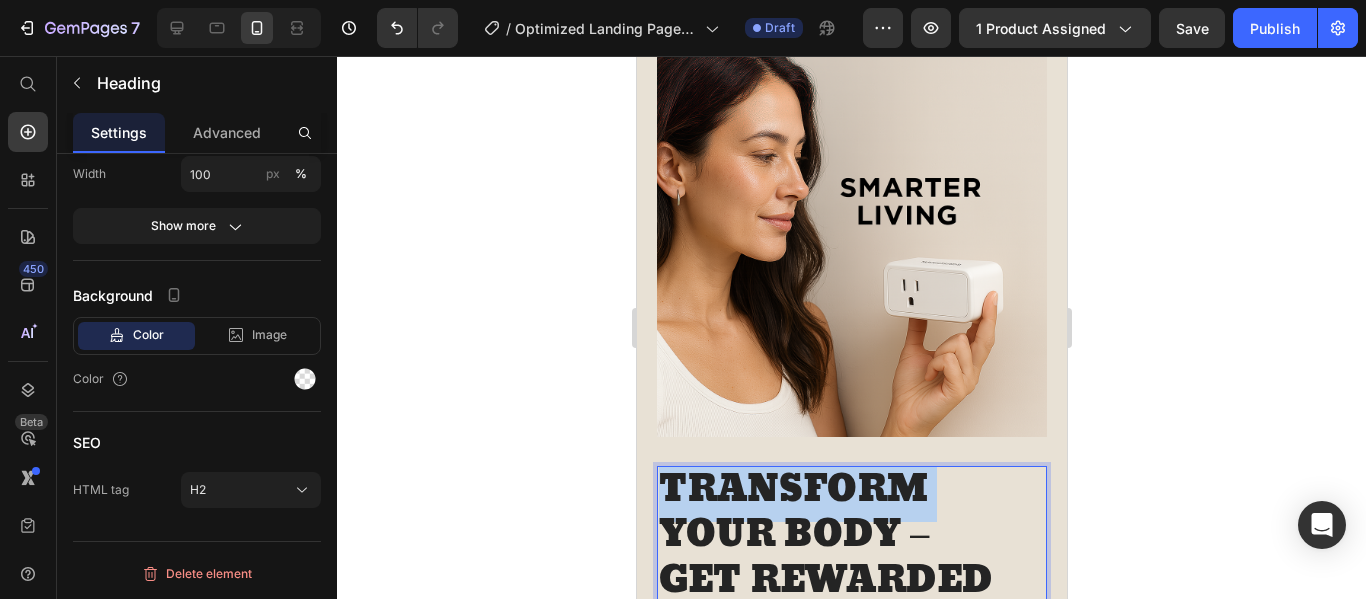 click on "TRANSFORM YOUR BODY –  GET REWARDED" at bounding box center [851, 536] 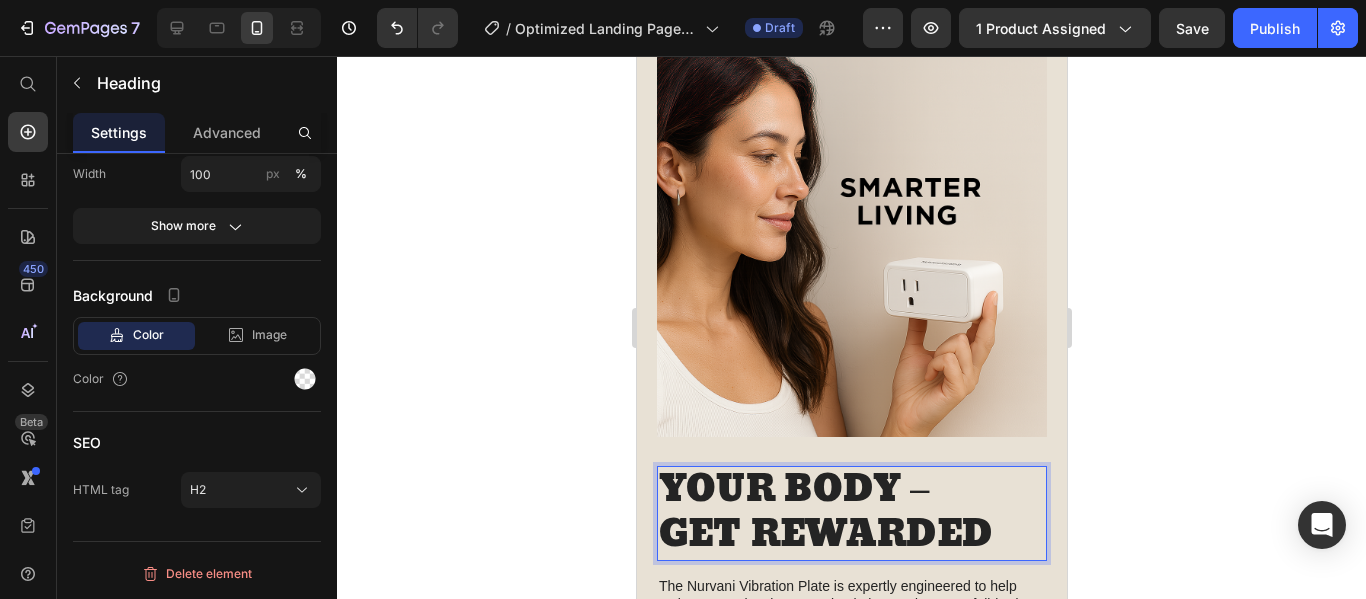 click on "YOUR BODY –  GET REWARDED" at bounding box center (851, 513) 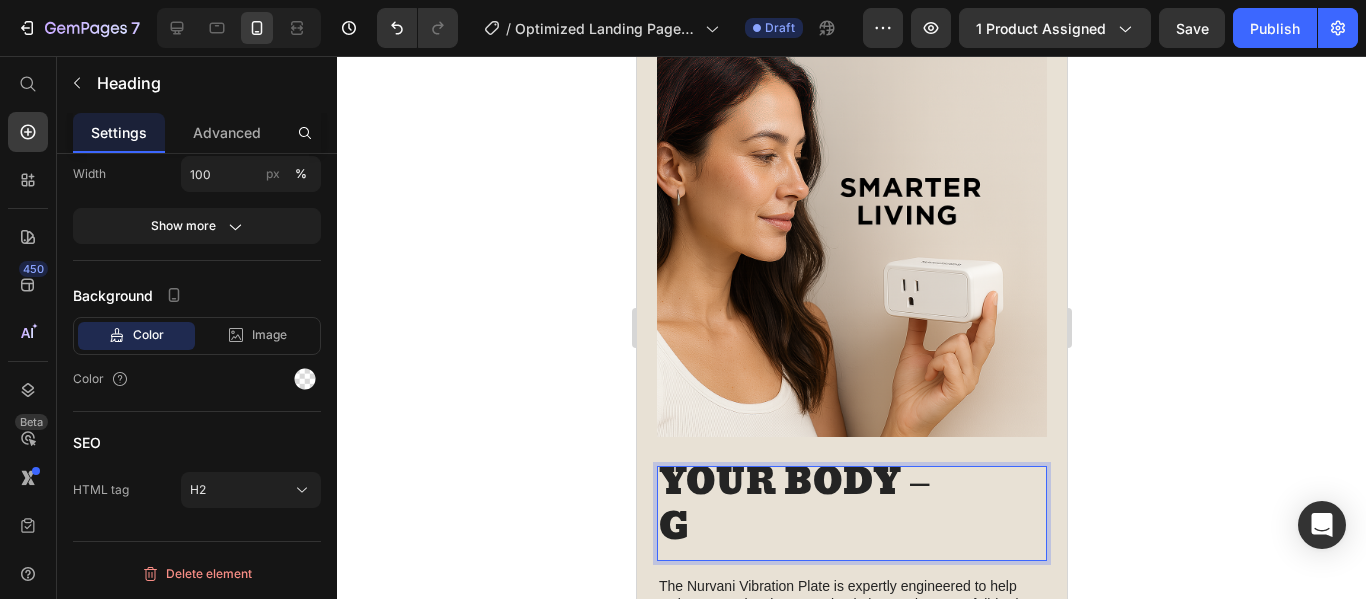 scroll, scrollTop: 0, scrollLeft: 0, axis: both 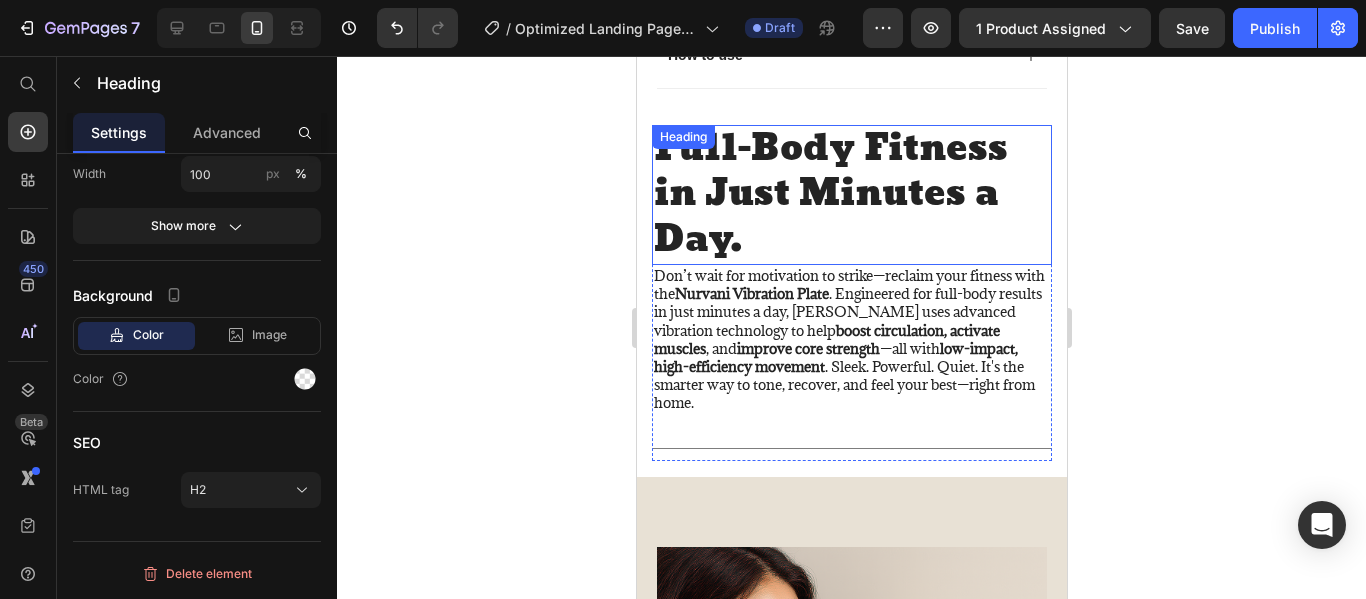 click on "Full-Body Fitness in Just Minutes a Day." at bounding box center [851, 195] 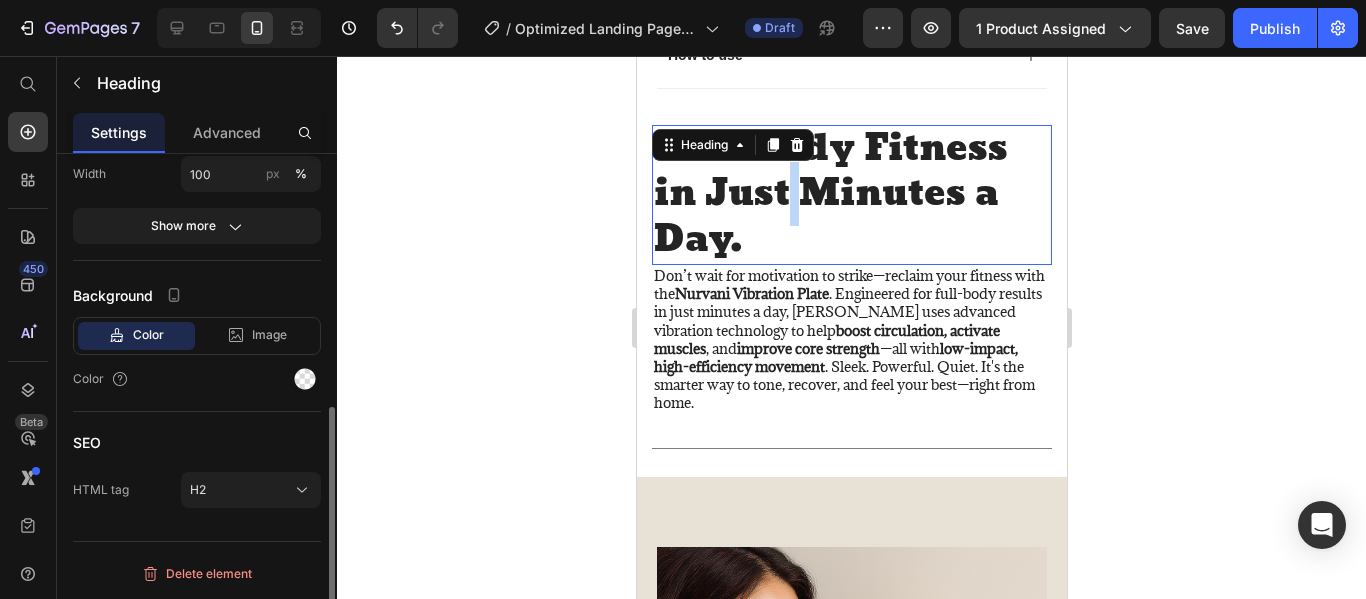 scroll, scrollTop: 510, scrollLeft: 0, axis: vertical 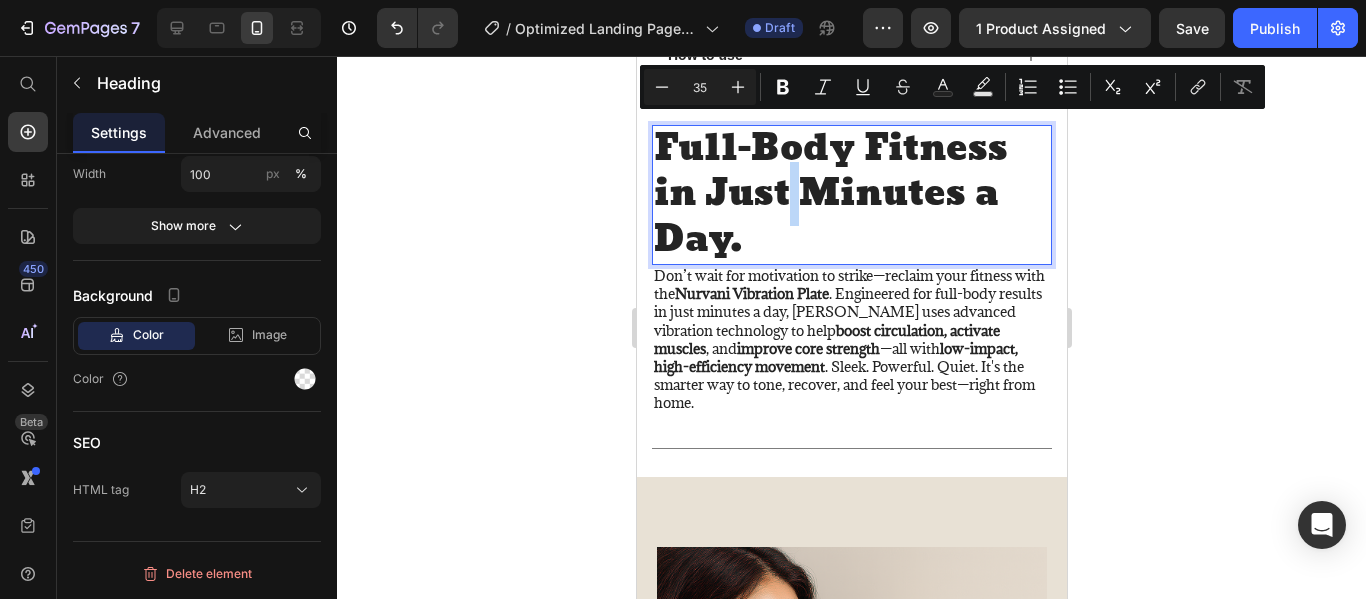 click on "Full-Body Fitness in Just Minutes a Day." at bounding box center [851, 195] 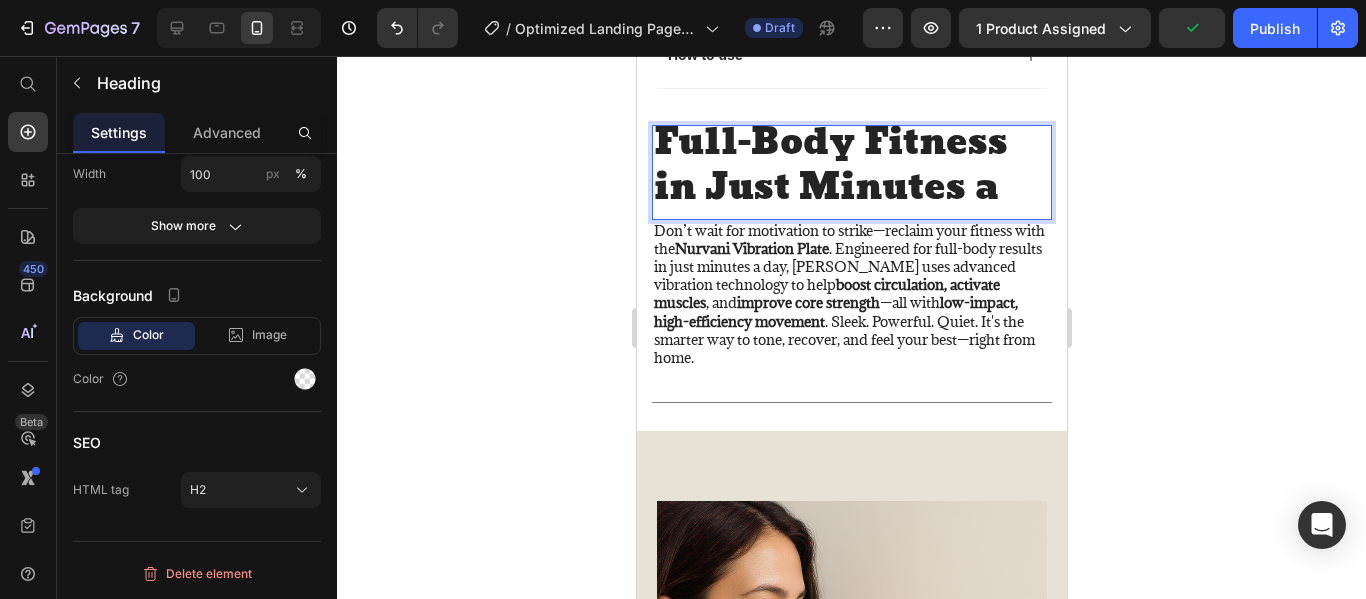 scroll, scrollTop: 7, scrollLeft: 0, axis: vertical 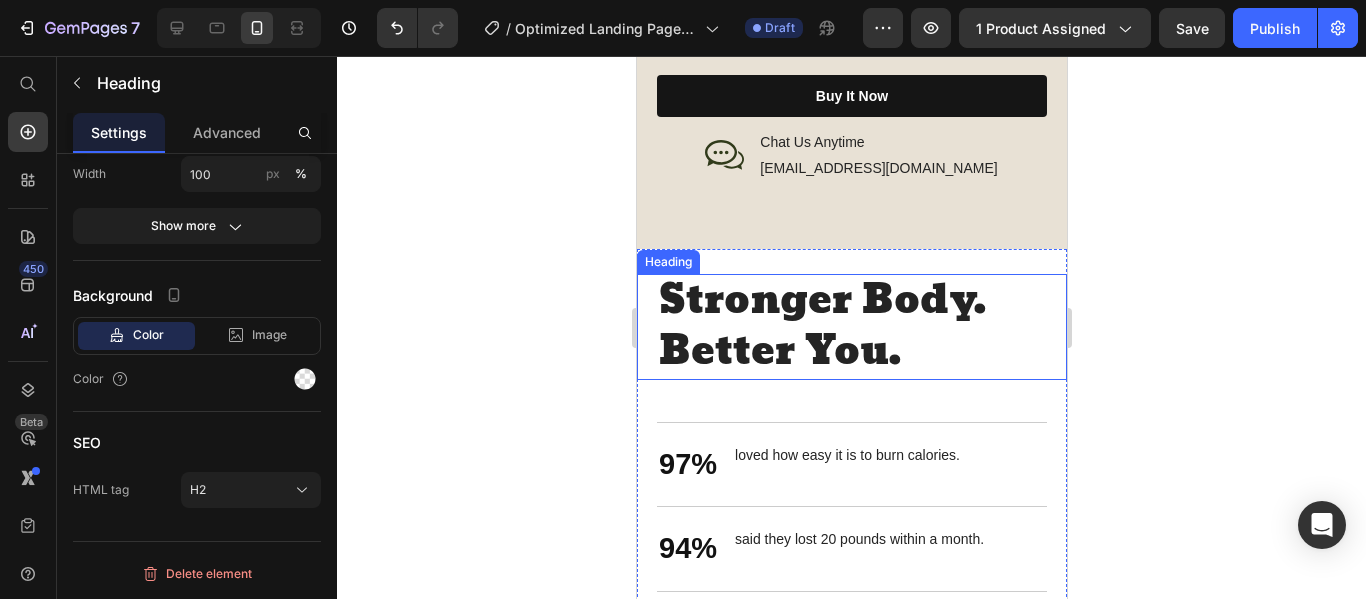 click on "Stronger Body. Better You." at bounding box center [851, 326] 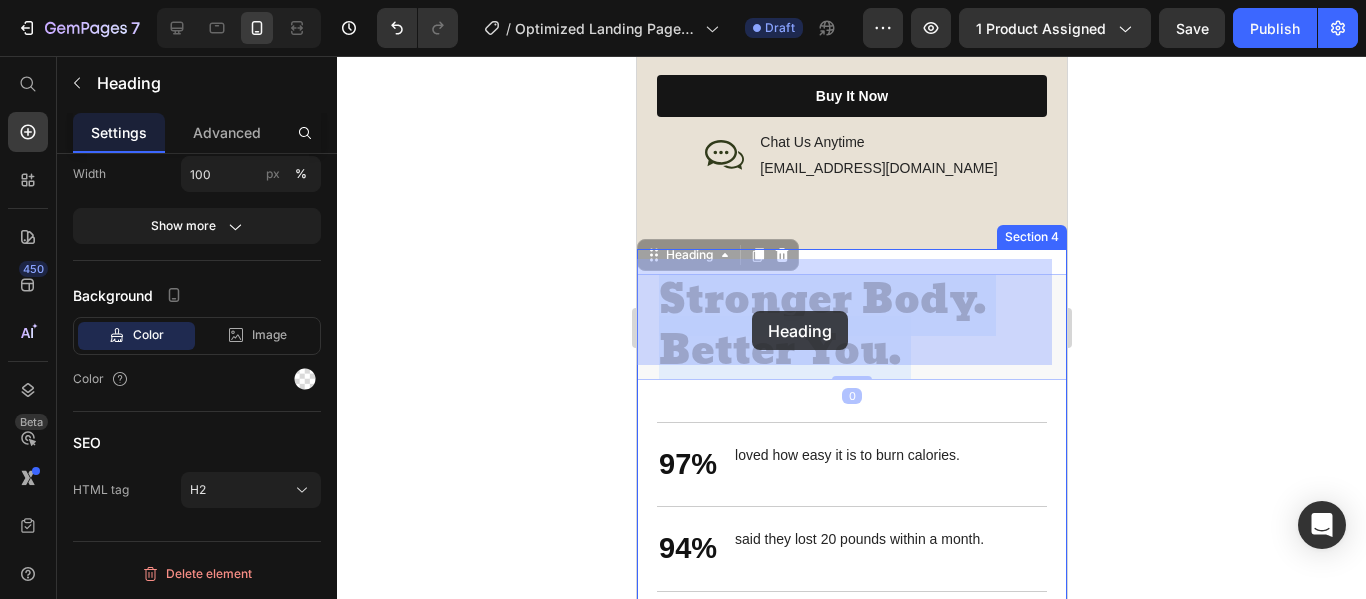 drag, startPoint x: 899, startPoint y: 354, endPoint x: 751, endPoint y: 311, distance: 154.12009 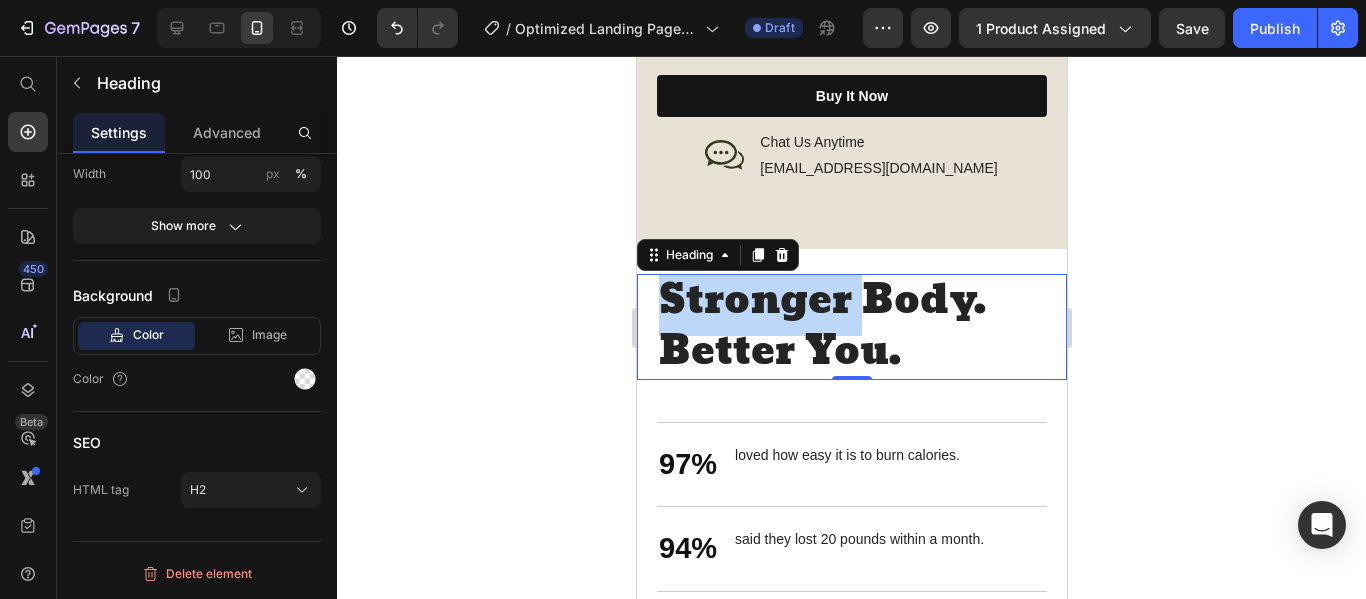 click on "Stronger Body. Better You." at bounding box center [851, 326] 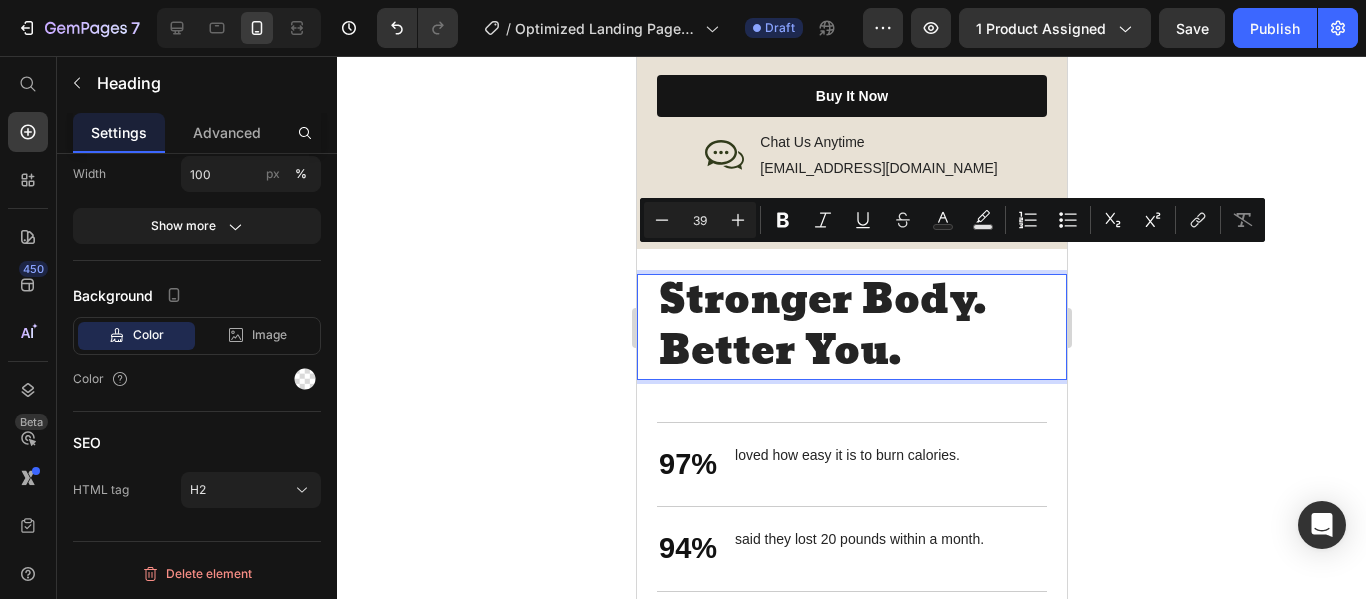 click on "Stronger Body. Better You." at bounding box center (851, 326) 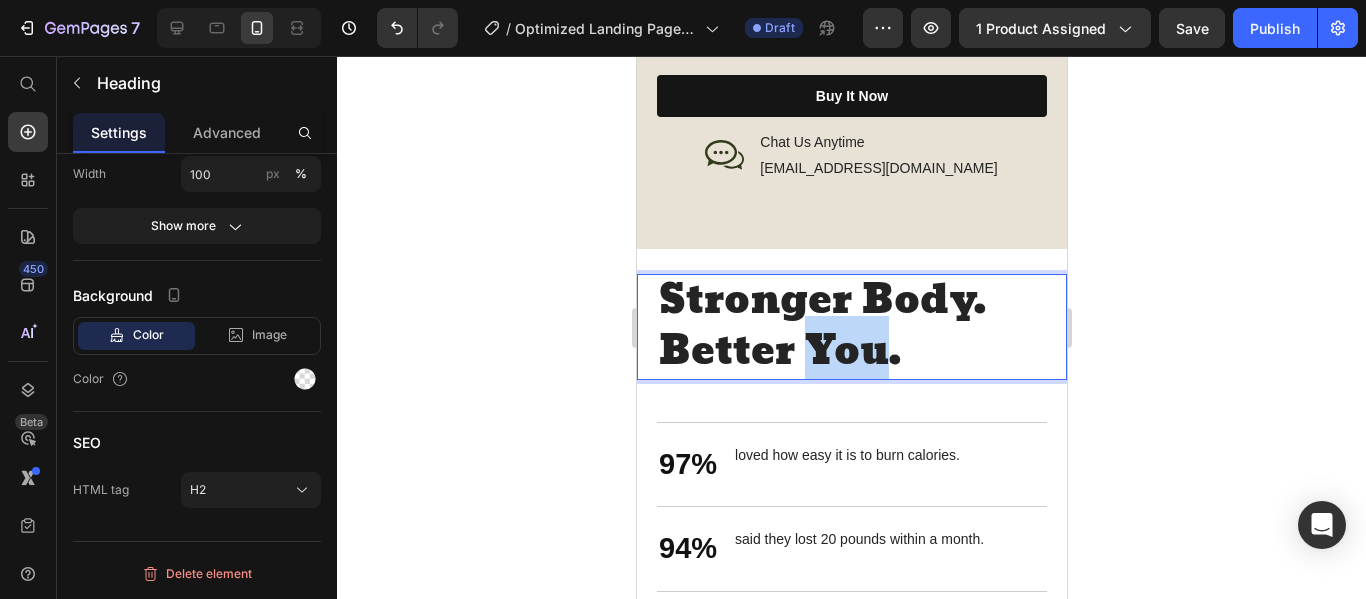 click on "Stronger Body. Better You." at bounding box center [851, 326] 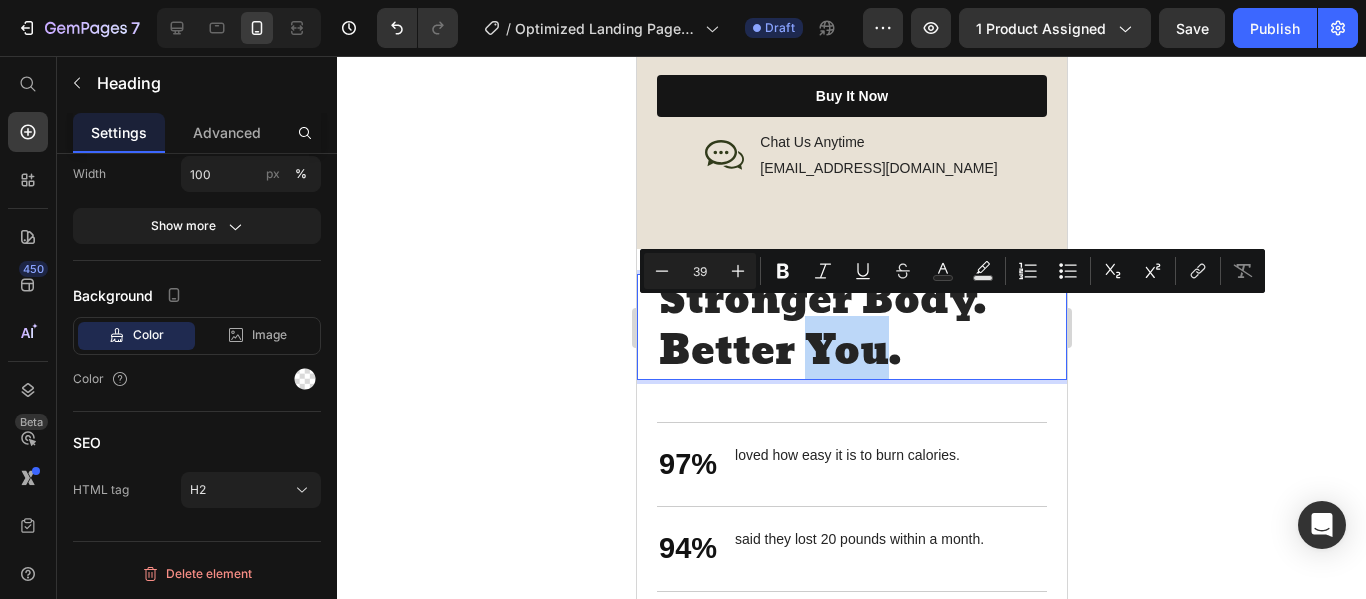 scroll, scrollTop: 8, scrollLeft: 0, axis: vertical 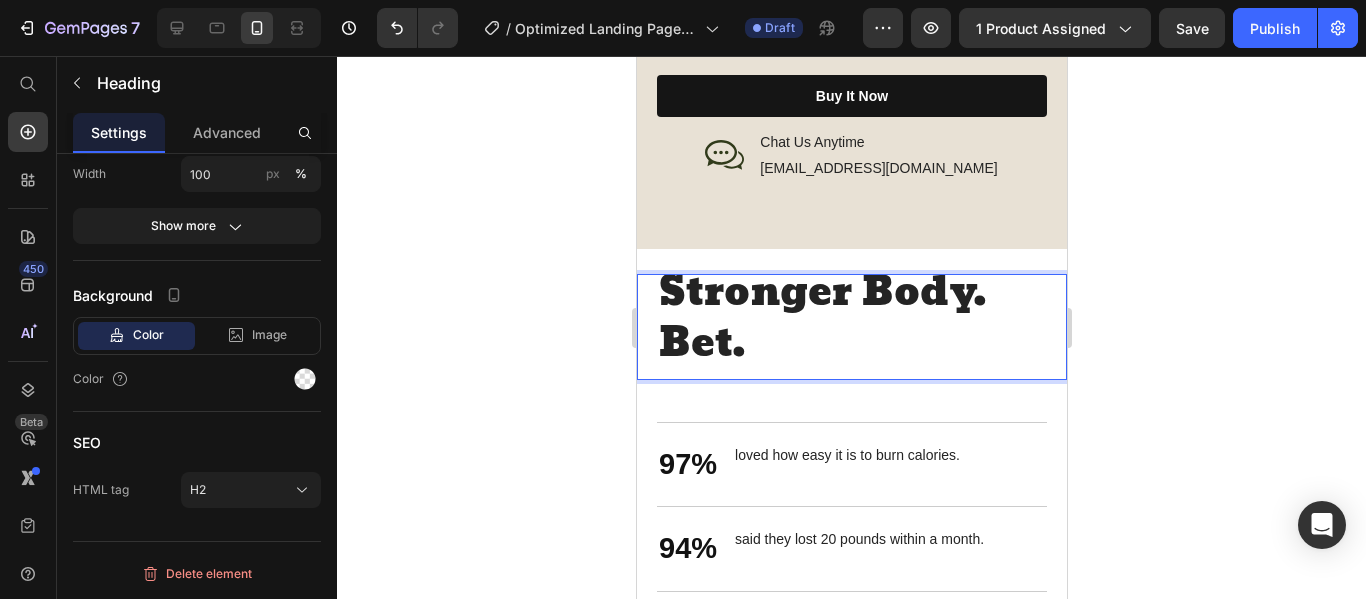 click on "Stronger Body. Bet." at bounding box center (851, 318) 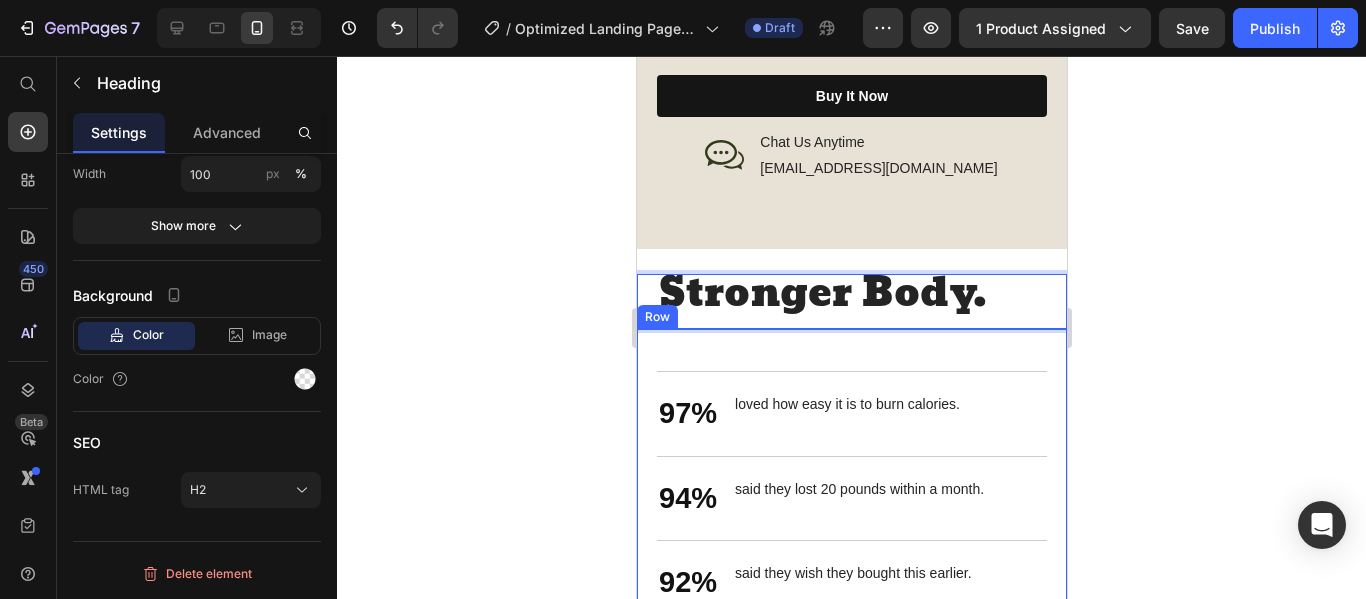 scroll, scrollTop: 0, scrollLeft: 0, axis: both 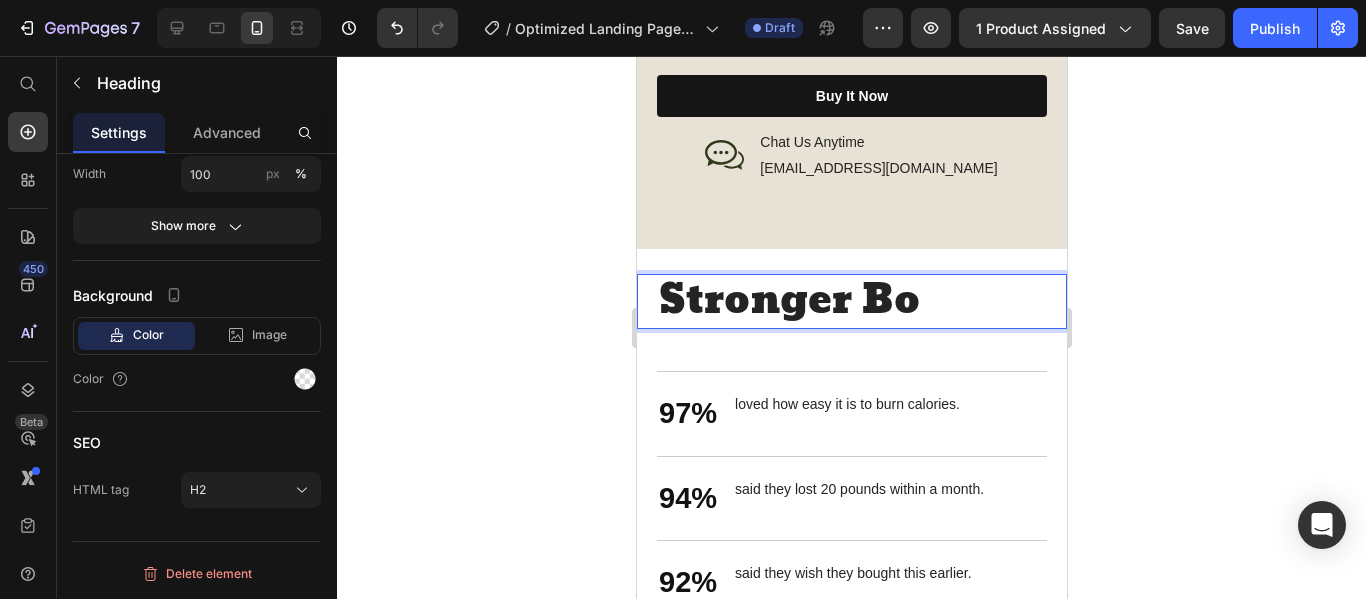 click on "Stronger Bo" at bounding box center (851, 301) 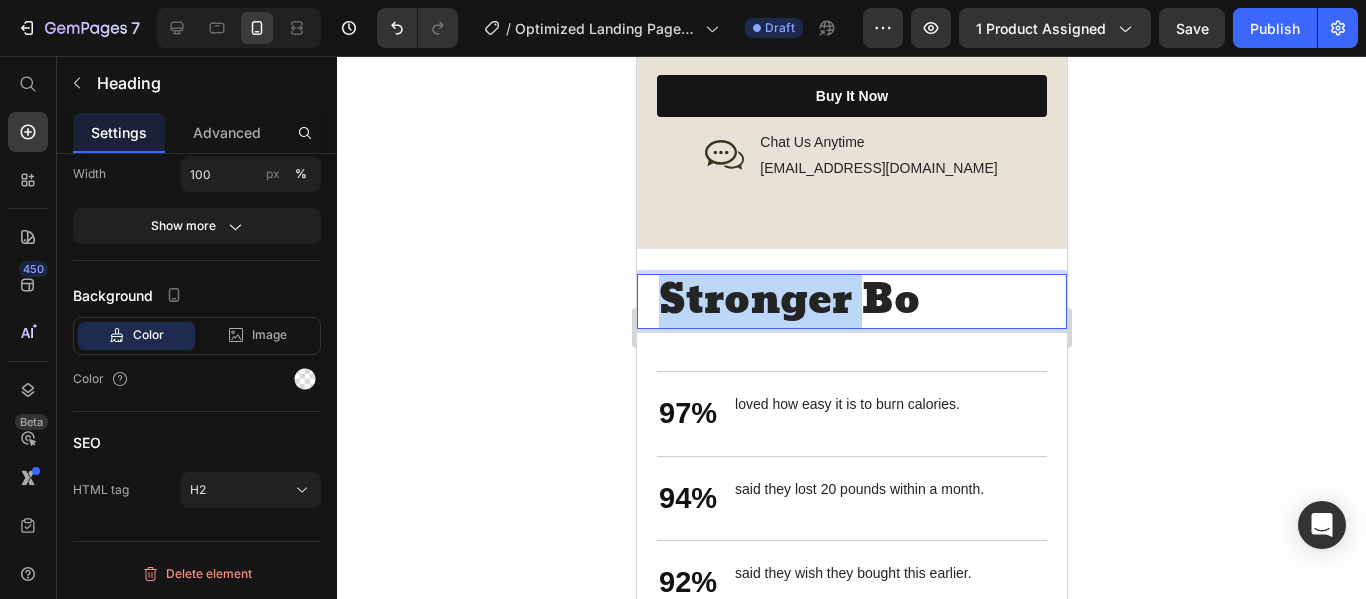 click on "Stronger Bo" at bounding box center (851, 301) 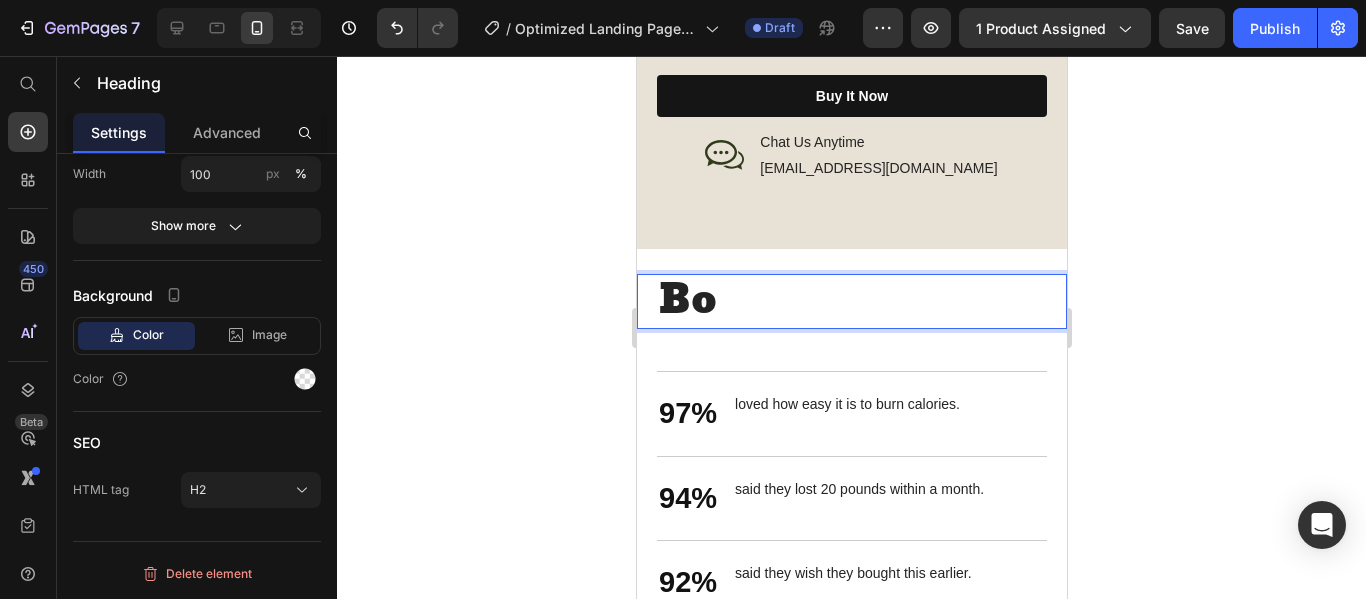 click on "Bo" at bounding box center [851, 301] 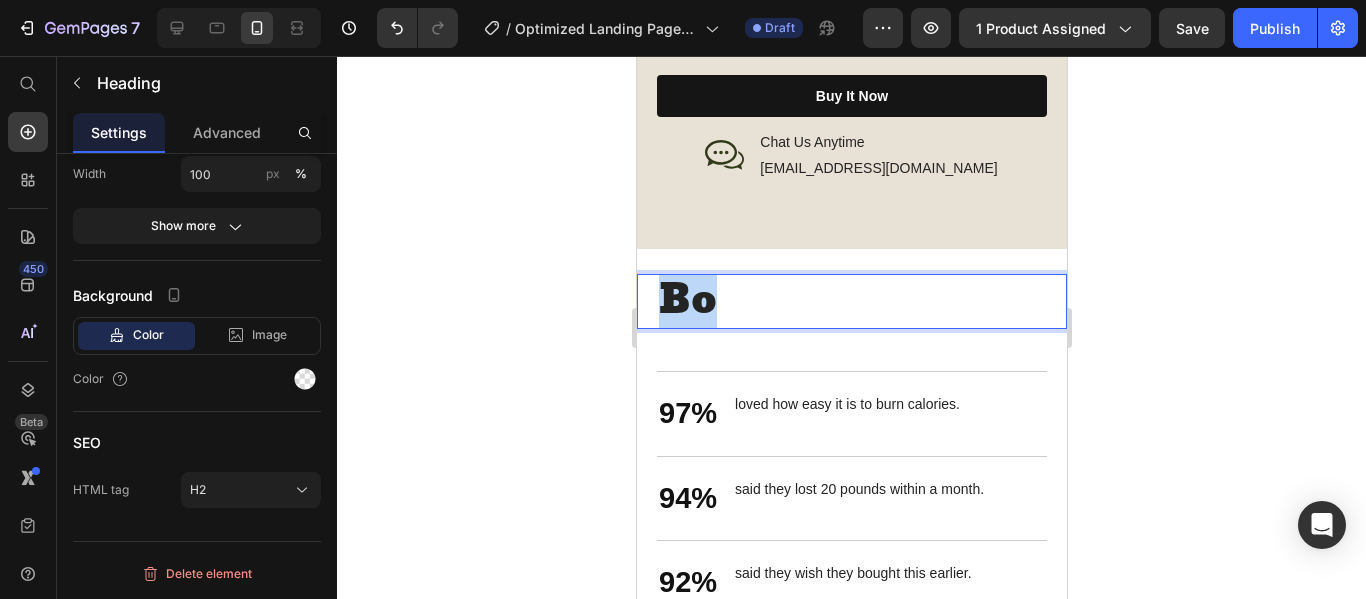 click on "Bo" at bounding box center (851, 301) 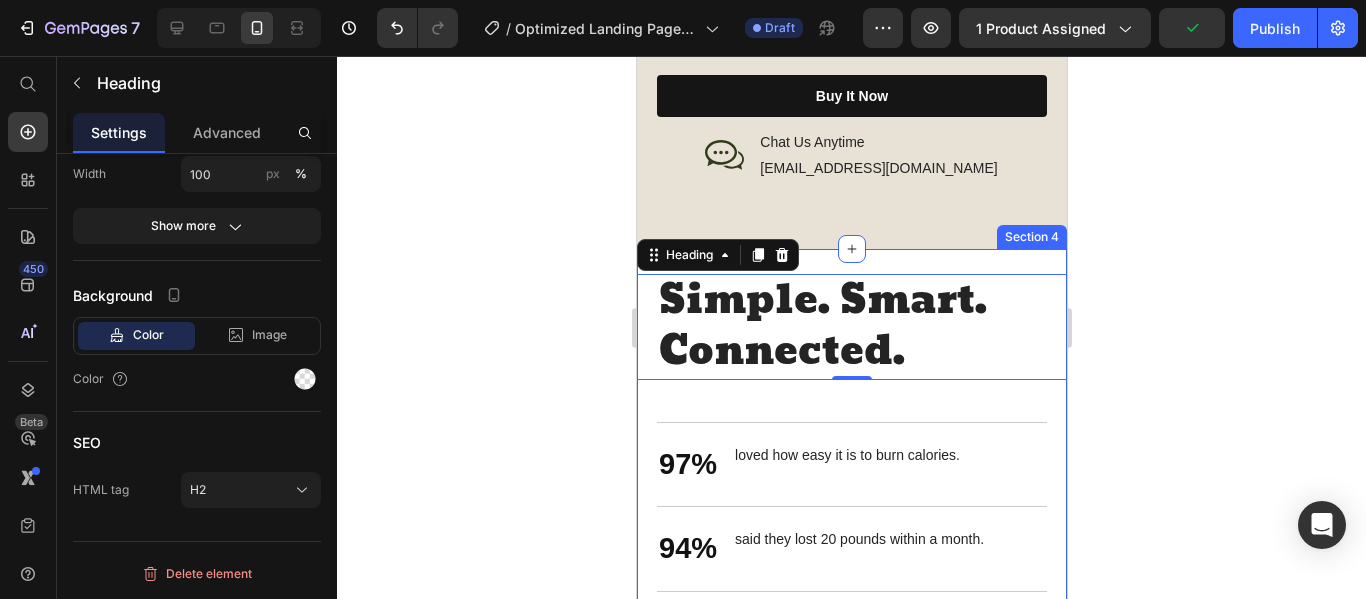 click 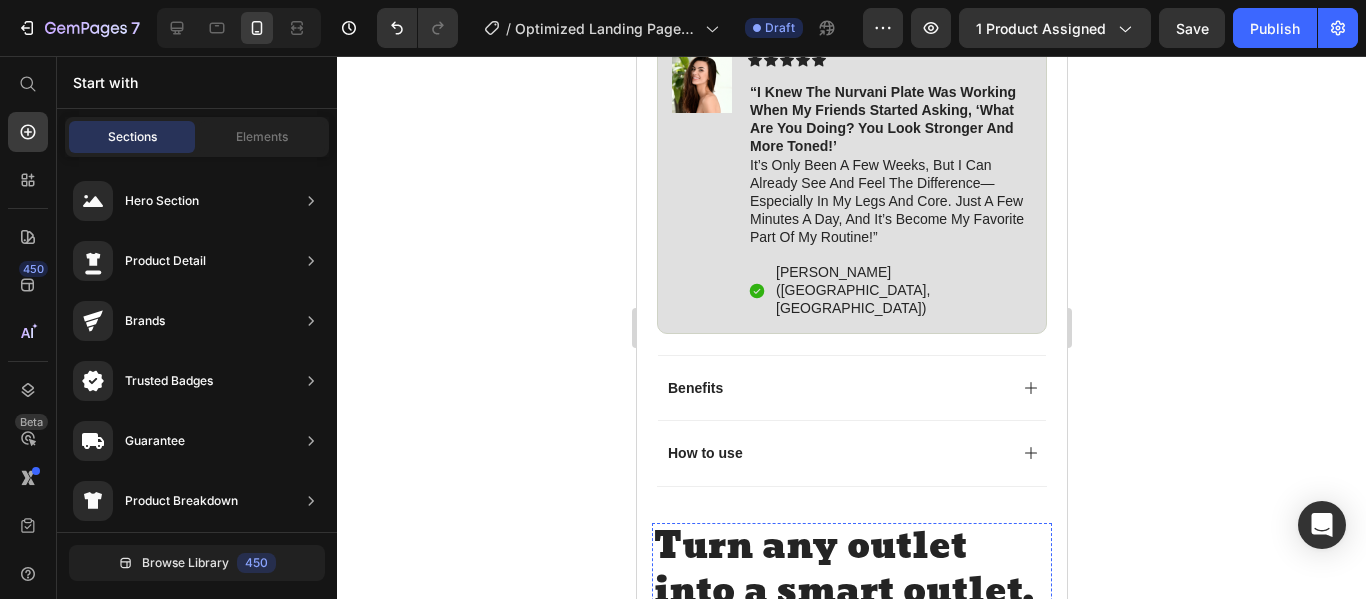 scroll, scrollTop: 1196, scrollLeft: 0, axis: vertical 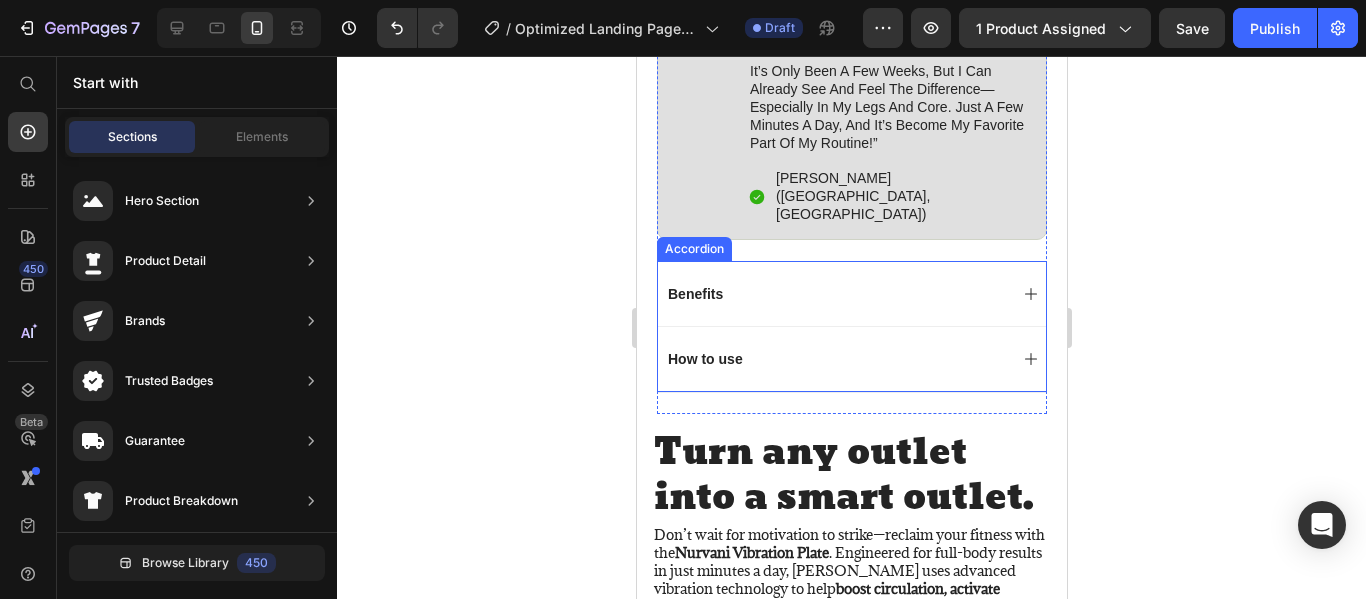 click on "Benefits" at bounding box center [835, 294] 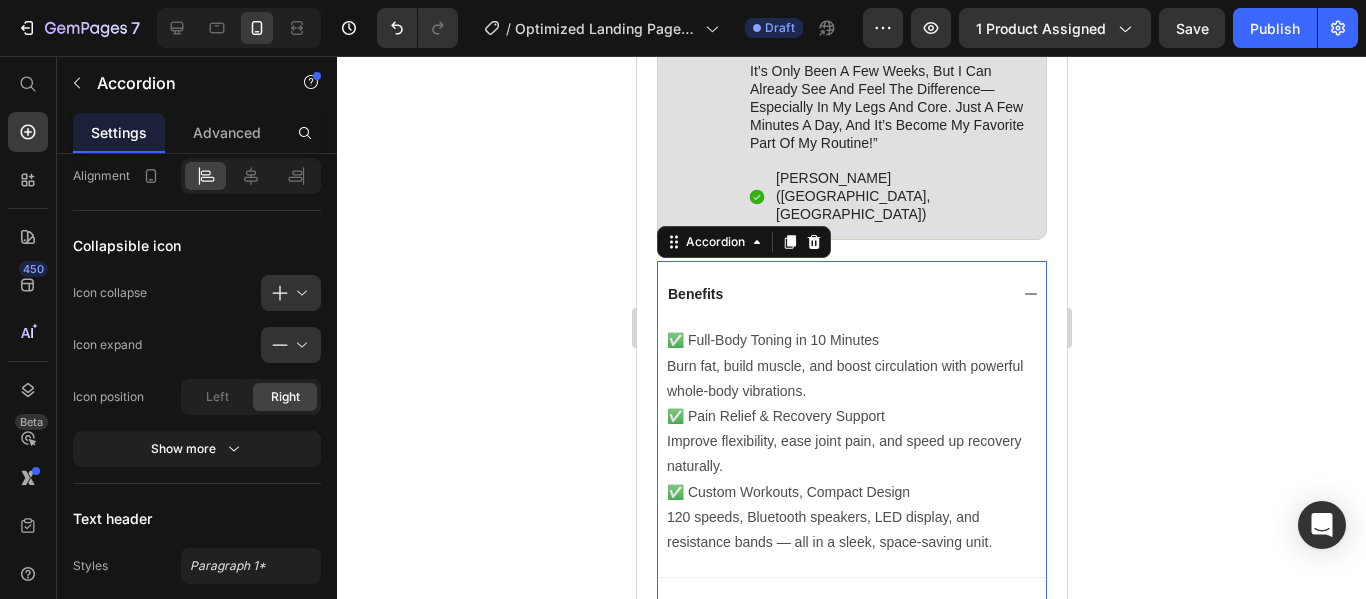 scroll, scrollTop: 0, scrollLeft: 0, axis: both 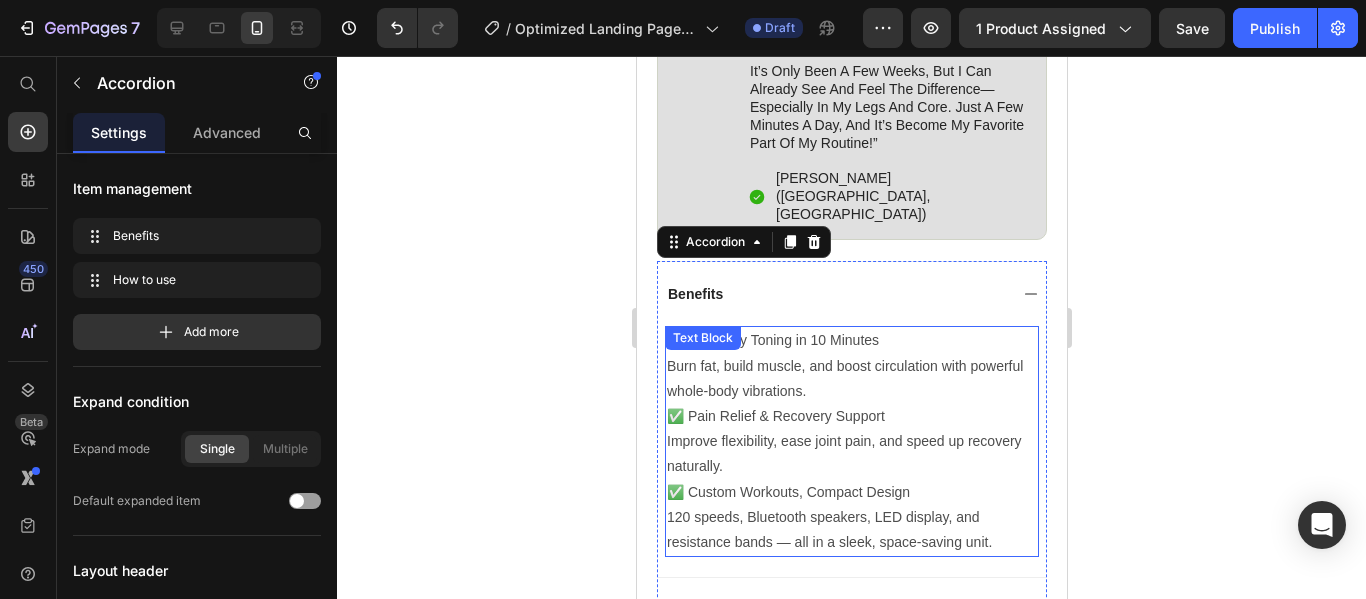 click on "Burn fat, build muscle, and boost circulation with powerful whole-body vibrations." at bounding box center (851, 379) 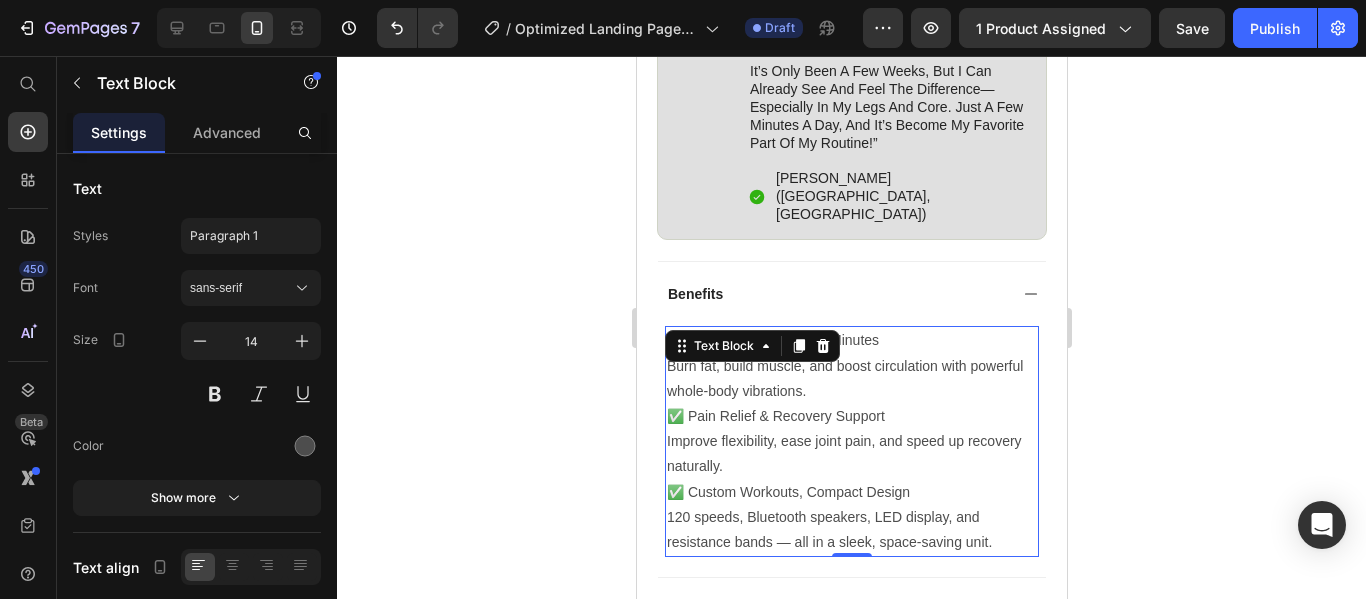 click on "120 speeds, Bluetooth speakers, LED display, and resistance bands — all in a sleek, space-saving unit." at bounding box center (851, 530) 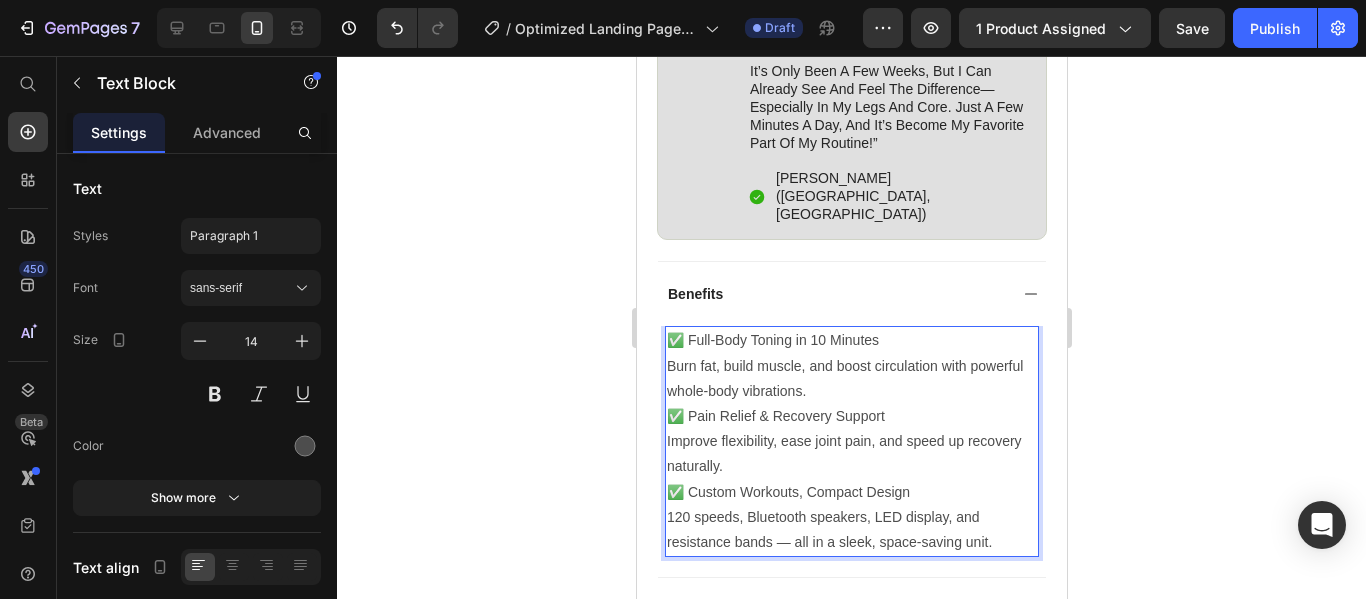 click on "120 speeds, Bluetooth speakers, LED display, and resistance bands — all in a sleek, space-saving unit." at bounding box center (851, 530) 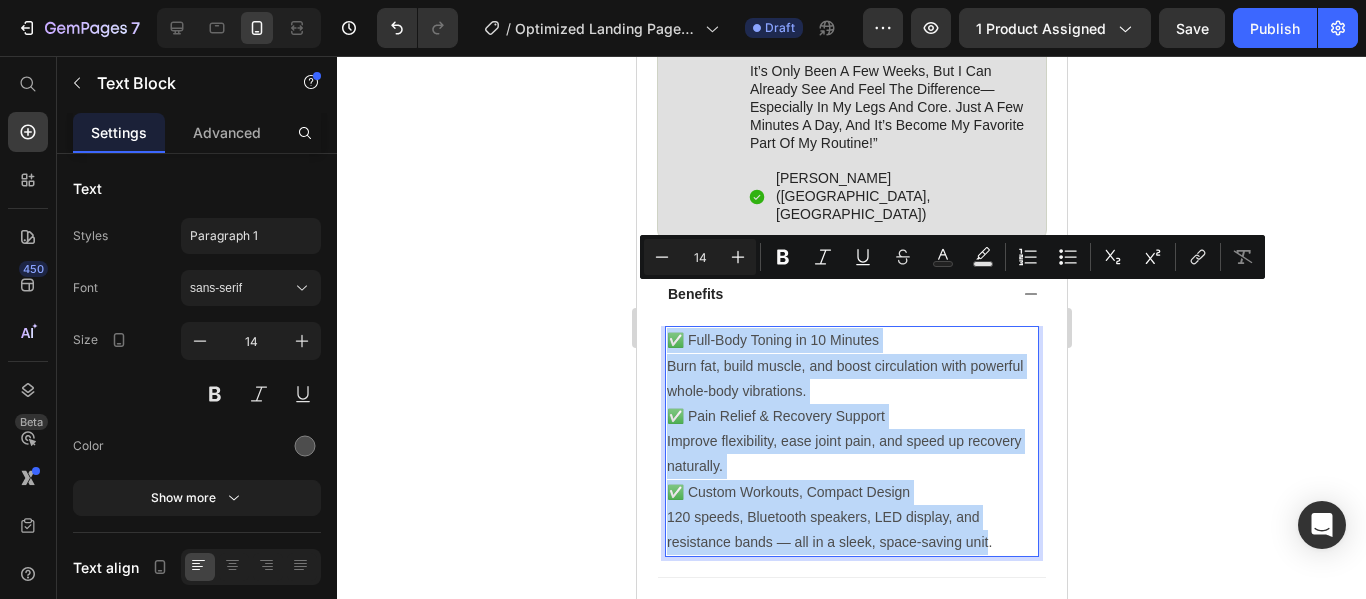 drag, startPoint x: 987, startPoint y: 499, endPoint x: 671, endPoint y: 303, distance: 371.84943 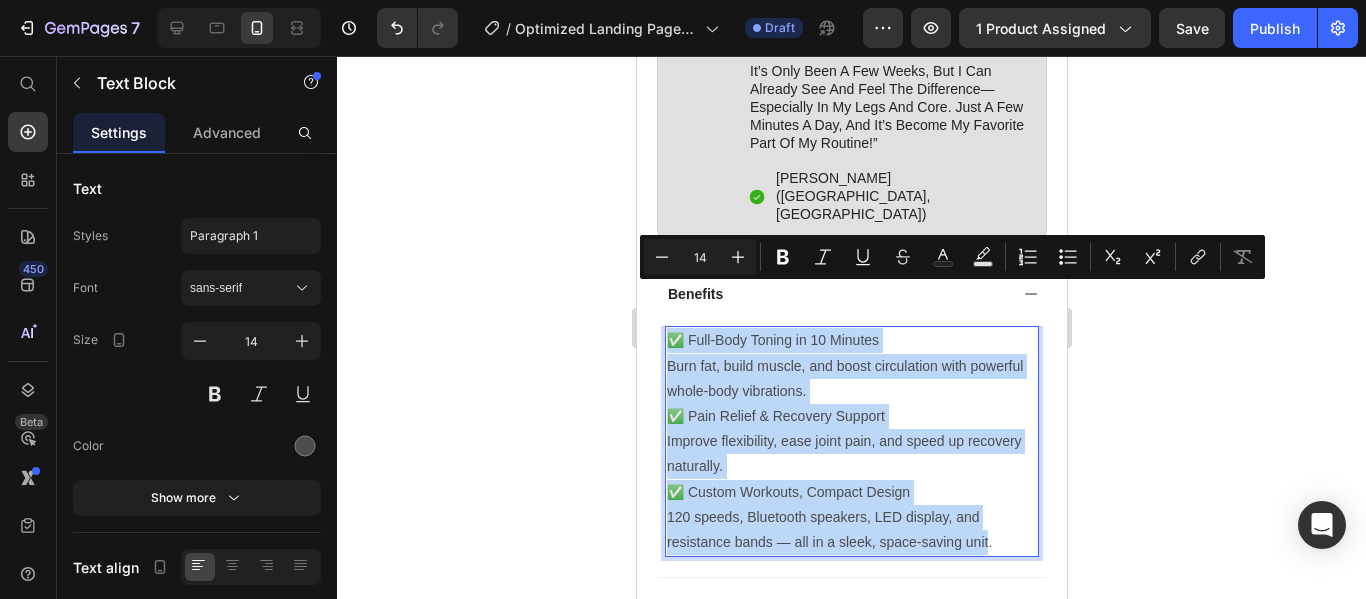 copy on "✅ Full-Body Toning in 10 Minutes Burn fat, build muscle, and boost circulation with powerful whole-body vibrations. ✅ Pain Relief & Recovery Support Improve flexibility, ease joint pain, and speed up recovery naturally. ✅ Custom Workouts, Compact Design 120 speeds, Bluetooth speakers, LED display, and resistance bands — all in a sleek, space-saving unit" 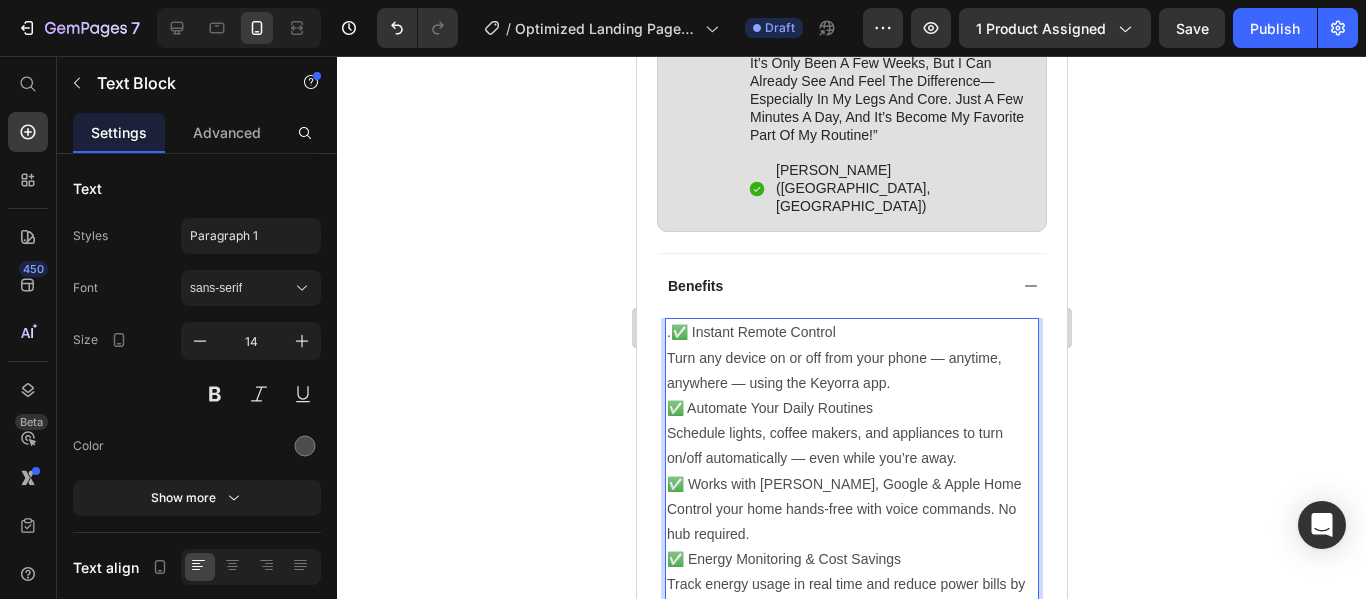 scroll, scrollTop: 1273, scrollLeft: 0, axis: vertical 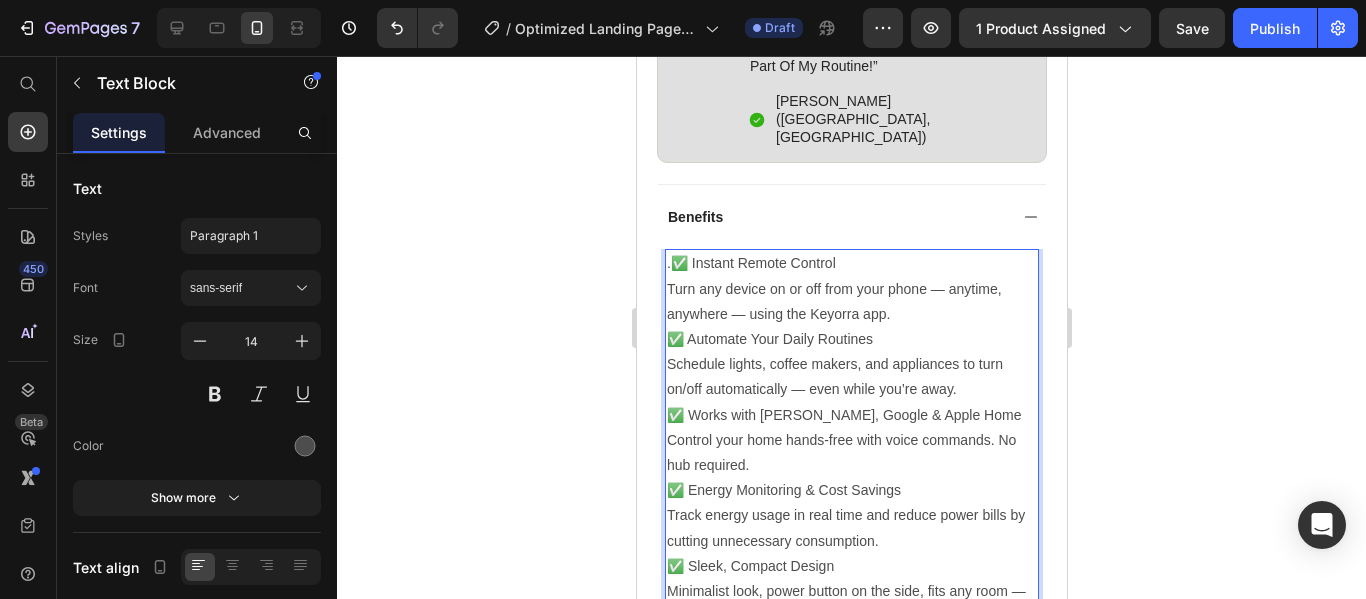 click on ".✅ Instant Remote Control" at bounding box center [851, 263] 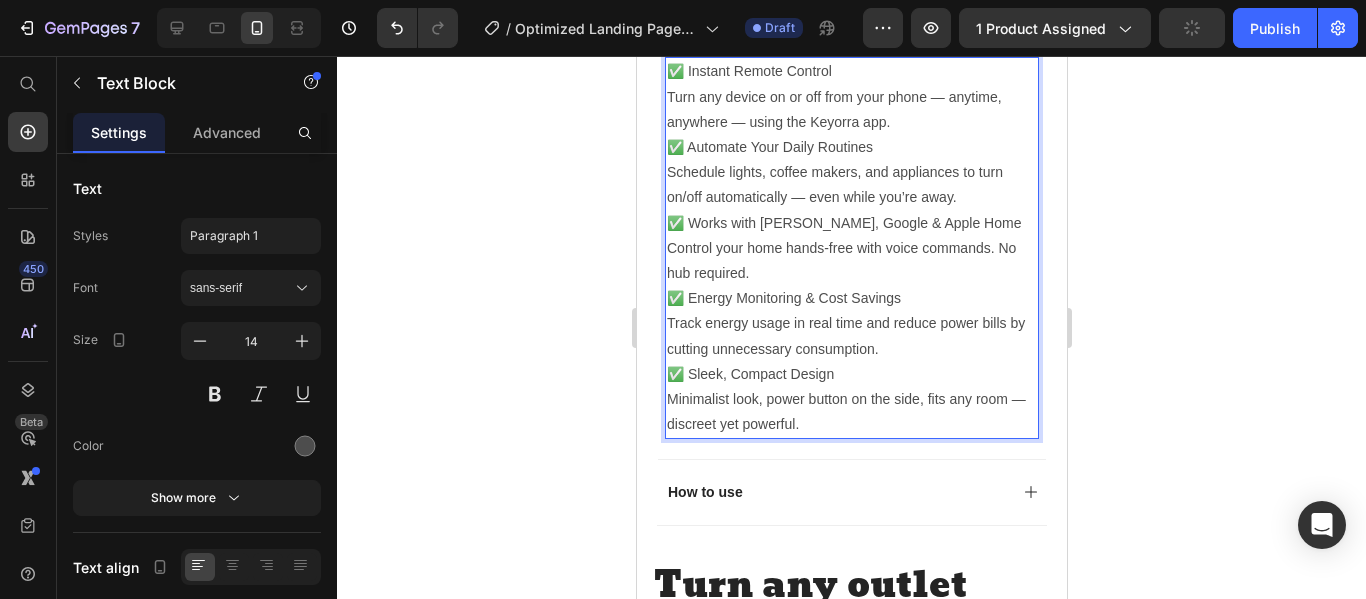 scroll, scrollTop: 1573, scrollLeft: 0, axis: vertical 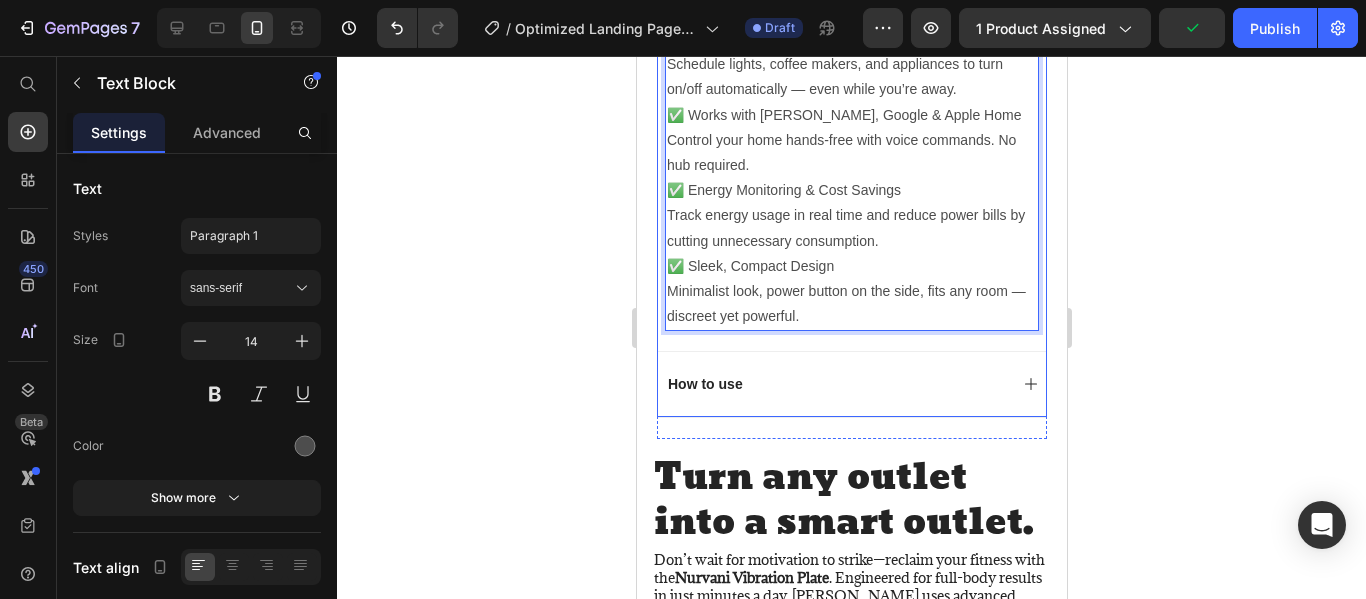 click on "How to use" at bounding box center (835, 384) 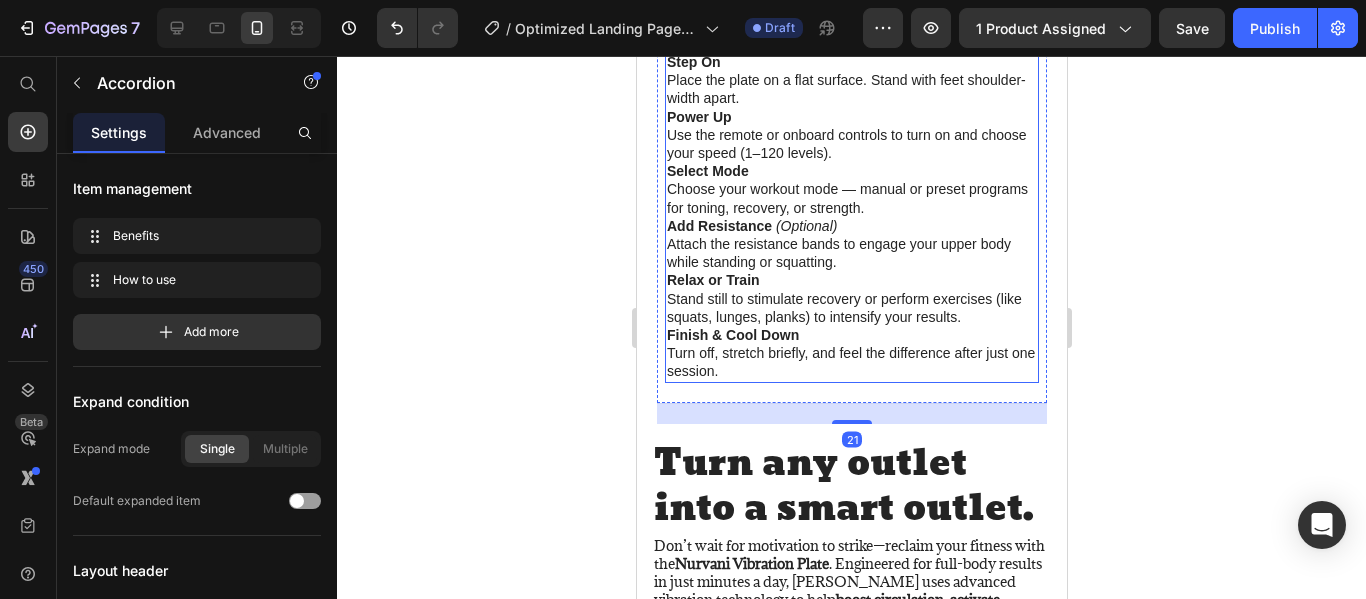 scroll, scrollTop: 1373, scrollLeft: 0, axis: vertical 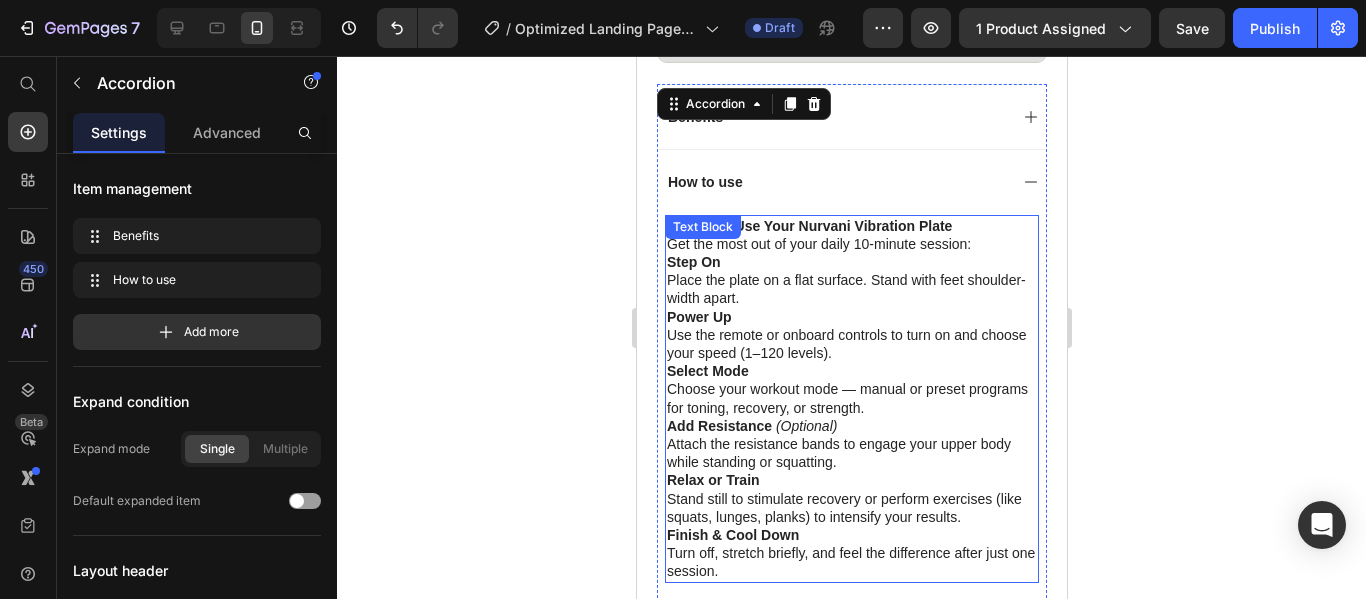 click on "Finish & Cool Down Turn off, stretch briefly, and feel the difference after just one session." at bounding box center [851, 553] 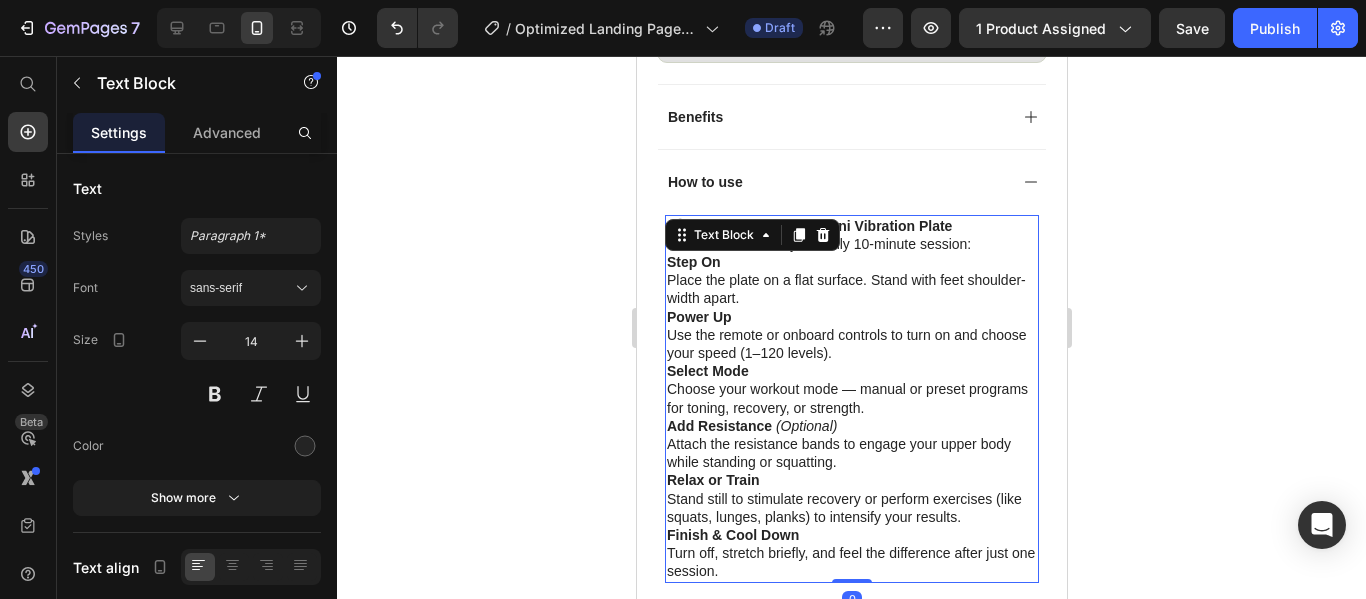click on "Finish & Cool Down Turn off, stretch briefly, and feel the difference after just one session." at bounding box center [851, 553] 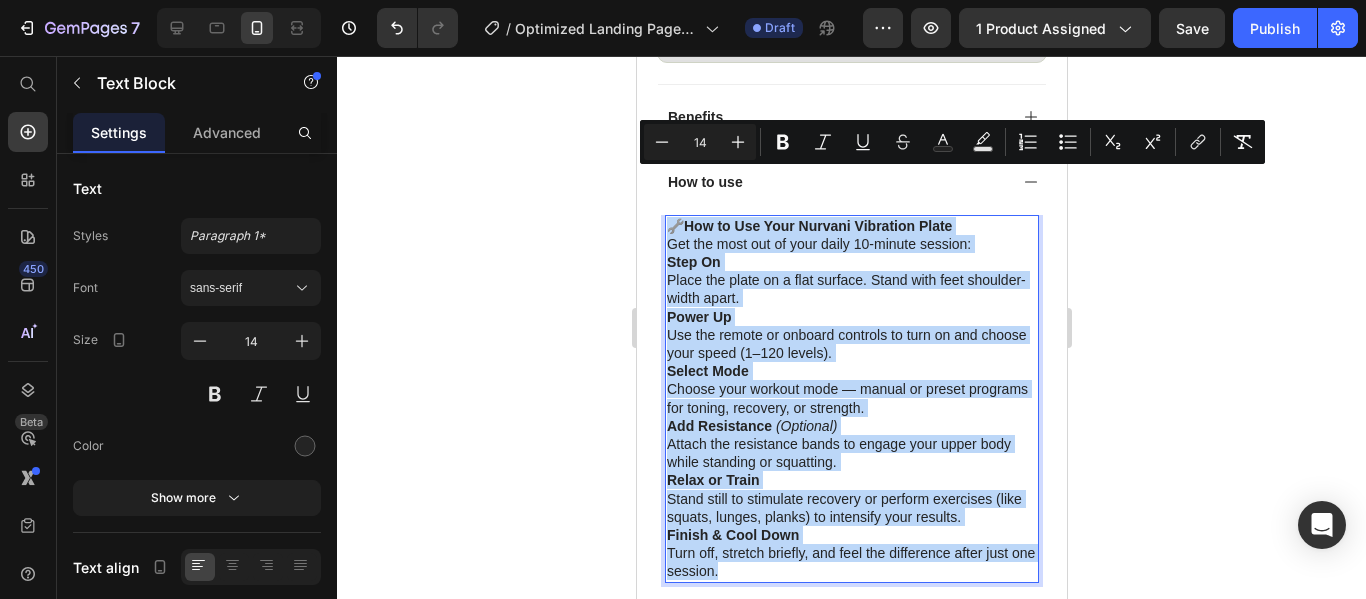 drag, startPoint x: 753, startPoint y: 525, endPoint x: 671, endPoint y: 185, distance: 349.74847 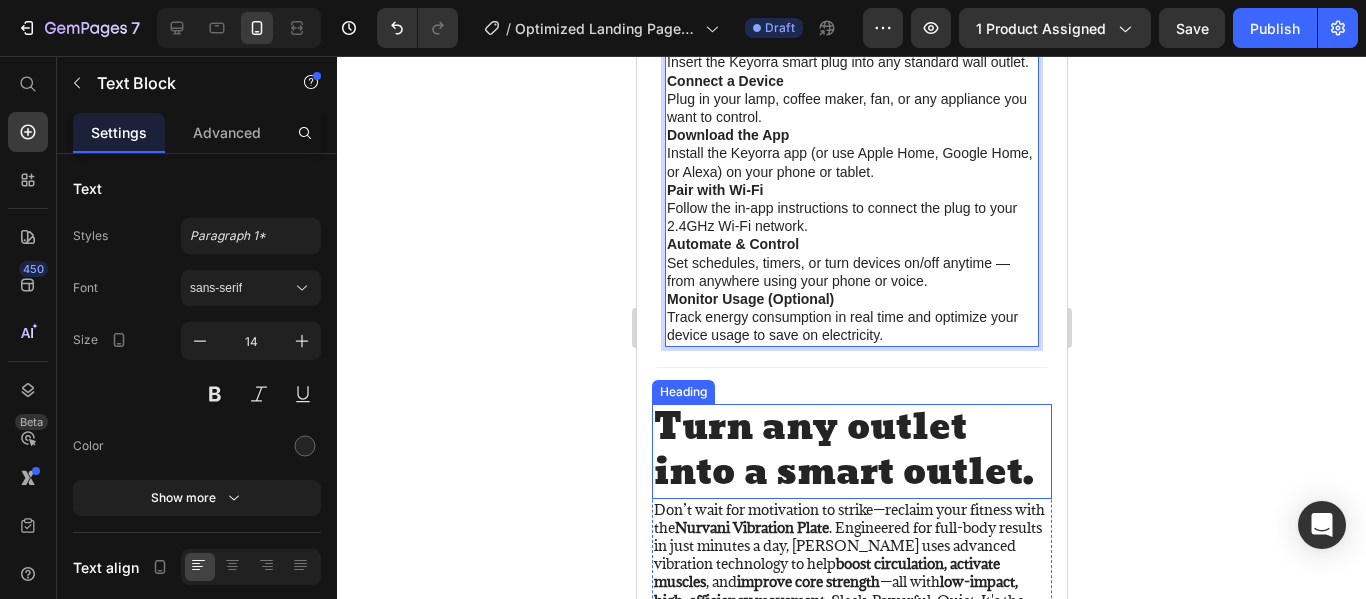 scroll, scrollTop: 1773, scrollLeft: 0, axis: vertical 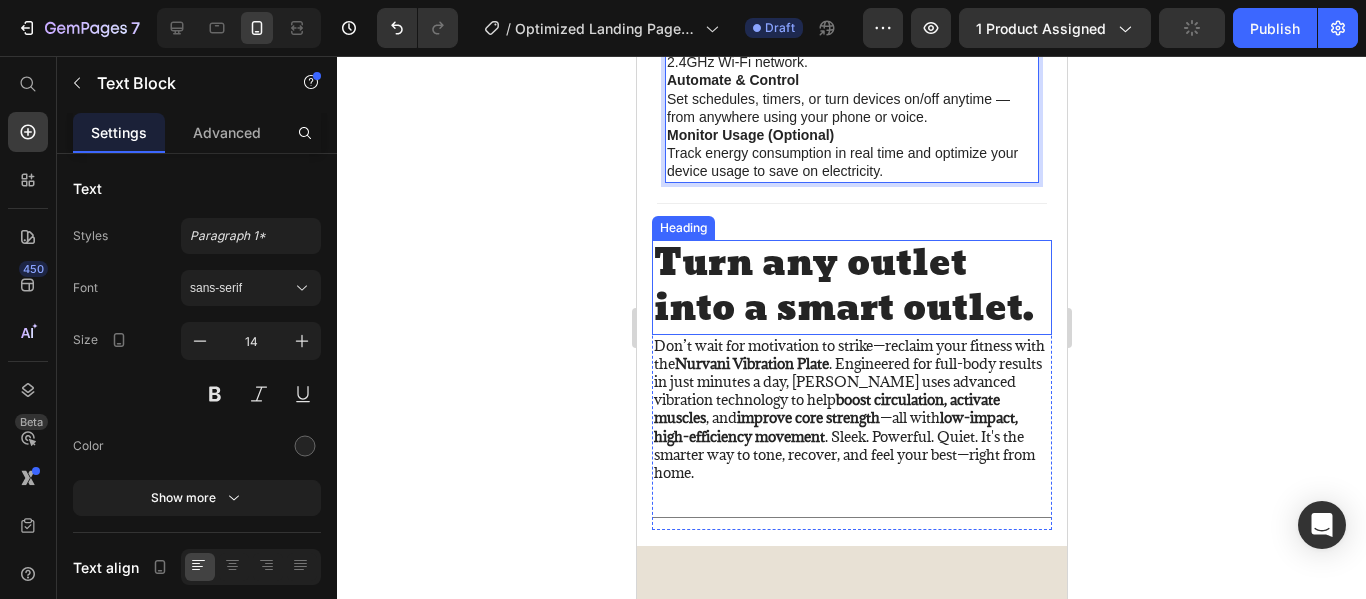 click on "Turn any outlet into a smart outlet." at bounding box center [851, 287] 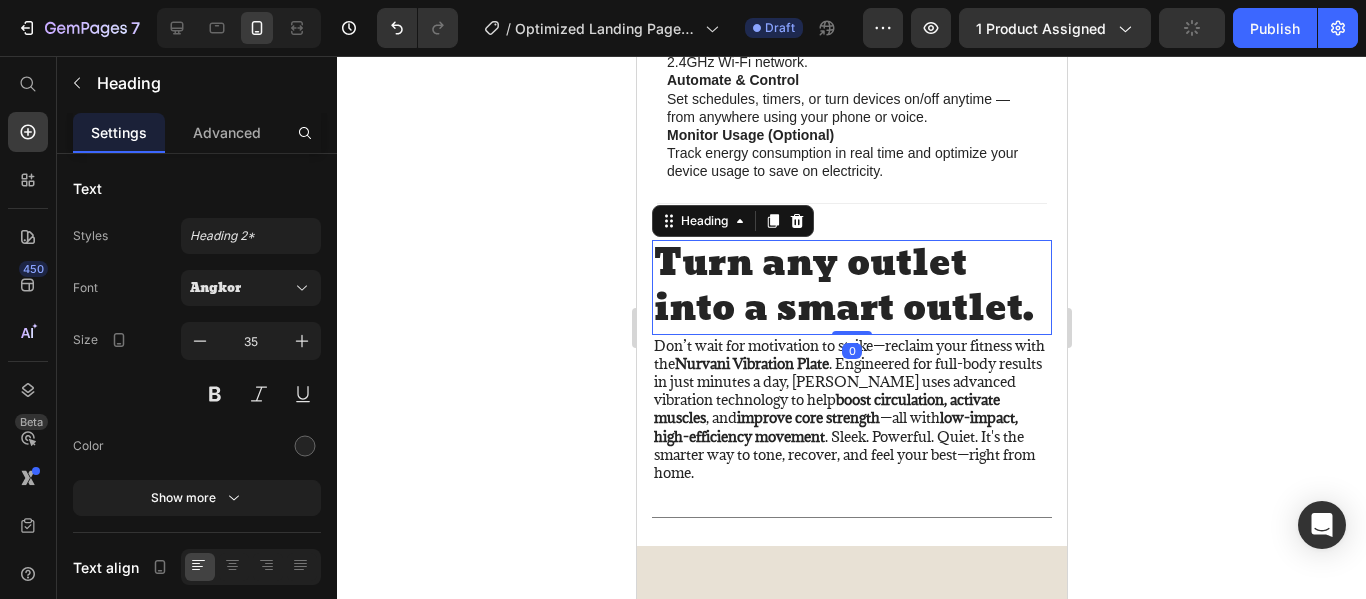 click on "Turn any outlet into a smart outlet." at bounding box center [851, 287] 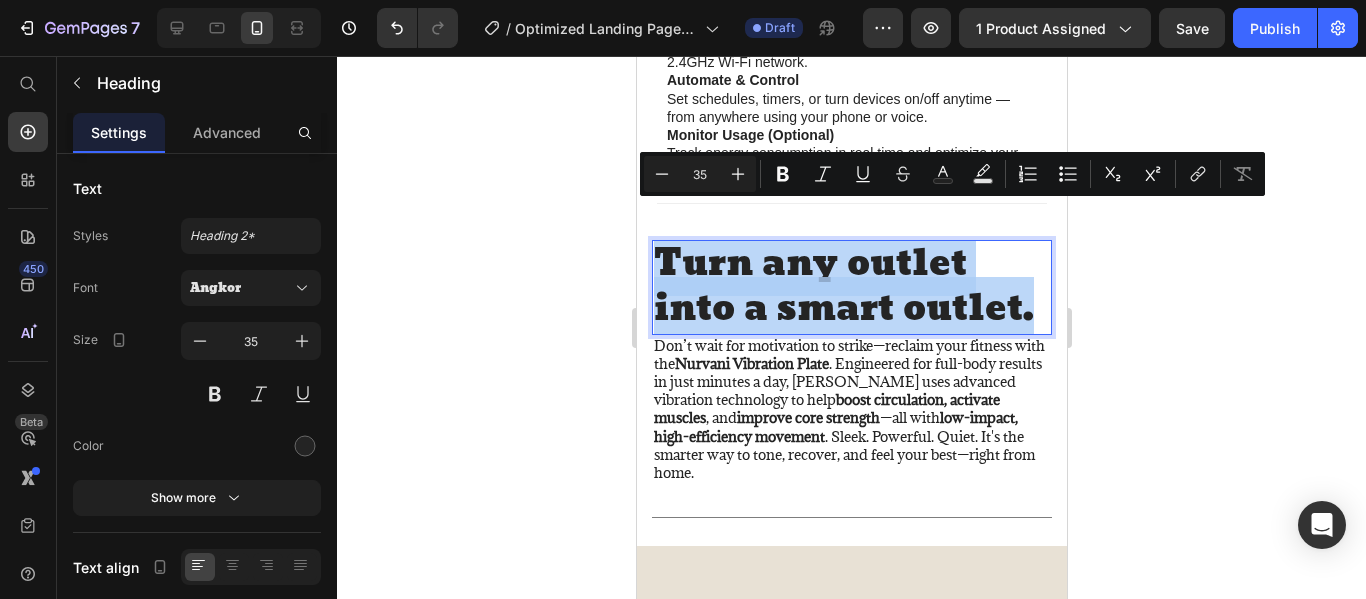 drag, startPoint x: 784, startPoint y: 331, endPoint x: 664, endPoint y: 265, distance: 136.95255 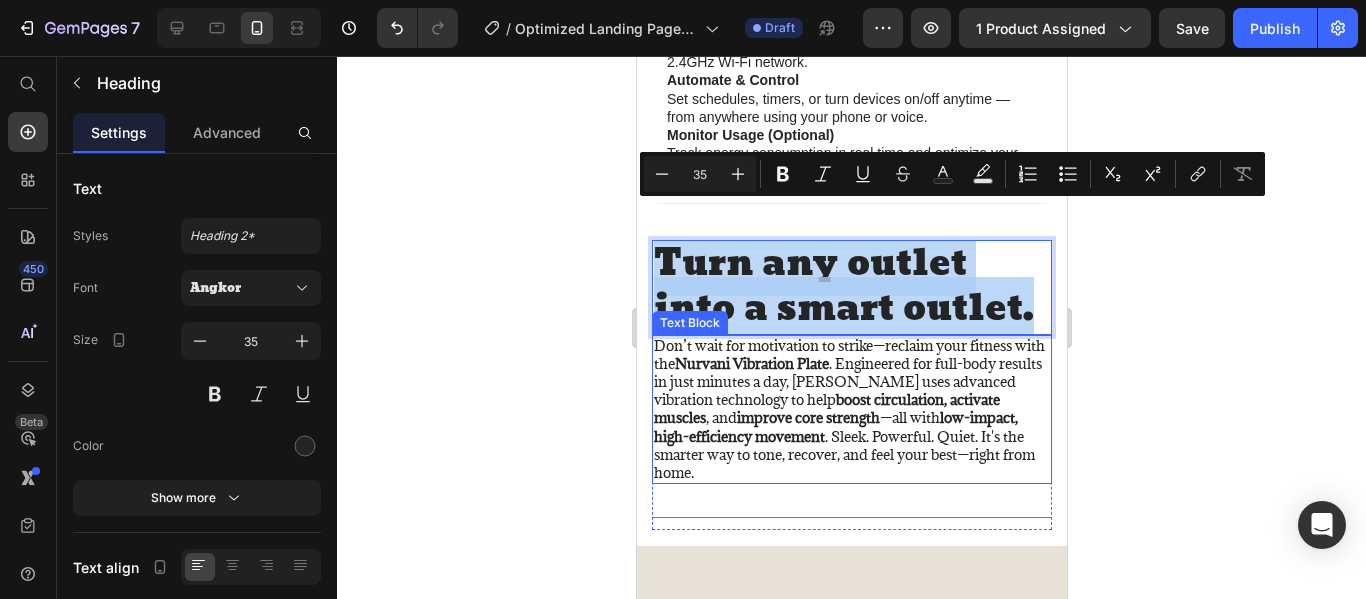 click on "Don’t wait for motivation to strike—reclaim your fitness with the  Nurvani Vibration Plate . Engineered for full-body results in just minutes a day, Nurvani uses advanced vibration technology to help  boost circulation, activate muscles , and  improve core strength —all with  low-impact, high-efficiency movement . Sleek. Powerful. Quiet. It's the smarter way to tone, recover, and feel your best—right from home." at bounding box center [851, 410] 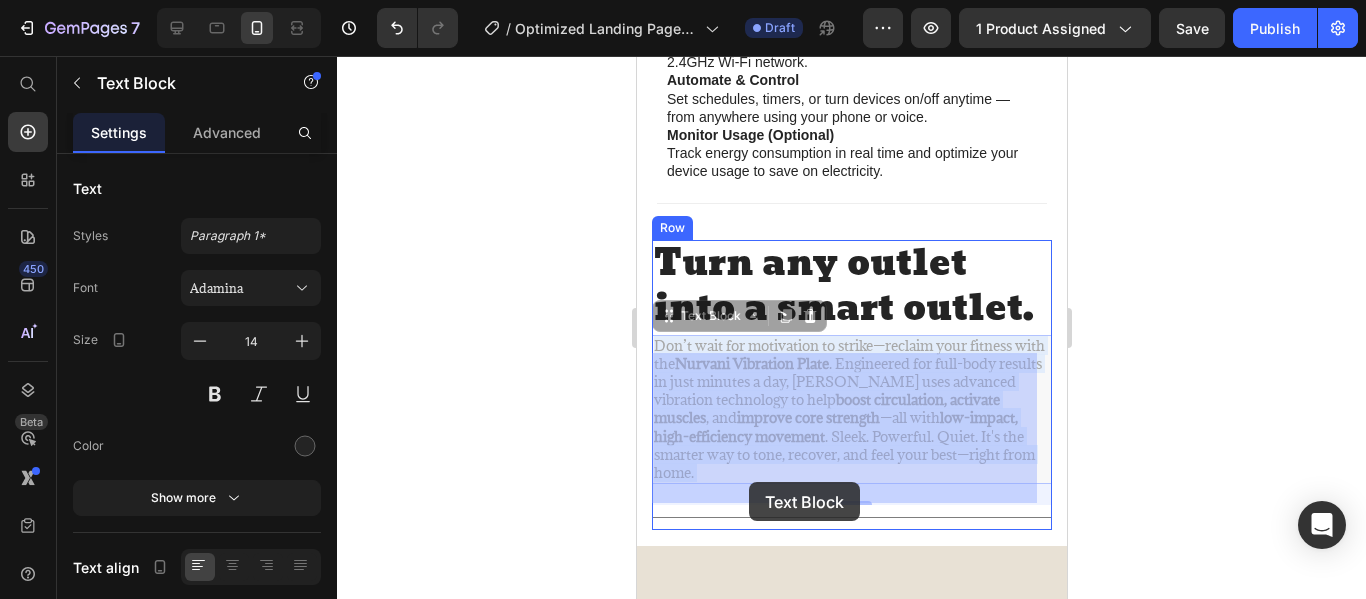 drag, startPoint x: 813, startPoint y: 493, endPoint x: 748, endPoint y: 482, distance: 65.9242 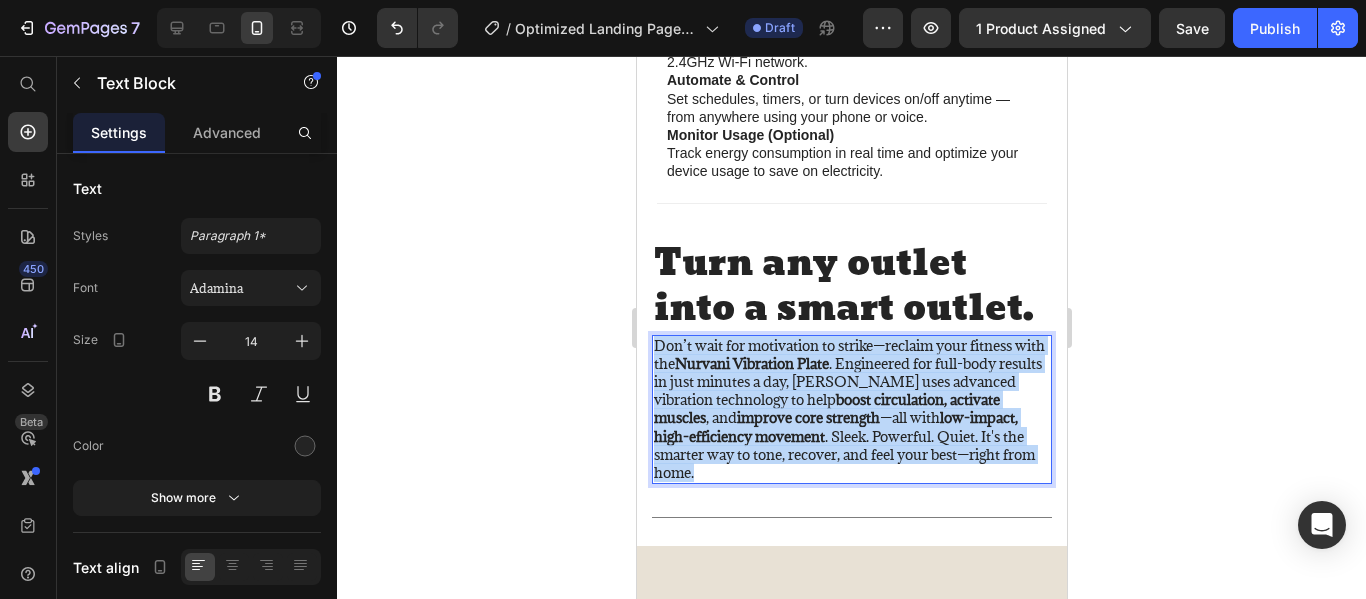 drag, startPoint x: 808, startPoint y: 491, endPoint x: 658, endPoint y: 369, distance: 193.34943 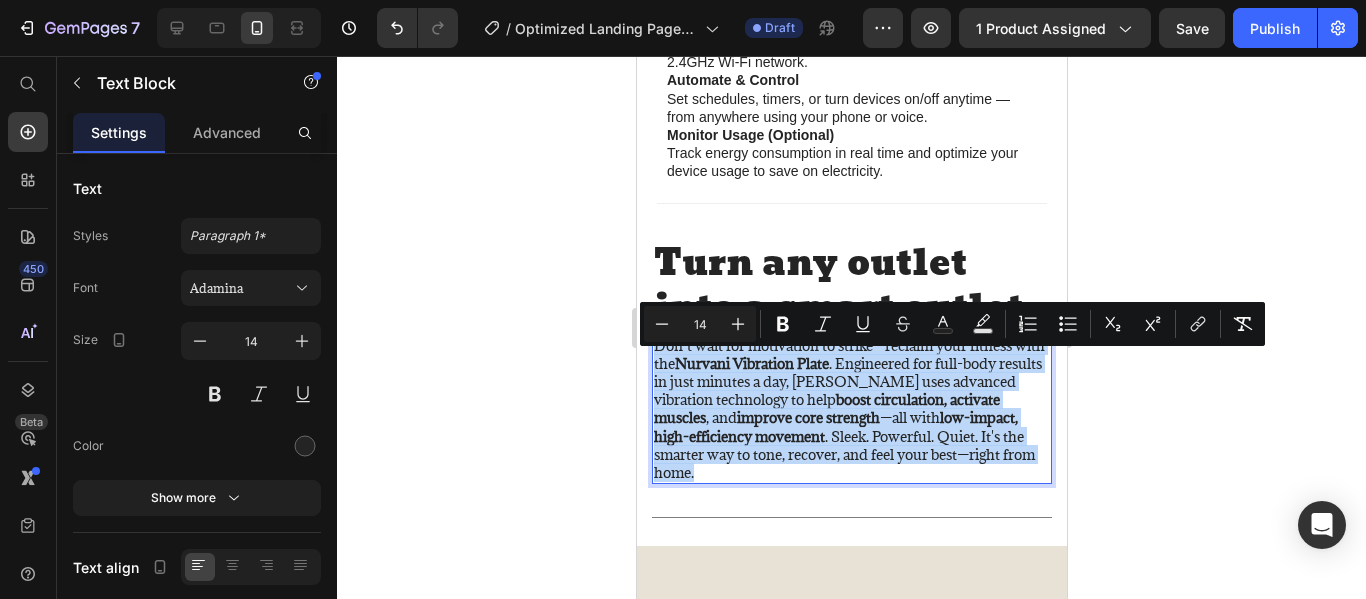 copy on "Don’t wait for motivation to strike—reclaim your fitness with the  Nurvani Vibration Plate . Engineered for full-body results in just minutes a day, Nurvani uses advanced vibration technology to help  boost circulation, activate muscles , and  improve core strength —all with  low-impact, high-efficiency movement . Sleek. Powerful. Quiet. It's the smarter way to tone, recover, and feel your best—right from home." 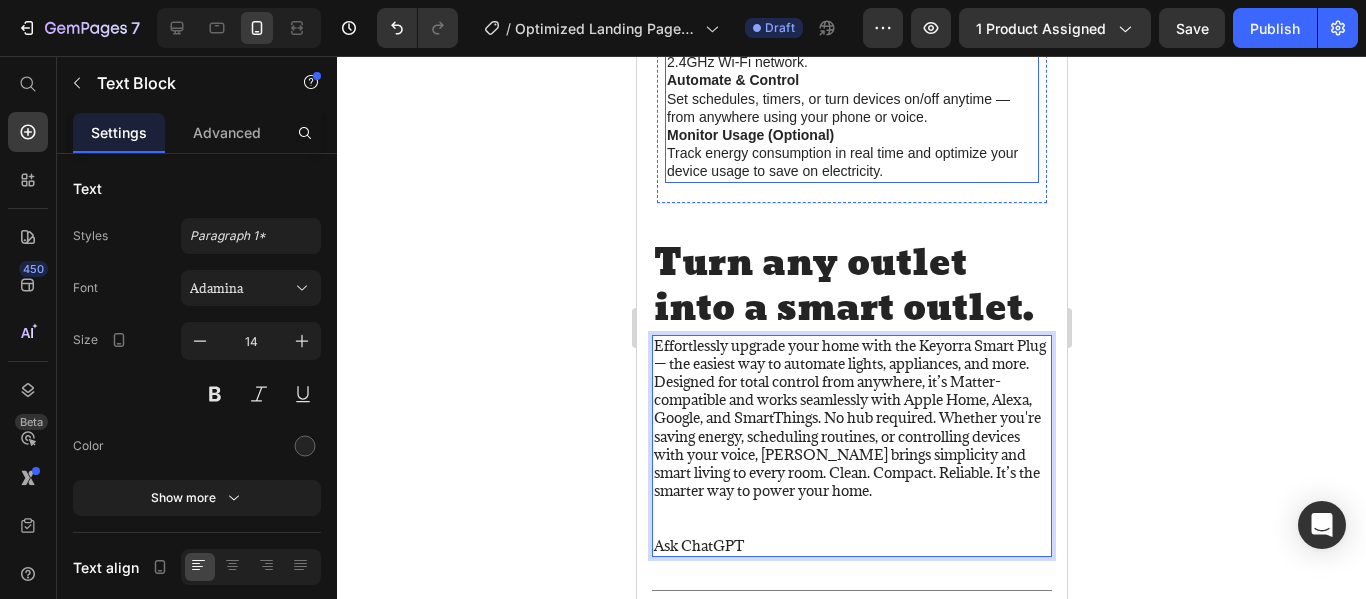 scroll, scrollTop: 1786, scrollLeft: 0, axis: vertical 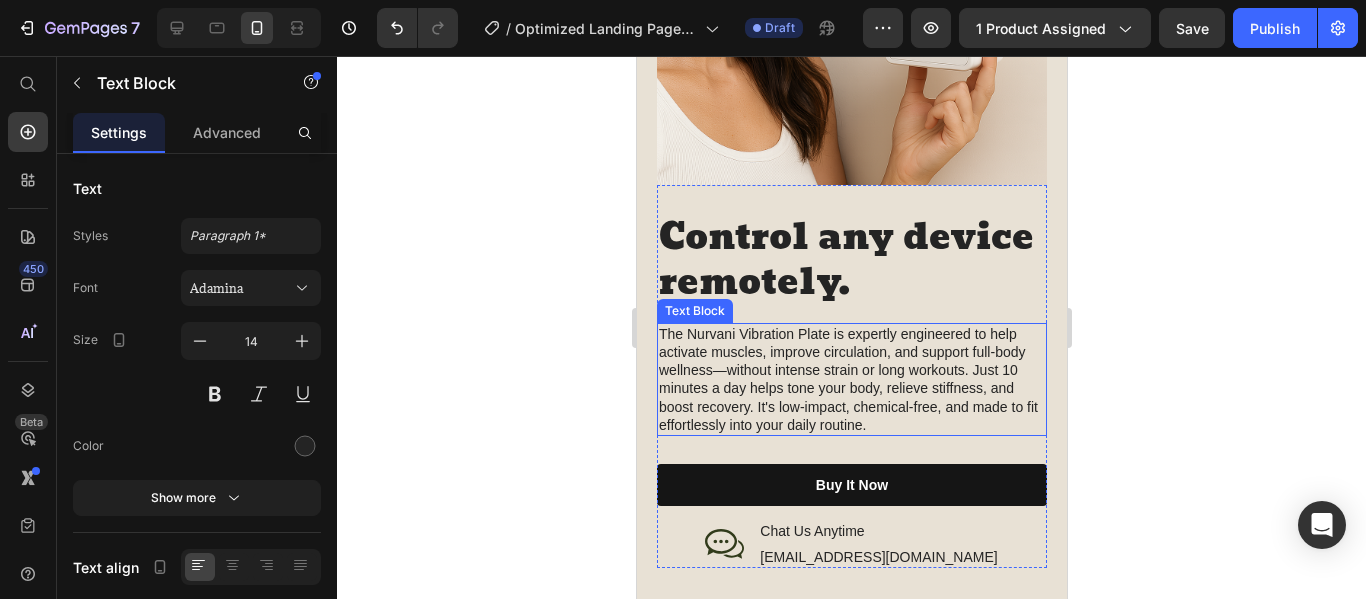click on "The Nurvani Vibration Plate is expertly engineered to help activate muscles, improve circulation, and support full-body wellness—without intense strain or long workouts. Just 10 minutes a day helps tone your body, relieve stiffness, and boost recovery. It's low-impact, chemical-free, and made to fit effortlessly into your daily routine." at bounding box center (851, 379) 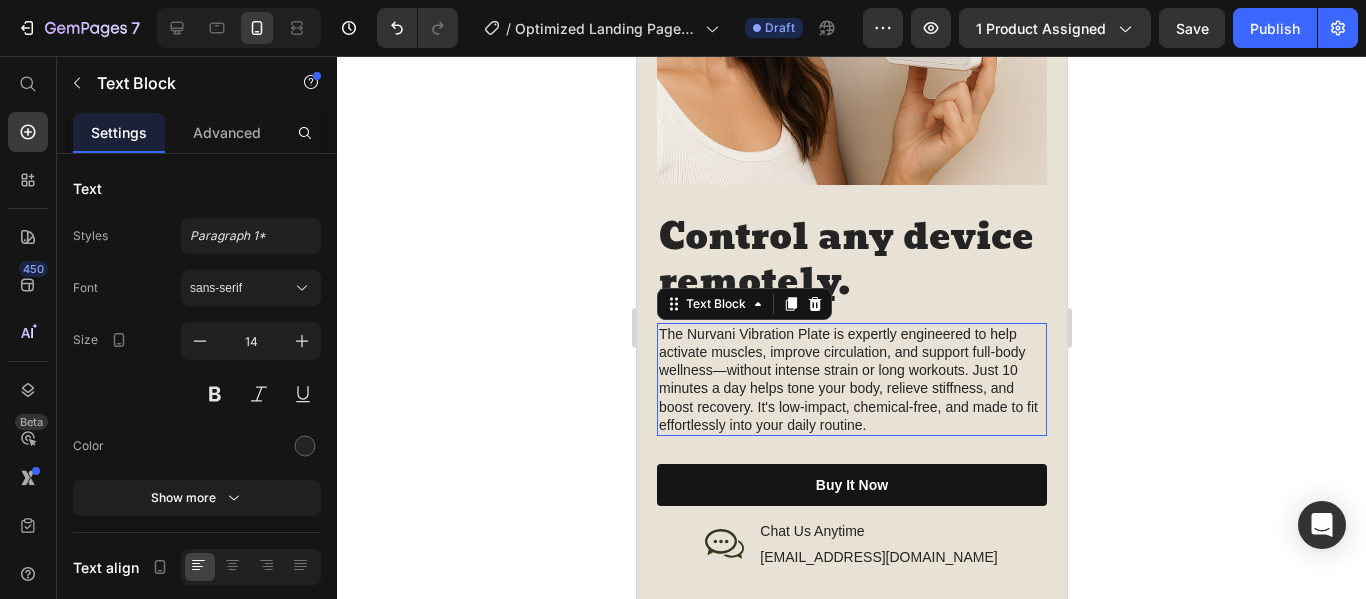 scroll, scrollTop: 0, scrollLeft: 0, axis: both 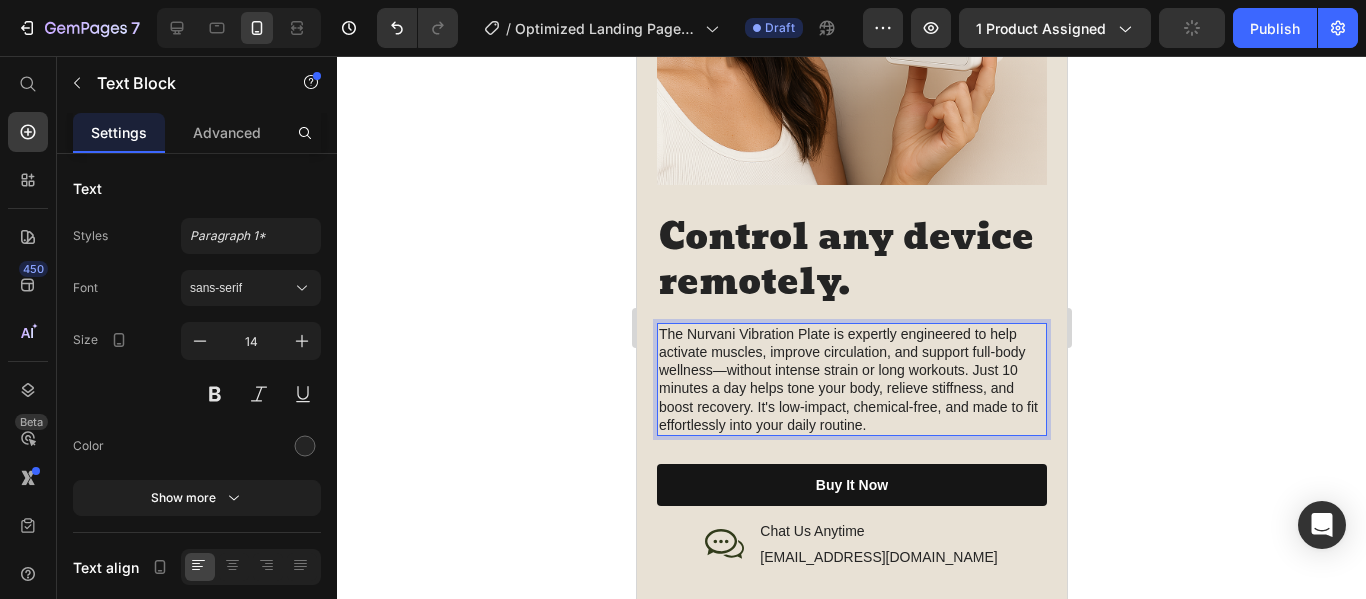 click on "The Nurvani Vibration Plate is expertly engineered to help activate muscles, improve circulation, and support full-body wellness—without intense strain or long workouts. Just 10 minutes a day helps tone your body, relieve stiffness, and boost recovery. It's low-impact, chemical-free, and made to fit effortlessly into your daily routine." at bounding box center (851, 379) 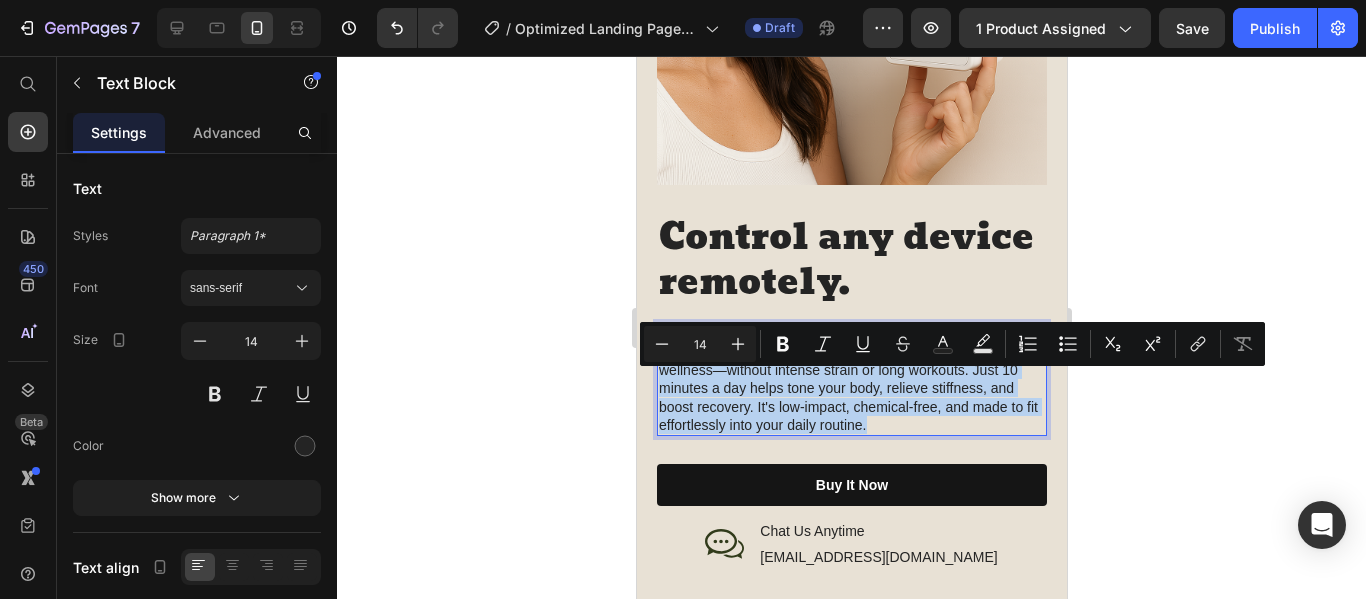 drag, startPoint x: 887, startPoint y: 472, endPoint x: 660, endPoint y: 386, distance: 242.74472 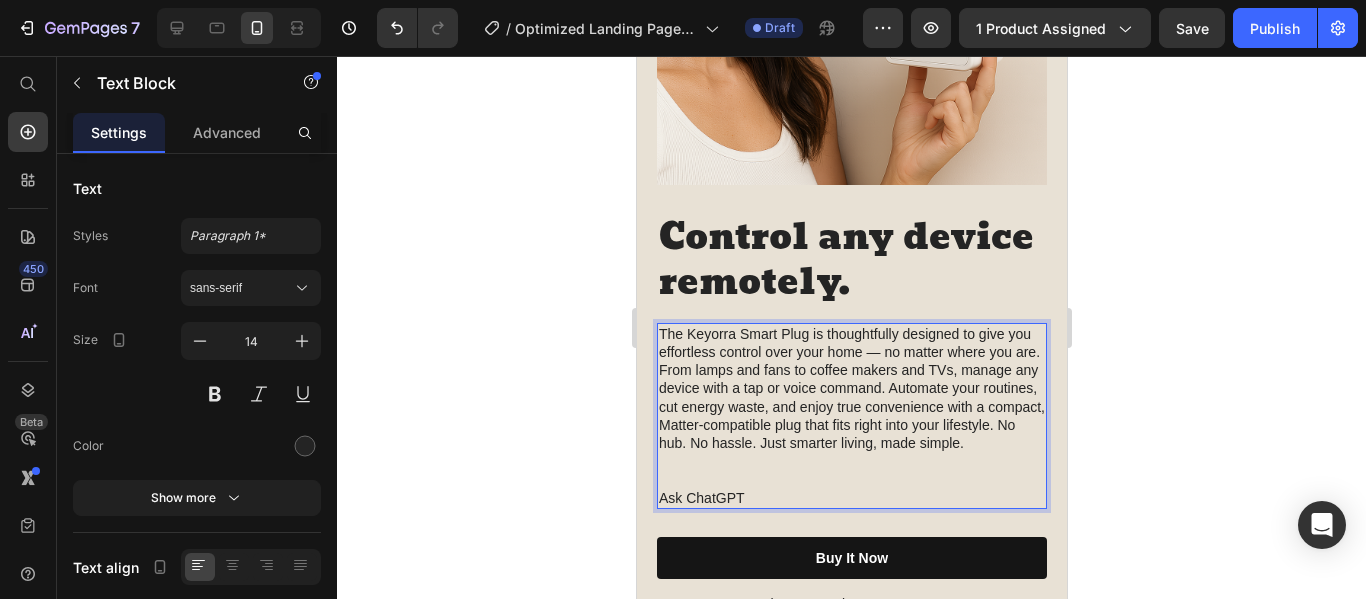 click on "The Keyorra Smart Plug is thoughtfully designed to give you effortless control over your home — no matter where you are. From lamps and fans to coffee makers and TVs, manage any device with a tap or voice command. Automate your routines, cut energy waste, and enjoy true convenience with a compact, Matter-compatible plug that fits right into your lifestyle. No hub. No hassle. Just smarter living, made simple." at bounding box center [851, 388] 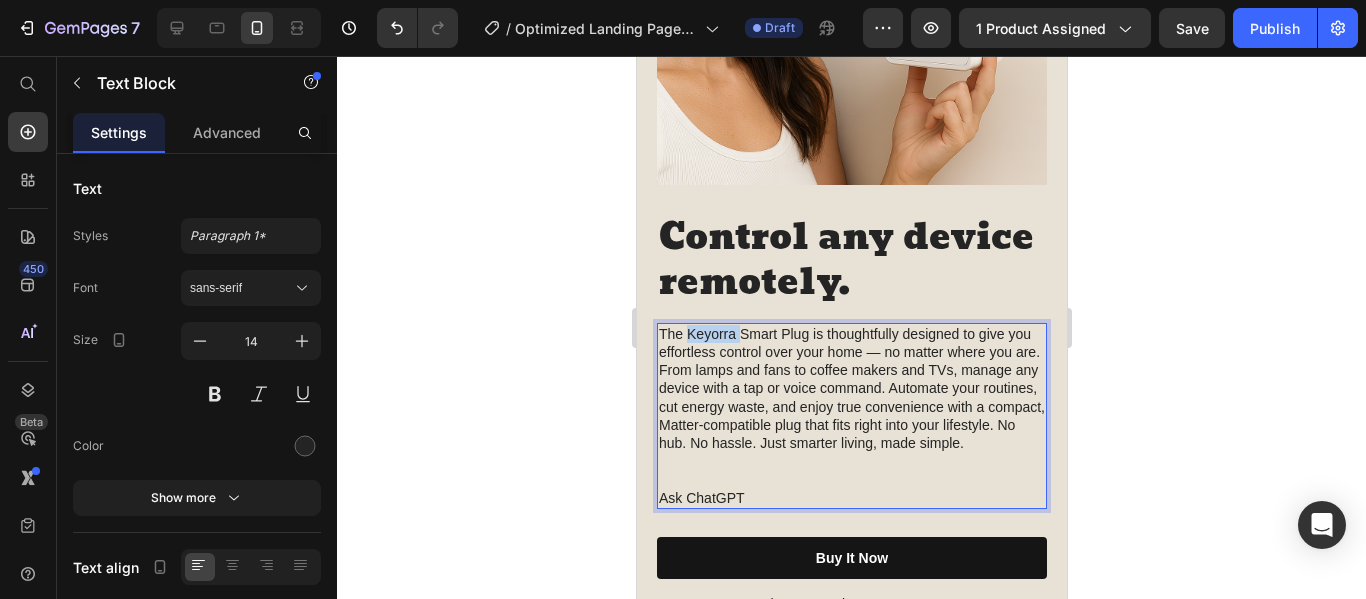 click on "The Keyorra Smart Plug is thoughtfully designed to give you effortless control over your home — no matter where you are. From lamps and fans to coffee makers and TVs, manage any device with a tap or voice command. Automate your routines, cut energy waste, and enjoy true convenience with a compact, Matter-compatible plug that fits right into your lifestyle. No hub. No hassle. Just smarter living, made simple." at bounding box center [851, 388] 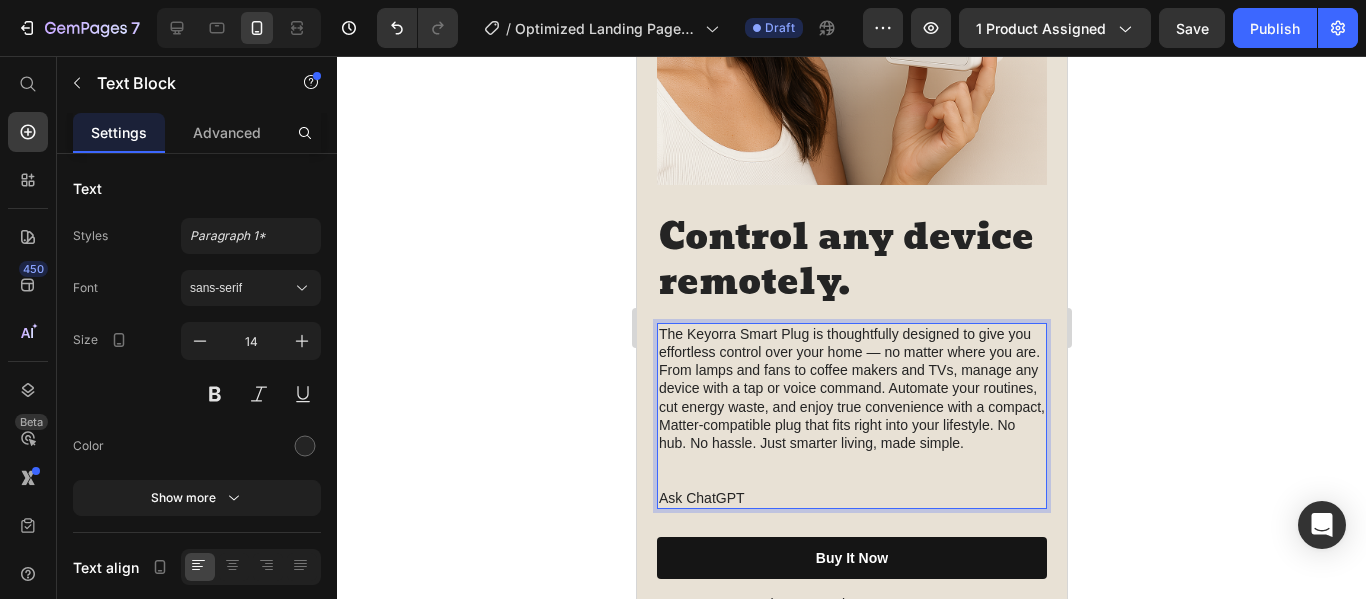 click on "The Keyorra Smart Plug is thoughtfully designed to give you effortless control over your home — no matter where you are. From lamps and fans to coffee makers and TVs, manage any device with a tap or voice command. Automate your routines, cut energy waste, and enjoy true convenience with a compact, Matter-compatible plug that fits right into your lifestyle. No hub. No hassle. Just smarter living, made simple." at bounding box center [851, 388] 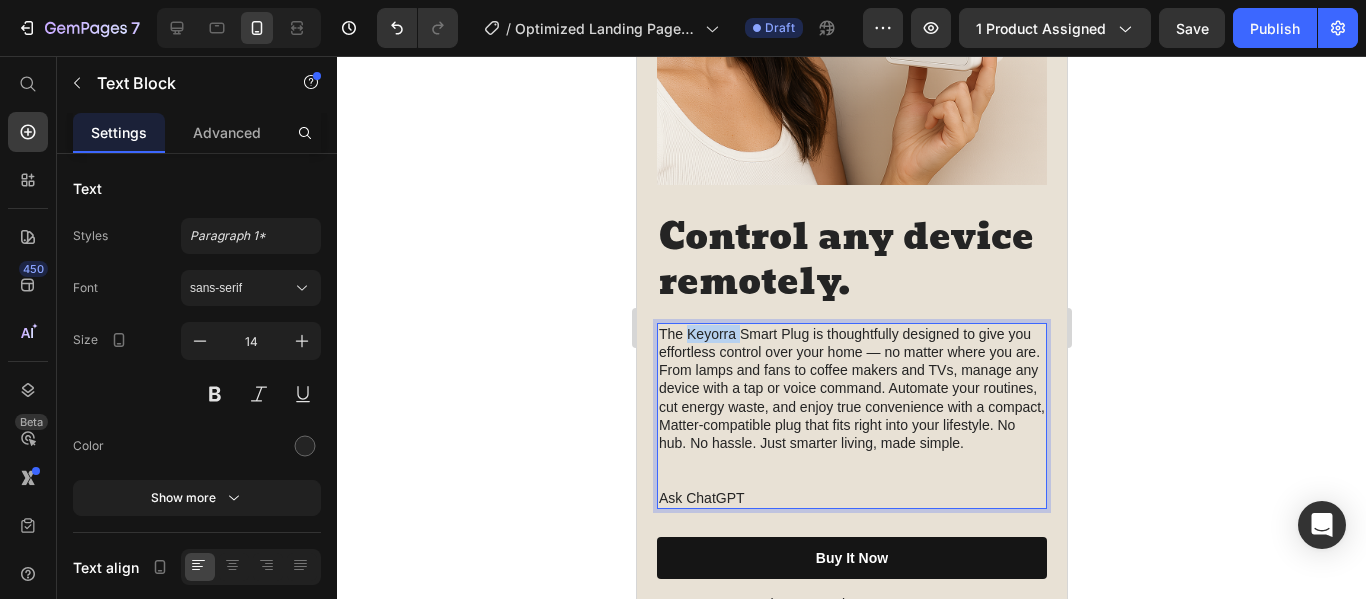 click on "The Keyorra Smart Plug is thoughtfully designed to give you effortless control over your home — no matter where you are. From lamps and fans to coffee makers and TVs, manage any device with a tap or voice command. Automate your routines, cut energy waste, and enjoy true convenience with a compact, Matter-compatible plug that fits right into your lifestyle. No hub. No hassle. Just smarter living, made simple." at bounding box center [851, 388] 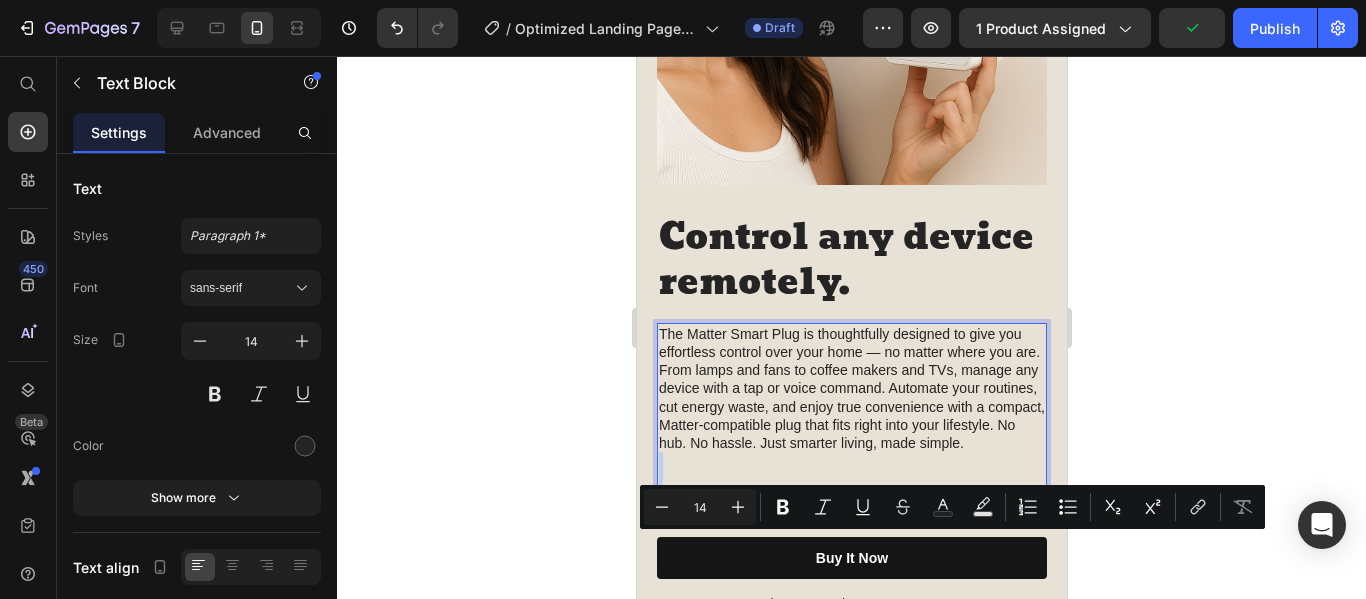 drag, startPoint x: 762, startPoint y: 570, endPoint x: 751, endPoint y: 529, distance: 42.44997 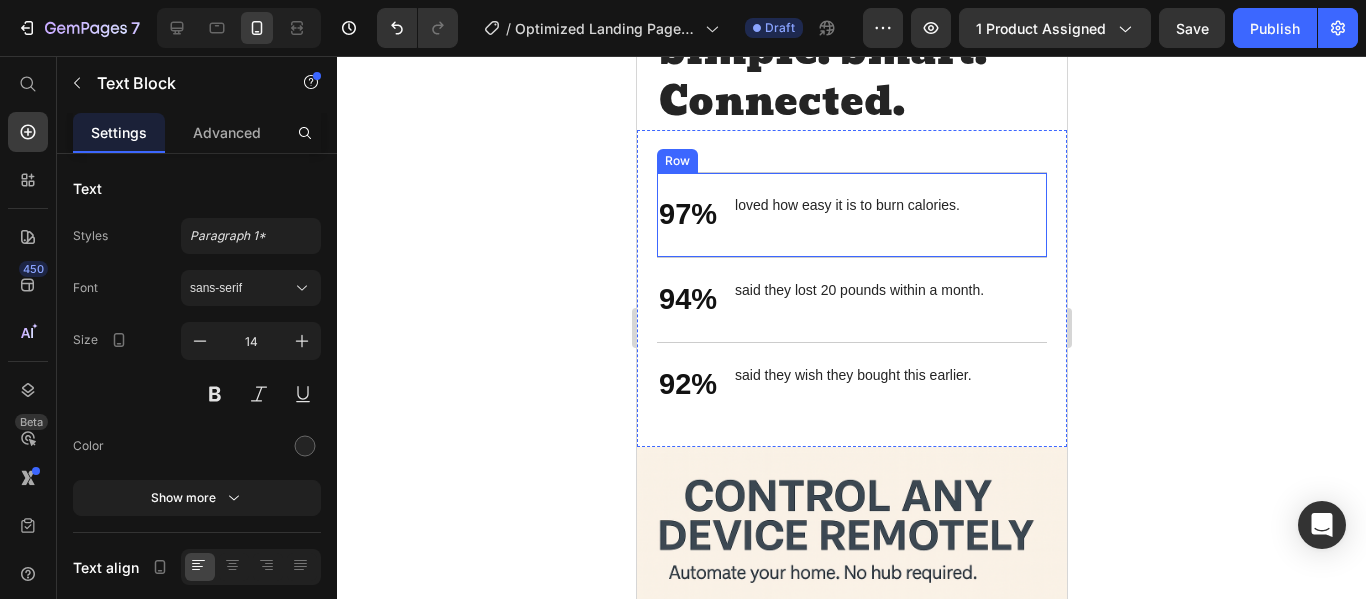 scroll, scrollTop: 2800, scrollLeft: 0, axis: vertical 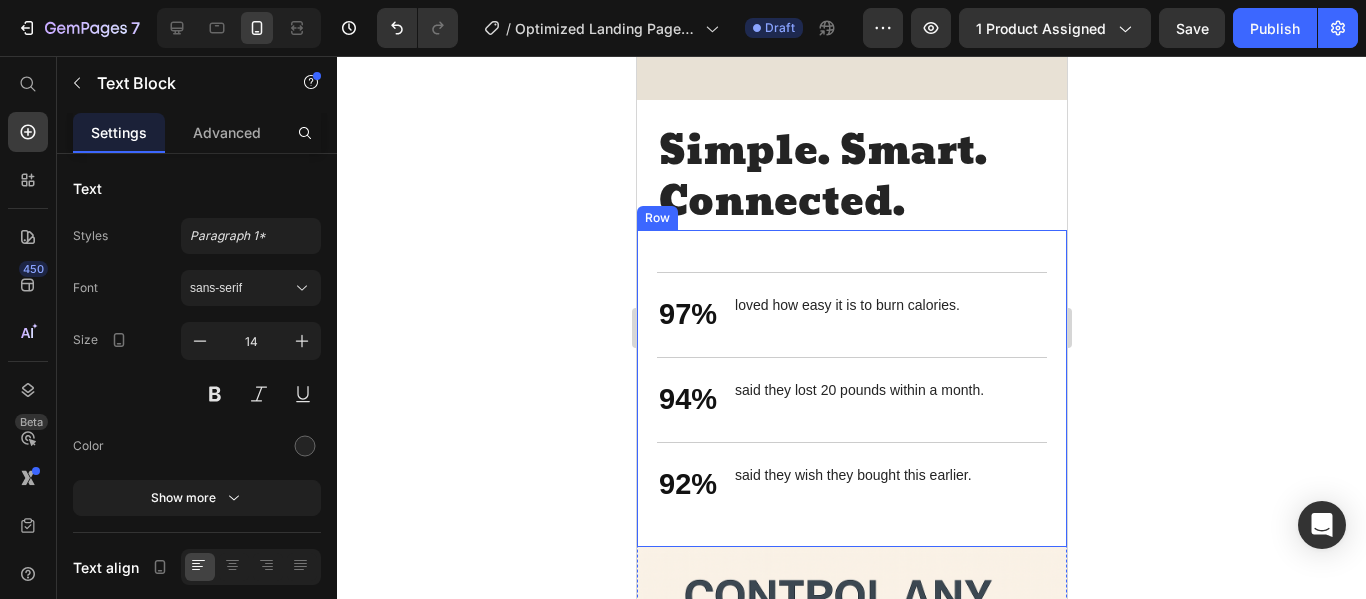 click on "Quick & Easy Heading 97% Text Block loved how easy it is to burn calories. Text Block Row 94% Text Block said they lost 20 pounds within a month. Text Block Row 92% Text Block said they wish they bought this earlier. Text Block Row" at bounding box center (851, 388) 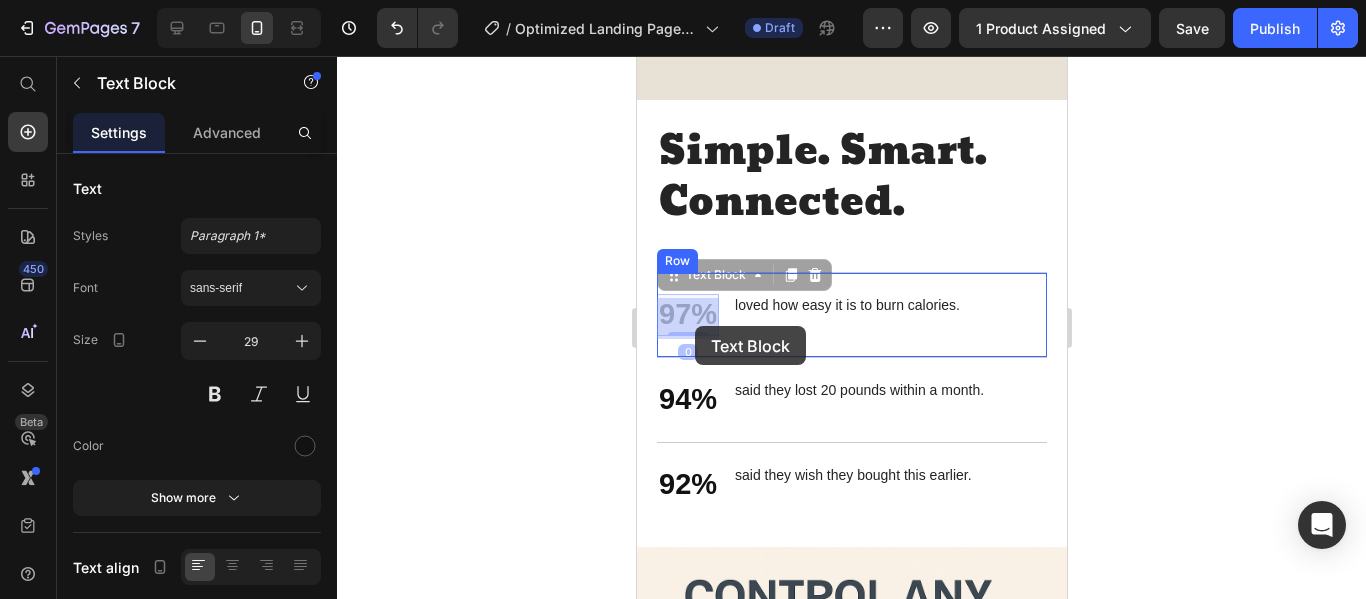 drag, startPoint x: 665, startPoint y: 312, endPoint x: 693, endPoint y: 326, distance: 31.304953 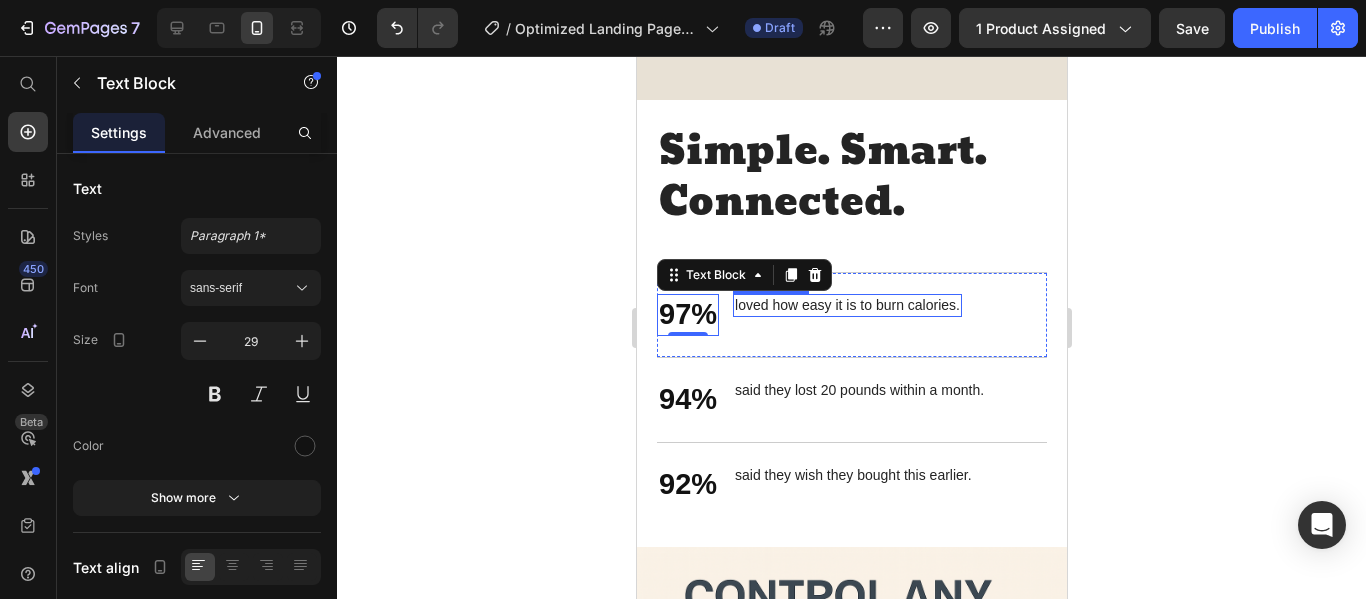 click on "loved how easy it is to burn calories." at bounding box center (846, 305) 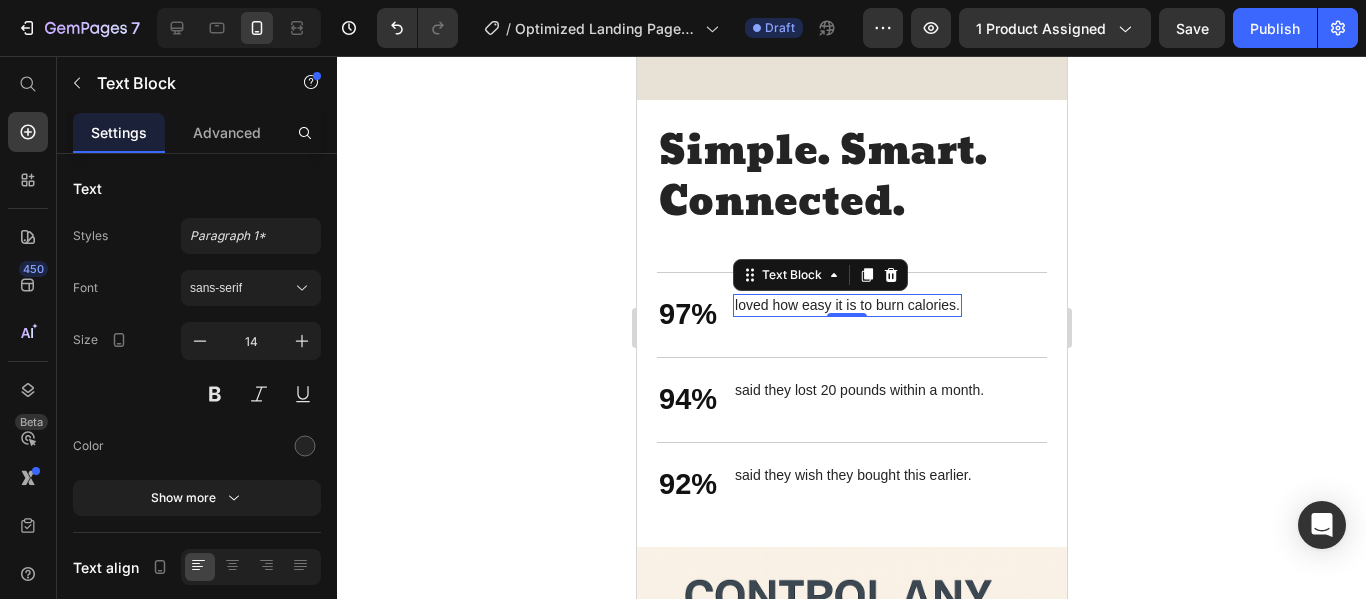click on "loved how easy it is to burn calories." at bounding box center (846, 305) 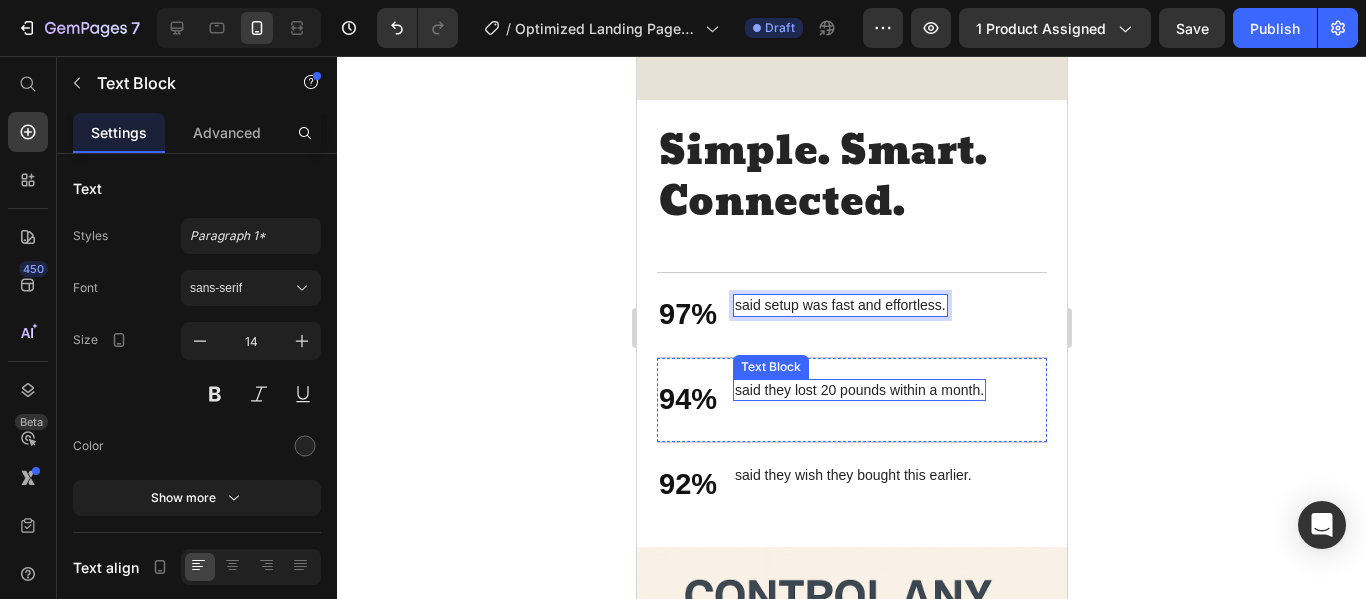 click on "said they lost 20 pounds within a month." at bounding box center [858, 390] 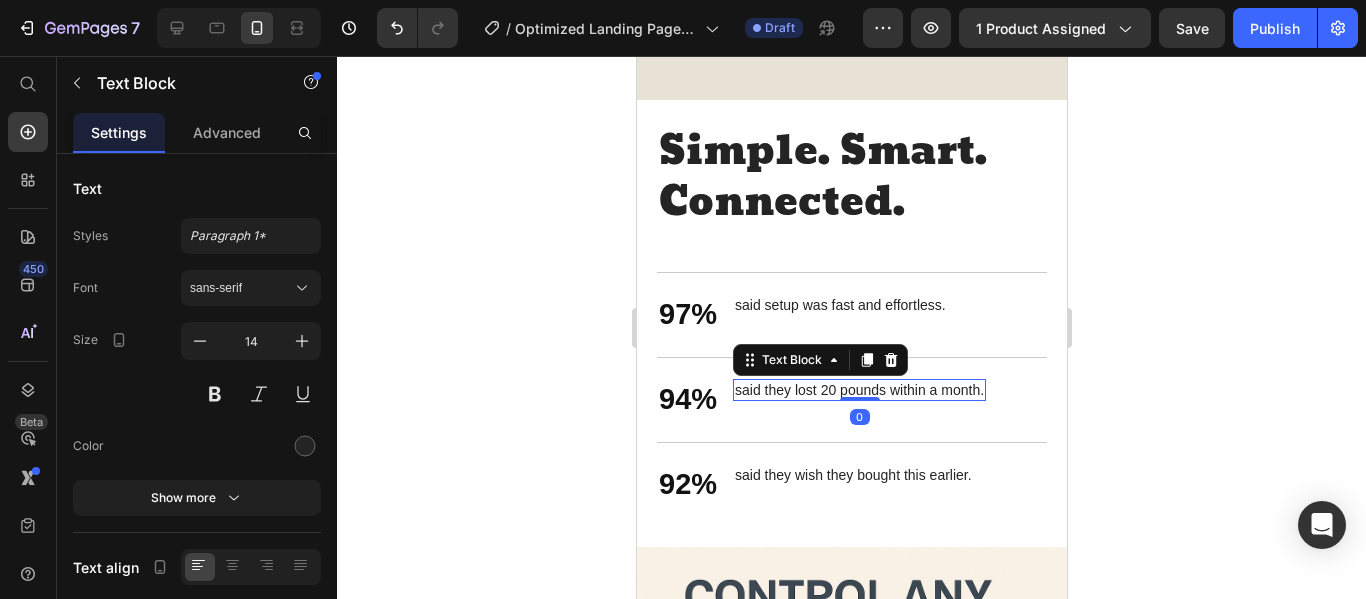 click on "said they lost 20 pounds within a month." at bounding box center (858, 390) 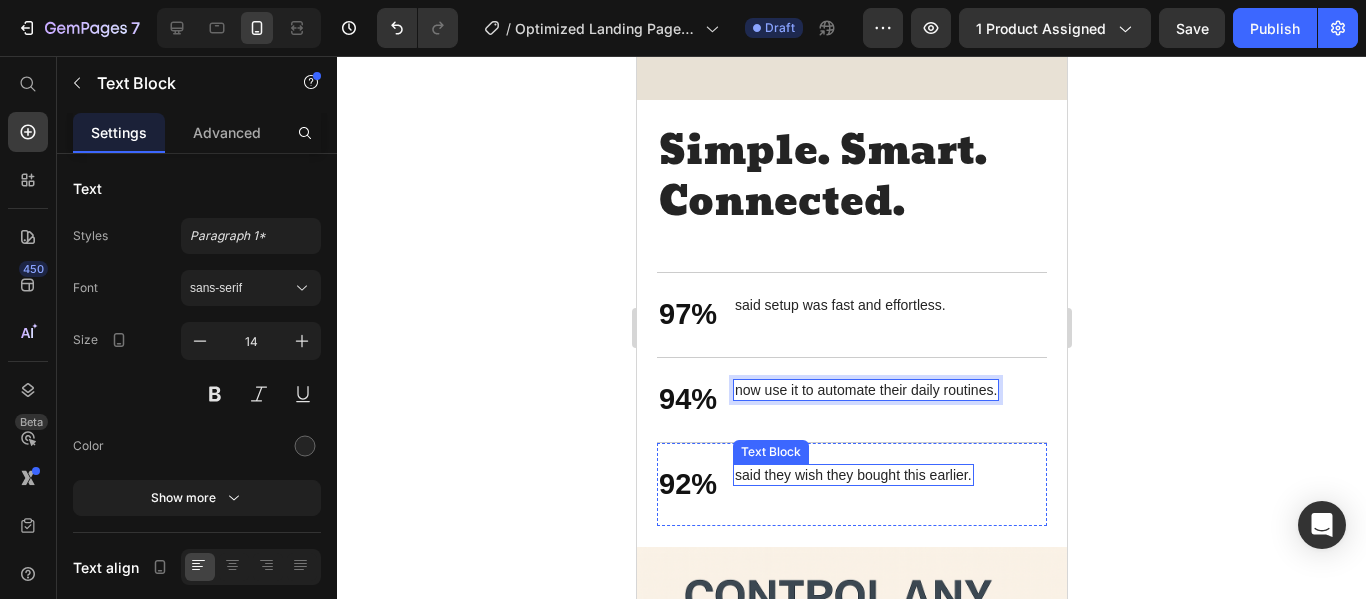 click on "said they wish they bought this earlier." at bounding box center [852, 475] 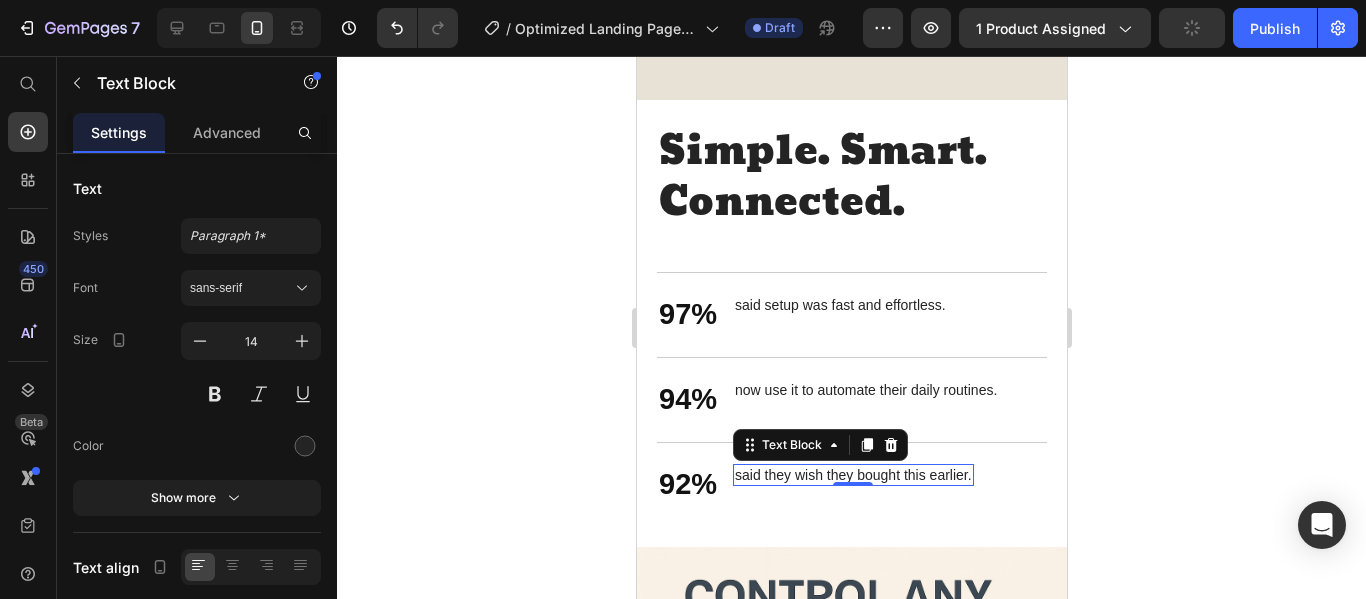 click on "said they wish they bought this earlier." at bounding box center (852, 475) 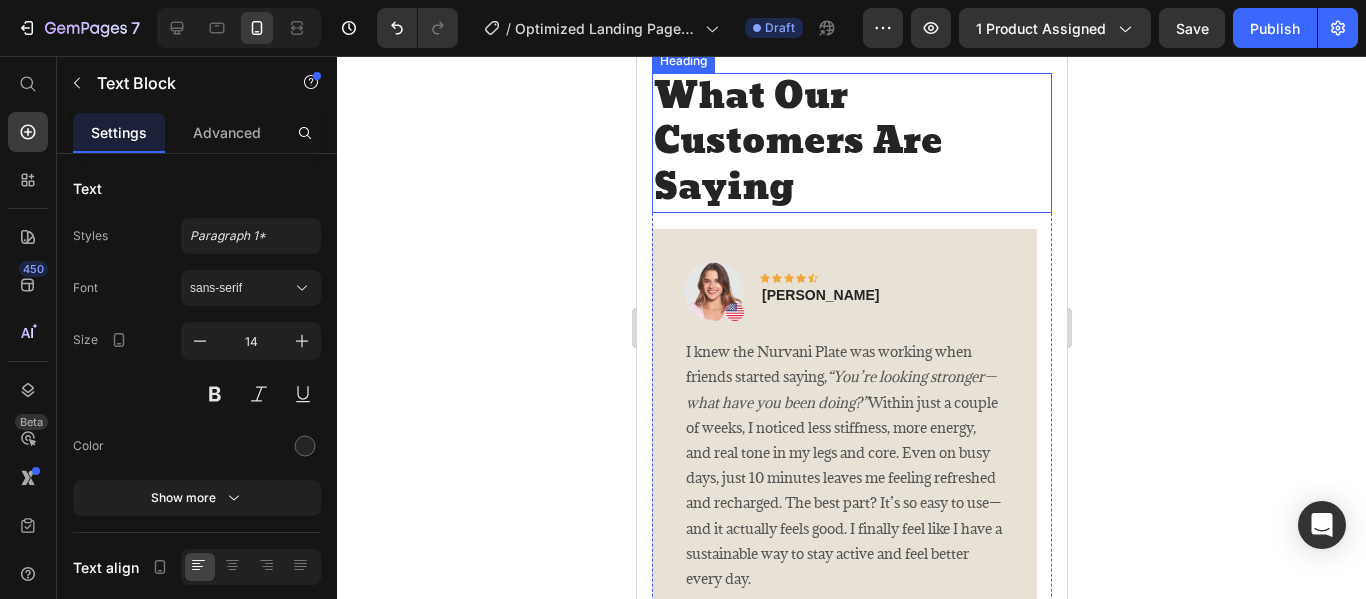 scroll, scrollTop: 3800, scrollLeft: 0, axis: vertical 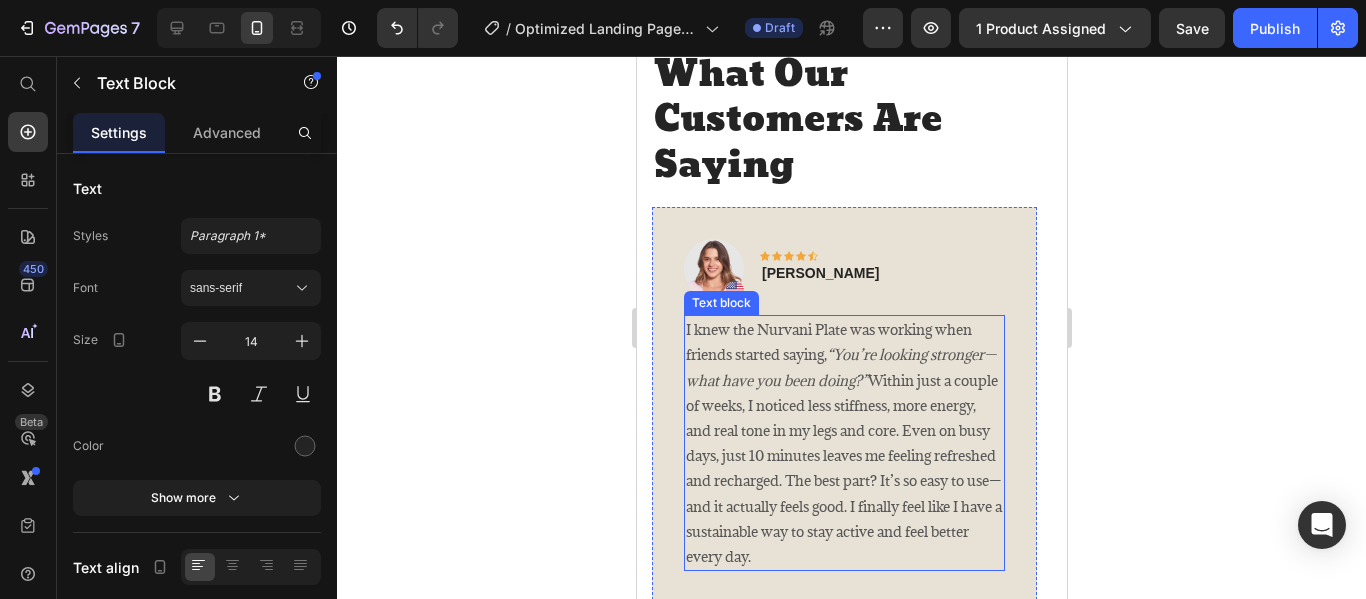 click on "“You’re looking stronger—what have you been doing?”" at bounding box center [840, 367] 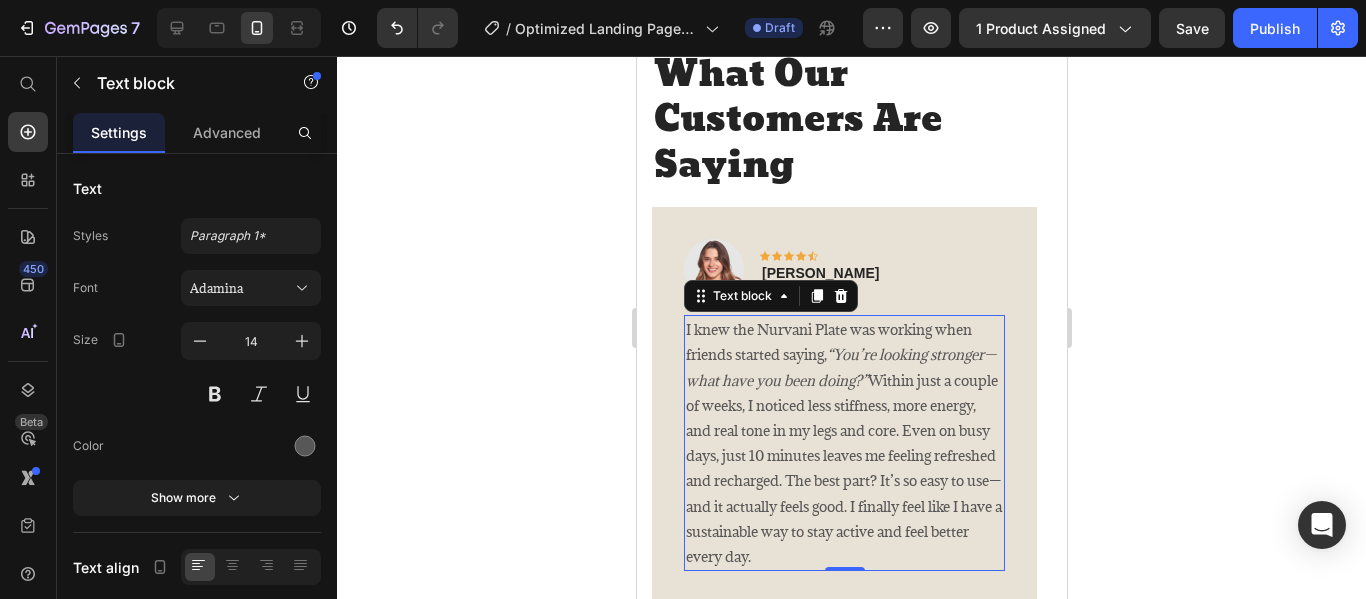 click on "I knew the Nurvani Plate was working when friends started saying,  “You’re looking stronger—what have you been doing?”  Within just a couple of weeks, I noticed less stiffness, more energy, and real tone in my legs and core. Even on busy days, just 10 minutes leaves me feeling refreshed and recharged. The best part? It’s so easy to use—and it actually feels good. I finally feel like I have a sustainable way to stay active and feel better every day." at bounding box center (843, 443) 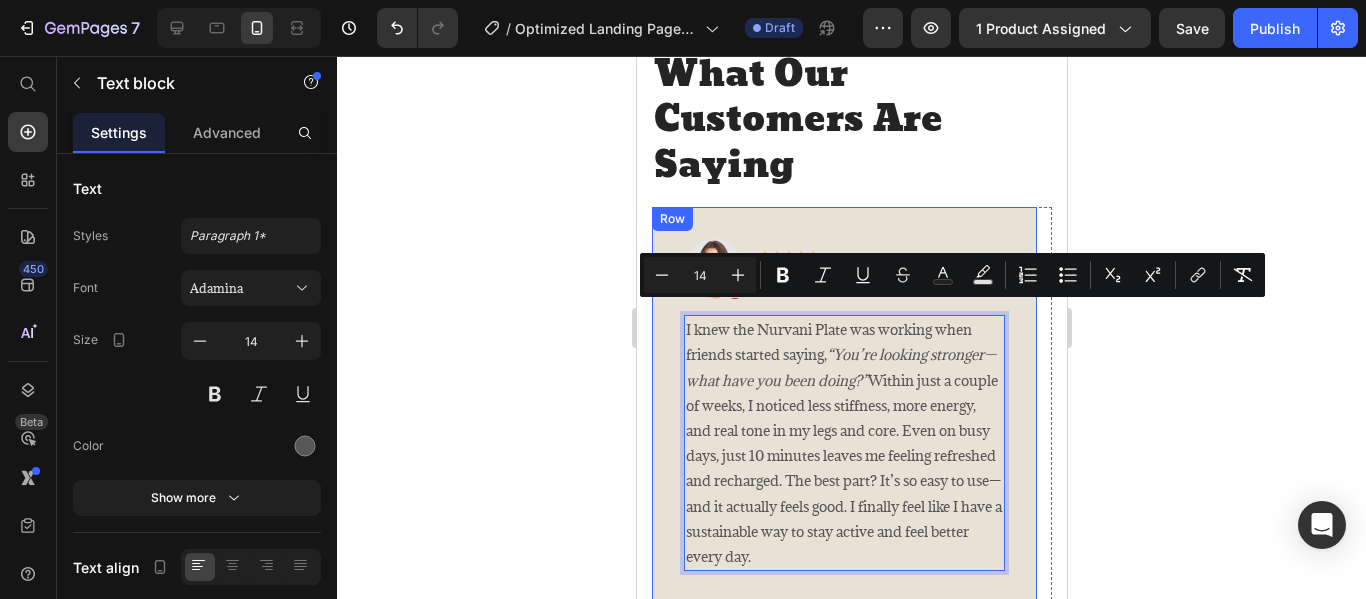 drag, startPoint x: 858, startPoint y: 543, endPoint x: 681, endPoint y: 312, distance: 291.01547 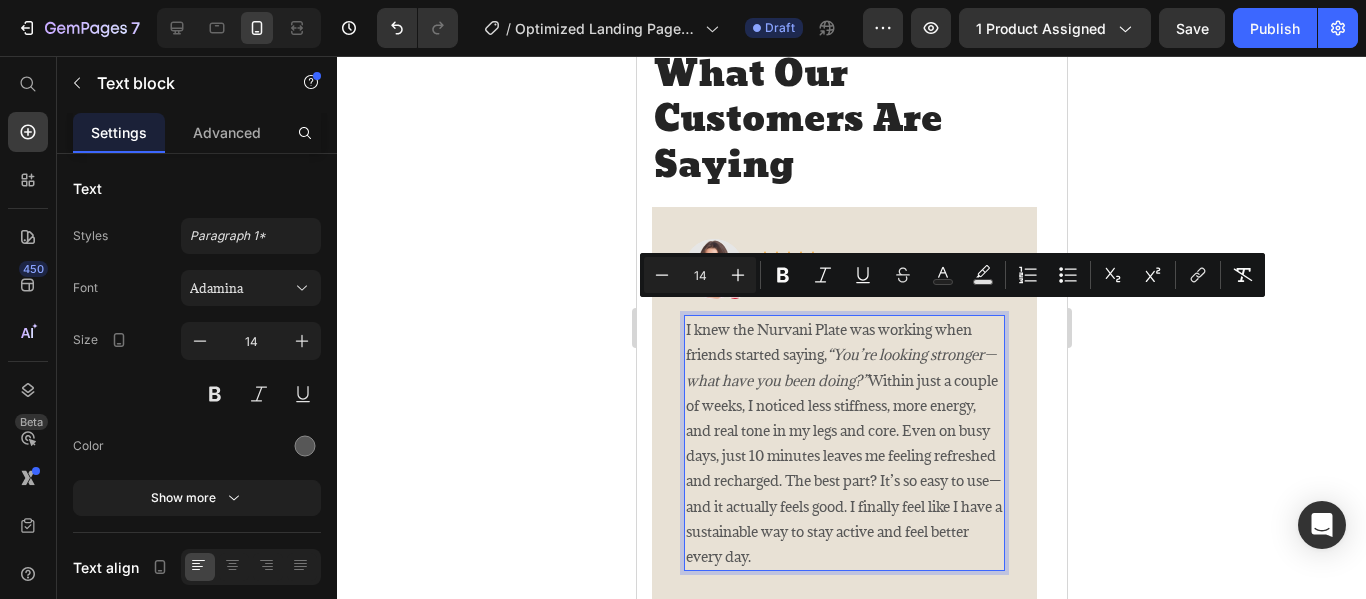 copy on "I knew the Nurvani Plate was working when friends started saying,  “You’re looking stronger—what have you been doing?”  Within just a couple of weeks, I noticed less stiffness, more energy, and real tone in my legs and core. Even on busy days, just 10 minutes leaves me feeling refreshed and recharged. The best part? It’s so easy to use—and it actually feels good. I finally feel like I have a sustainable way to stay active and feel better every day." 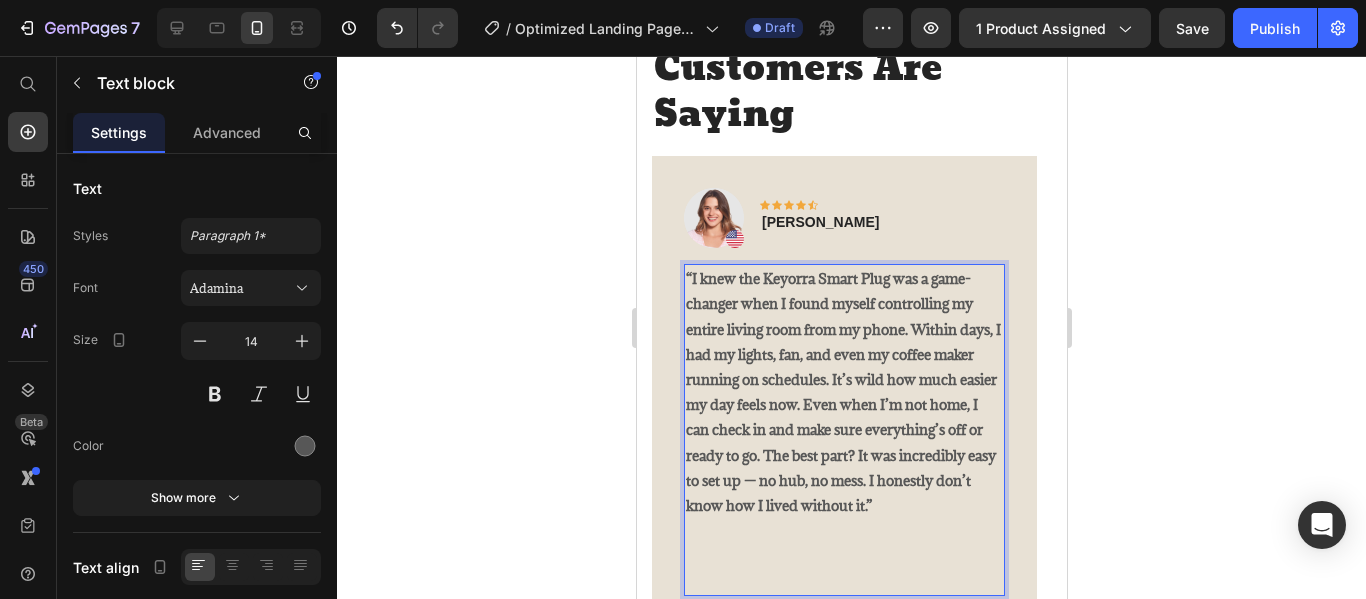 scroll, scrollTop: 51, scrollLeft: 0, axis: vertical 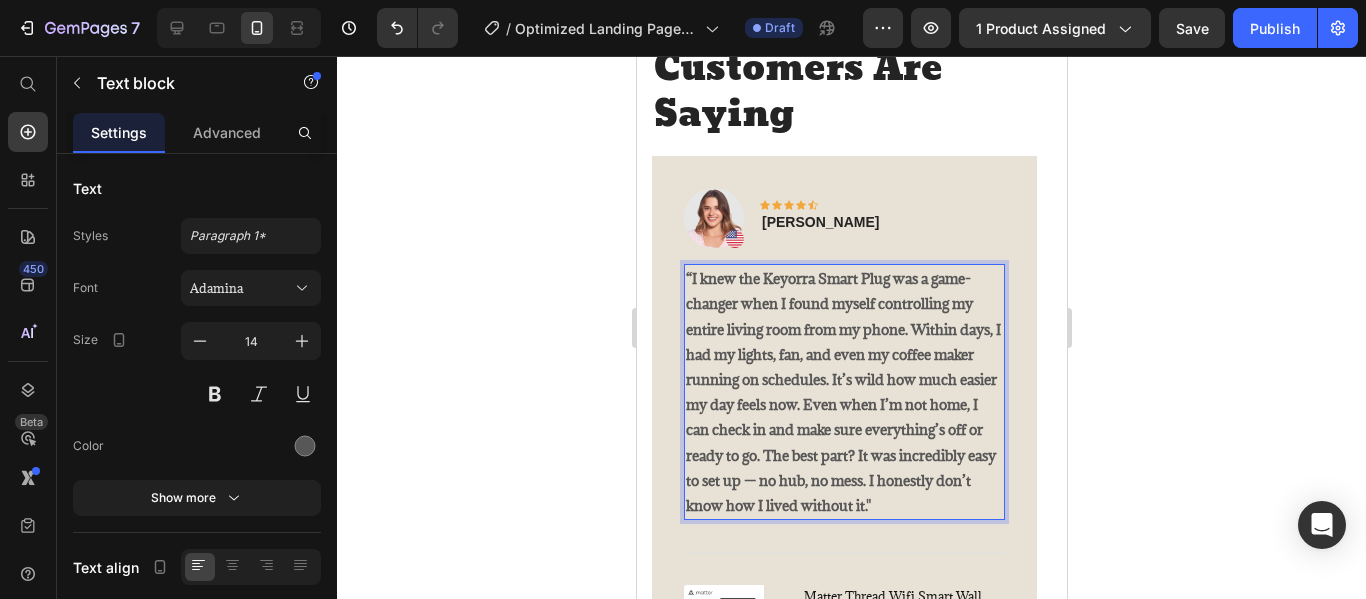 click on "“I knew the Keyorra Smart Plug was a game-changer when I found myself controlling my entire living room from my phone. Within days, I had my lights, fan, and even my coffee maker running on schedules. It’s wild how much easier my day feels now. Even when I’m not home, I can check in and make sure everything’s off or ready to go. The best part? It was incredibly easy to set up — no hub, no mess. I honestly don’t know how I lived without it."" at bounding box center [842, 392] 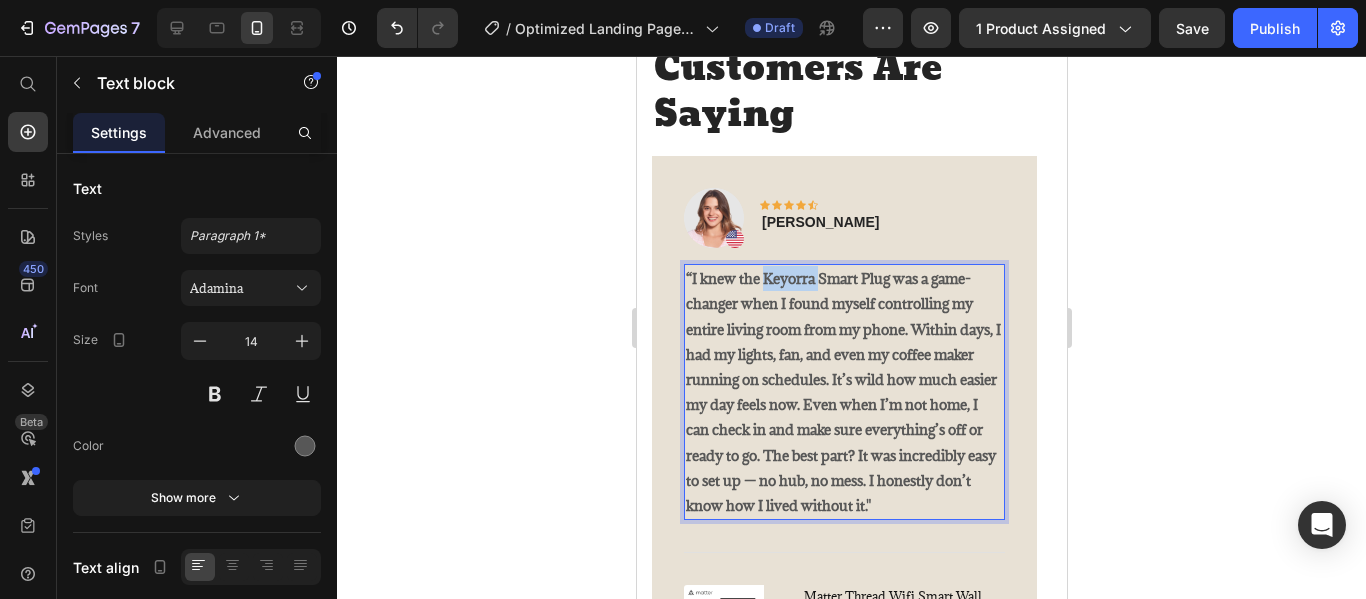 click on "“I knew the Keyorra Smart Plug was a game-changer when I found myself controlling my entire living room from my phone. Within days, I had my lights, fan, and even my coffee maker running on schedules. It’s wild how much easier my day feels now. Even when I’m not home, I can check in and make sure everything’s off or ready to go. The best part? It was incredibly easy to set up — no hub, no mess. I honestly don’t know how I lived without it."" at bounding box center [842, 392] 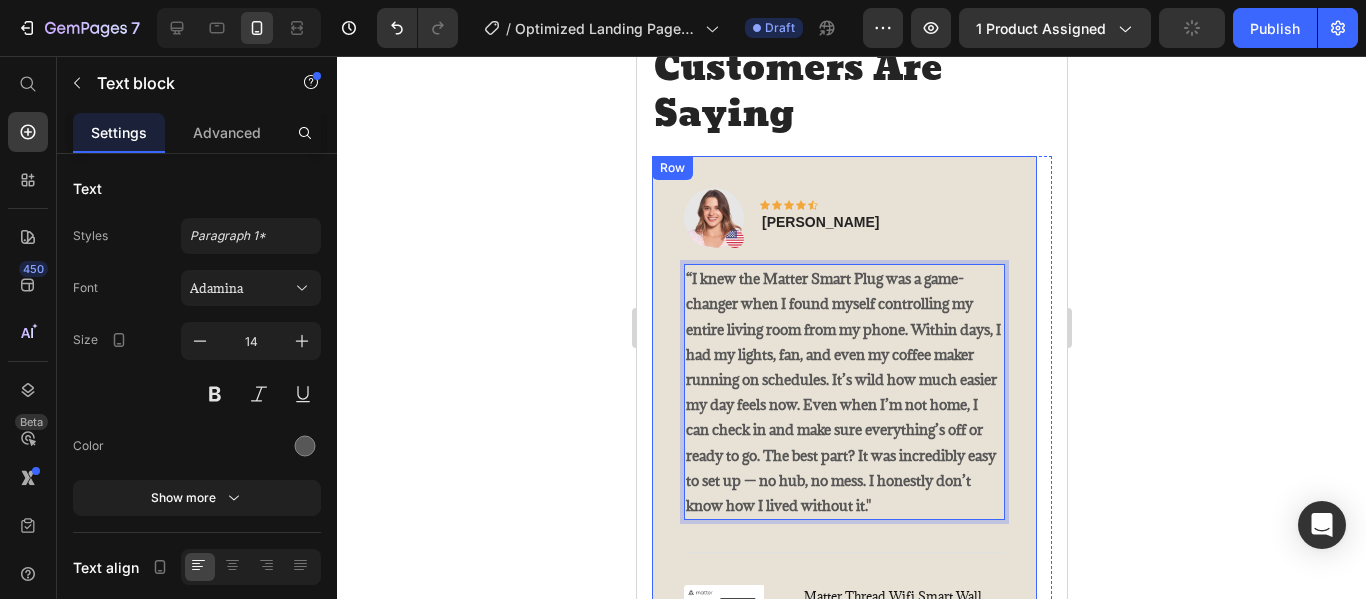 click on "Image
Icon
Icon
Icon
Icon
Icon Row Rita Carroll Text block Row “I knew the Matter Smart Plug was a game-changer when I found myself controlling my entire living room from my phone. Within days, I had my lights, fan, and even my coffee maker running on schedules. It’s wild how much easier my day feels now. Even when I’m not home, I can check in and make sure everything’s off or ready to go. The best part? It was incredibly easy to set up — no hub, no mess. I honestly don’t know how I lived without it." Text block   0                Title Line (P) Images & Gallery Matter Thread Wifi Smart Wall Socket US Electrical Plug Outlet Power Touch Switch Wireless Voice Remote,Alexa Google Home (P) Title $36.85 (P) Price $0.00 (P) Price Row Buy Now (P) Cart Button Product Row" at bounding box center (843, 455) 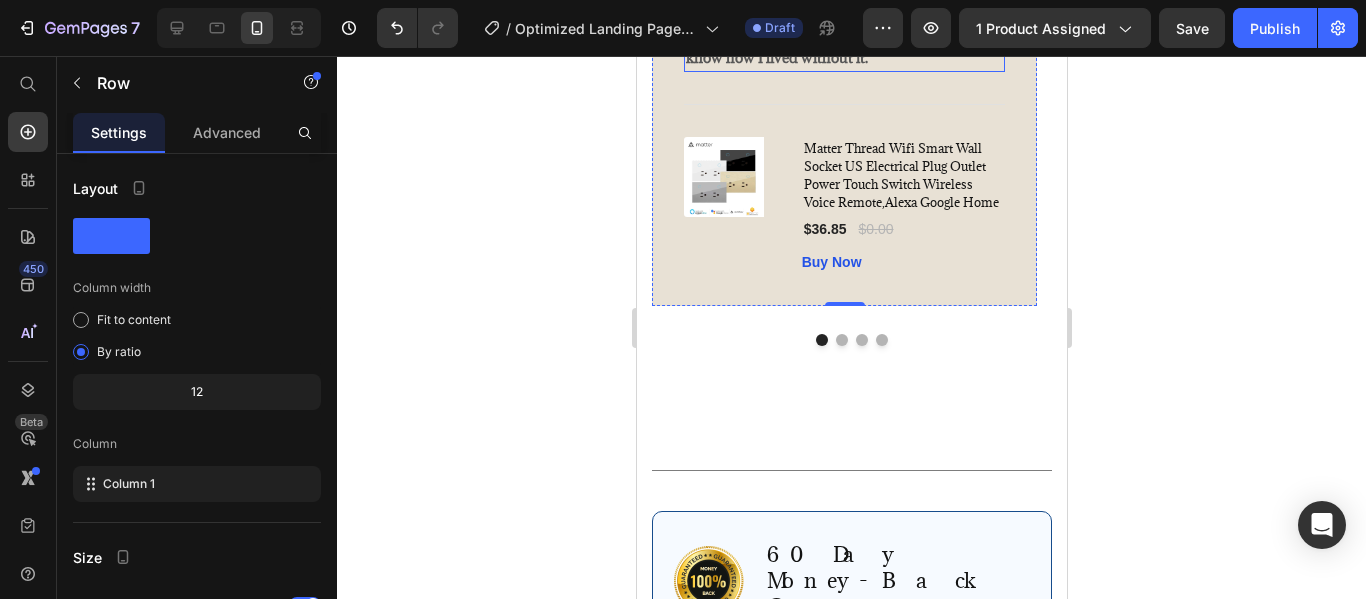 scroll, scrollTop: 4251, scrollLeft: 0, axis: vertical 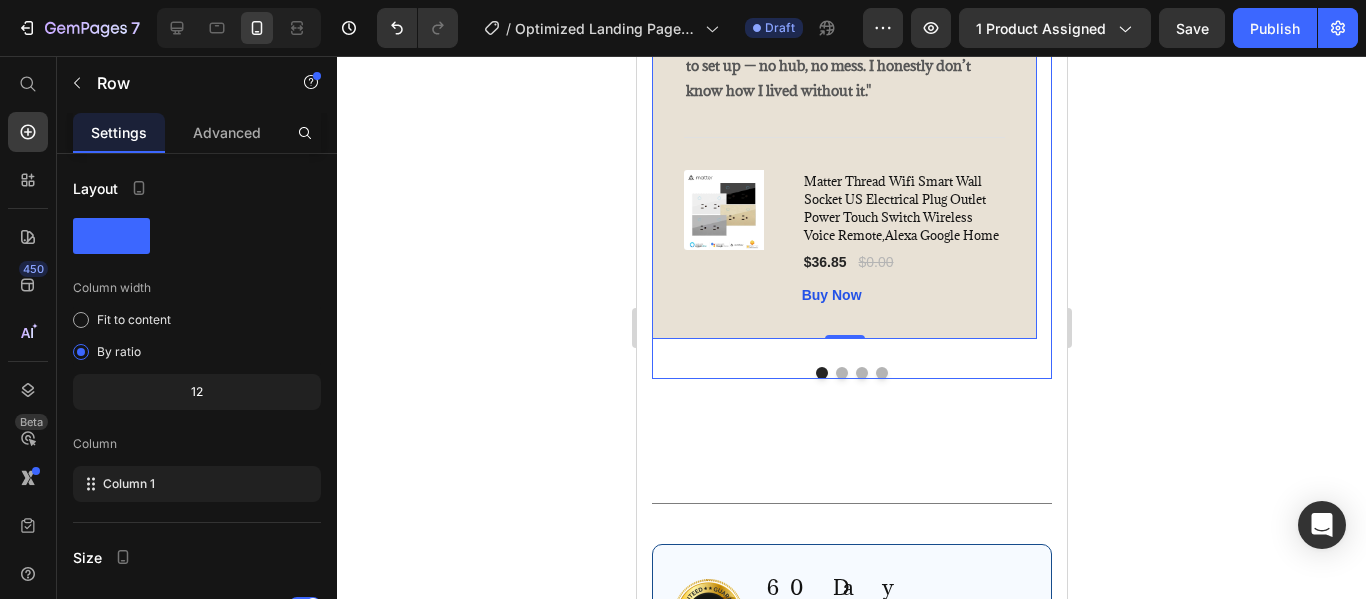 click at bounding box center (841, 373) 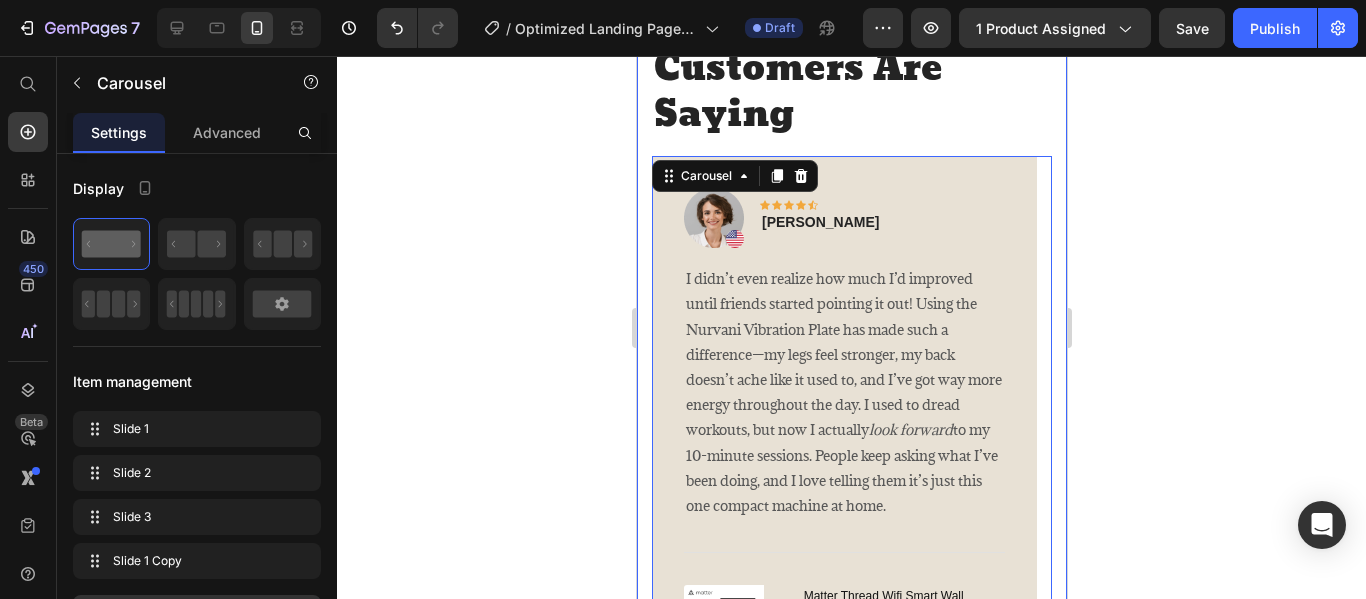 scroll, scrollTop: 3951, scrollLeft: 0, axis: vertical 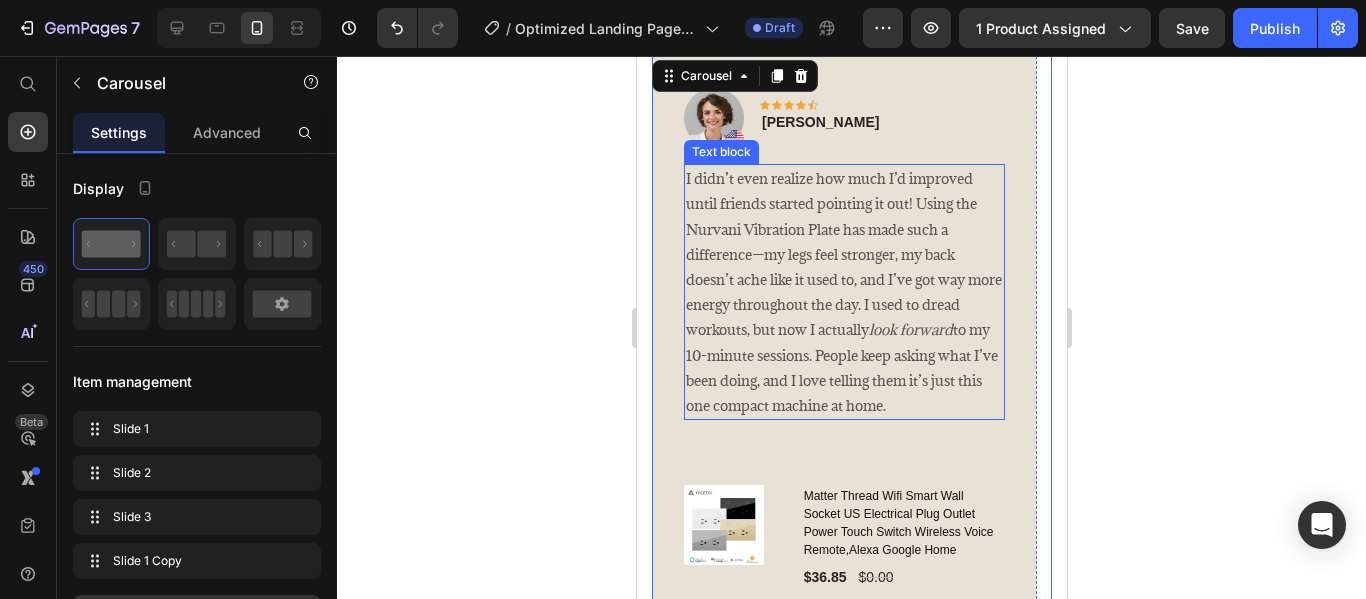 click on "I didn’t even realize how much I’d improved until friends started pointing it out! Using the Nurvani Vibration Plate has made such a difference—my legs feel stronger, my back doesn’t ache like it used to, and I’ve got way more energy throughout the day. I used to dread workouts, but now I actually  look forward  to my 10-minute sessions. People keep asking what I’ve been doing, and I love telling them it’s just this one compact machine at home." at bounding box center (843, 292) 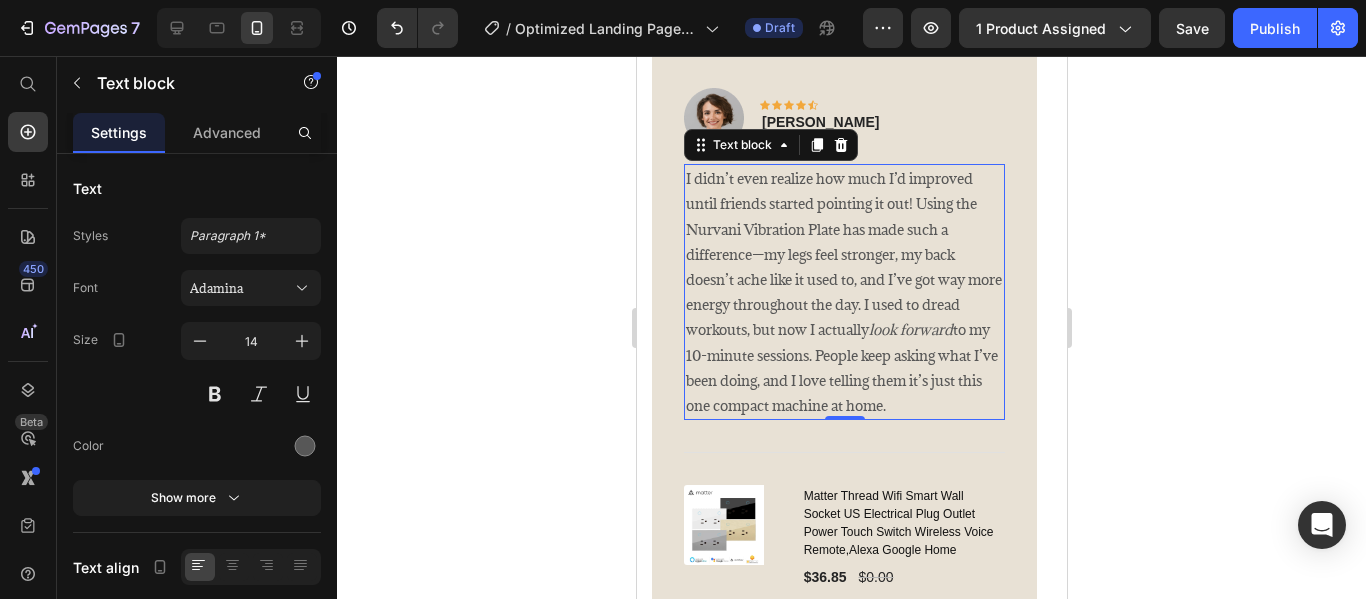 click on "I didn’t even realize how much I’d improved until friends started pointing it out! Using the Nurvani Vibration Plate has made such a difference—my legs feel stronger, my back doesn’t ache like it used to, and I’ve got way more energy throughout the day. I used to dread workouts, but now I actually  look forward  to my 10-minute sessions. People keep asking what I’ve been doing, and I love telling them it’s just this one compact machine at home." at bounding box center (843, 292) 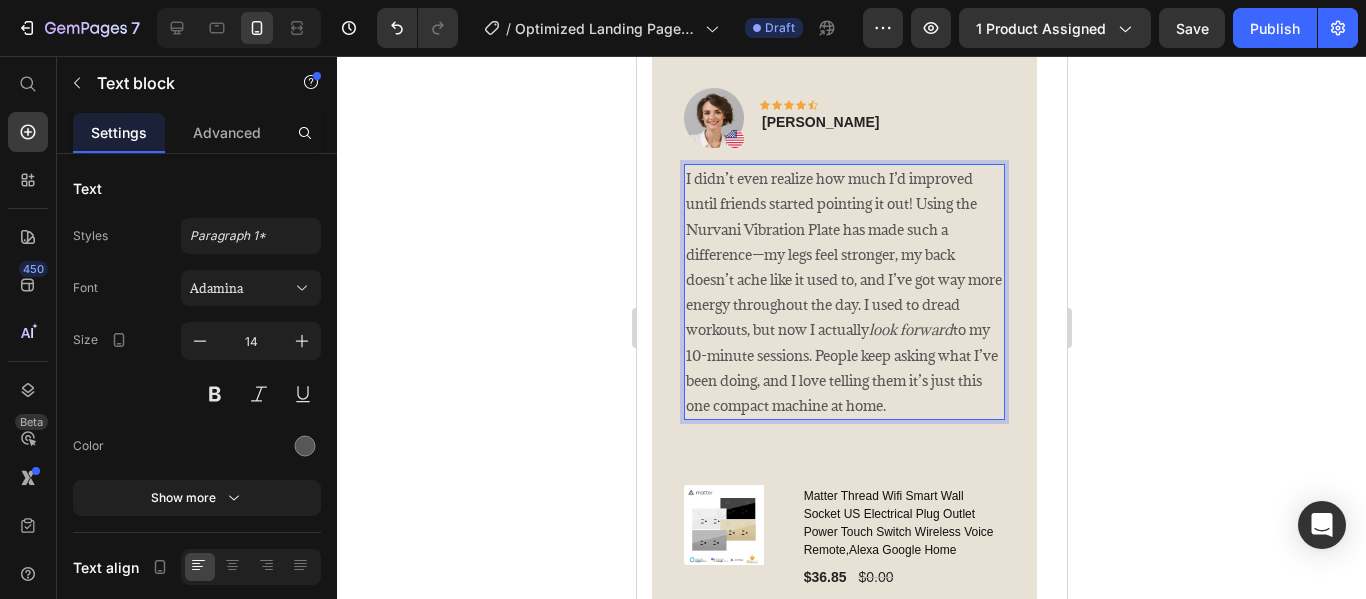 drag, startPoint x: 742, startPoint y: 417, endPoint x: 684, endPoint y: 167, distance: 256.63983 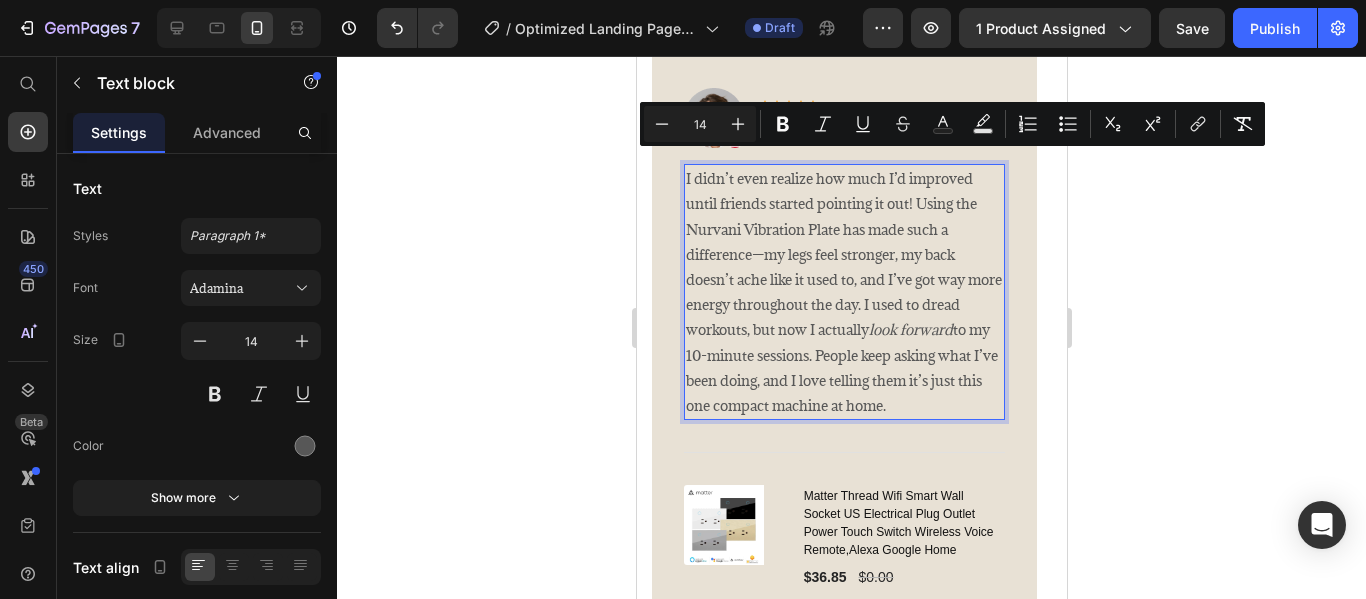 copy on "I didn’t even realize how much I’d improved until friends started pointing it out! Using the Nurvani Vibration Plate has made such a difference—my legs feel stronger, my back doesn’t ache like it used to, and I’ve got way more energy throughout the day. I used to dread workouts, but now I actually  look forward  to my 10-minute sessions. People keep asking what I’ve been doing, and I love telling them it’s just this one compact machine at home." 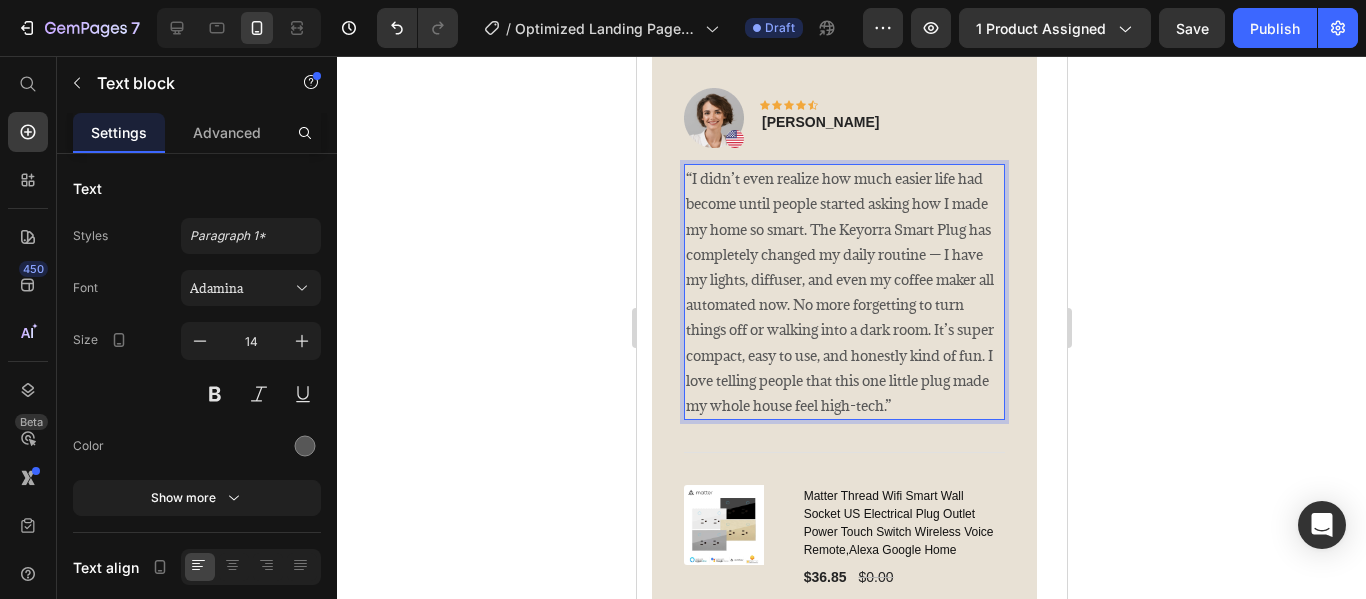 click on "“I didn’t even realize how much easier life had become until people started asking how I made my home so smart. The Keyorra Smart Plug has completely changed my daily routine — I have my lights, diffuser, and even my coffee maker all automated now. No more forgetting to turn things off or walking into a dark room. It’s super compact, easy to use, and honestly kind of fun. I love telling people that this one little plug made my whole house feel high-tech.”" at bounding box center [843, 292] 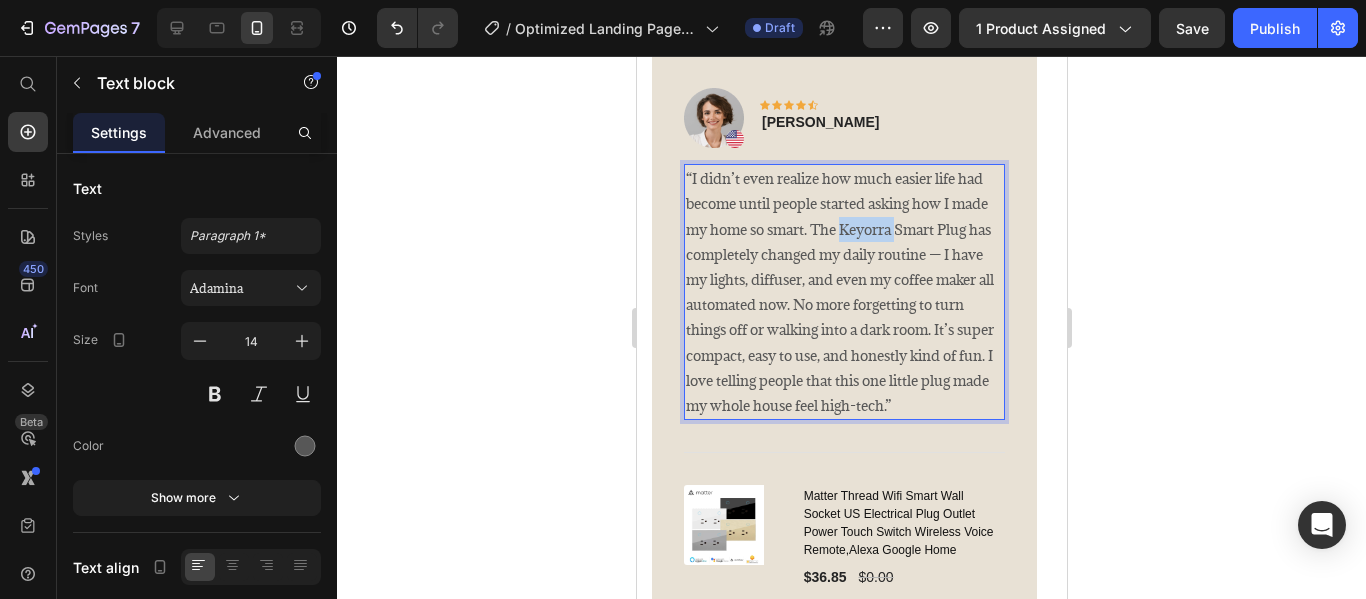 click on "“I didn’t even realize how much easier life had become until people started asking how I made my home so smart. The Keyorra Smart Plug has completely changed my daily routine — I have my lights, diffuser, and even my coffee maker all automated now. No more forgetting to turn things off or walking into a dark room. It’s super compact, easy to use, and honestly kind of fun. I love telling people that this one little plug made my whole house feel high-tech.”" at bounding box center (843, 292) 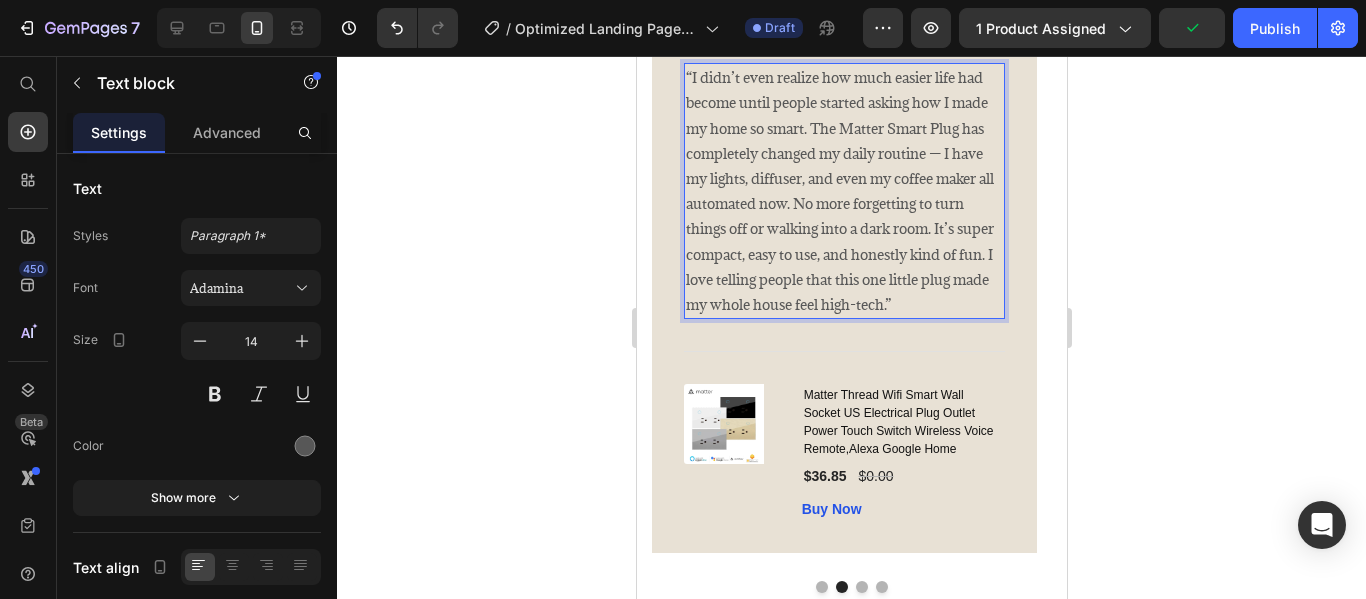 scroll, scrollTop: 4151, scrollLeft: 0, axis: vertical 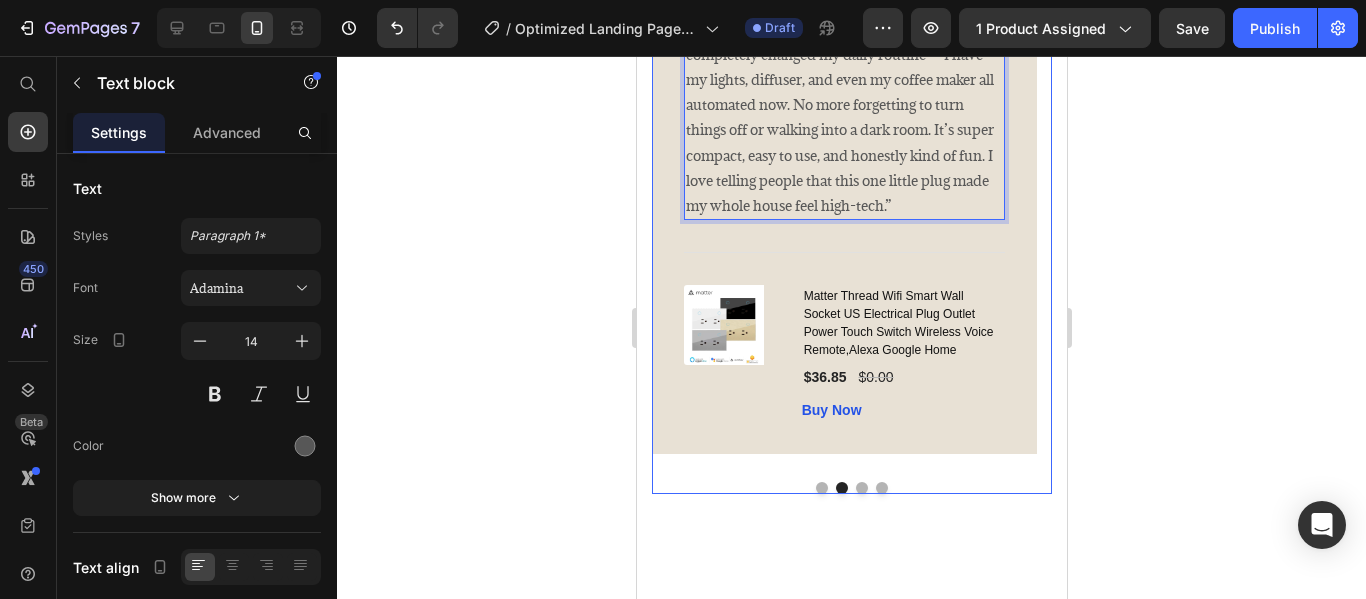 click at bounding box center [861, 488] 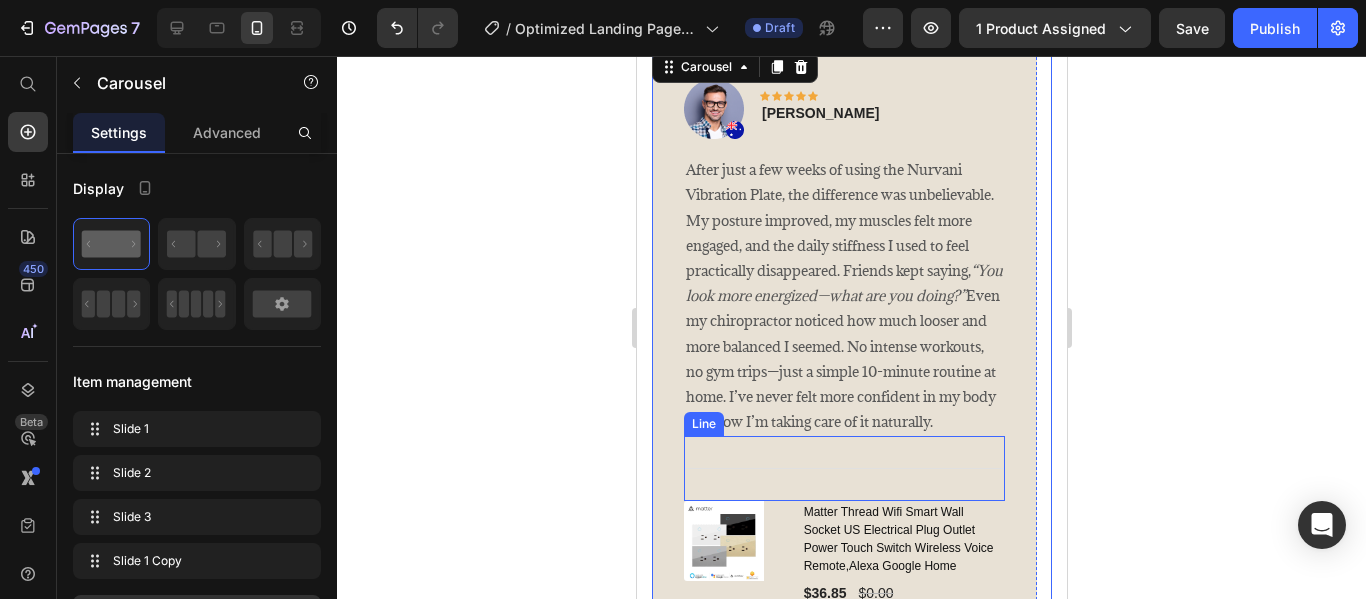 scroll, scrollTop: 3951, scrollLeft: 0, axis: vertical 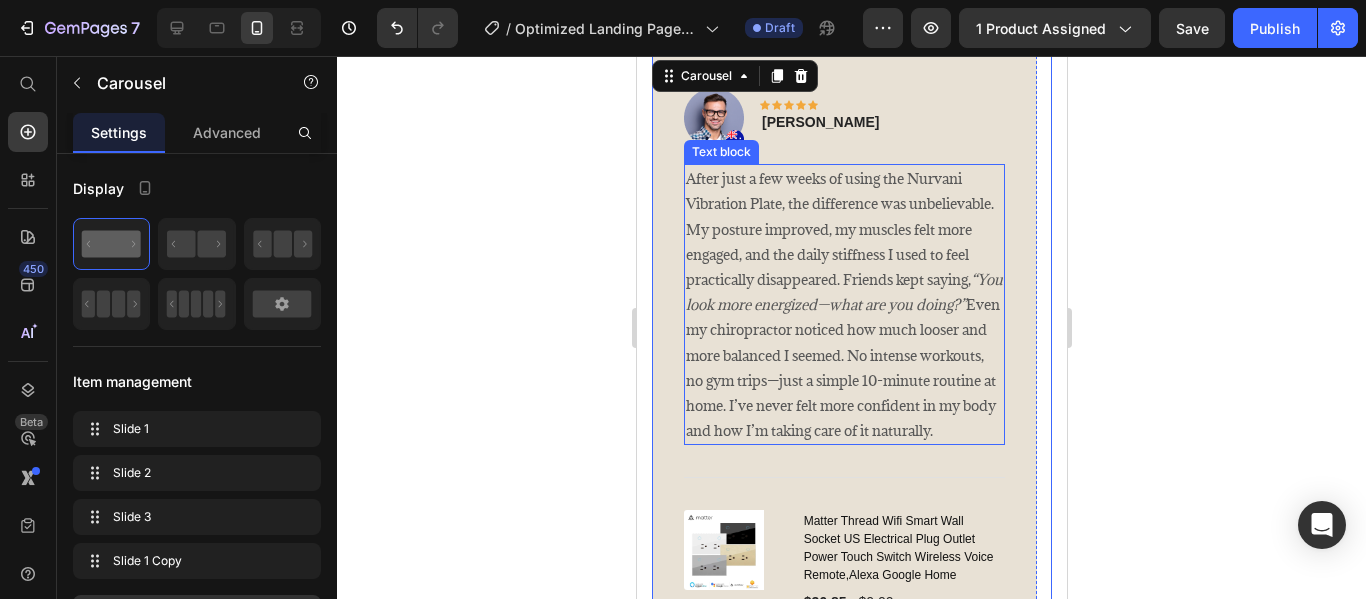 click on "After just a few weeks of using the Nurvani Vibration Plate, the difference was unbelievable. My posture improved, my muscles felt more engaged, and the daily stiffness I used to feel practically disappeared. Friends kept saying,  “You look more energized—what are you doing?”  Even my chiropractor noticed how much looser and more balanced I seemed. No intense workouts, no gym trips—just a simple 10-minute routine at home. I’ve never felt more confident in my body and how I’m taking care of it naturally." at bounding box center [843, 304] 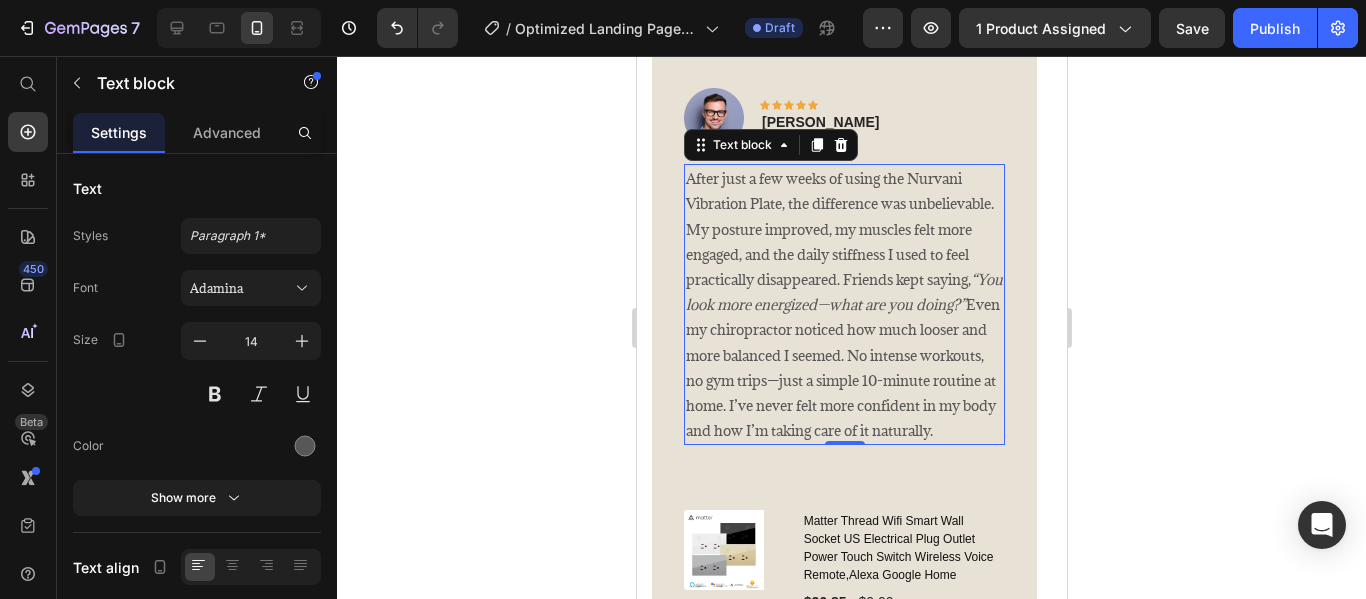 click on "After just a few weeks of using the Nurvani Vibration Plate, the difference was unbelievable. My posture improved, my muscles felt more engaged, and the daily stiffness I used to feel practically disappeared. Friends kept saying,  “You look more energized—what are you doing?”  Even my chiropractor noticed how much looser and more balanced I seemed. No intense workouts, no gym trips—just a simple 10-minute routine at home. I’ve never felt more confident in my body and how I’m taking care of it naturally." at bounding box center [843, 304] 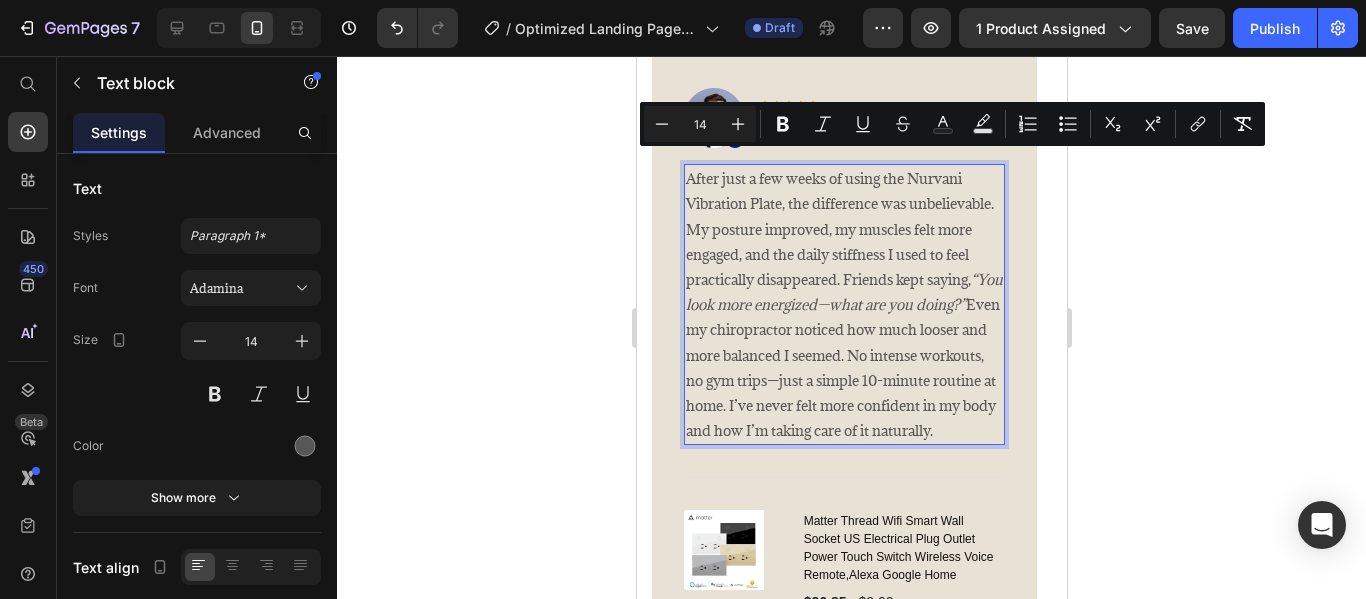 drag, startPoint x: 880, startPoint y: 443, endPoint x: 688, endPoint y: 175, distance: 329.67862 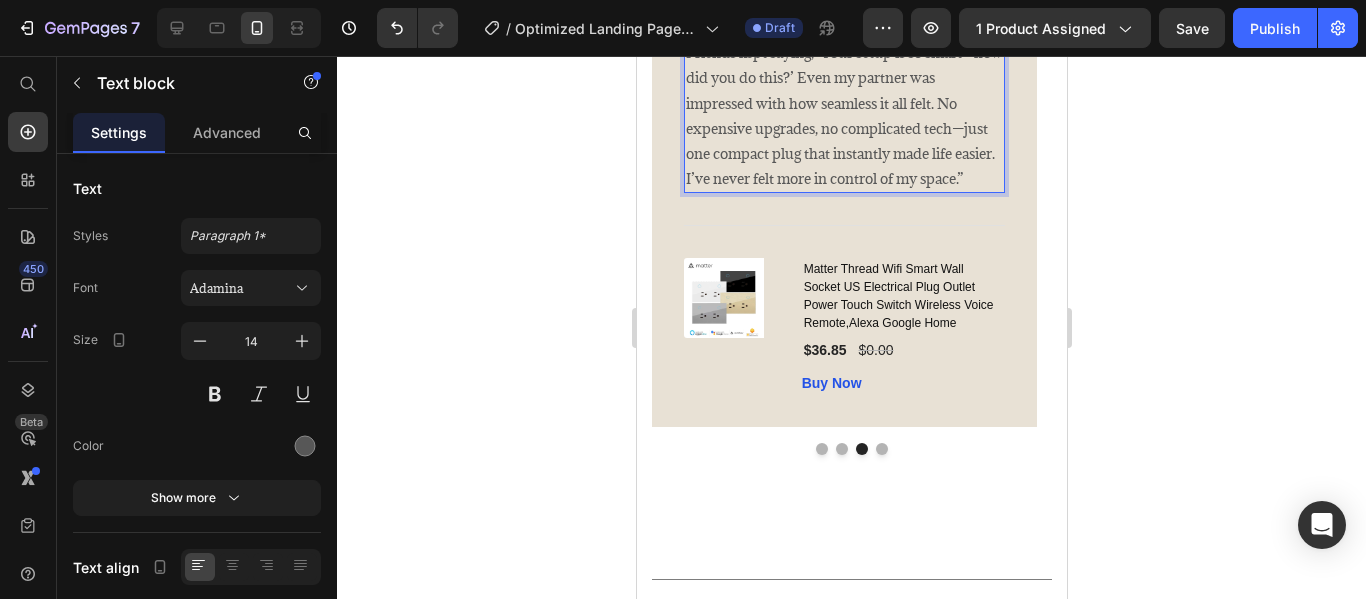 scroll, scrollTop: 4251, scrollLeft: 0, axis: vertical 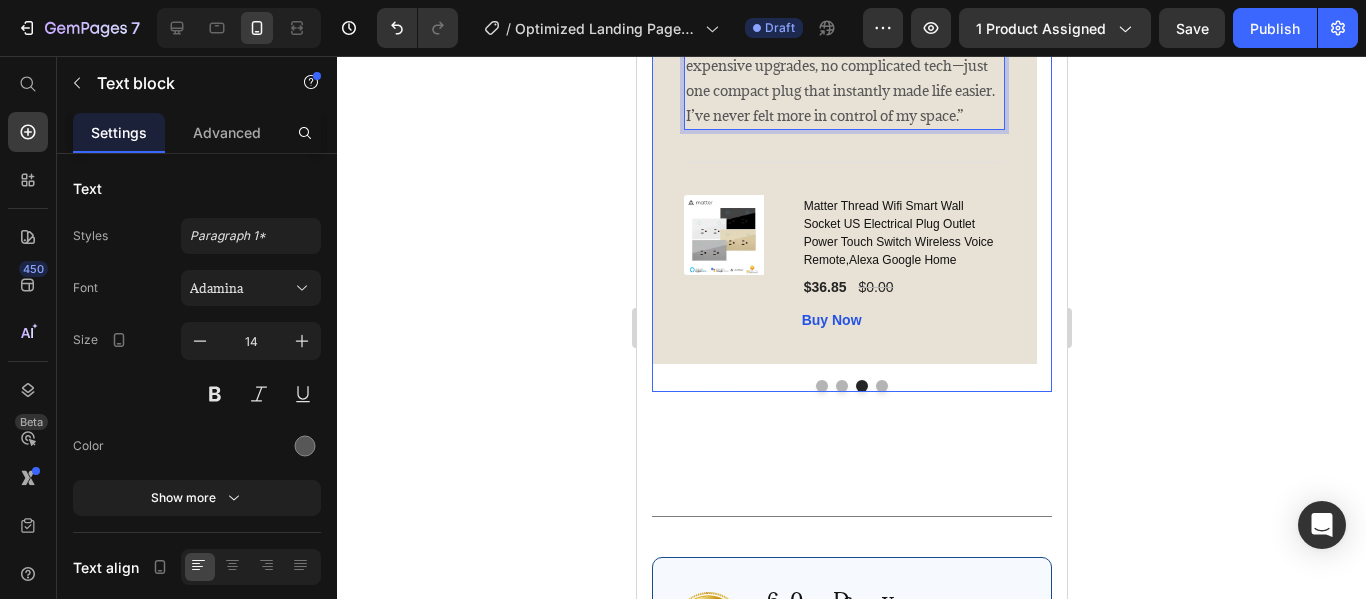 click at bounding box center (881, 386) 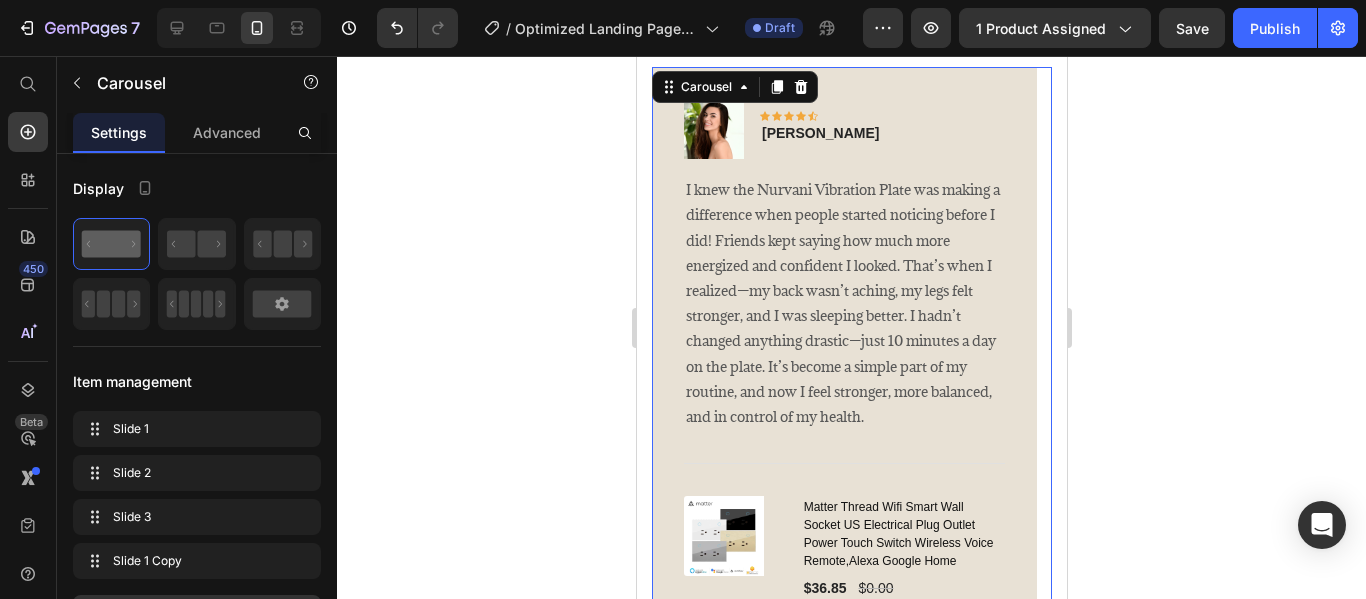 scroll, scrollTop: 3951, scrollLeft: 0, axis: vertical 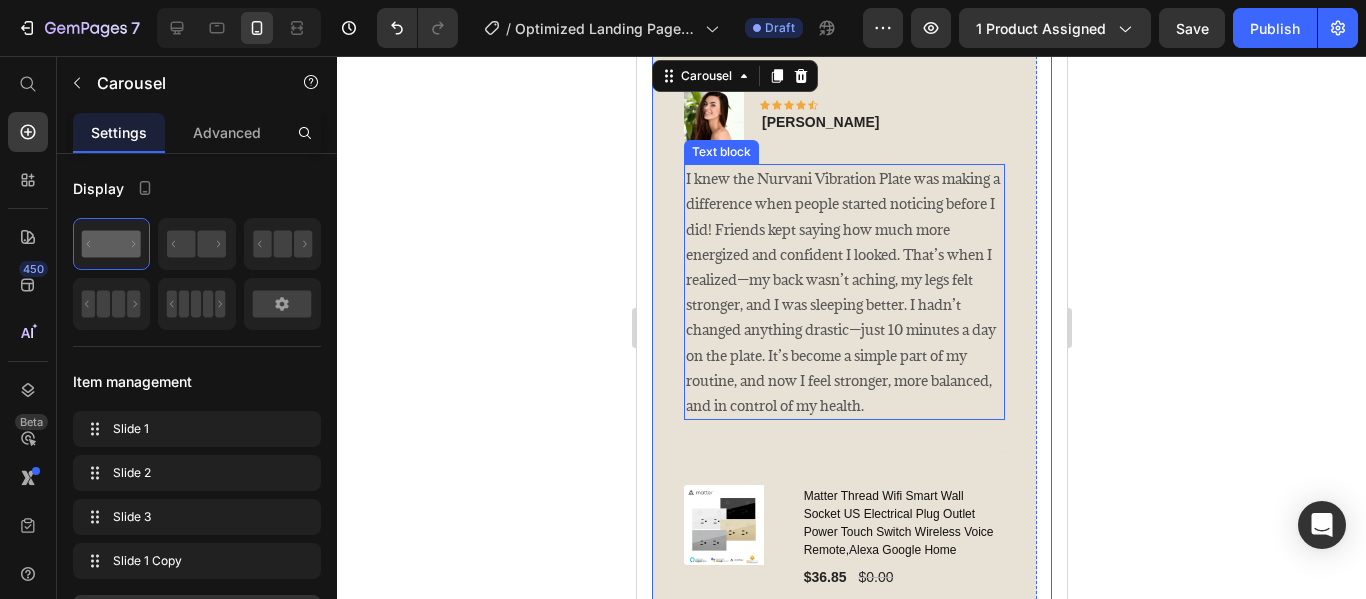 click on "I knew the Nurvani Vibration Plate was making a difference when people started noticing before I did! Friends kept saying how much more energized and confident I looked. That’s when I realized—my back wasn’t aching, my legs felt stronger, and I was sleeping better. I hadn’t changed anything drastic—just 10 minutes a day on the plate. It’s become a simple part of my routine, and now I feel stronger, more balanced, and in control of my health." at bounding box center [843, 292] 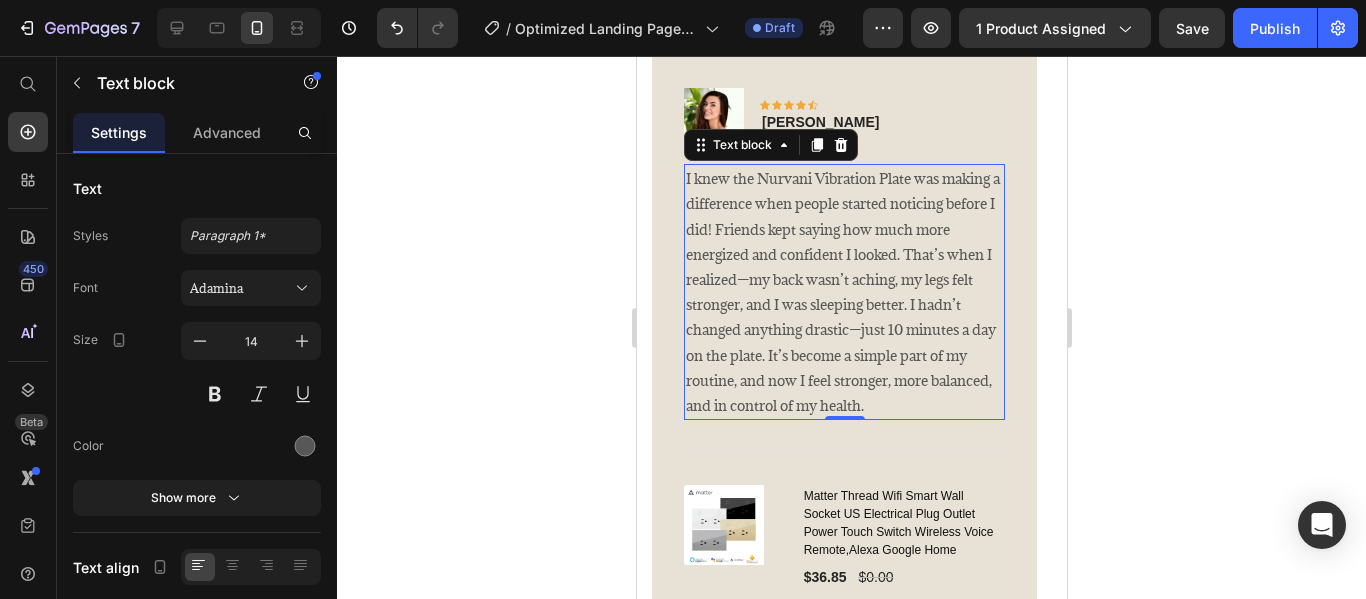 click on "I knew the Nurvani Vibration Plate was making a difference when people started noticing before I did! Friends kept saying how much more energized and confident I looked. That’s when I realized—my back wasn’t aching, my legs felt stronger, and I was sleeping better. I hadn’t changed anything drastic—just 10 minutes a day on the plate. It’s become a simple part of my routine, and now I feel stronger, more balanced, and in control of my health." at bounding box center [843, 292] 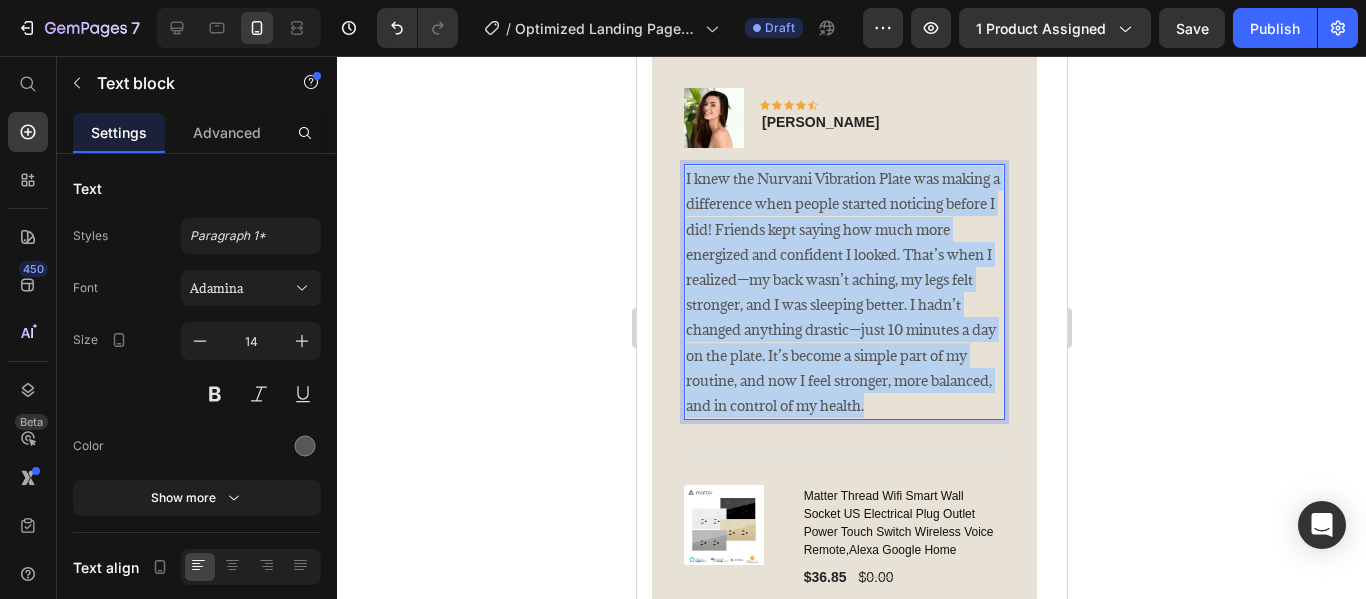 drag, startPoint x: 972, startPoint y: 389, endPoint x: 687, endPoint y: 161, distance: 364.9781 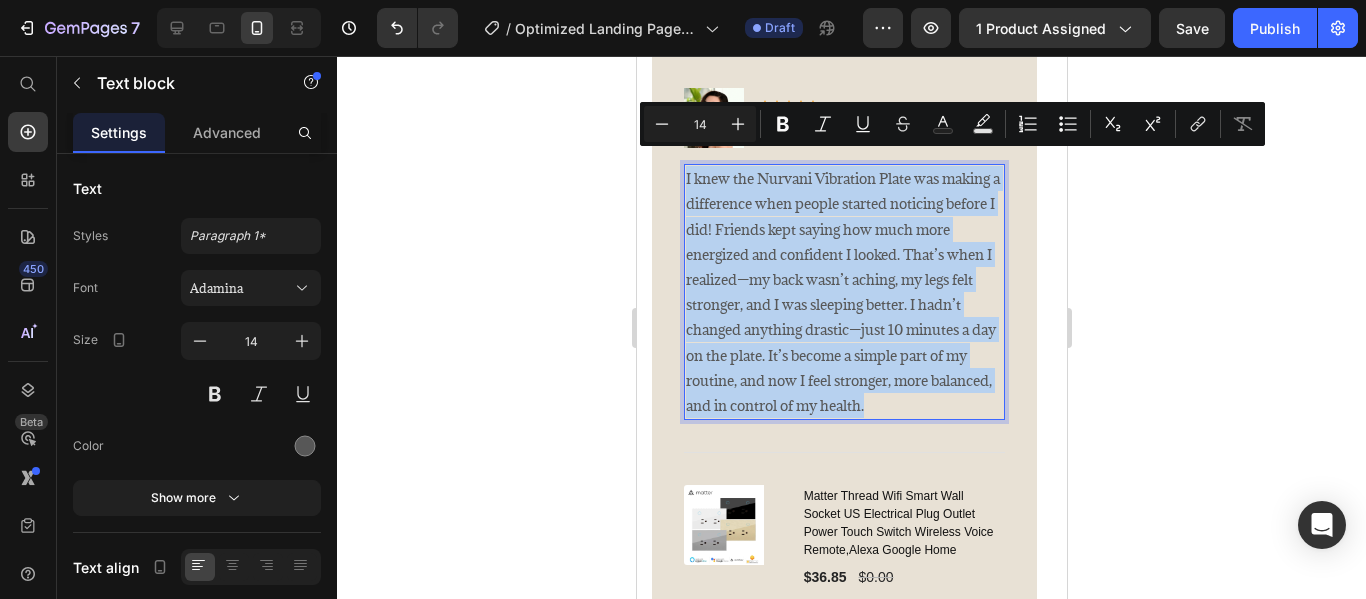 copy on "I knew the Nurvani Vibration Plate was making a difference when people started noticing before I did! Friends kept saying how much more energized and confident I looked. That’s when I realized—my back wasn’t aching, my legs felt stronger, and I was sleeping better. I hadn’t changed anything drastic—just 10 minutes a day on the plate. It’s become a simple part of my routine, and now I feel stronger, more balanced, and in control of my health." 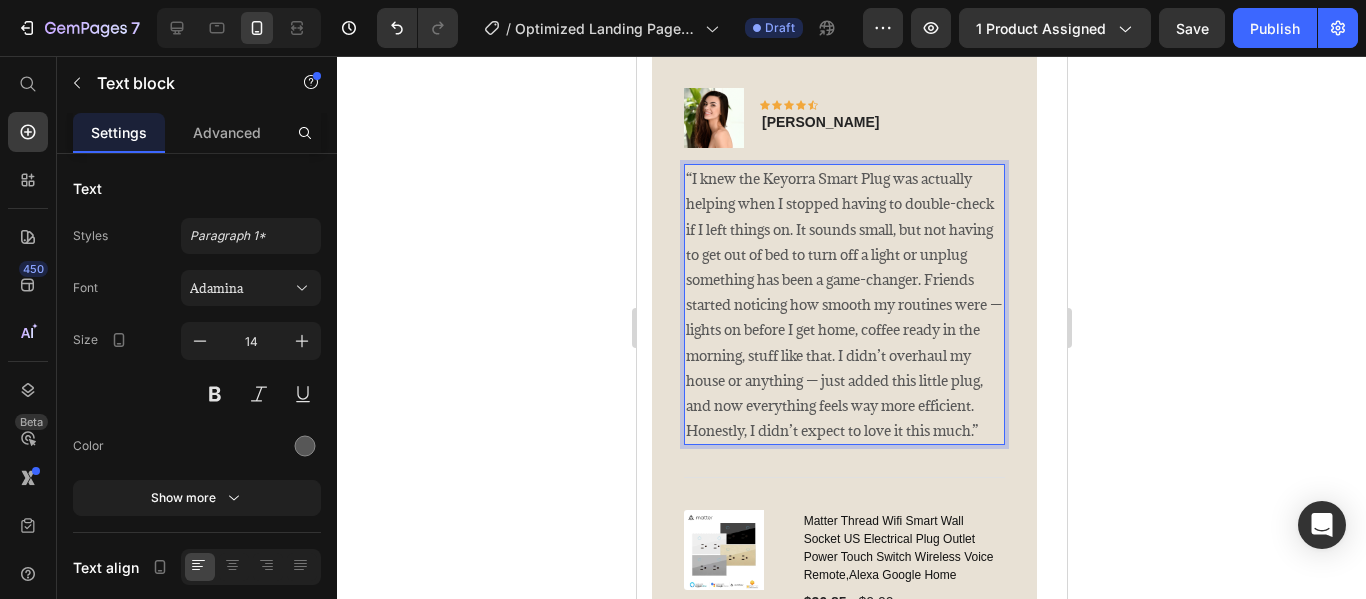 click on "“I knew the Keyorra Smart Plug was actually helping when I stopped having to double-check if I left things on. It sounds small, but not having to get out of bed to turn off a light or unplug something has been a game-changer. Friends started noticing how smooth my routines were — lights on before I get home, coffee ready in the morning, stuff like that. I didn’t overhaul my house or anything — just added this little plug, and now everything feels way more efficient. Honestly, I didn’t expect to love it this much.”" at bounding box center (843, 304) 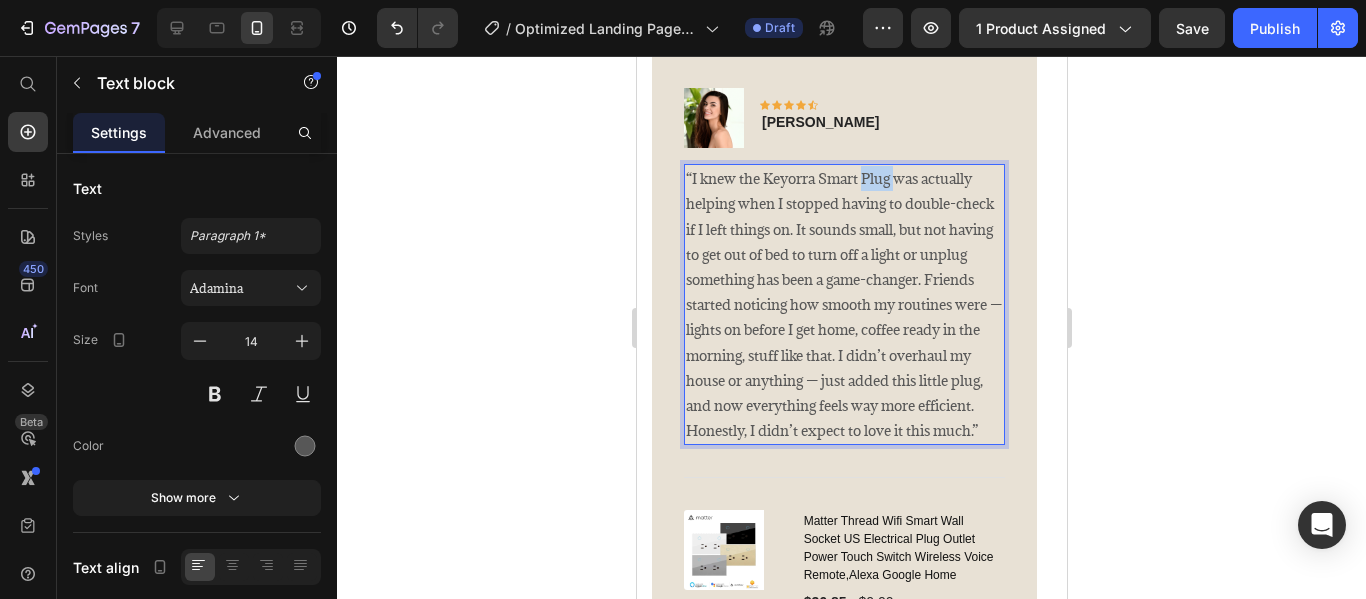 click on "“I knew the Keyorra Smart Plug was actually helping when I stopped having to double-check if I left things on. It sounds small, but not having to get out of bed to turn off a light or unplug something has been a game-changer. Friends started noticing how smooth my routines were — lights on before I get home, coffee ready in the morning, stuff like that. I didn’t overhaul my house or anything — just added this little plug, and now everything feels way more efficient. Honestly, I didn’t expect to love it this much.”" at bounding box center (843, 304) 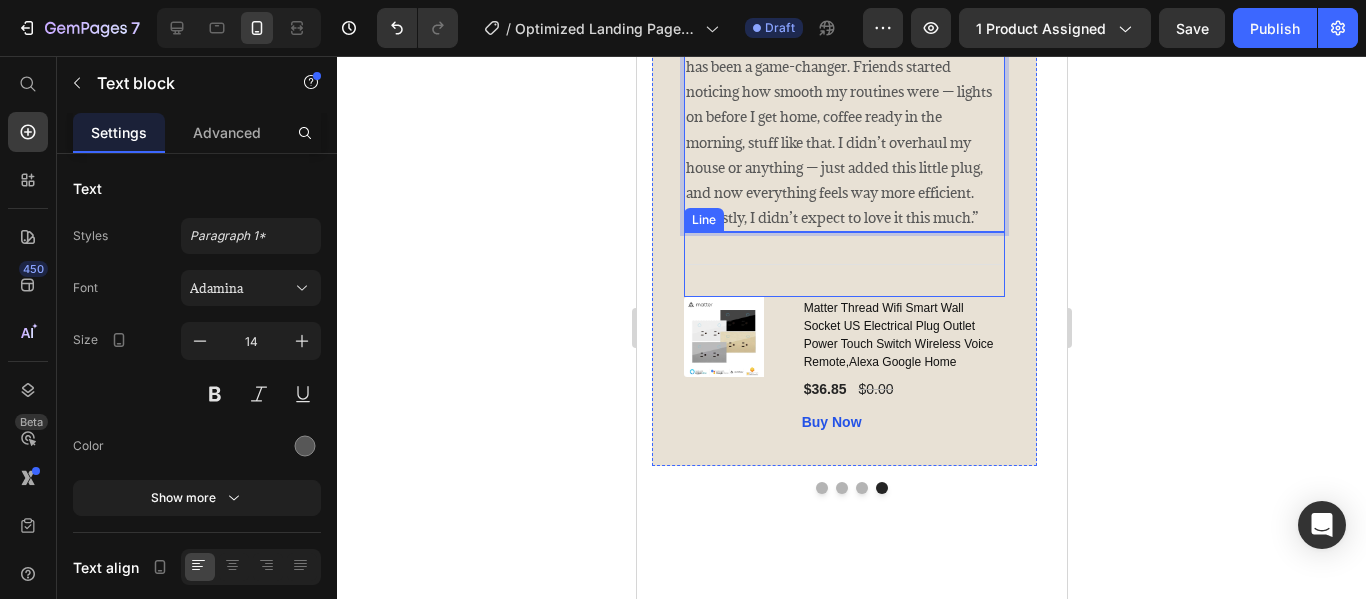 scroll, scrollTop: 4251, scrollLeft: 0, axis: vertical 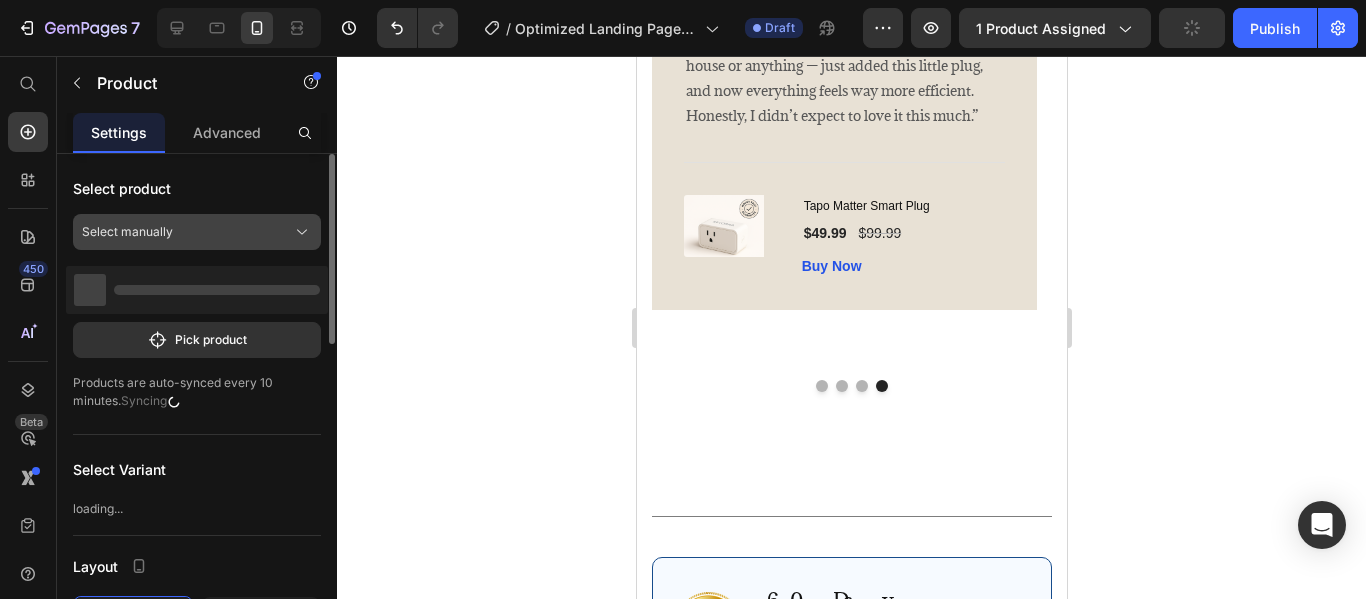 click on "Select manually" at bounding box center (197, 232) 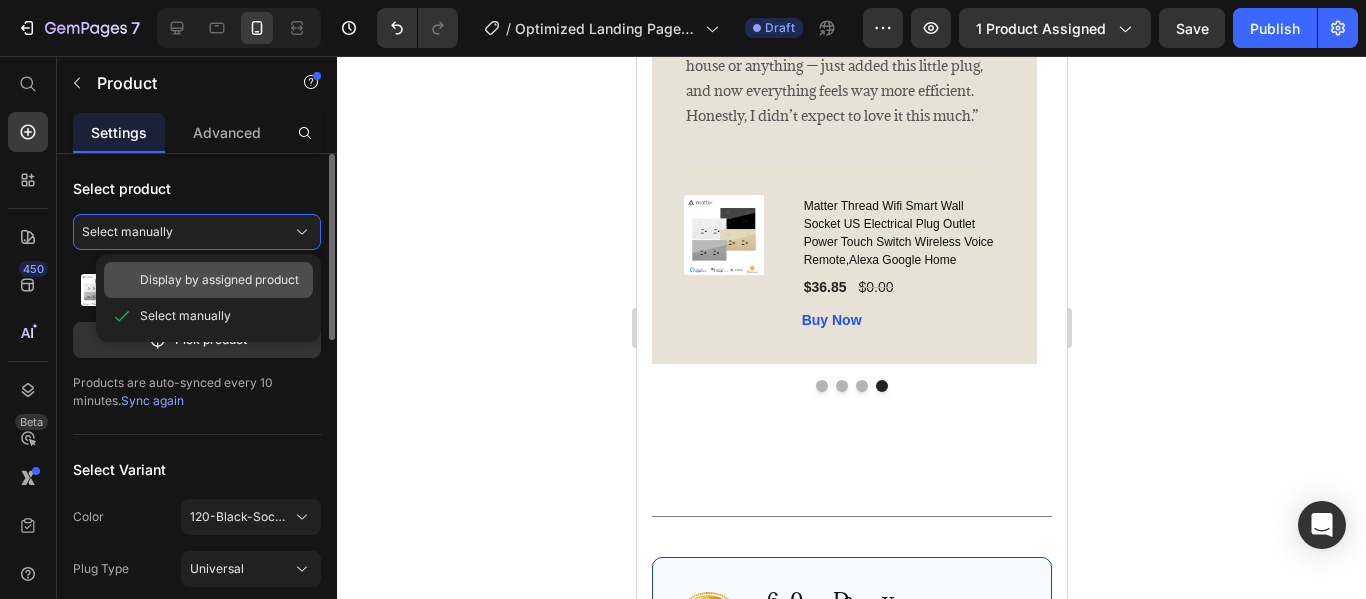 click on "Display by assigned product" 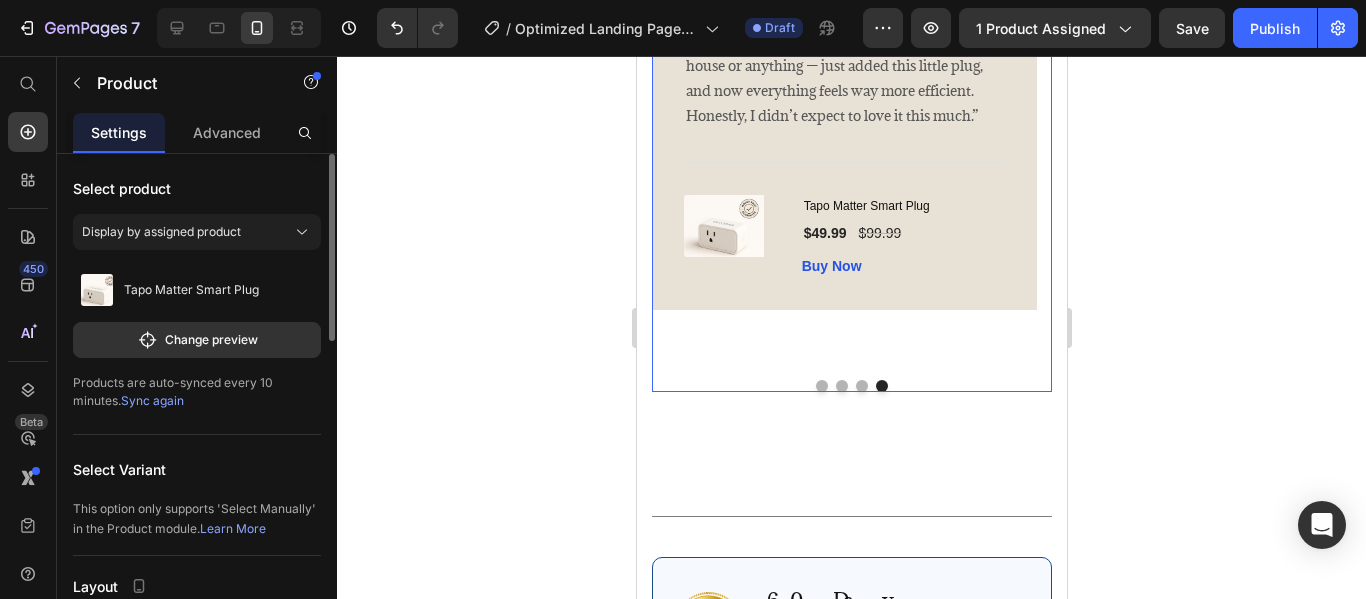 click at bounding box center (861, 386) 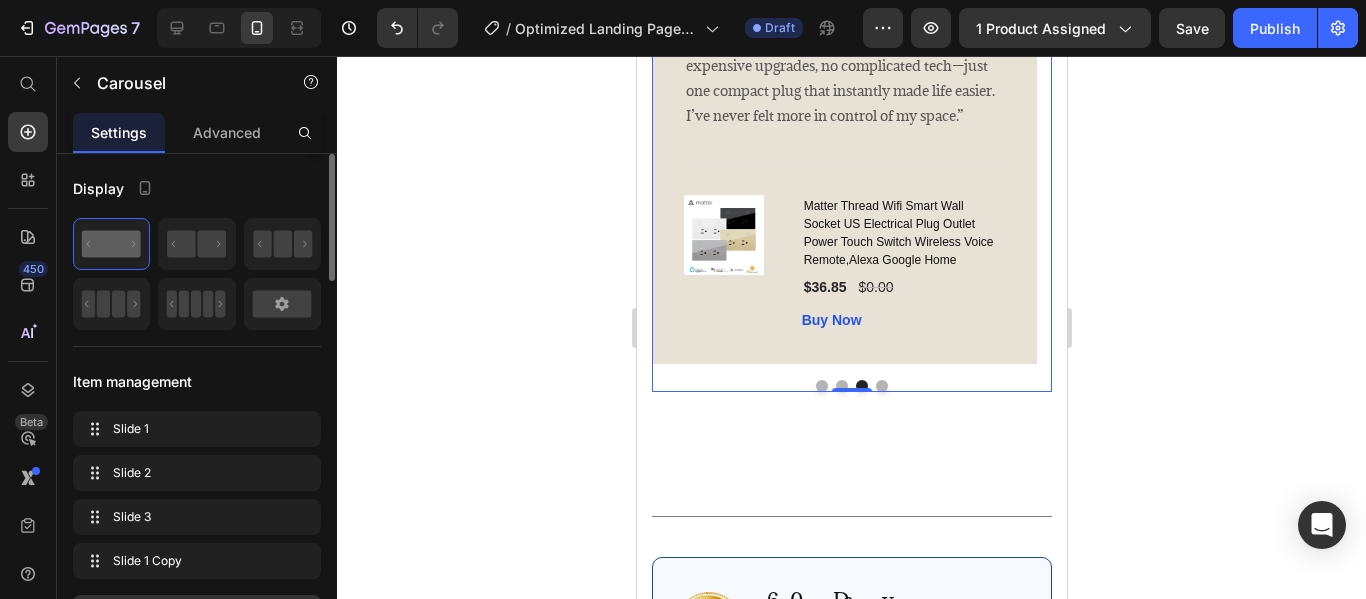 click at bounding box center (881, 386) 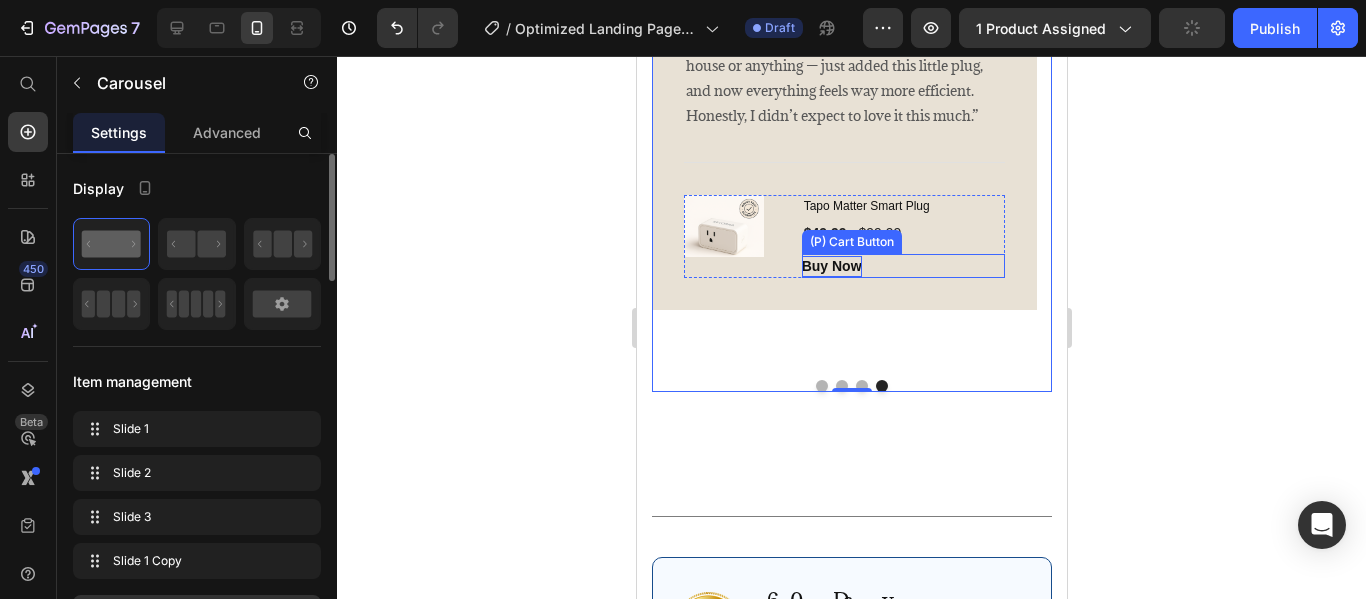 click on "Buy Now" at bounding box center [831, 266] 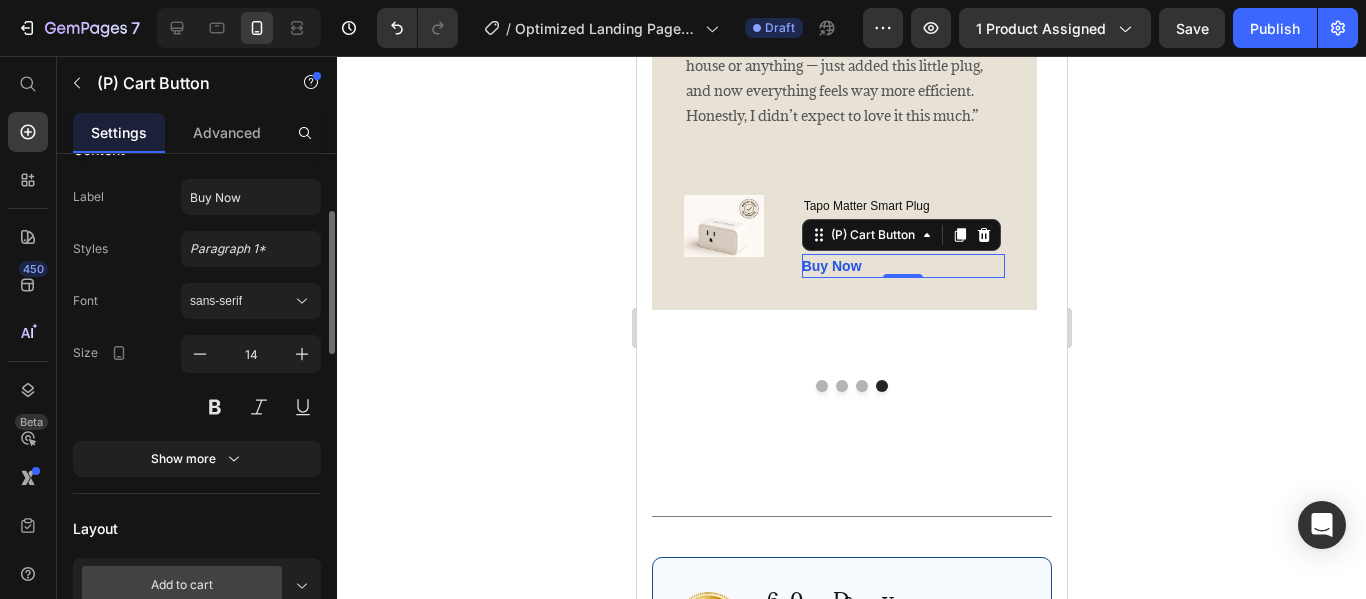 scroll, scrollTop: 100, scrollLeft: 0, axis: vertical 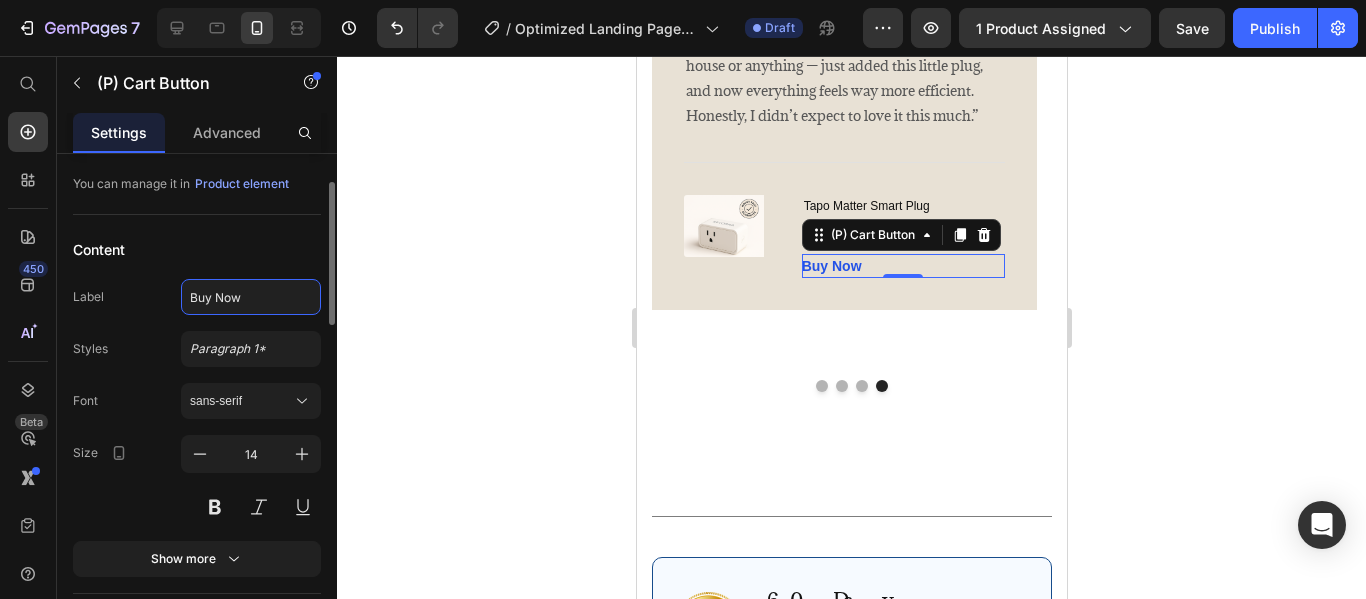 click on "Buy Now" 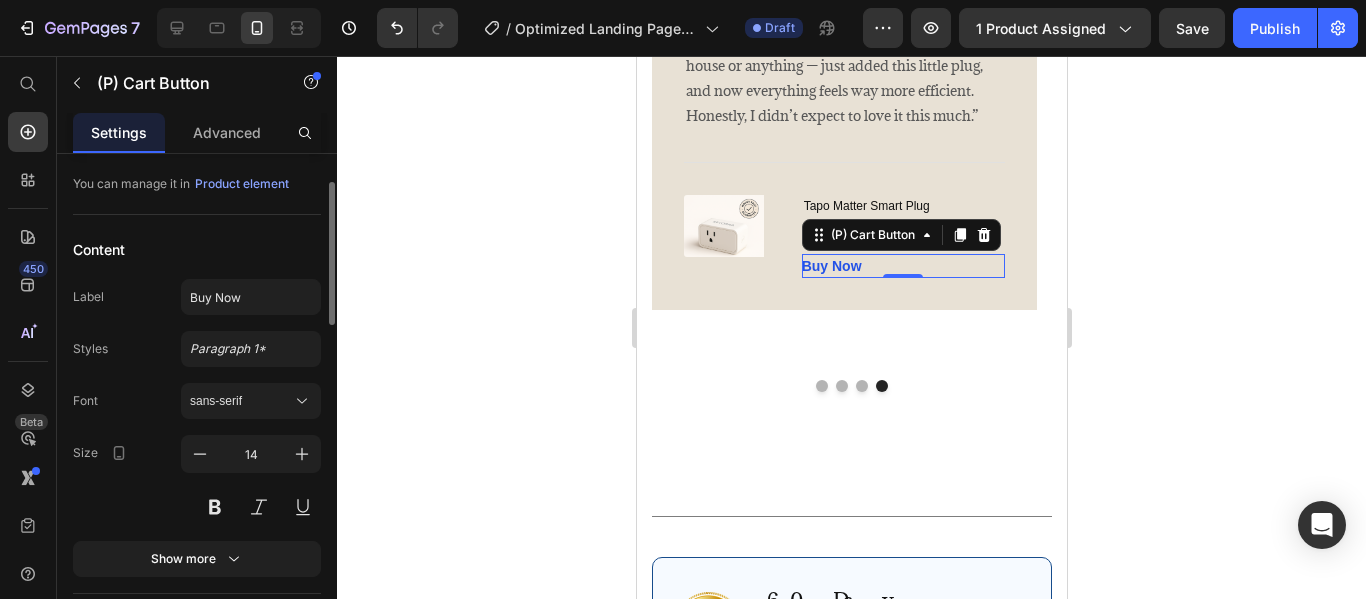 click on "Content Label Buy Now Styles Paragraph 1* Font sans-serif Size 14 Show more" 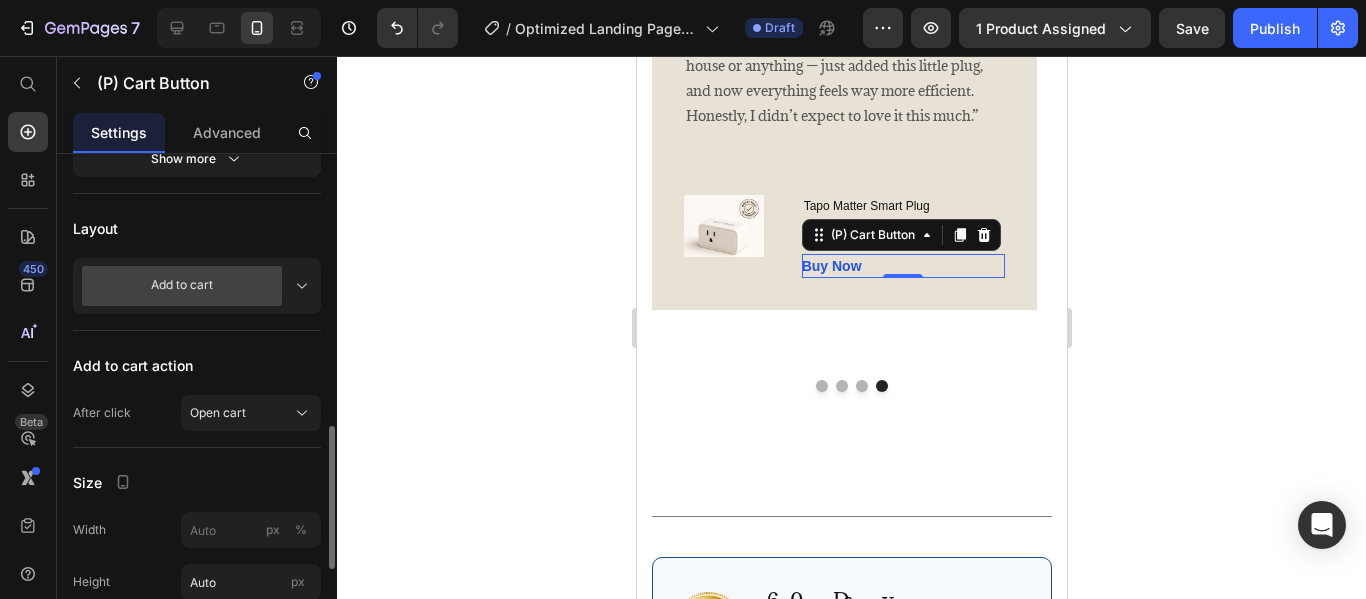 scroll, scrollTop: 600, scrollLeft: 0, axis: vertical 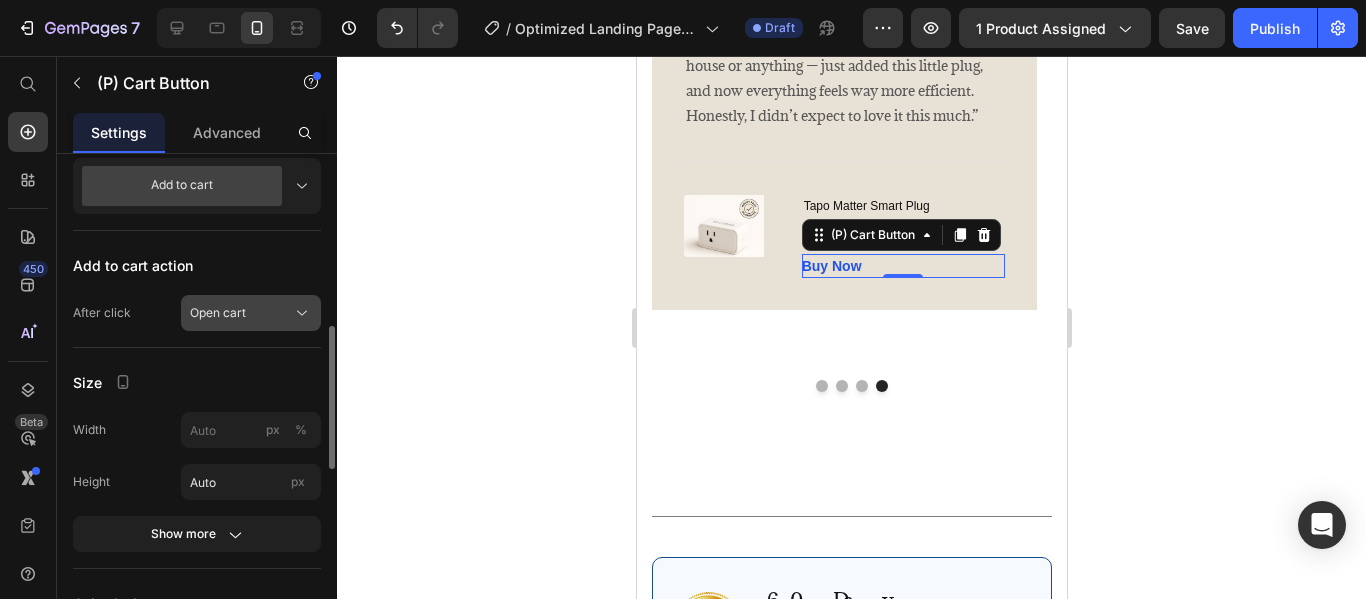click on "Open cart" 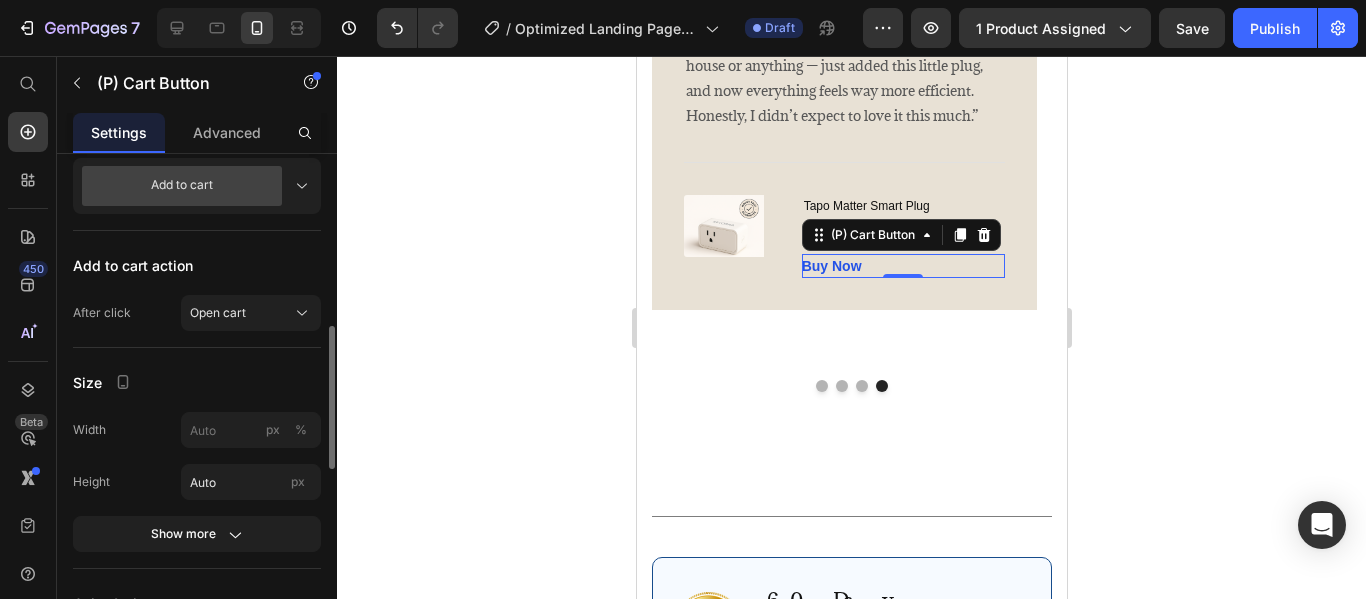 click on "Add to cart action" at bounding box center [197, 265] 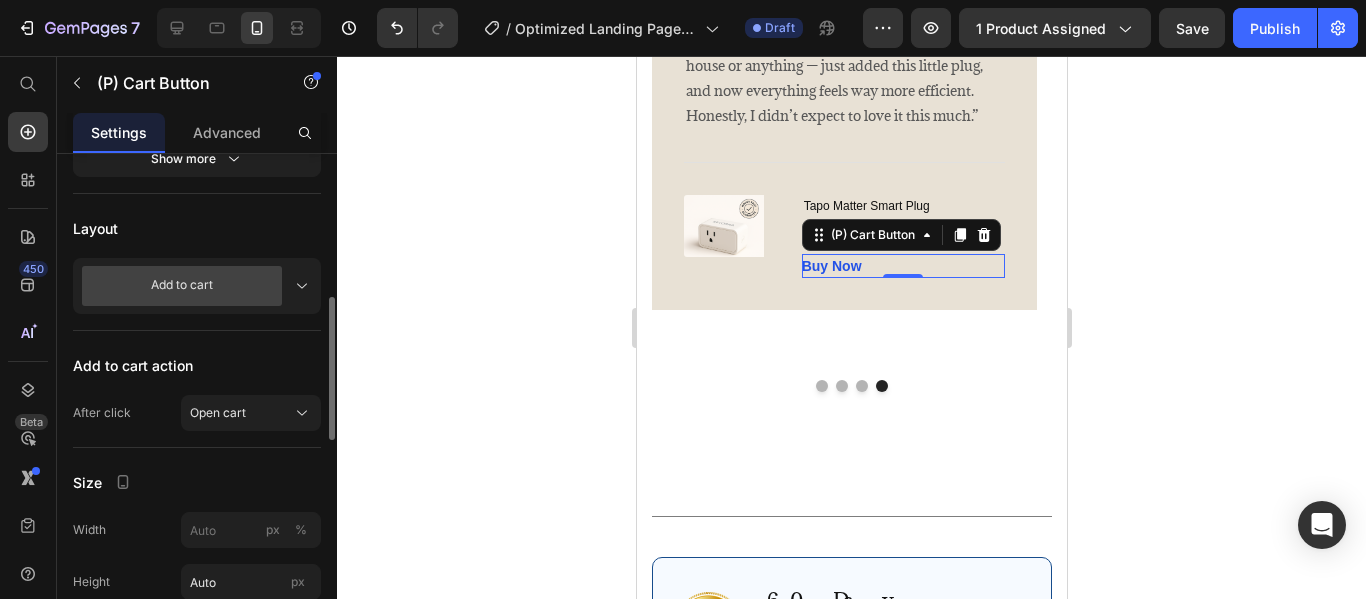 scroll, scrollTop: 400, scrollLeft: 0, axis: vertical 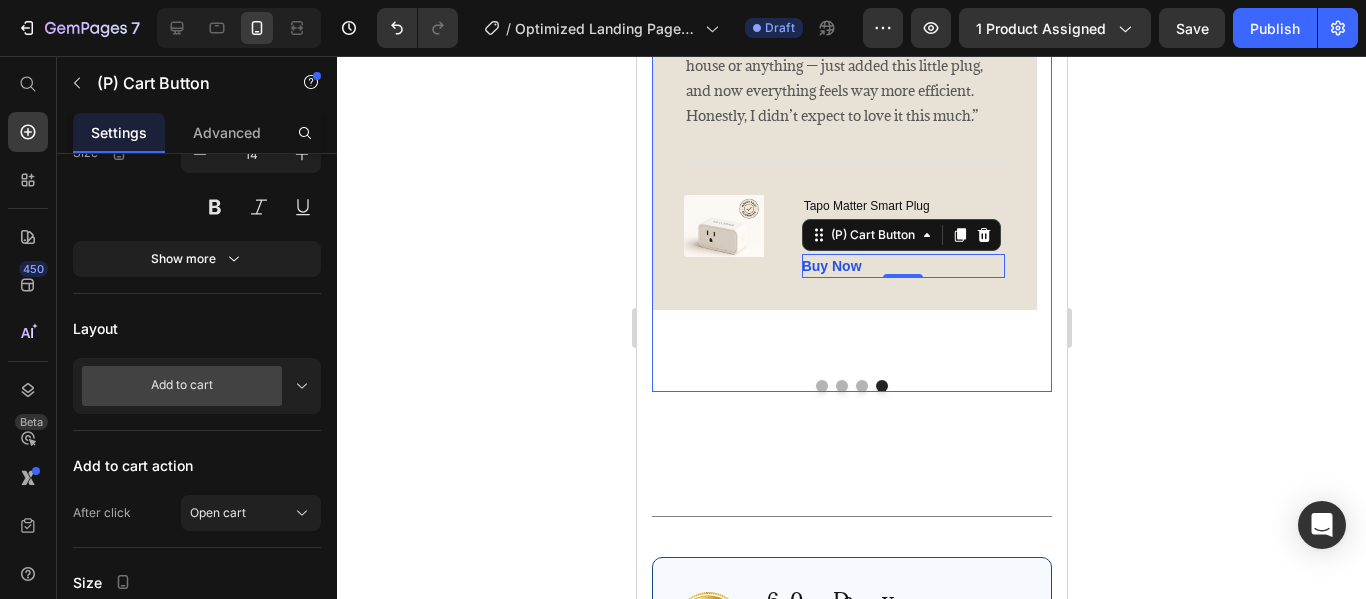 click at bounding box center [861, 386] 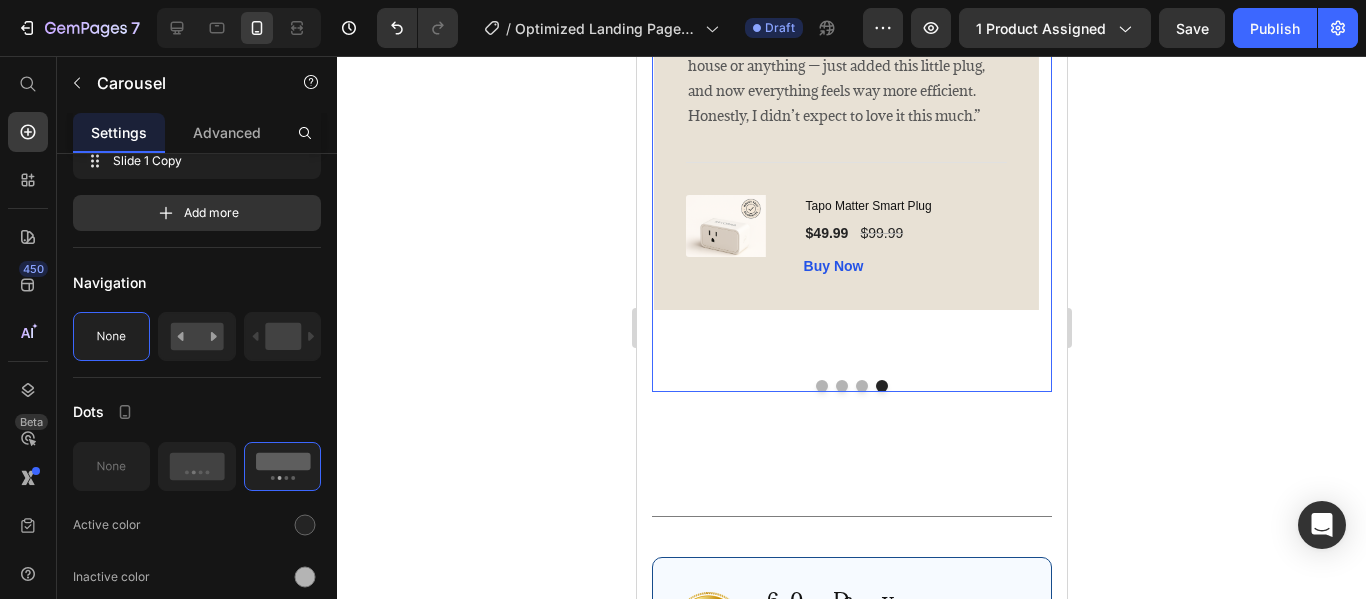 scroll, scrollTop: 0, scrollLeft: 0, axis: both 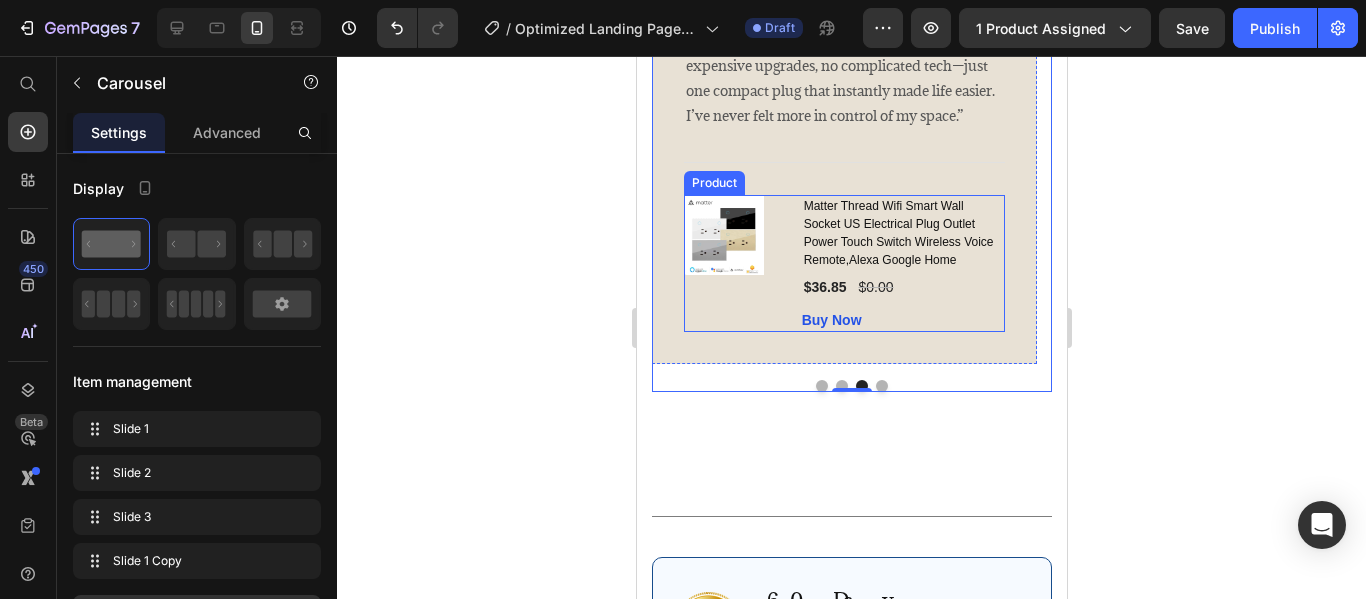 click on "(P) Images & Gallery" at bounding box center (734, 263) 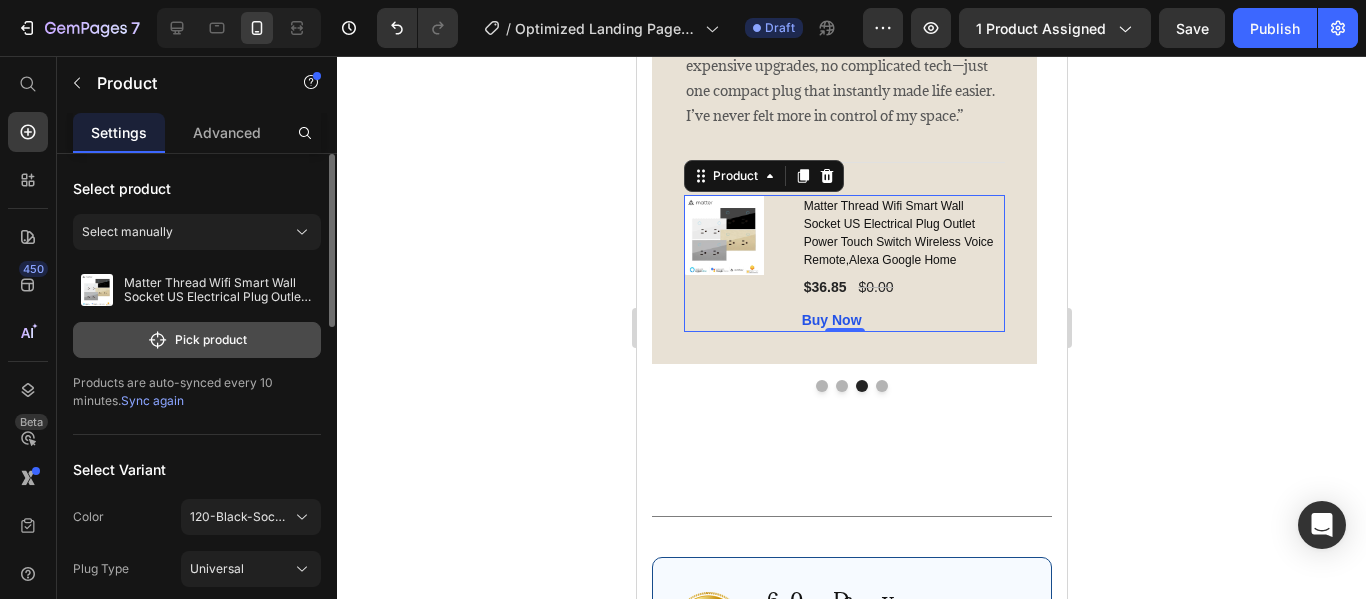 click on "Pick product" at bounding box center [197, 340] 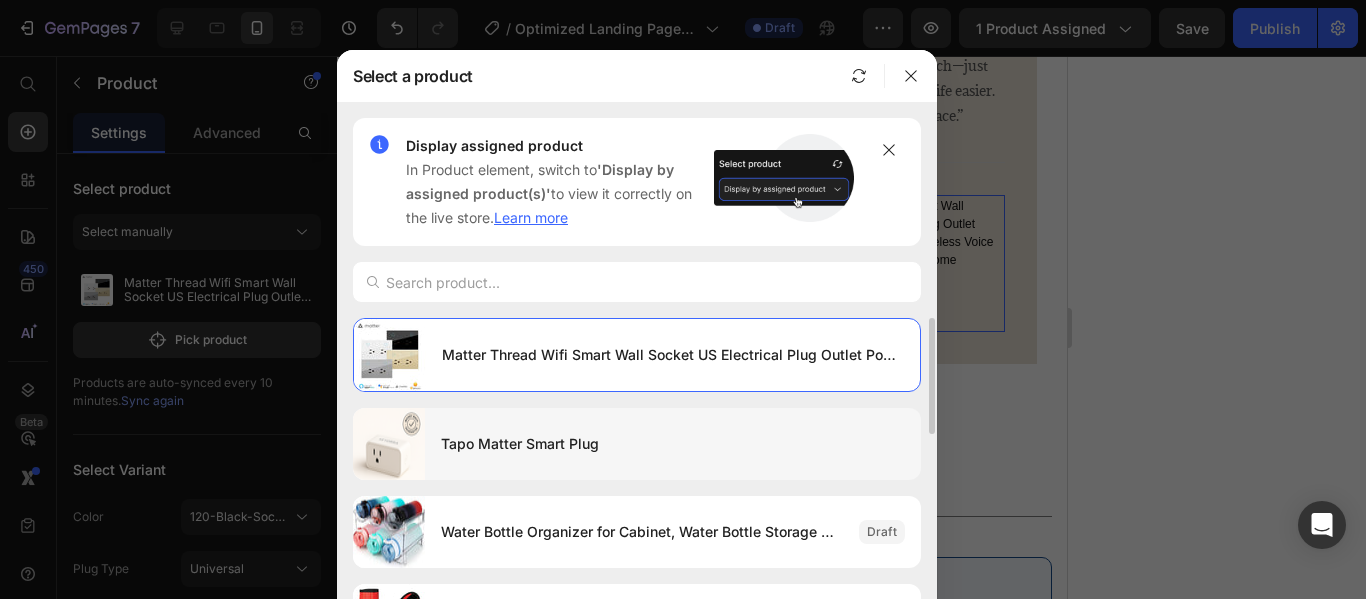 click on "Tapo Matter Smart Plug" at bounding box center (673, 444) 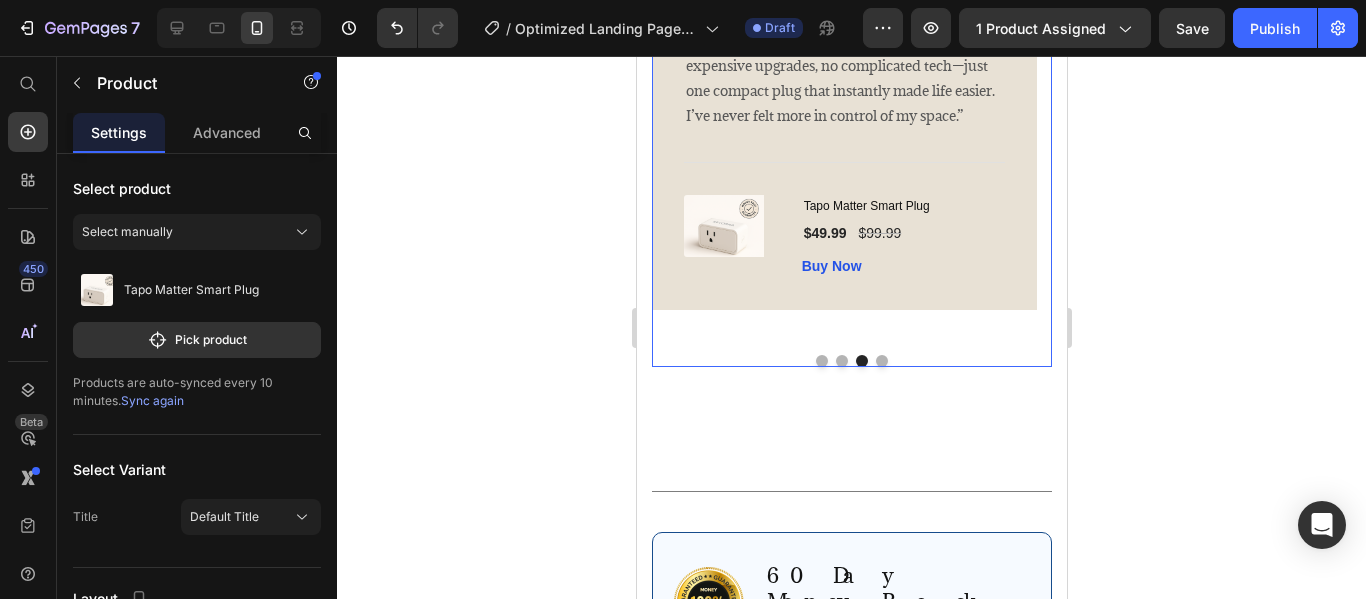 click at bounding box center [841, 361] 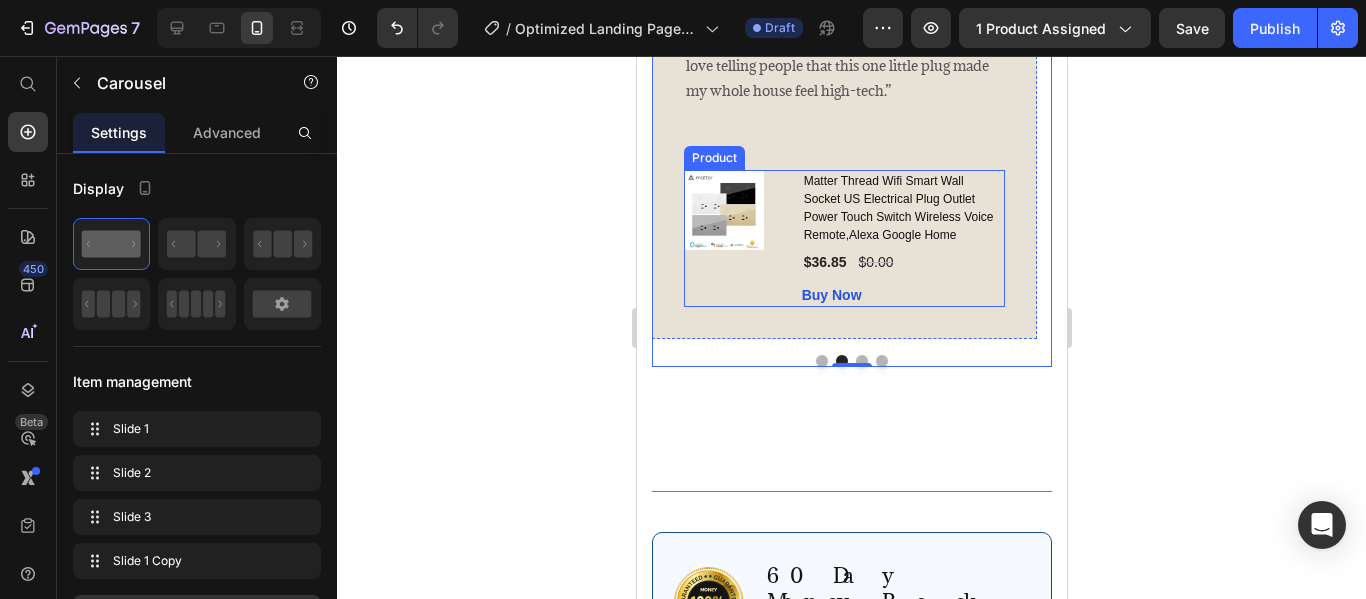 click on "(P) Images & Gallery" at bounding box center (734, 238) 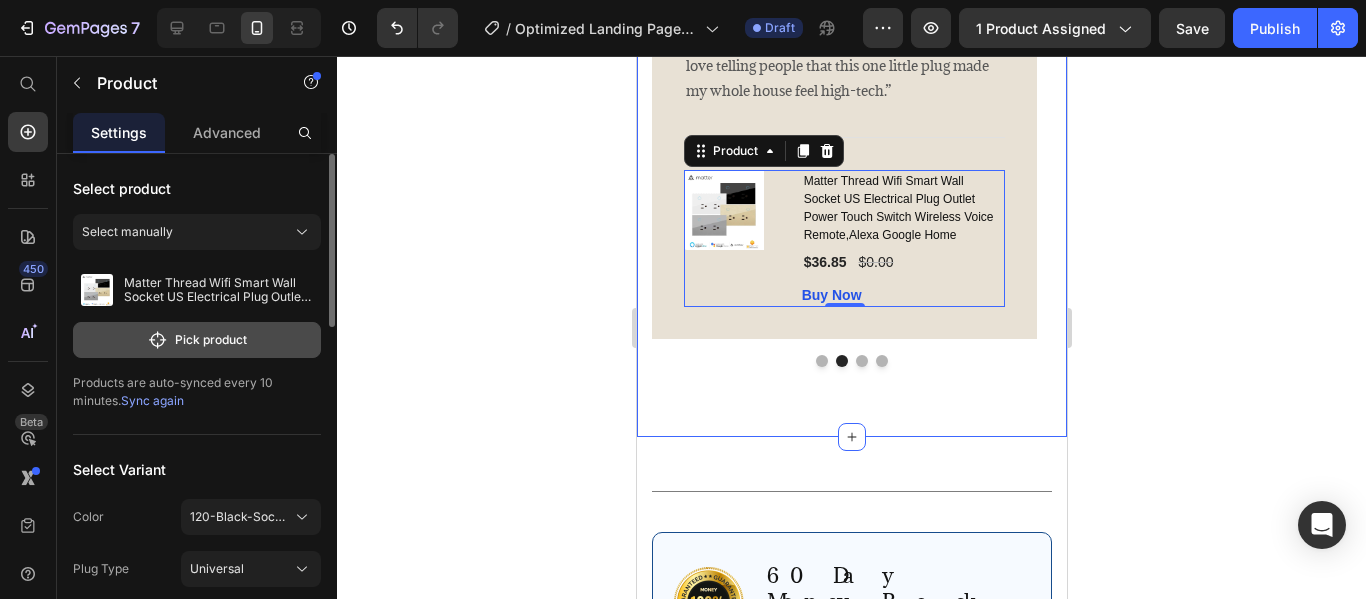 click on "Pick product" 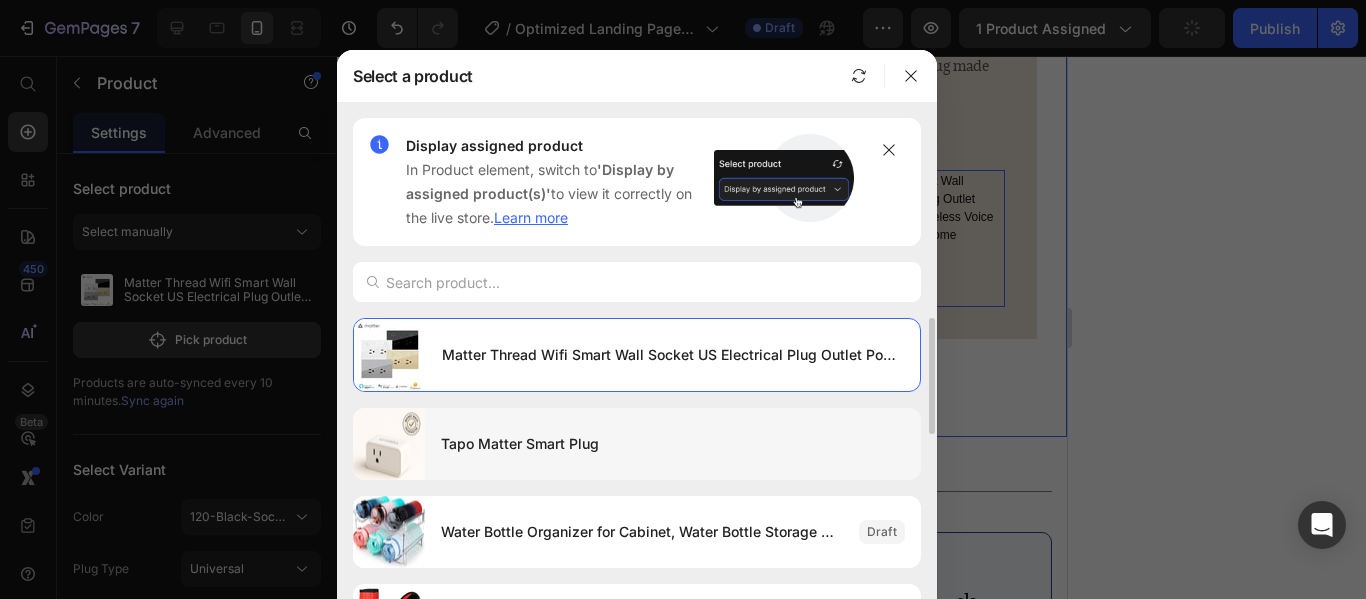 click on "Tapo Matter Smart Plug" at bounding box center (673, 444) 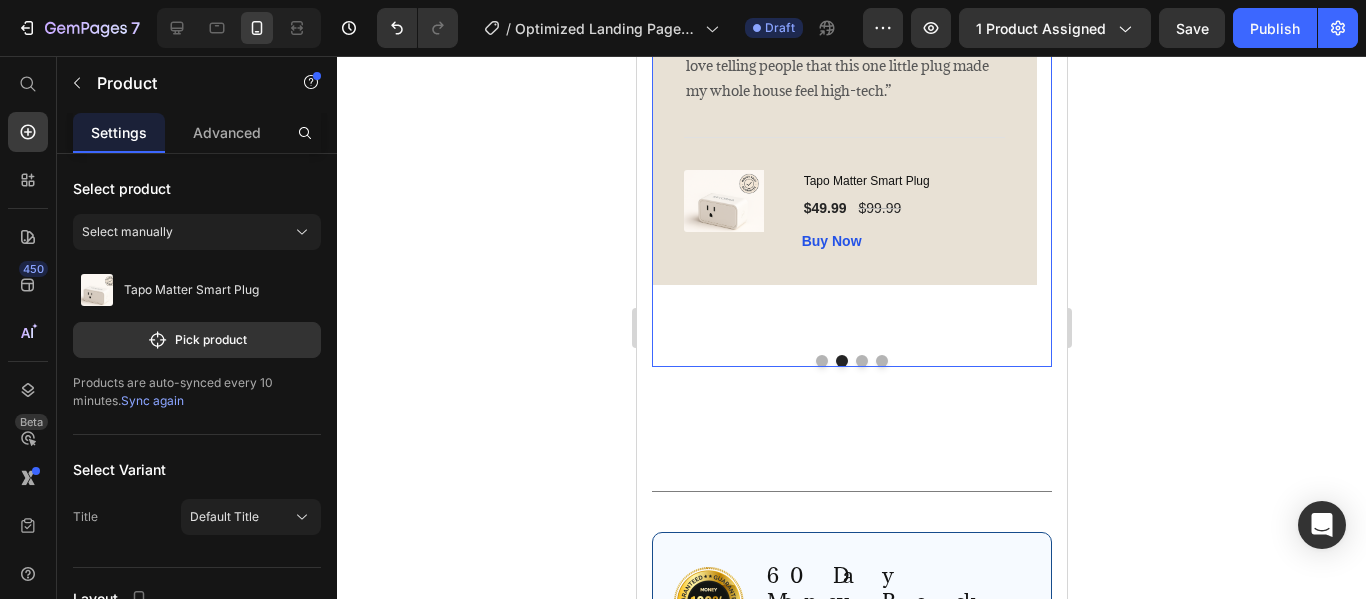 click at bounding box center [821, 361] 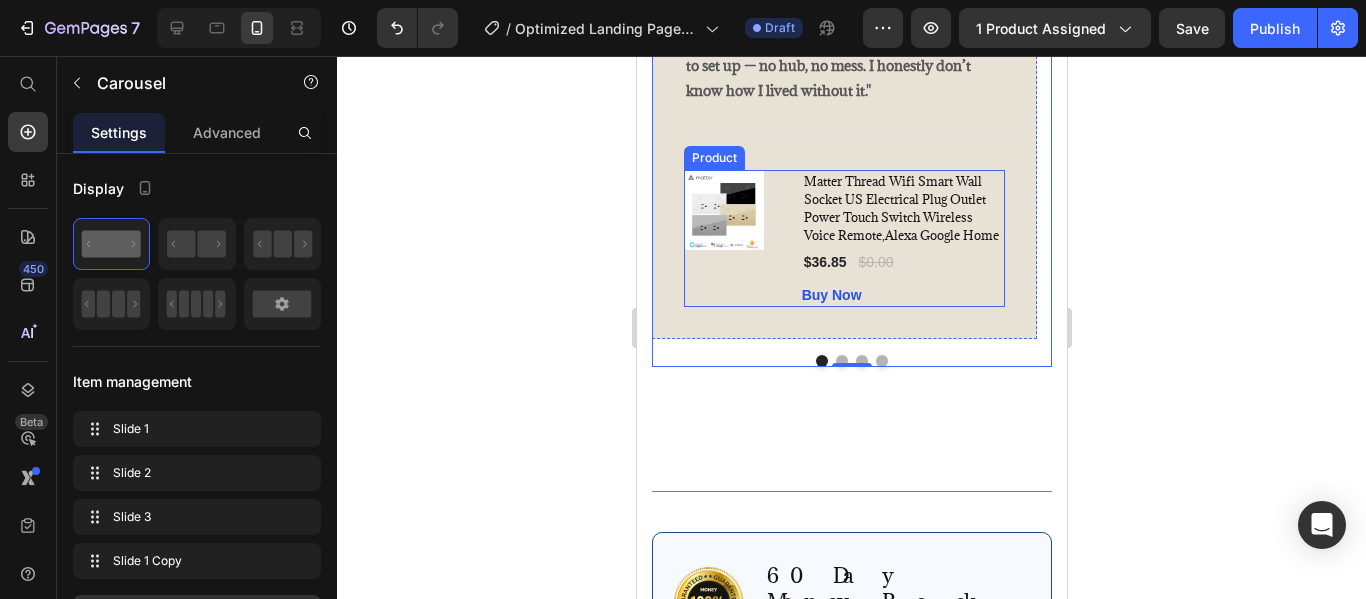click on "(P) Images & Gallery" at bounding box center (734, 238) 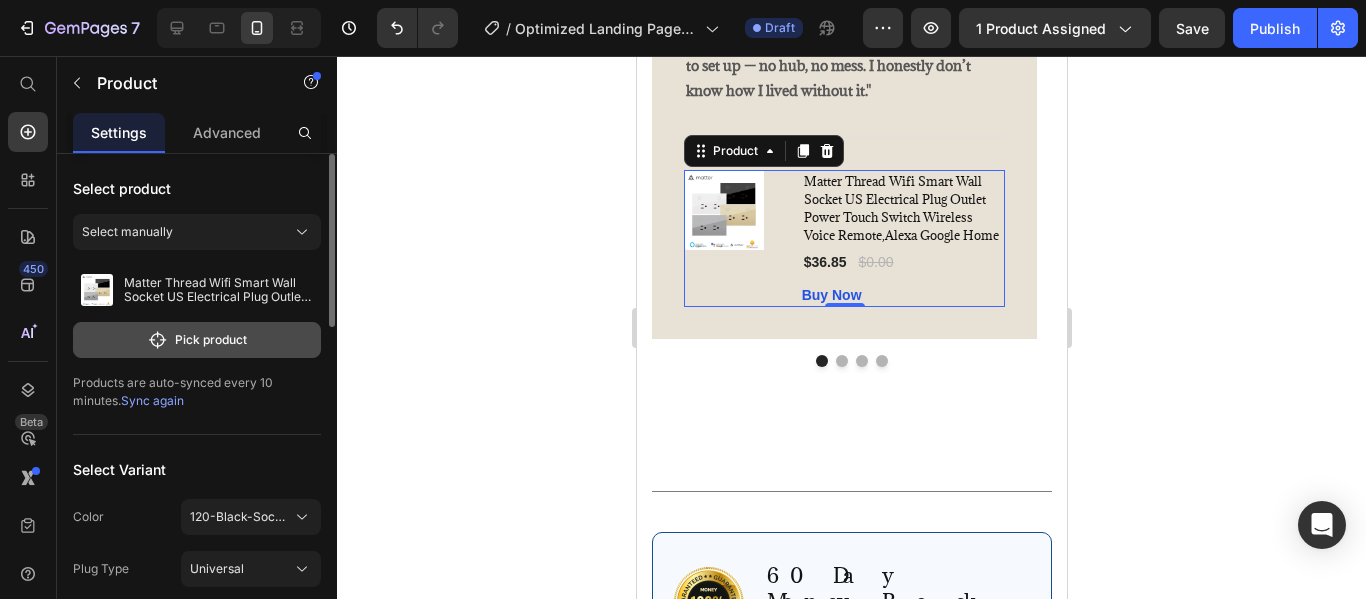click on "Pick product" at bounding box center (197, 340) 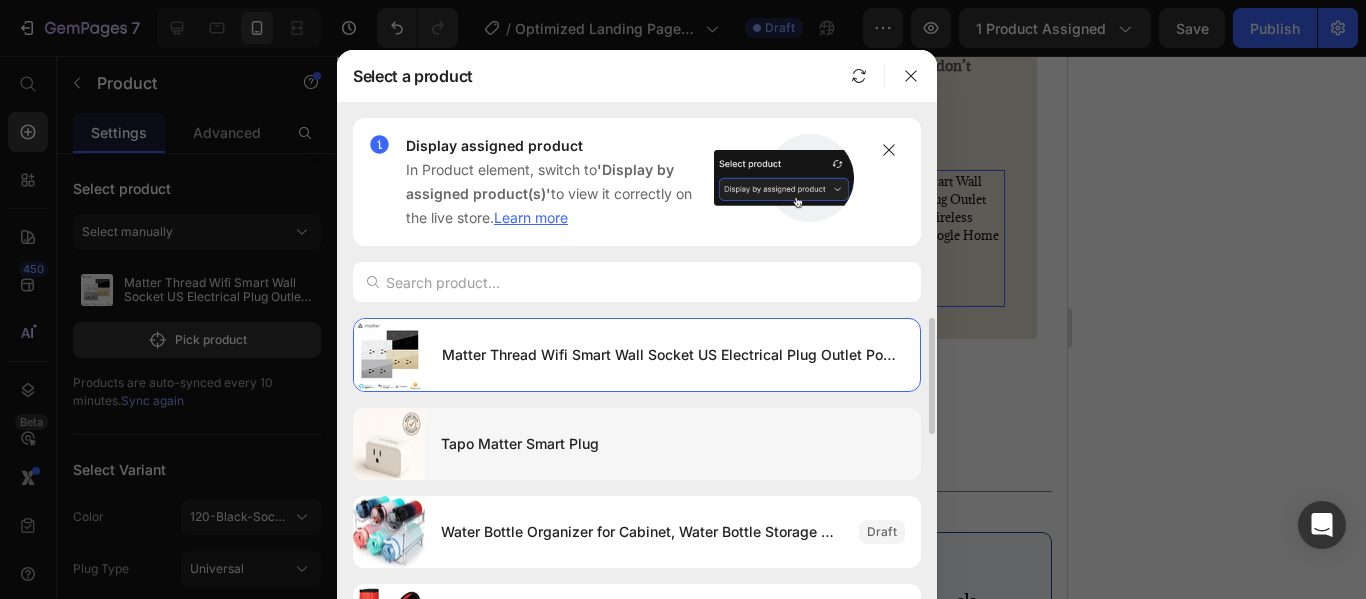 click on "Tapo Matter Smart Plug" at bounding box center [673, 444] 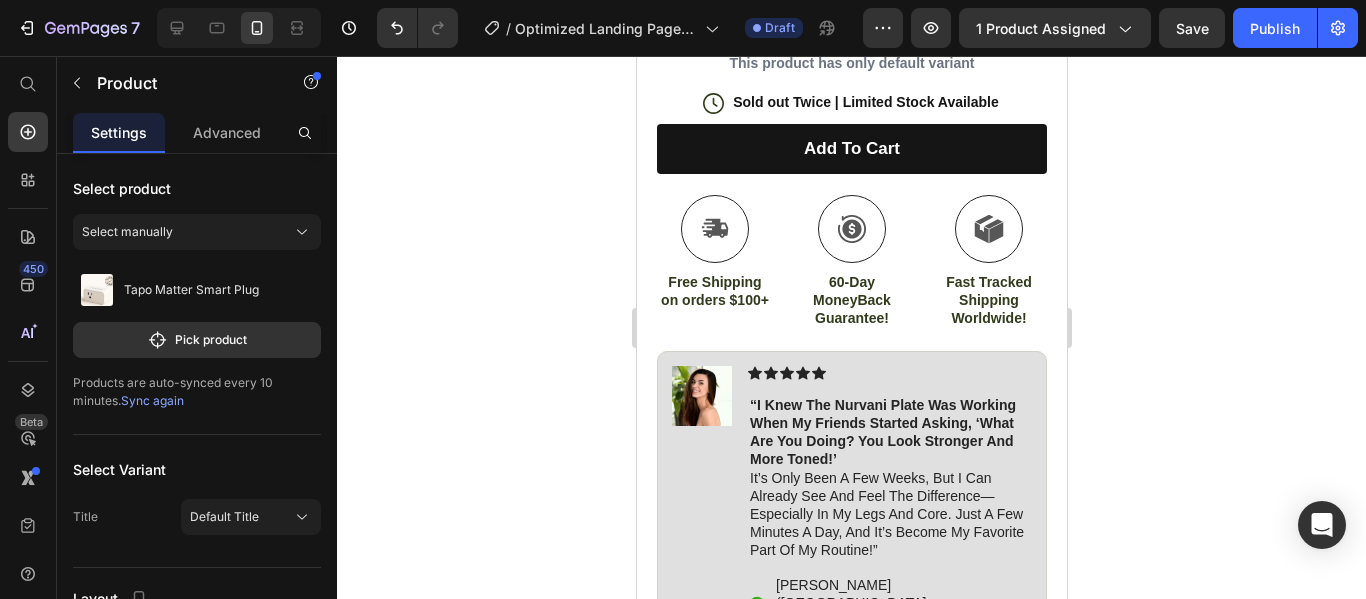 scroll, scrollTop: 751, scrollLeft: 0, axis: vertical 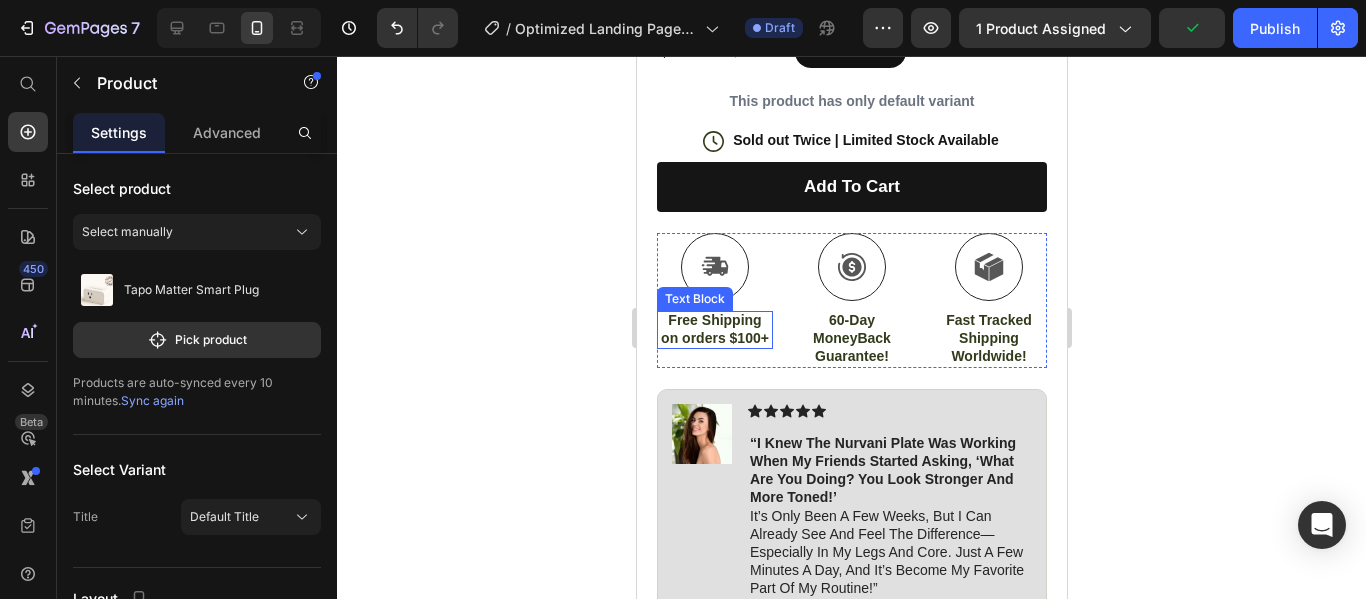 click on "Free Shipping on orders $100+" at bounding box center [714, 329] 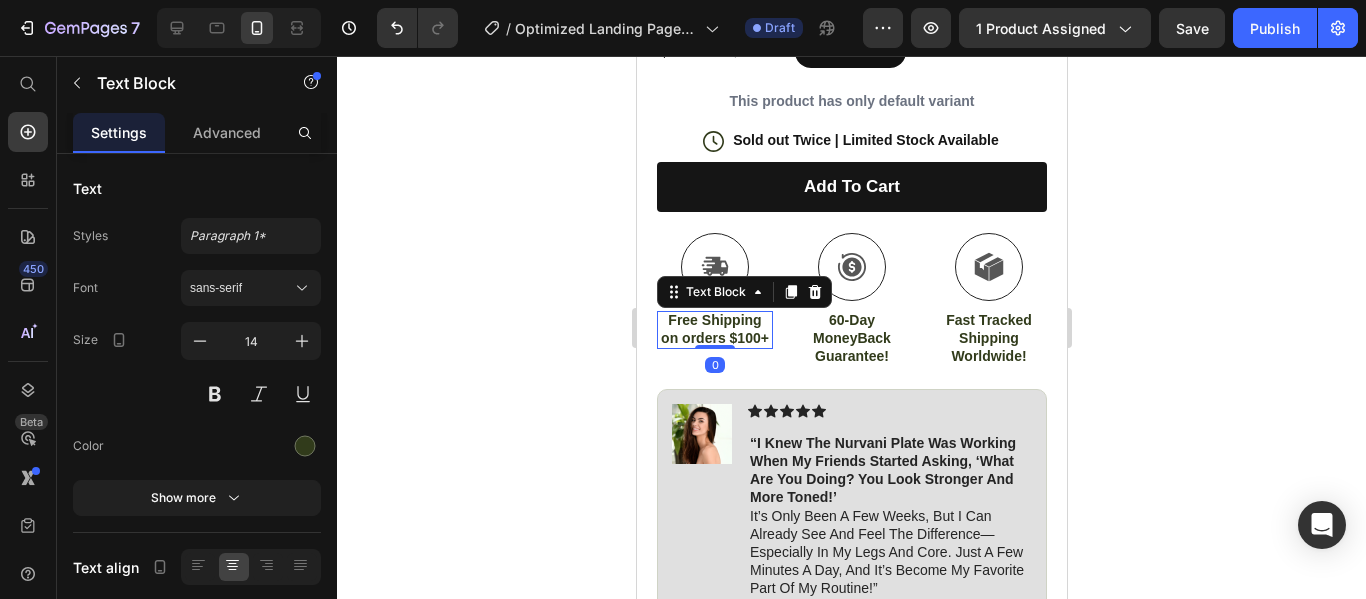 click on "Free Shipping on orders $100+" at bounding box center (714, 329) 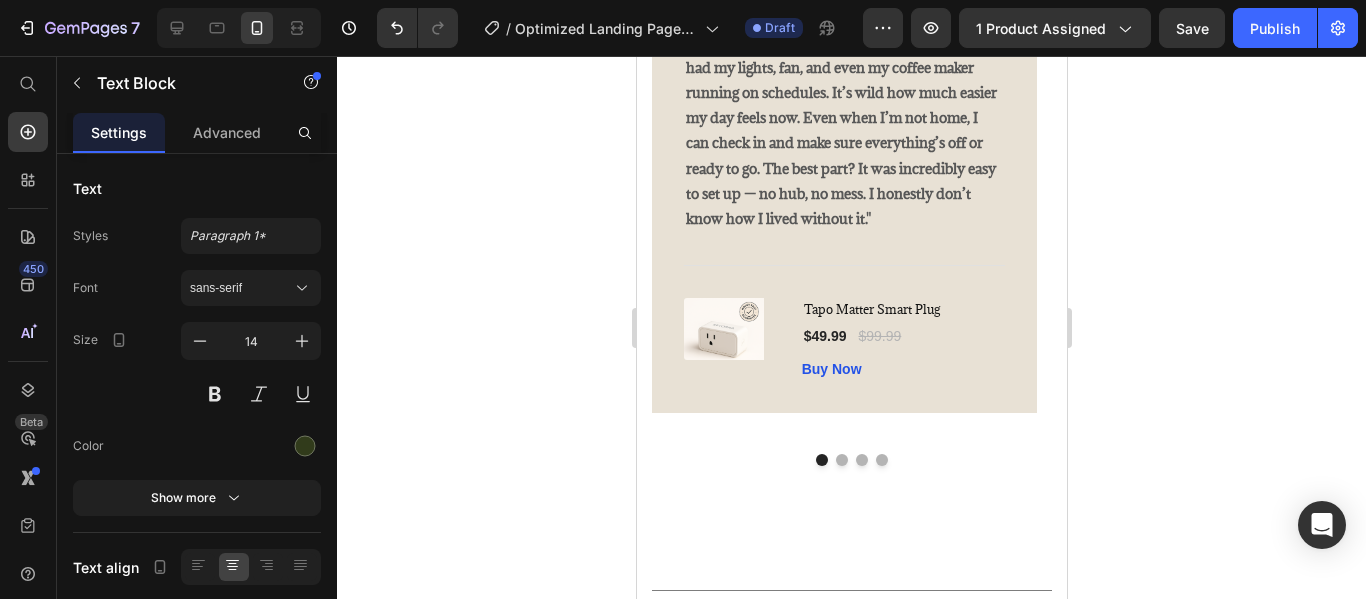 scroll, scrollTop: 4151, scrollLeft: 0, axis: vertical 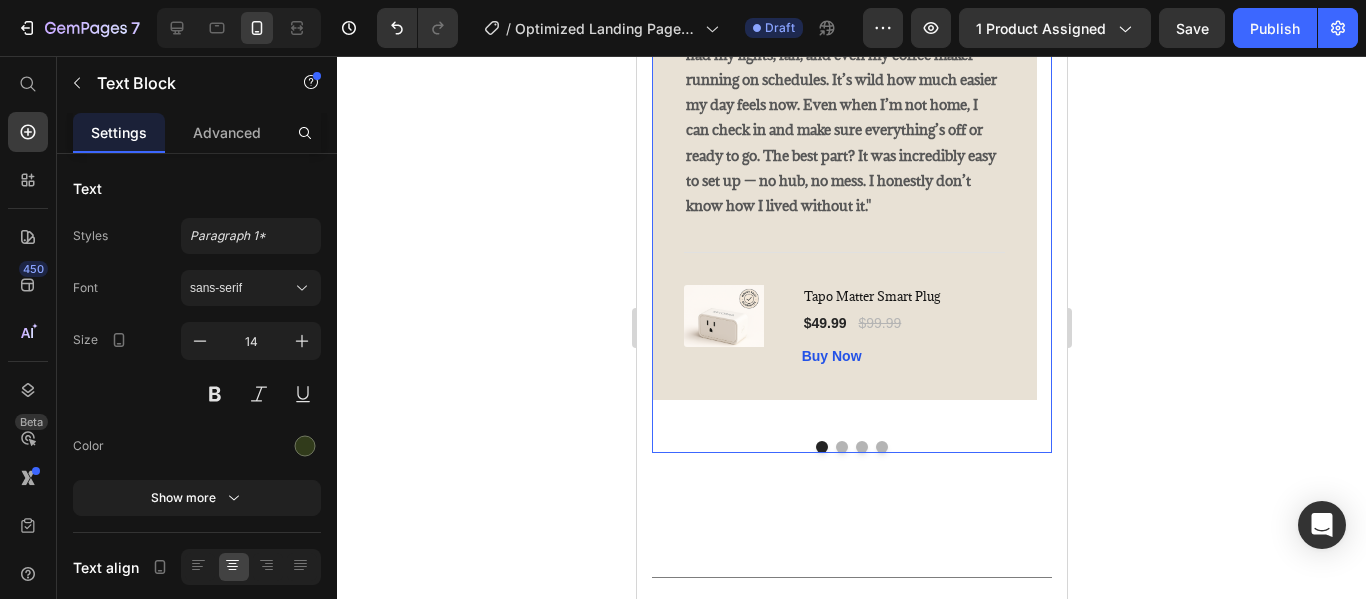 click at bounding box center [881, 447] 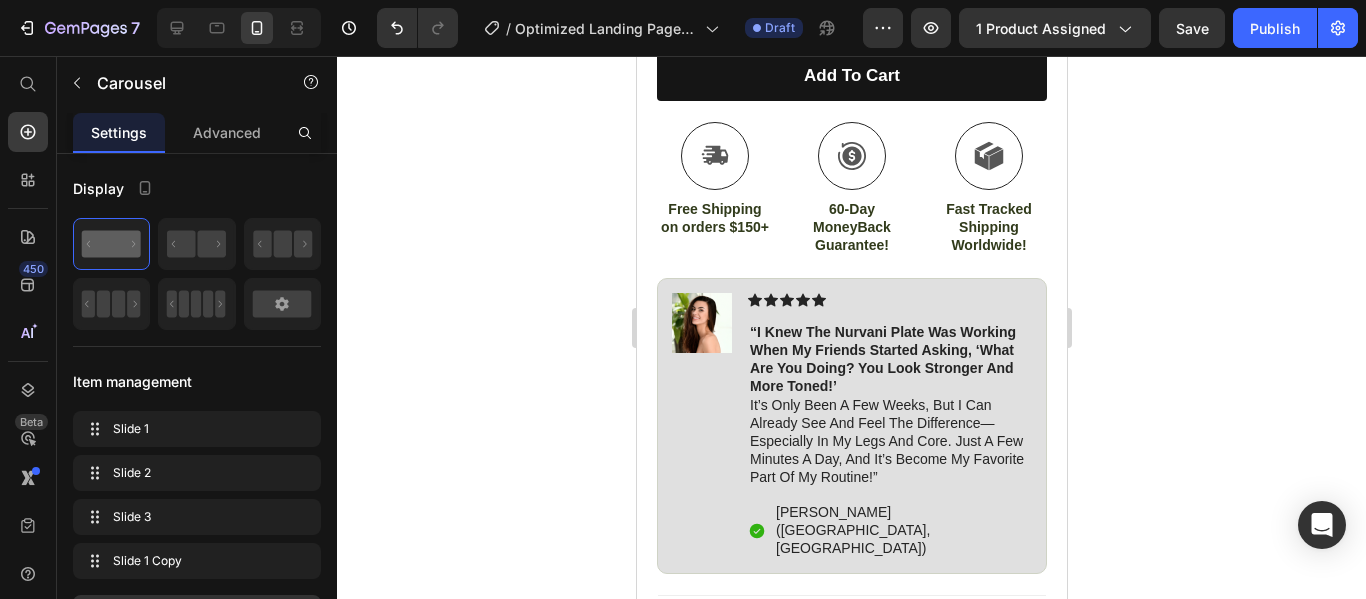scroll, scrollTop: 951, scrollLeft: 0, axis: vertical 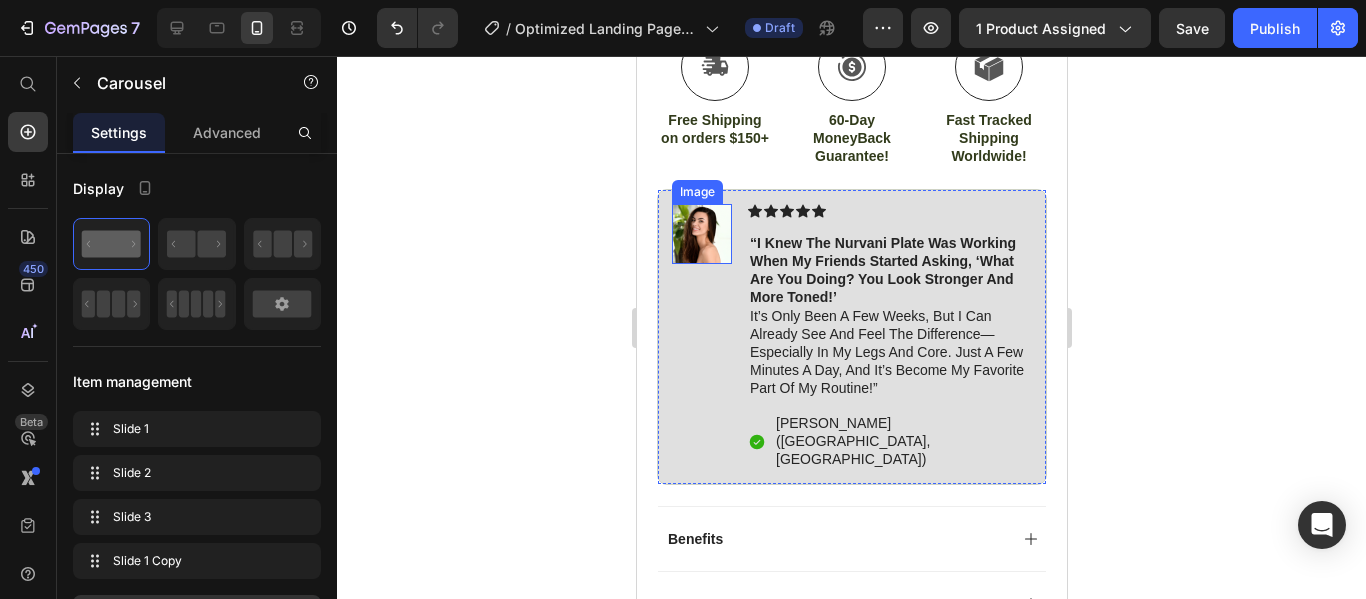 click at bounding box center (701, 234) 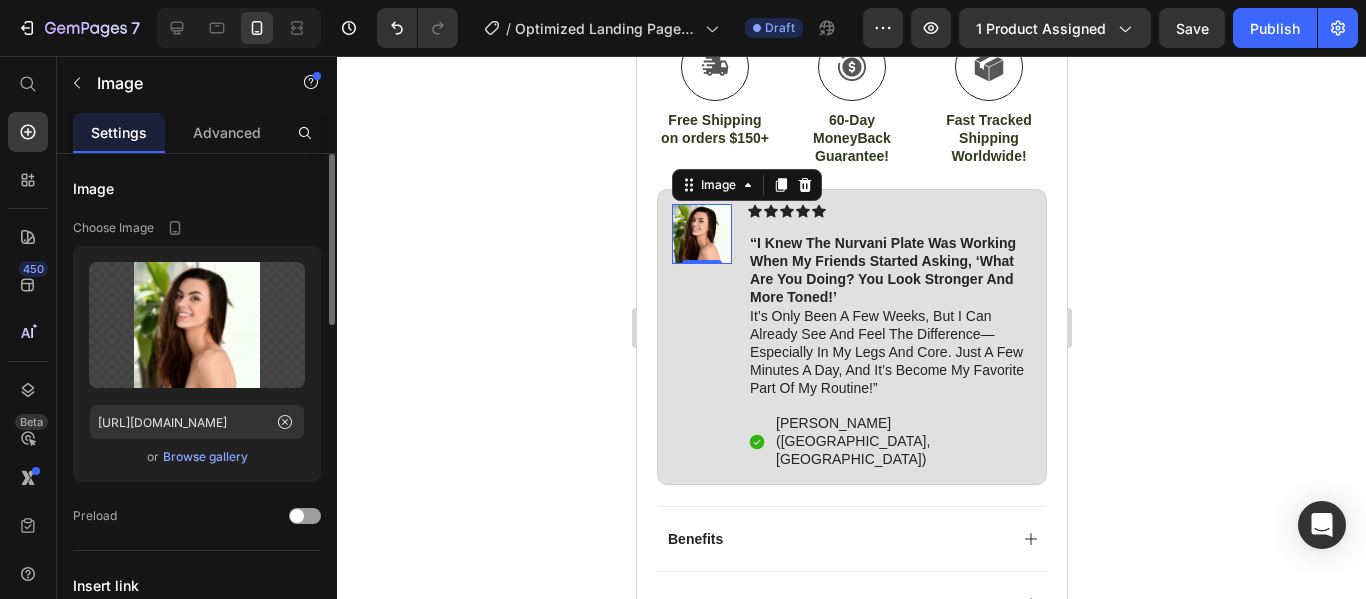 click on "Browse gallery" at bounding box center (205, 457) 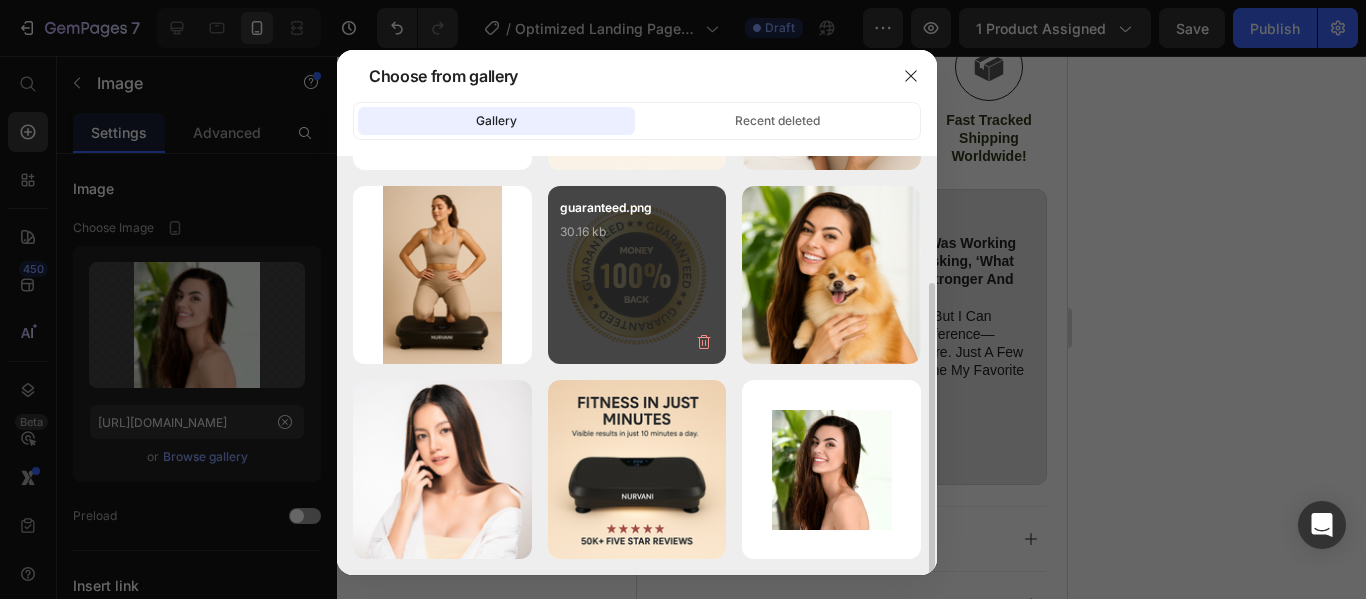 scroll, scrollTop: 0, scrollLeft: 0, axis: both 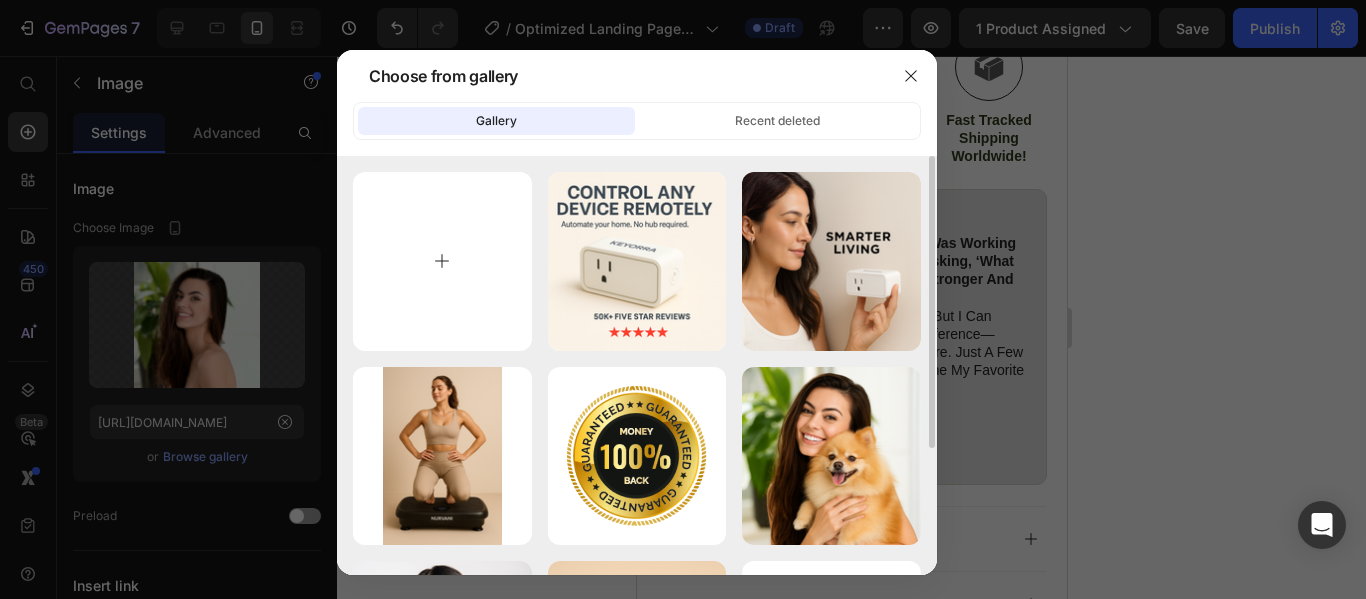 click at bounding box center (442, 261) 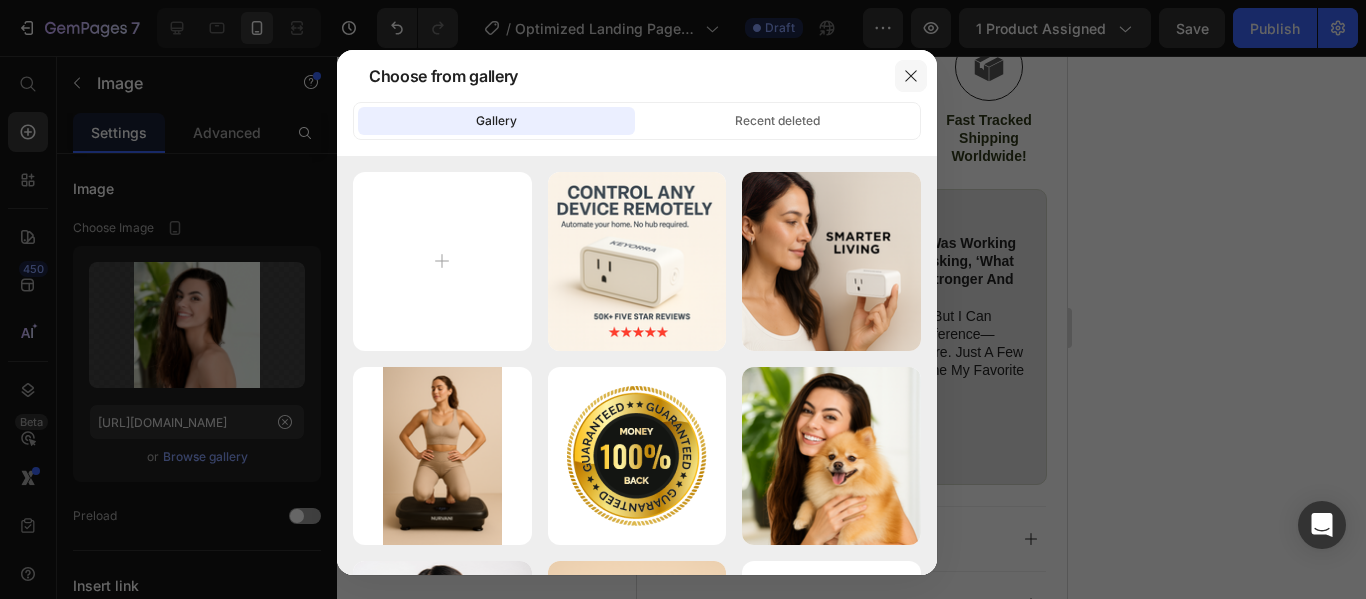 click 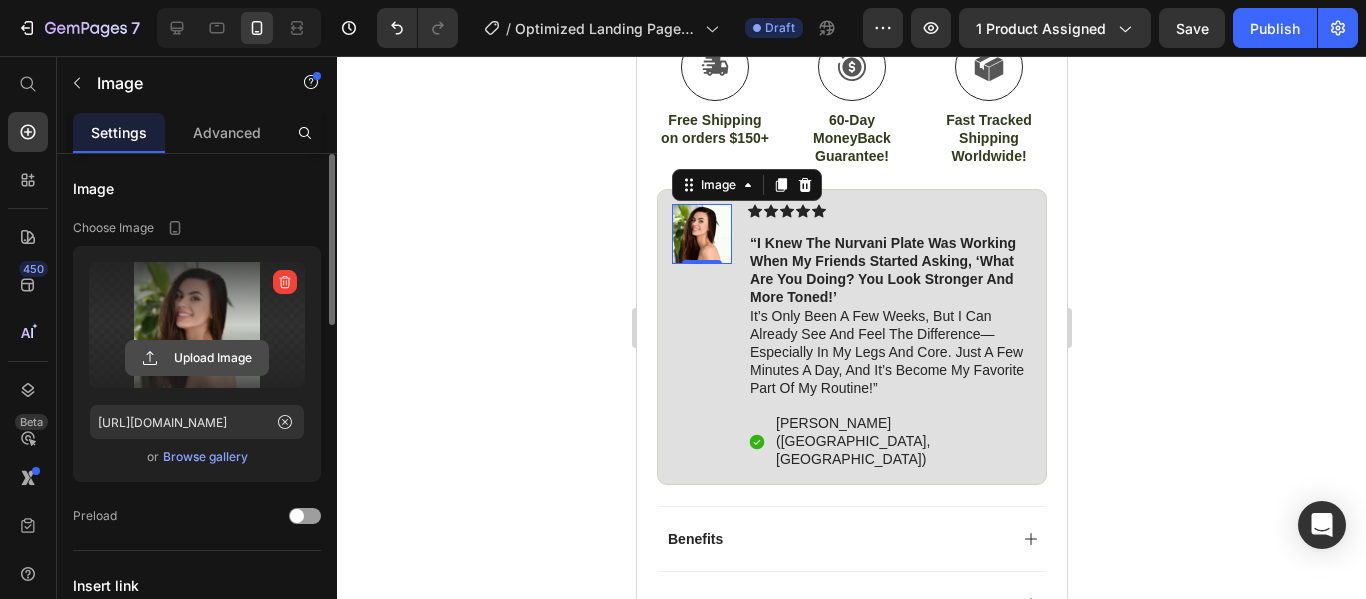 click 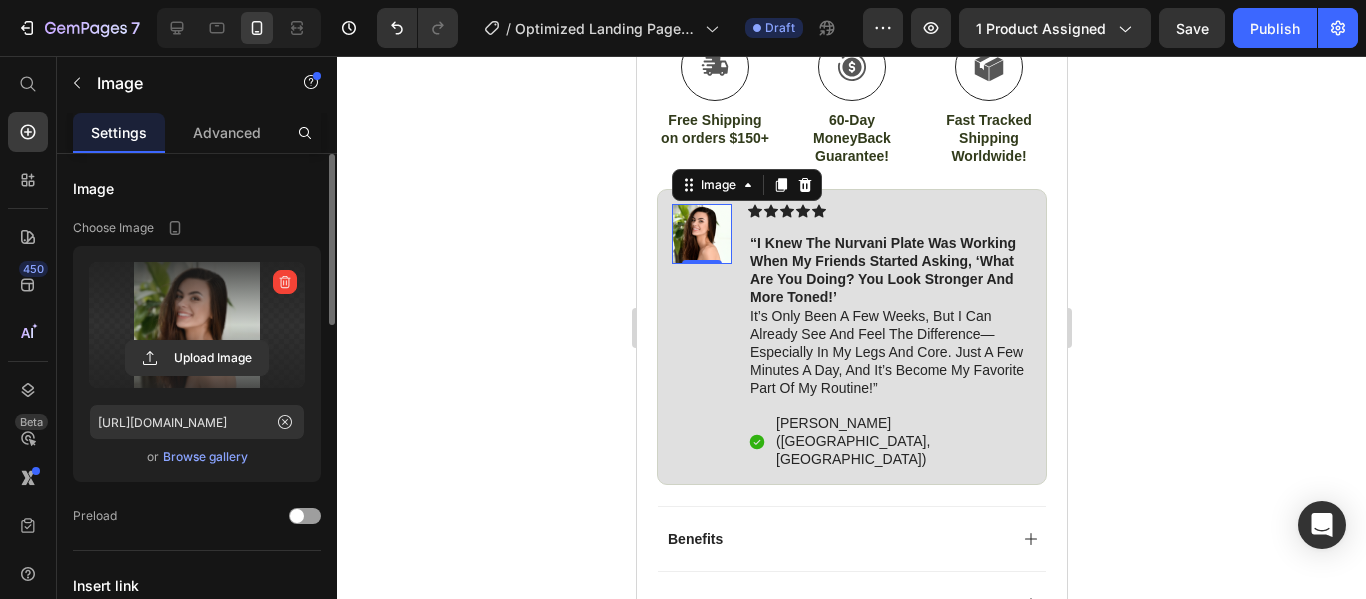 click at bounding box center [197, 325] 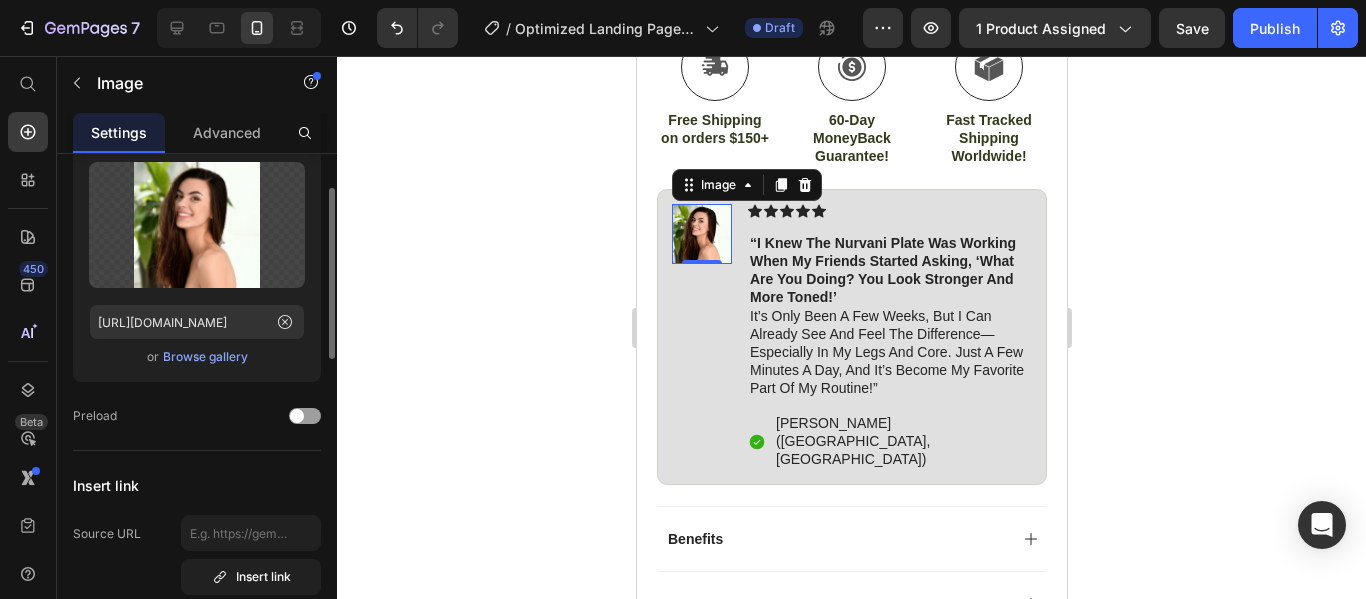 scroll, scrollTop: 0, scrollLeft: 0, axis: both 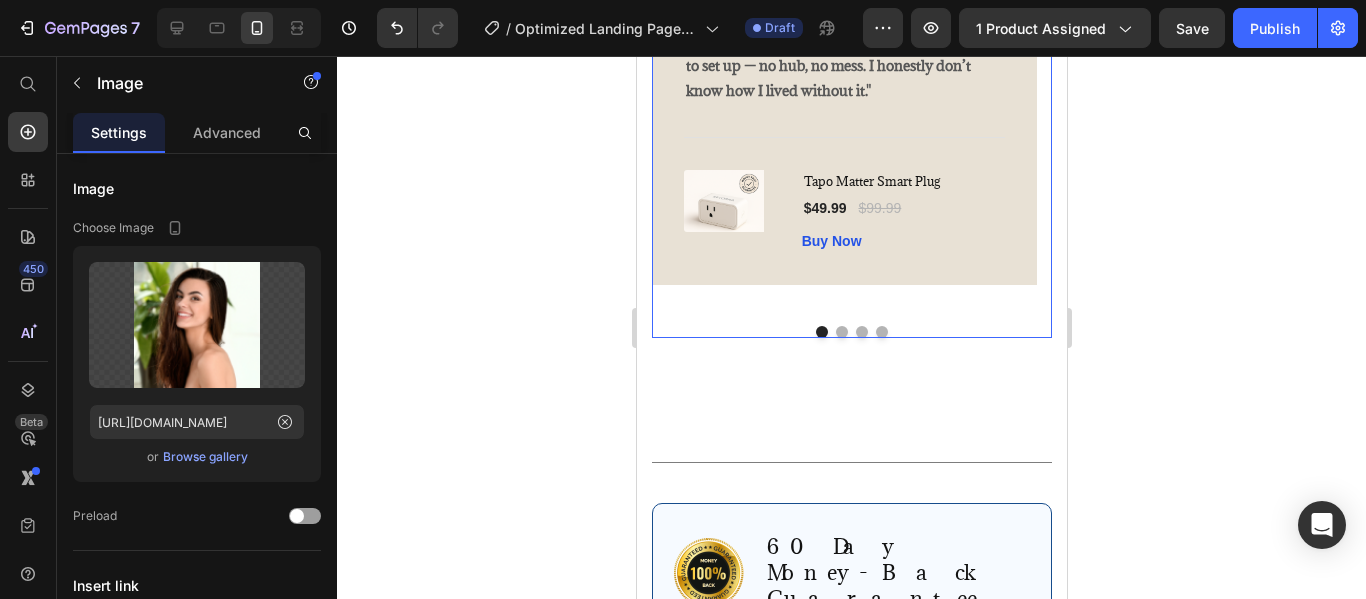click at bounding box center [841, 332] 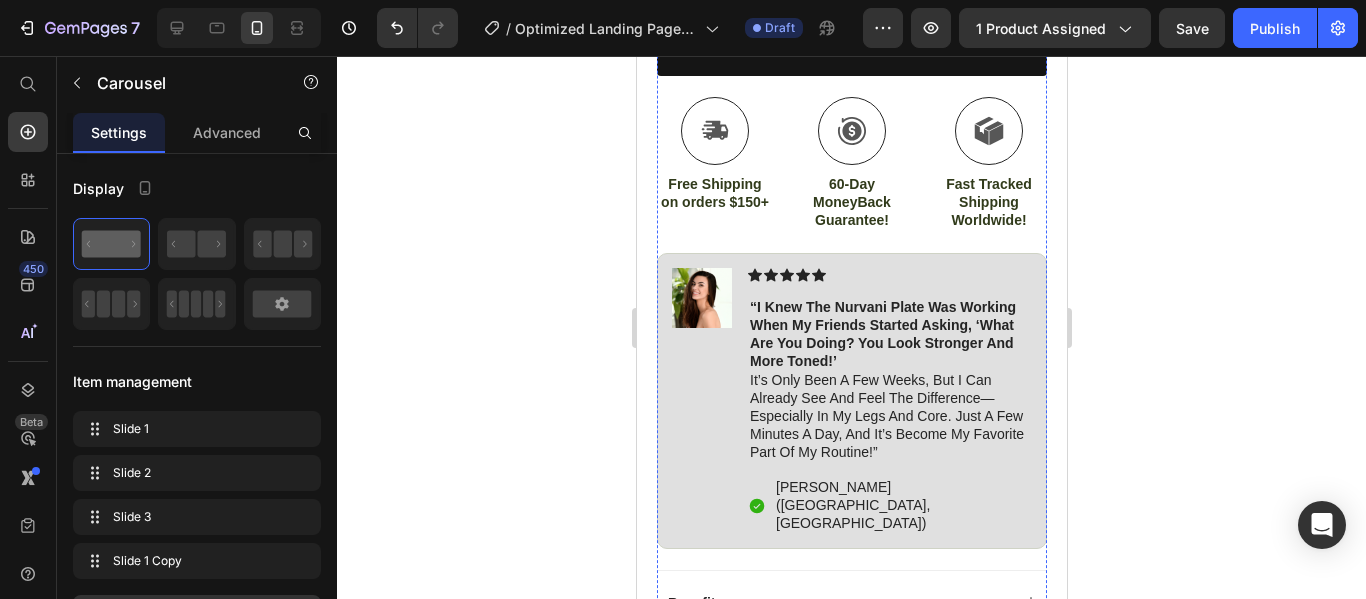 scroll, scrollTop: 900, scrollLeft: 0, axis: vertical 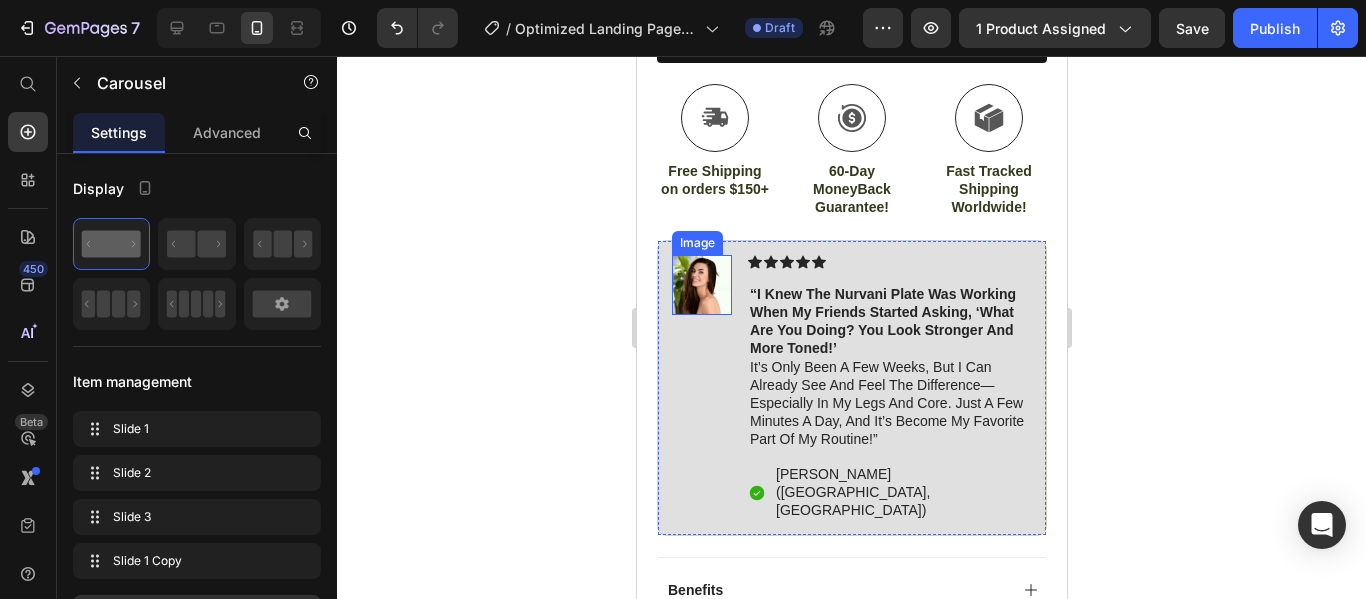 click at bounding box center (701, 285) 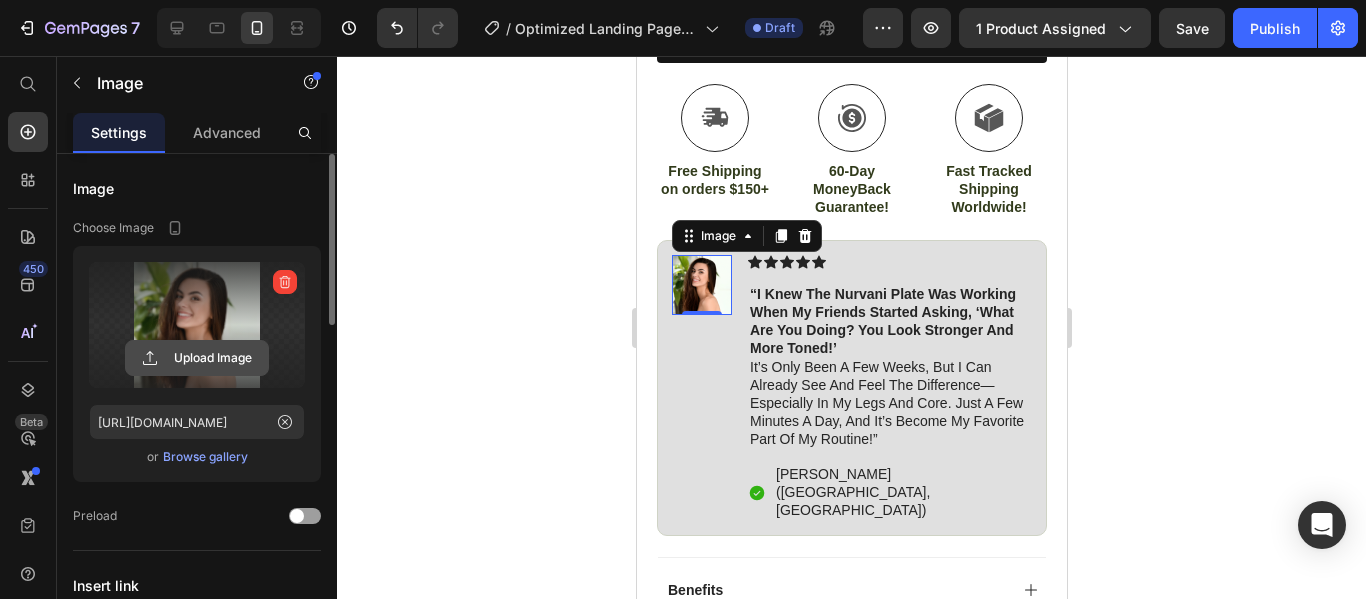 click 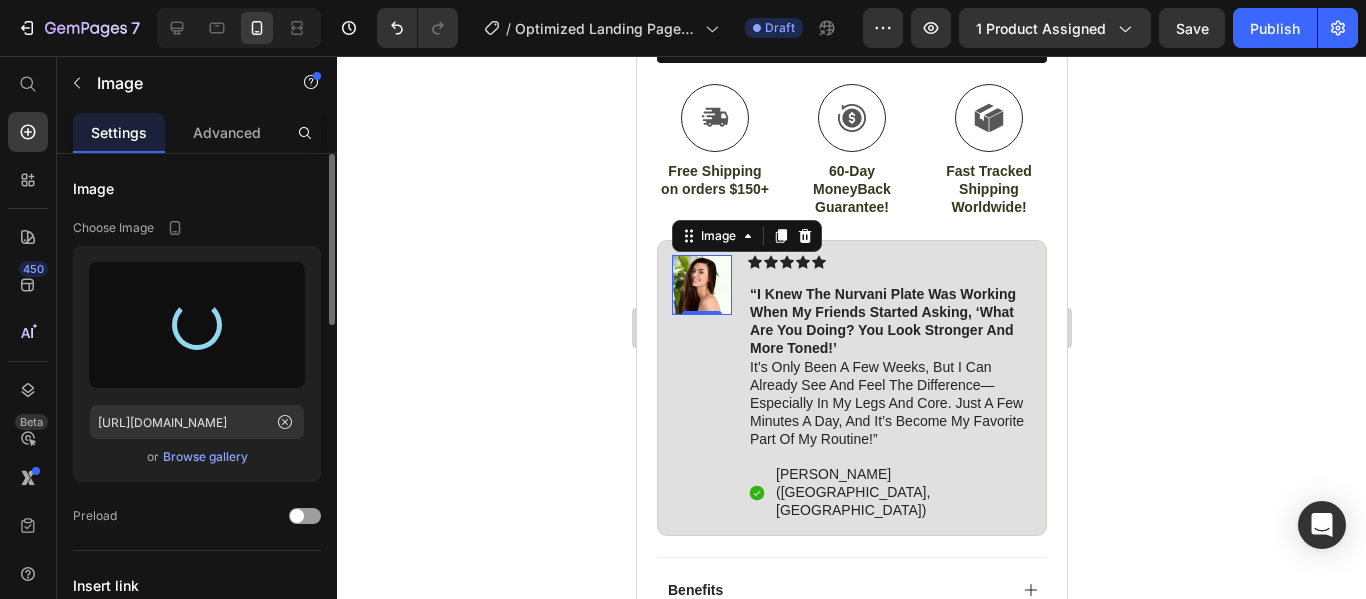 type on "[URL][DOMAIN_NAME]" 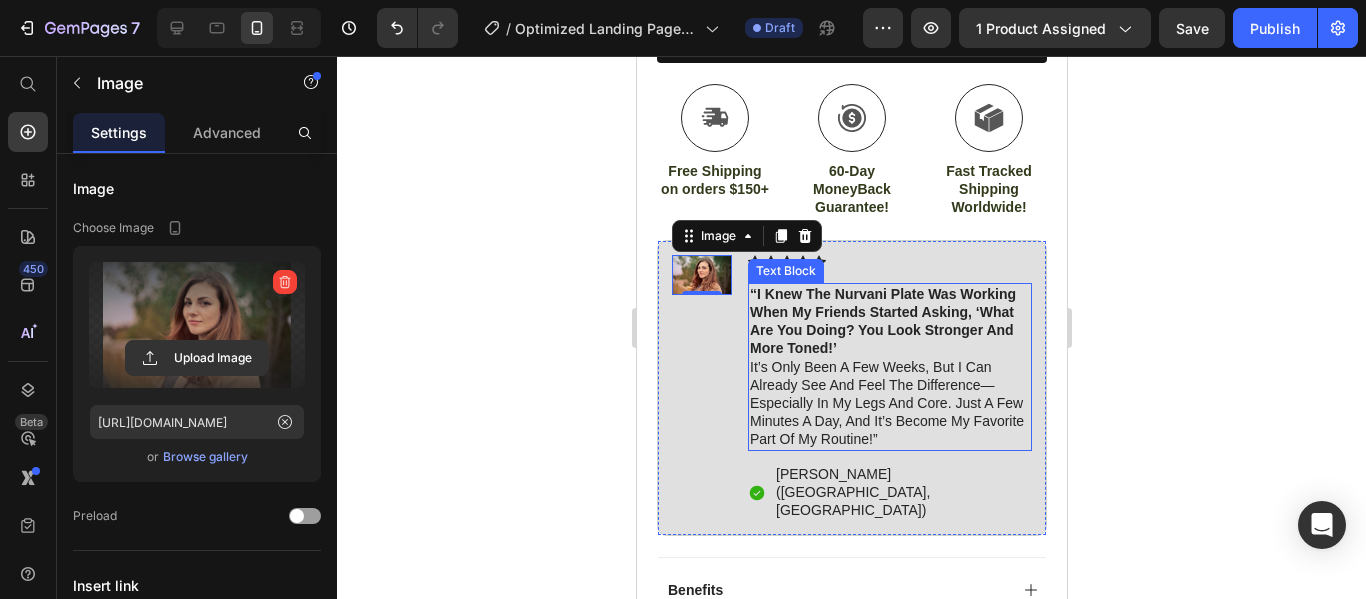 click on "“I knew the Nurvani Plate was working when my friends started asking, ‘What are you doing? You look stronger and more toned!’" at bounding box center [882, 321] 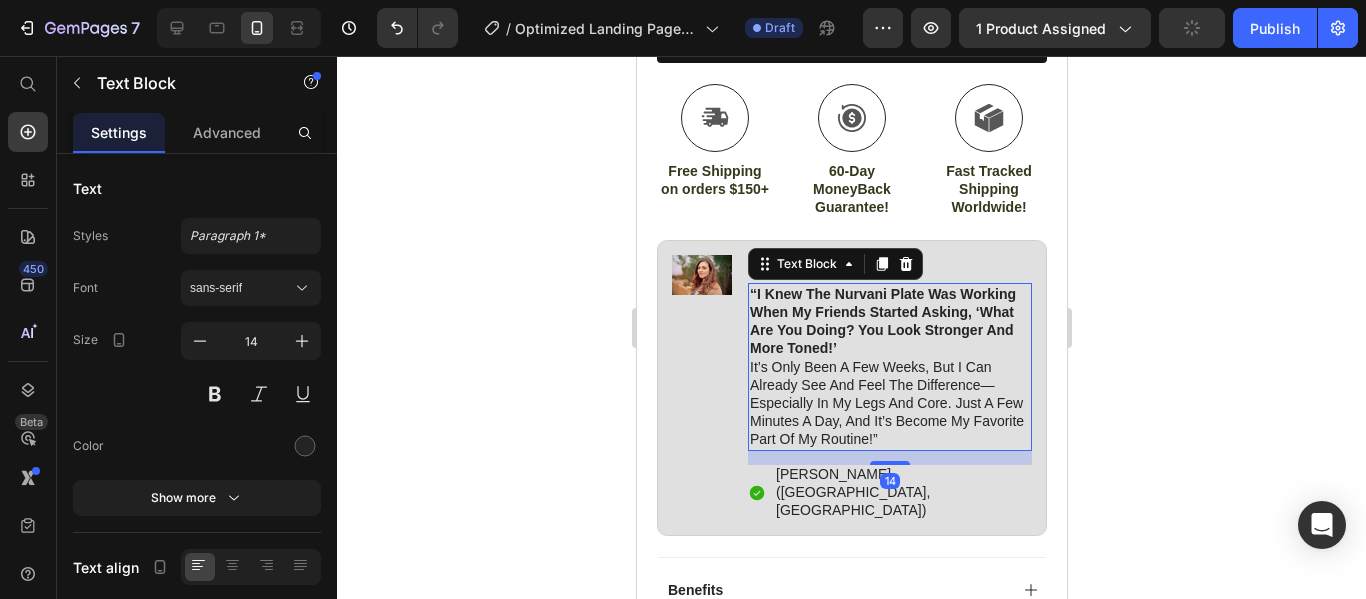 click on "“I knew the Nurvani Plate was working when my friends started asking, ‘What are you doing? You look stronger and more toned!’" at bounding box center (882, 321) 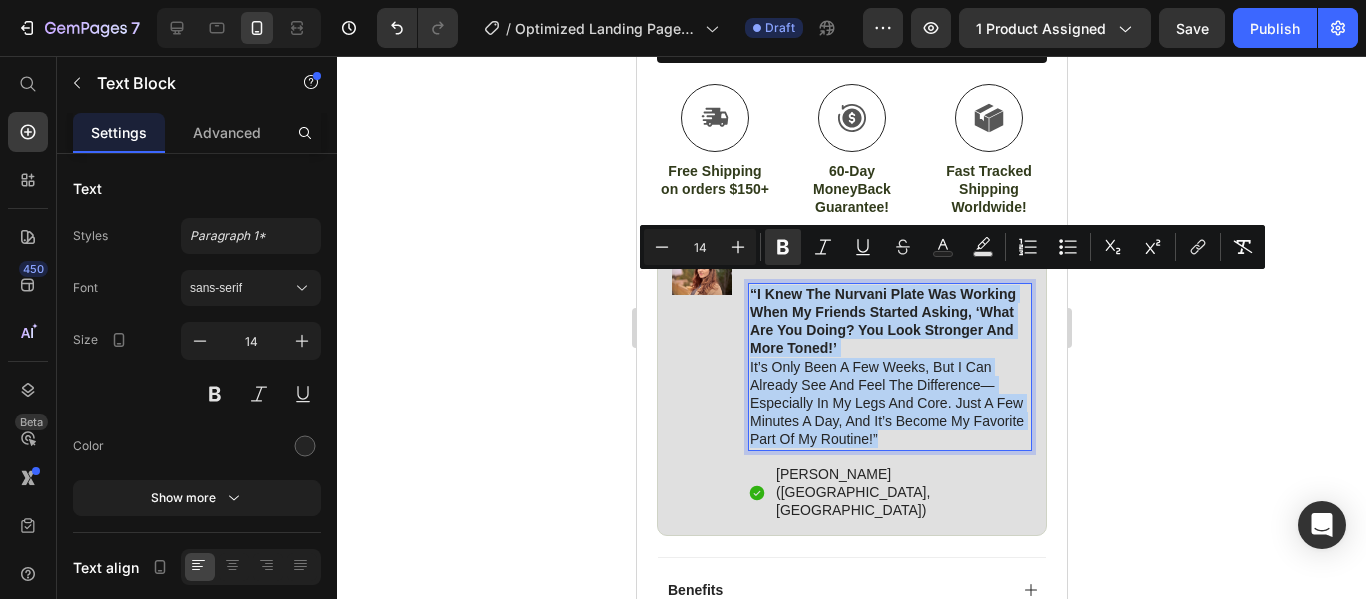 drag, startPoint x: 749, startPoint y: 284, endPoint x: 949, endPoint y: 424, distance: 244.13112 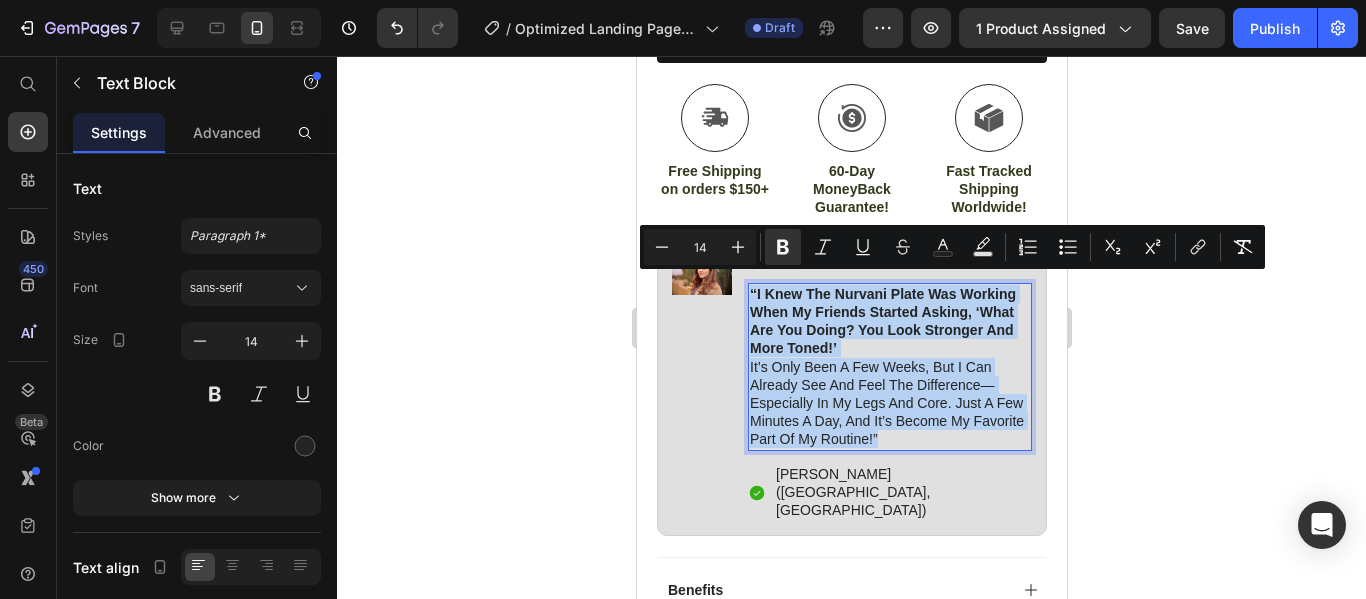 copy on "“I knew the Nurvani Plate was working when my friends started asking, ‘What are you doing? You look stronger and more toned!’ It’s only been a few weeks, but I can already see and feel the difference—especially in my legs and core. Just a few minutes a day, and it’s become my favorite part of my routine!”" 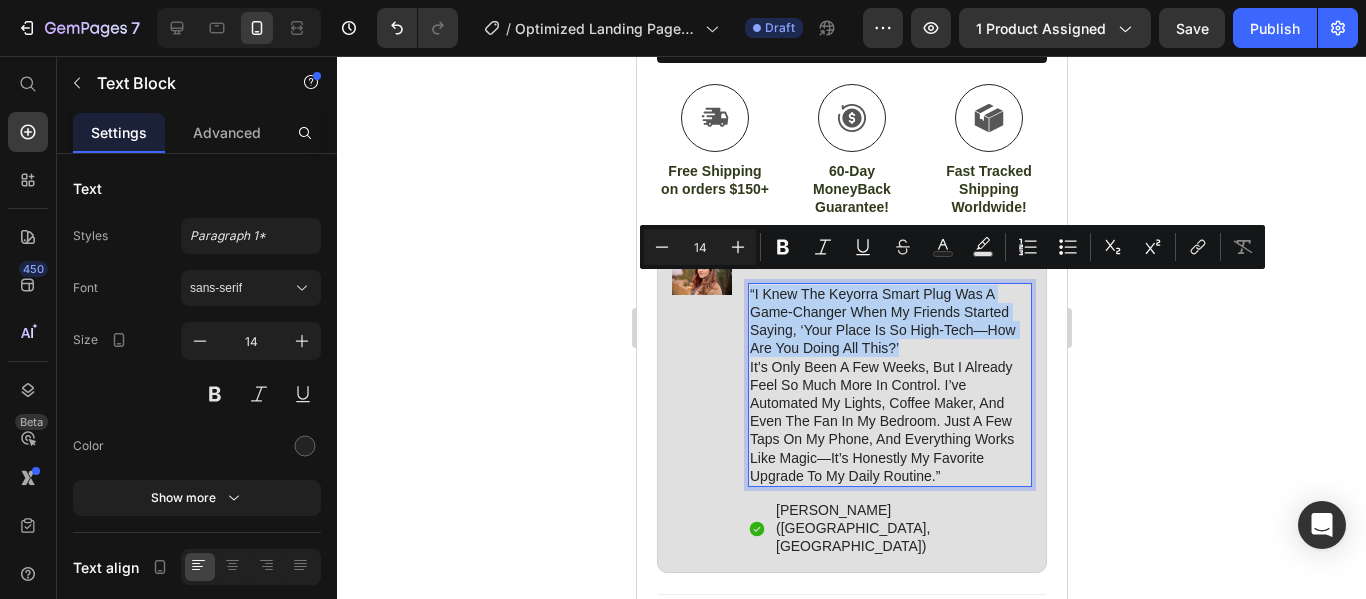 drag, startPoint x: 936, startPoint y: 338, endPoint x: 749, endPoint y: 288, distance: 193.5691 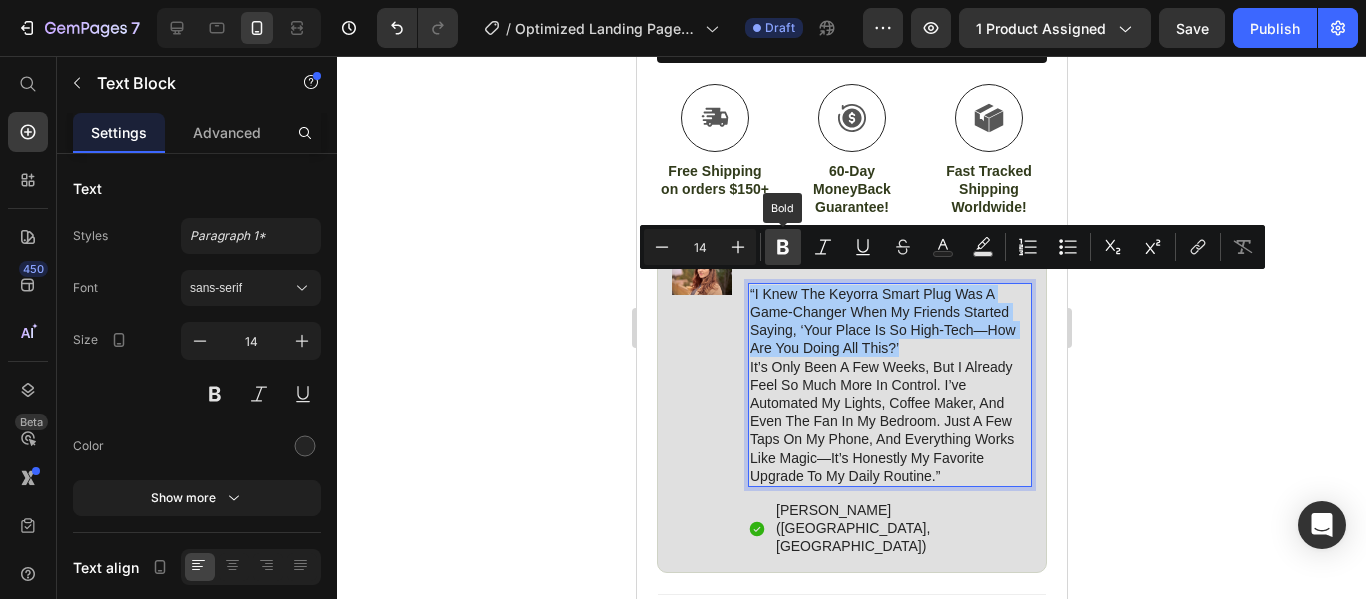 click on "Bold" at bounding box center [783, 247] 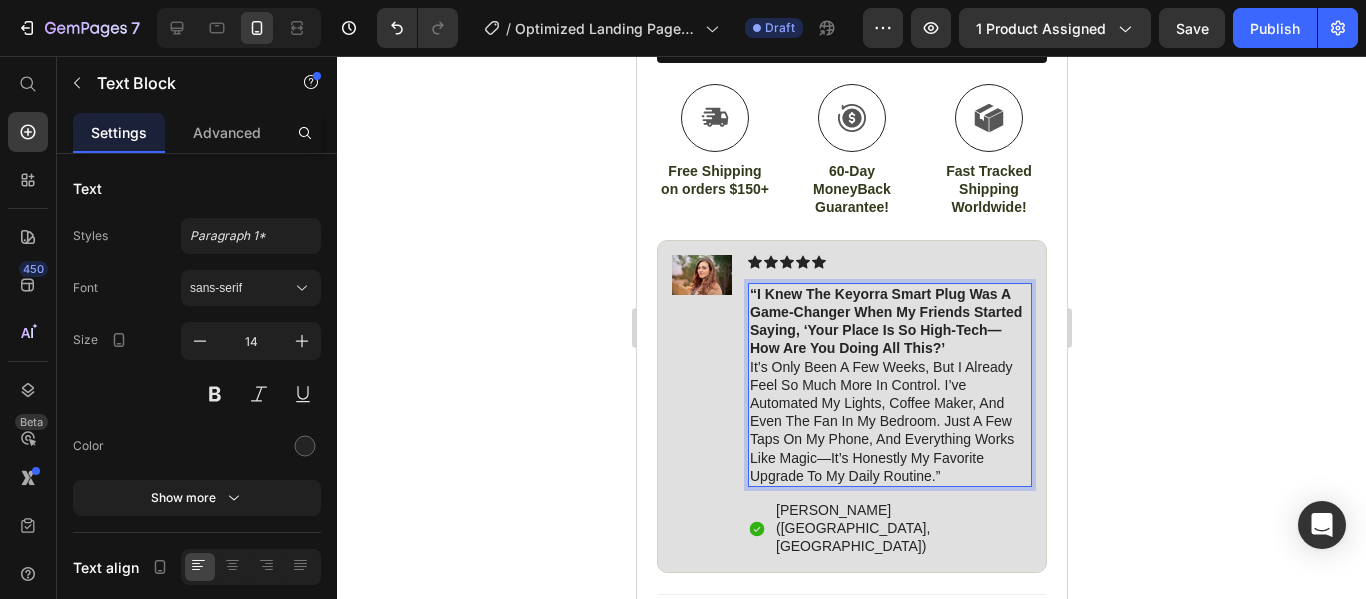 click on "“I knew the Keyorra Smart Plug was a game-changer when my friends started saying, ‘Your place is so high-tech—how are you doing all this?’ It’s only been a few weeks, but I already feel so much more in control. I’ve automated my lights, coffee maker, and even the fan in my bedroom. Just a few taps on my phone, and everything works like magic—it’s honestly my favorite upgrade to my daily routine.”" at bounding box center [889, 385] 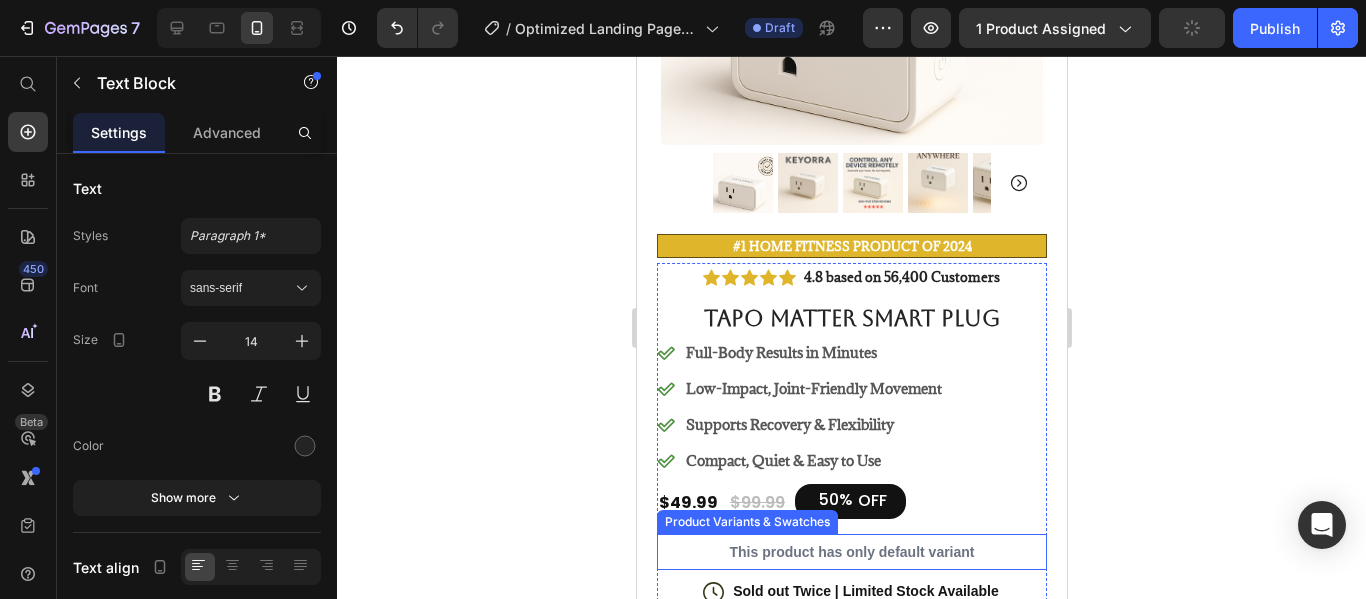 scroll, scrollTop: 400, scrollLeft: 0, axis: vertical 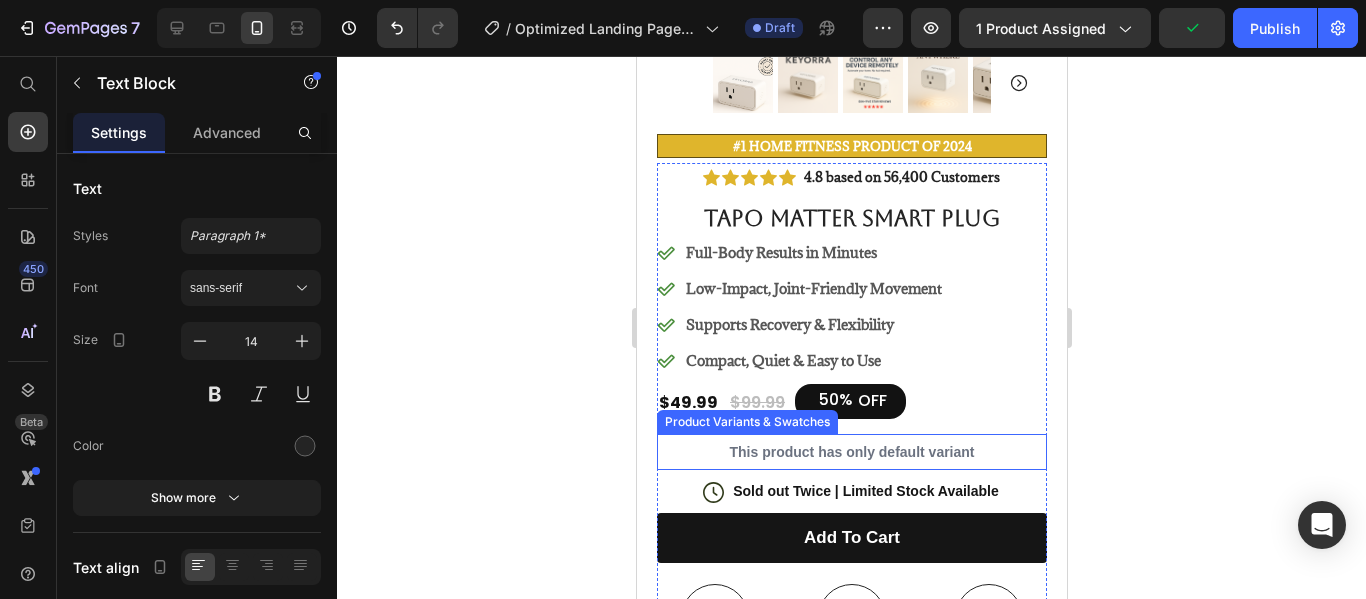 click on "This product has only default variant" at bounding box center [851, 452] 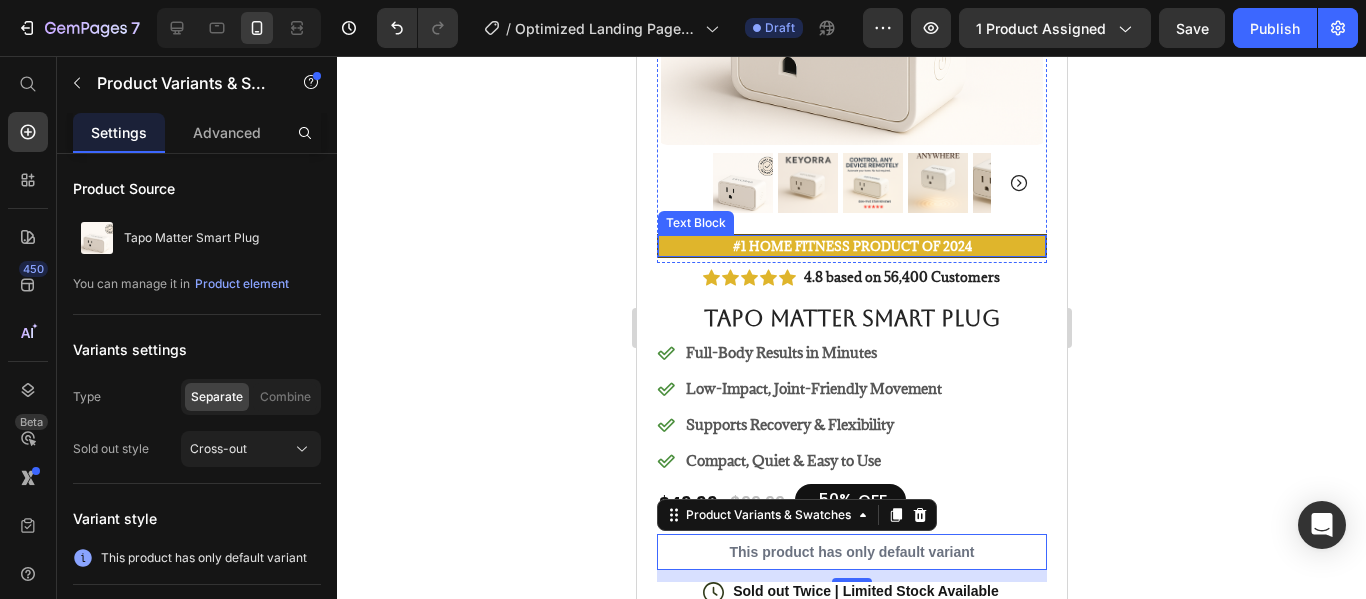 scroll, scrollTop: 200, scrollLeft: 0, axis: vertical 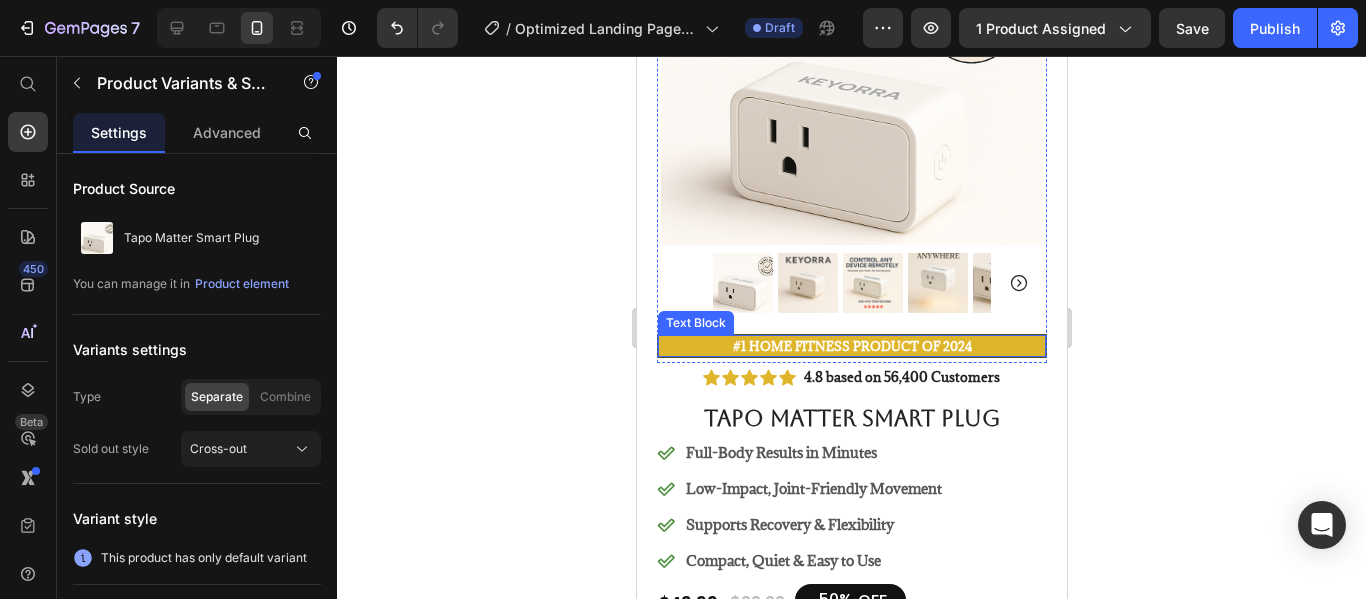 click on "#1 Home fitness Product of 2024" at bounding box center (851, 346) 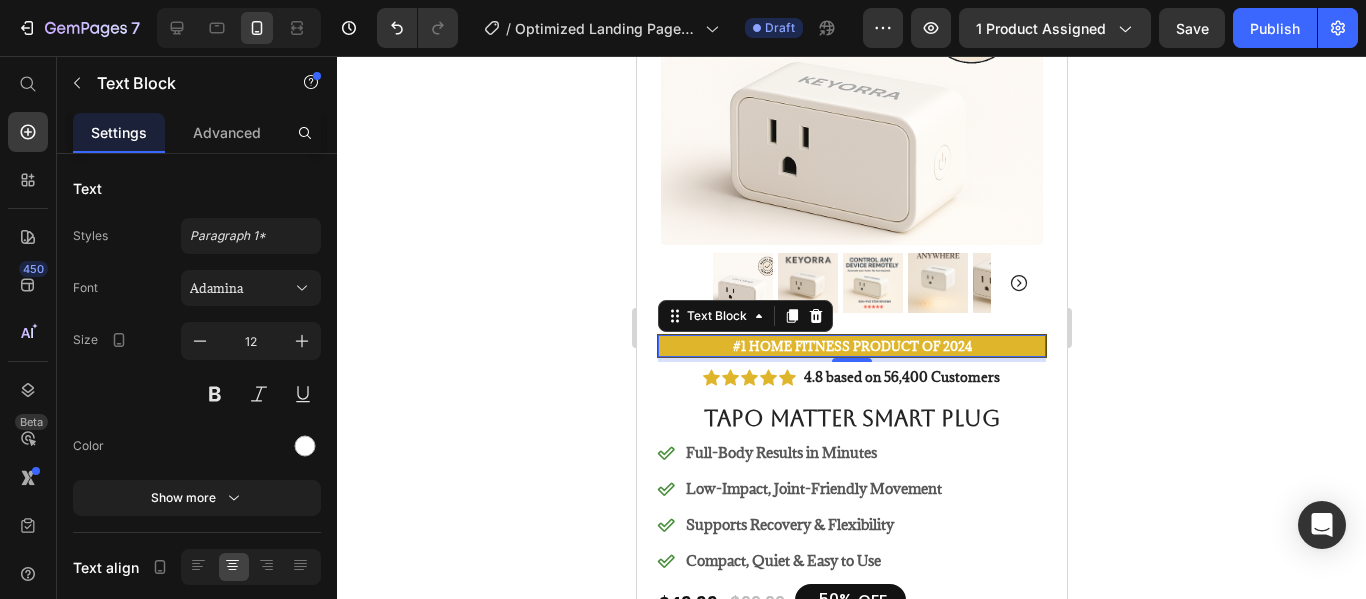 click on "#1 Home fitness Product of 2024" at bounding box center [851, 346] 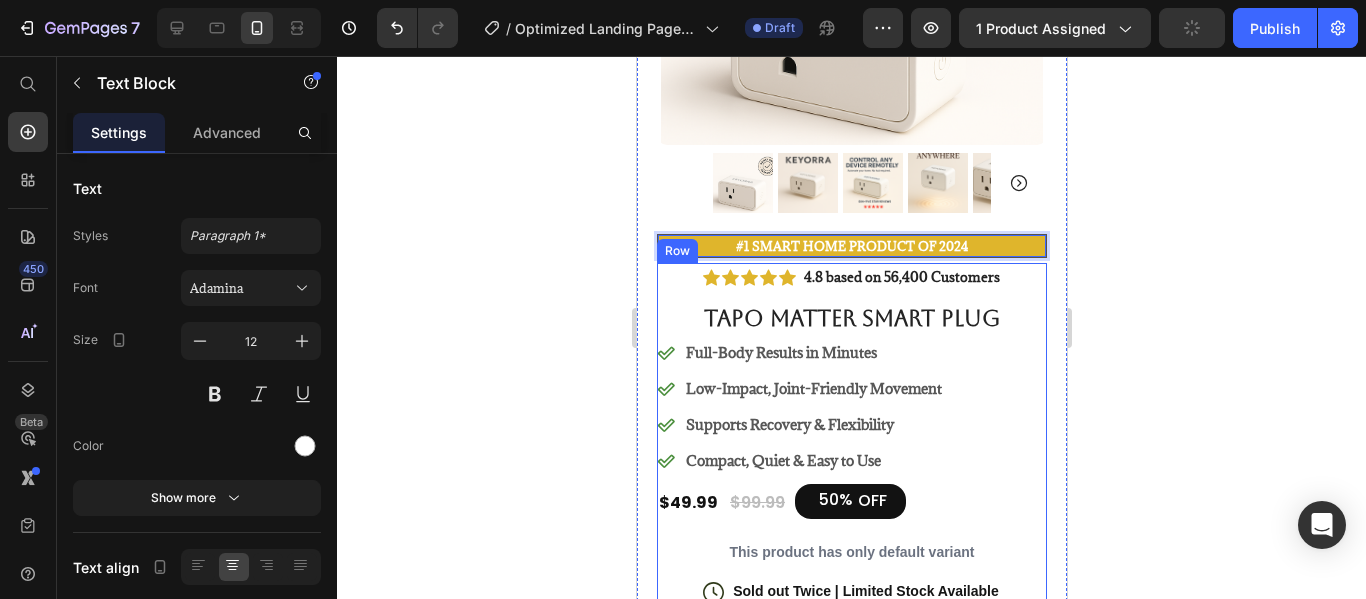 scroll, scrollTop: 400, scrollLeft: 0, axis: vertical 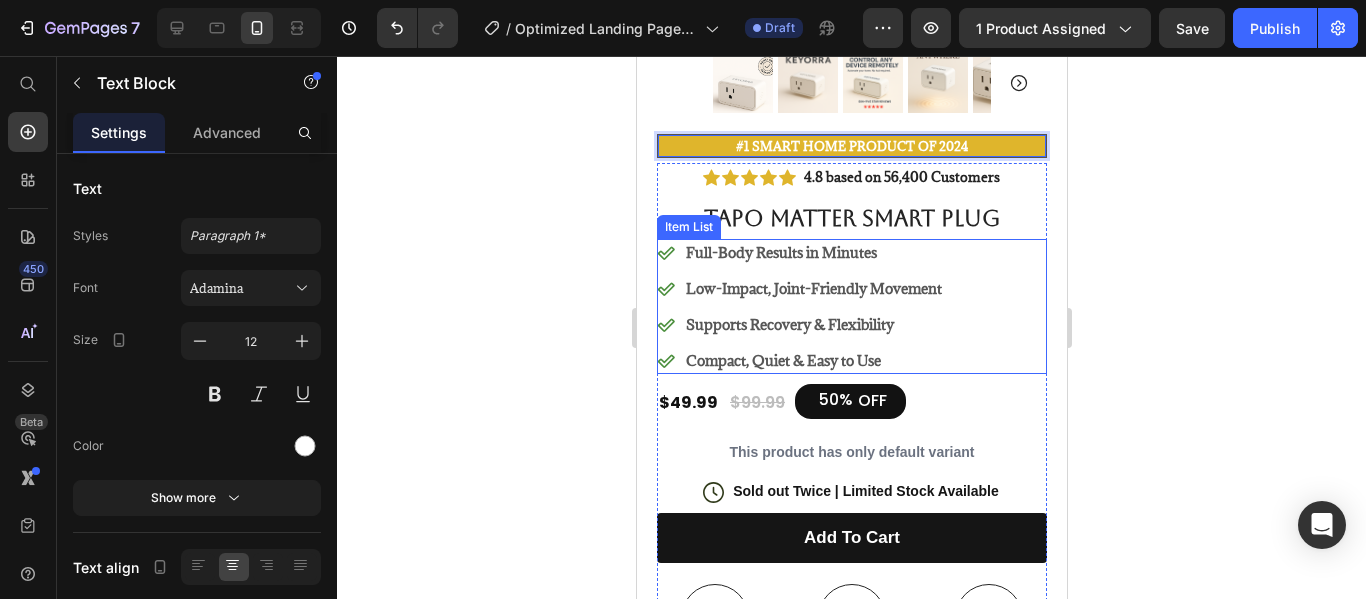 click on "Full-Body Results in Minutes
Low-Impact, Joint-Friendly Movement
Supports Recovery & Flexibility
Compact, Quiet & Easy to Use" at bounding box center (851, 306) 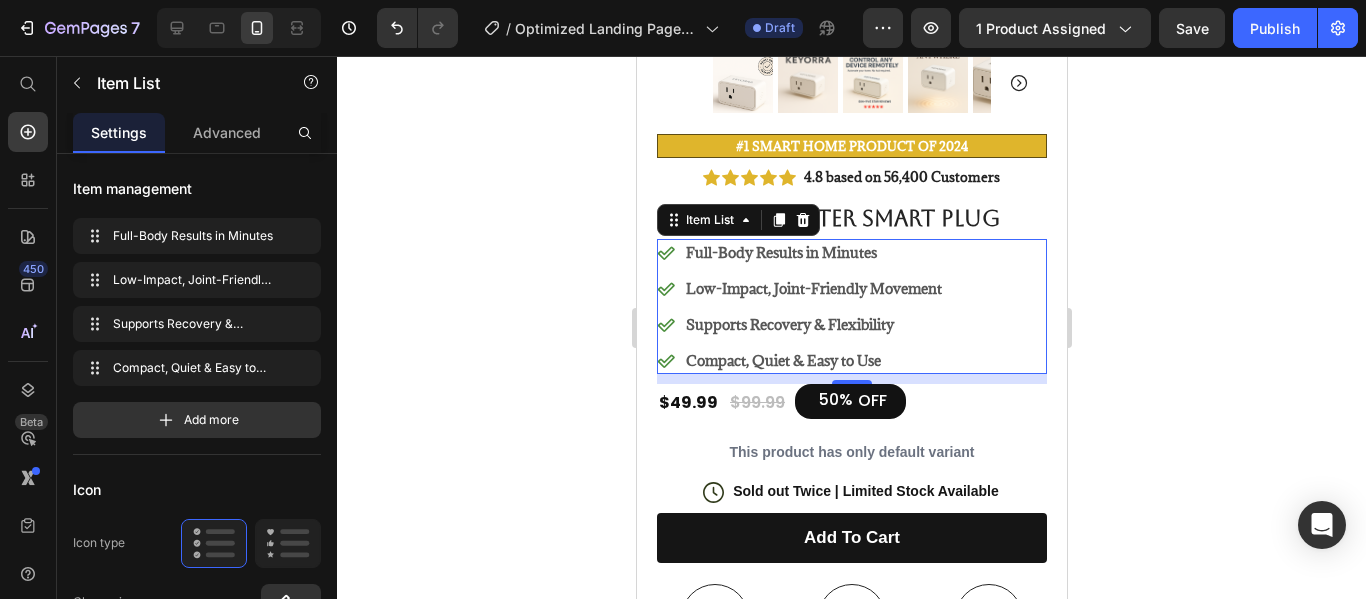 click on "Full-Body Results in Minutes
Low-Impact, Joint-Friendly Movement
Supports Recovery & Flexibility
Compact, Quiet & Easy to Use" at bounding box center [851, 306] 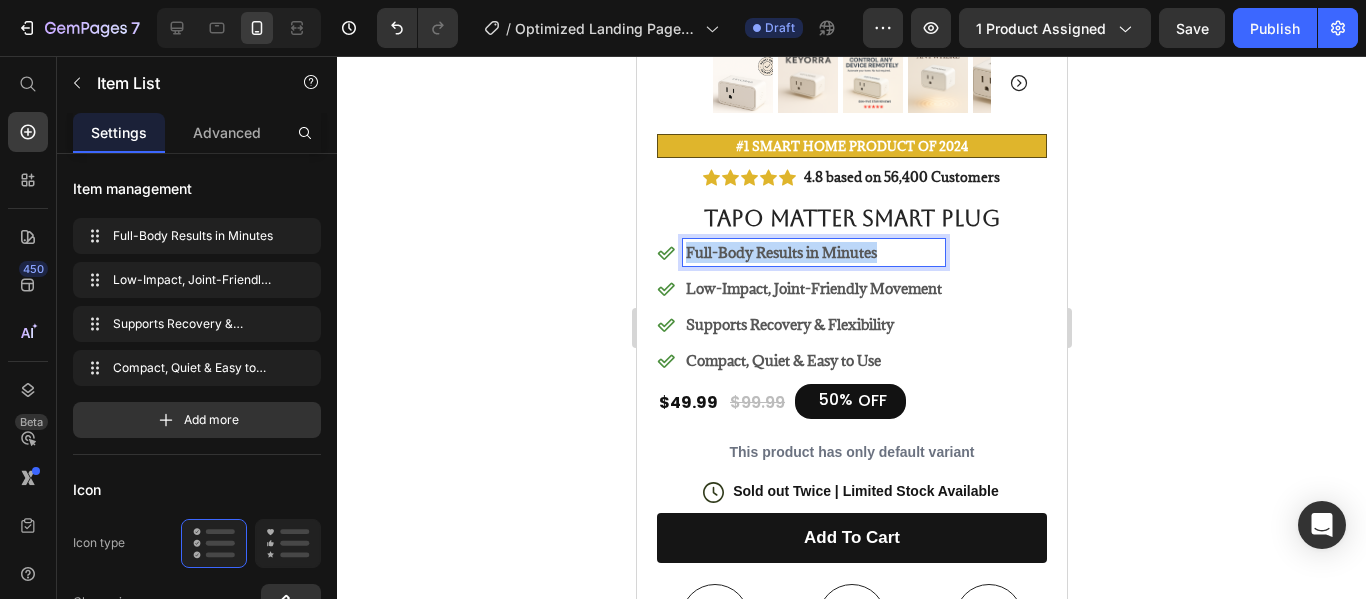 drag, startPoint x: 878, startPoint y: 247, endPoint x: 688, endPoint y: 254, distance: 190.1289 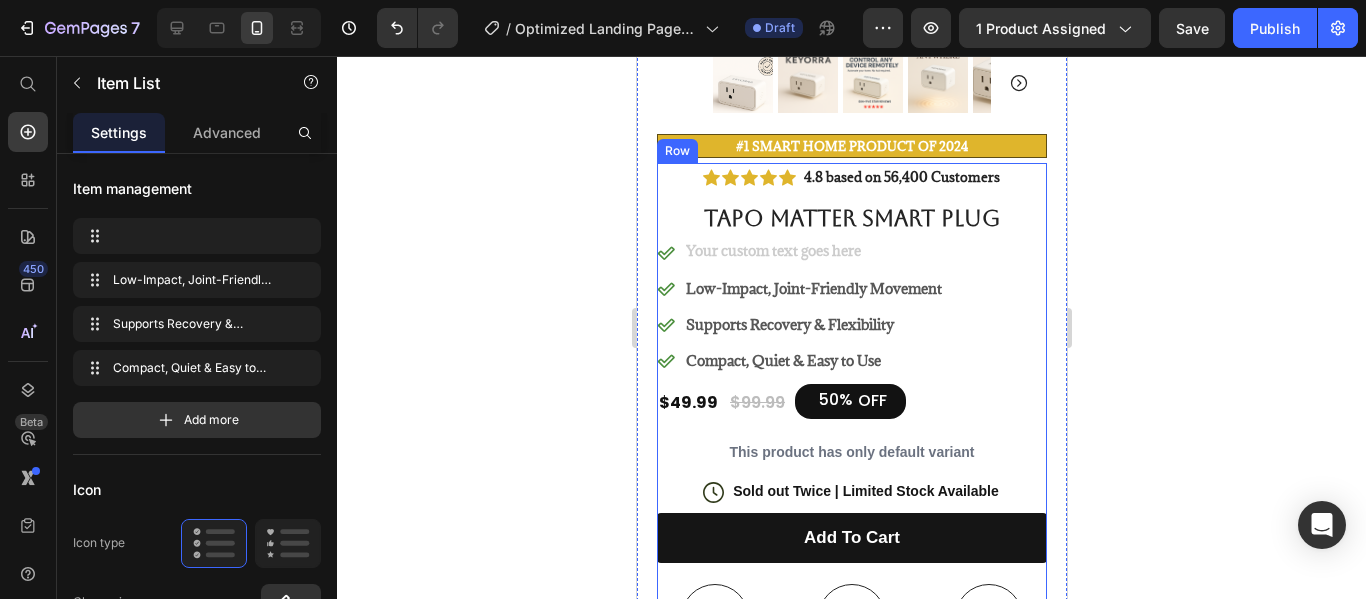 scroll, scrollTop: 394, scrollLeft: 0, axis: vertical 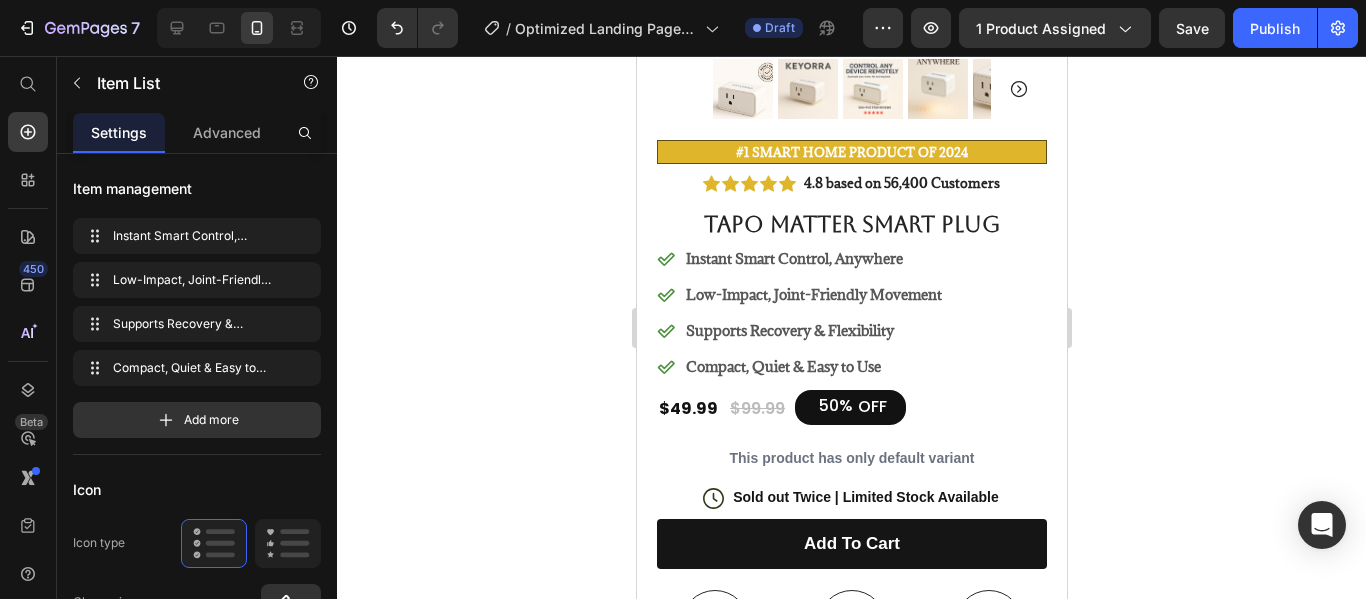 click on "Low-Impact, Joint-Friendly Movement" at bounding box center [813, 294] 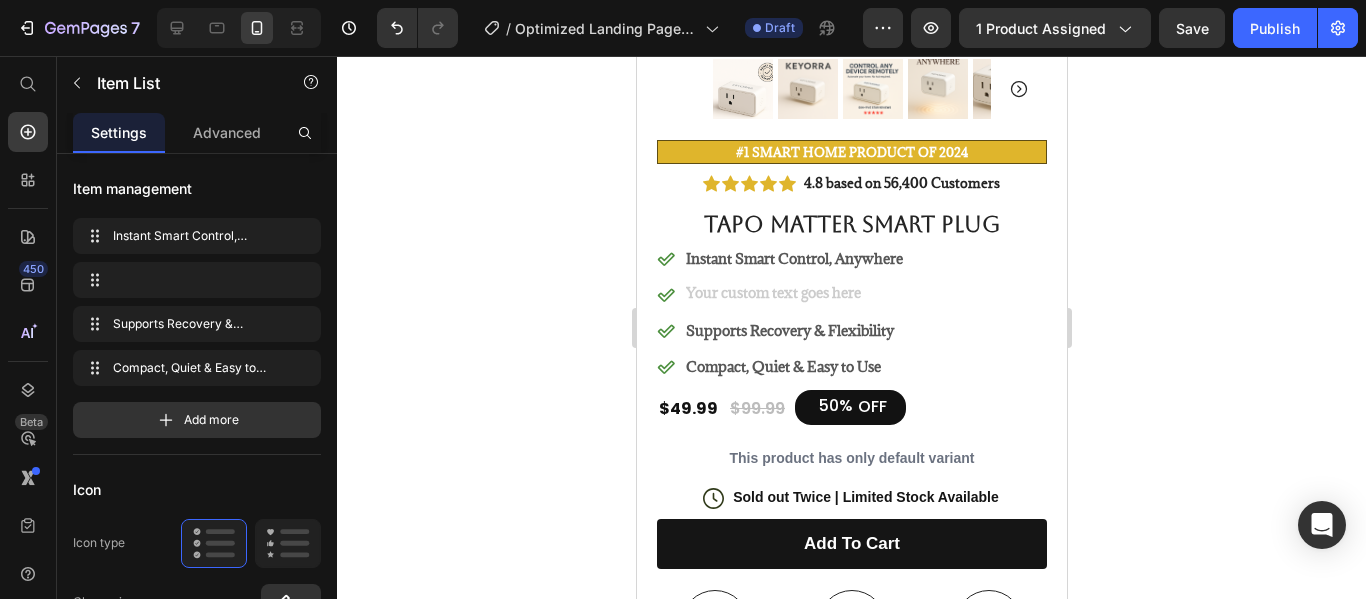 scroll, scrollTop: 388, scrollLeft: 0, axis: vertical 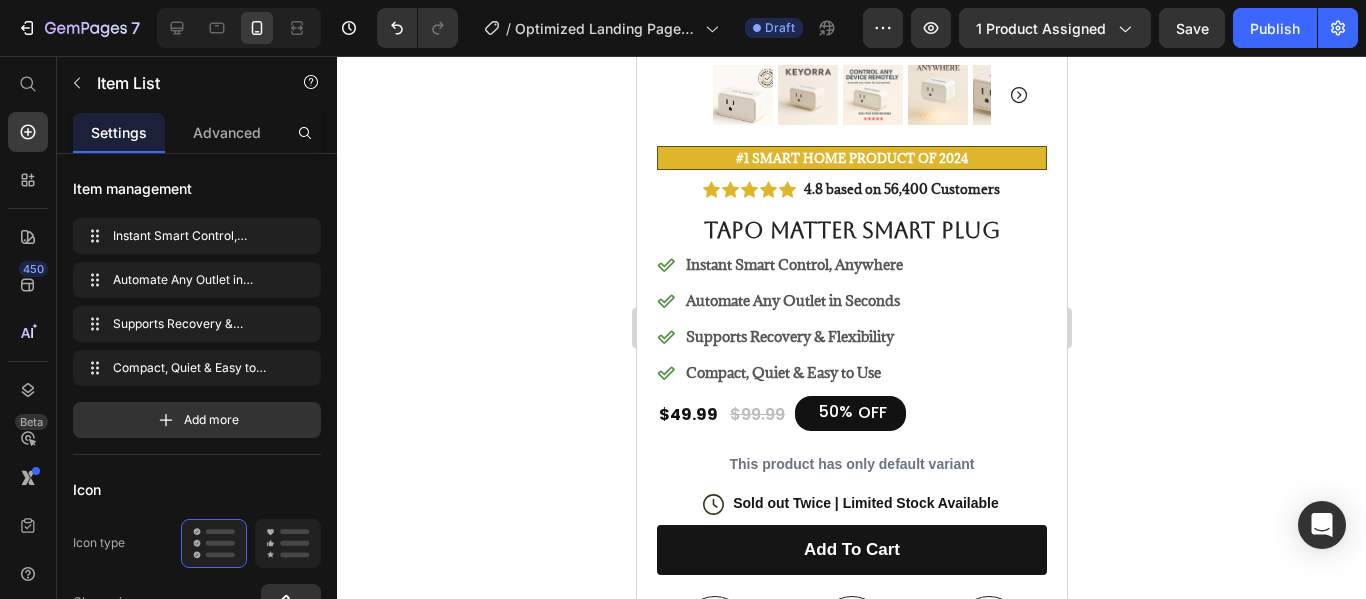 click on "Supports Recovery & Flexibility" at bounding box center [789, 336] 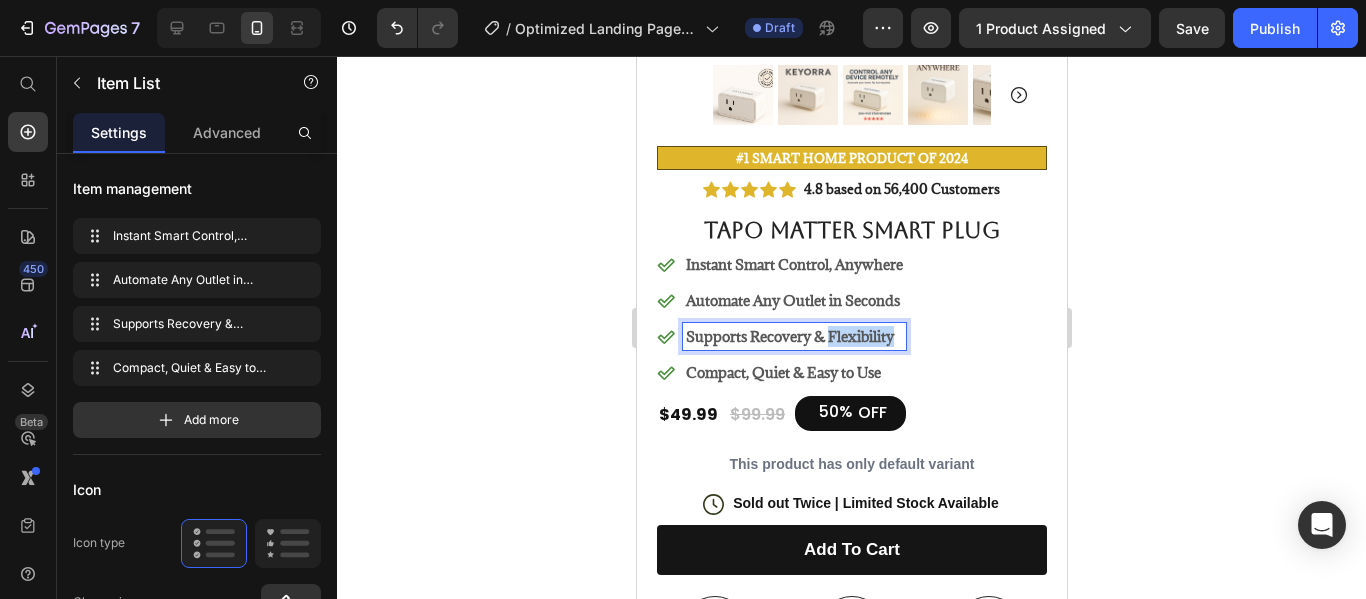 click on "Supports Recovery & Flexibility" at bounding box center [789, 336] 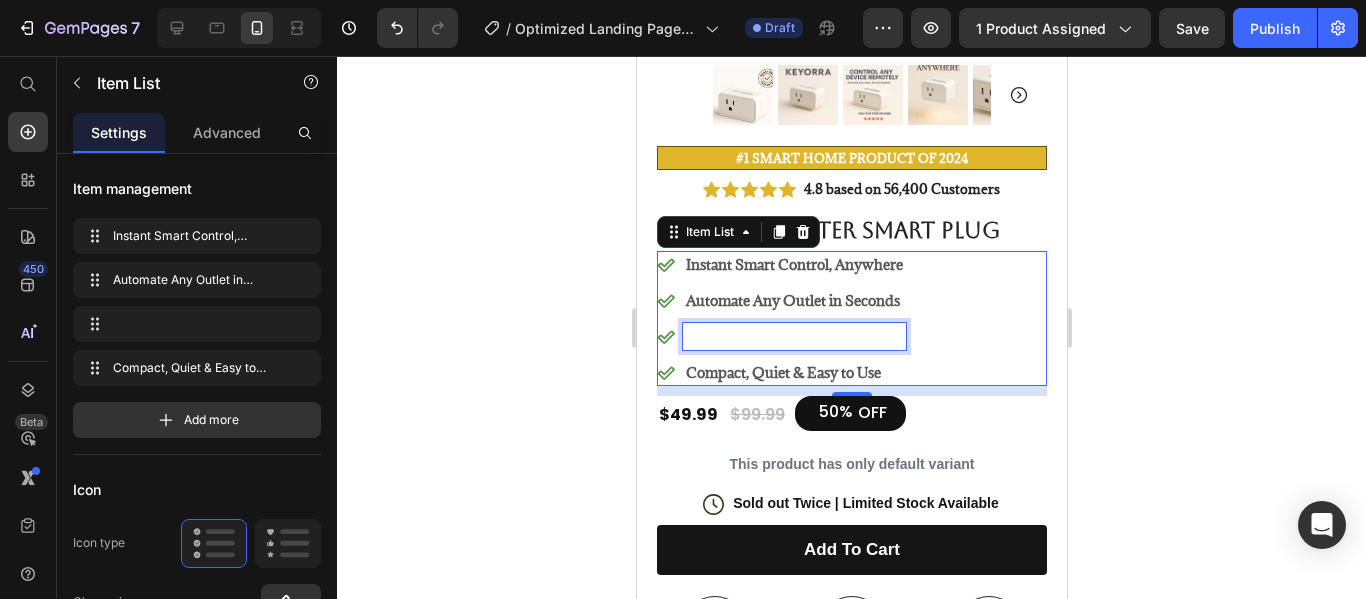 scroll, scrollTop: 382, scrollLeft: 0, axis: vertical 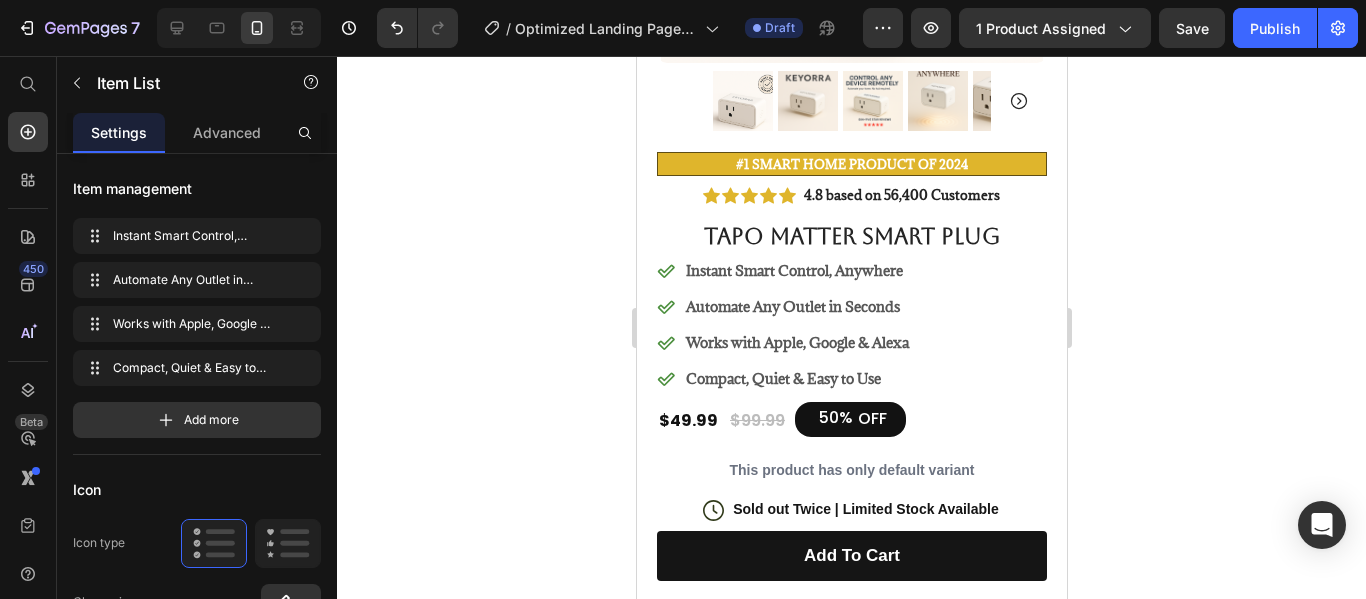 click on "Works with Apple, Google & Alexa" at bounding box center (796, 342) 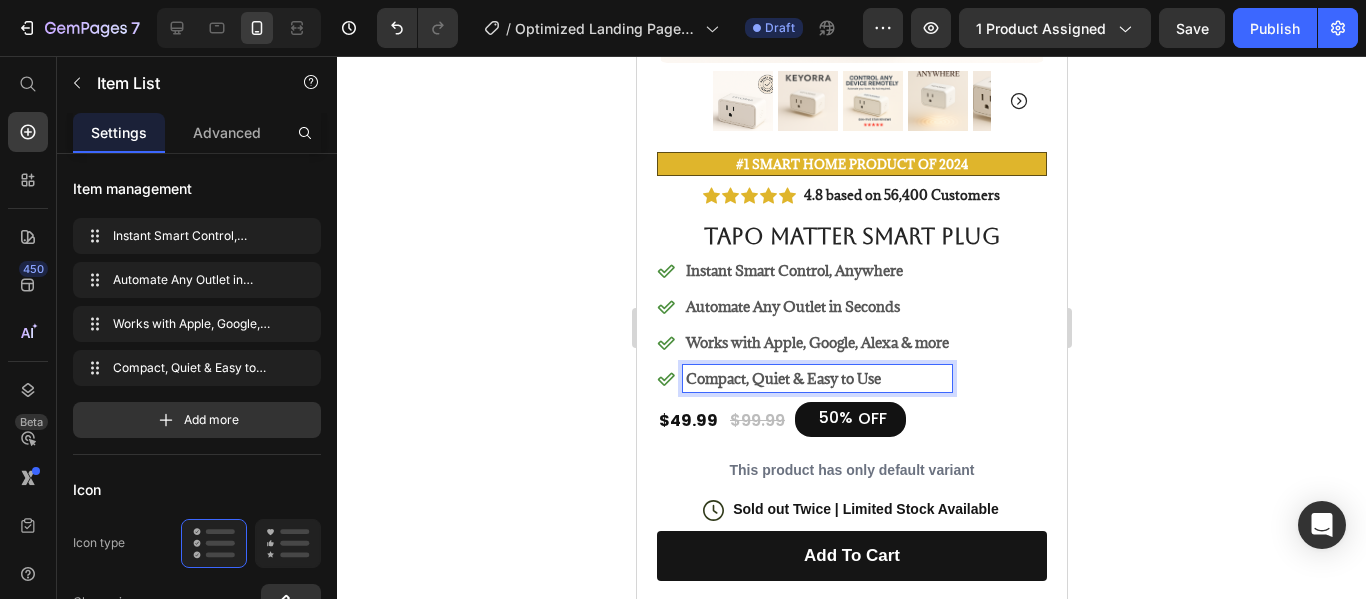 click on "Compact, Quiet & Easy to Use" at bounding box center [816, 378] 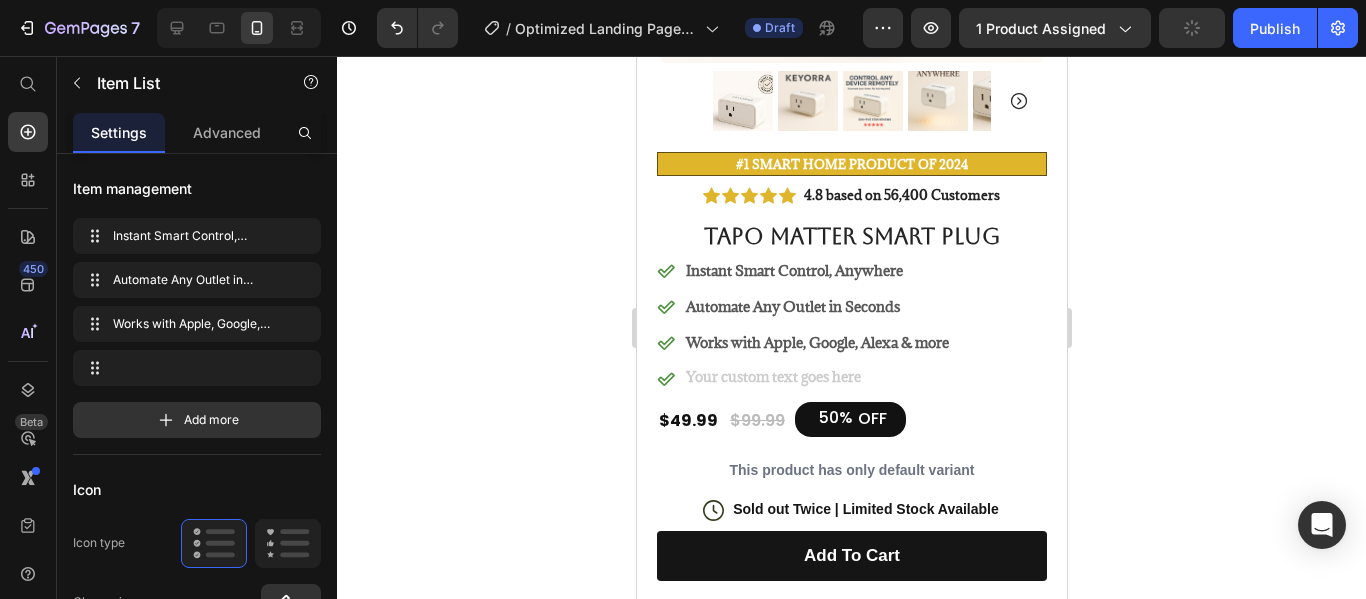 scroll, scrollTop: 376, scrollLeft: 0, axis: vertical 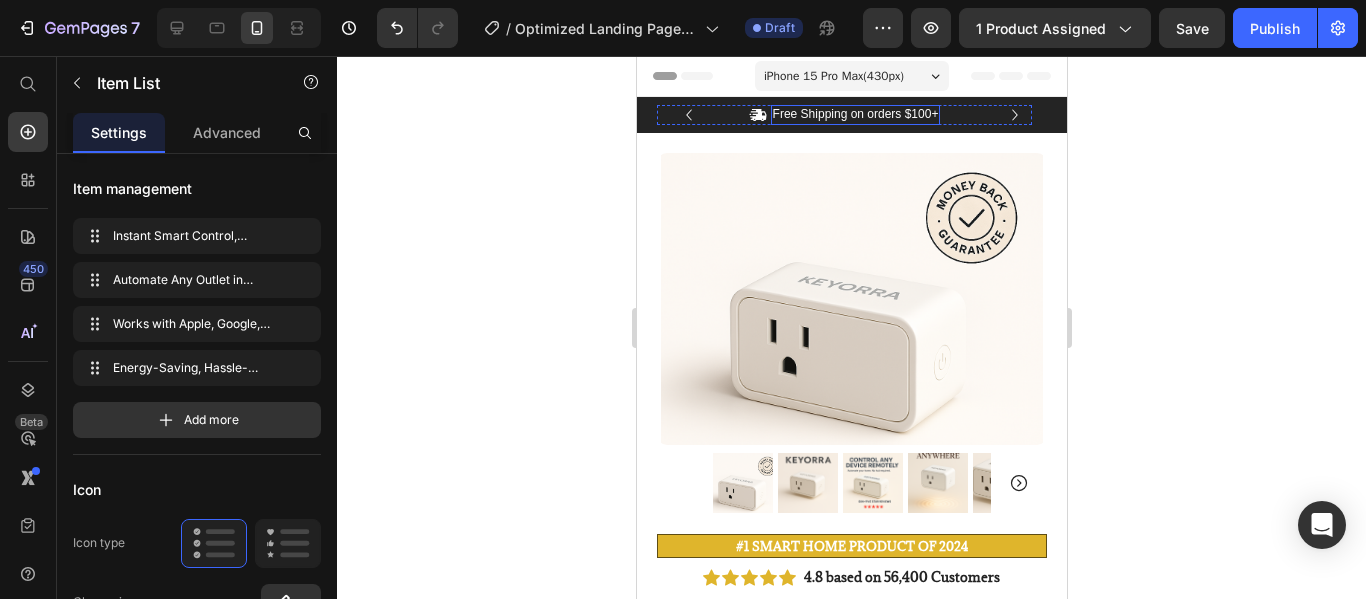 click on "Free Shipping on orders $100+" at bounding box center (855, 115) 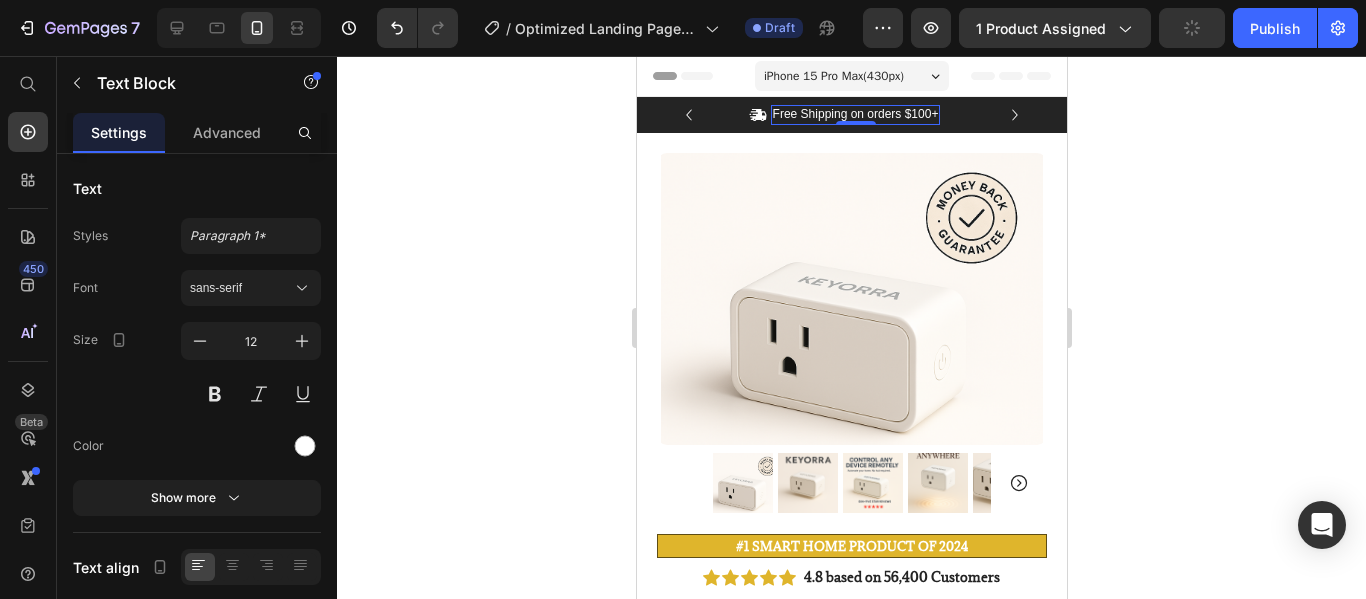 click on "Free Shipping on orders $100+" at bounding box center (855, 115) 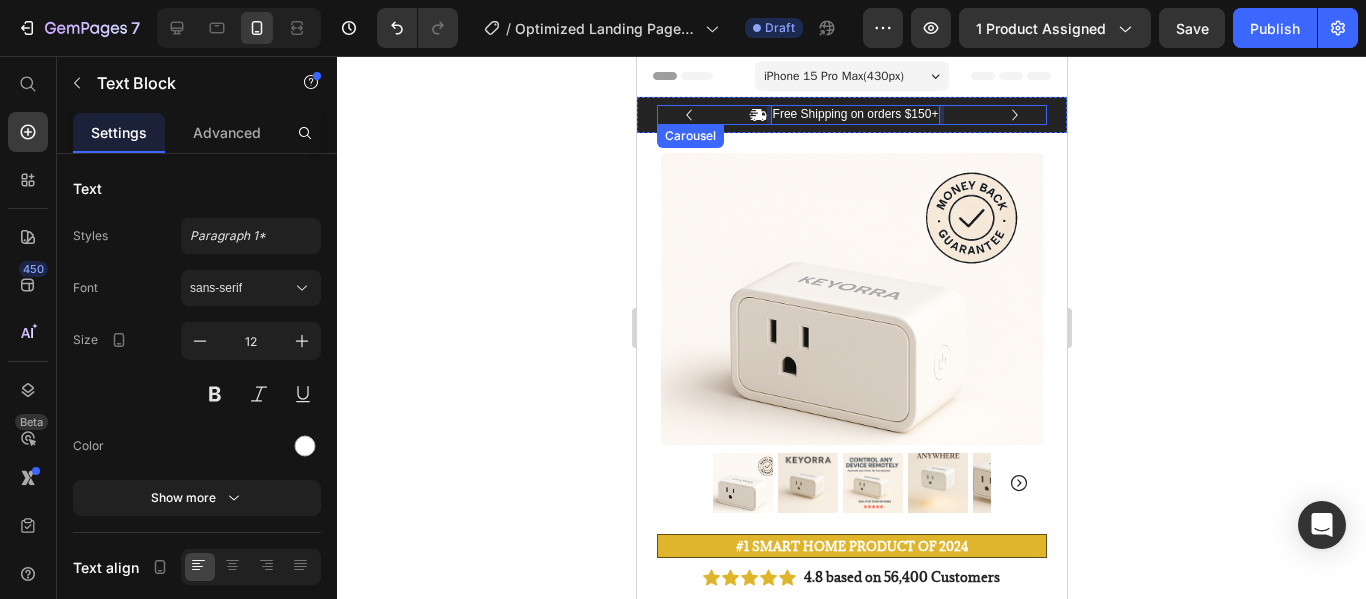 click 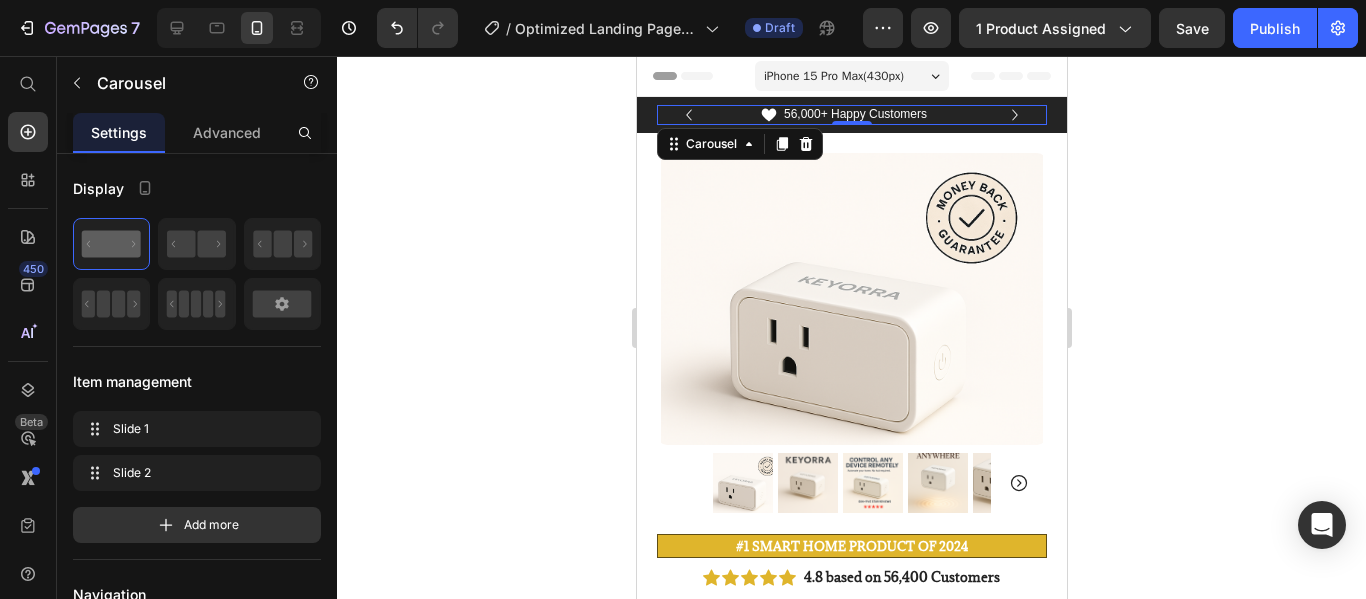 click 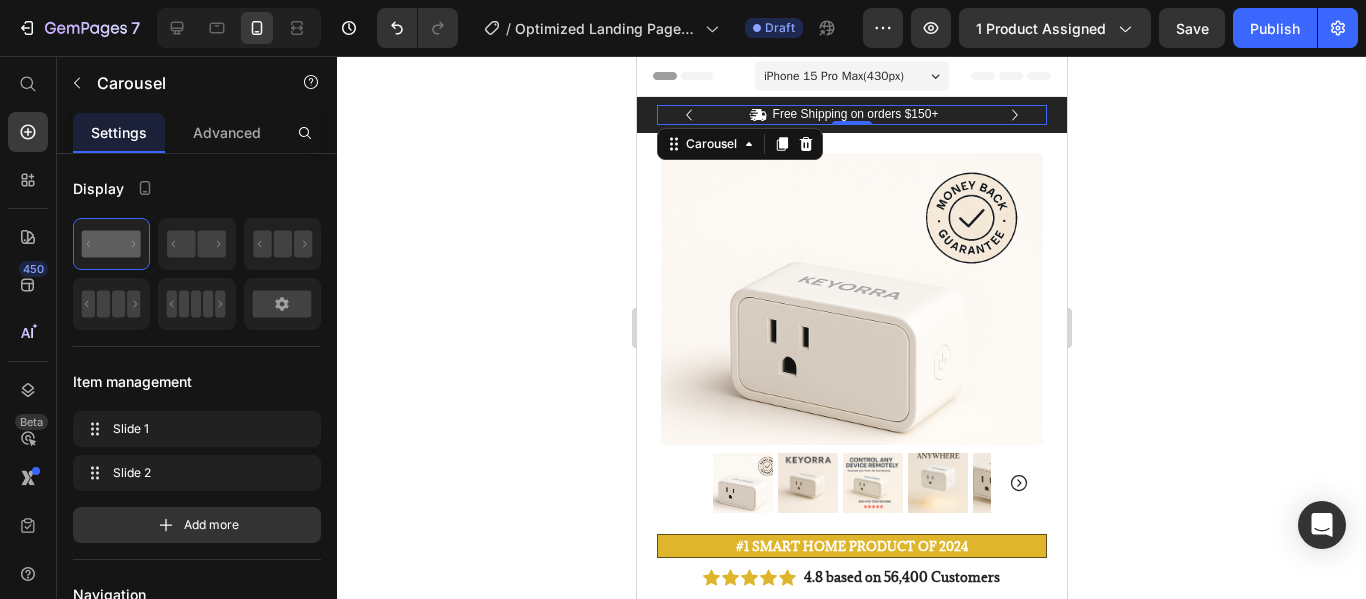 click 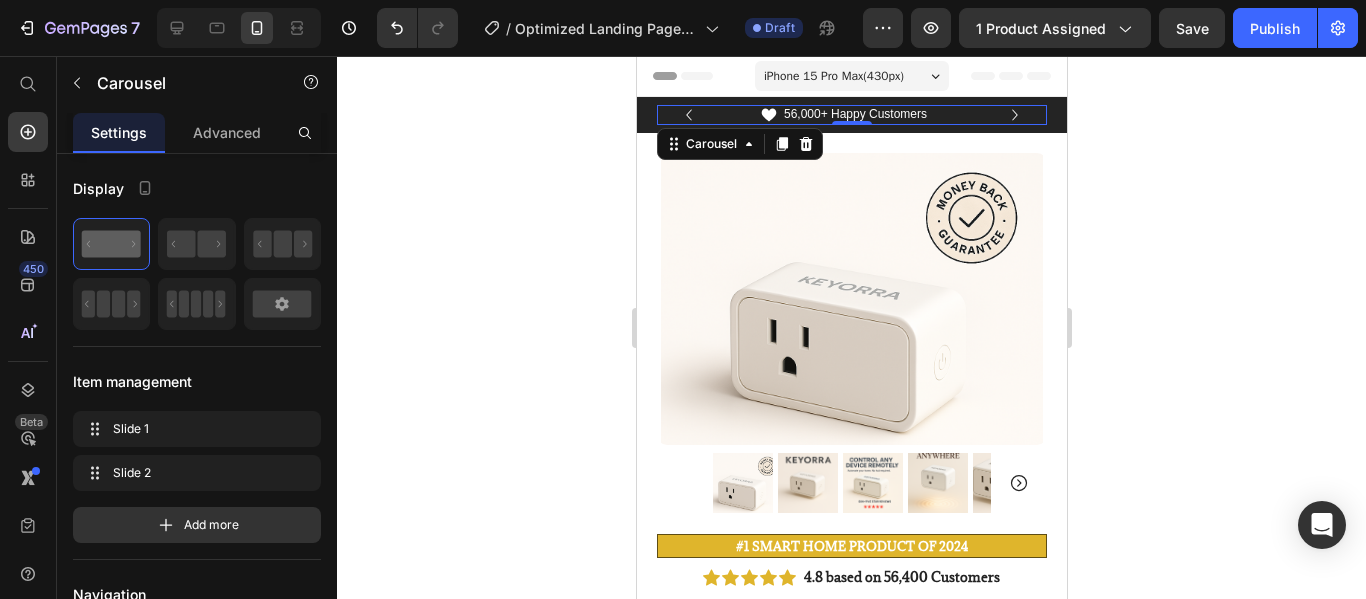 click 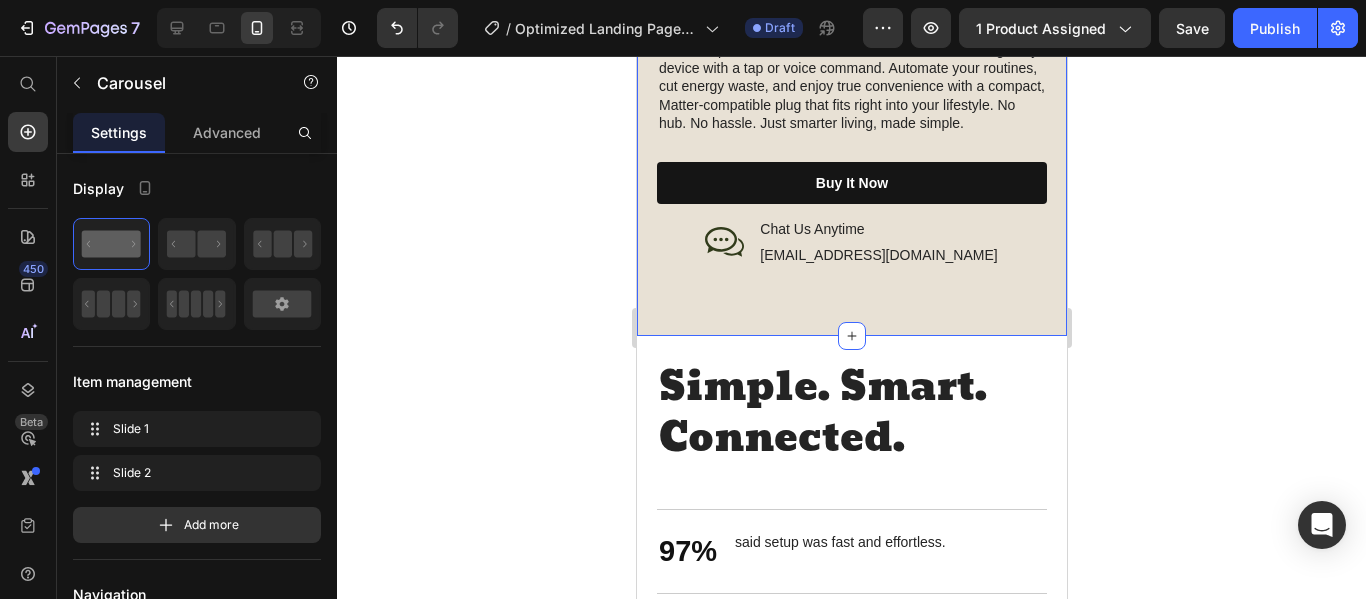 scroll, scrollTop: 2500, scrollLeft: 0, axis: vertical 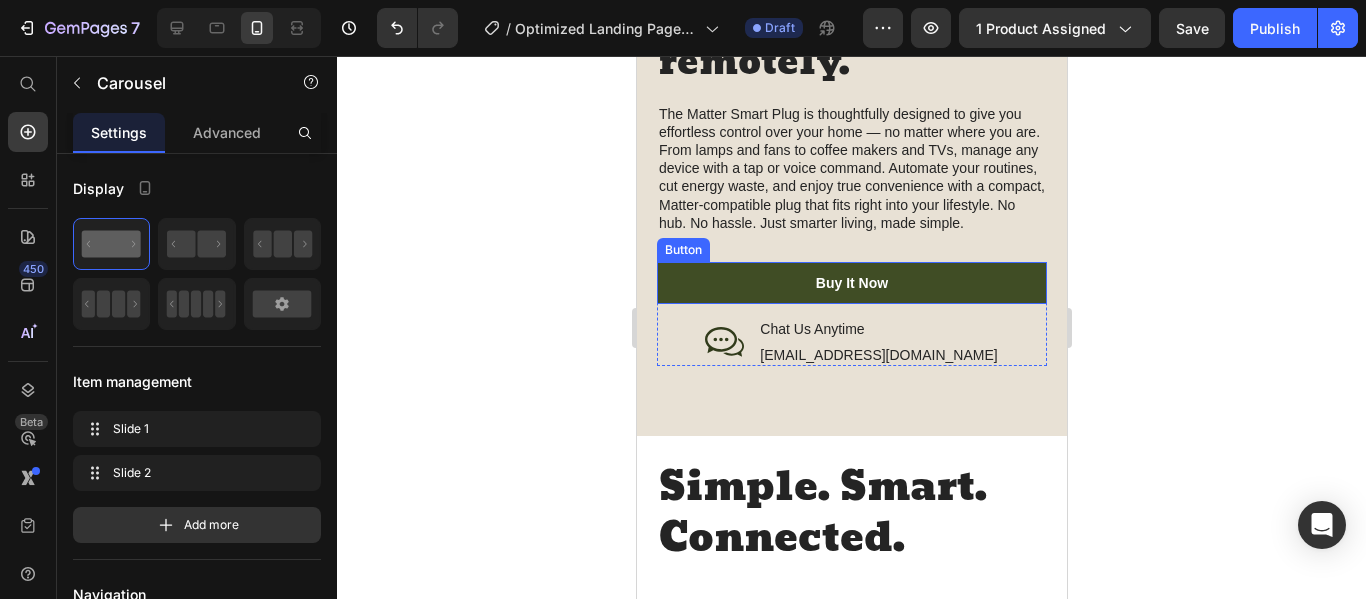 click on "buy it now" at bounding box center (851, 283) 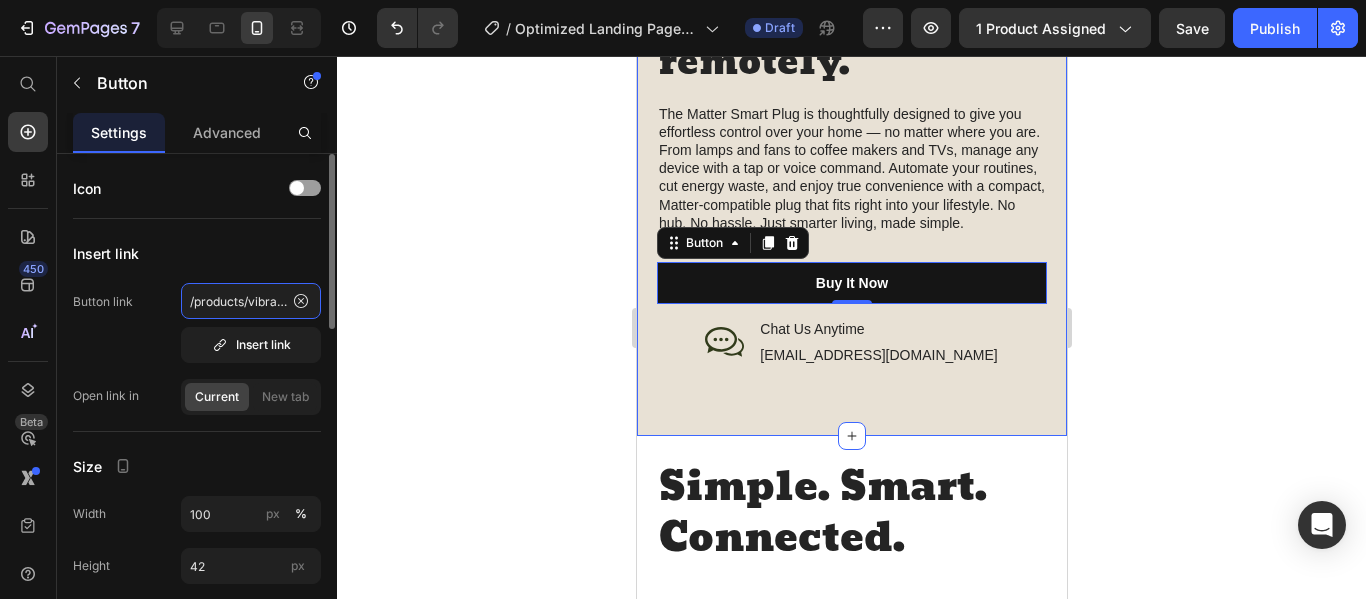 click on "/products/vibracore-vibration-plate" 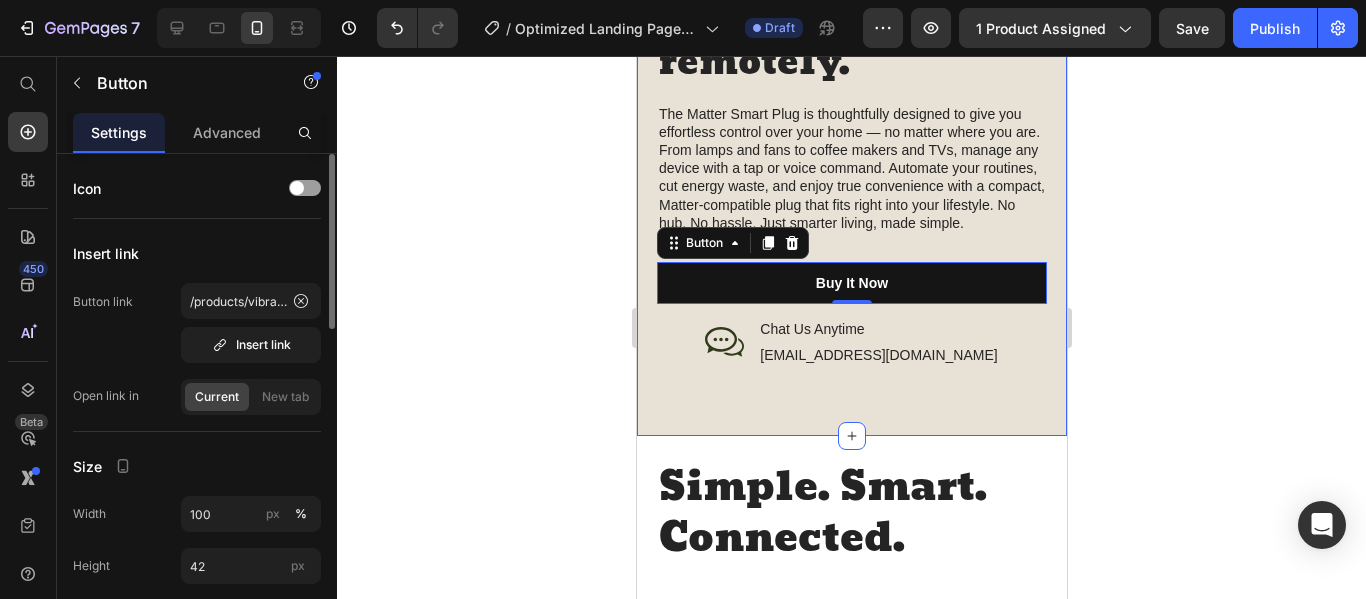 click on "Button link /products/vibracore-vibration-plate  Insert link" at bounding box center (197, 323) 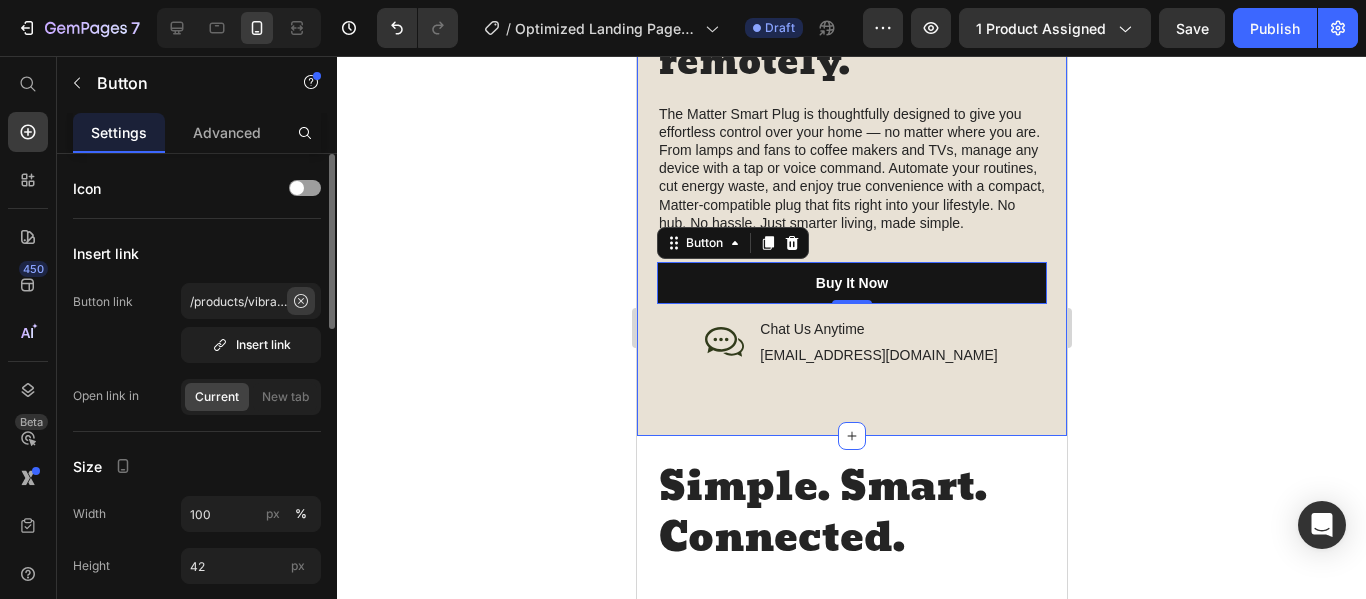 click 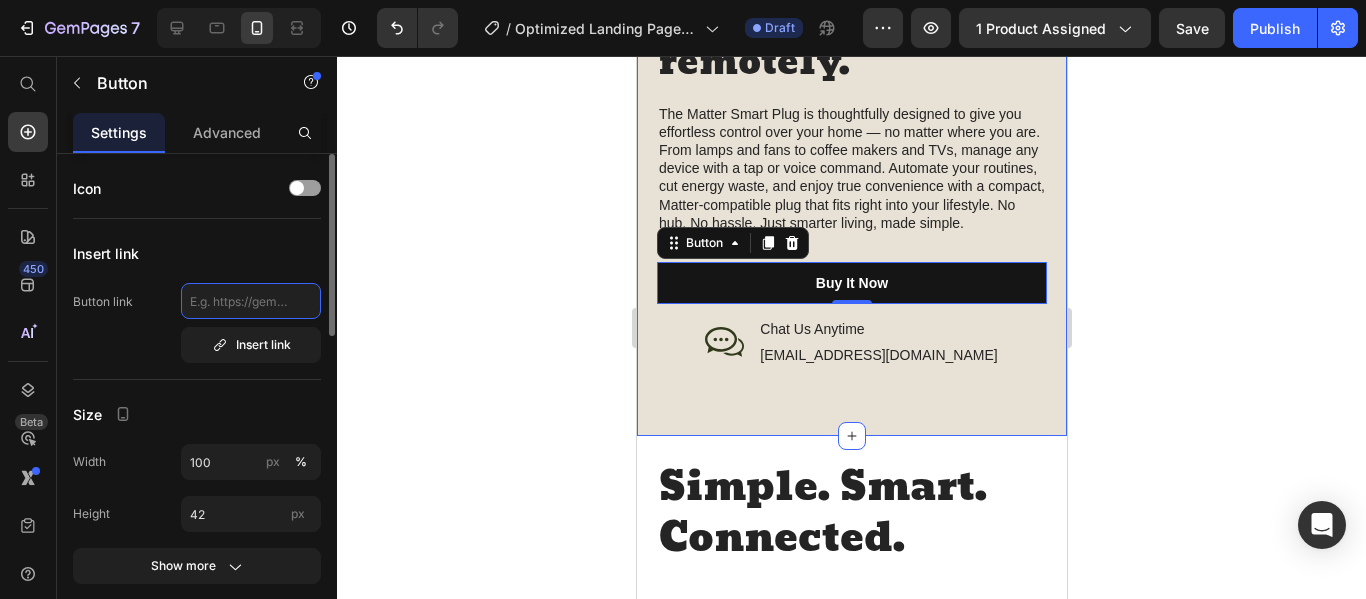 click 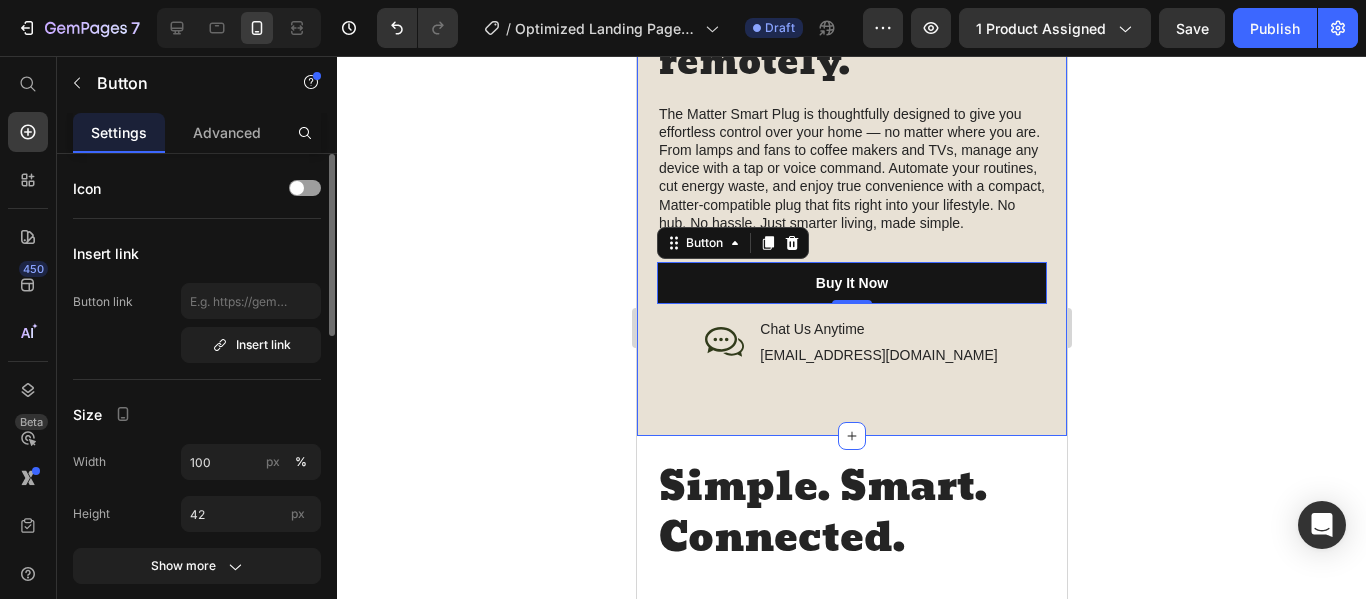 click on "Insert link" at bounding box center [197, 253] 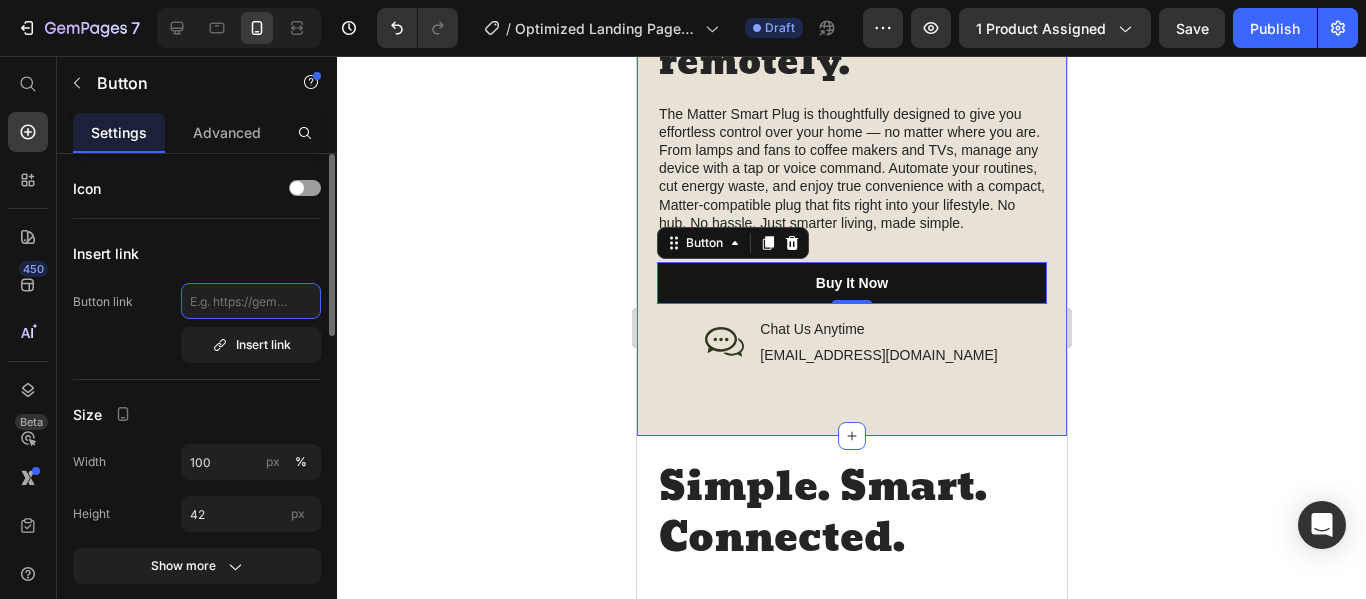 click 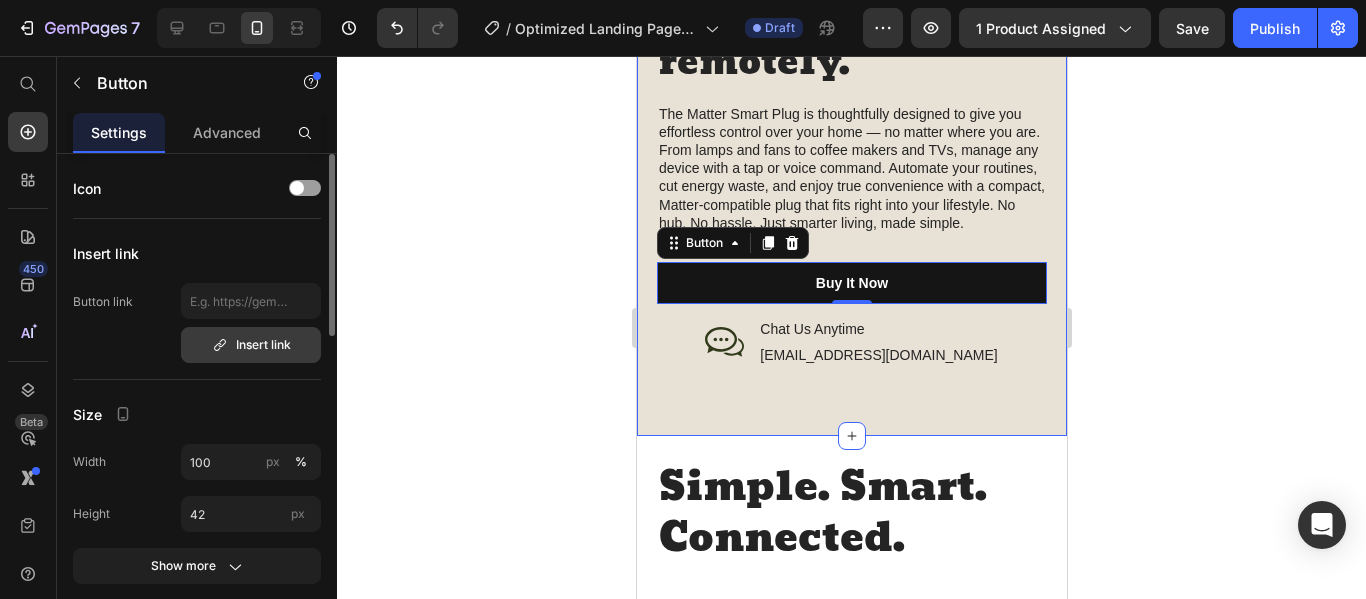 click on "Insert link" at bounding box center [251, 345] 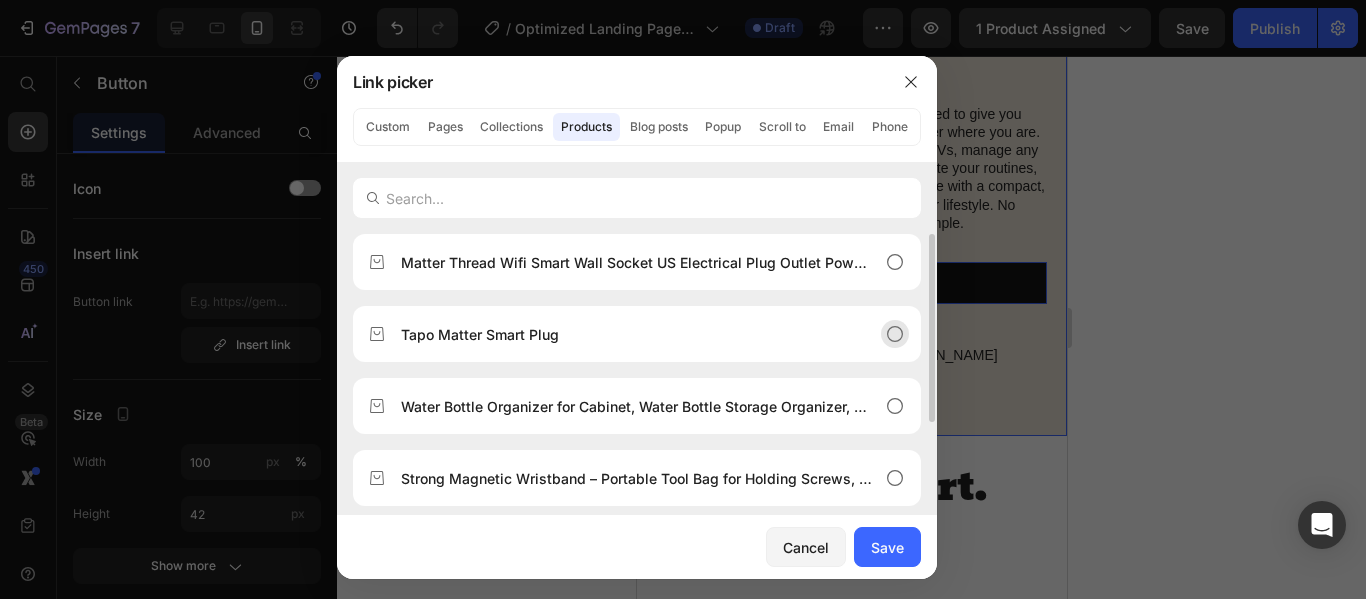 click on "Tapo Matter Smart Plug" at bounding box center (621, 334) 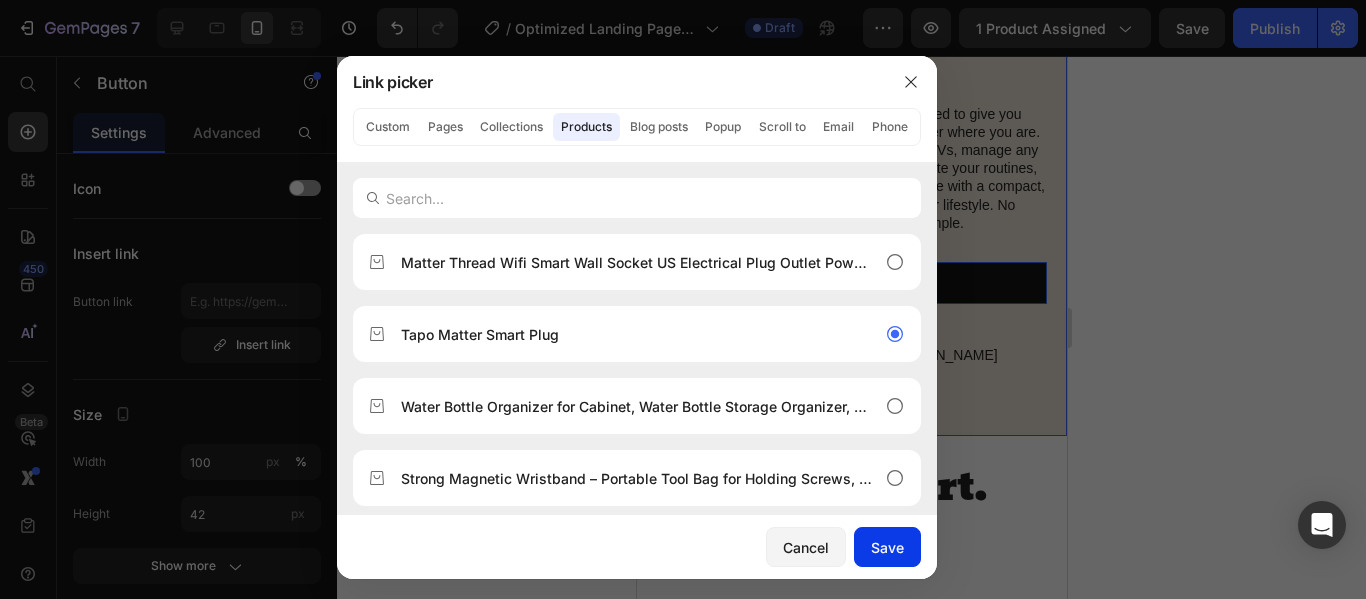 click on "Save" 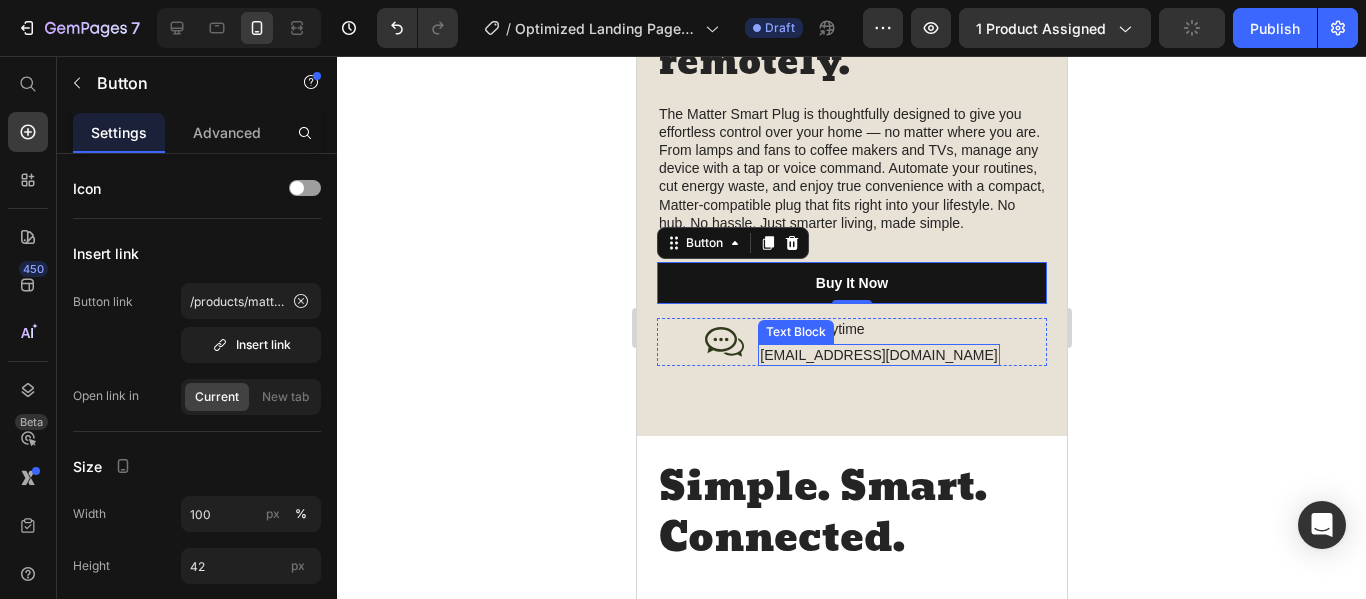 click on "help@trynurvani.co" at bounding box center [877, 355] 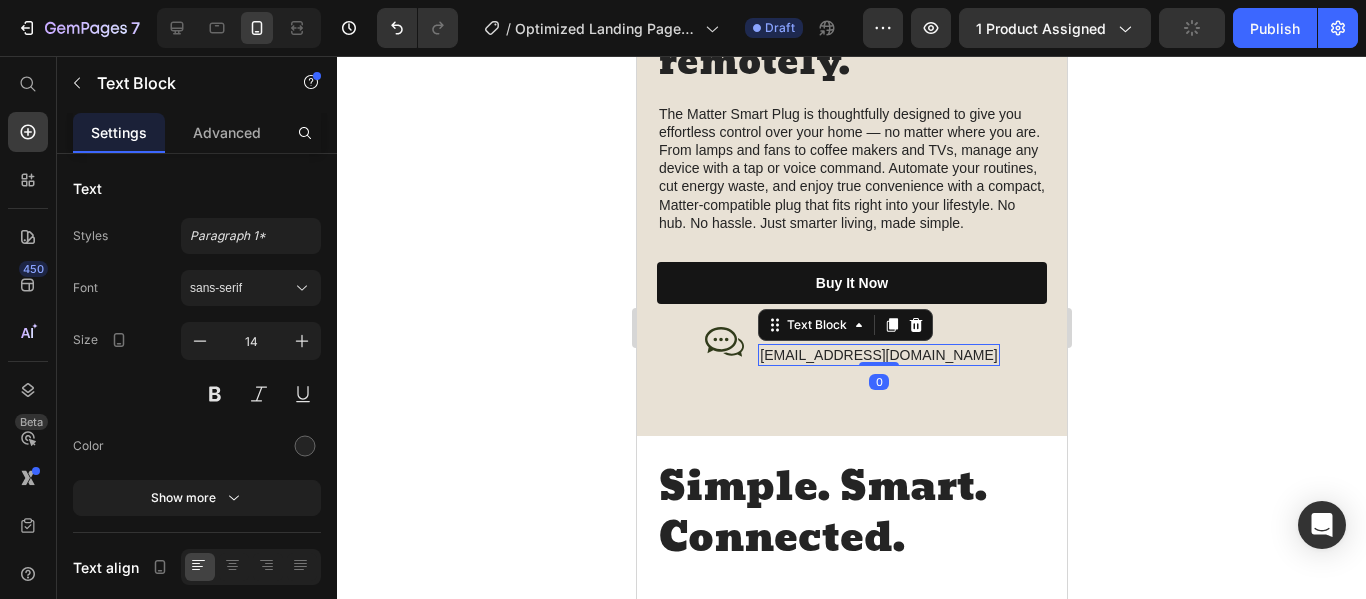click on "help@trynurvani.co" at bounding box center (877, 355) 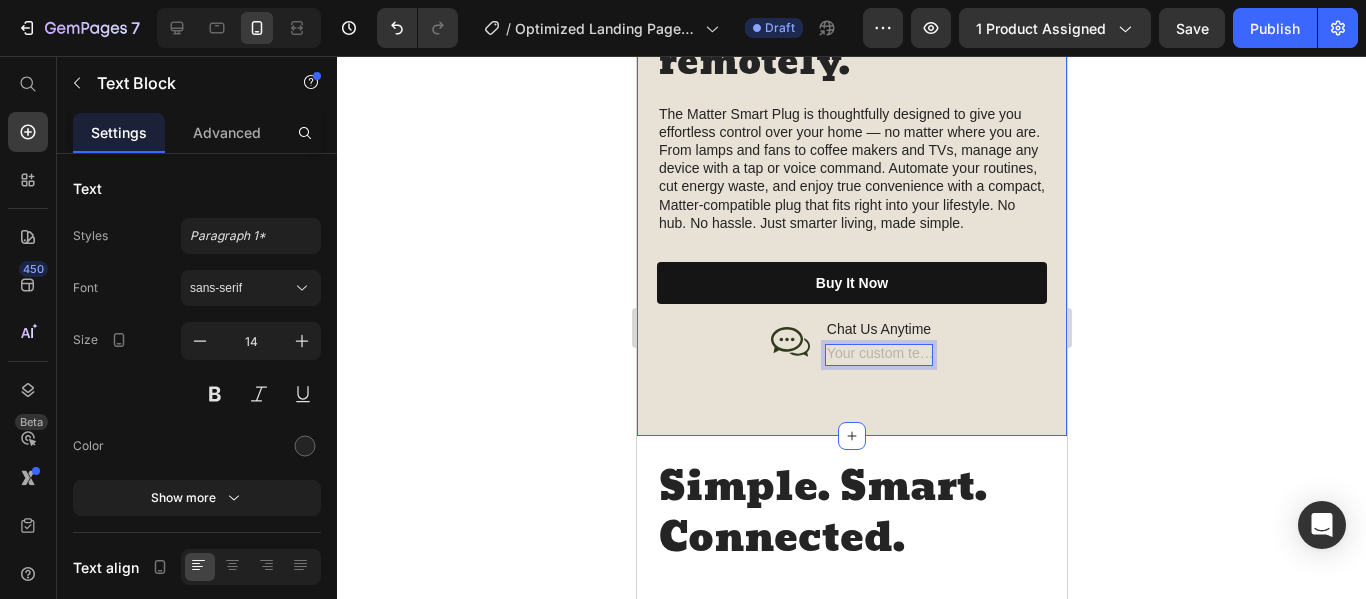 scroll, scrollTop: 2495, scrollLeft: 0, axis: vertical 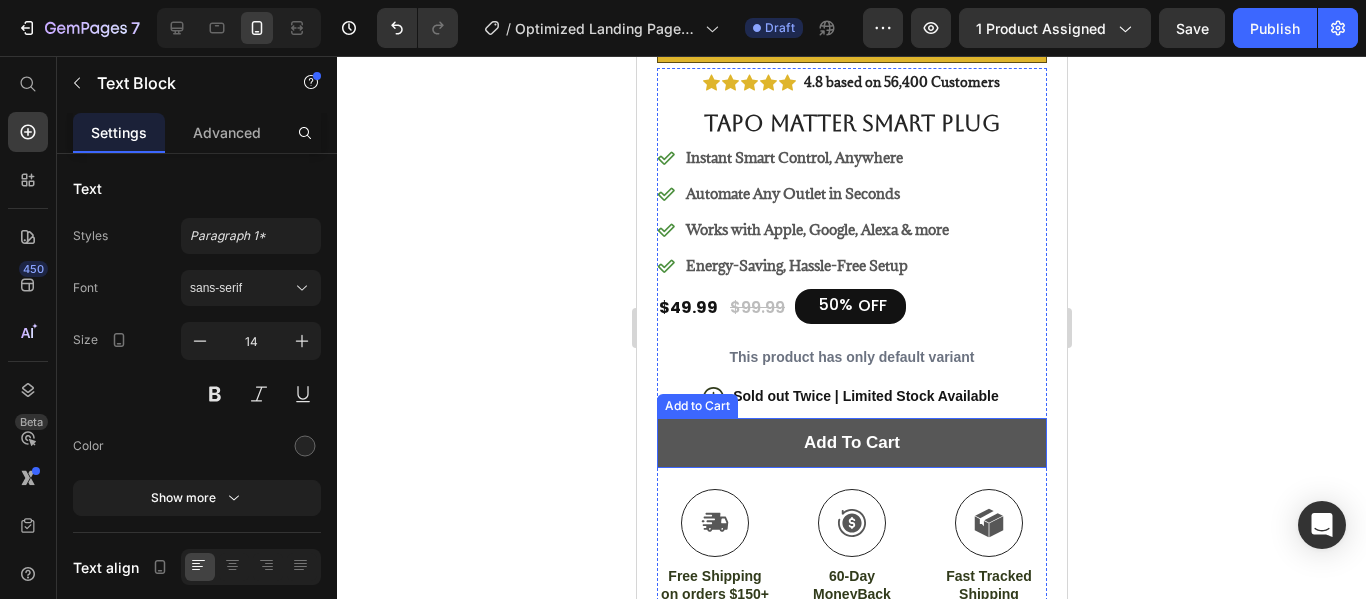 click on "add to cart" at bounding box center [851, 443] 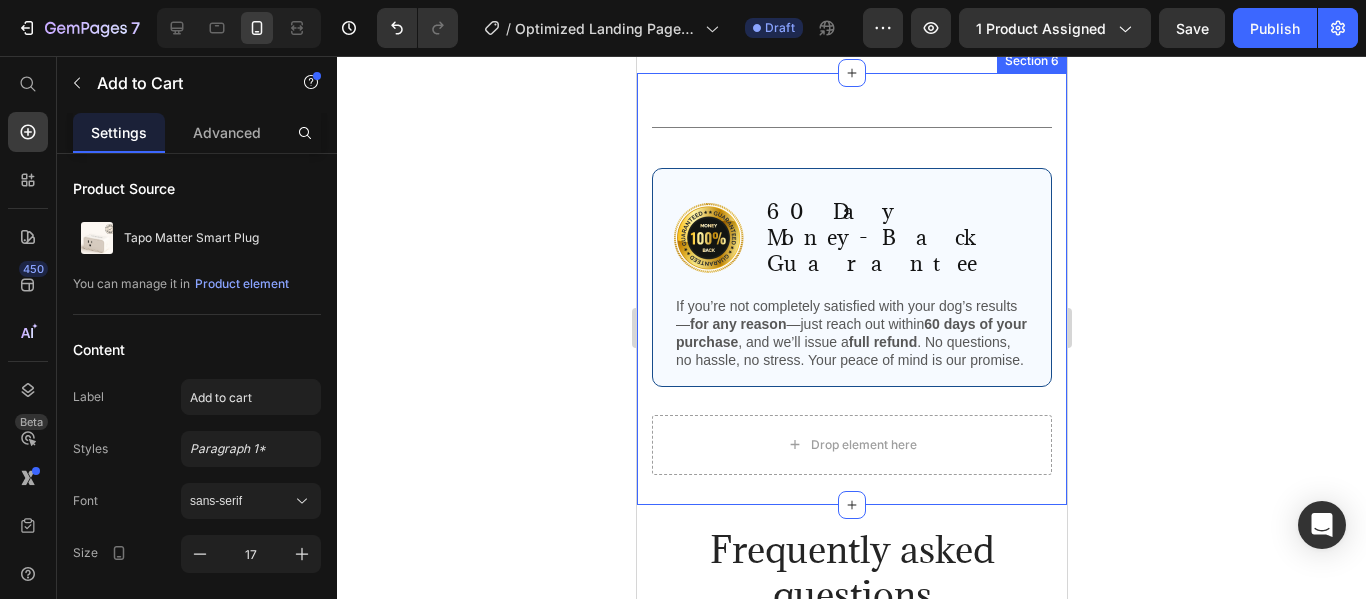 scroll, scrollTop: 4695, scrollLeft: 0, axis: vertical 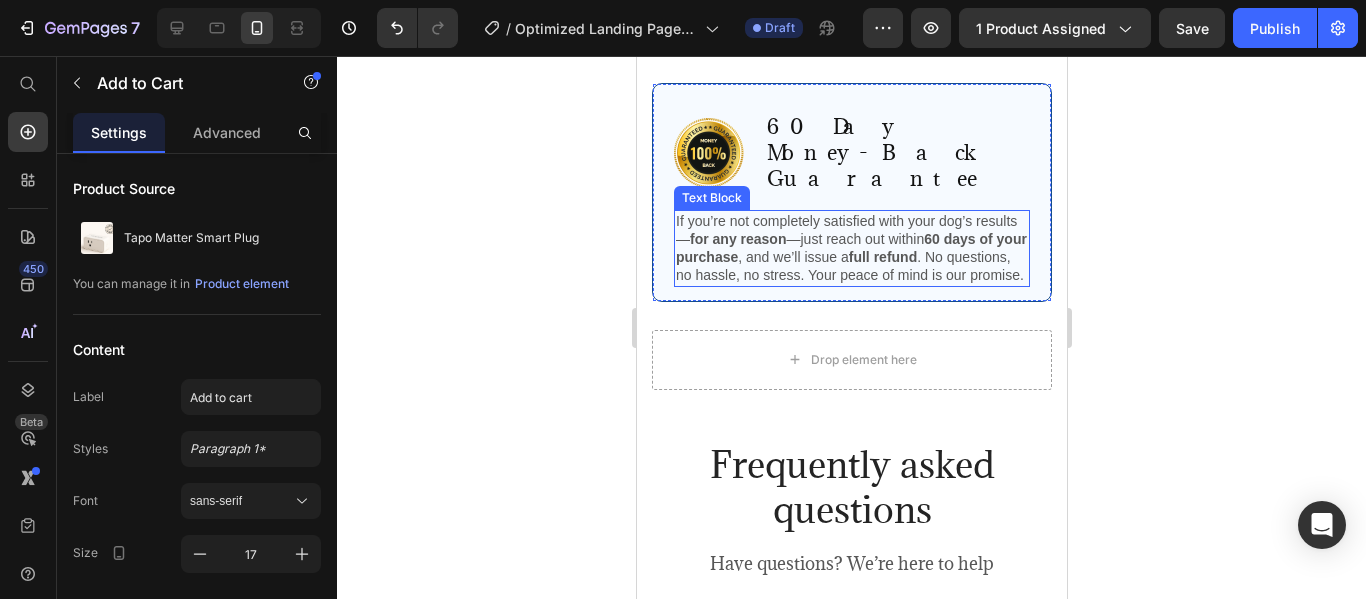 click on "If you’re not completely satisfied with your dog’s results— for any reason —just reach out [DATE] of your purchase , and we’ll issue a  full refund . No questions, no hassle, no stress. Your peace of mind is our promise." at bounding box center [851, 248] 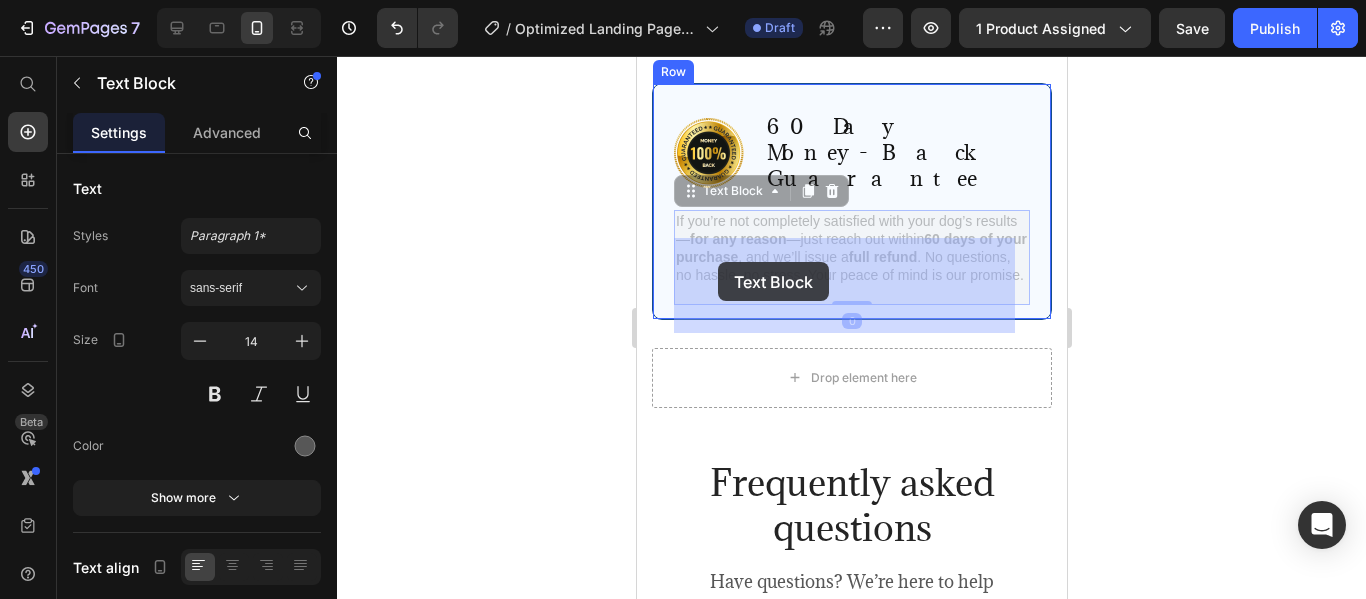 drag, startPoint x: 677, startPoint y: 251, endPoint x: 717, endPoint y: 262, distance: 41.484936 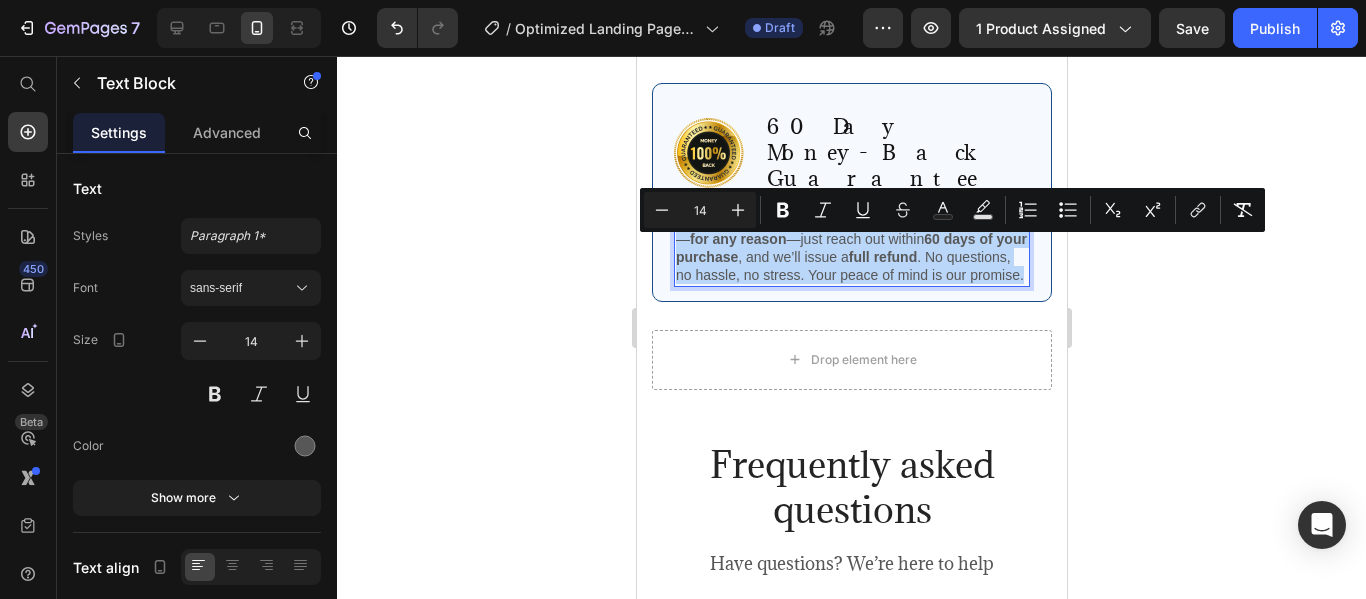drag, startPoint x: 801, startPoint y: 320, endPoint x: 675, endPoint y: 255, distance: 141.778 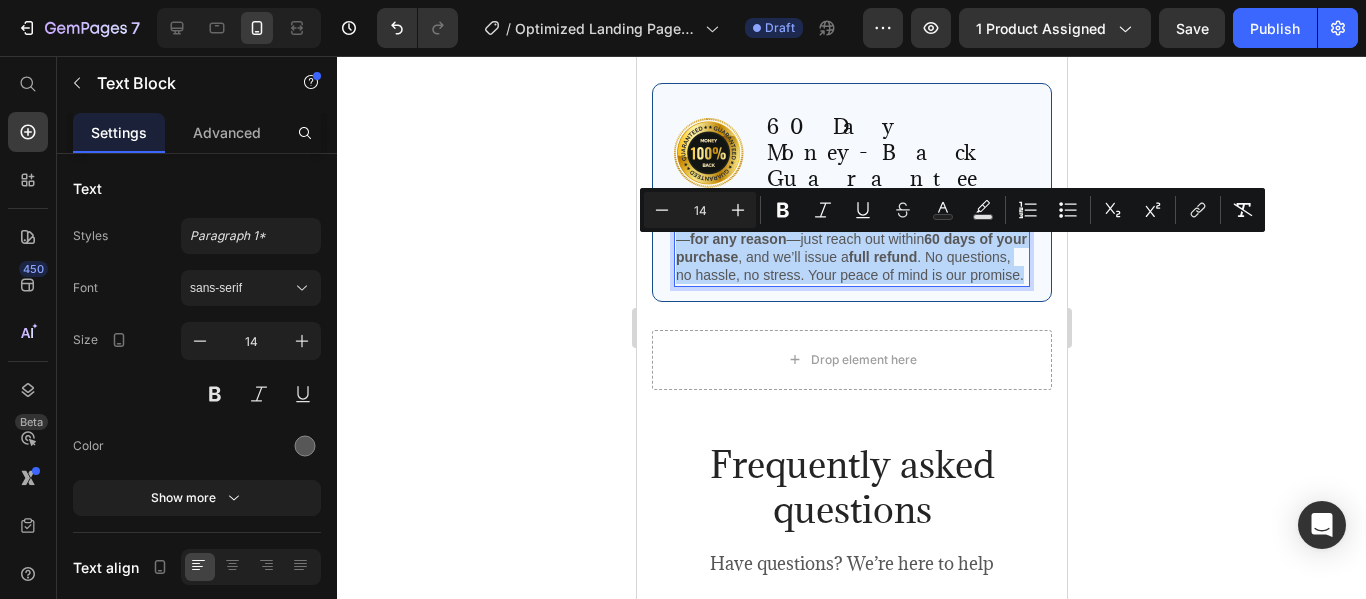 copy on "If you’re not completely satisfied with your dog’s results— for any reason —just reach out within  60 days of your purchase , and we’ll issue a  full refund . No questions, no hassle, no stress. Your peace of mind is our promise." 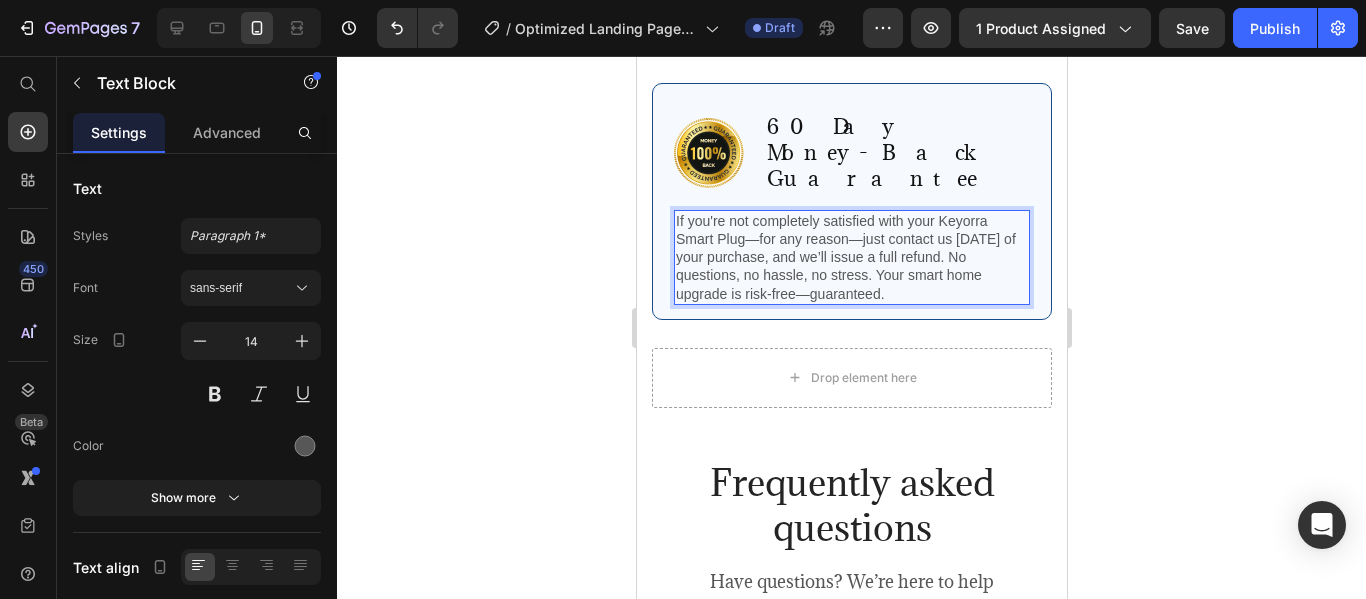 click on "If you're not completely satisfied with your Keyorra Smart Plug—for any reason—just contact us within 60 days of your purchase, and we’ll issue a full refund. No questions, no hassle, no stress. Your smart home upgrade is risk-free—guaranteed." at bounding box center [851, 257] 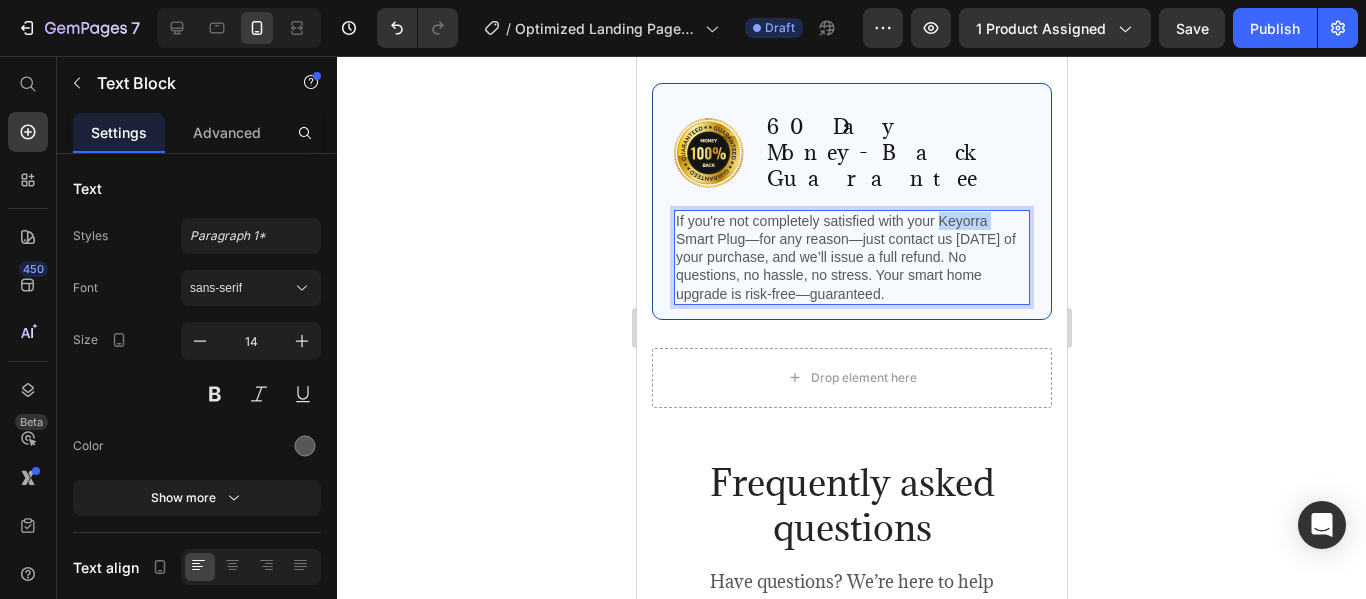 click on "If you're not completely satisfied with your Keyorra Smart Plug—for any reason—just contact us within 60 days of your purchase, and we’ll issue a full refund. No questions, no hassle, no stress. Your smart home upgrade is risk-free—guaranteed." at bounding box center (851, 257) 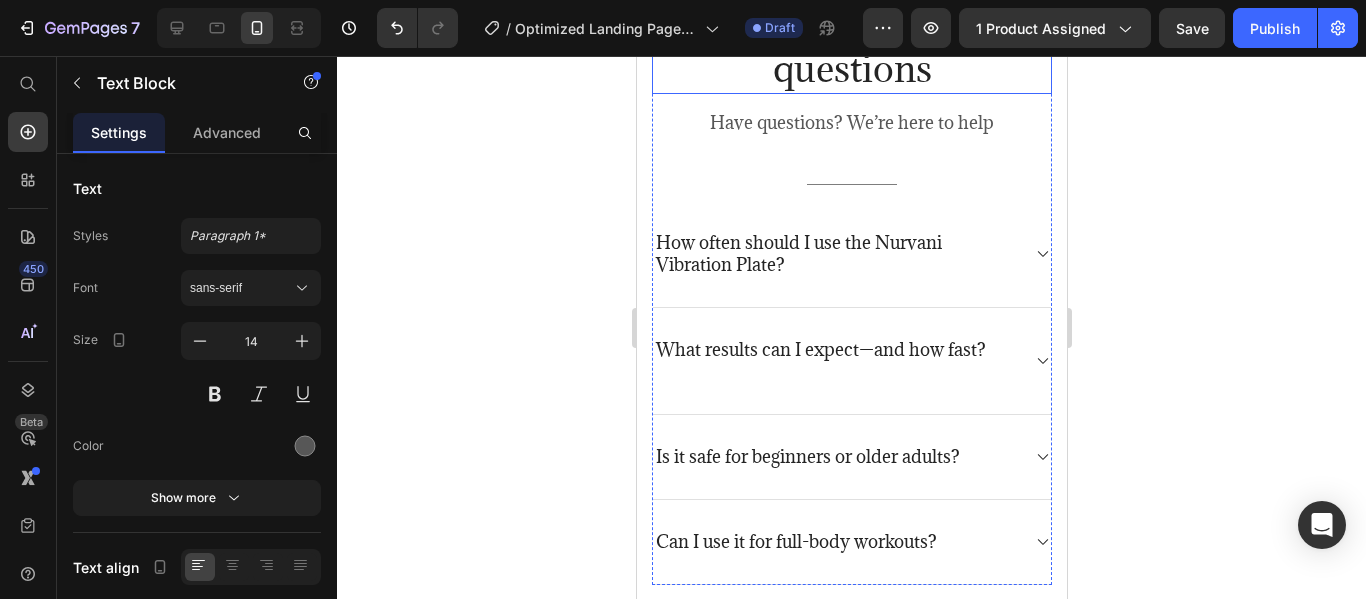 scroll, scrollTop: 5195, scrollLeft: 0, axis: vertical 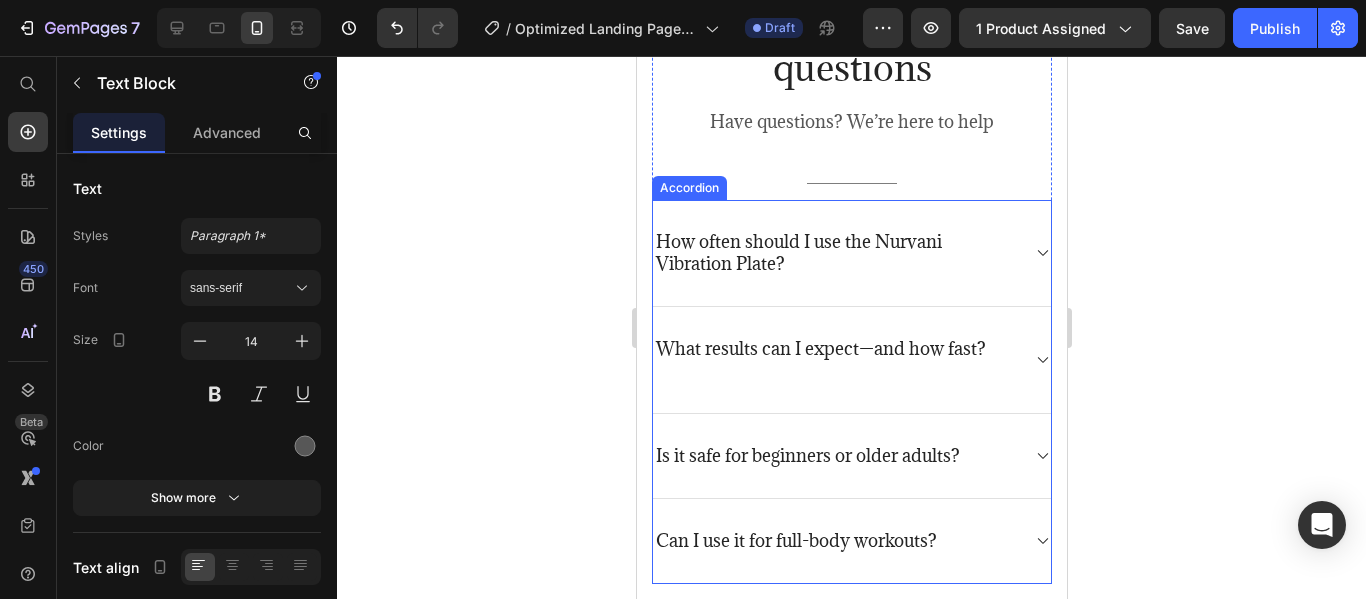 click on "How often should I use the Nurvani Vibration Plate?" at bounding box center (835, 253) 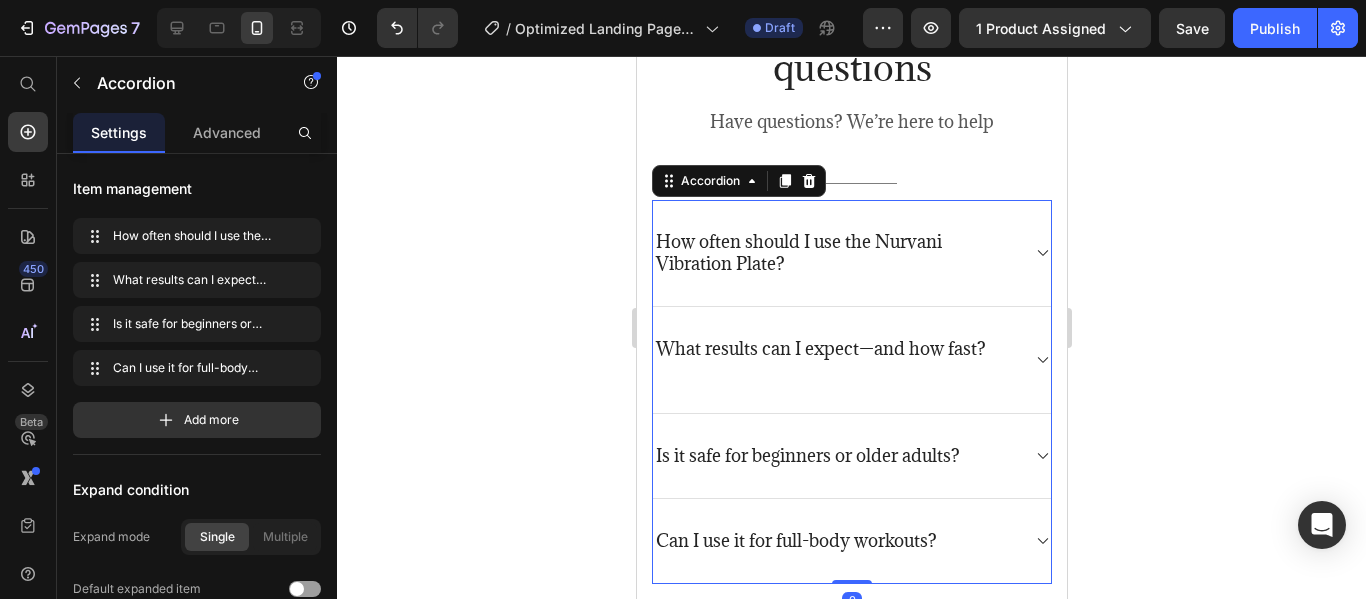 click on "How often should I use the Nurvani Vibration Plate?" at bounding box center [835, 253] 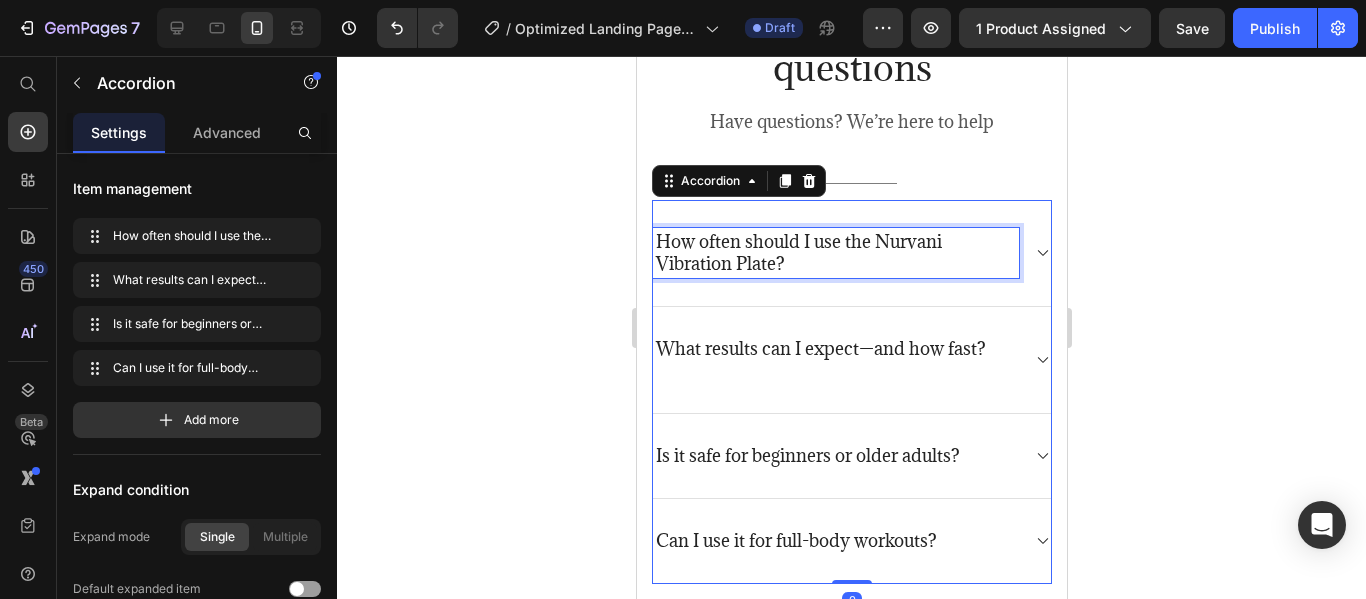 click on "How often should I use the Nurvani Vibration Plate?" at bounding box center (835, 253) 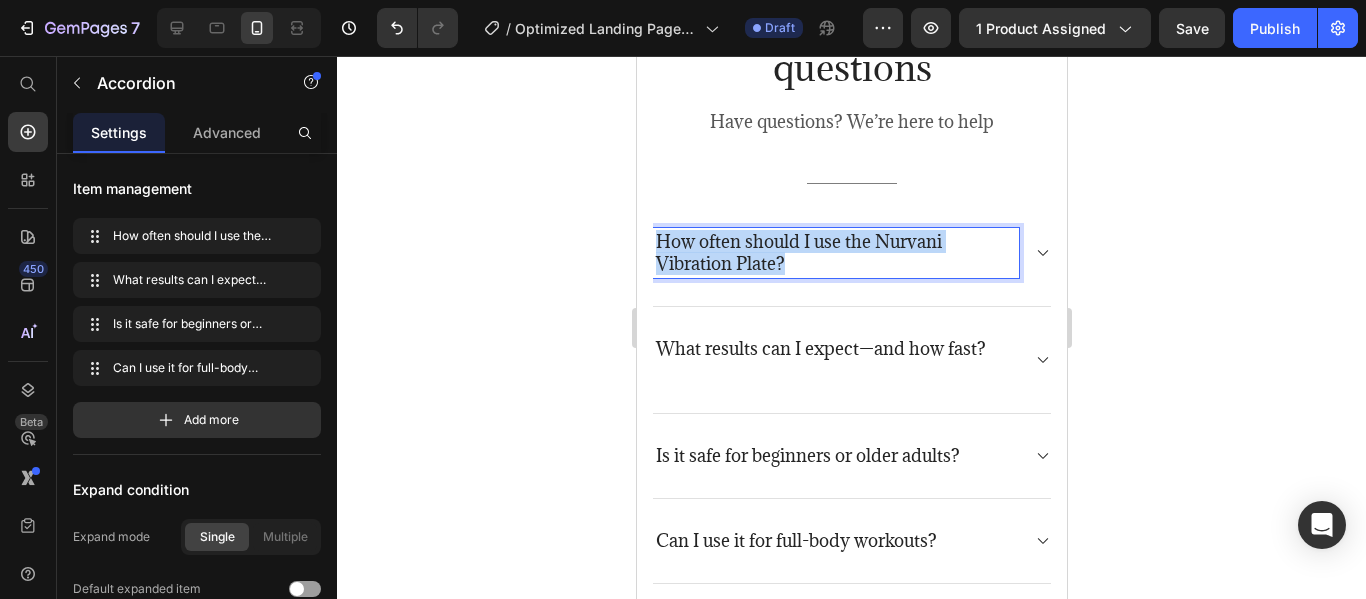 drag, startPoint x: 805, startPoint y: 251, endPoint x: 661, endPoint y: 240, distance: 144.41953 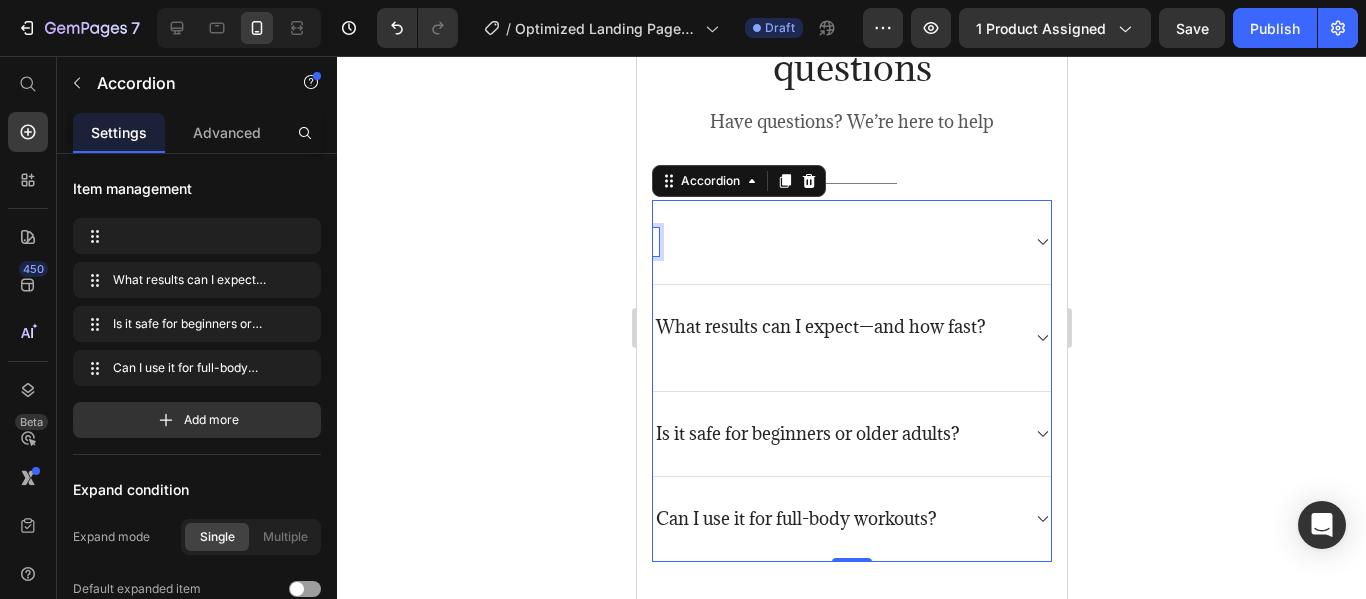 scroll, scrollTop: 5190, scrollLeft: 0, axis: vertical 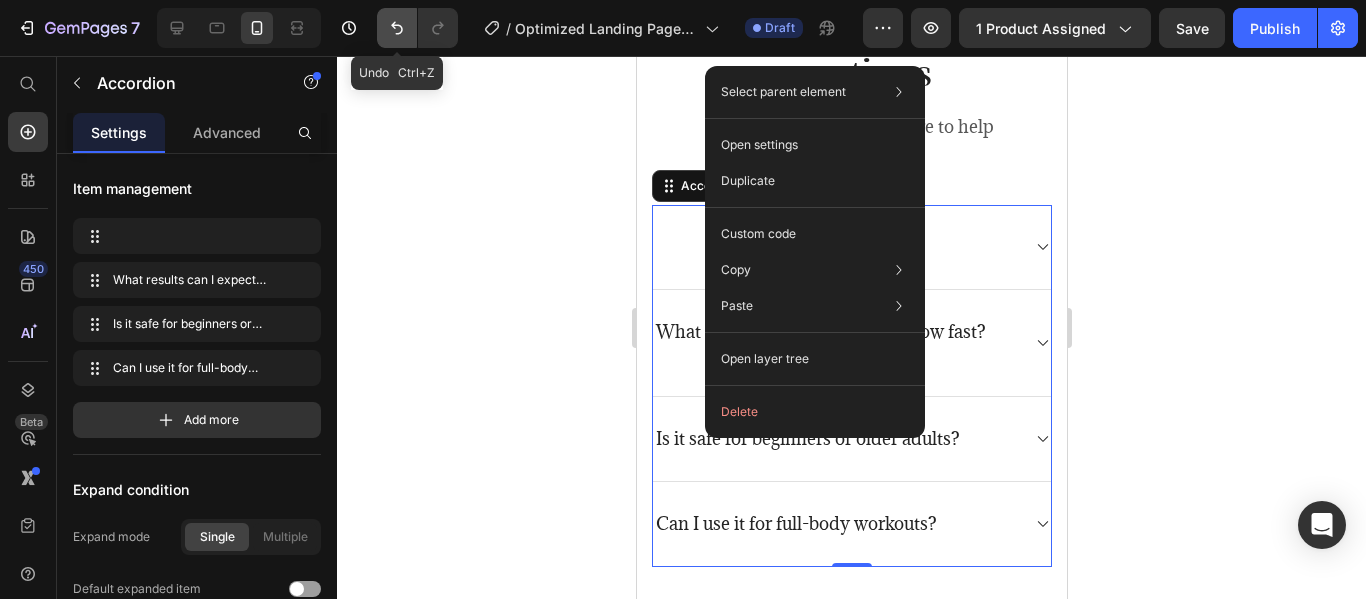 click 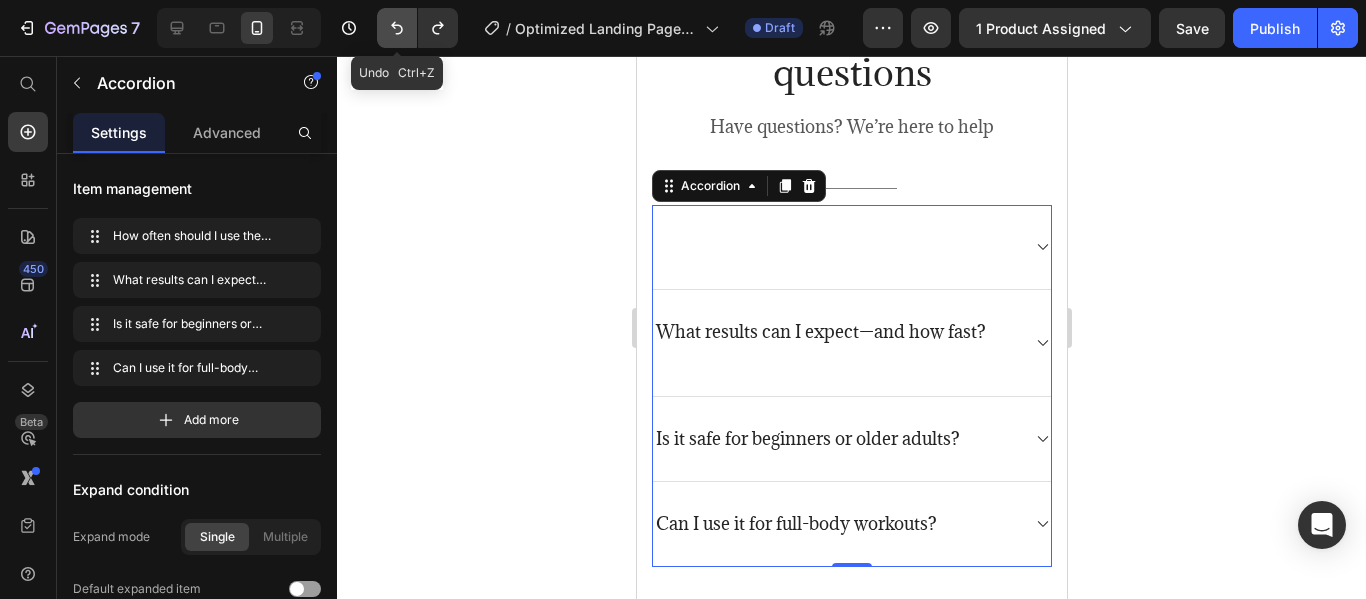 click 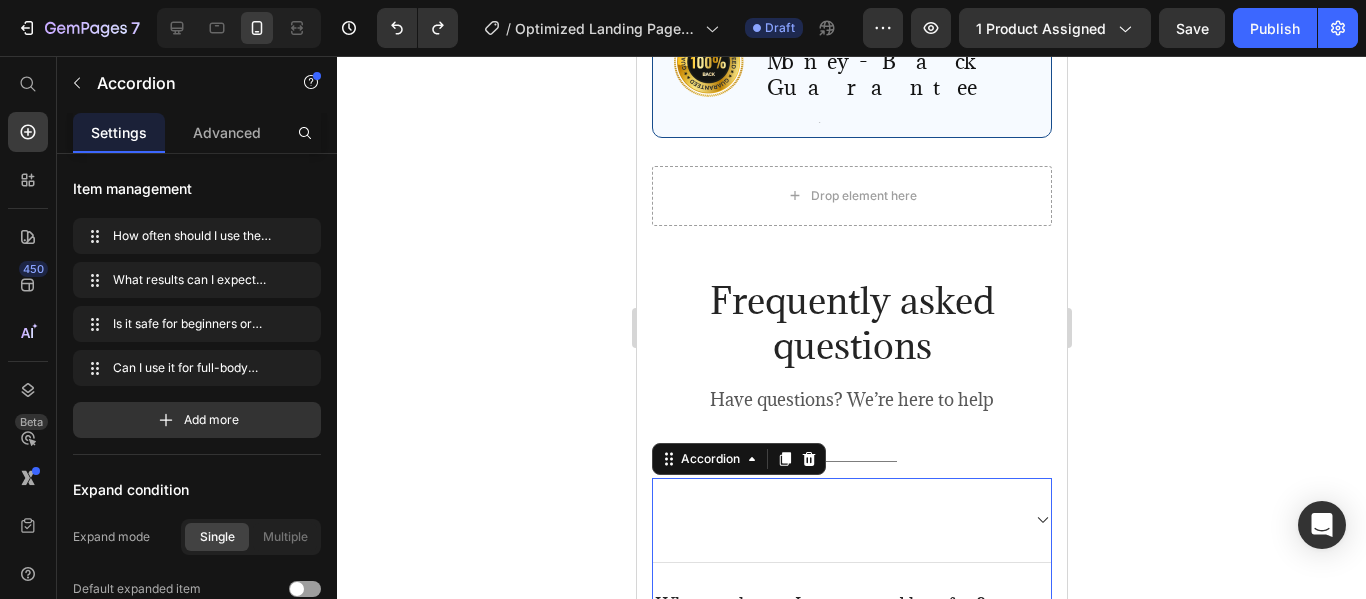 scroll, scrollTop: 4599, scrollLeft: 0, axis: vertical 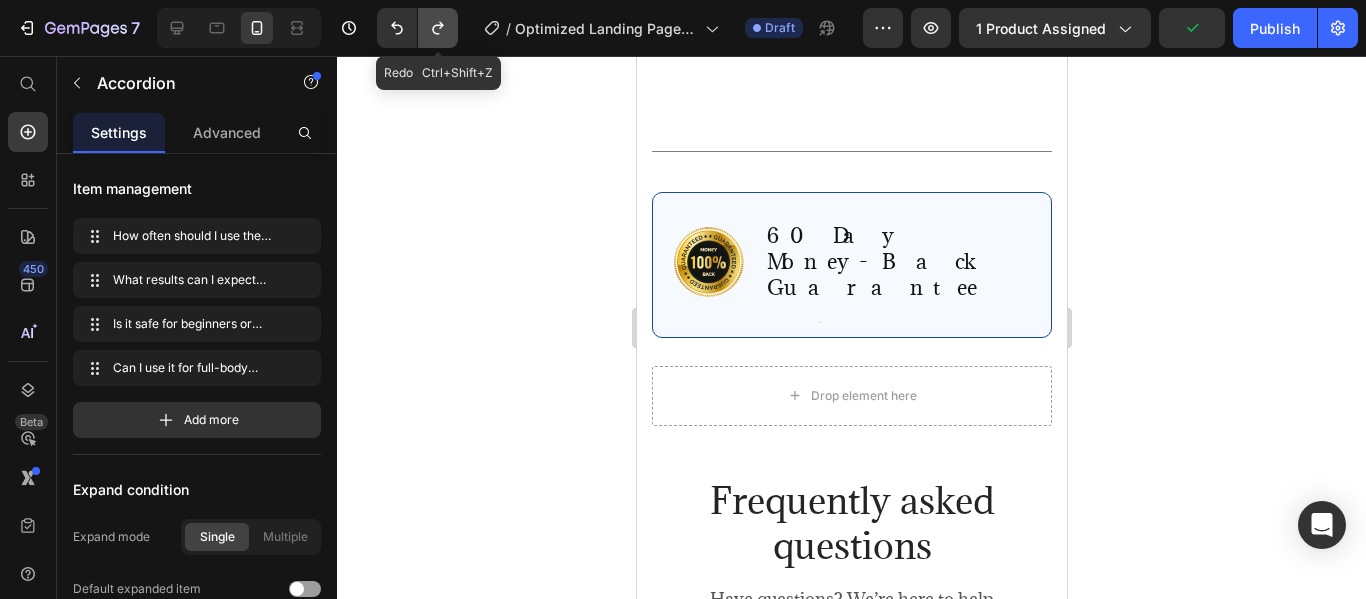 click 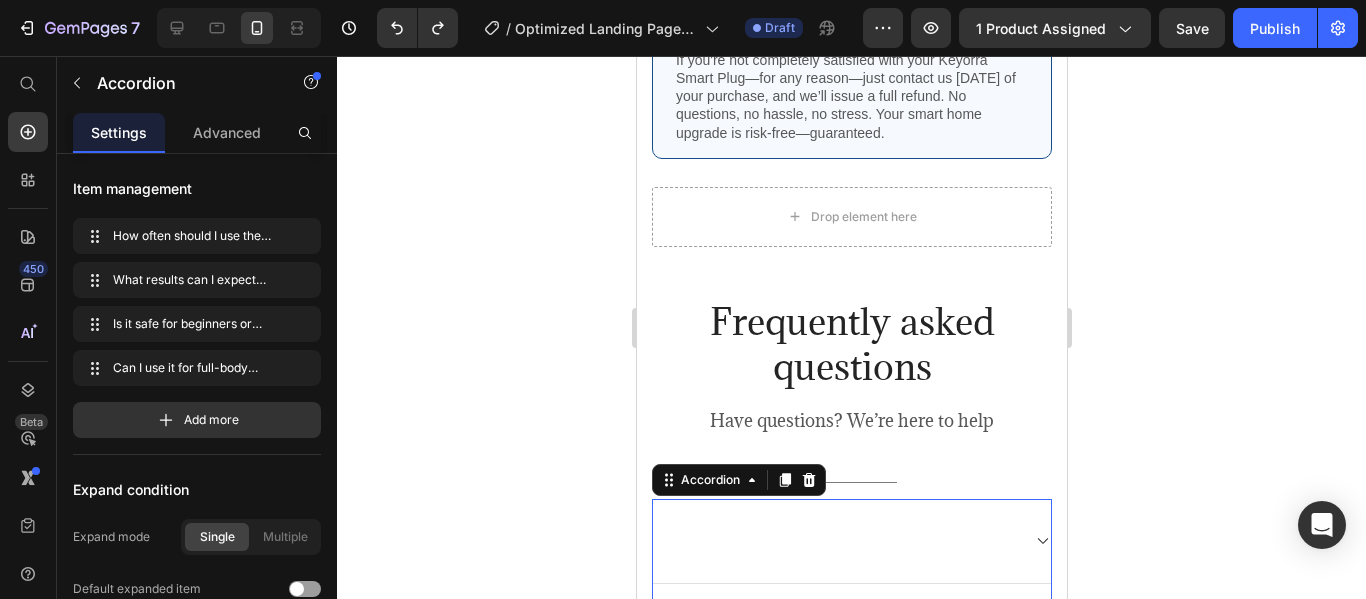 scroll, scrollTop: 4999, scrollLeft: 0, axis: vertical 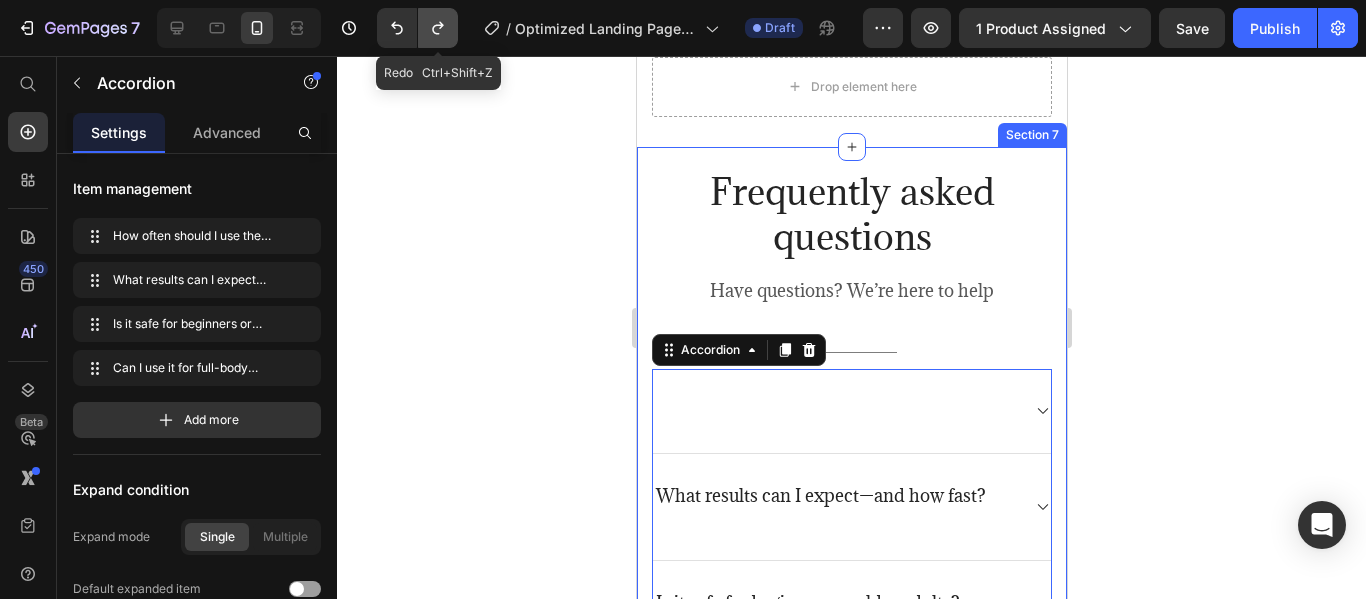 click 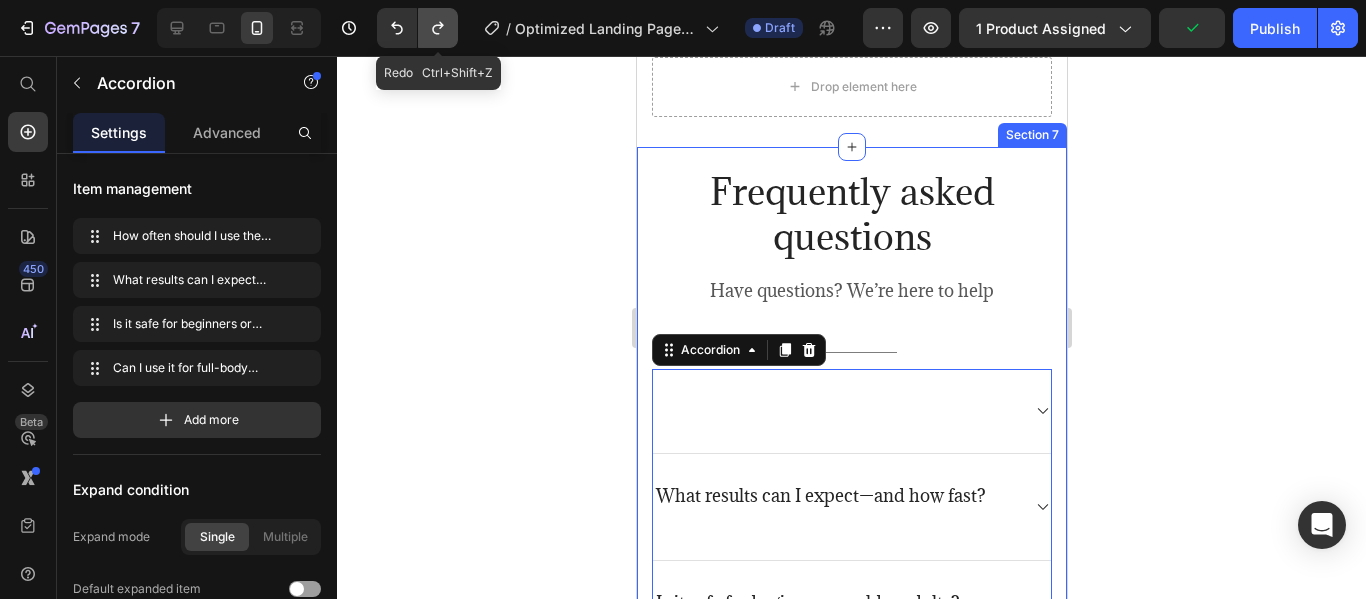 click 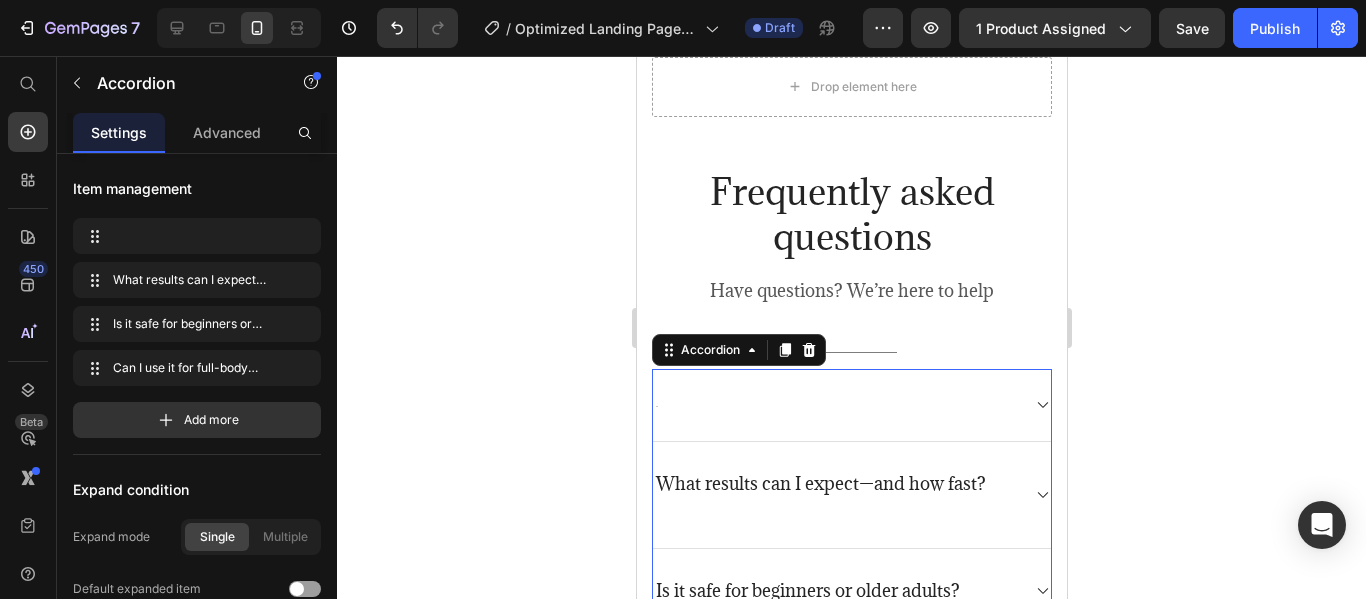 click 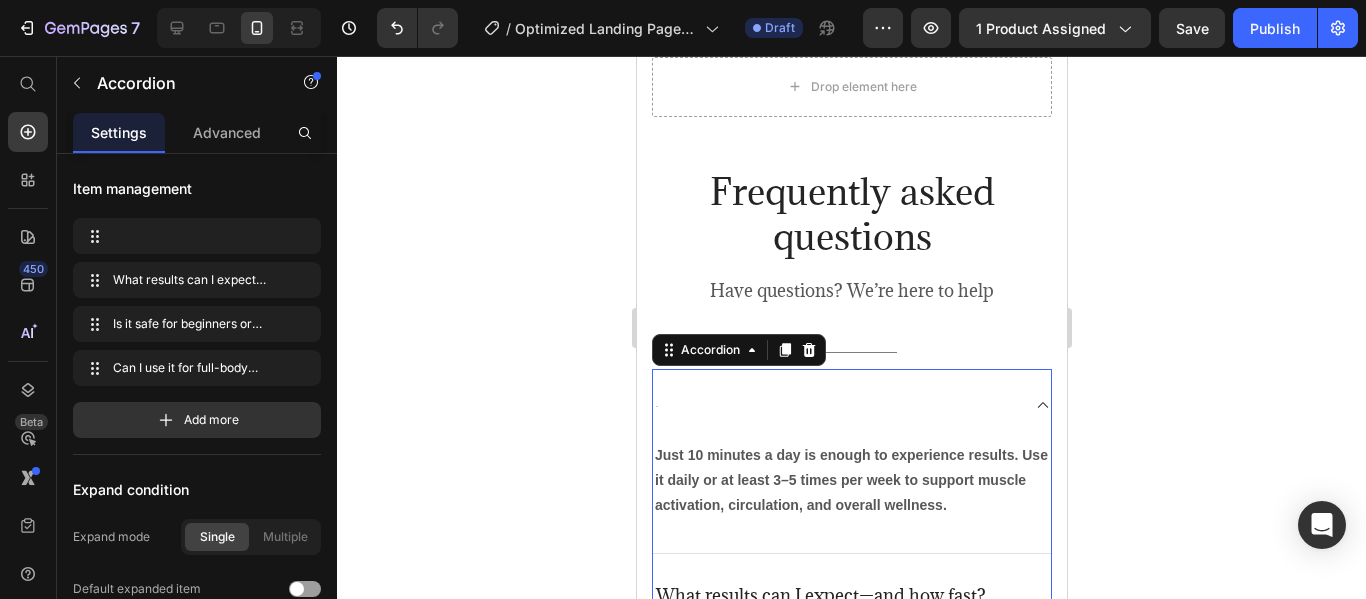 click 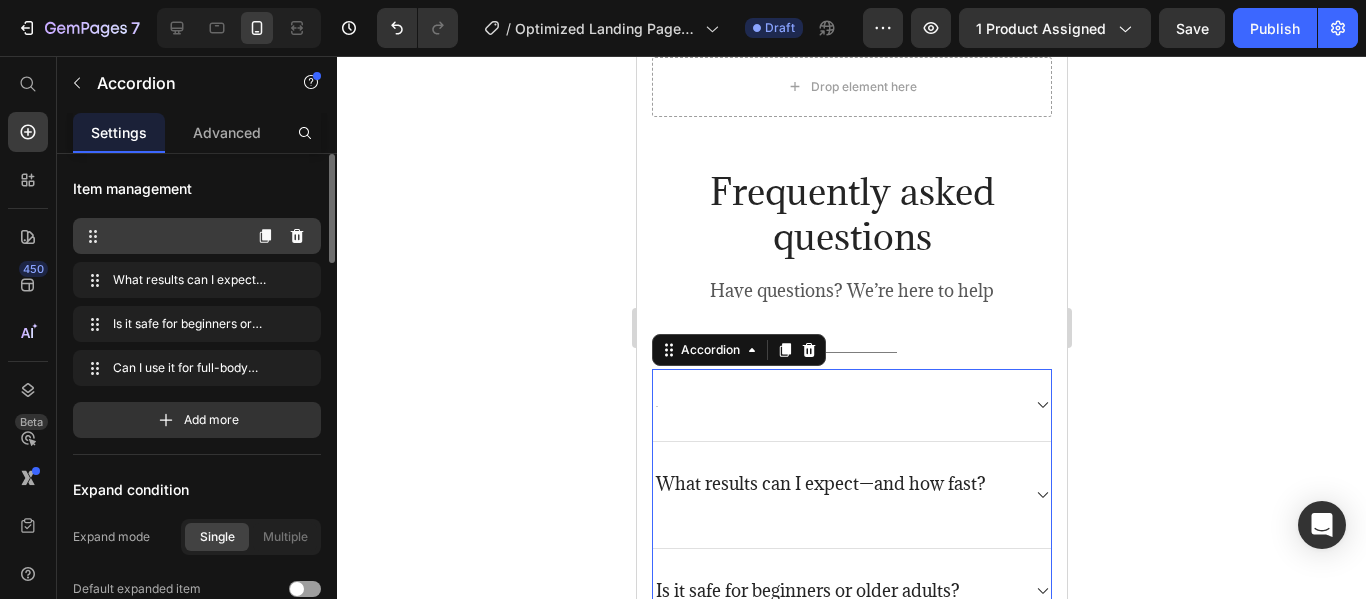 click at bounding box center (161, 236) 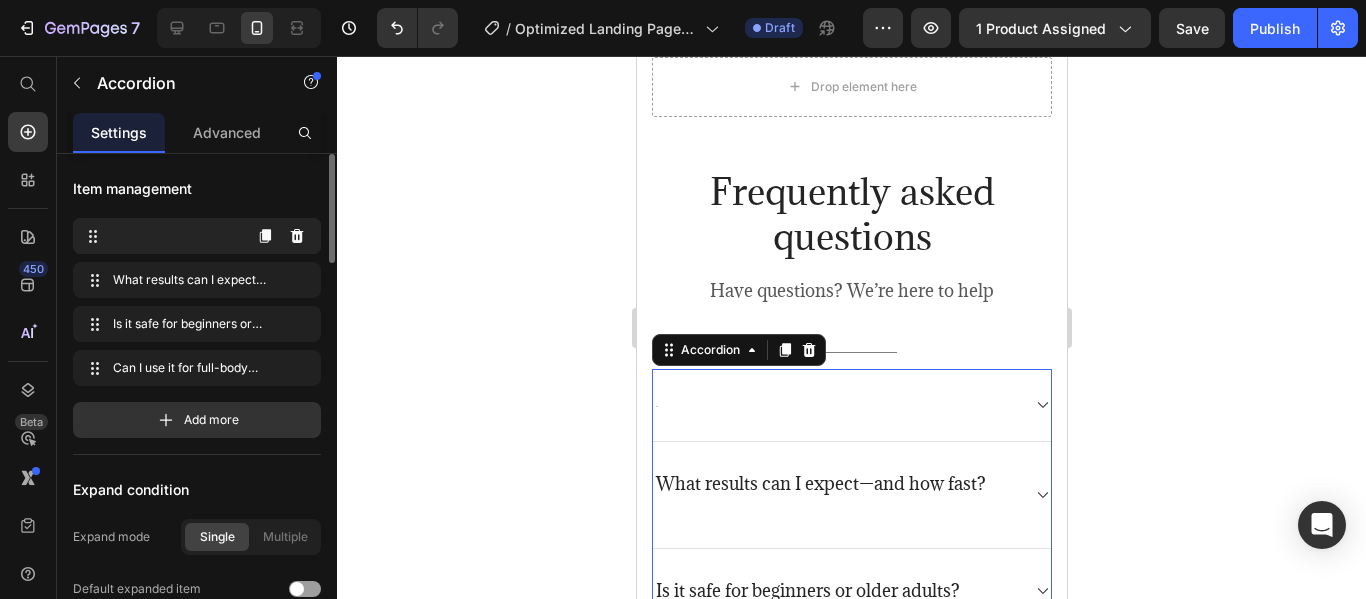 drag, startPoint x: 134, startPoint y: 235, endPoint x: 119, endPoint y: 232, distance: 15.297058 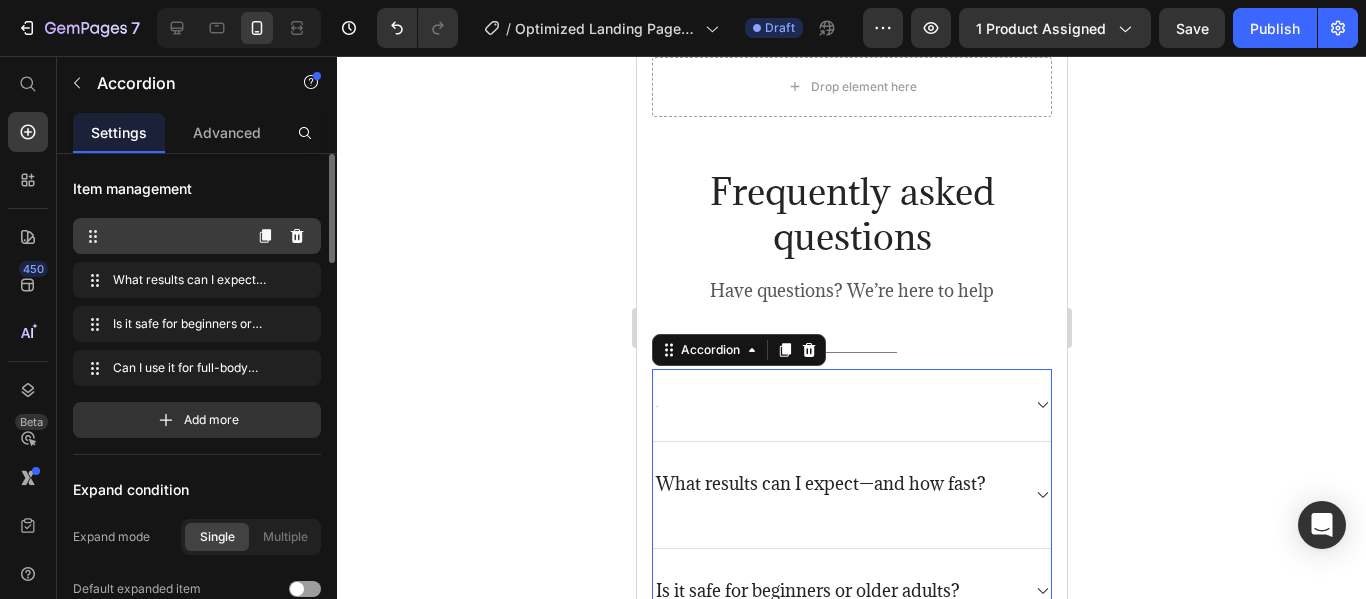 click at bounding box center [161, 236] 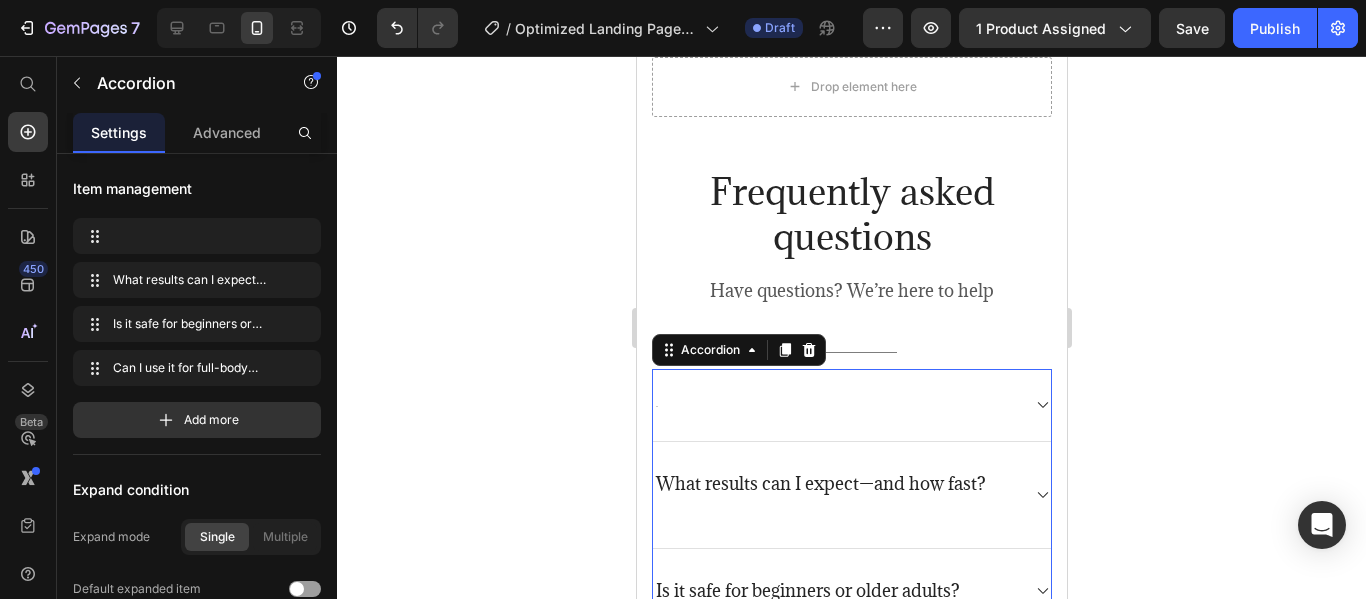 click at bounding box center [835, 405] 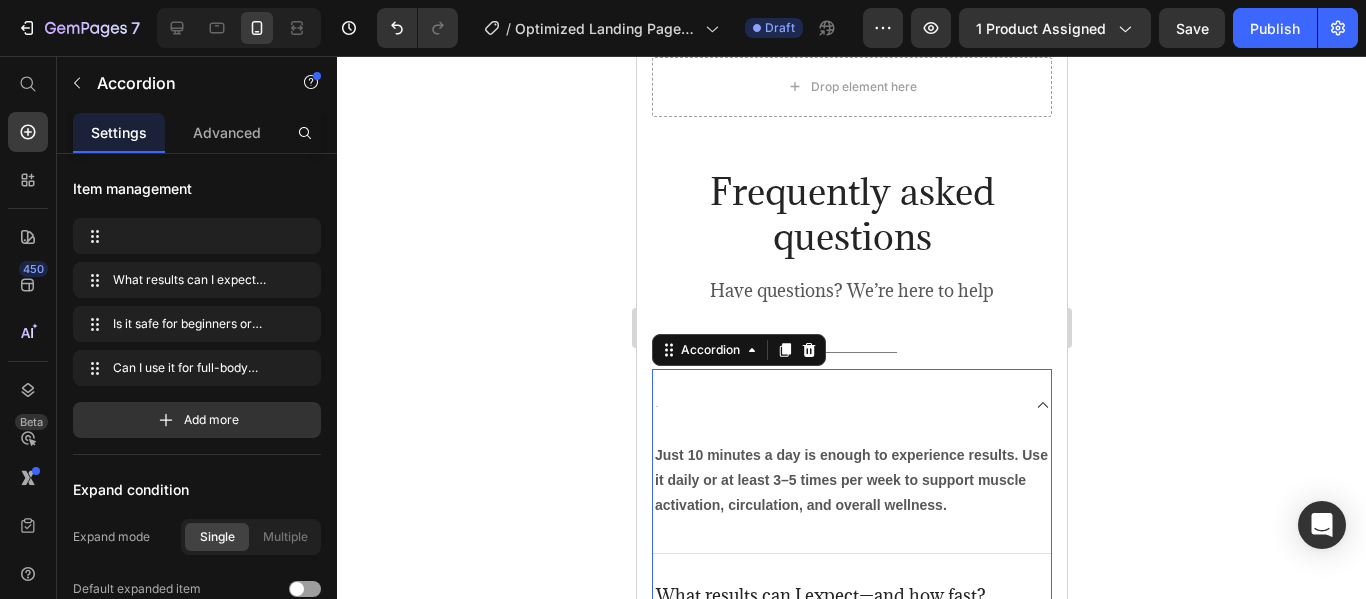 click at bounding box center (835, 405) 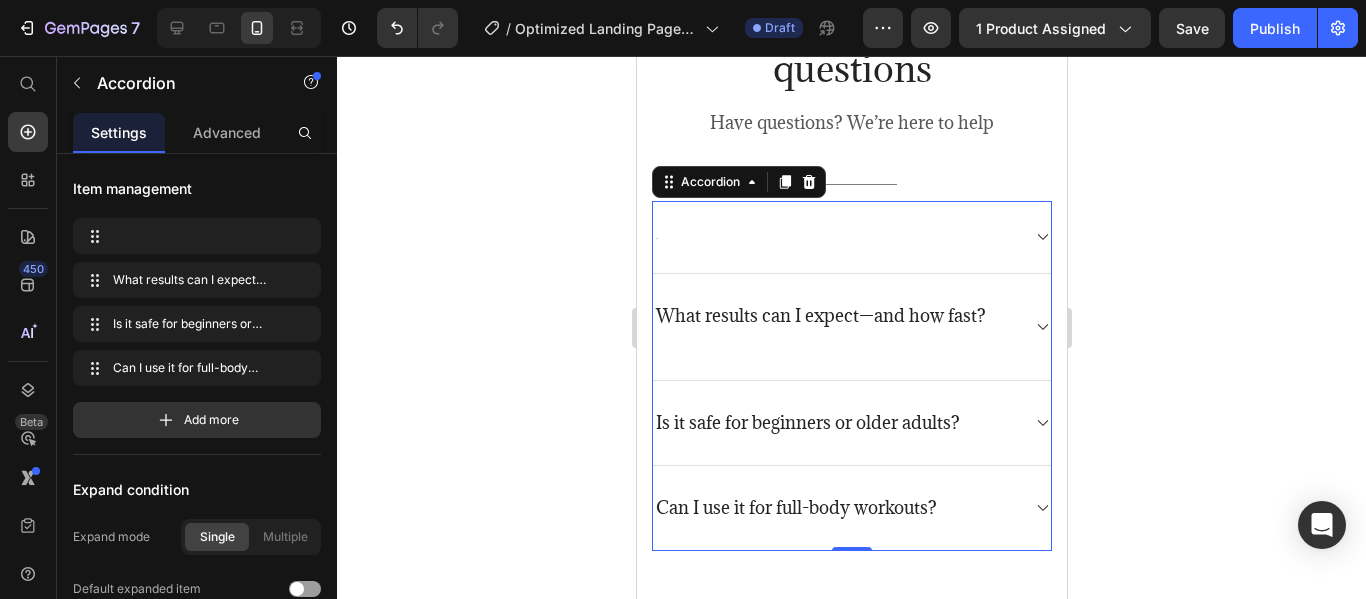 scroll, scrollTop: 5199, scrollLeft: 0, axis: vertical 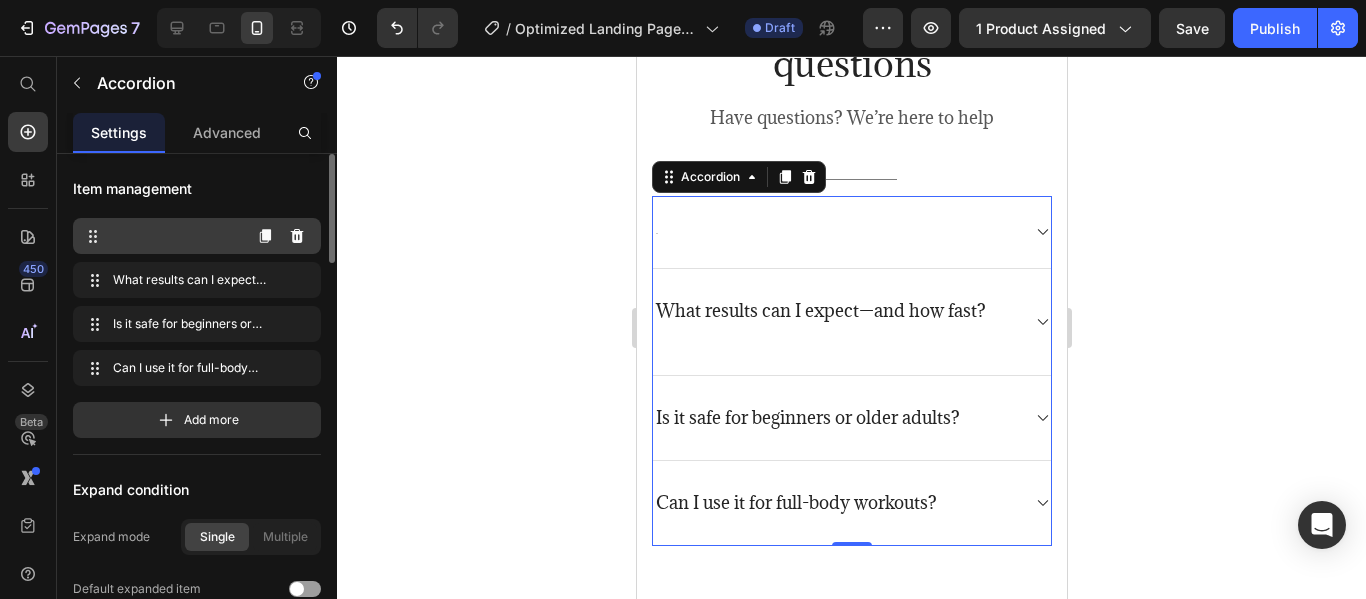 click at bounding box center [161, 236] 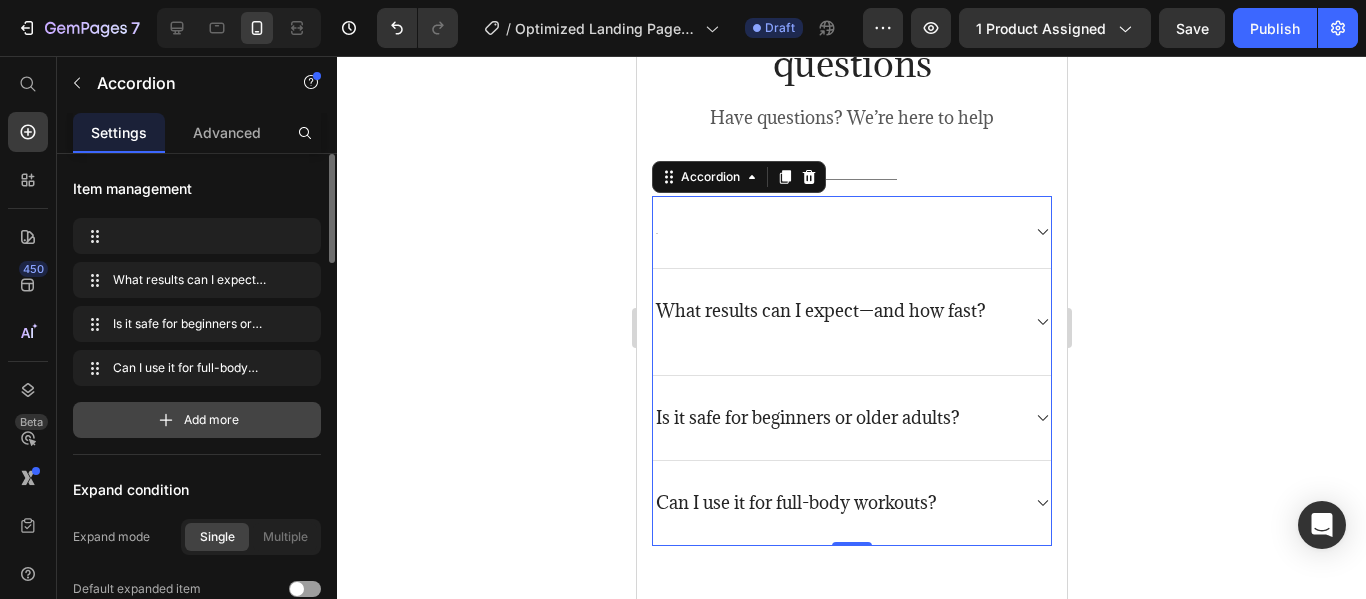 click on "Add more" at bounding box center (211, 420) 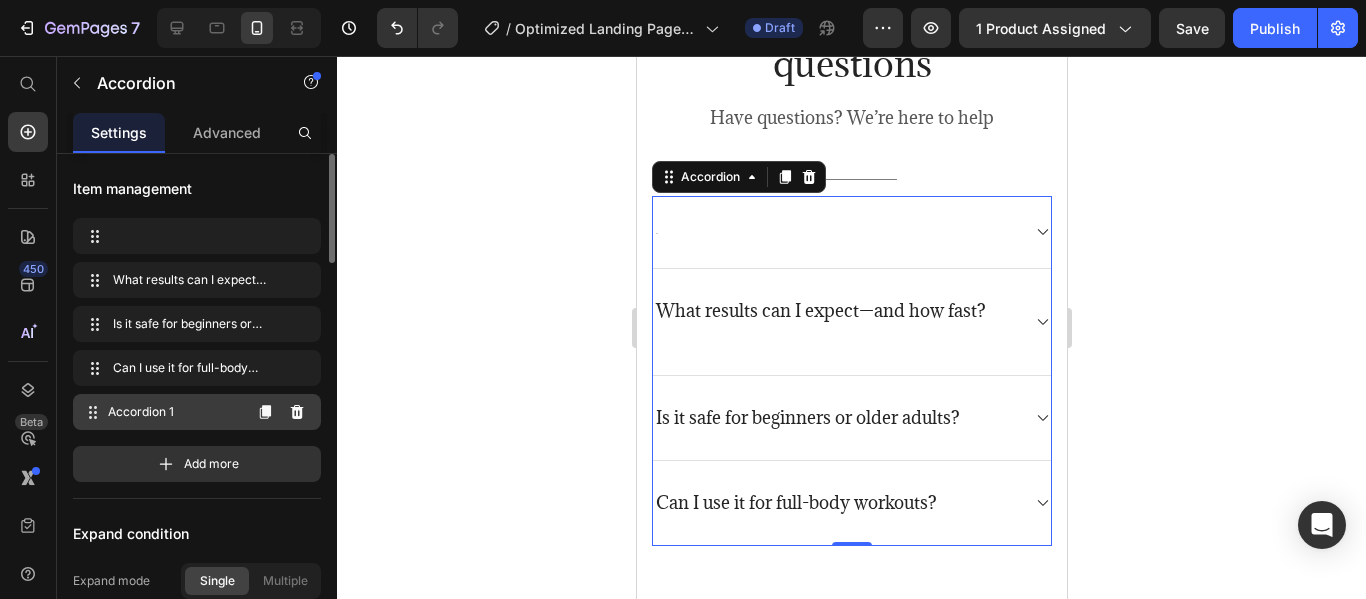 click on "Accordion 1" at bounding box center [174, 412] 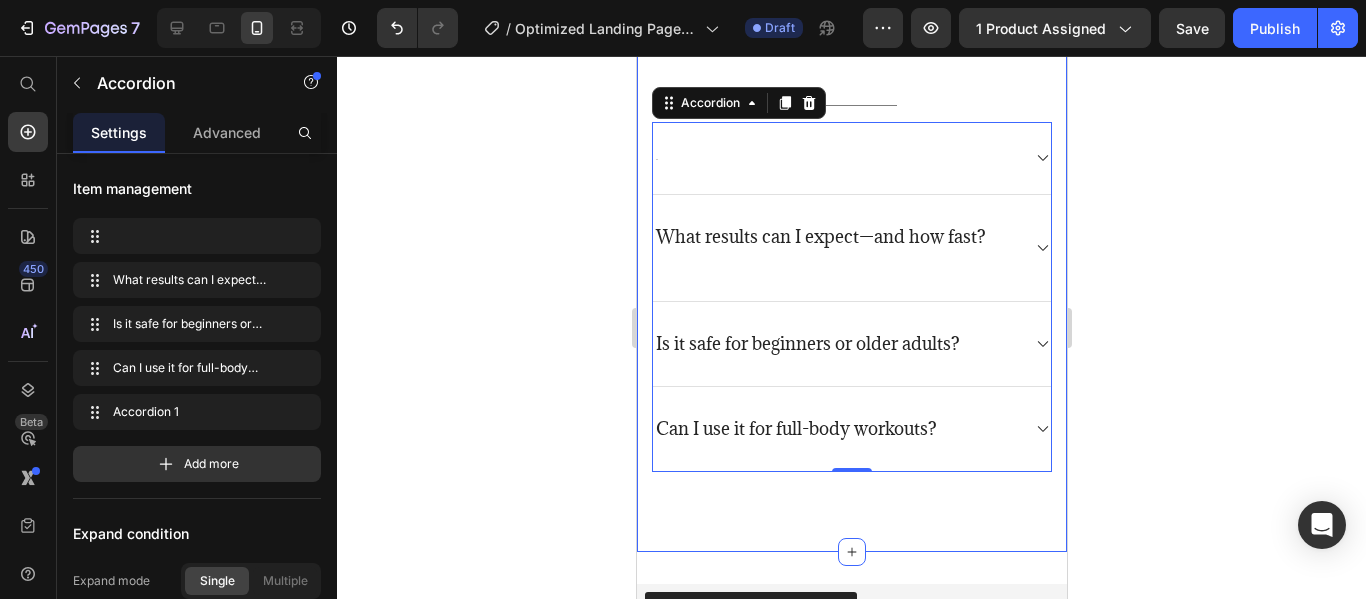 scroll, scrollTop: 5099, scrollLeft: 0, axis: vertical 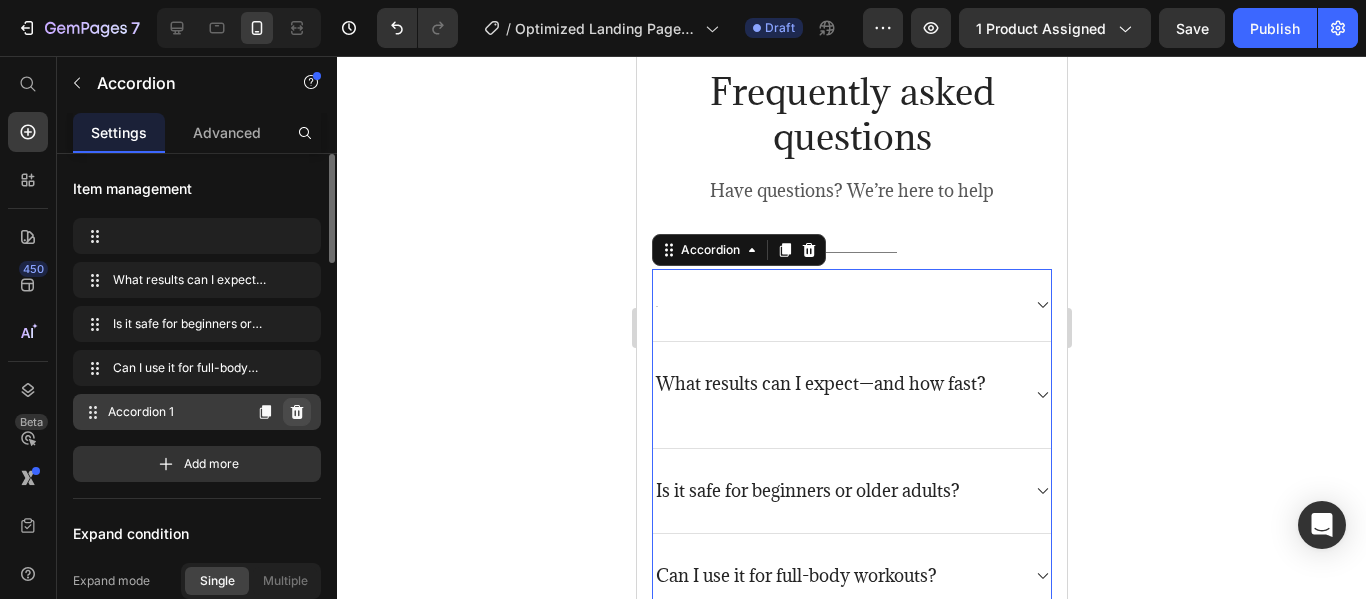 click 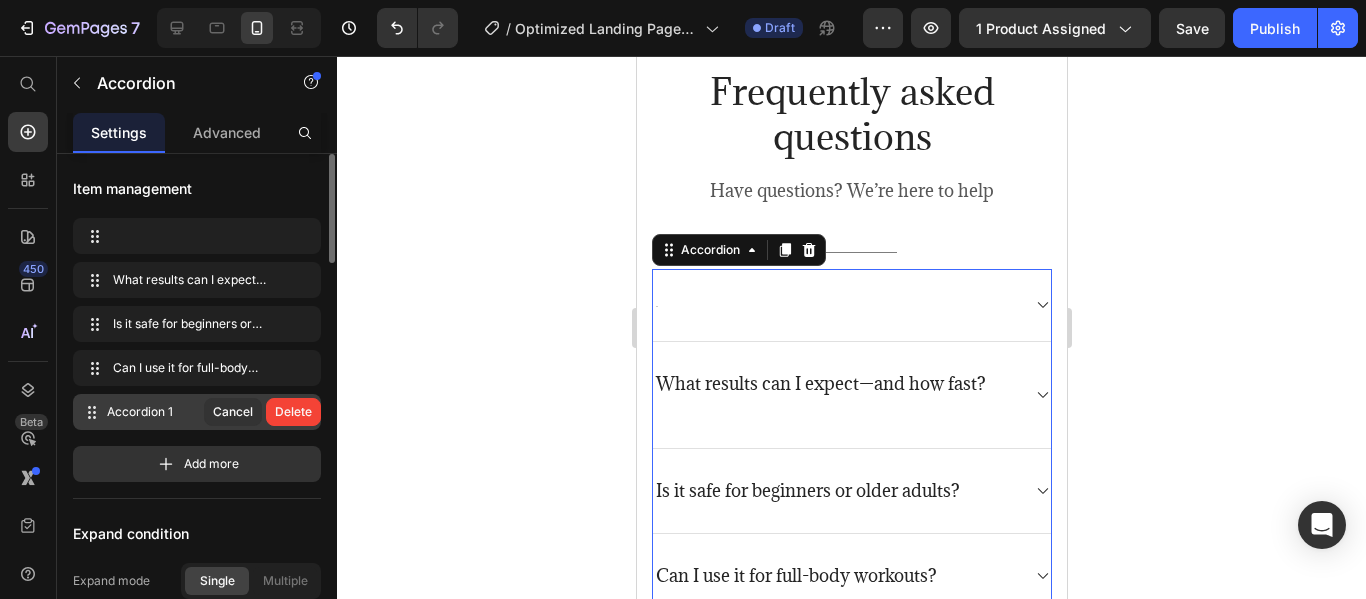 click on "Accordion 1" at bounding box center (155, 412) 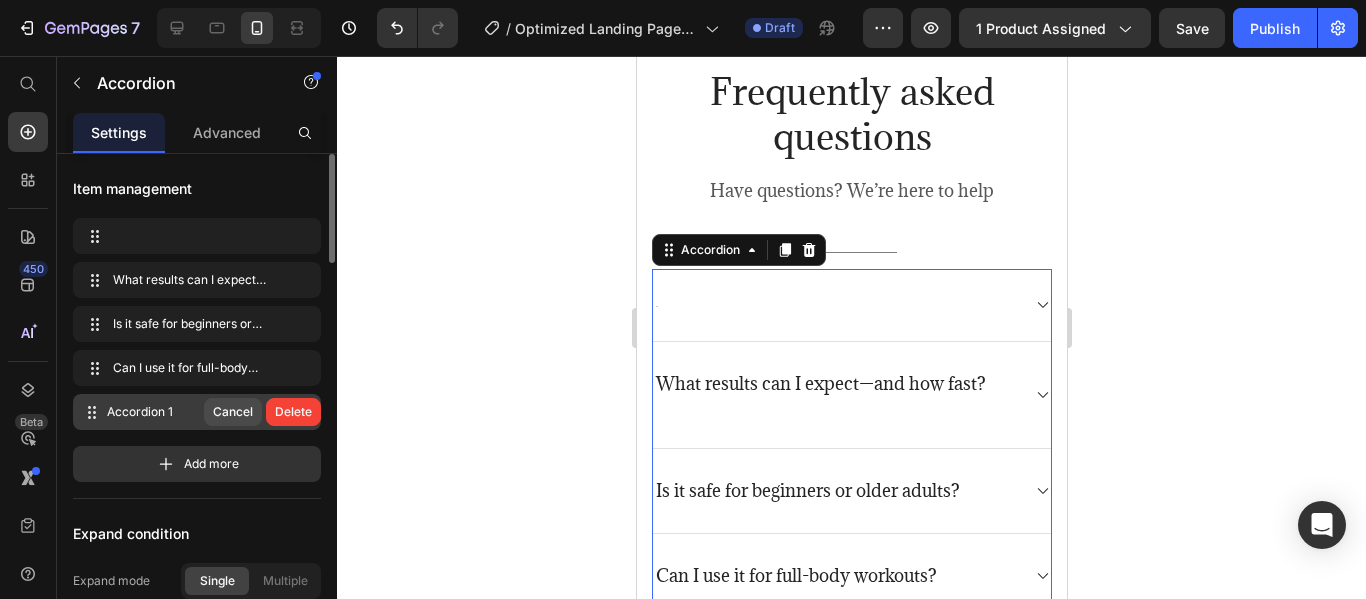 click on "Cancel" at bounding box center (233, 412) 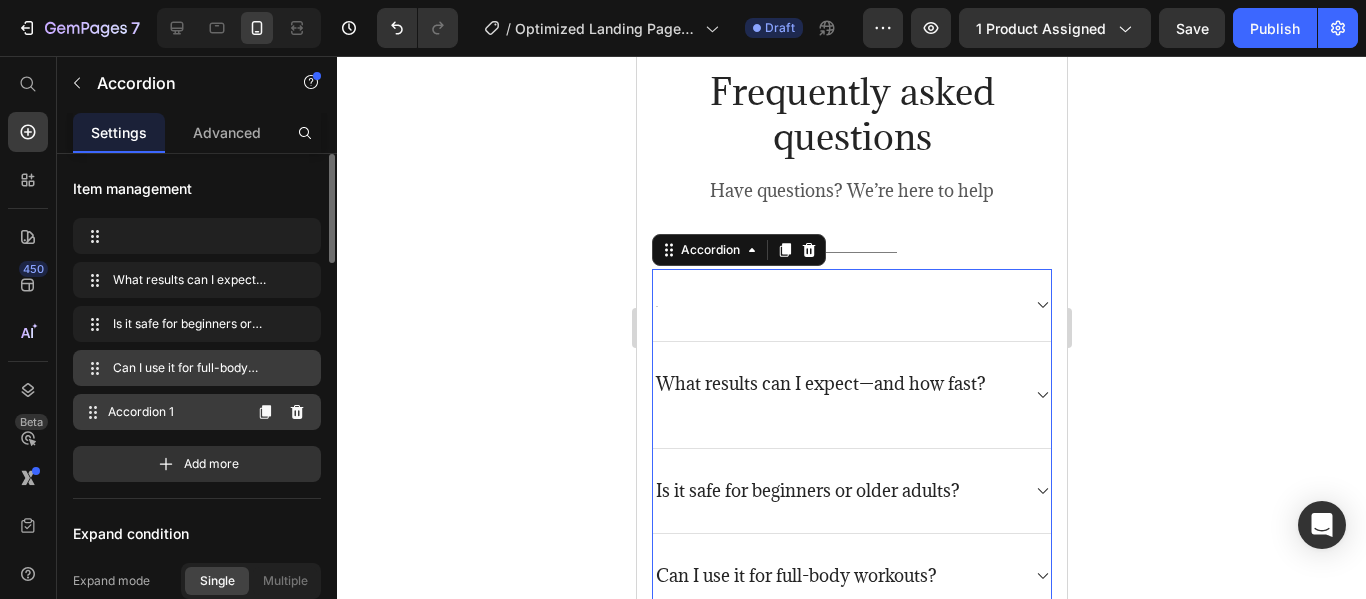 type 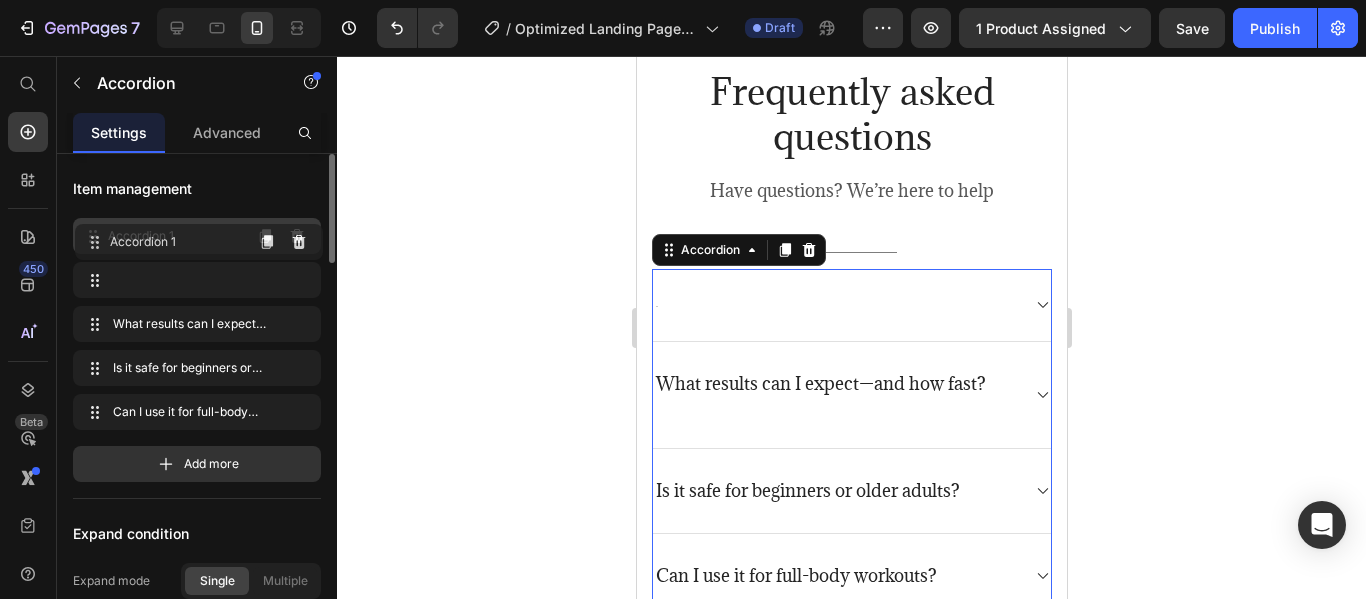 drag, startPoint x: 206, startPoint y: 406, endPoint x: 208, endPoint y: 236, distance: 170.01176 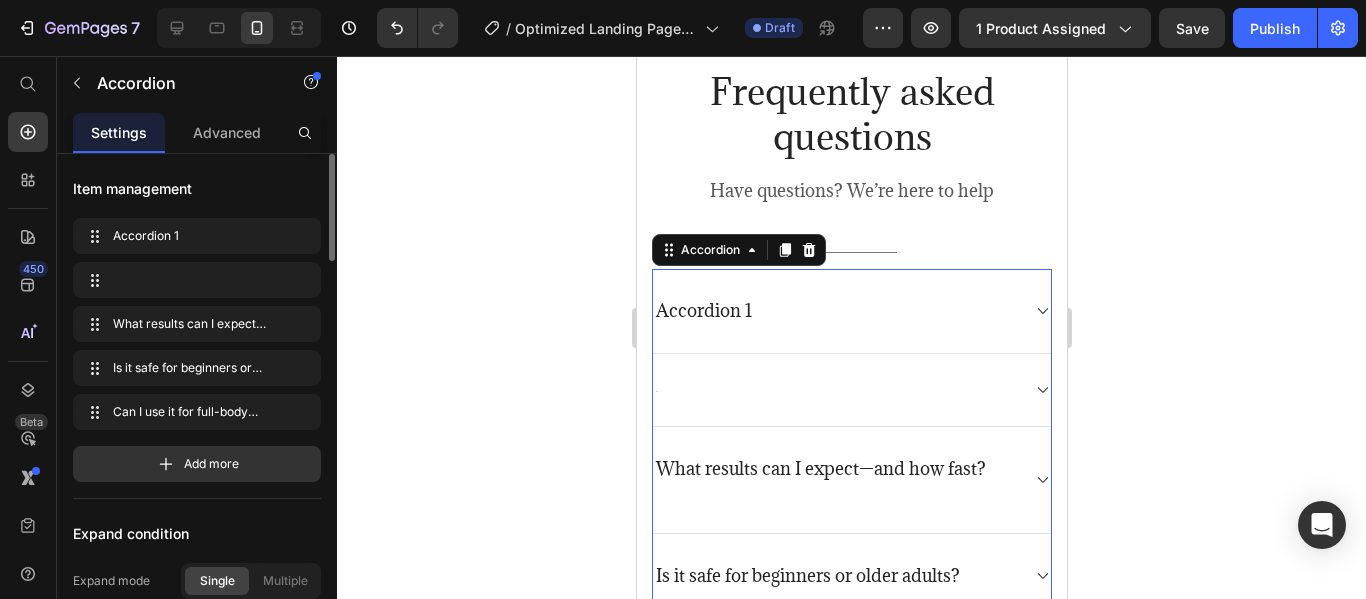 click on "Accordion 1" at bounding box center [851, 311] 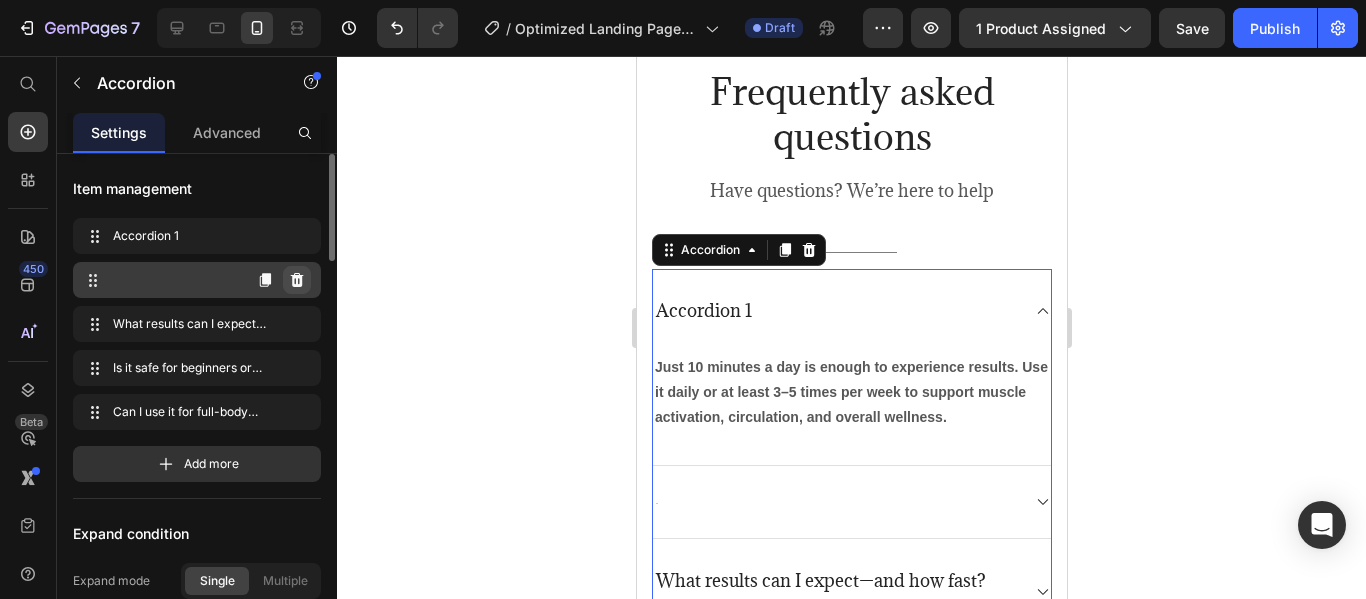click 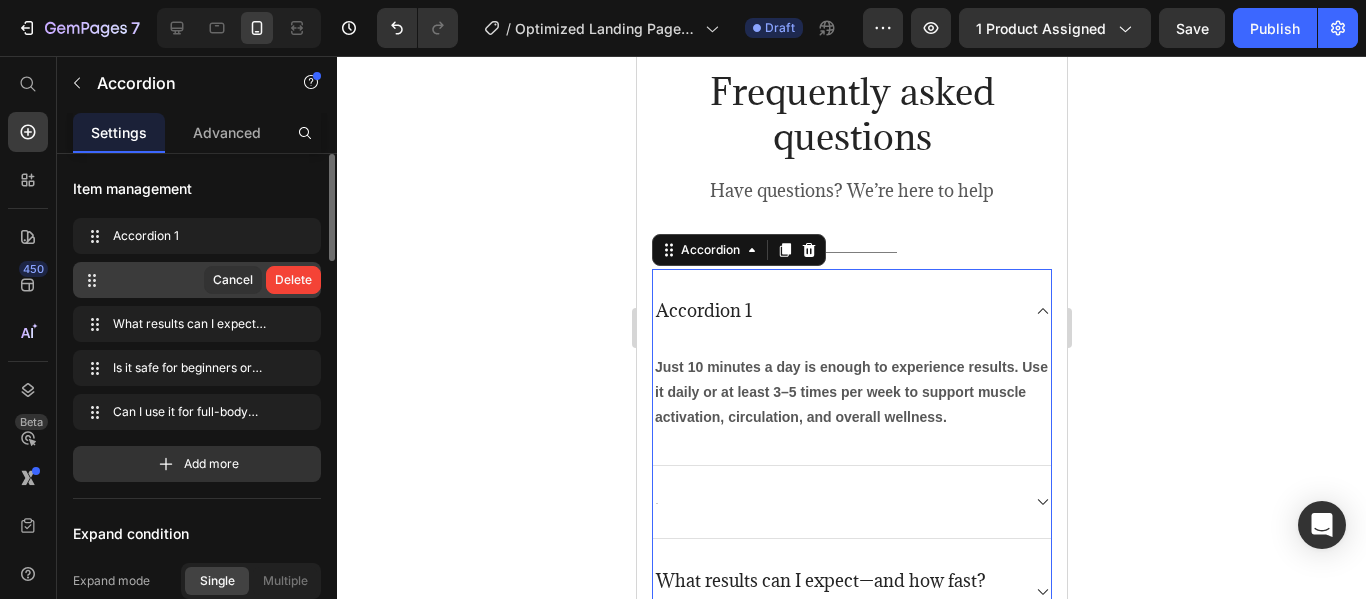 click on "Delete" at bounding box center (293, 280) 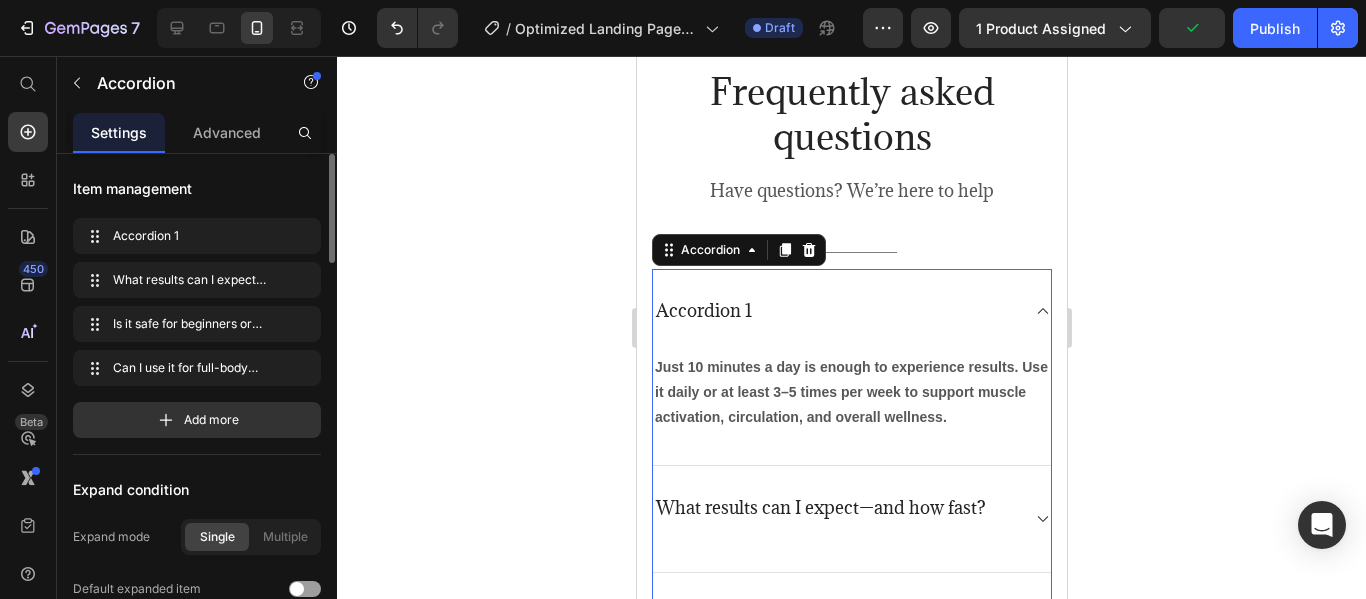click on "Accordion 1" at bounding box center (835, 311) 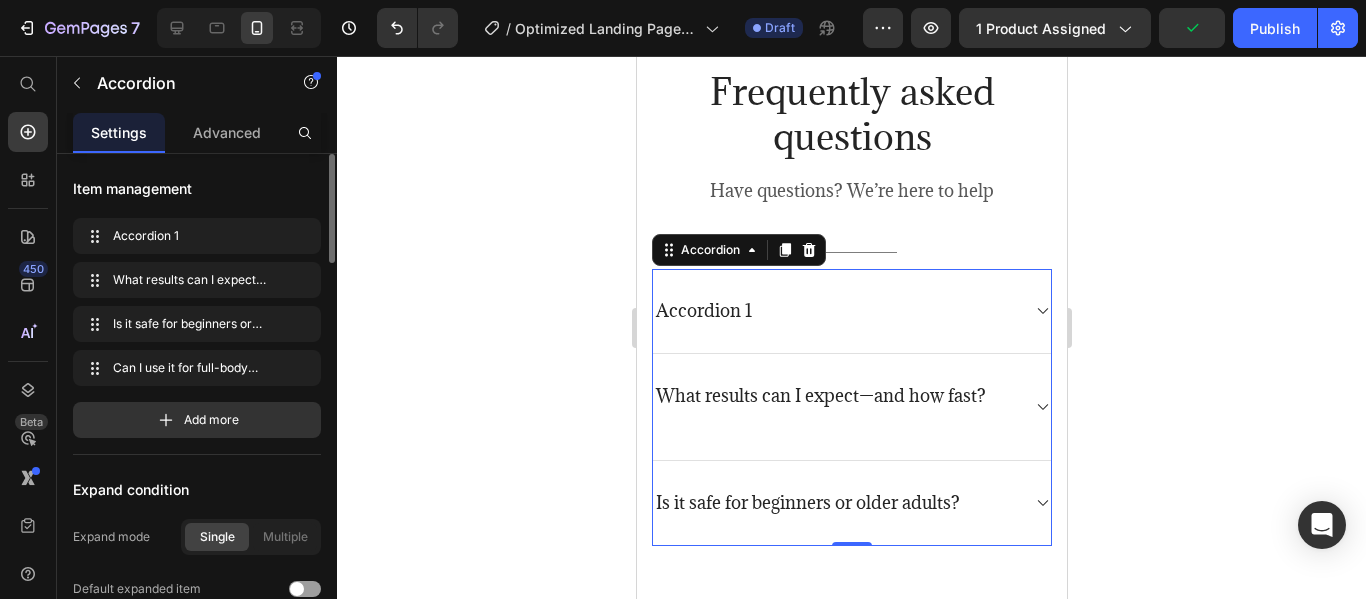 click on "Accordion 1" at bounding box center [703, 311] 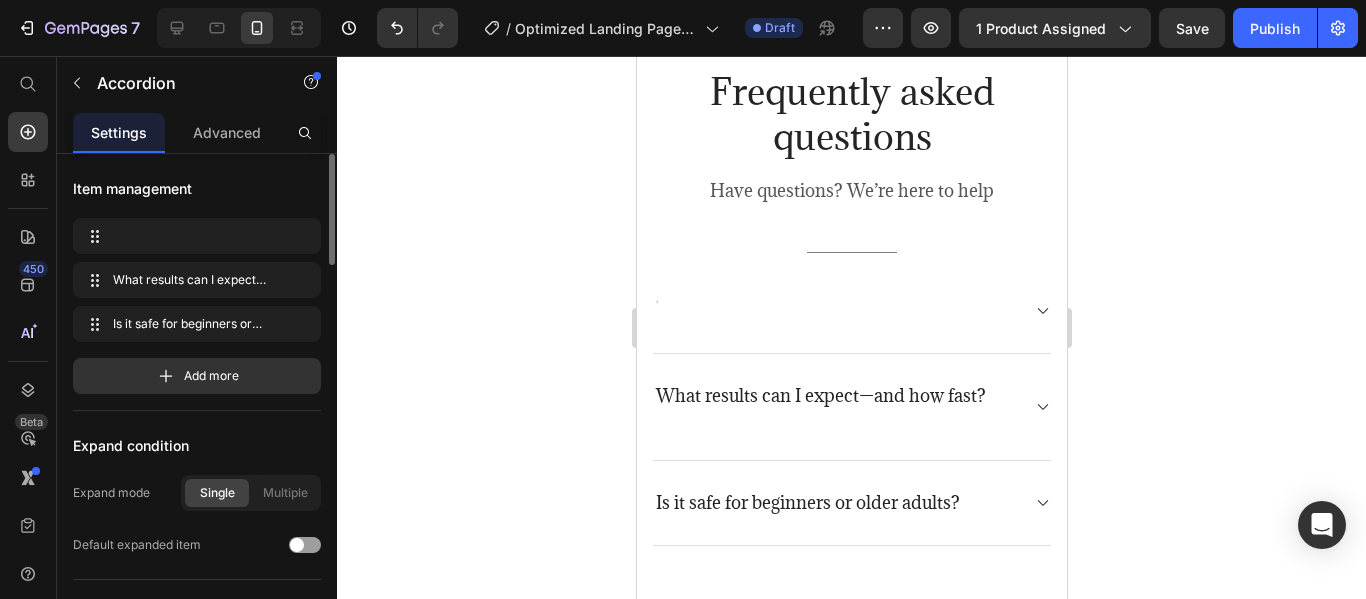 scroll, scrollTop: 5094, scrollLeft: 0, axis: vertical 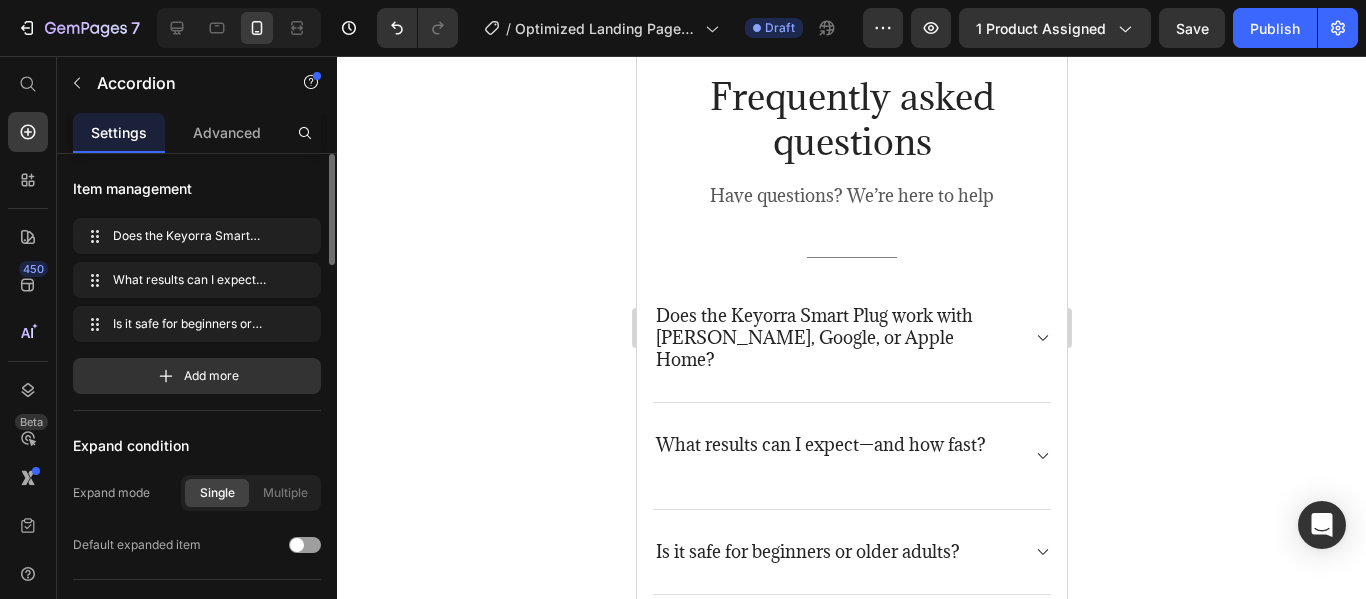 click 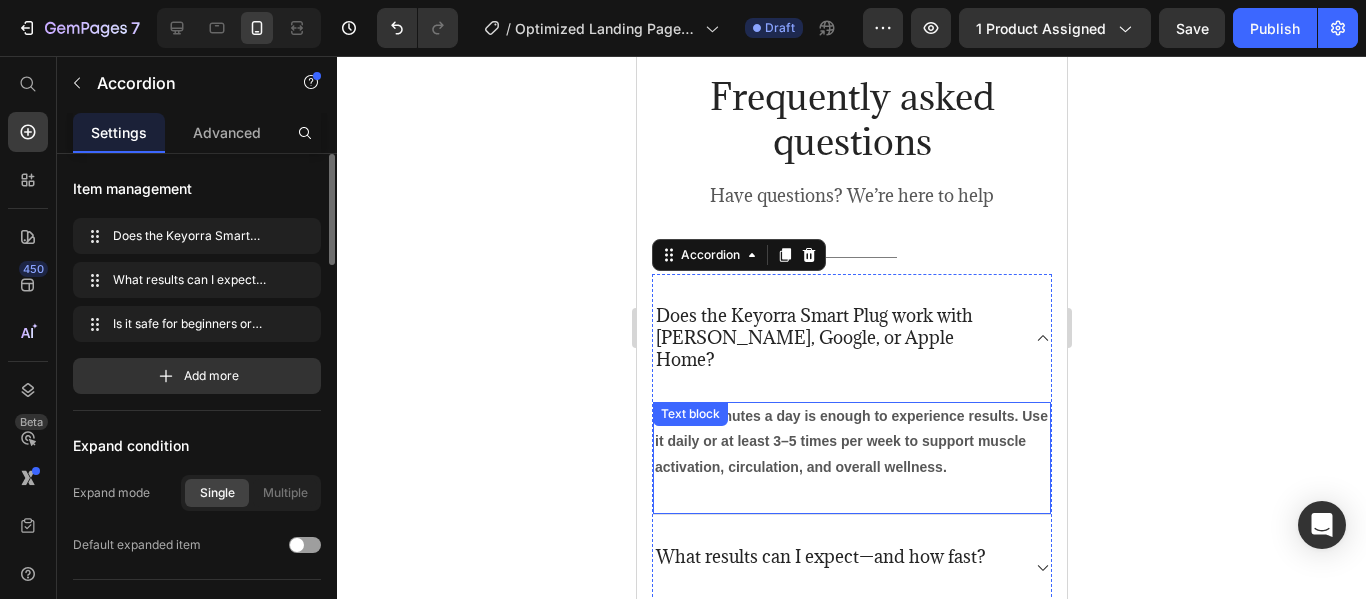 click on "Just 10 minutes a day is enough to experience results. Use it daily or at least 3–5 times per week to support muscle activation, circulation, and overall wellness." at bounding box center [850, 441] 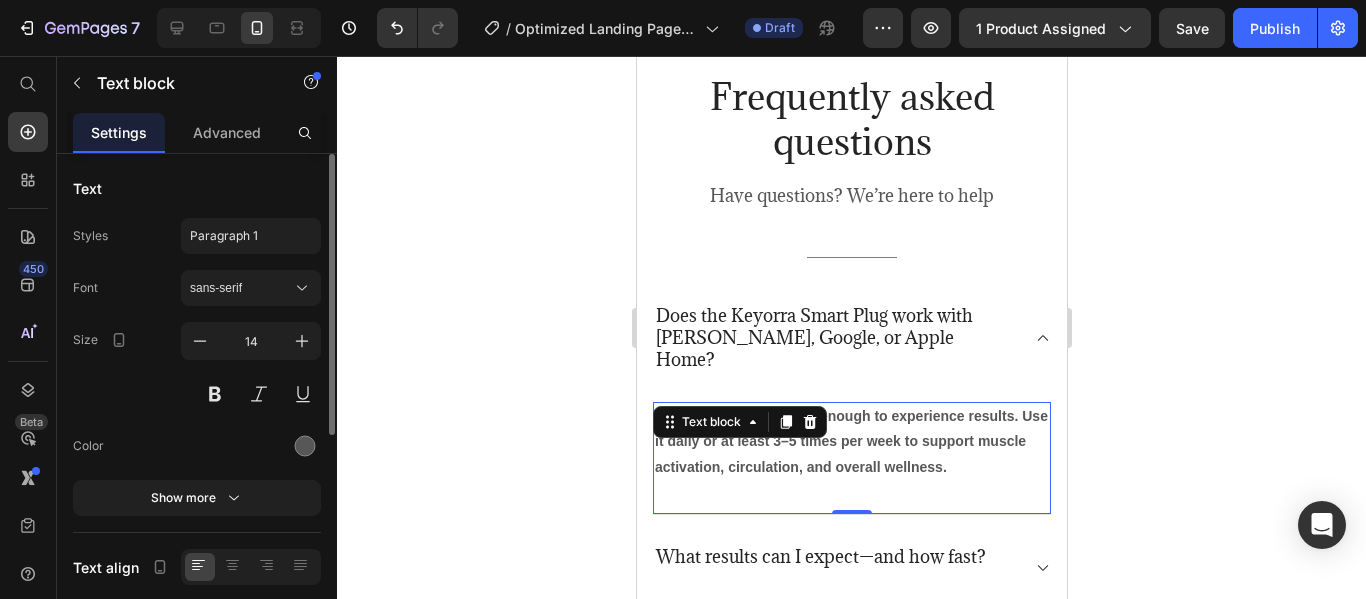 click on "Just 10 minutes a day is enough to experience results. Use it daily or at least 3–5 times per week to support muscle activation, circulation, and overall wellness." at bounding box center (851, 442) 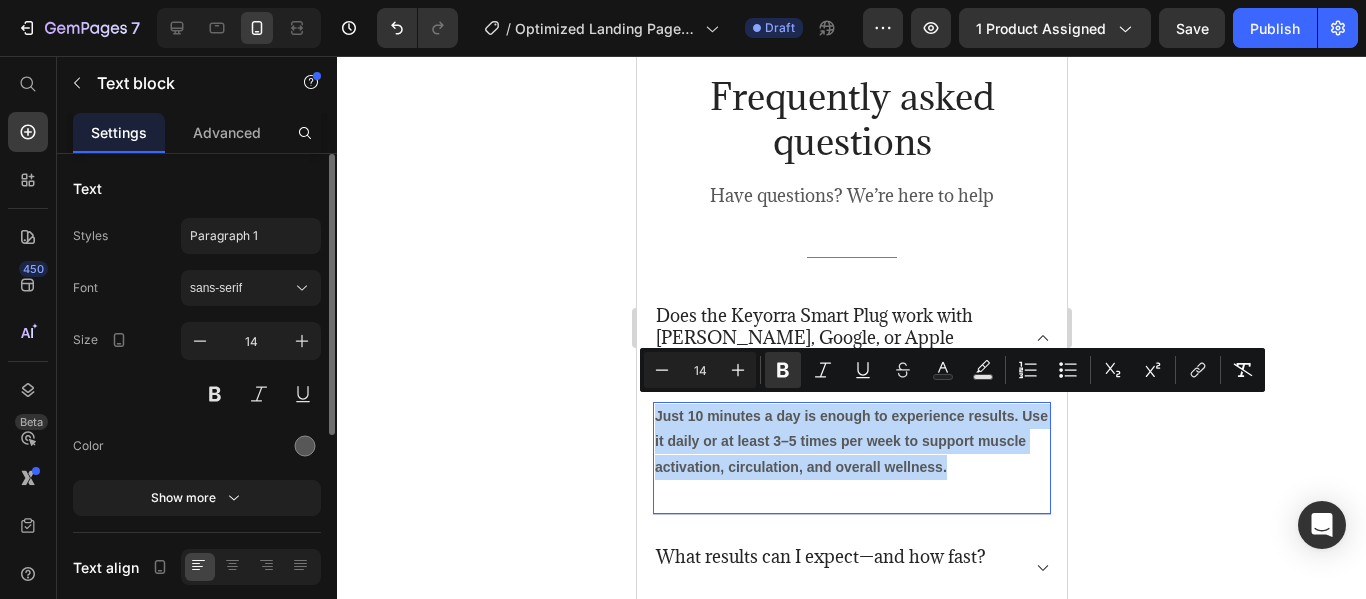 drag, startPoint x: 998, startPoint y: 461, endPoint x: 657, endPoint y: 415, distance: 344.08865 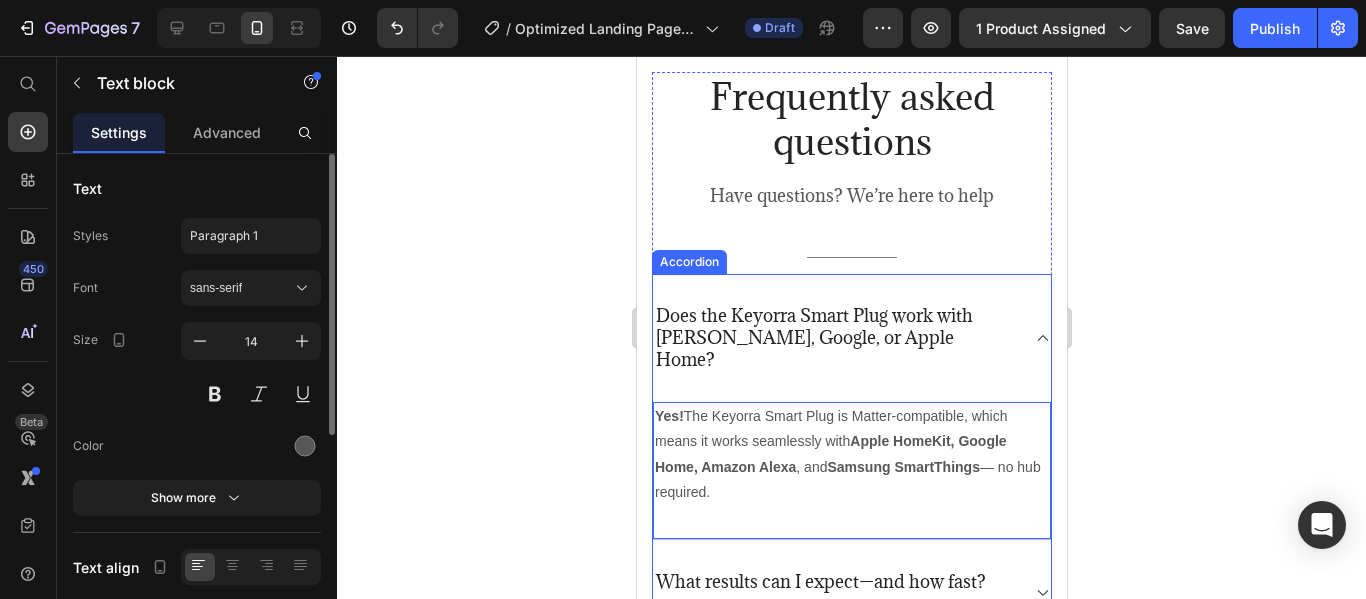 click 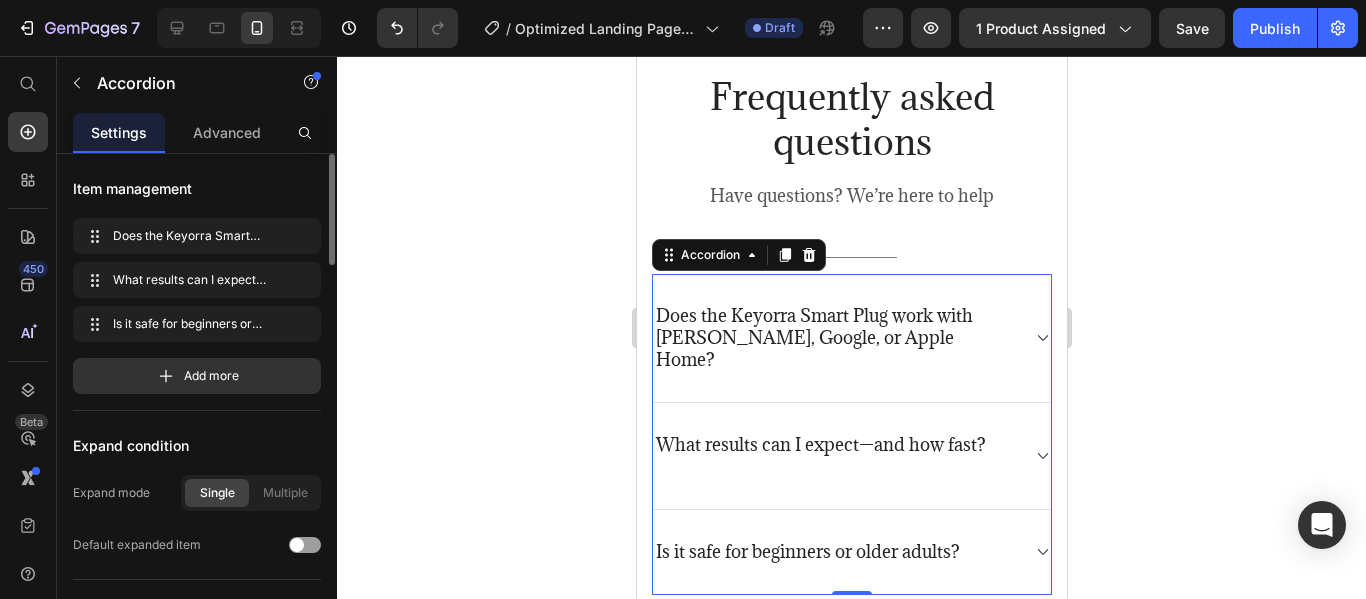 click 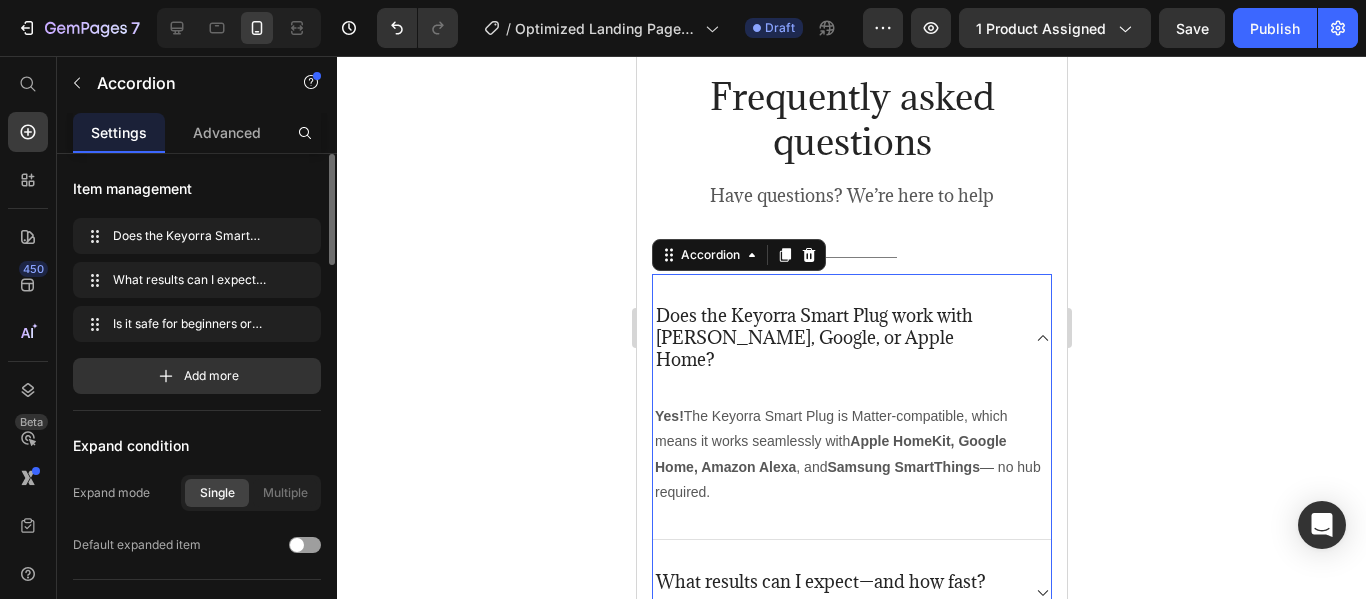 click 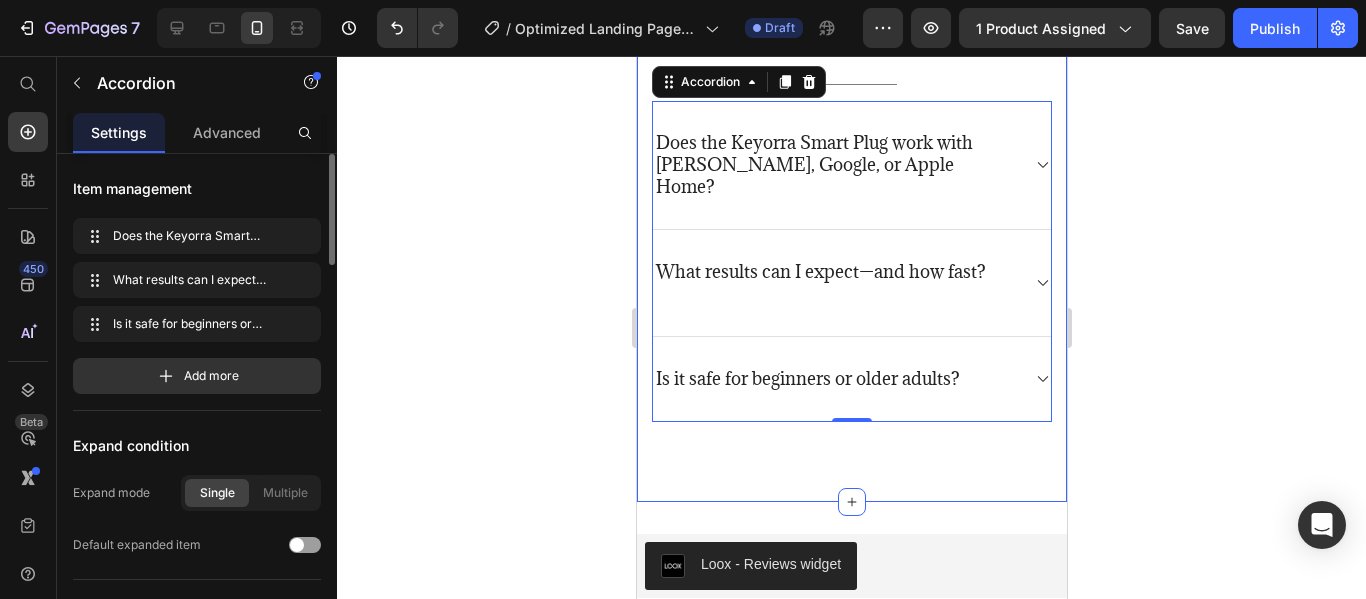 scroll, scrollTop: 5194, scrollLeft: 0, axis: vertical 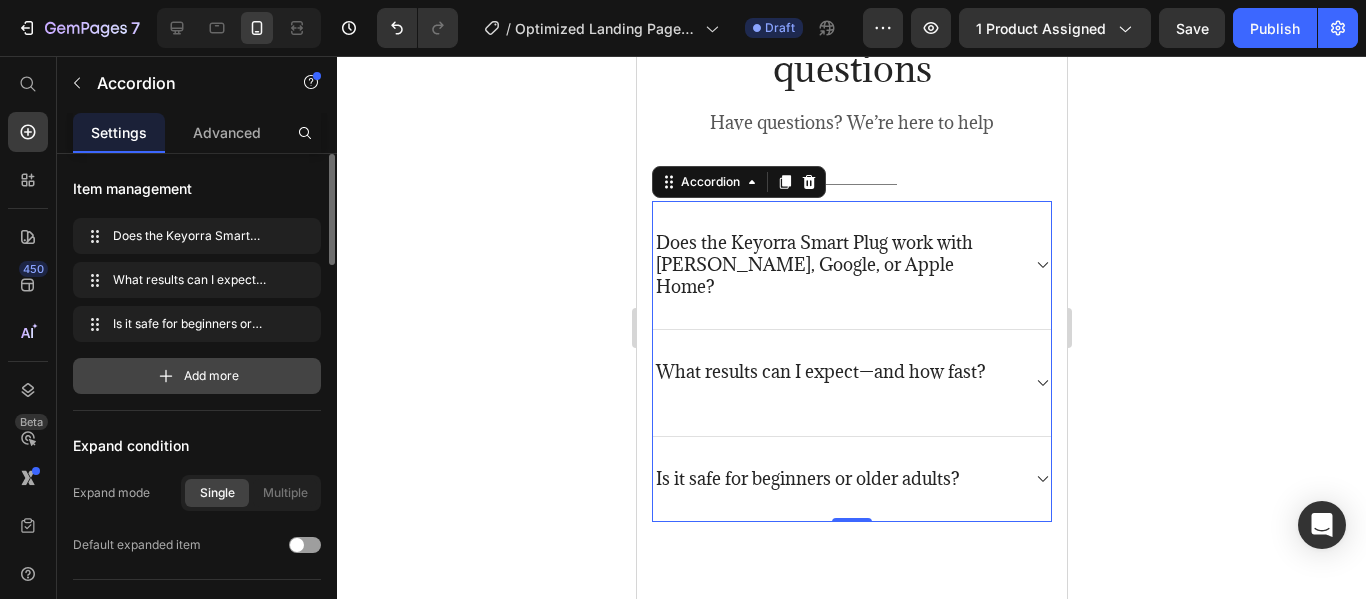 click on "Add more" at bounding box center [211, 376] 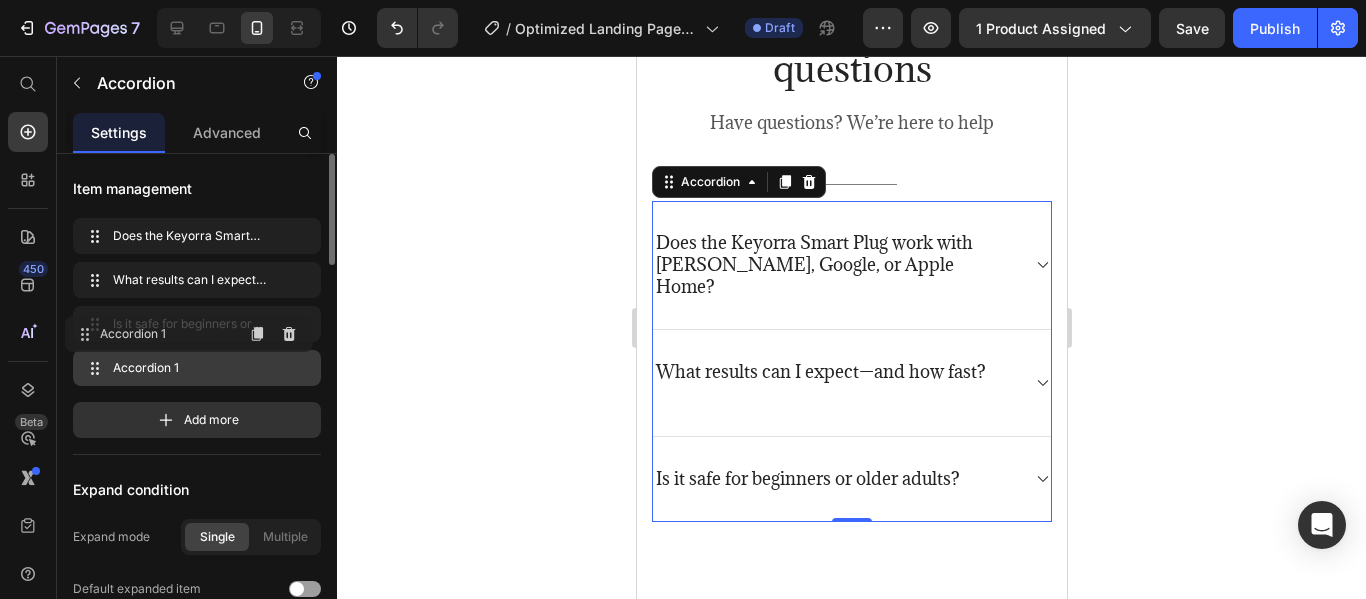 type 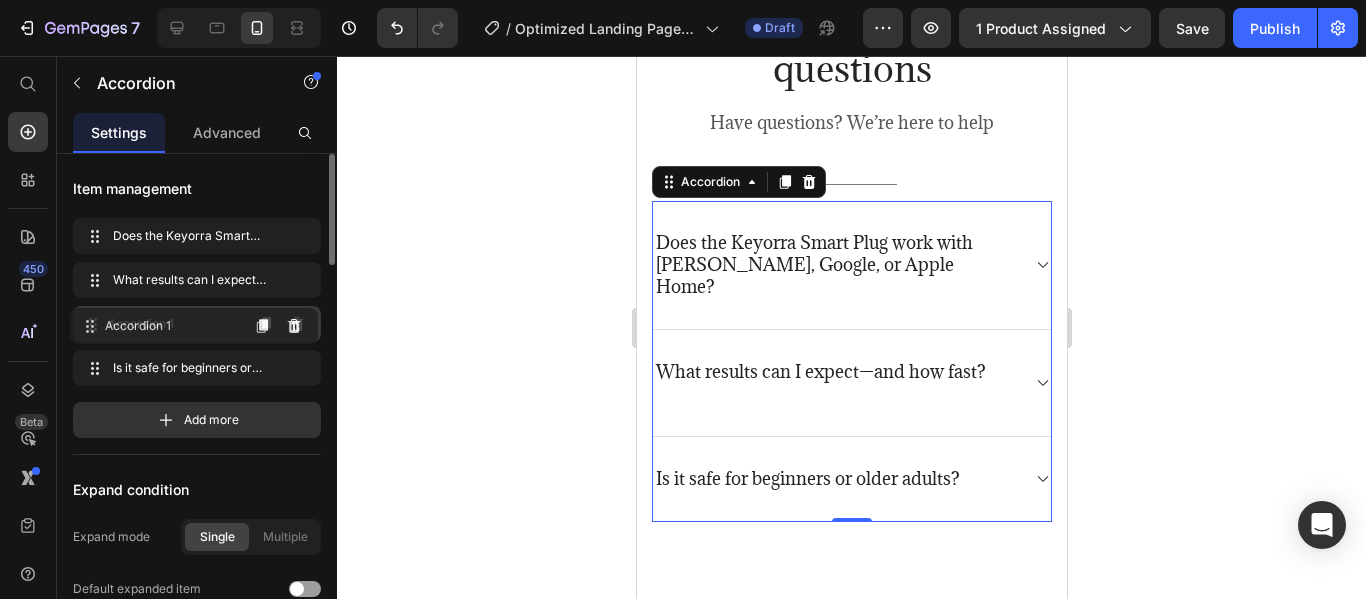 drag, startPoint x: 203, startPoint y: 376, endPoint x: 200, endPoint y: 334, distance: 42.107006 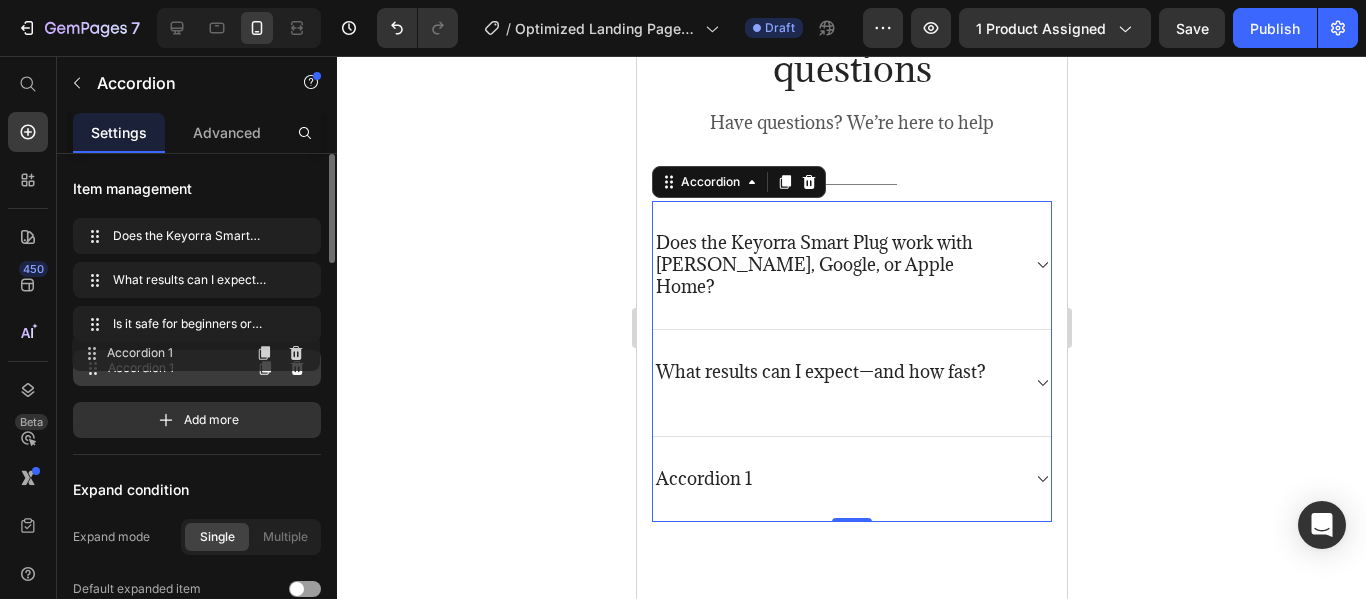 drag, startPoint x: 200, startPoint y: 334, endPoint x: 199, endPoint y: 363, distance: 29.017237 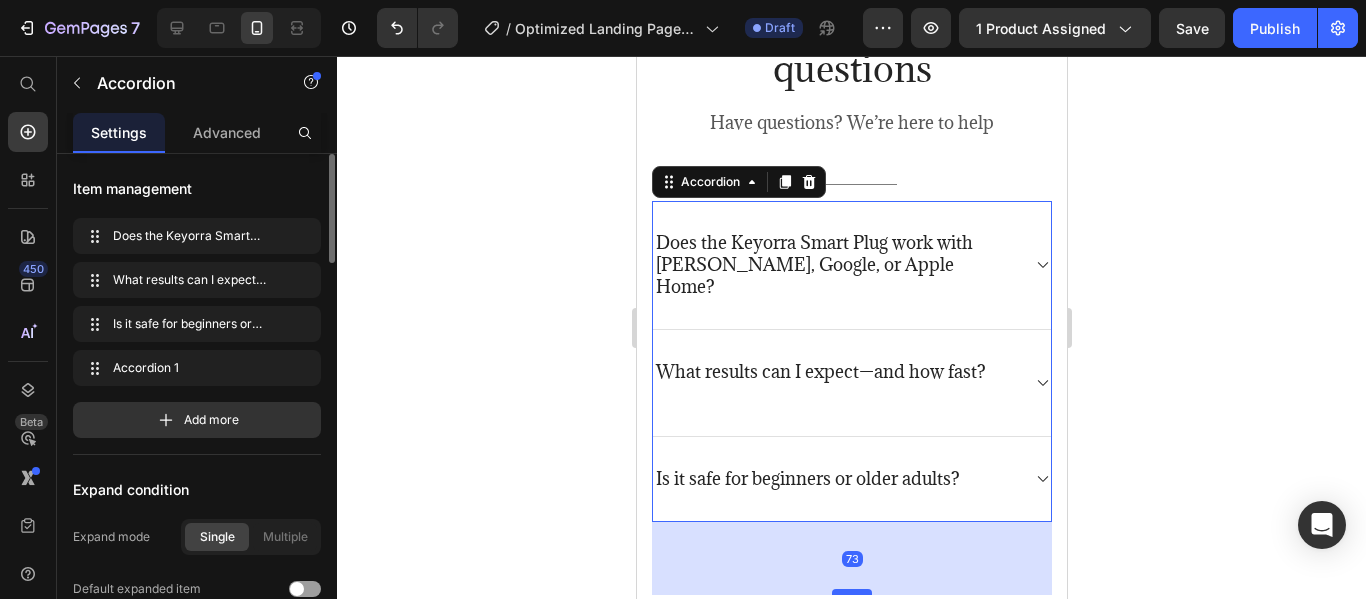 drag, startPoint x: 843, startPoint y: 487, endPoint x: 844, endPoint y: 560, distance: 73.00685 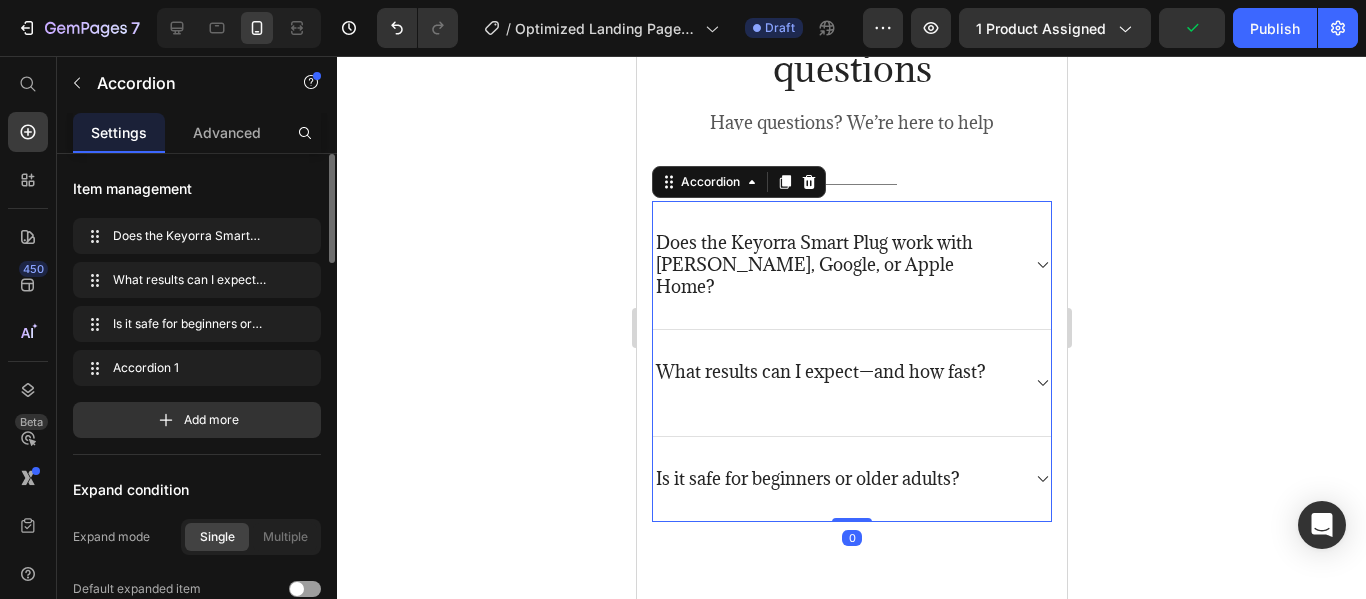 drag, startPoint x: 858, startPoint y: 557, endPoint x: 856, endPoint y: 479, distance: 78.025635 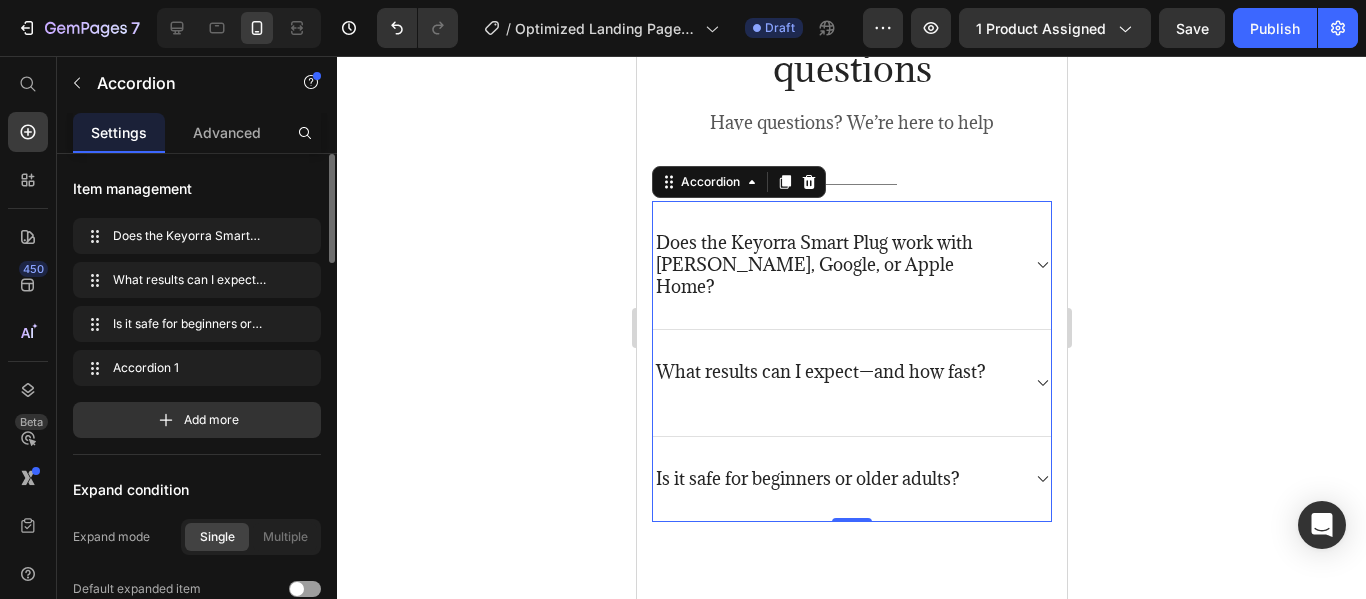 scroll, scrollTop: 5294, scrollLeft: 0, axis: vertical 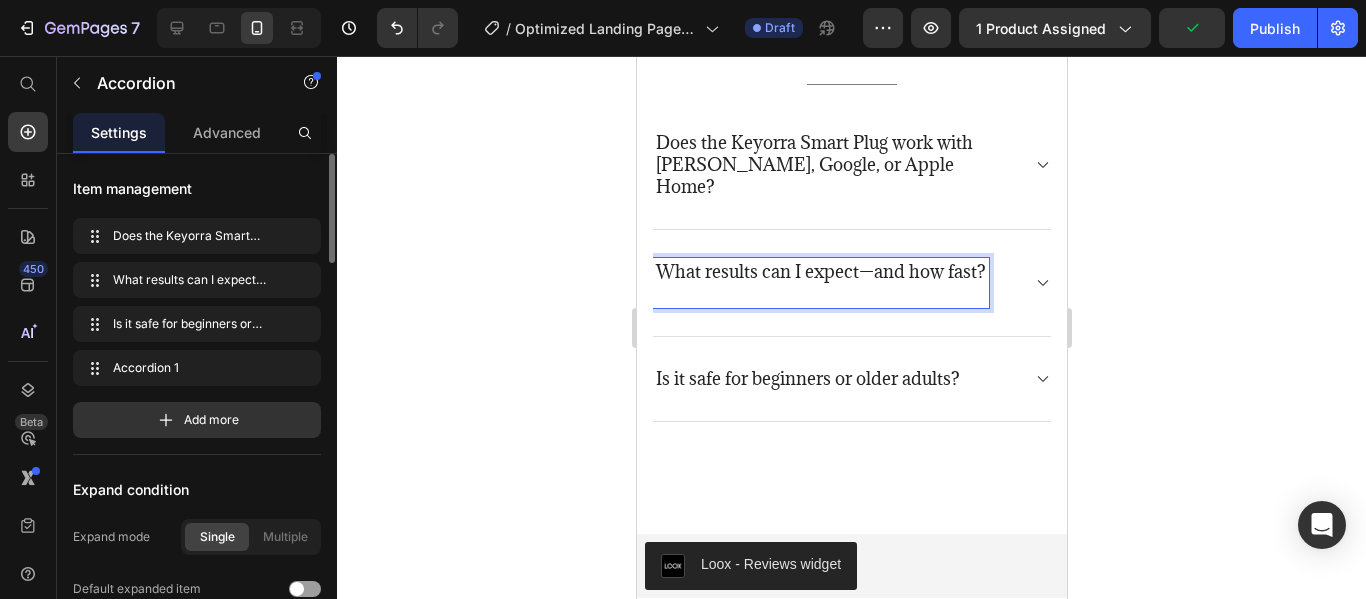 click on "What results can I expect—and how fast?" at bounding box center (820, 272) 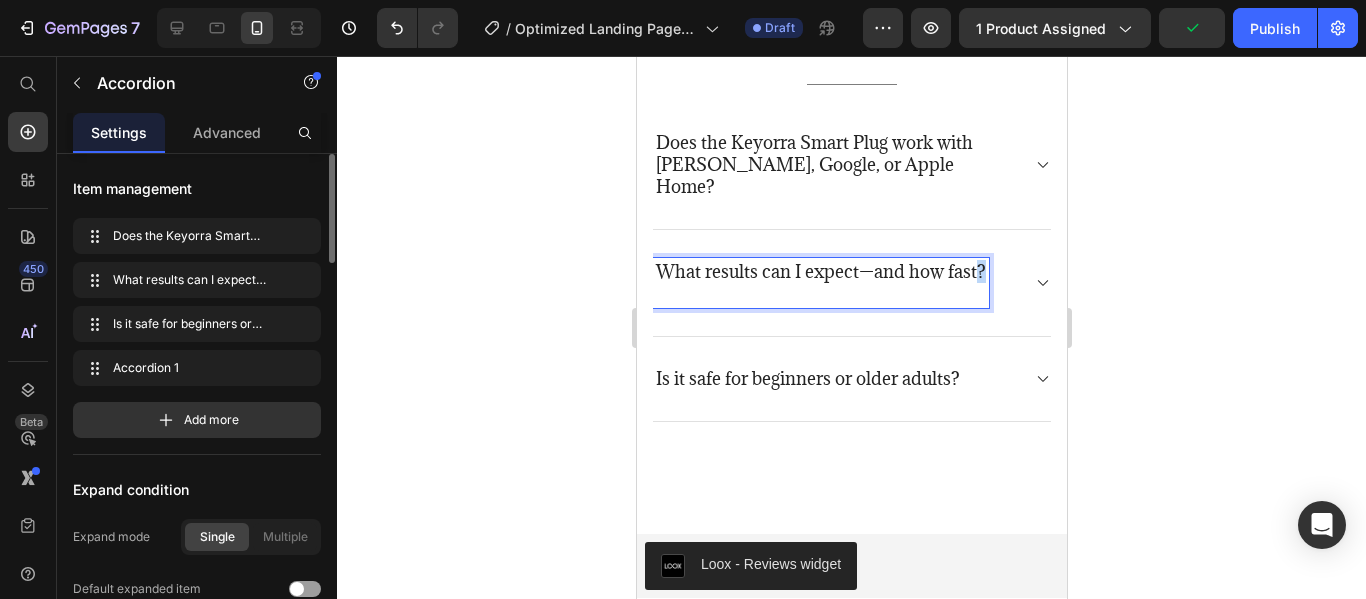 click on "What results can I expect—and how fast?" at bounding box center (820, 272) 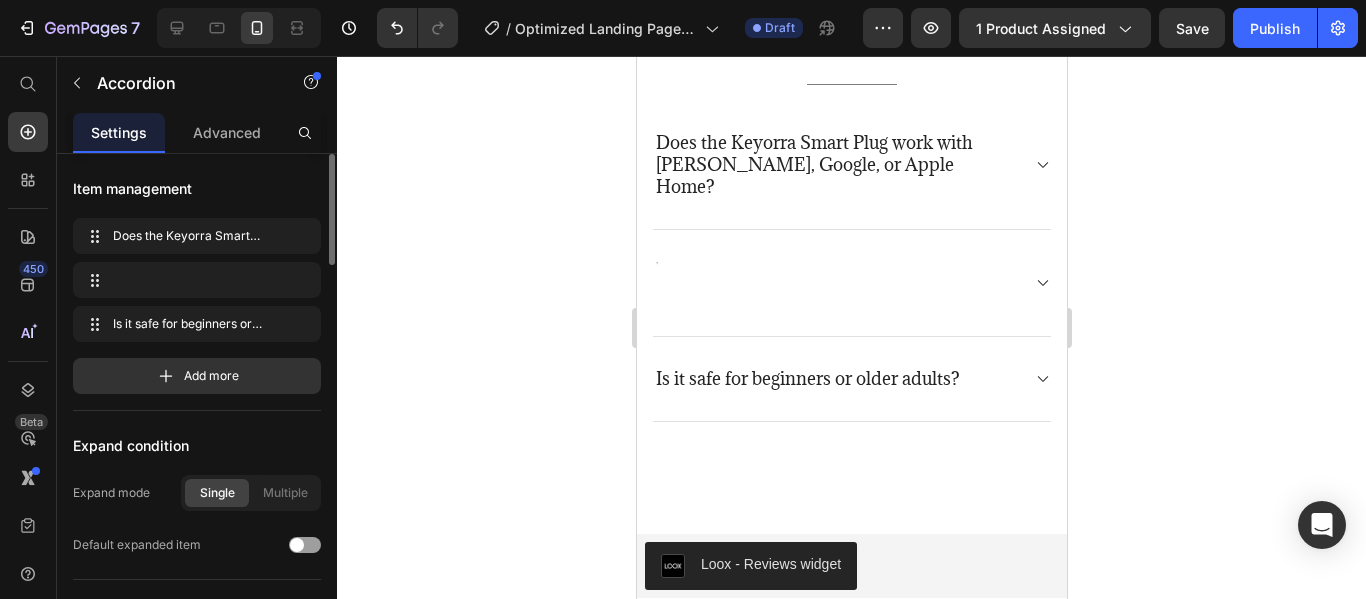 scroll, scrollTop: 5289, scrollLeft: 0, axis: vertical 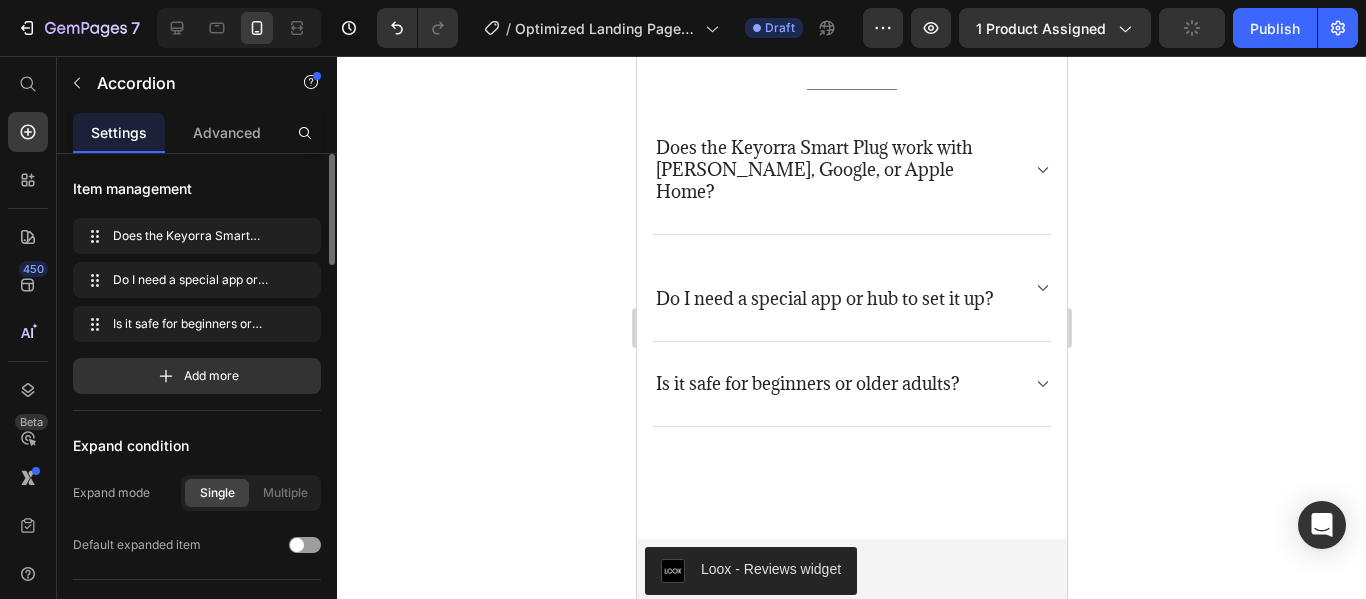click 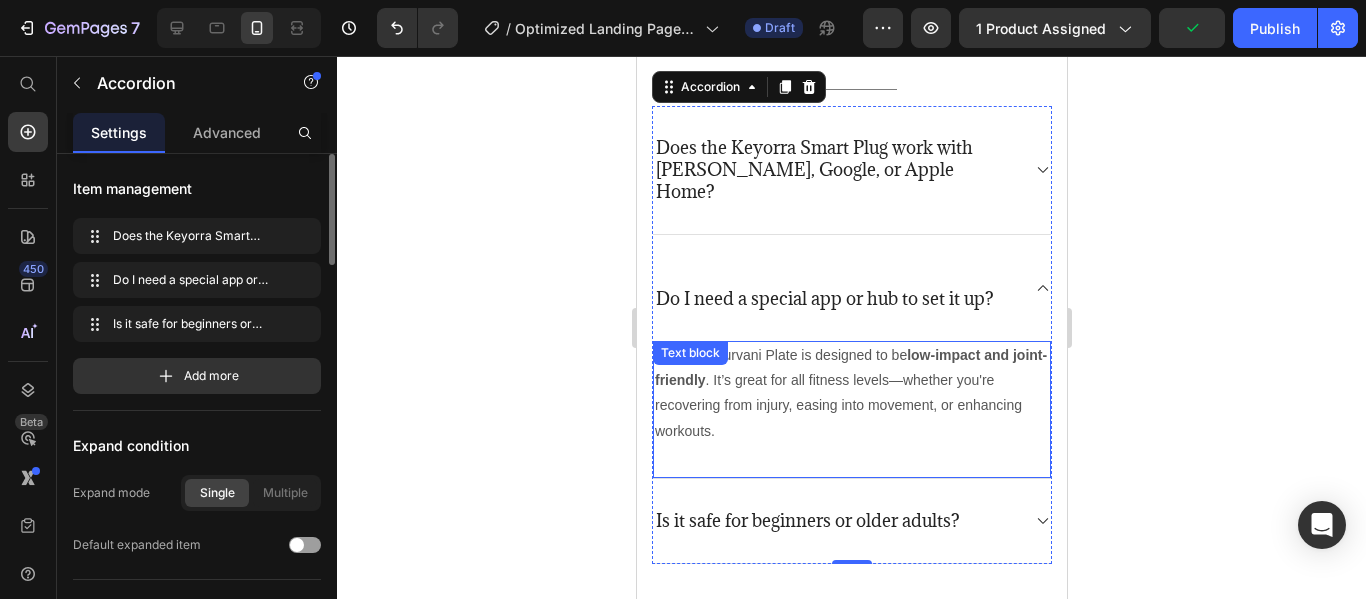 click on "Yes! The Nurvani Plate is designed to be  low-impact and joint-friendly . It’s great for all fitness levels—whether you're recovering from injury, easing into movement, or enhancing workouts." at bounding box center [851, 393] 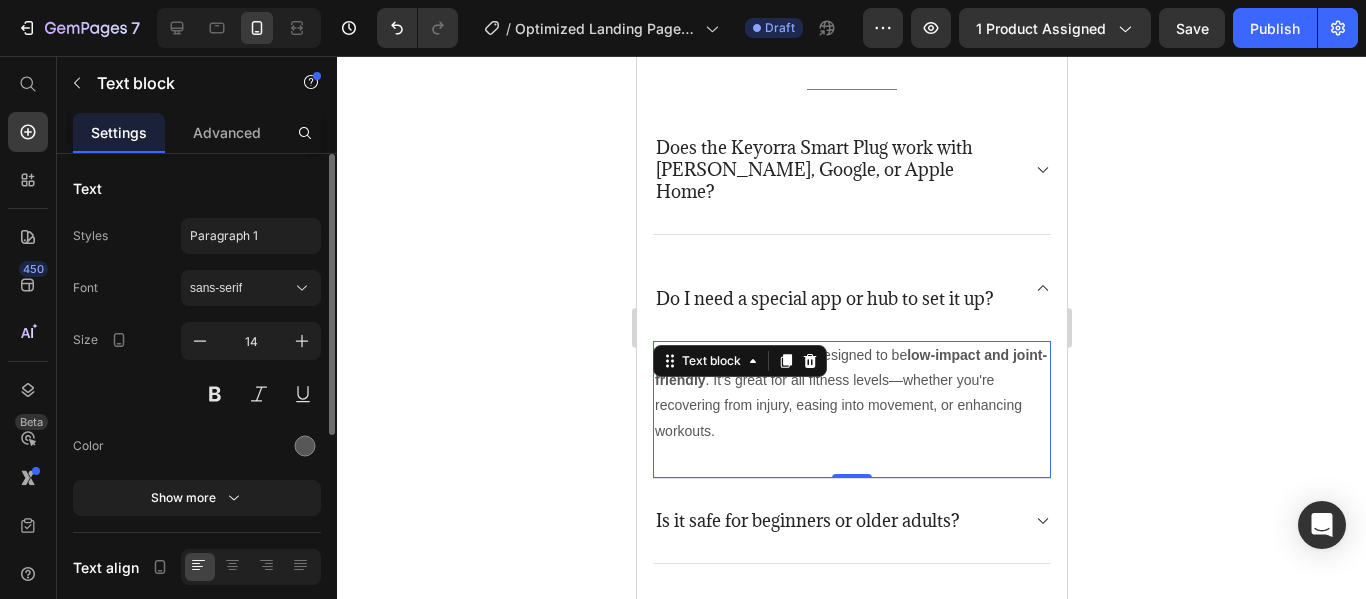 click on "Yes! The Nurvani Plate is designed to be  low-impact and joint-friendly . It’s great for all fitness levels—whether you're recovering from injury, easing into movement, or enhancing workouts." at bounding box center [851, 393] 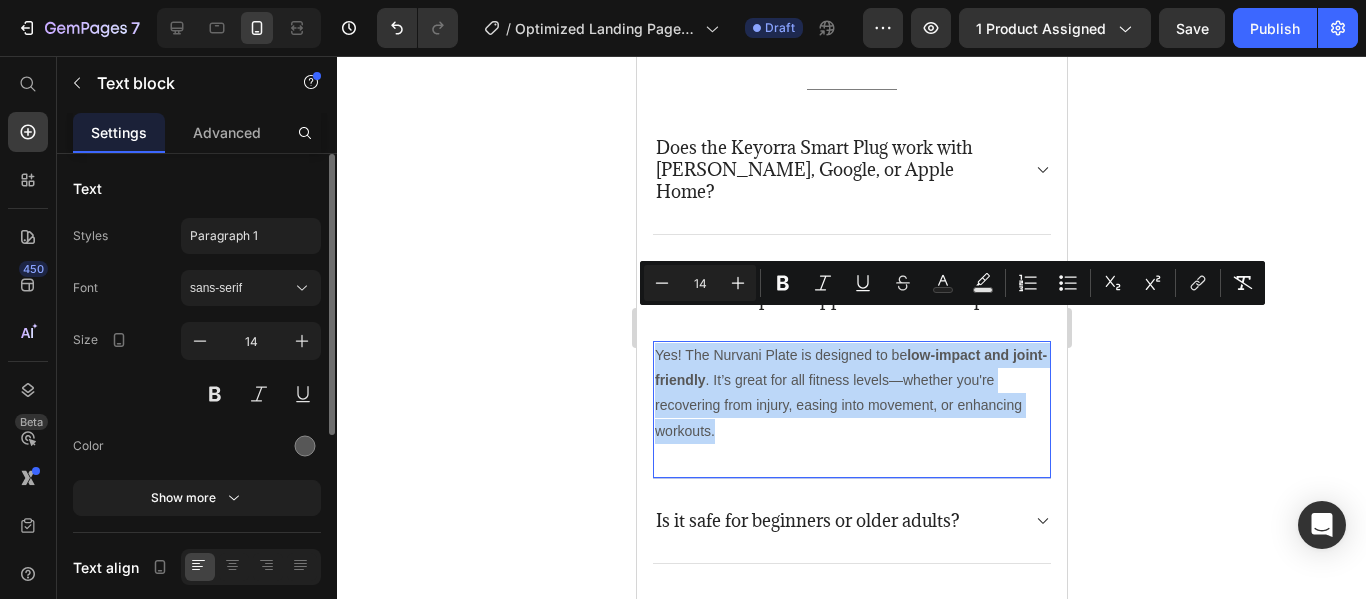 drag, startPoint x: 713, startPoint y: 399, endPoint x: 656, endPoint y: 326, distance: 92.61749 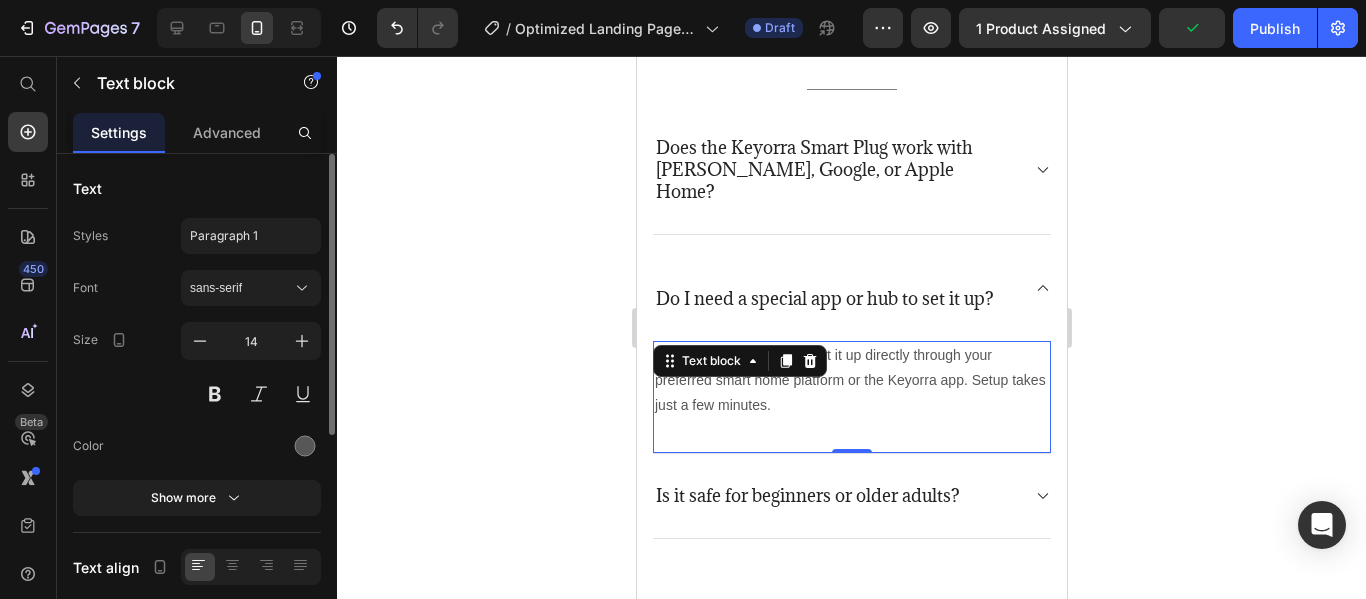 click on "No hub needed! You can set it up directly through your preferred smart home platform or the Keyorra app. Setup takes just a few minutes. Text block   0" at bounding box center [851, 397] 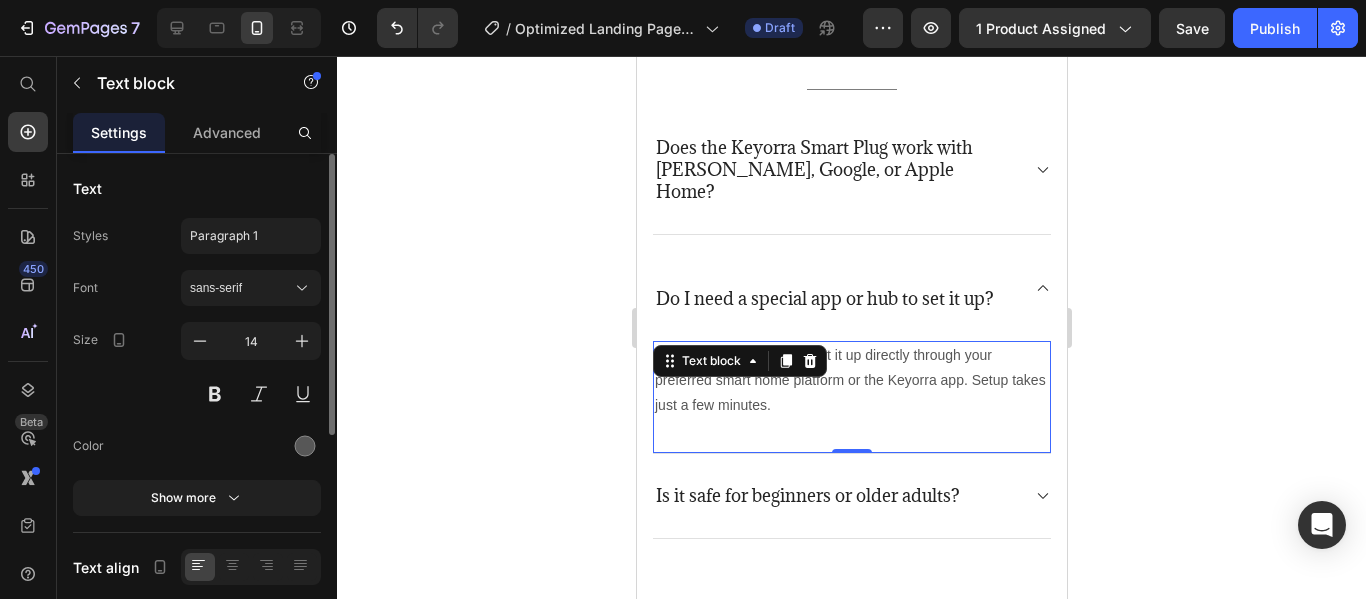 click on "No hub needed! You can set it up directly through your preferred smart home platform or the Keyorra app. Setup takes just a few minutes." at bounding box center (851, 381) 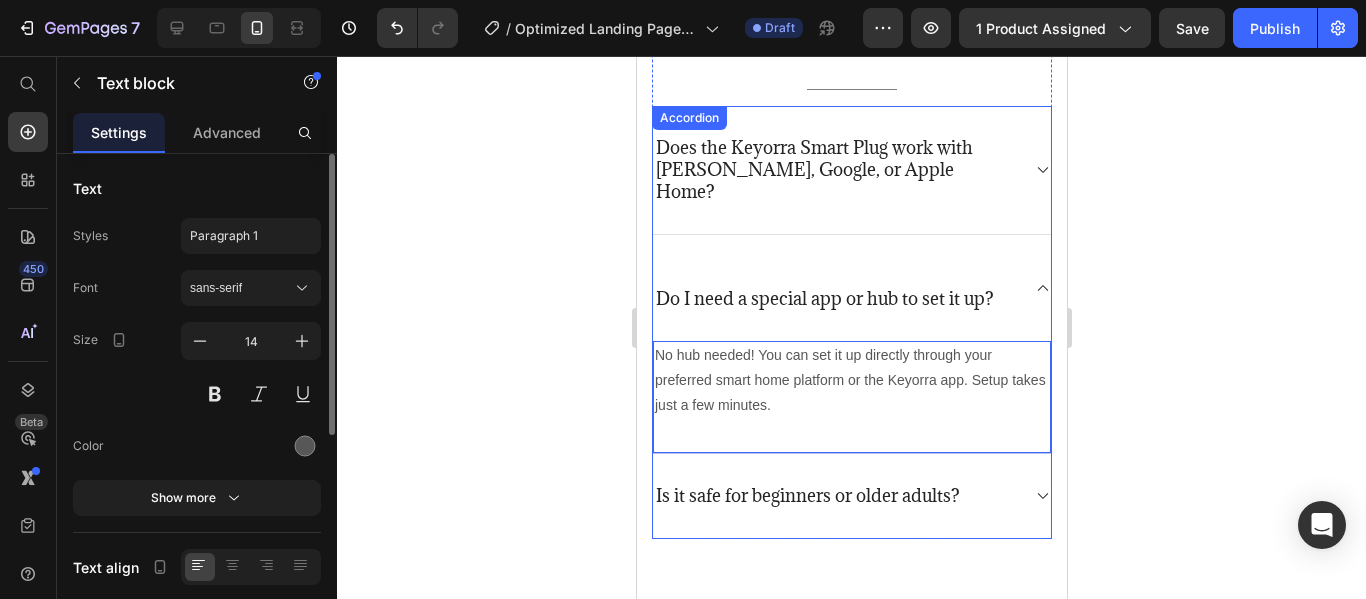 click on "Is it safe for beginners or older adults?" at bounding box center (807, 496) 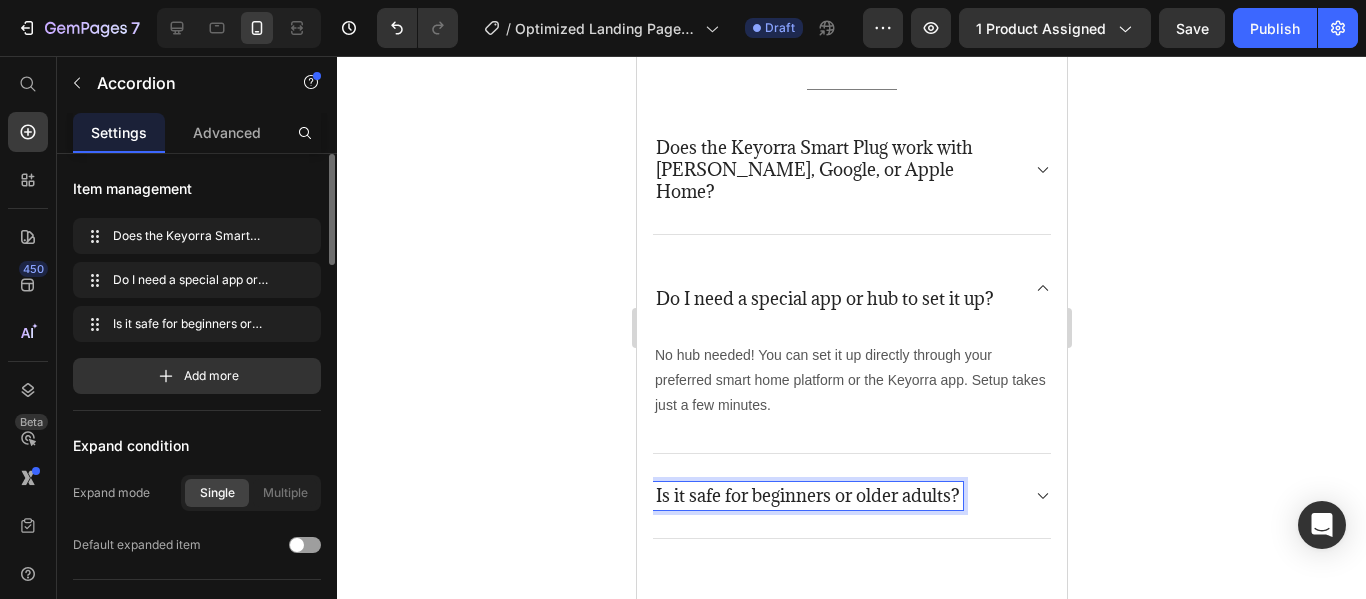 click on "Is it safe for beginners or older adults?" at bounding box center (807, 496) 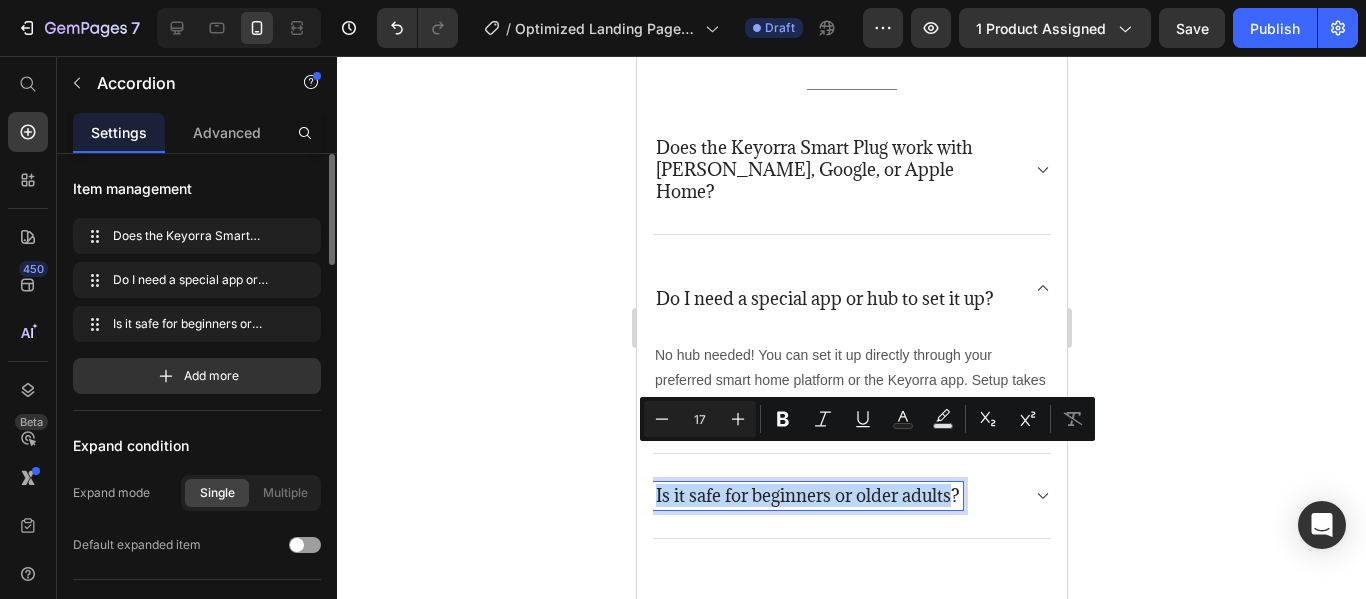 drag, startPoint x: 953, startPoint y: 463, endPoint x: 656, endPoint y: 464, distance: 297.00168 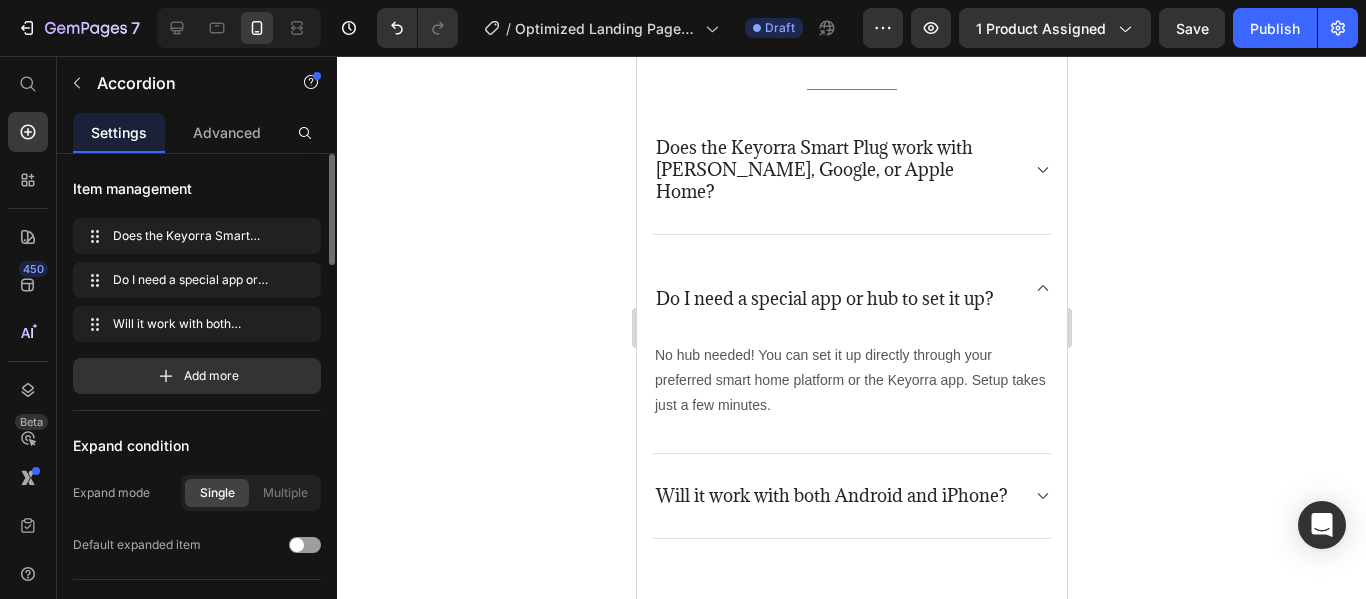 click 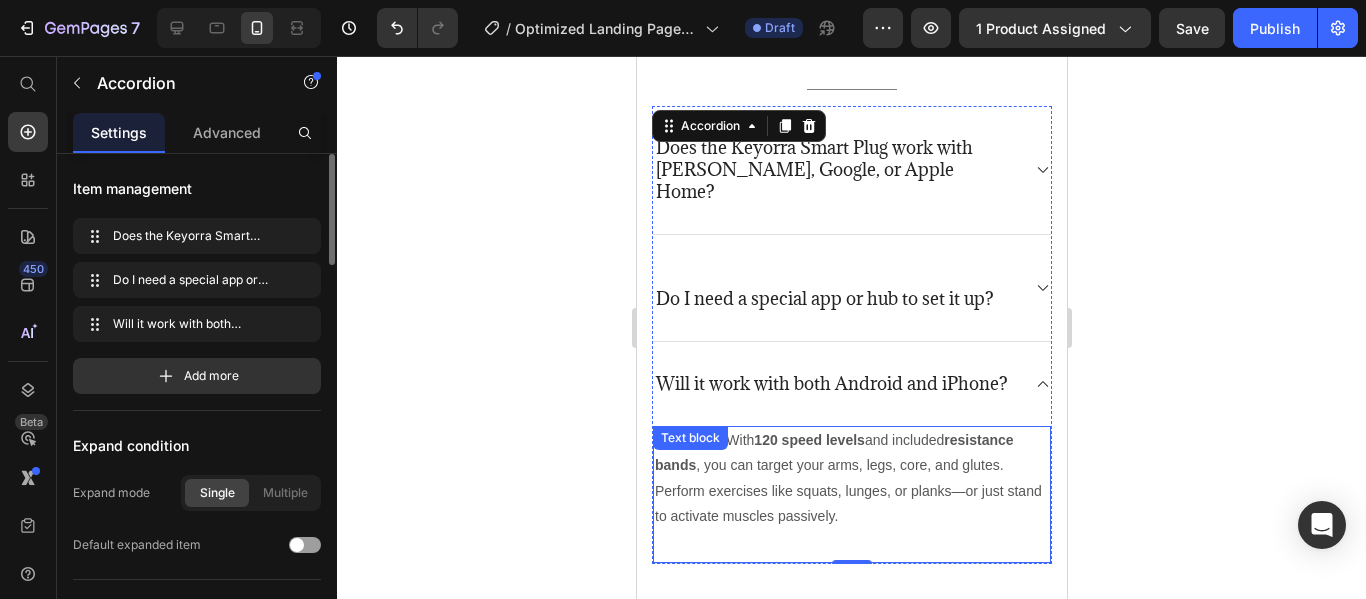 click on "Absolutely. With  120 speed levels  and included  resistance bands , you can target your arms, legs, core, and glutes. Perform exercises like squats, lunges, or planks—or just stand to activate muscles passively." at bounding box center [851, 478] 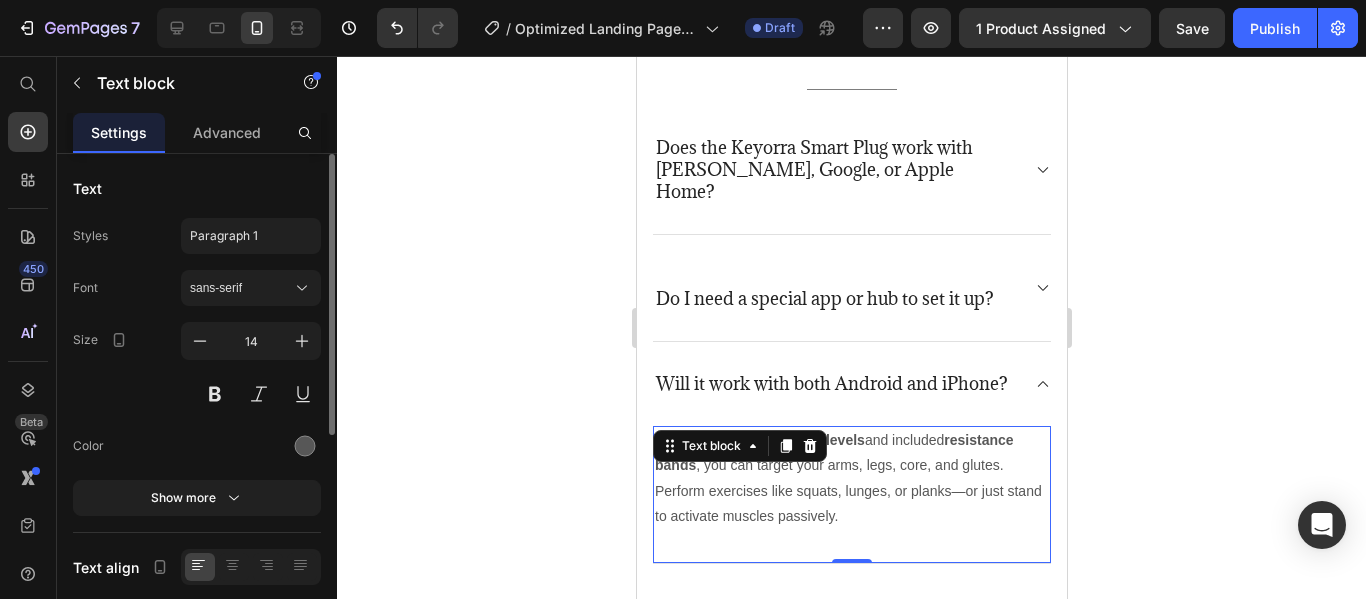 click on "Absolutely. With  120 speed levels  and included  resistance bands , you can target your arms, legs, core, and glutes. Perform exercises like squats, lunges, or planks—or just stand to activate muscles passively." at bounding box center [851, 478] 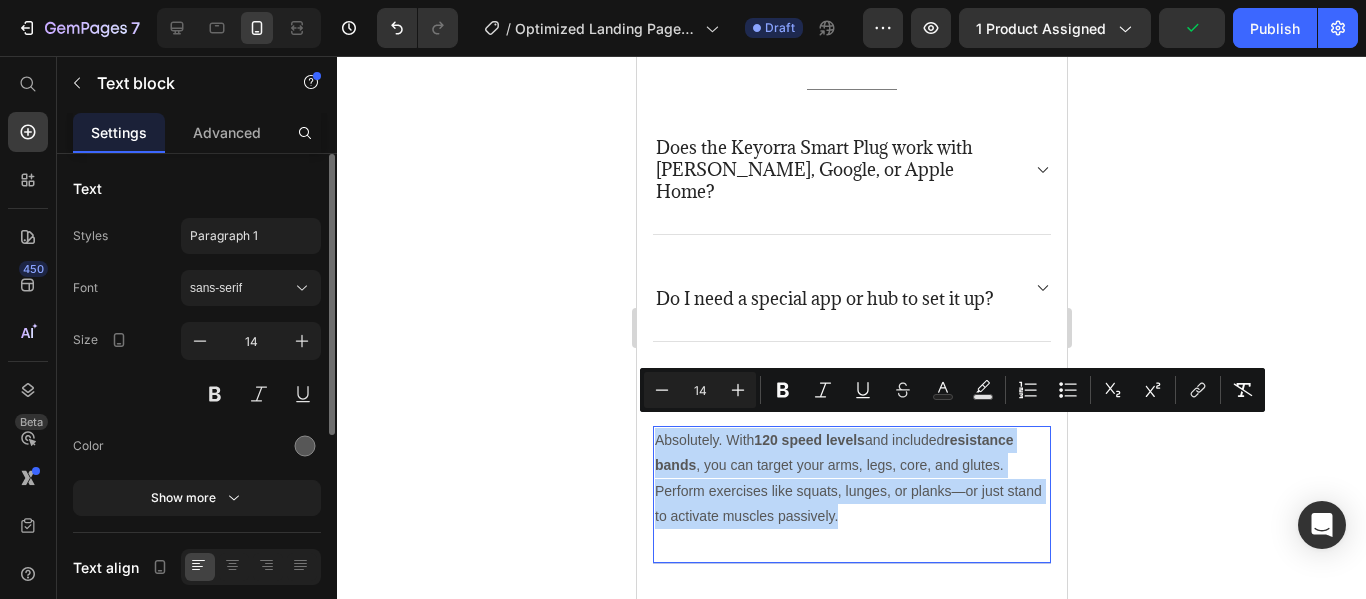 drag, startPoint x: 874, startPoint y: 506, endPoint x: 657, endPoint y: 428, distance: 230.59271 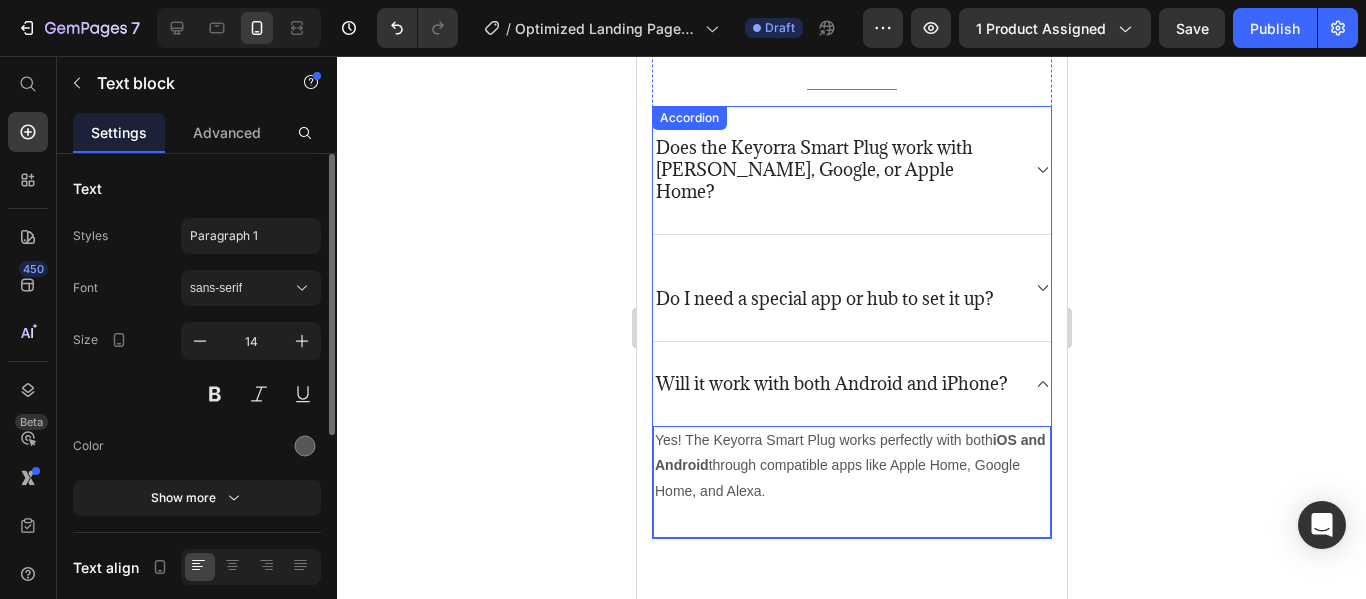 click 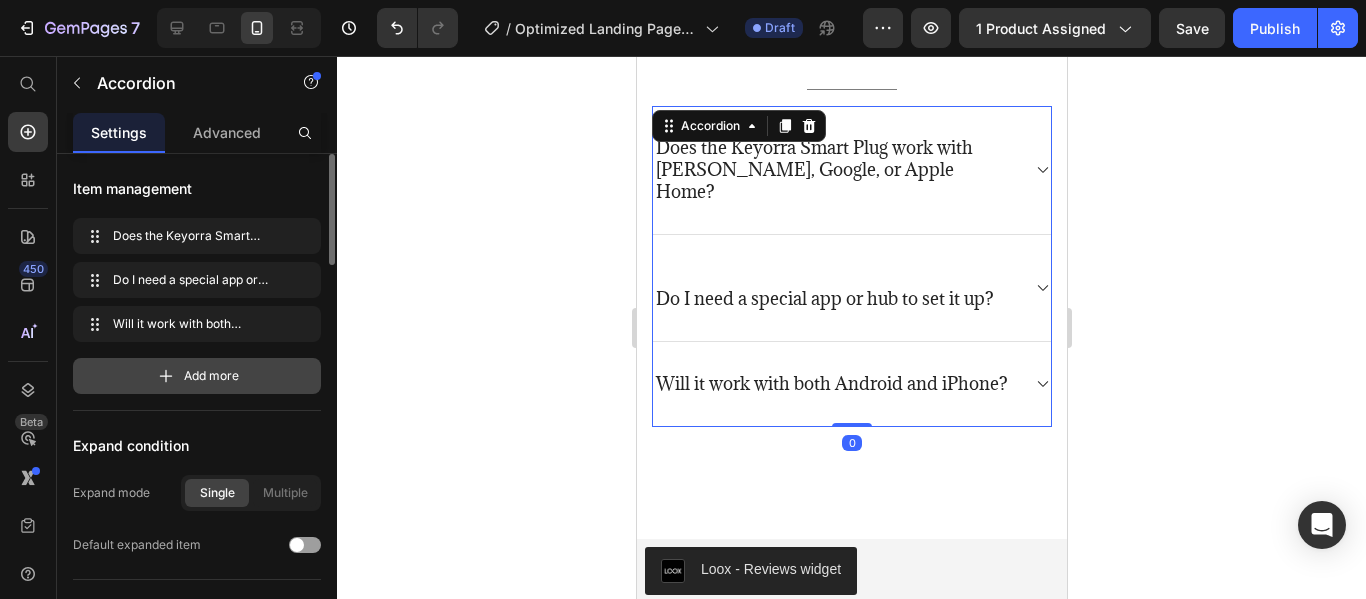 click on "Add more" at bounding box center [197, 376] 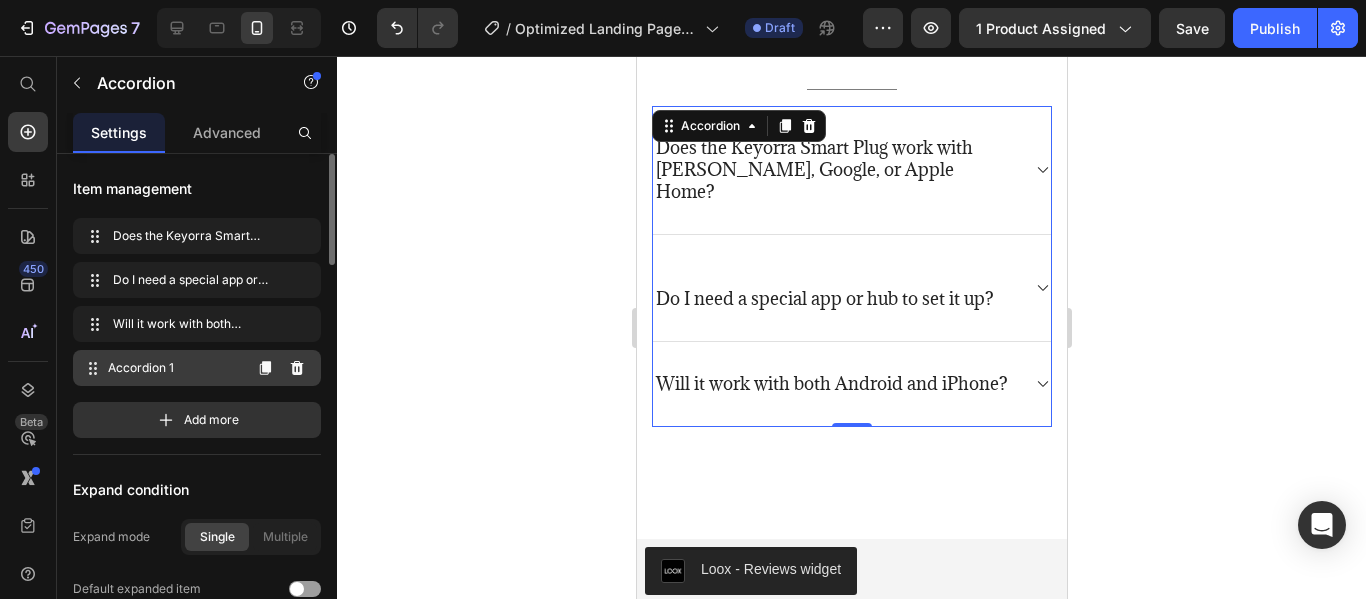 click on "Accordion 1" at bounding box center [174, 368] 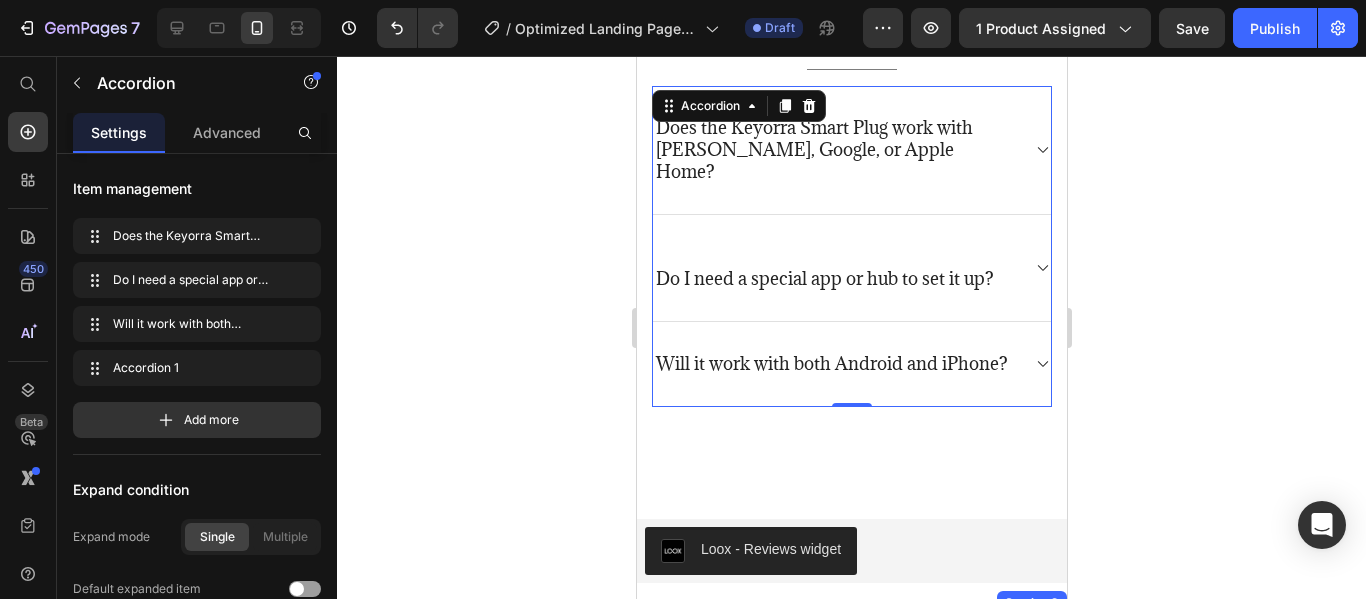 scroll, scrollTop: 5189, scrollLeft: 0, axis: vertical 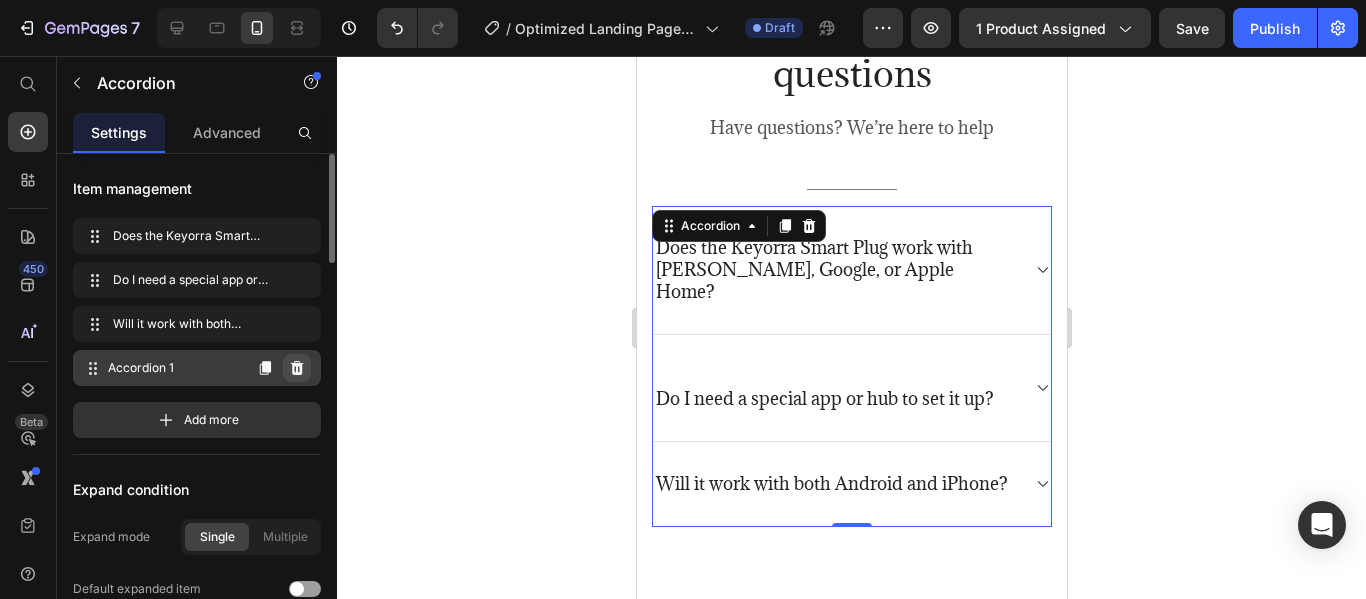 click 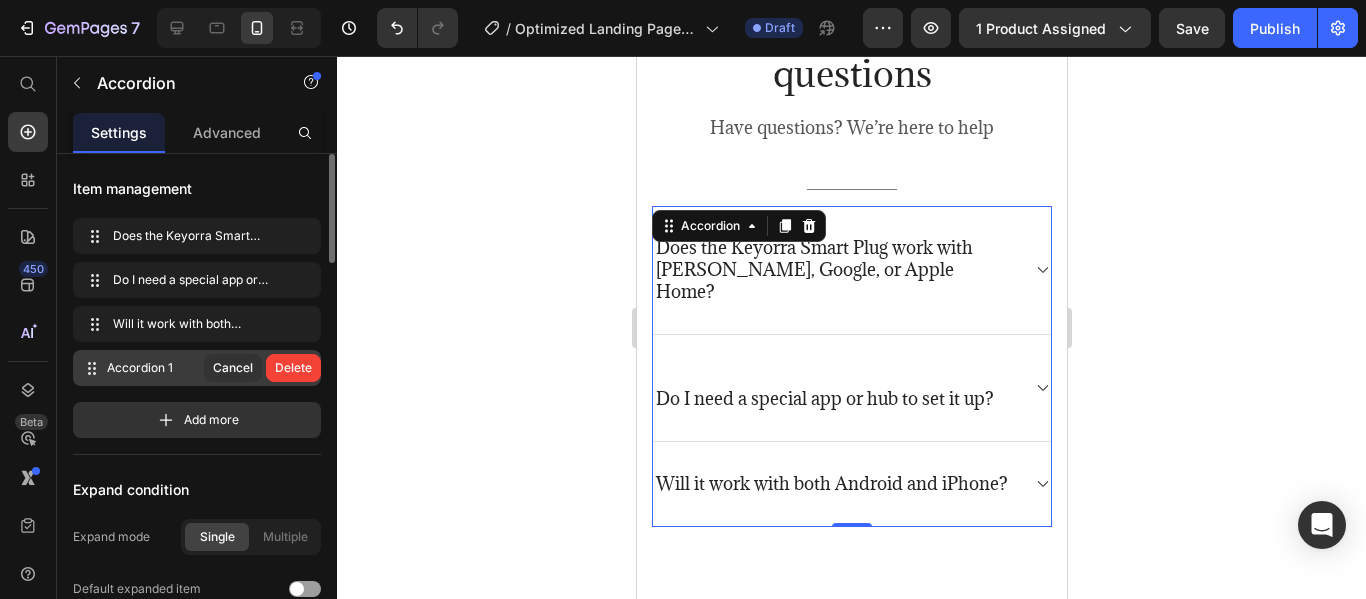 click on "Delete" at bounding box center [293, 368] 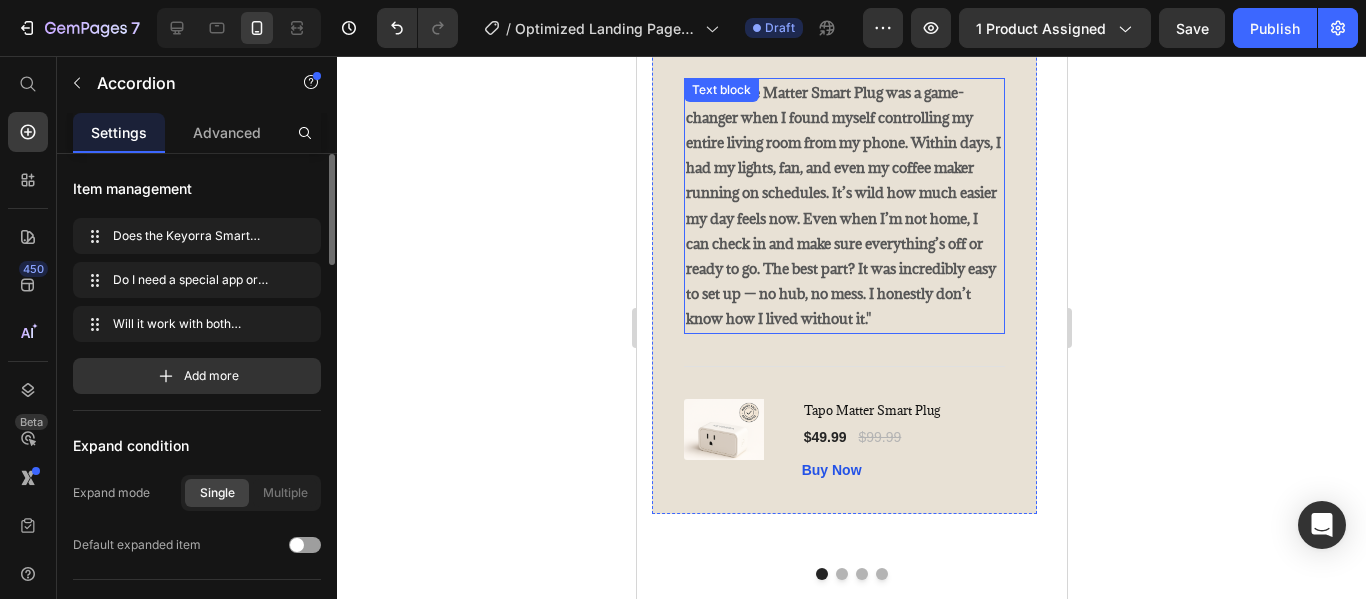 scroll, scrollTop: 3961, scrollLeft: 0, axis: vertical 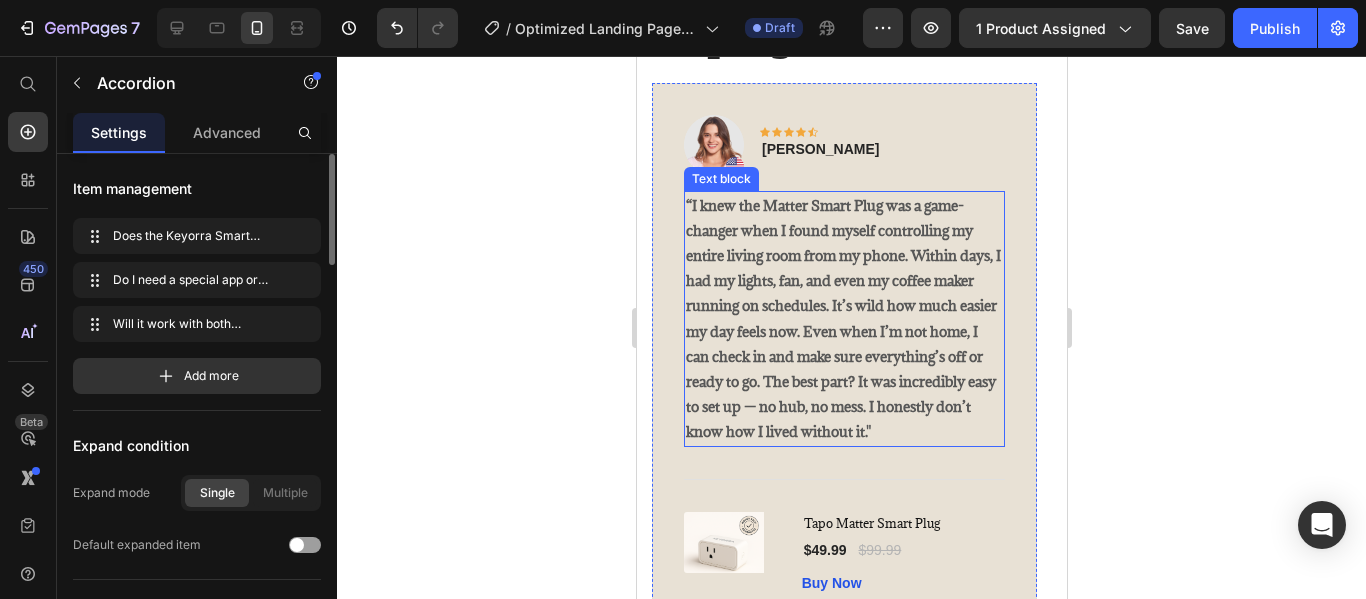 click on "“I knew the Matter Smart Plug was a game-changer when I found myself controlling my entire living room from my phone. Within days, I had my lights, fan, and even my coffee maker running on schedules. It’s wild how much easier my day feels now. Even when I’m not home, I can check in and make sure everything’s off or ready to go. The best part? It was incredibly easy to set up — no hub, no mess. I honestly don’t know how I lived without it."" at bounding box center (842, 319) 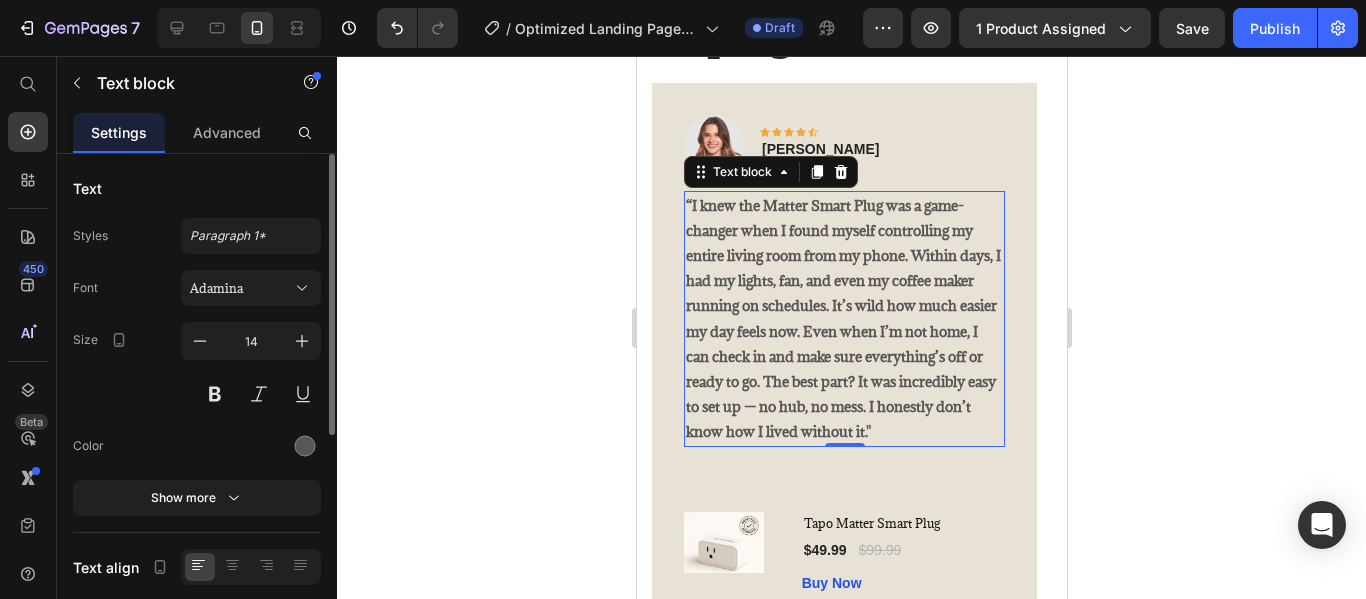click on "“I knew the Matter Smart Plug was a game-changer when I found myself controlling my entire living room from my phone. Within days, I had my lights, fan, and even my coffee maker running on schedules. It’s wild how much easier my day feels now. Even when I’m not home, I can check in and make sure everything’s off or ready to go. The best part? It was incredibly easy to set up — no hub, no mess. I honestly don’t know how I lived without it."" at bounding box center (842, 319) 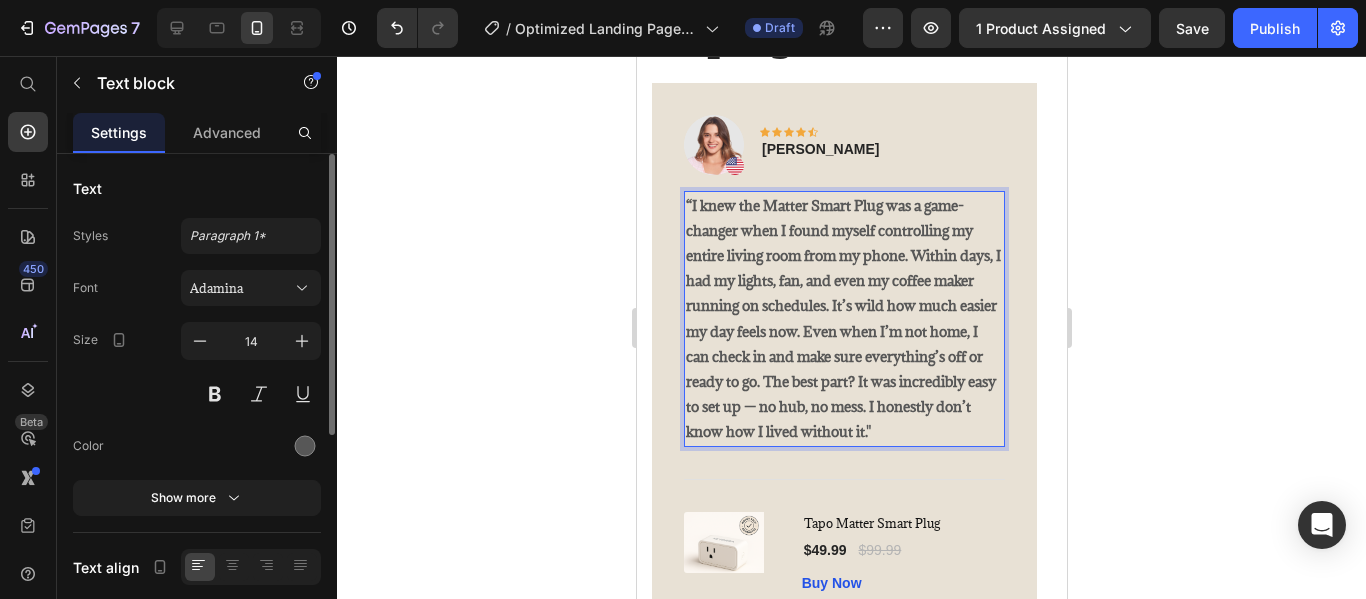 click on "“I knew the Matter Smart Plug was a game-changer when I found myself controlling my entire living room from my phone. Within days, I had my lights, fan, and even my coffee maker running on schedules. It’s wild how much easier my day feels now. Even when I’m not home, I can check in and make sure everything’s off or ready to go. The best part? It was incredibly easy to set up — no hub, no mess. I honestly don’t know how I lived without it."" at bounding box center [842, 319] 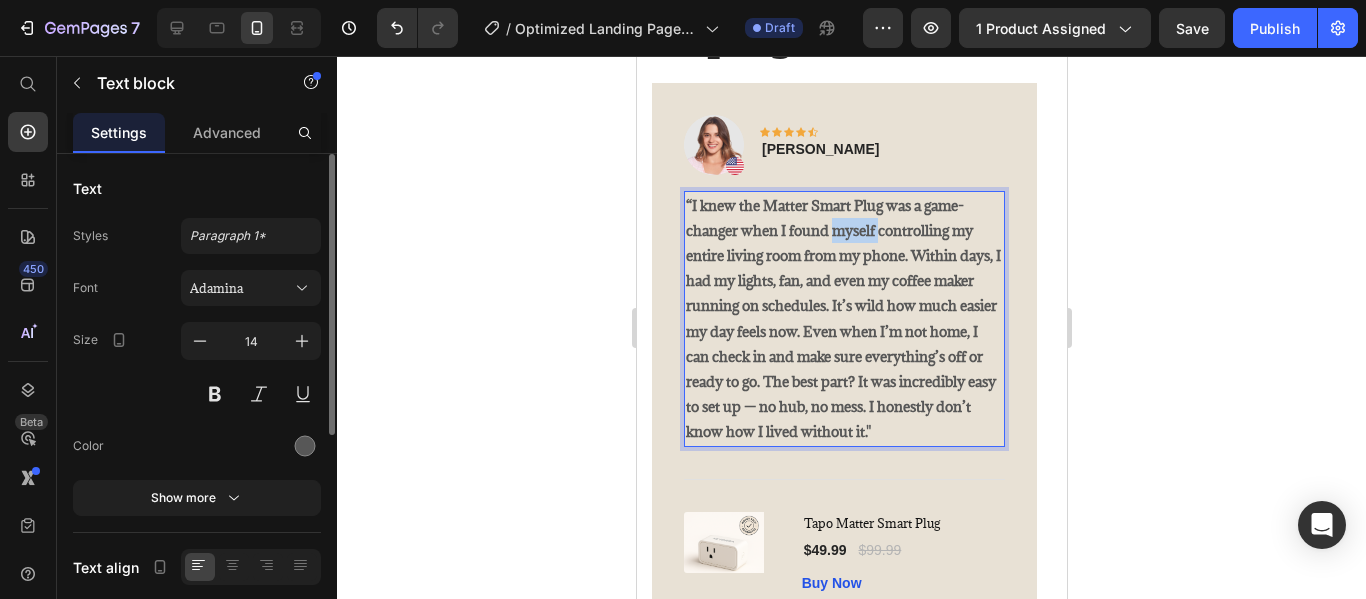 click on "“I knew the Matter Smart Plug was a game-changer when I found myself controlling my entire living room from my phone. Within days, I had my lights, fan, and even my coffee maker running on schedules. It’s wild how much easier my day feels now. Even when I’m not home, I can check in and make sure everything’s off or ready to go. The best part? It was incredibly easy to set up — no hub, no mess. I honestly don’t know how I lived without it."" at bounding box center [842, 319] 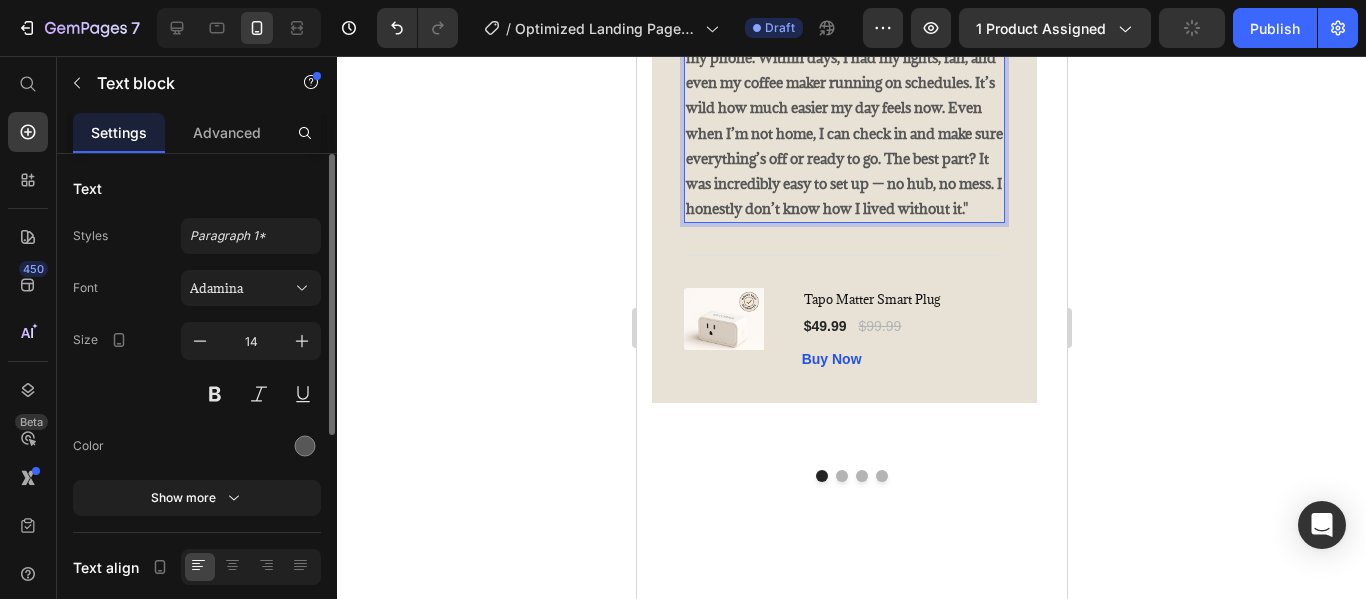 scroll, scrollTop: 4161, scrollLeft: 0, axis: vertical 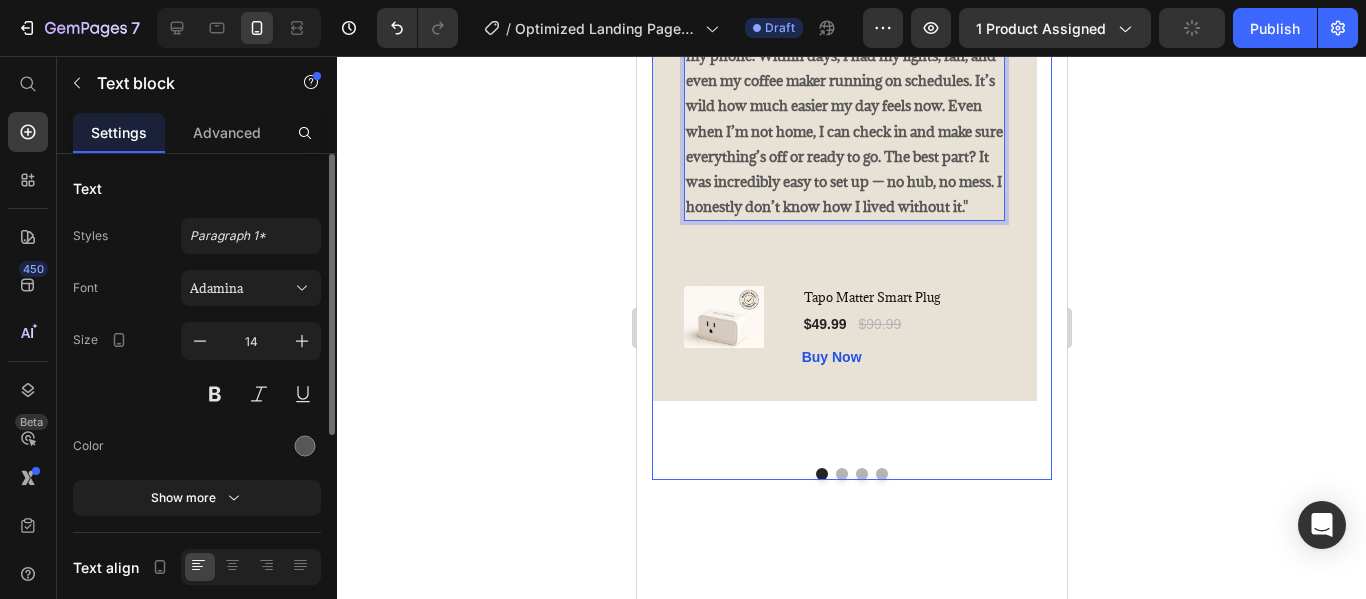 click at bounding box center [841, 474] 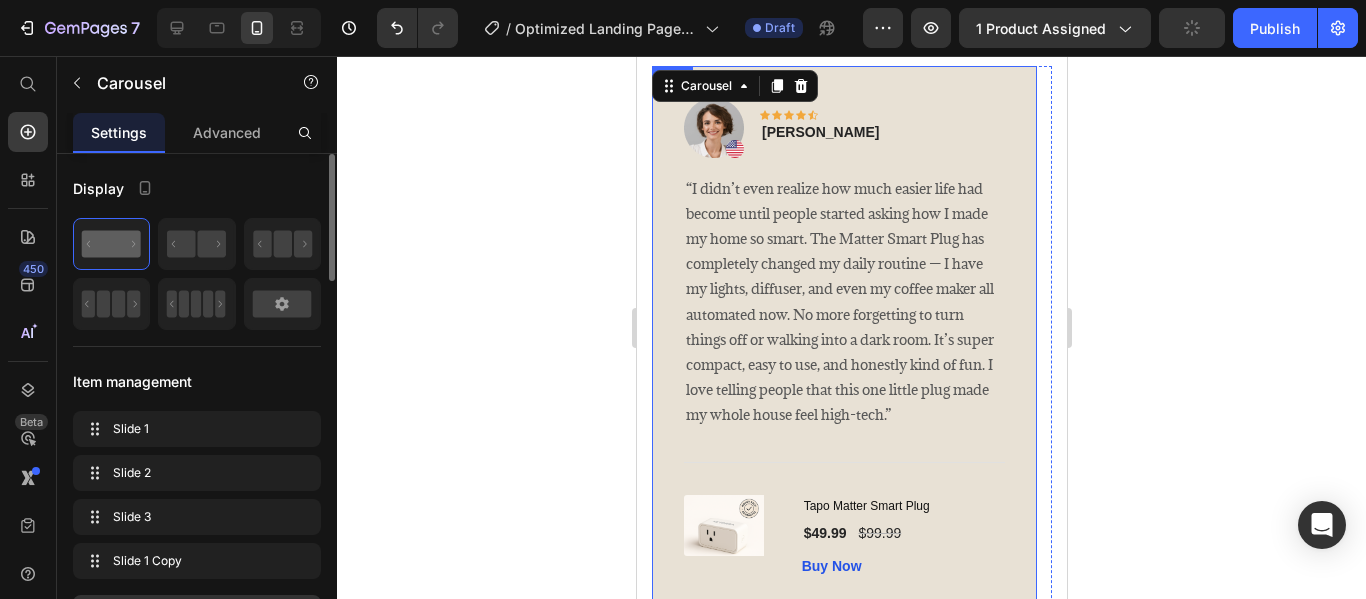 scroll, scrollTop: 3961, scrollLeft: 0, axis: vertical 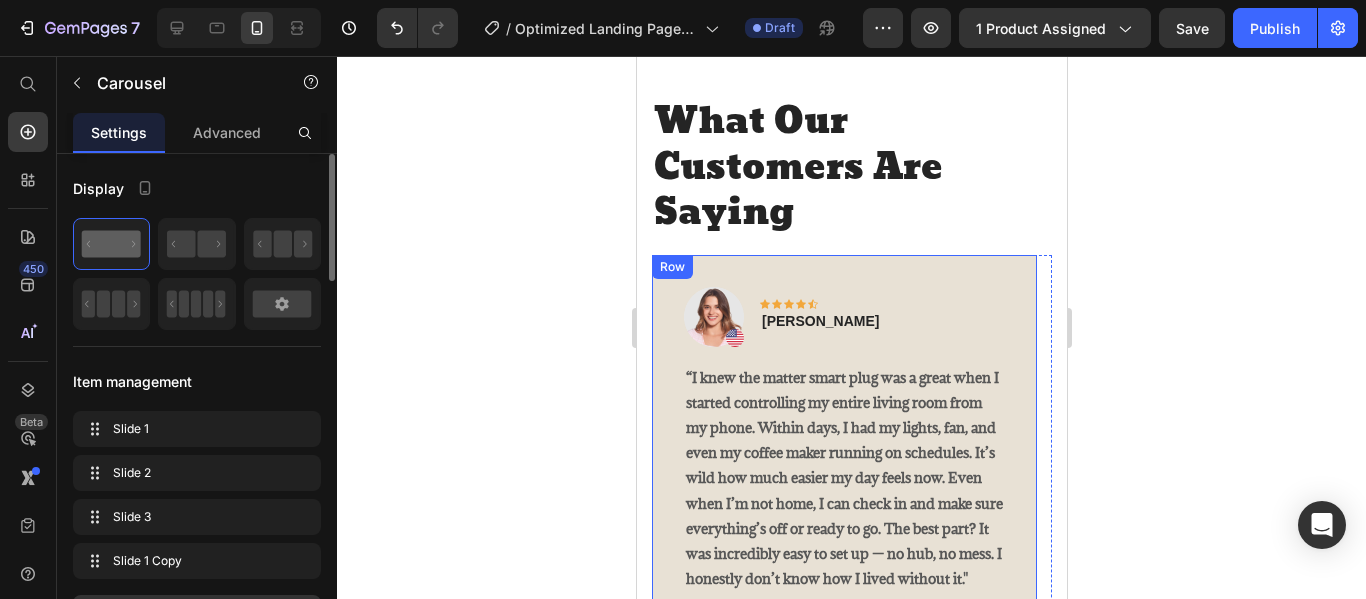 click on "Image
Icon
Icon
Icon
Icon
Icon Row Rita Carroll Text block Row “I knew the matter smart plug was a great when I started controlling my entire living room from my phone. Within days, I had my lights, fan, and even my coffee maker running on schedules. It’s wild how much easier my day feels now. Even when I’m not home, I can check in and make sure everything’s off or ready to go. The best part? It was incredibly easy to set up — no hub, no mess. I honestly don’t know how I lived without it." Text block                Title Line (P) Images & Gallery Tapo Matter Smart Plug (P) Title $49.99 (P) Price $99.99 (P) Price Row Buy Now (P) Cart Button Product Row" at bounding box center [843, 514] 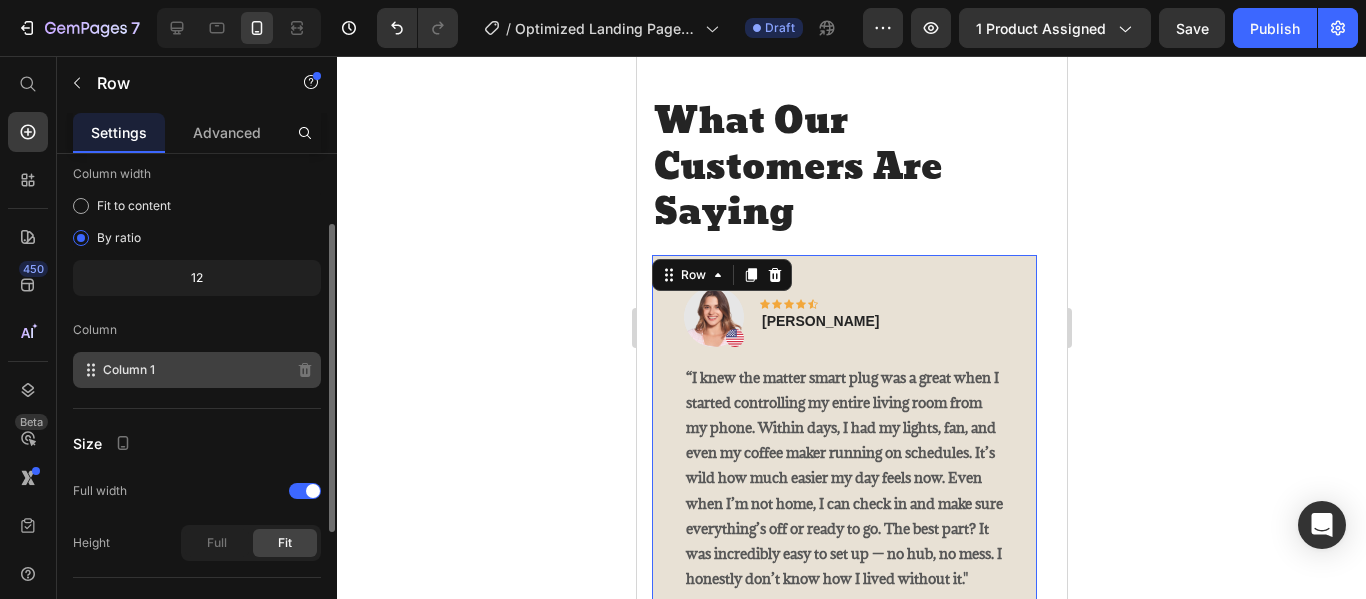 scroll, scrollTop: 0, scrollLeft: 0, axis: both 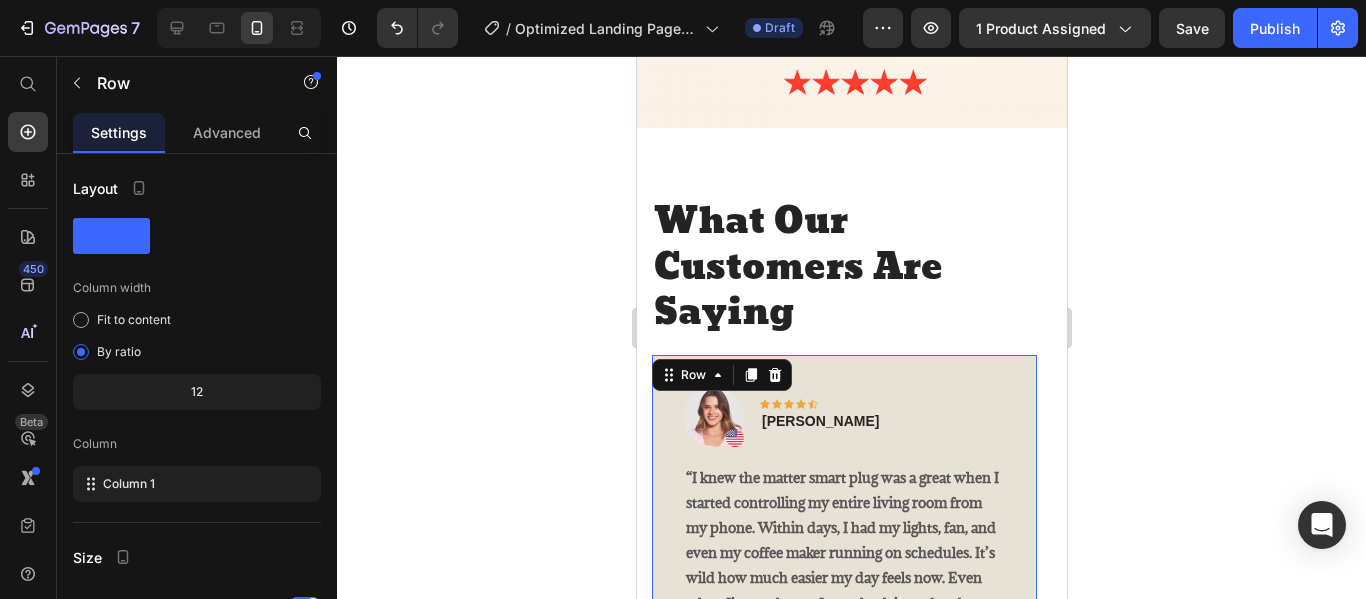 click on "Image
Icon
Icon
Icon
Icon
Icon Row Rita Carroll Text block Row “I knew the matter smart plug was a great when I started controlling my entire living room from my phone. Within days, I had my lights, fan, and even my coffee maker running on schedules. It’s wild how much easier my day feels now. Even when I’m not home, I can check in and make sure everything’s off or ready to go. The best part? It was incredibly easy to set up — no hub, no mess. I honestly don’t know how I lived without it." Text block                Title Line (P) Images & Gallery Tapo Matter Smart Plug (P) Title $49.99 (P) Price $99.99 (P) Price Row Buy Now (P) Cart Button Product Row   0" at bounding box center [843, 614] 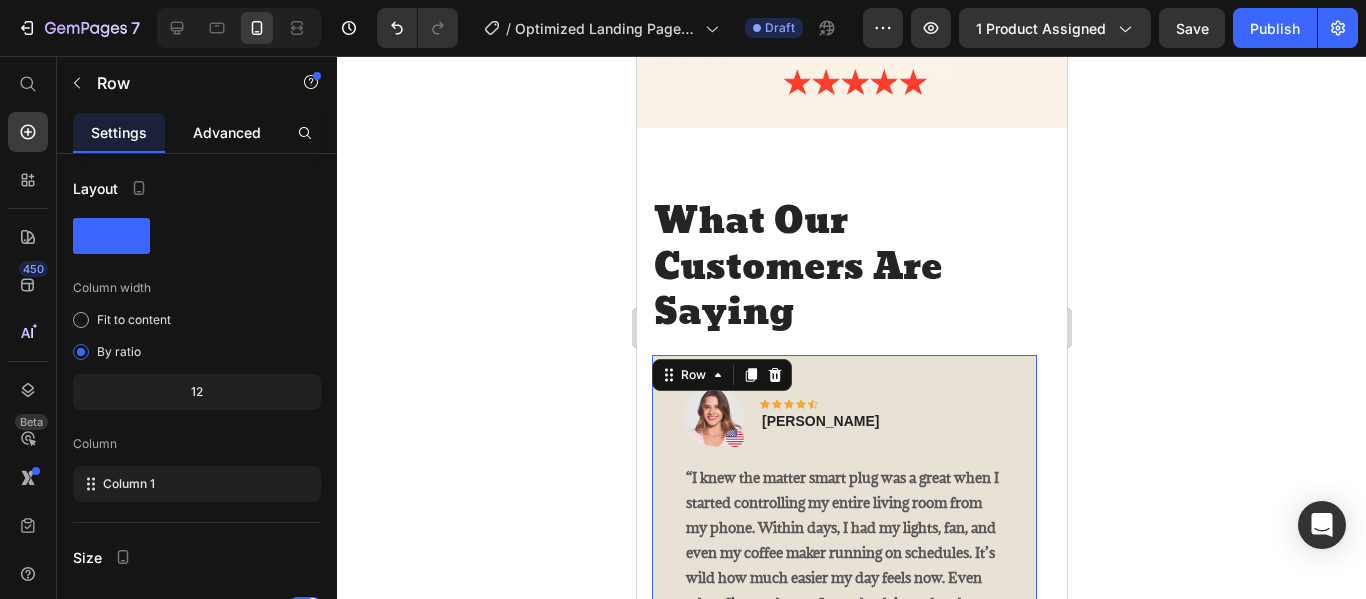 click on "Advanced" at bounding box center (227, 132) 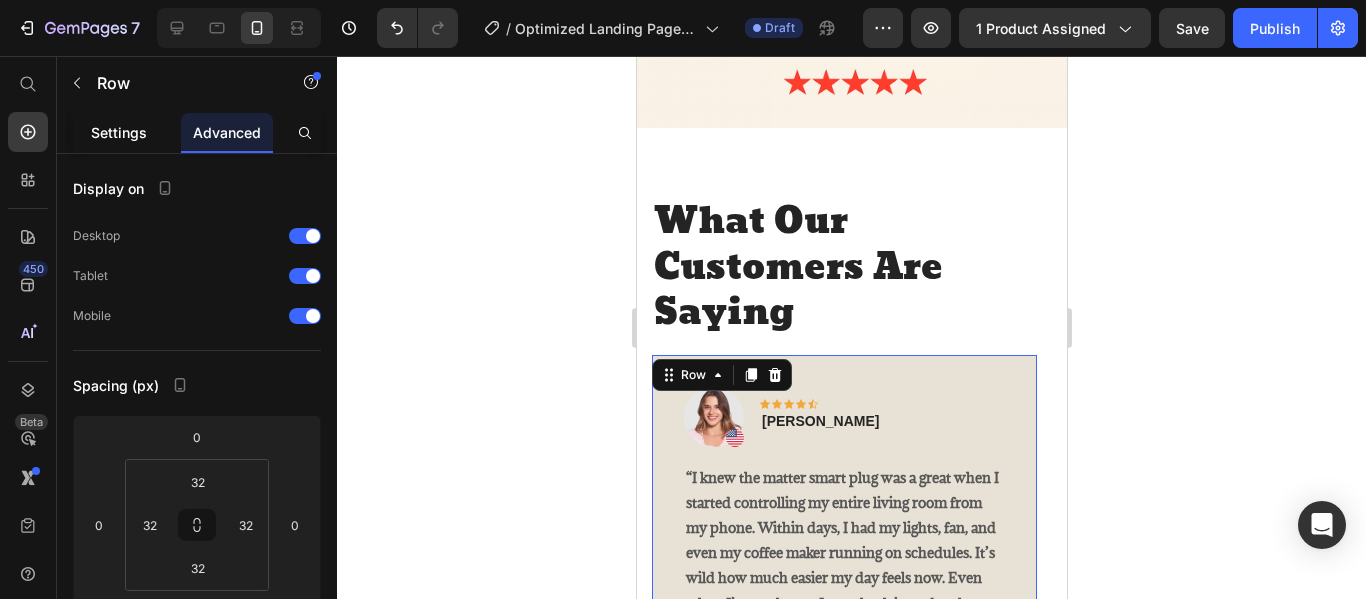 click on "Settings" at bounding box center (119, 132) 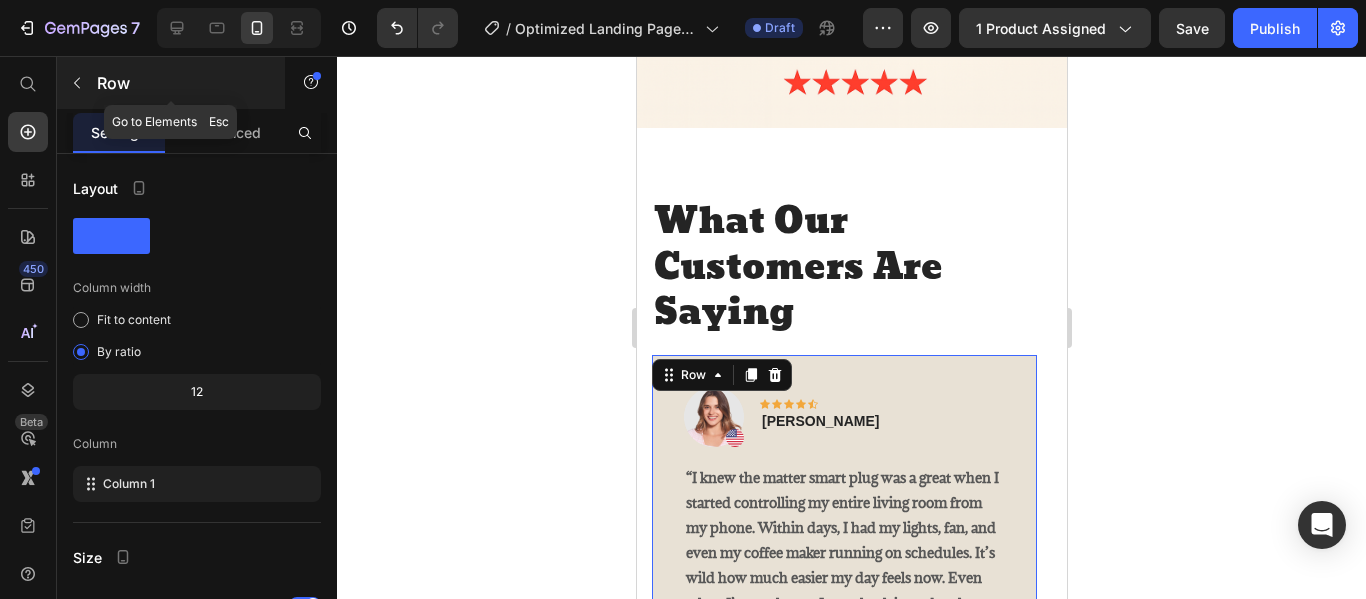 click 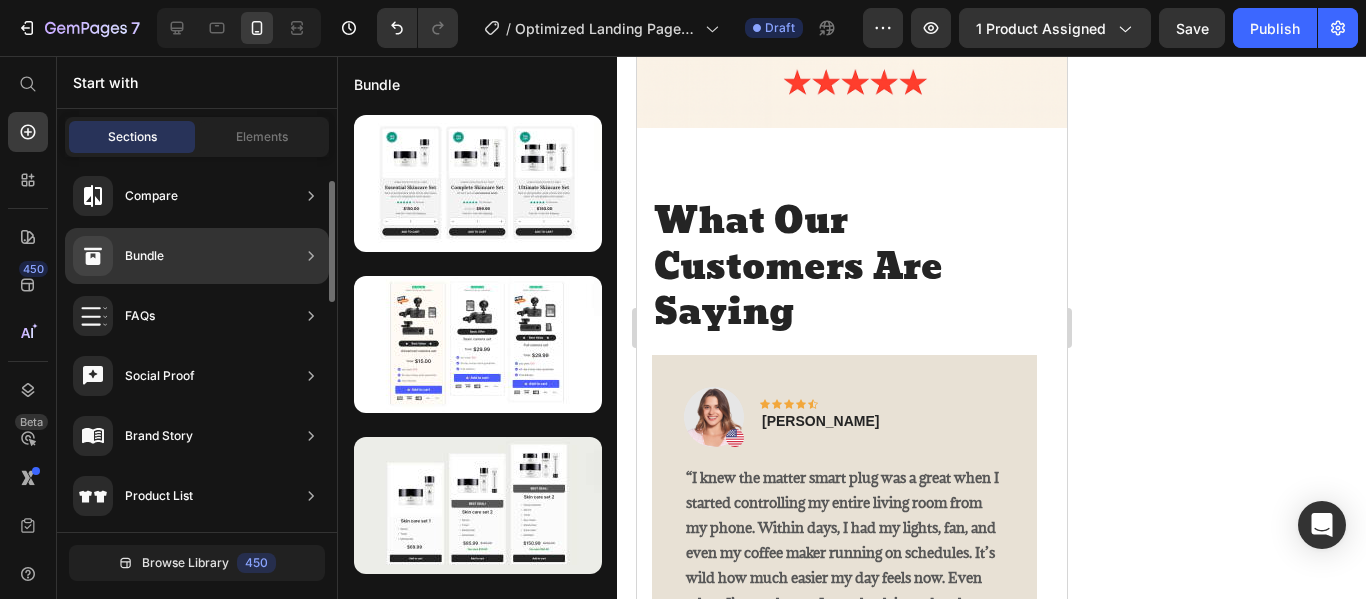scroll, scrollTop: 285, scrollLeft: 0, axis: vertical 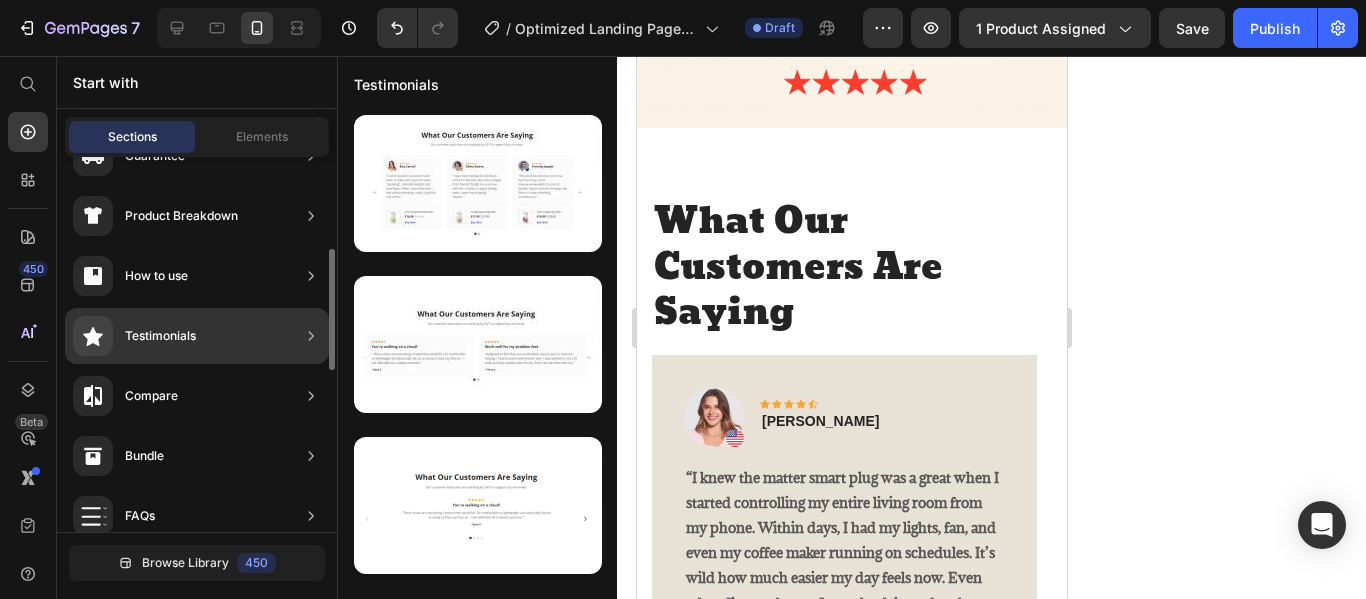 click on "Testimonials" 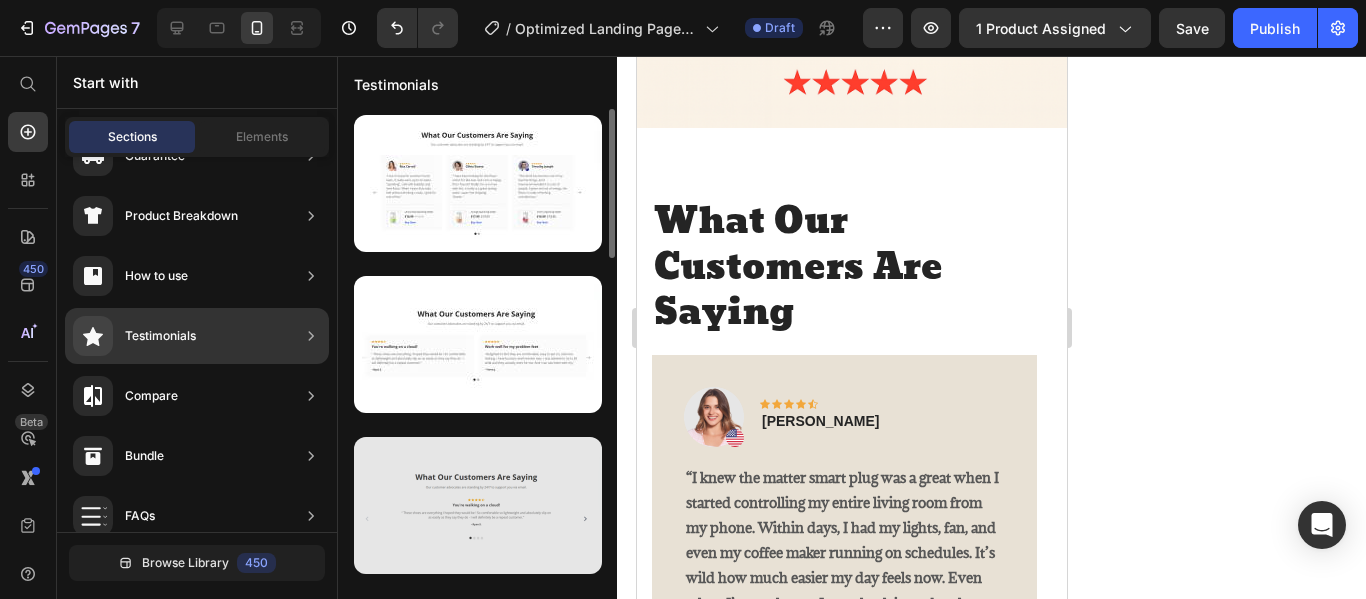 click at bounding box center [478, 505] 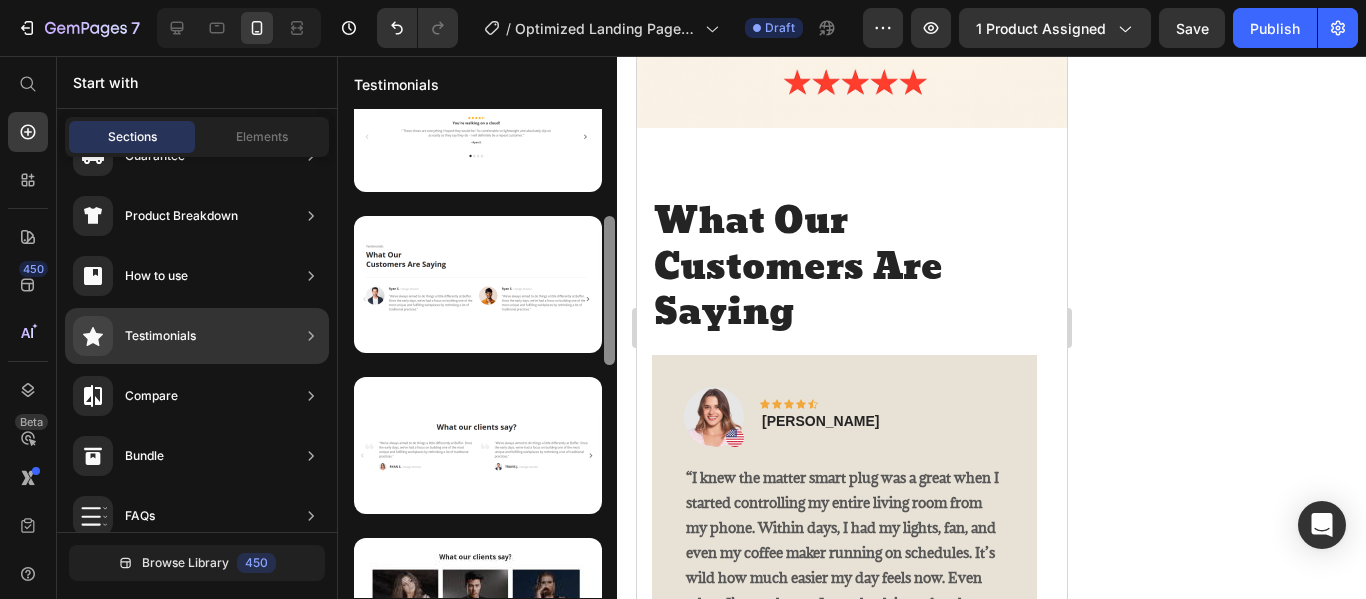 scroll, scrollTop: 313, scrollLeft: 0, axis: vertical 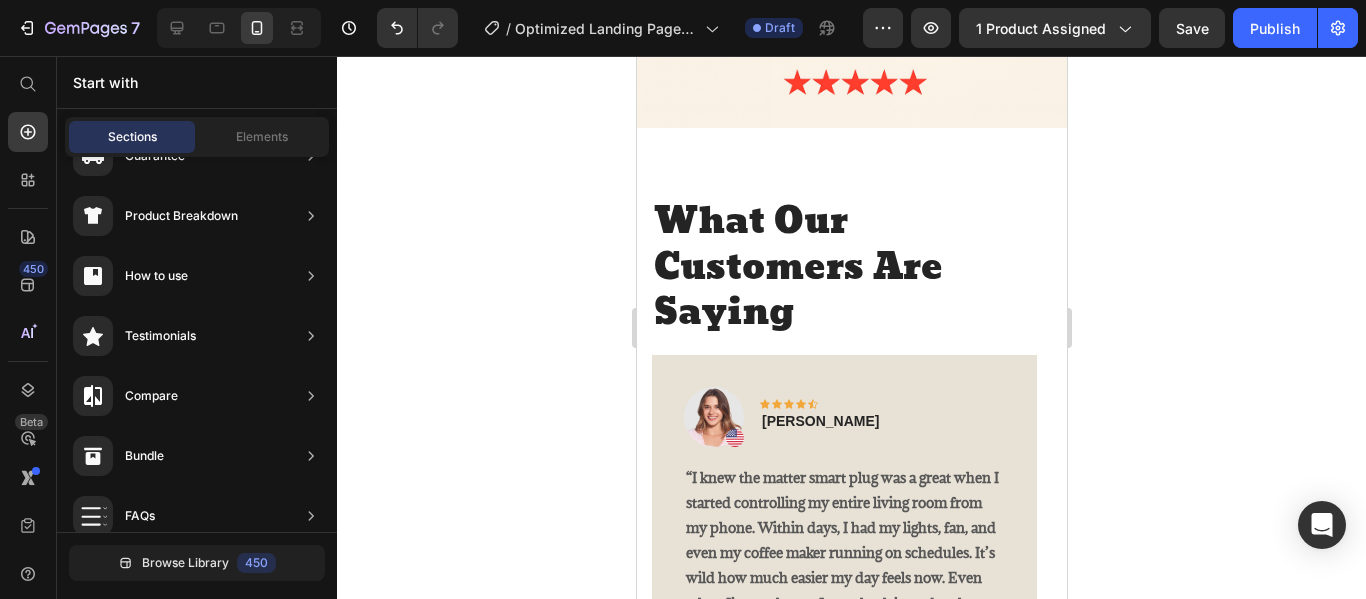drag, startPoint x: 609, startPoint y: 216, endPoint x: 618, endPoint y: 285, distance: 69.58448 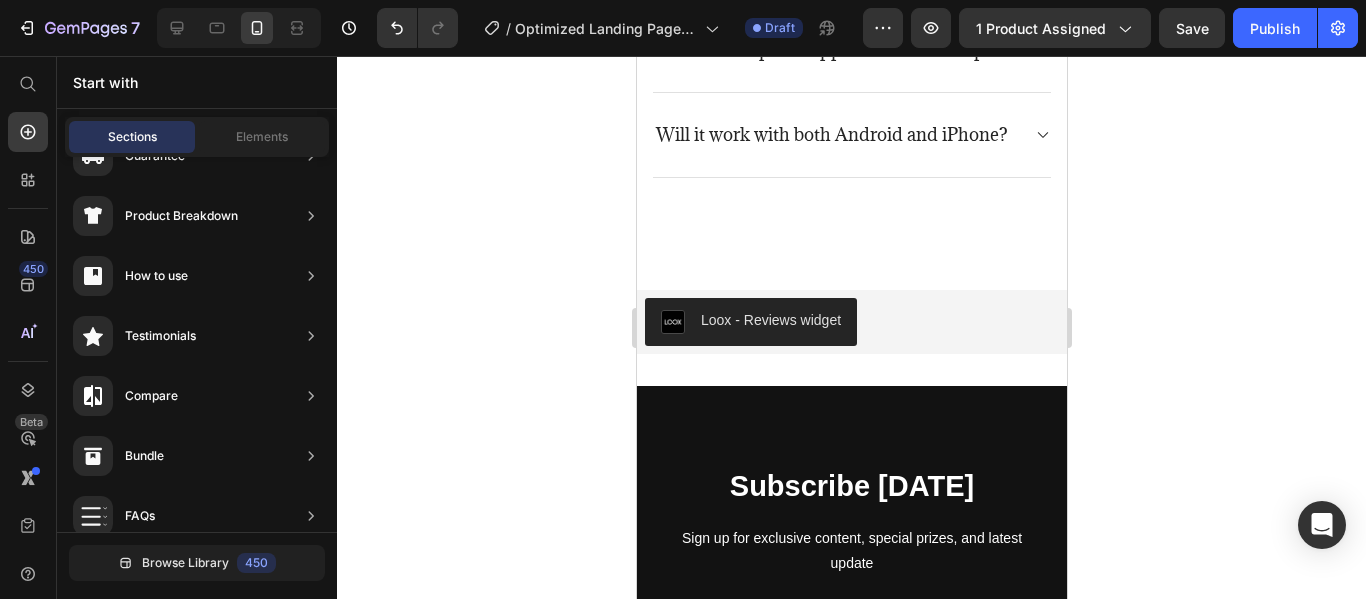 scroll, scrollTop: 5489, scrollLeft: 0, axis: vertical 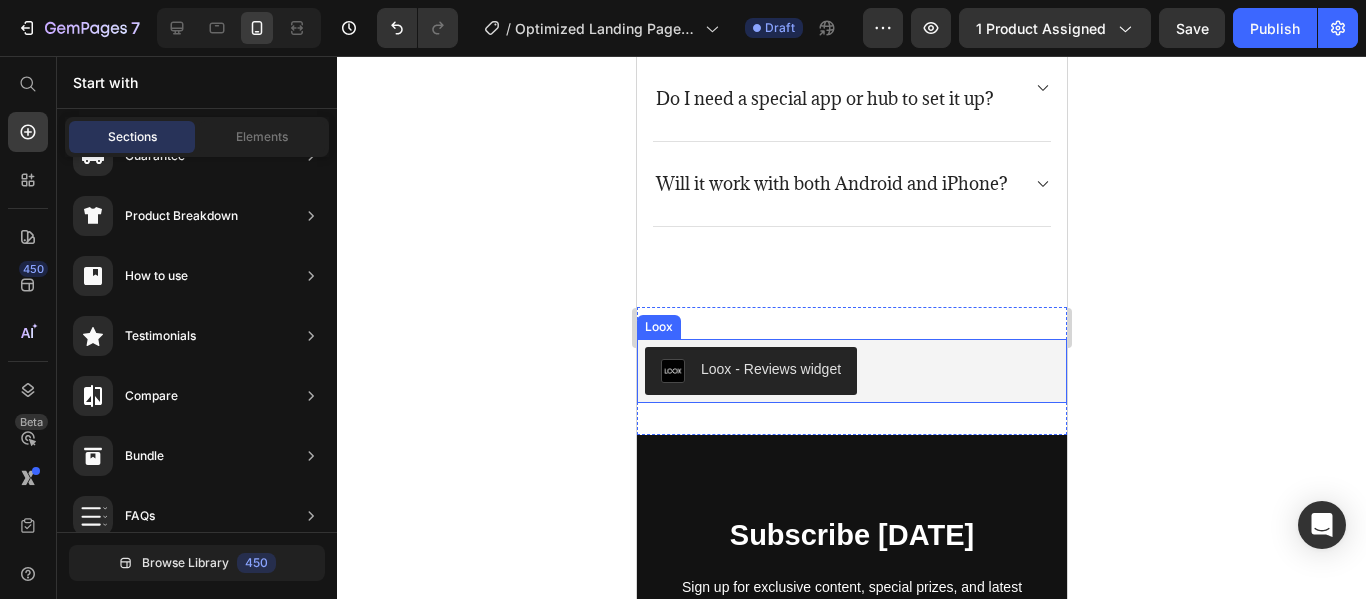 click on "Loox - Reviews widget" at bounding box center (851, 371) 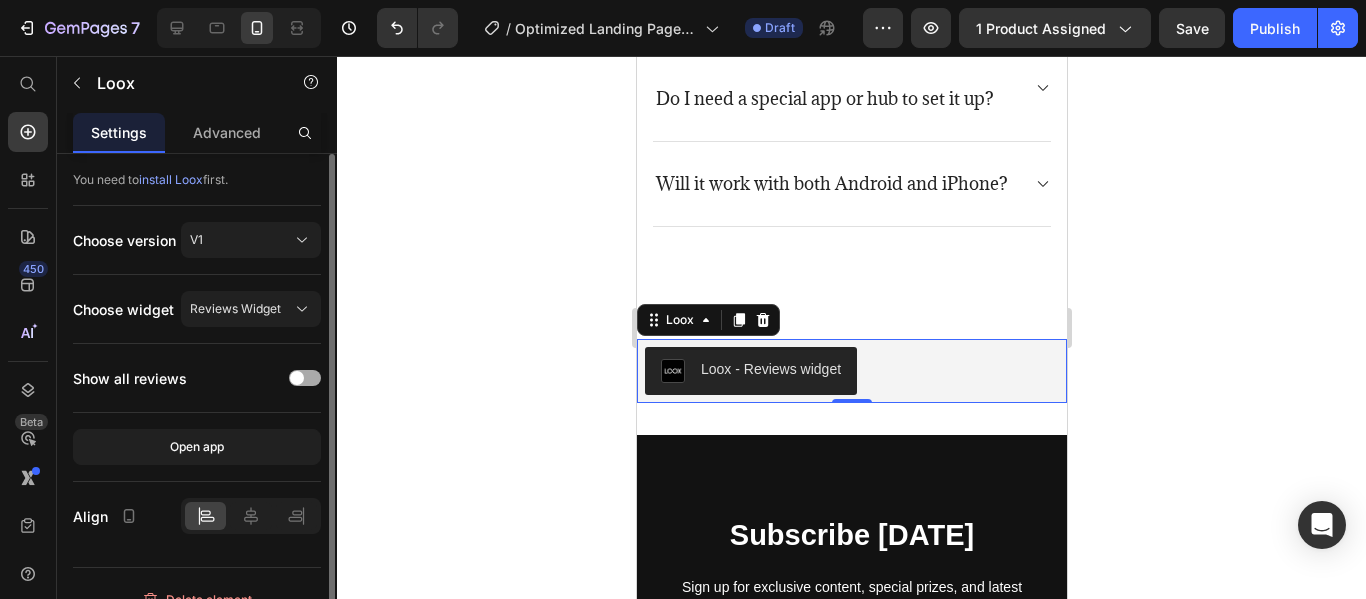 click at bounding box center (305, 378) 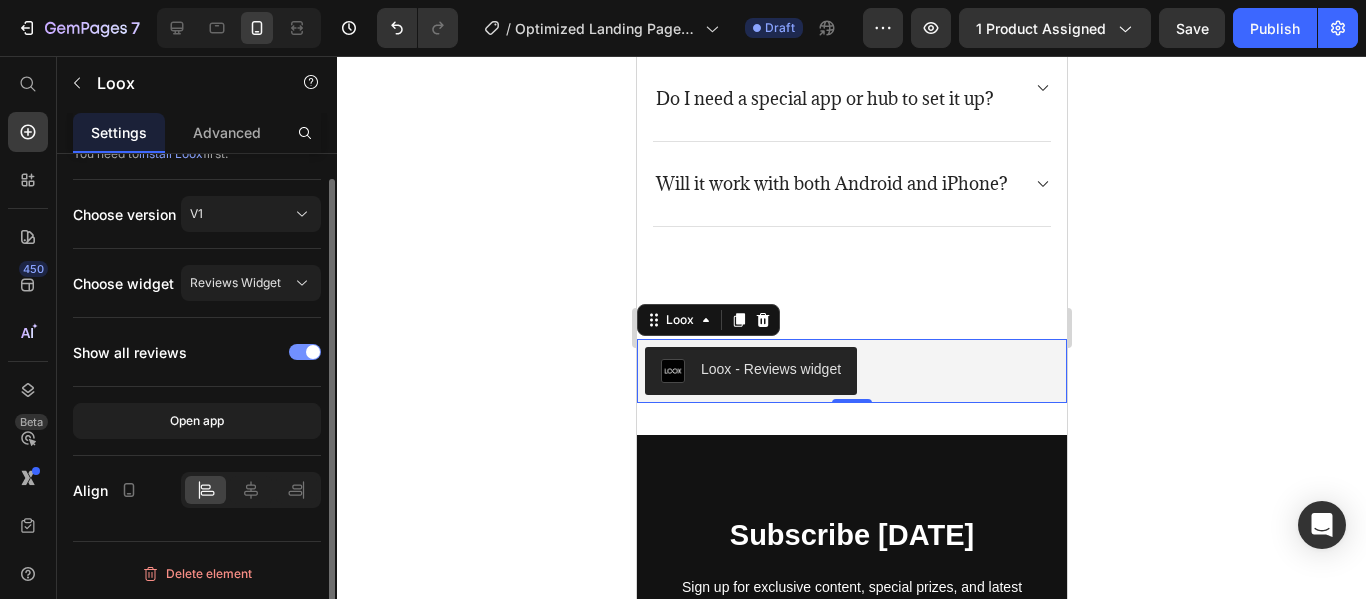scroll, scrollTop: 0, scrollLeft: 0, axis: both 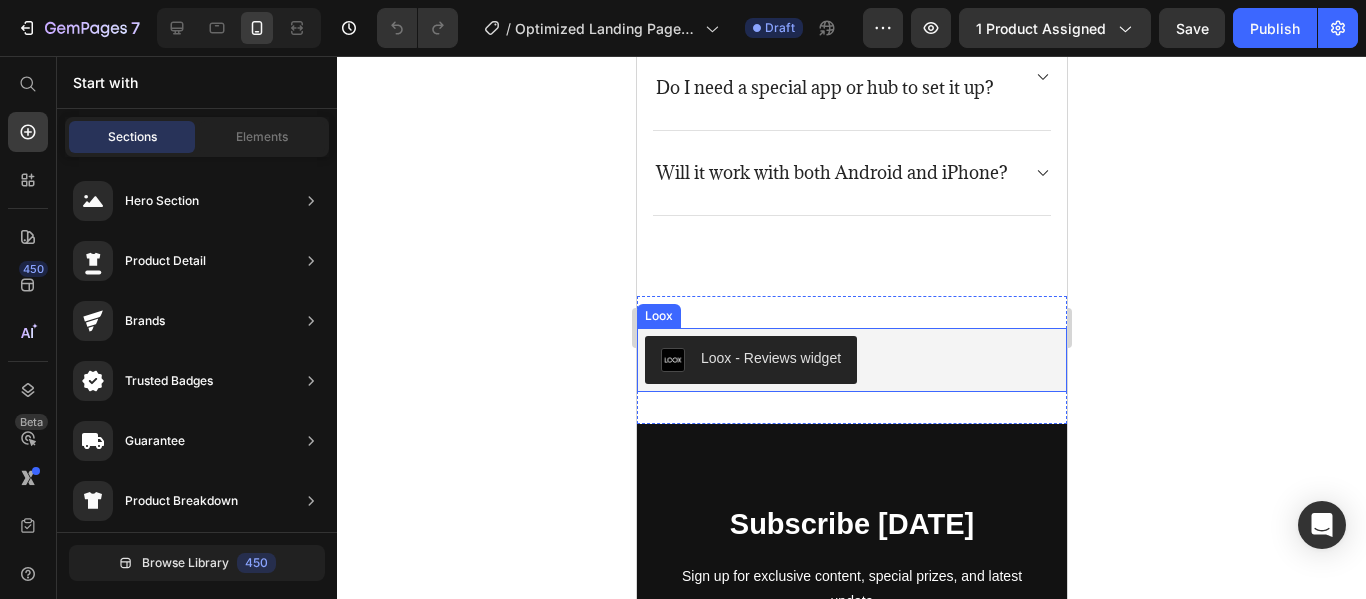 click on "Loox - Reviews widget" at bounding box center [750, 360] 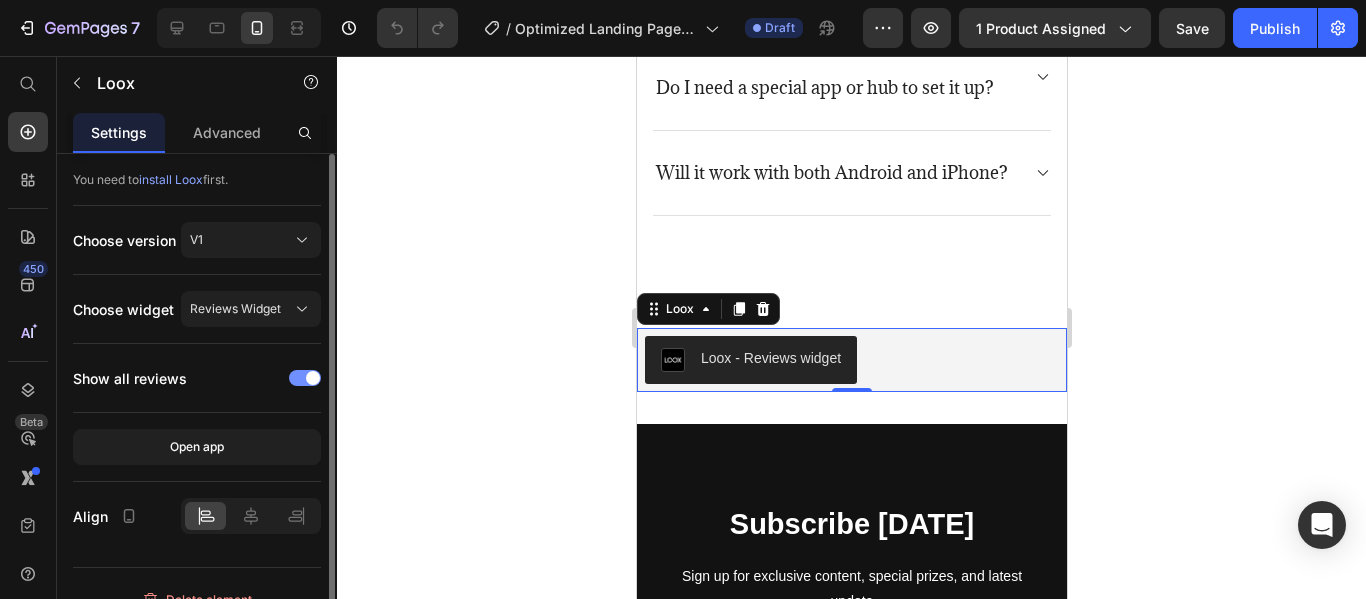 scroll, scrollTop: 26, scrollLeft: 0, axis: vertical 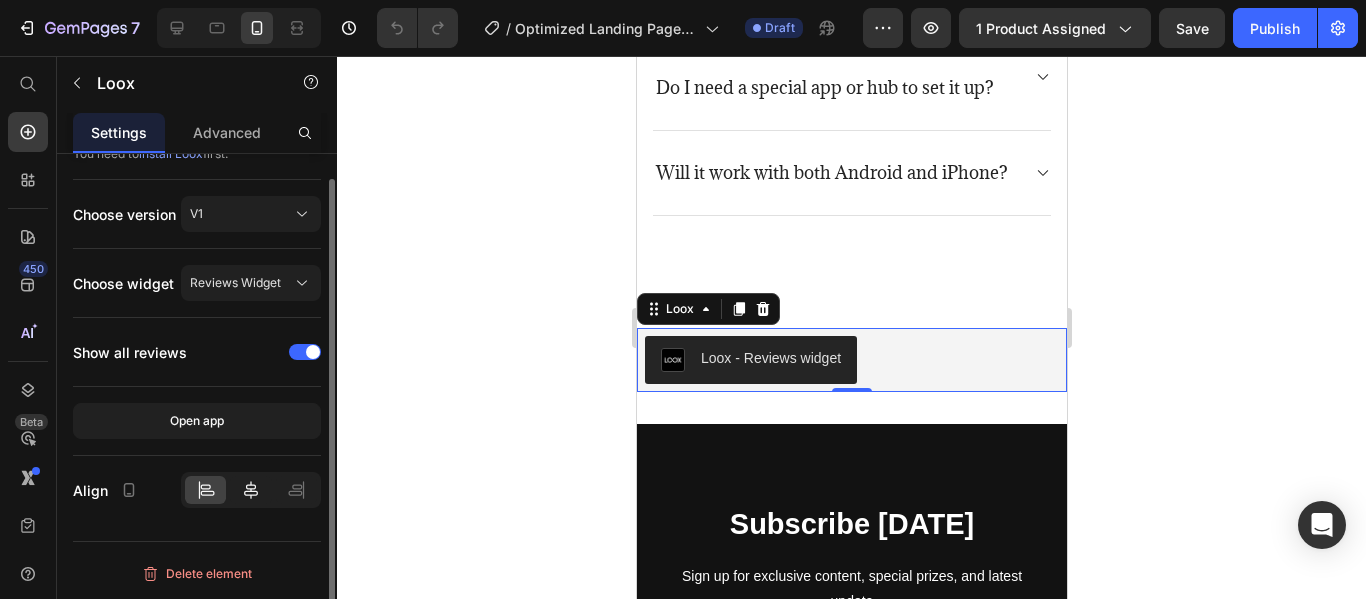 click 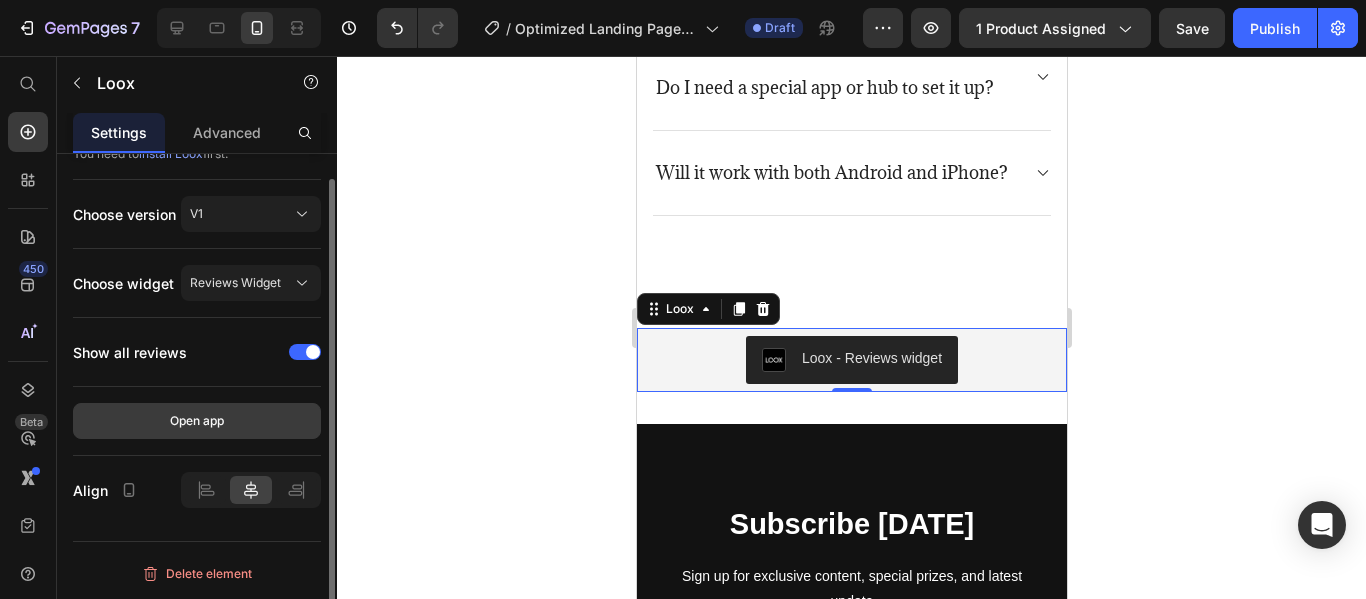 click on "Open app" at bounding box center (197, 421) 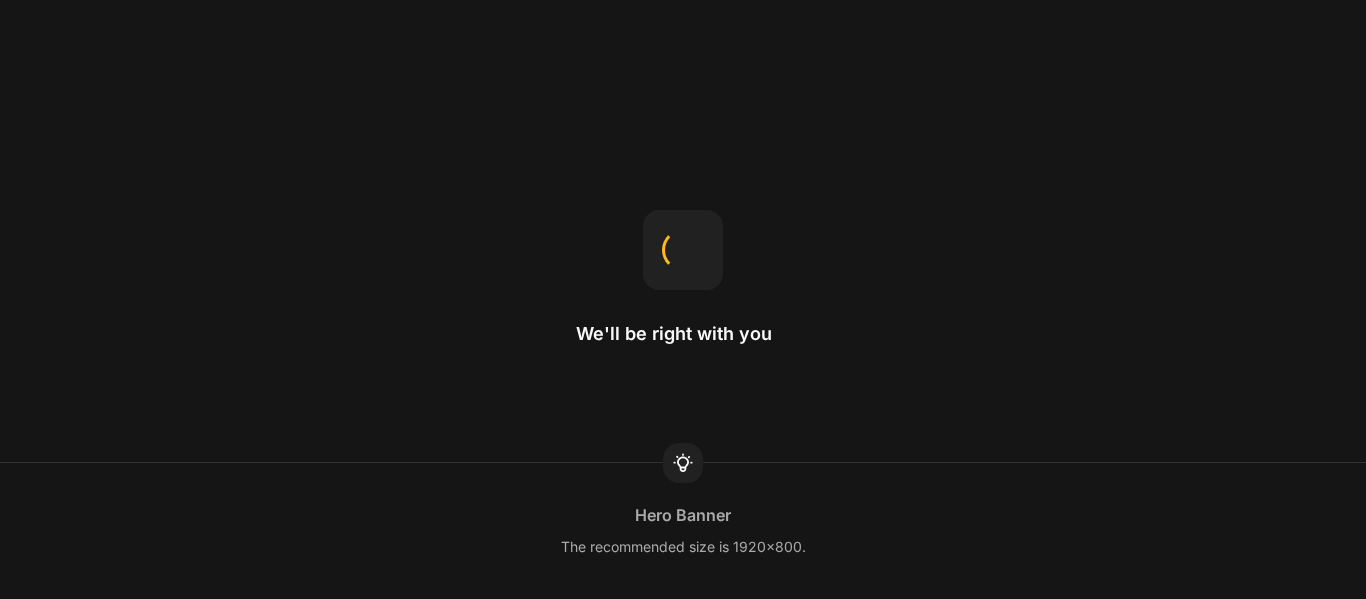 scroll, scrollTop: 0, scrollLeft: 0, axis: both 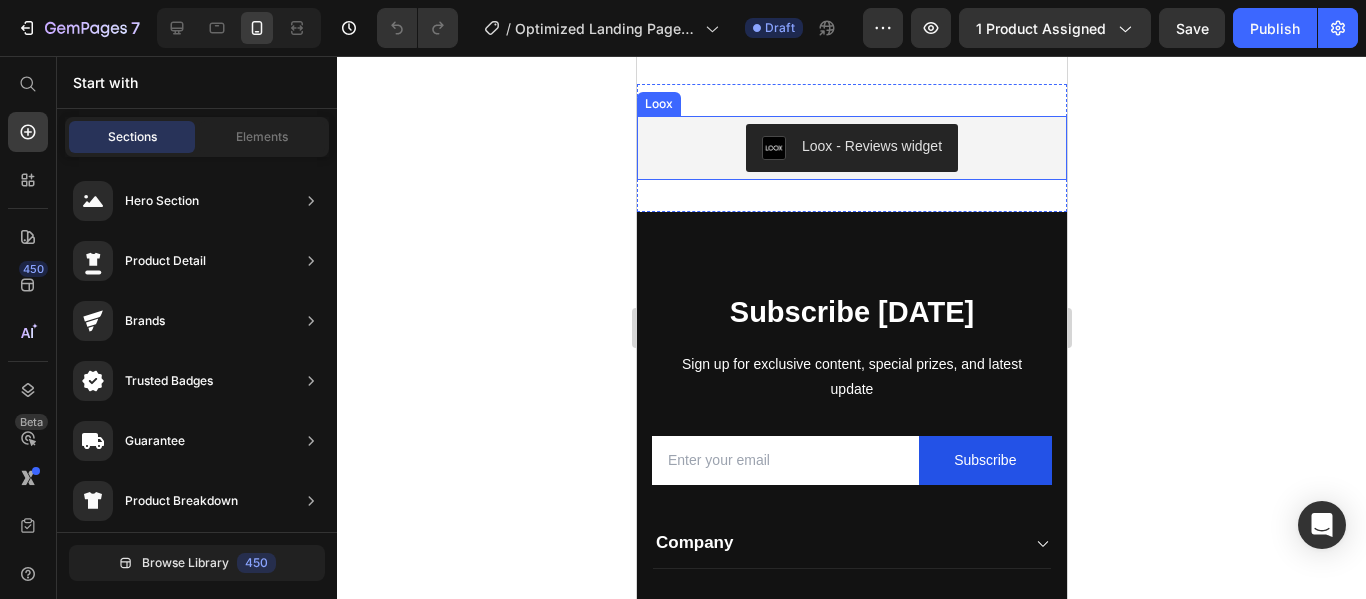 click on "Loox - Reviews widget" at bounding box center (851, 148) 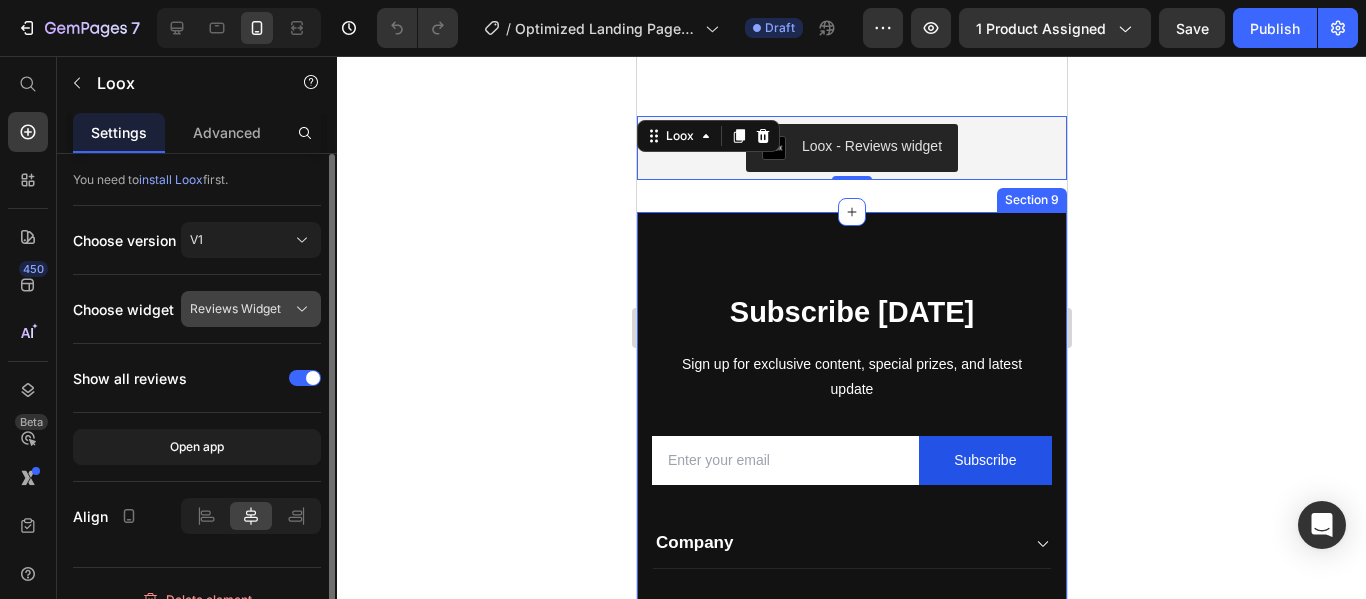 click on "Reviews Widget" at bounding box center [251, 309] 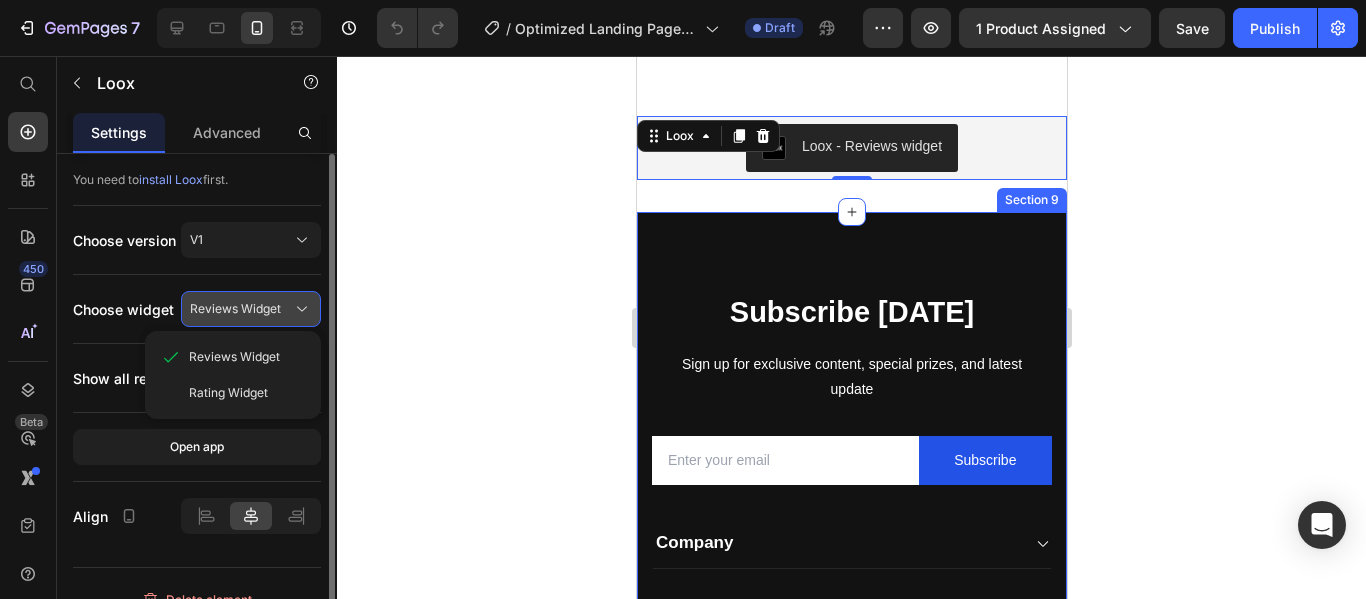 click on "Reviews Widget" at bounding box center (251, 309) 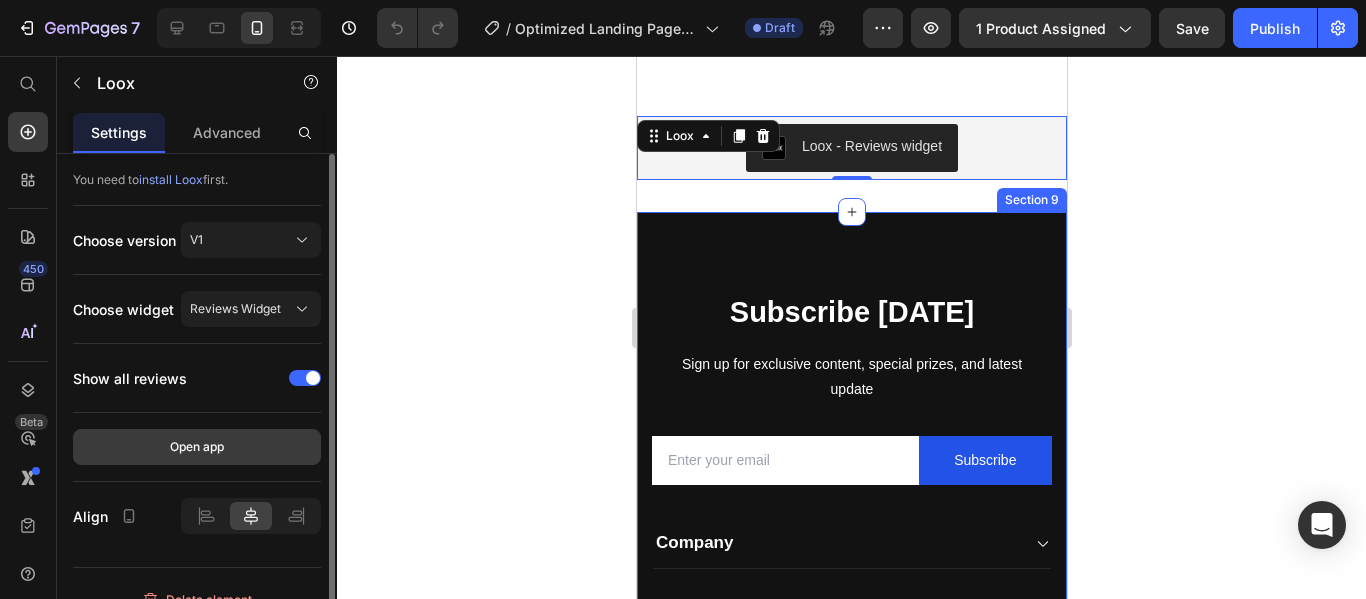 click on "Open app" at bounding box center [197, 447] 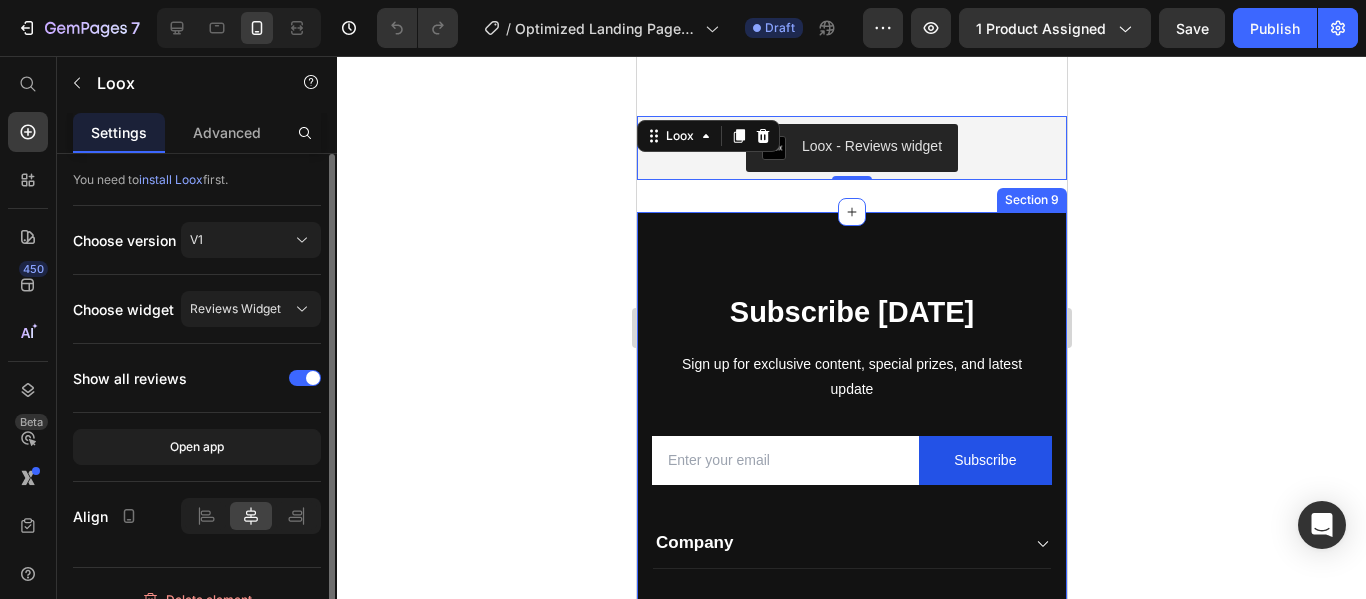 click on "install Loox" at bounding box center (171, 179) 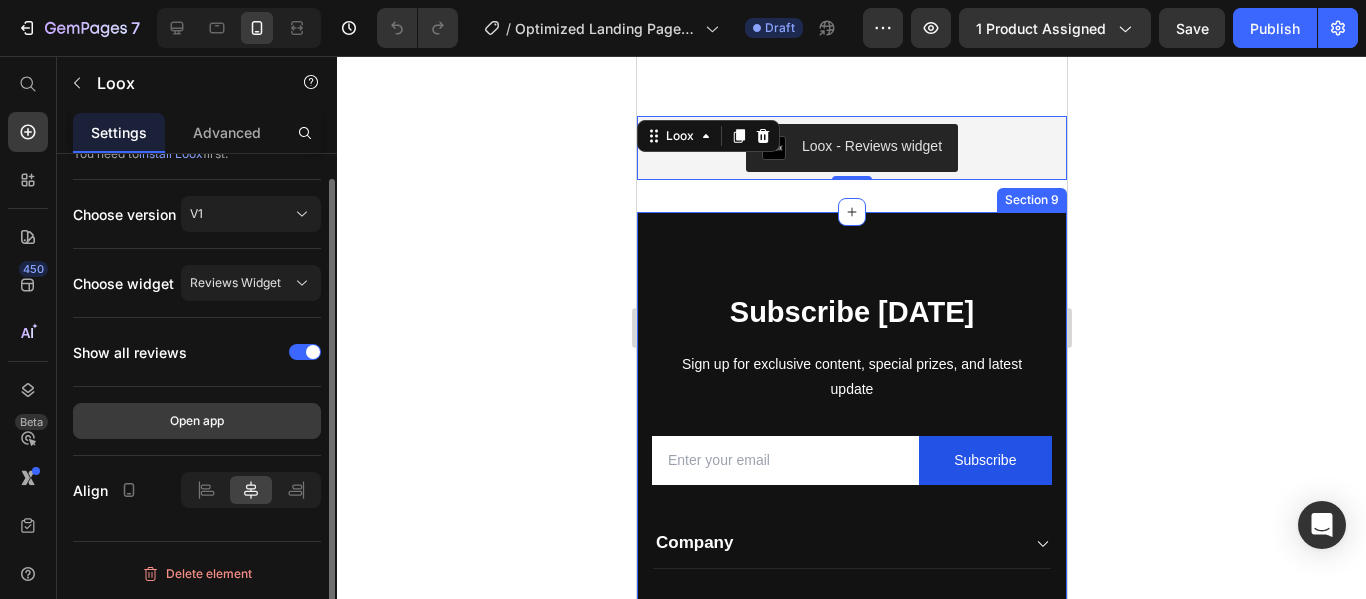 scroll, scrollTop: 0, scrollLeft: 0, axis: both 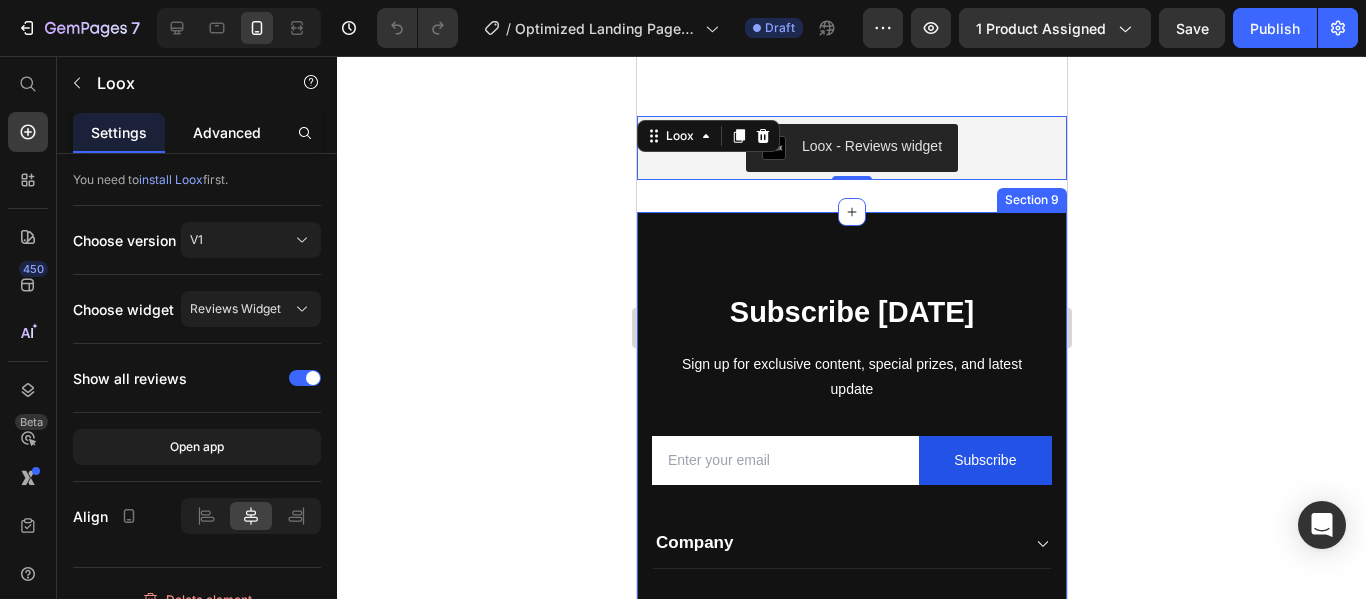 click on "Advanced" at bounding box center [227, 132] 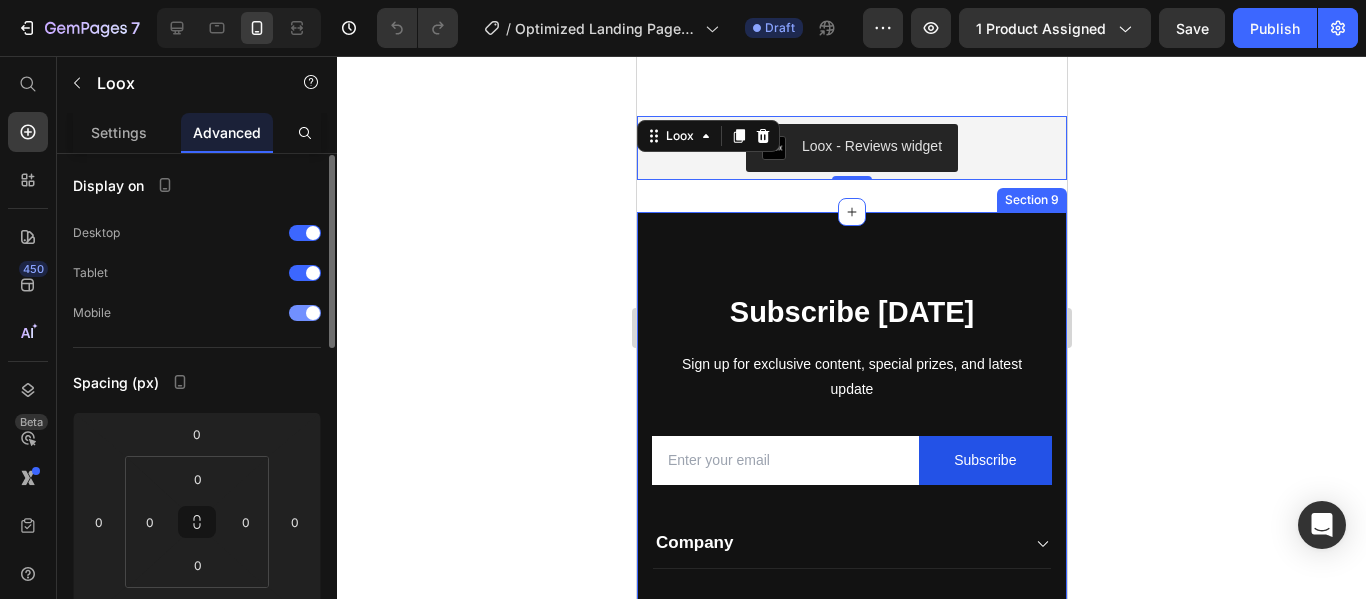 scroll, scrollTop: 0, scrollLeft: 0, axis: both 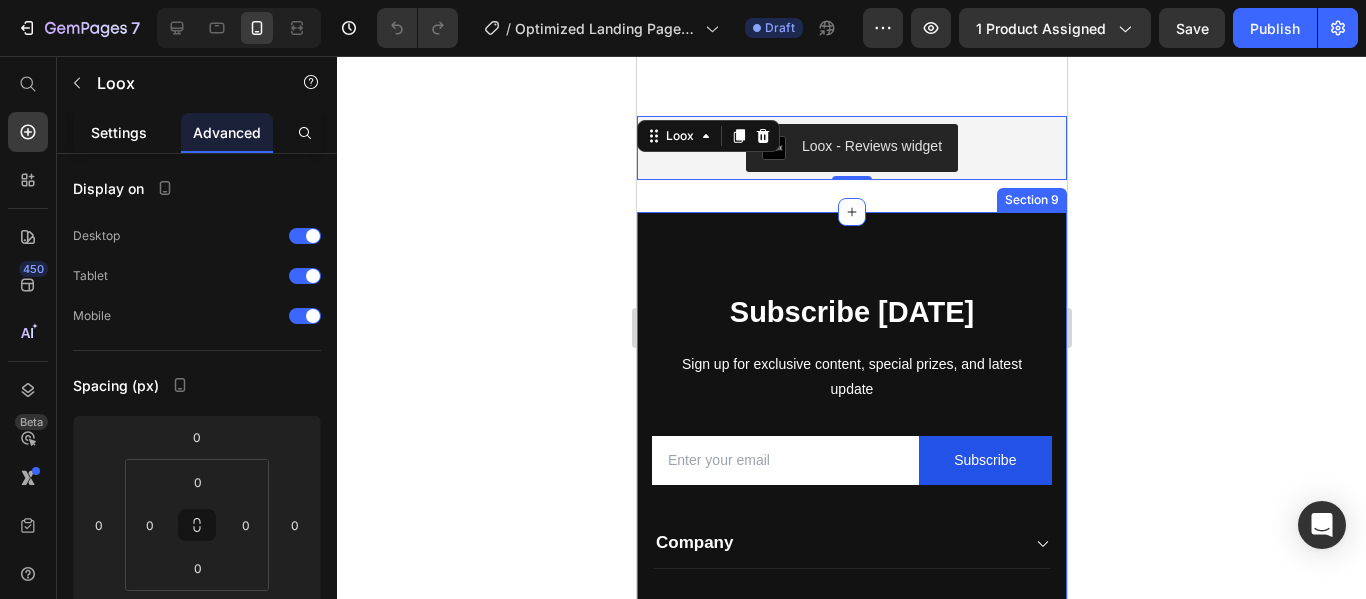 click on "Settings" at bounding box center [119, 132] 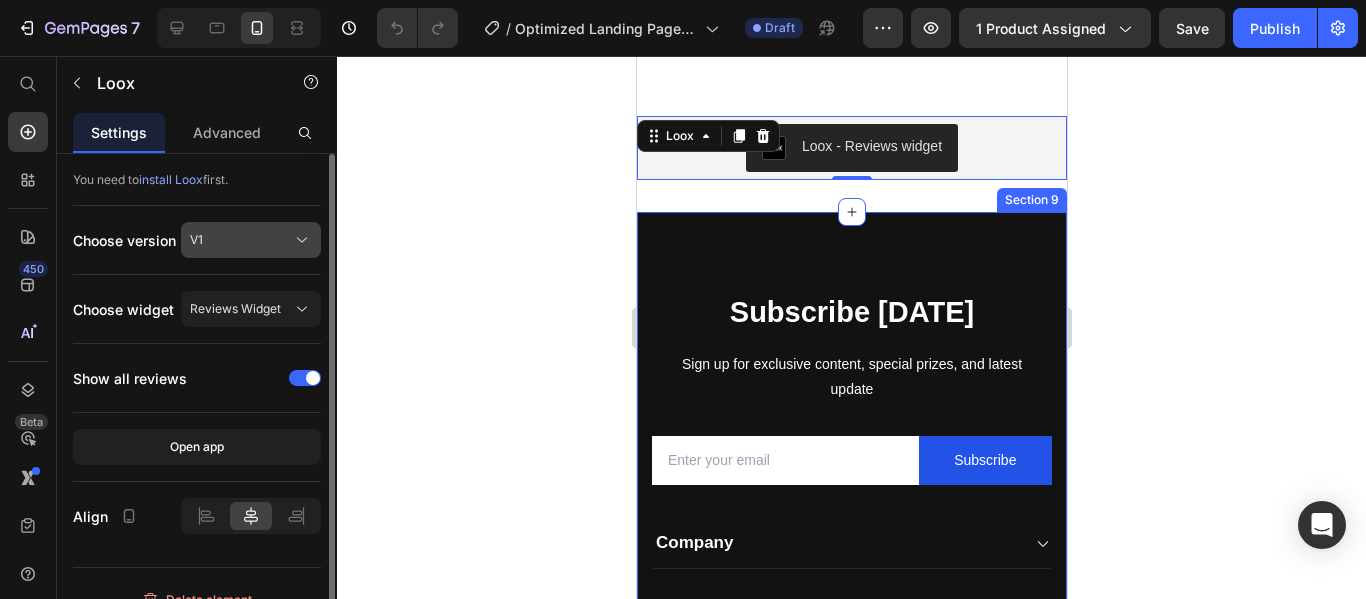 click on "V1" 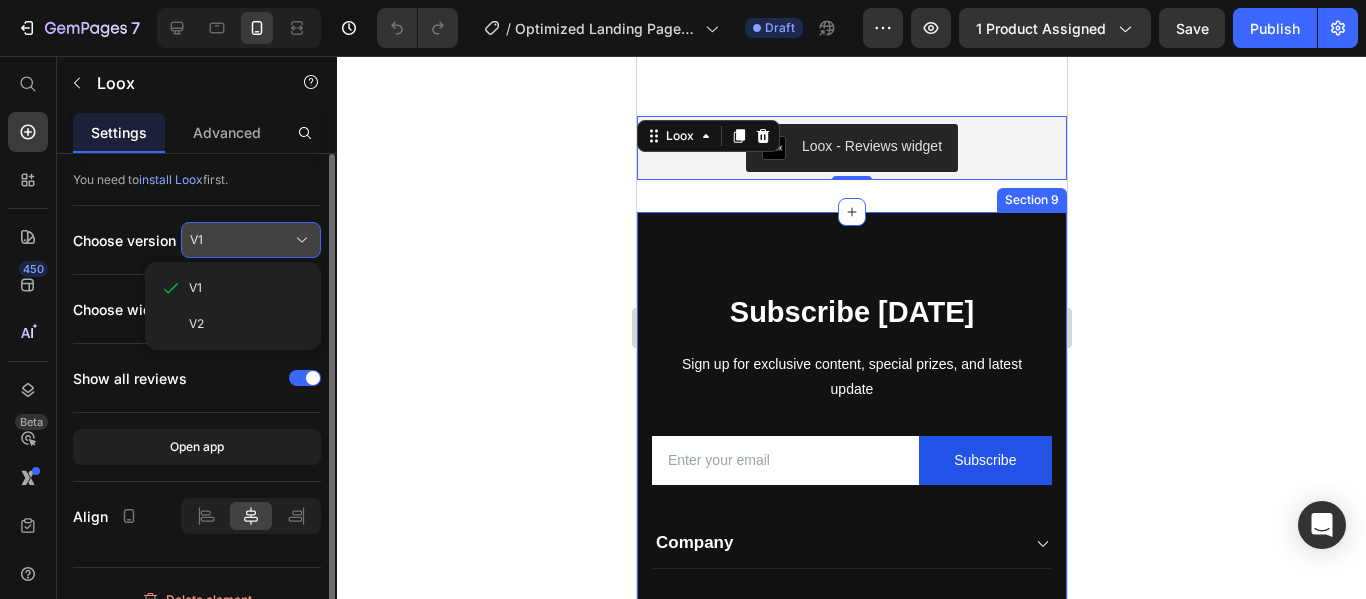 click on "V1" 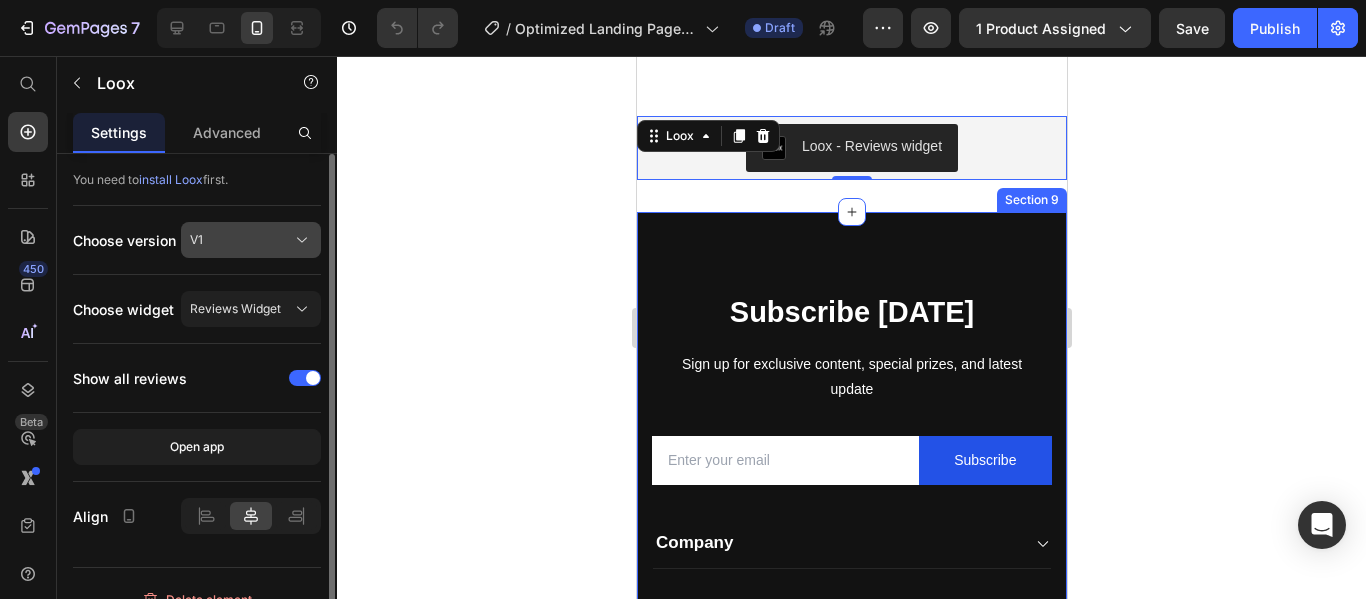 click on "V1" 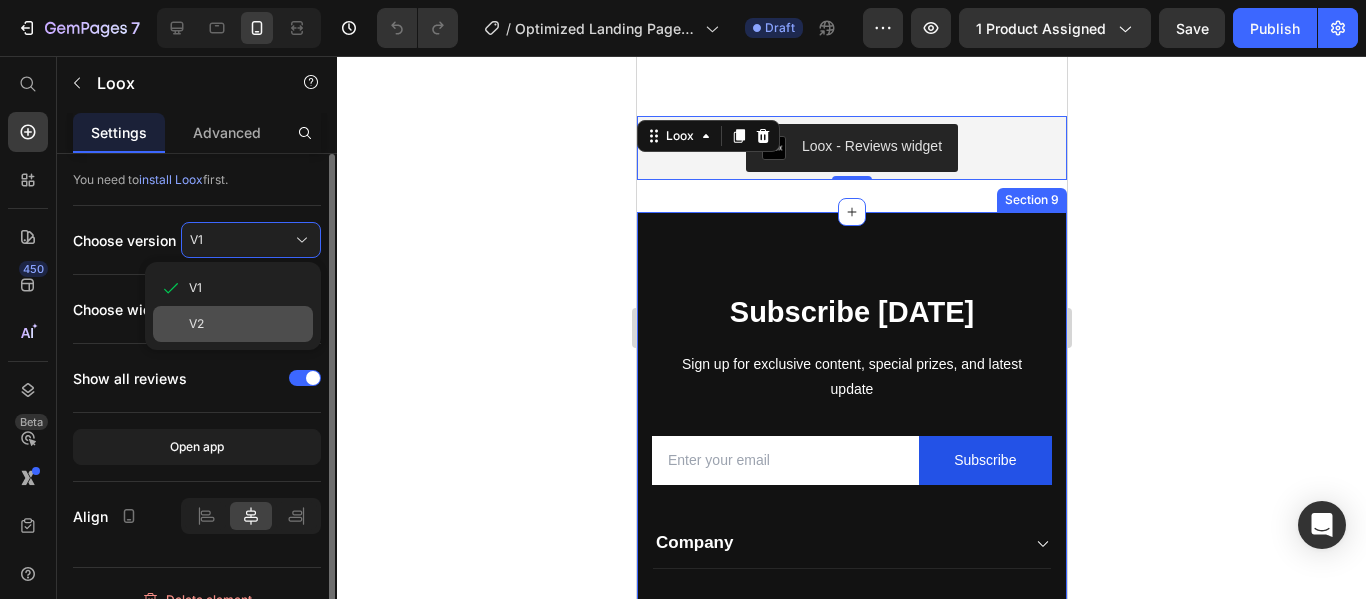 click on "V2" at bounding box center (247, 324) 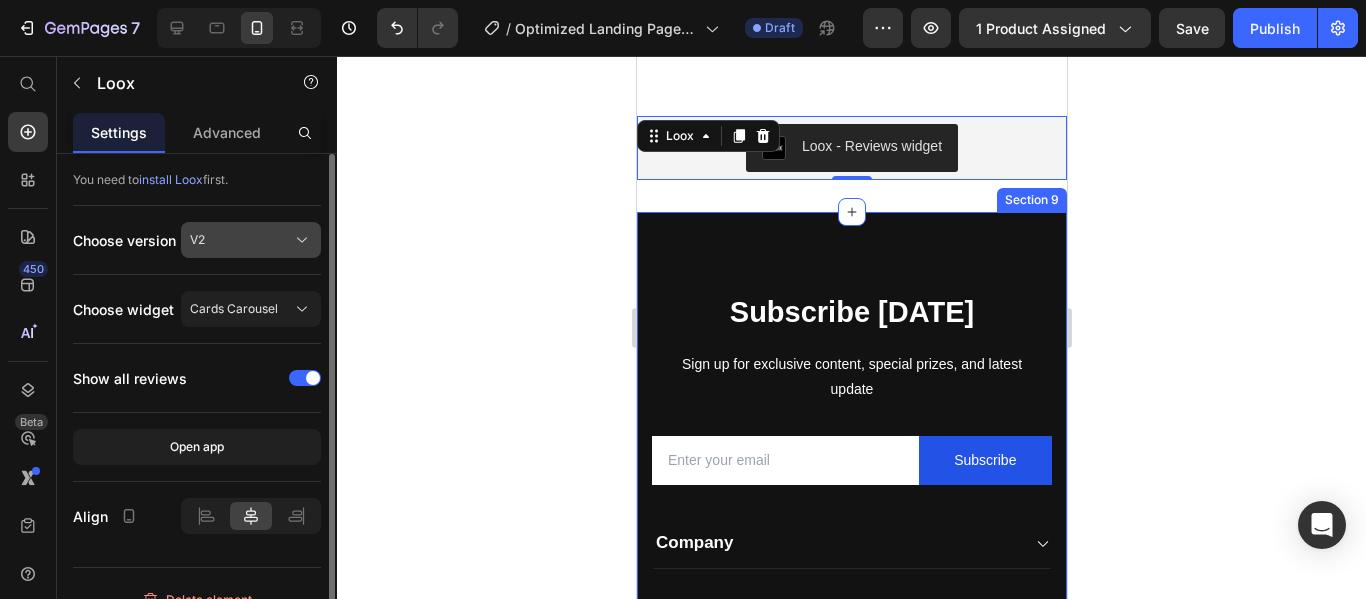 click on "V2" 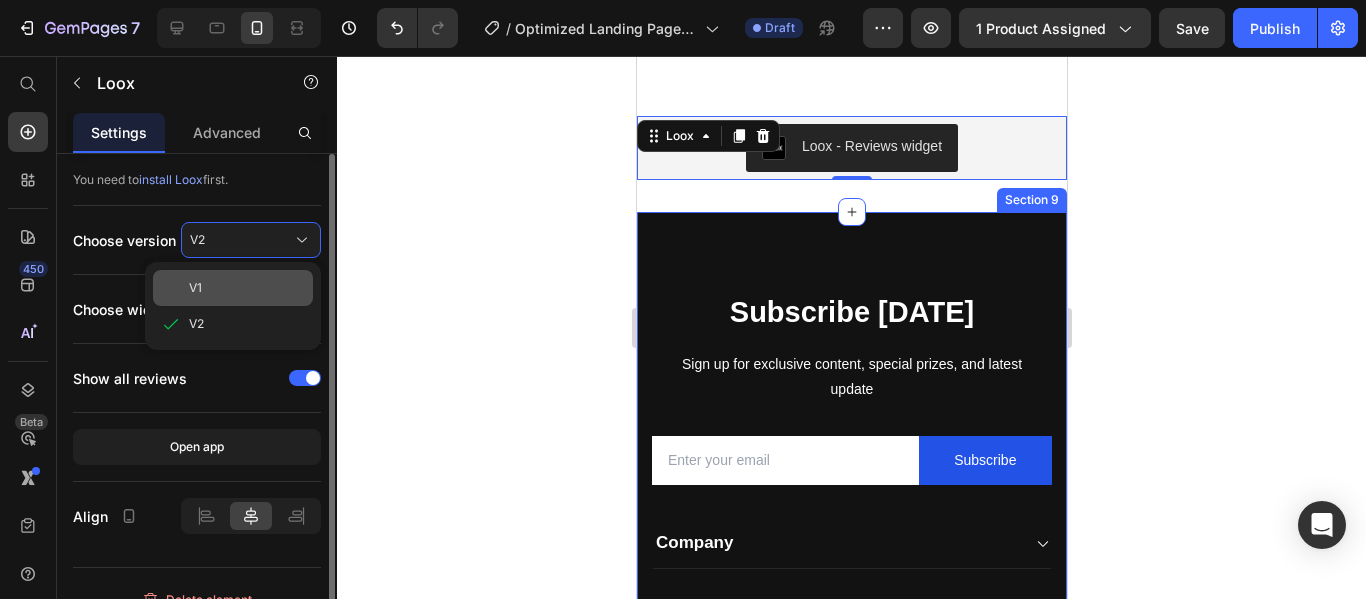 click on "V1" at bounding box center [247, 288] 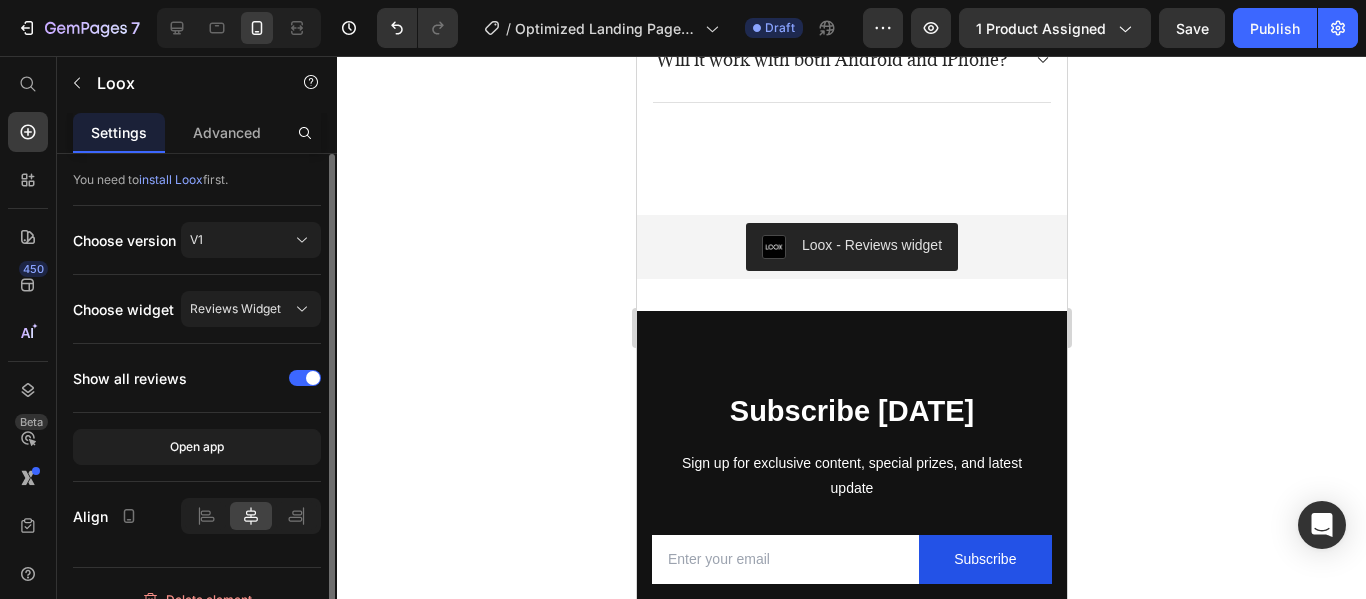 scroll, scrollTop: 5787, scrollLeft: 0, axis: vertical 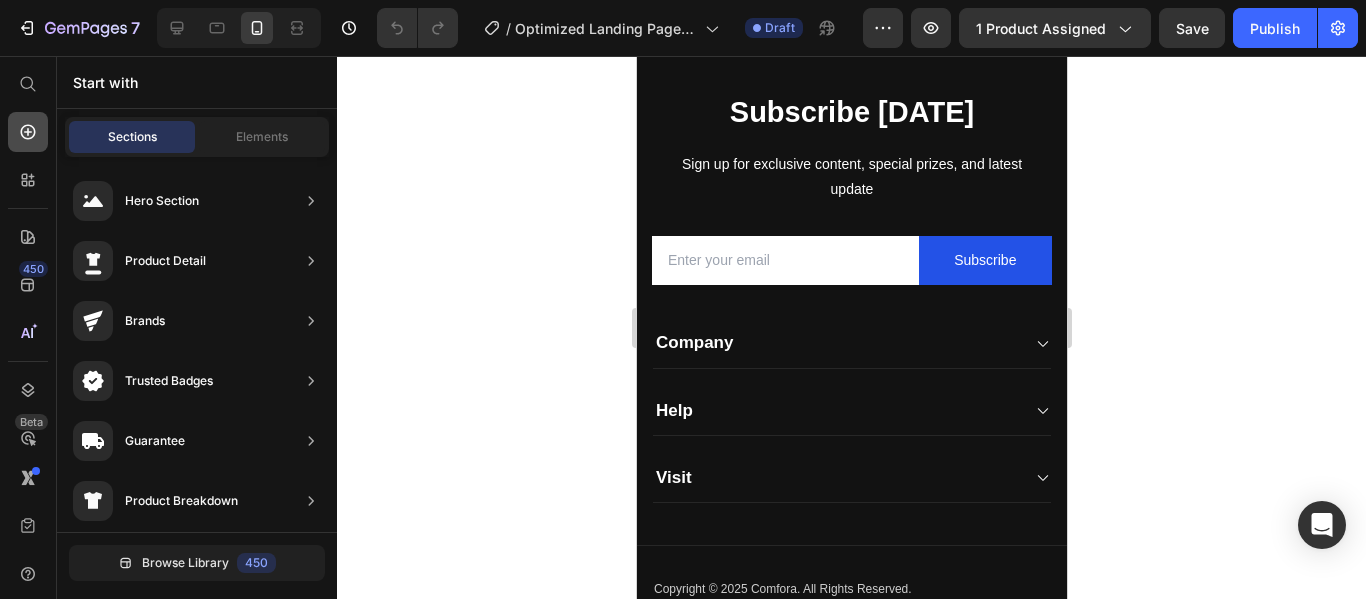 click 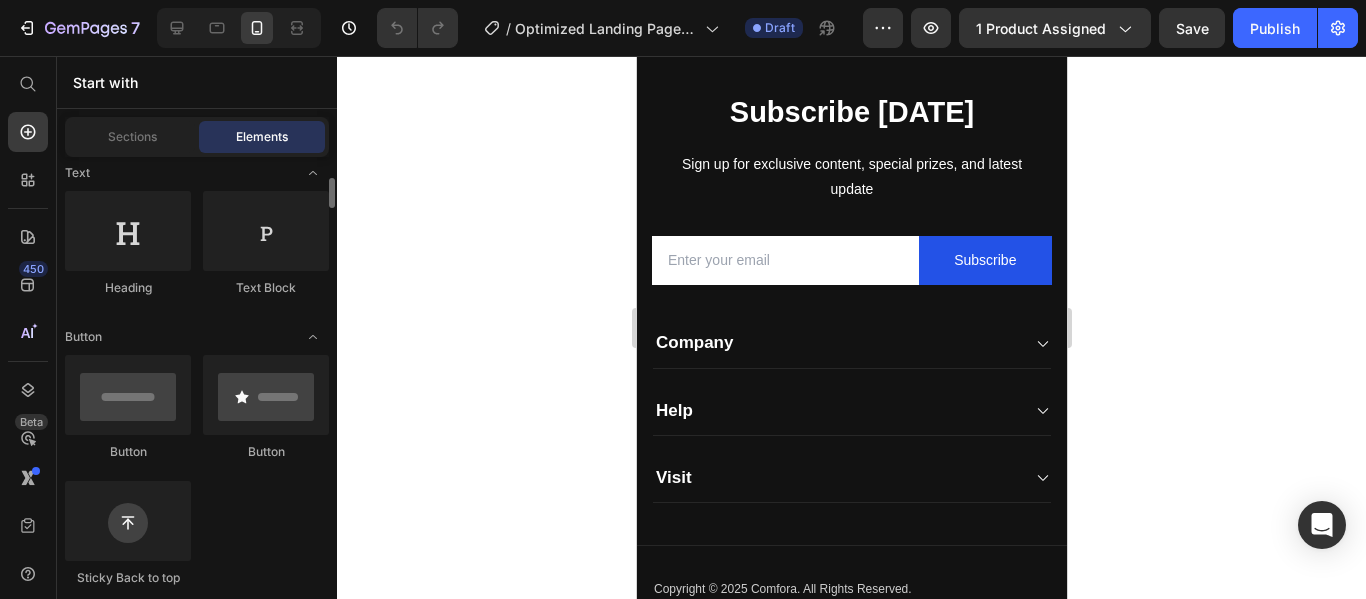 scroll, scrollTop: 0, scrollLeft: 0, axis: both 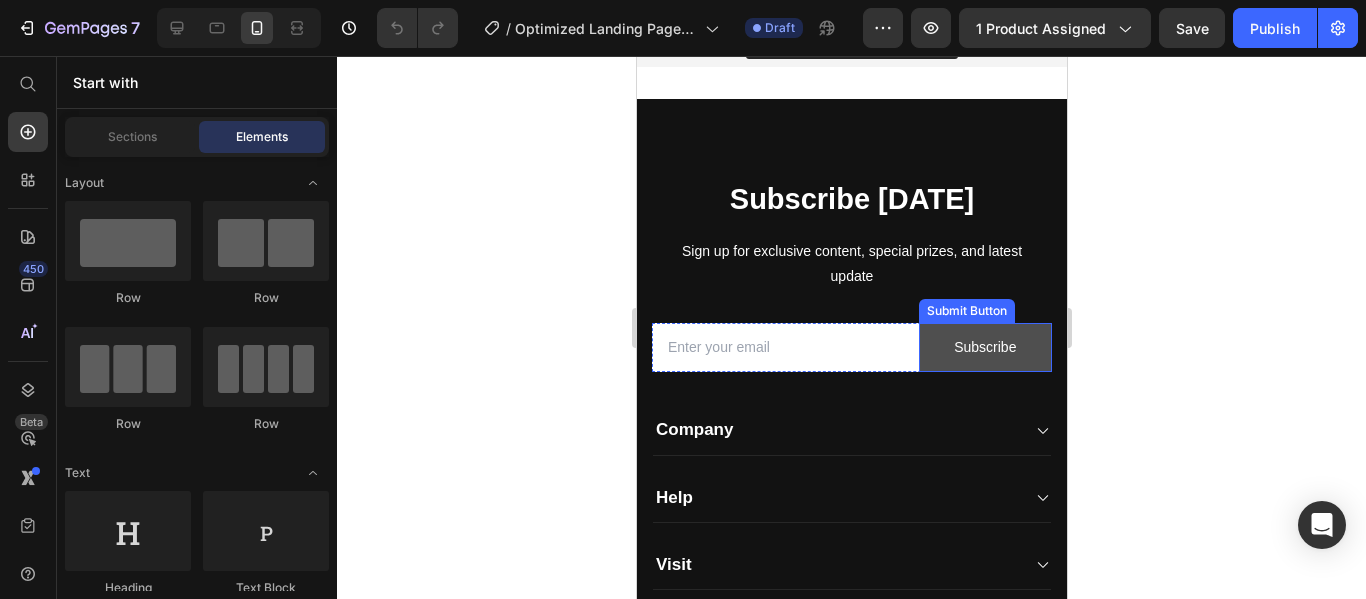 click on "Subscribe" at bounding box center (984, 347) 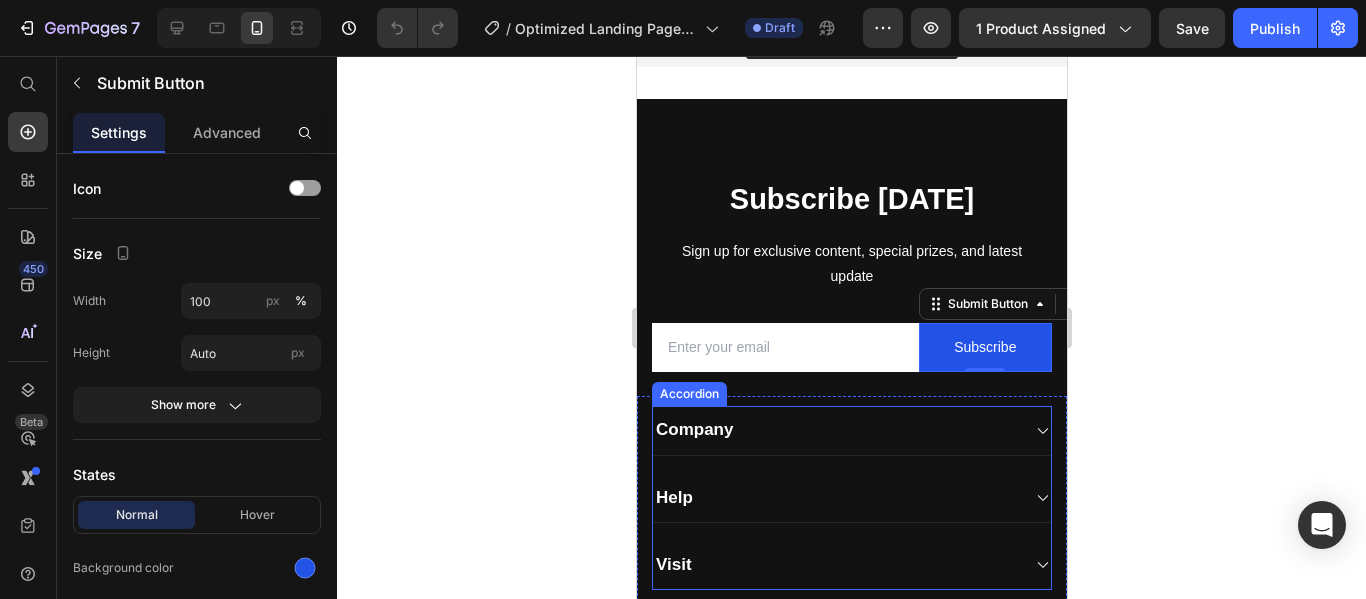 click on "Company" at bounding box center [851, 430] 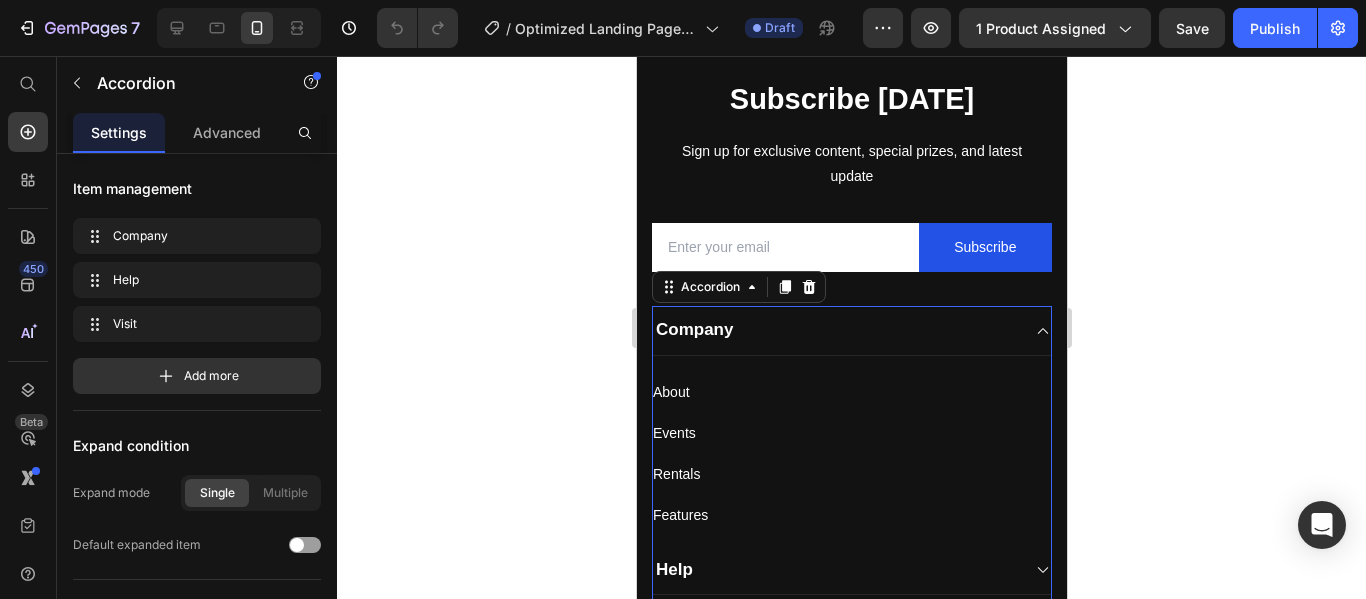 scroll, scrollTop: 6000, scrollLeft: 0, axis: vertical 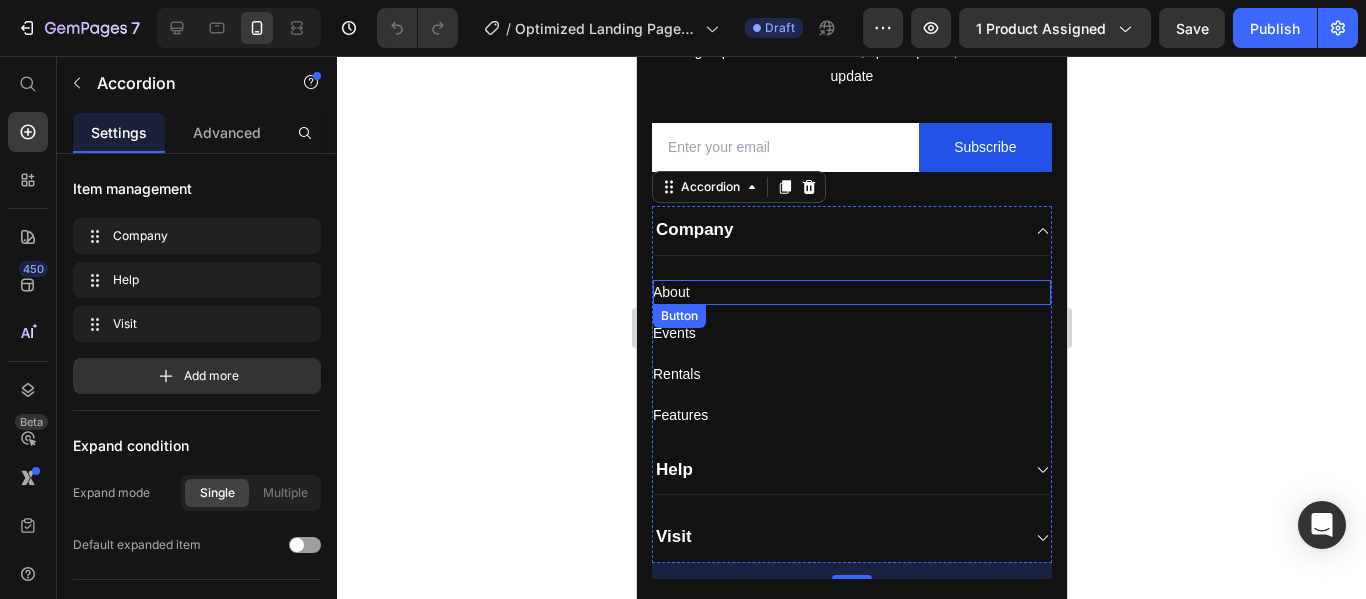 click on "About Button" at bounding box center [851, 292] 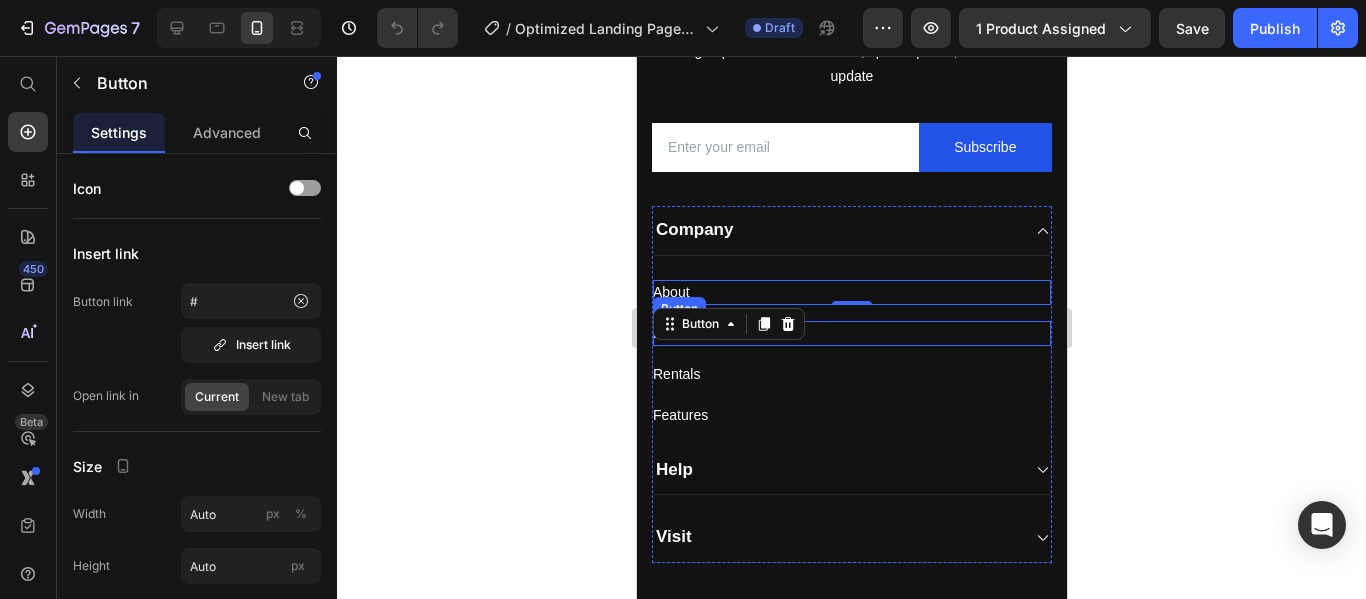 click on "Events Button" at bounding box center [851, 333] 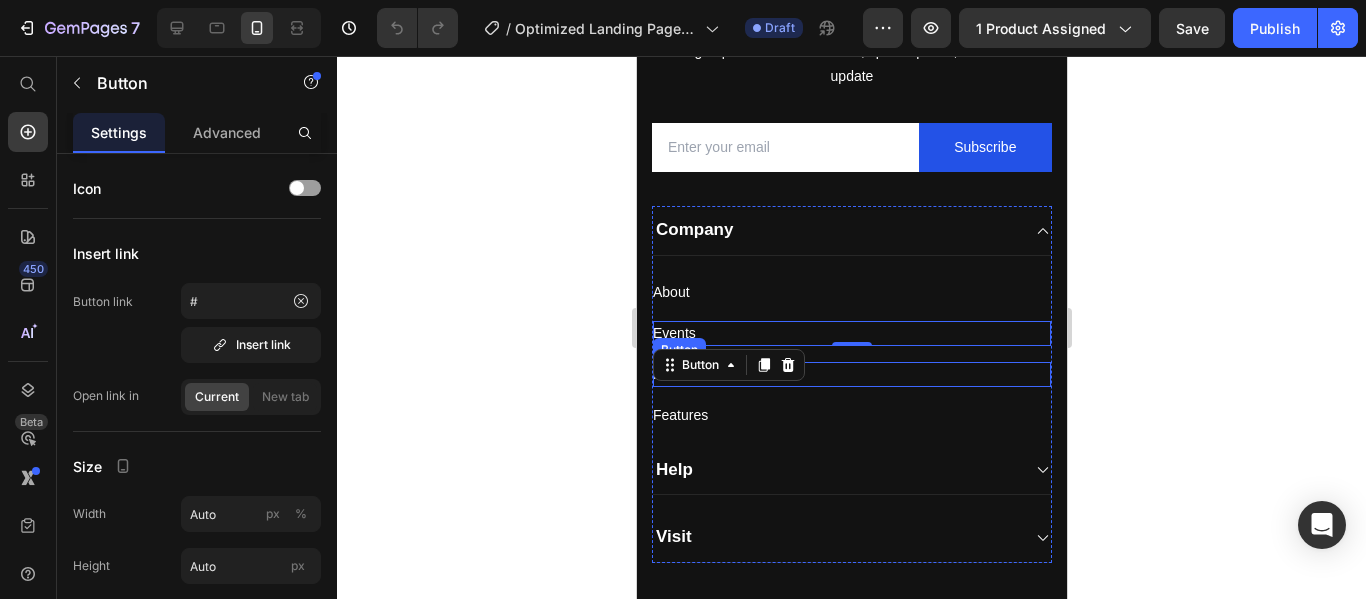 click on "Rentals Button" at bounding box center [851, 374] 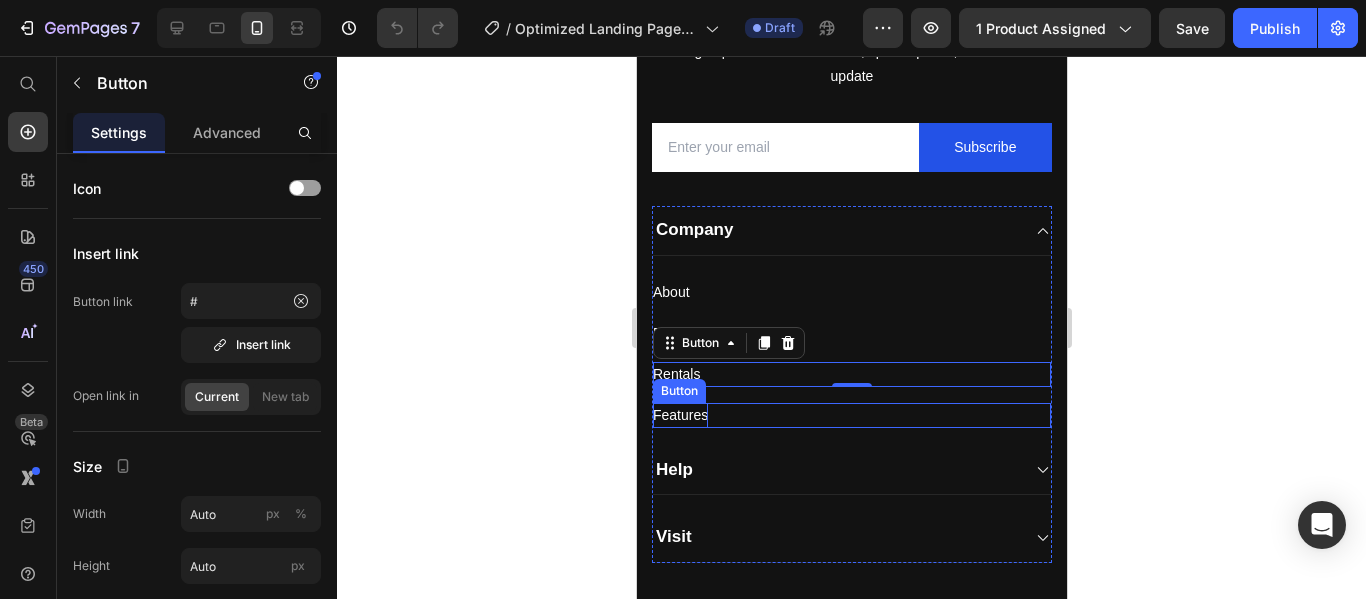 click on "Features" at bounding box center (679, 415) 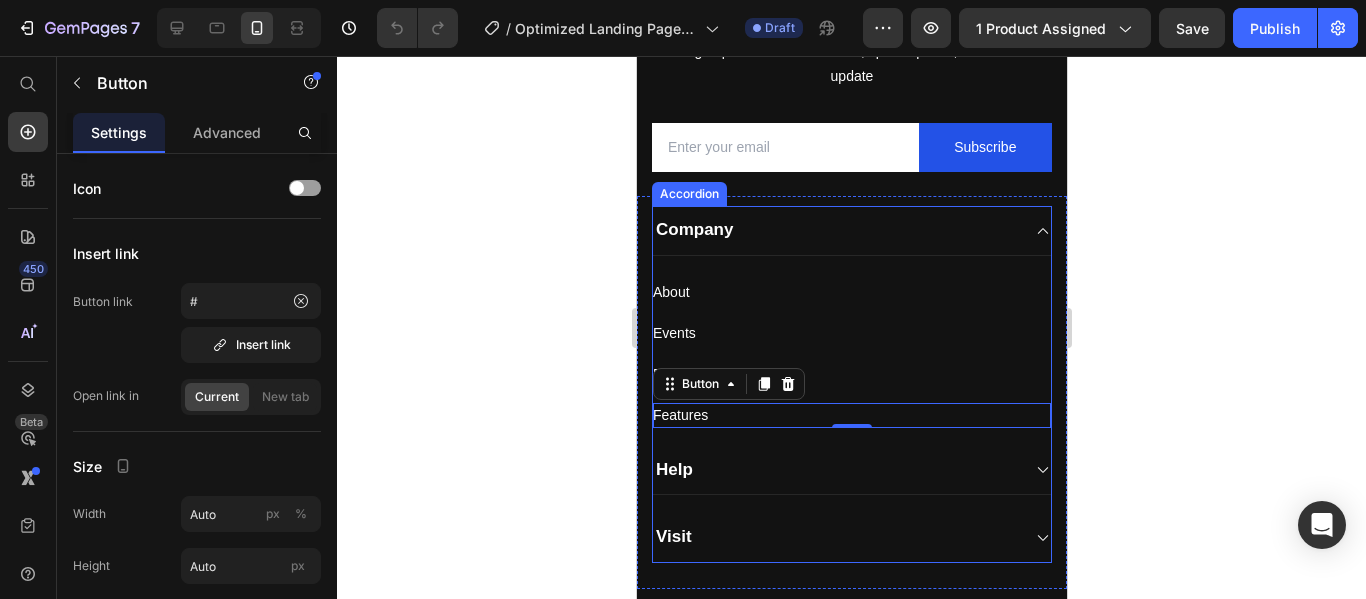 click on "Help" at bounding box center (835, 470) 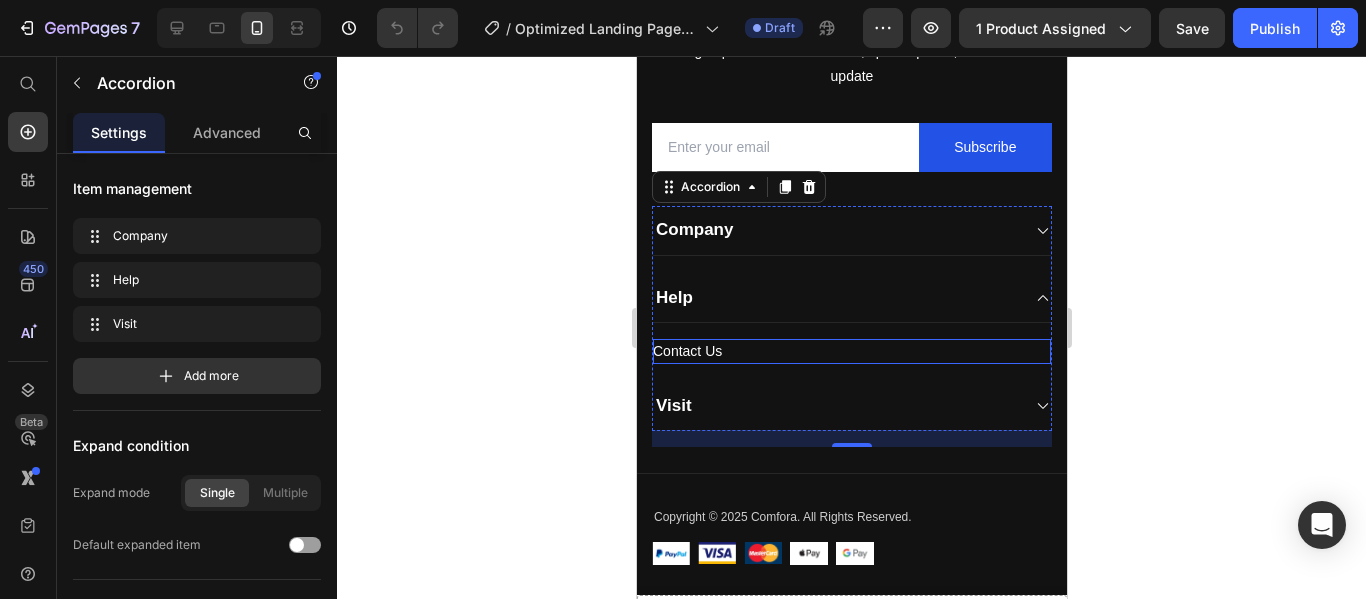 click on "Contact Us Button" at bounding box center [851, 351] 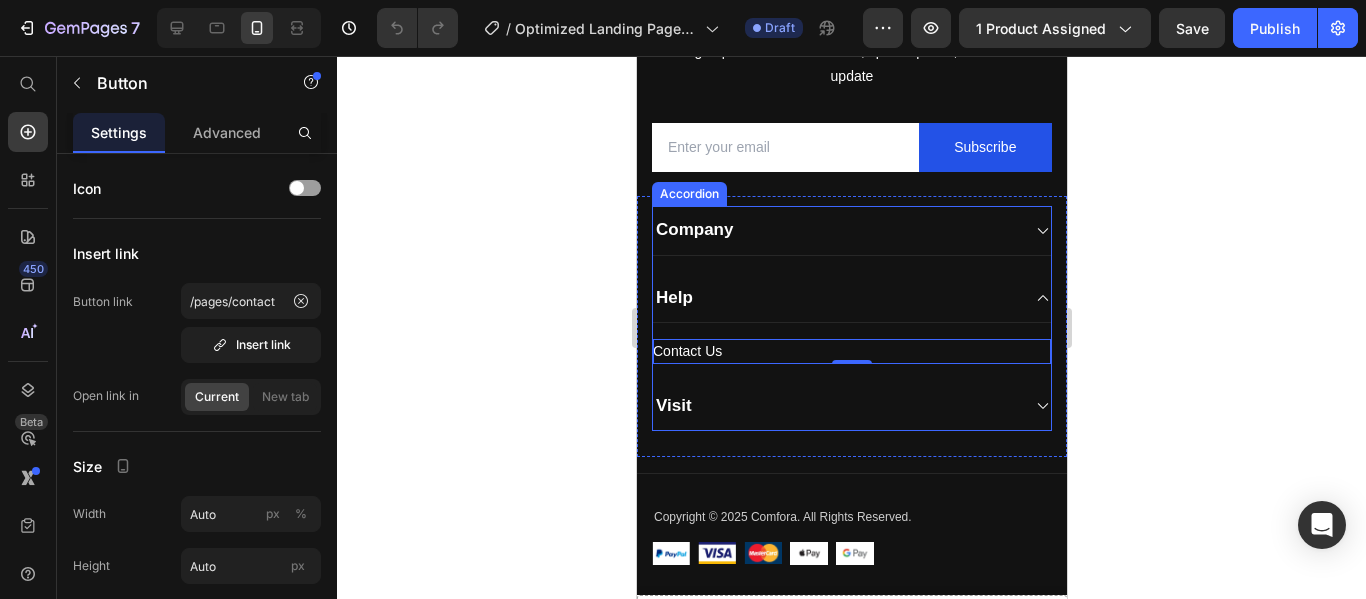 click on "Visit" at bounding box center [835, 406] 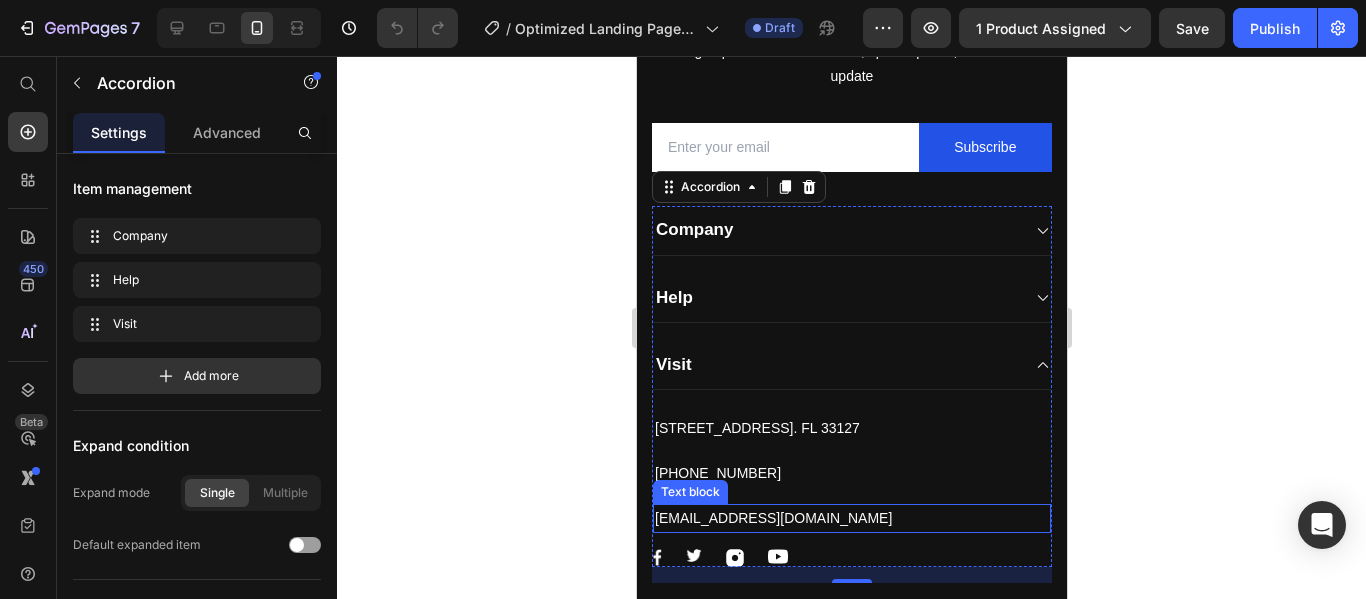 click on "[EMAIL_ADDRESS][DOMAIN_NAME]" at bounding box center (851, 518) 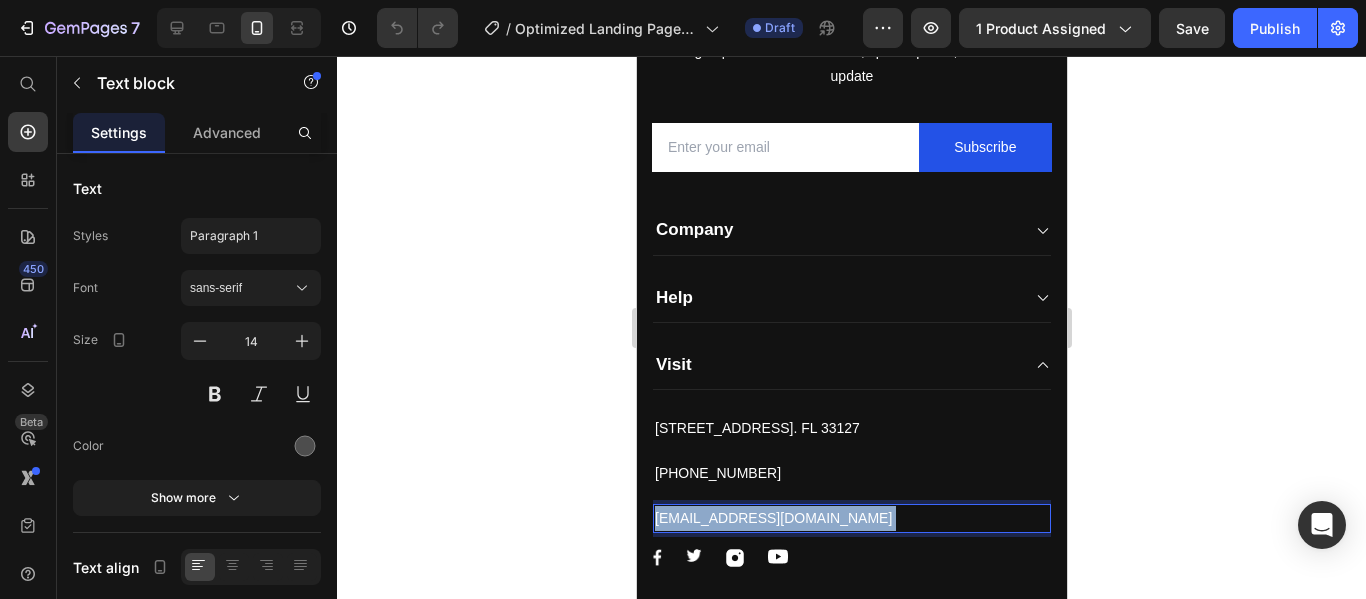 drag, startPoint x: 795, startPoint y: 520, endPoint x: 737, endPoint y: 520, distance: 58 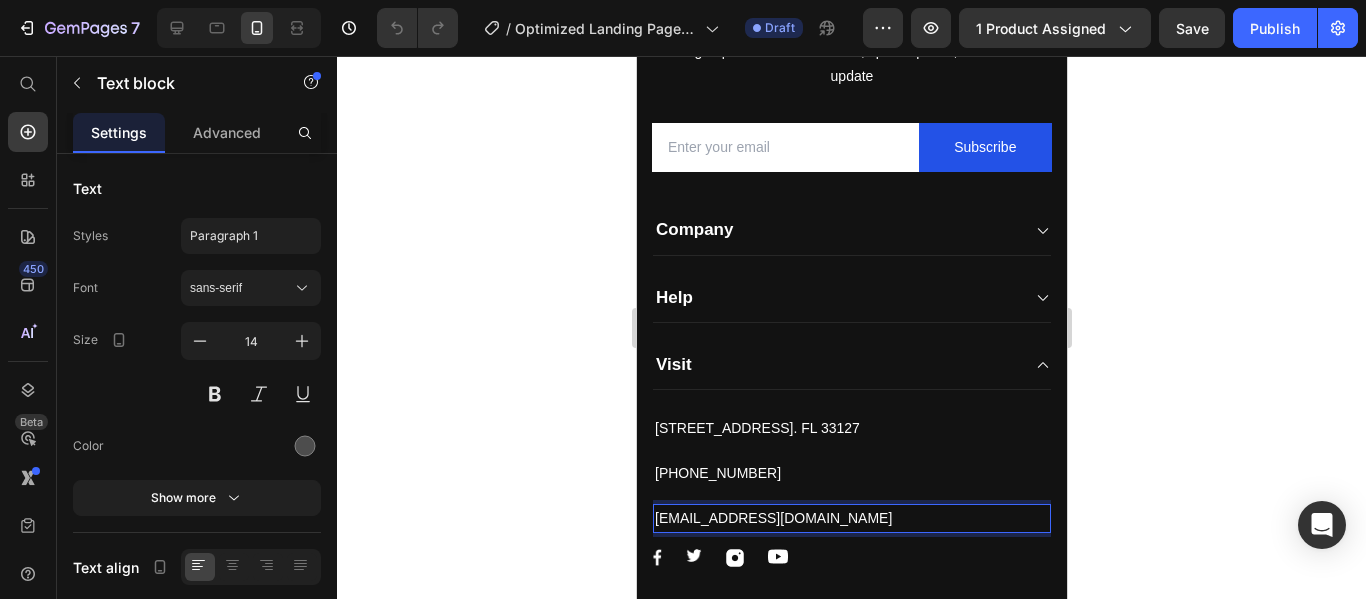 click on "[EMAIL_ADDRESS][DOMAIN_NAME]" at bounding box center (851, 518) 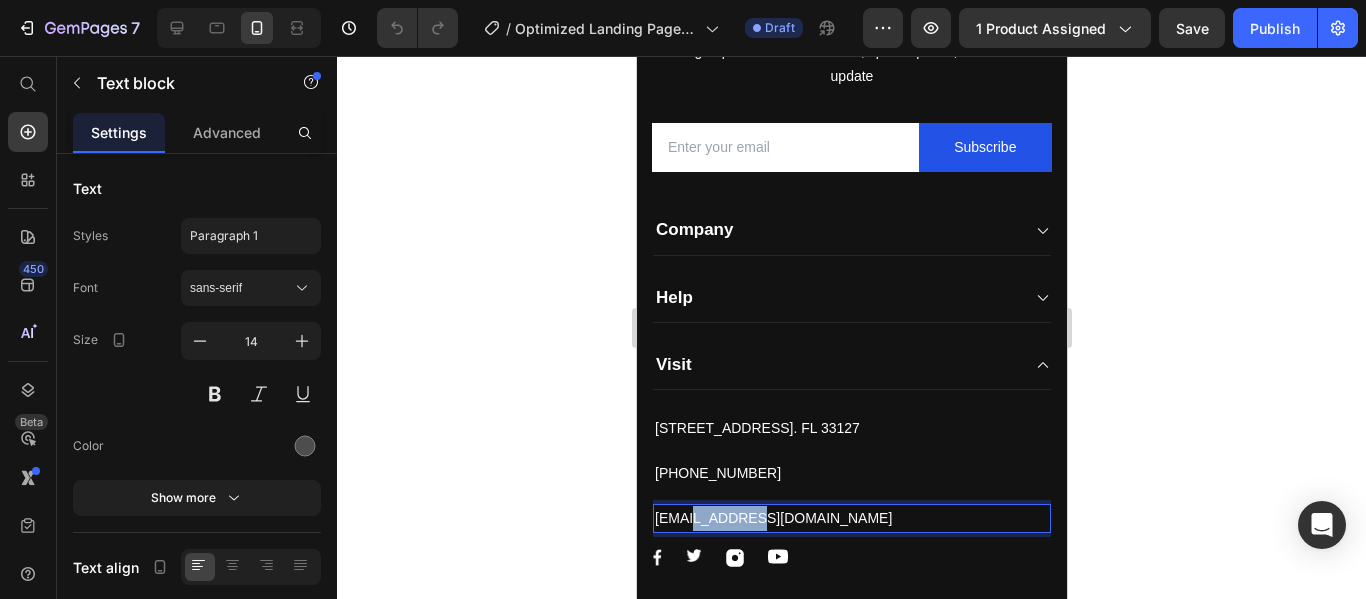 click on "[EMAIL_ADDRESS][DOMAIN_NAME]" at bounding box center [851, 518] 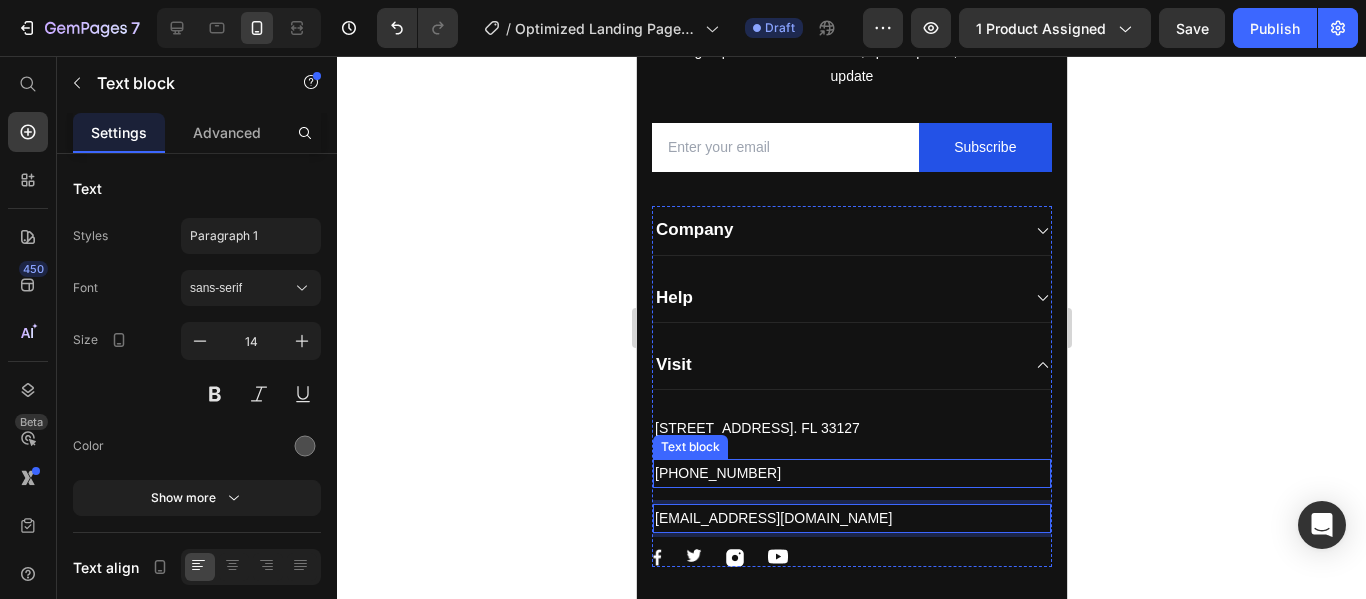 click on "[PHONE_NUMBER]" at bounding box center (851, 473) 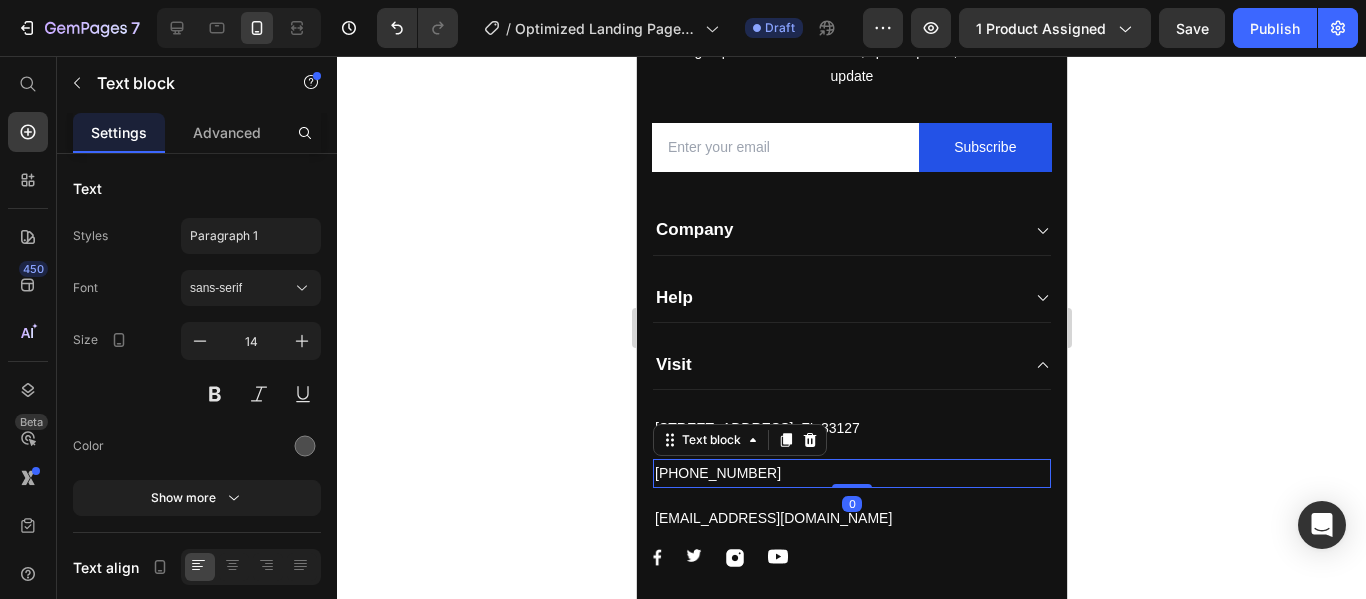 click on "[PHONE_NUMBER]" at bounding box center [851, 473] 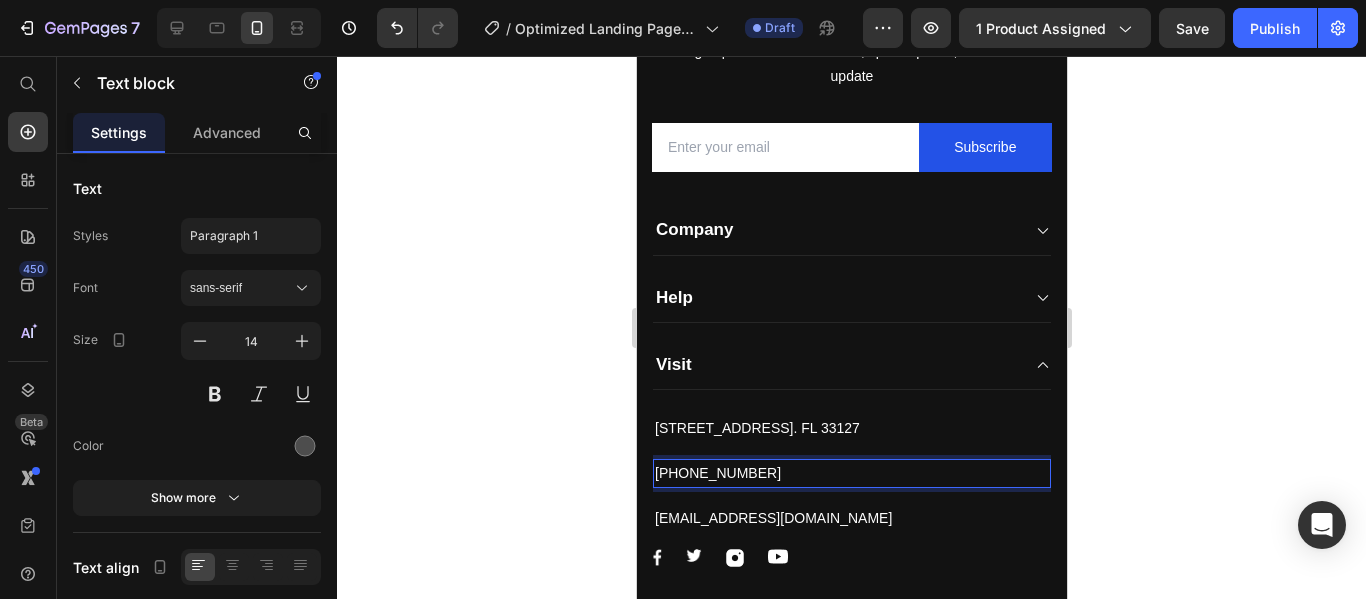 click on "[PHONE_NUMBER]" at bounding box center (851, 473) 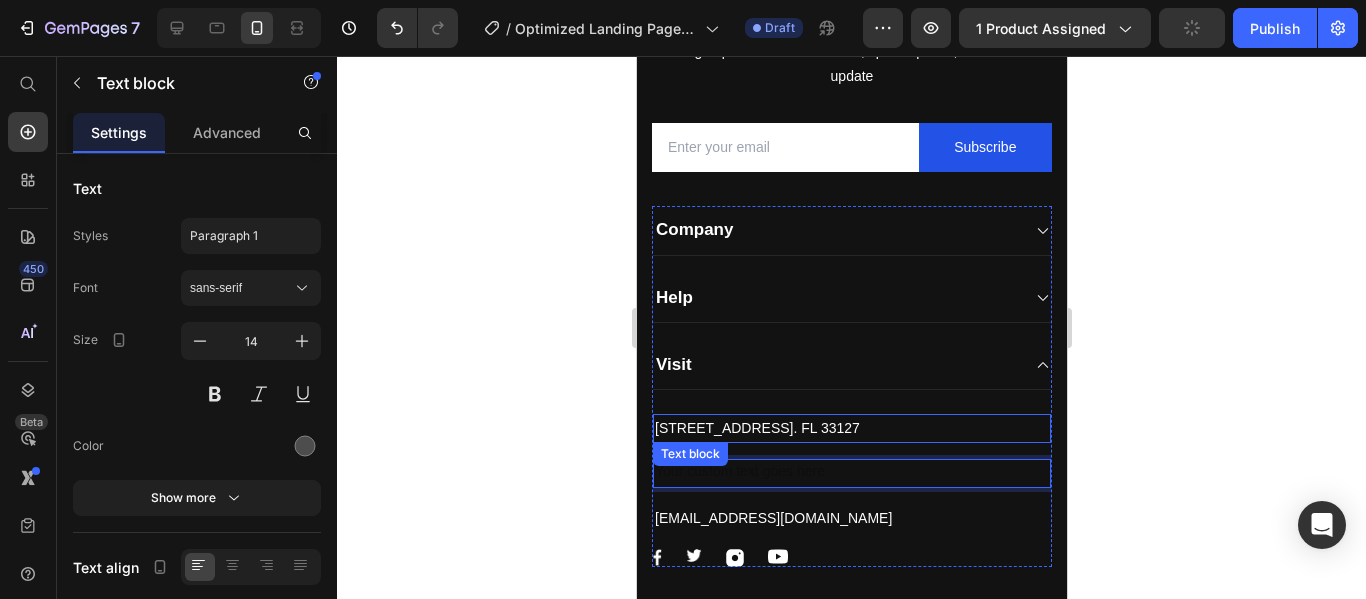 click on "[STREET_ADDRESS]. FL 33127" at bounding box center [851, 428] 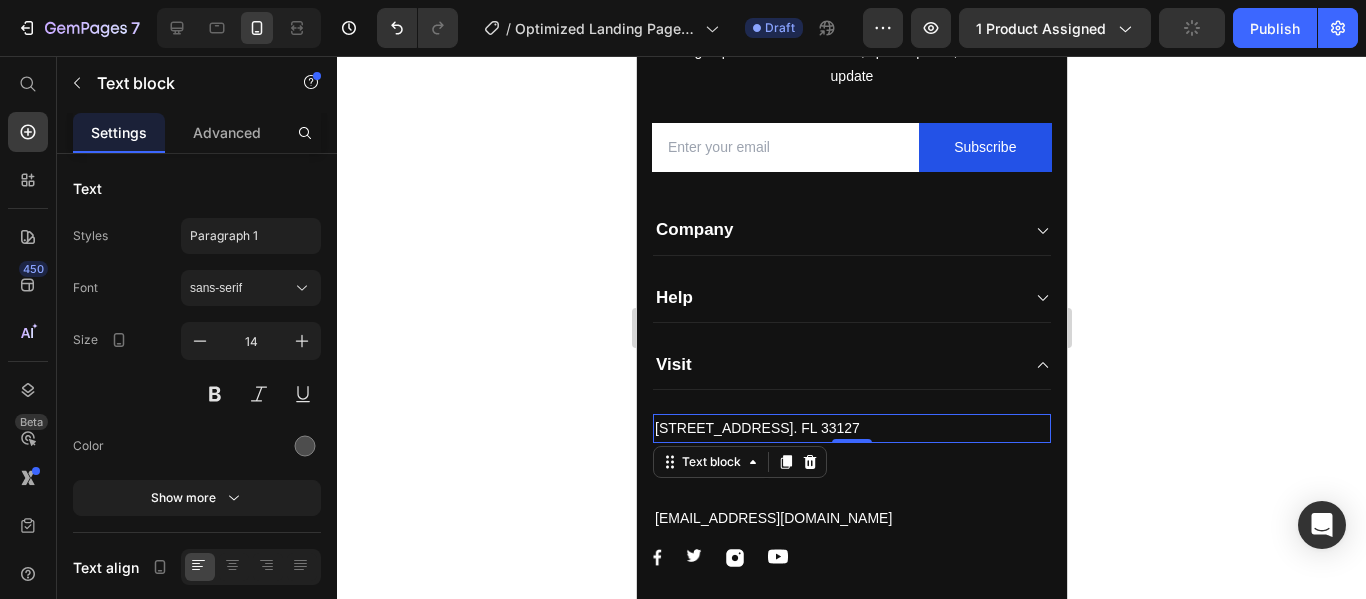 click on "[STREET_ADDRESS]. FL 33127" at bounding box center [851, 428] 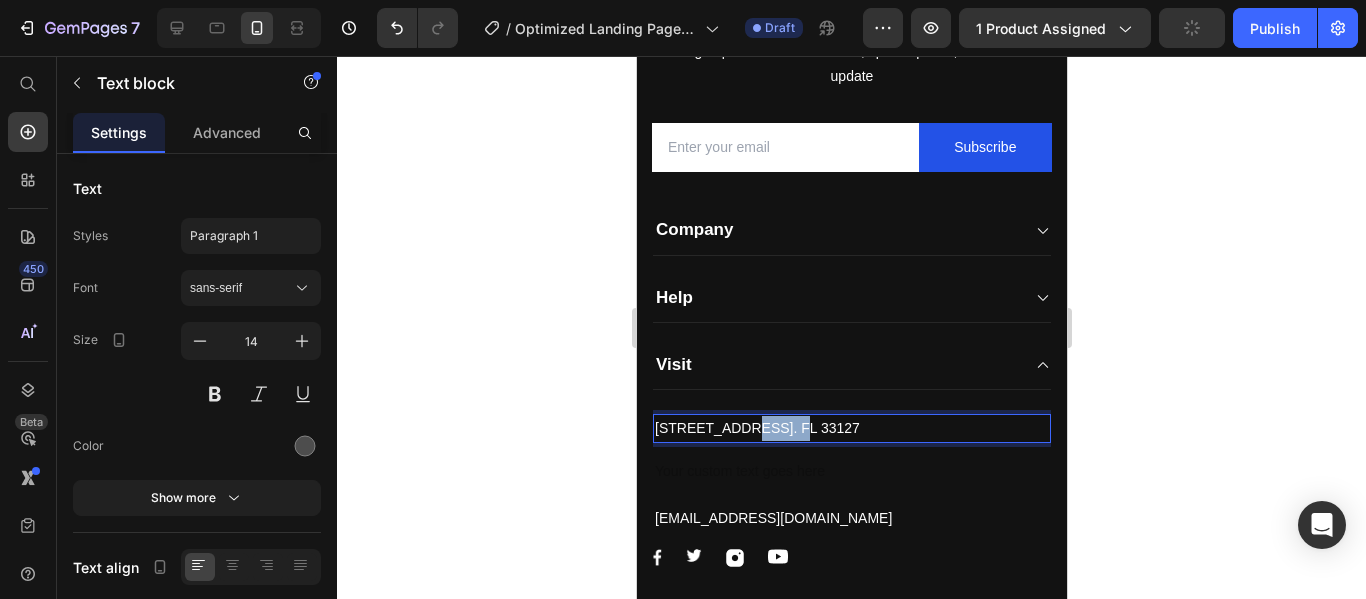 click on "[STREET_ADDRESS]. FL 33127" at bounding box center [851, 428] 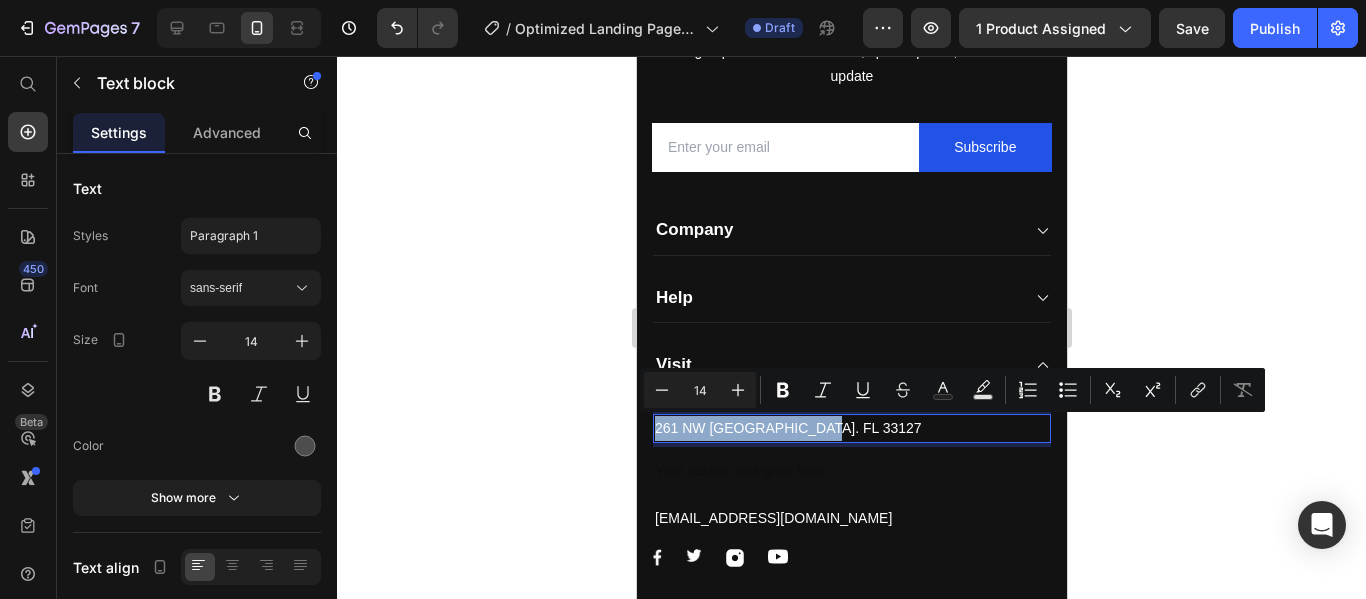 click on "261 NW [GEOGRAPHIC_DATA]. FL 33127" at bounding box center [851, 428] 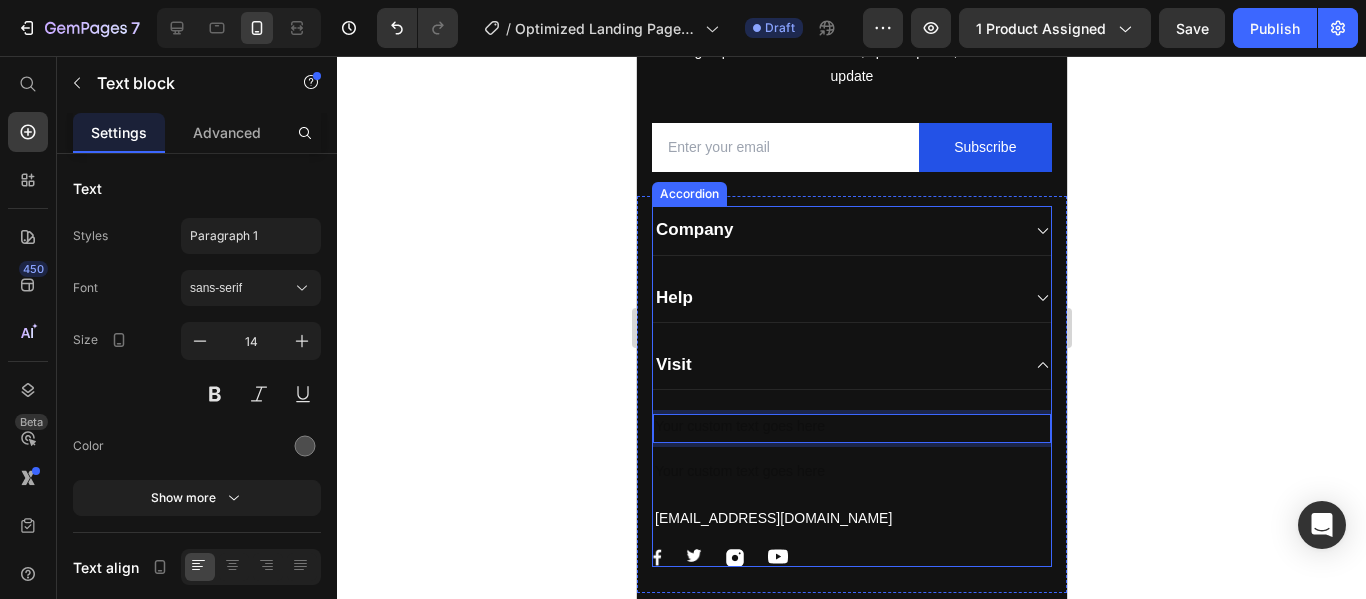 click 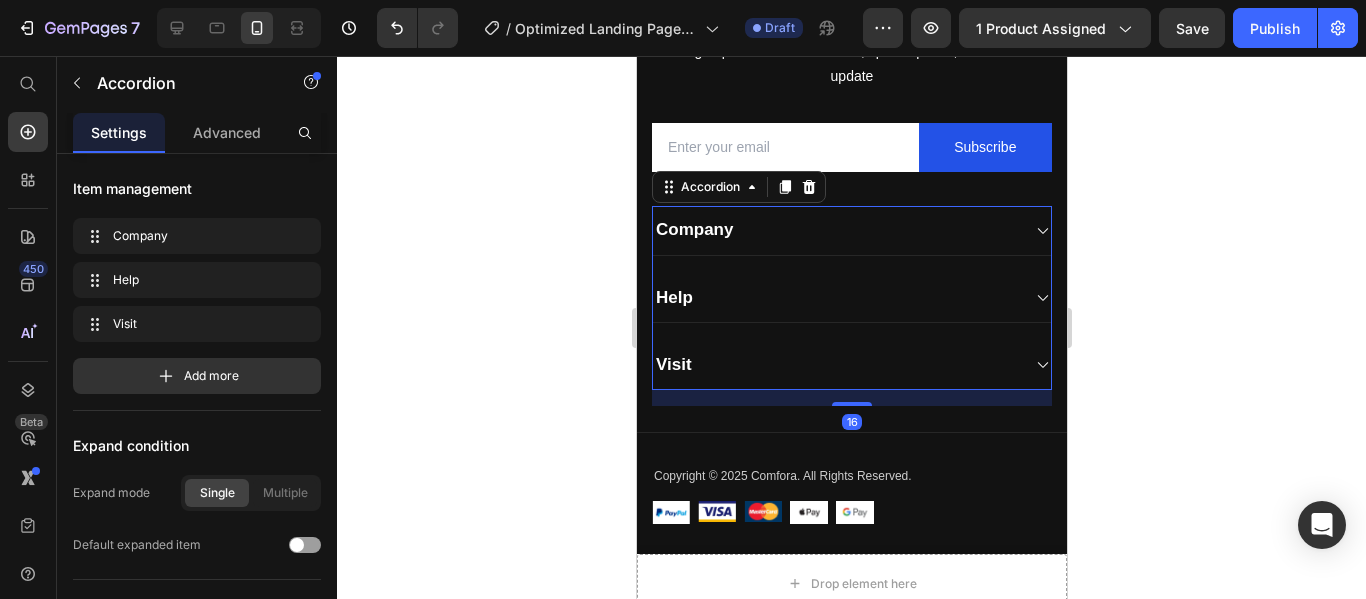 click 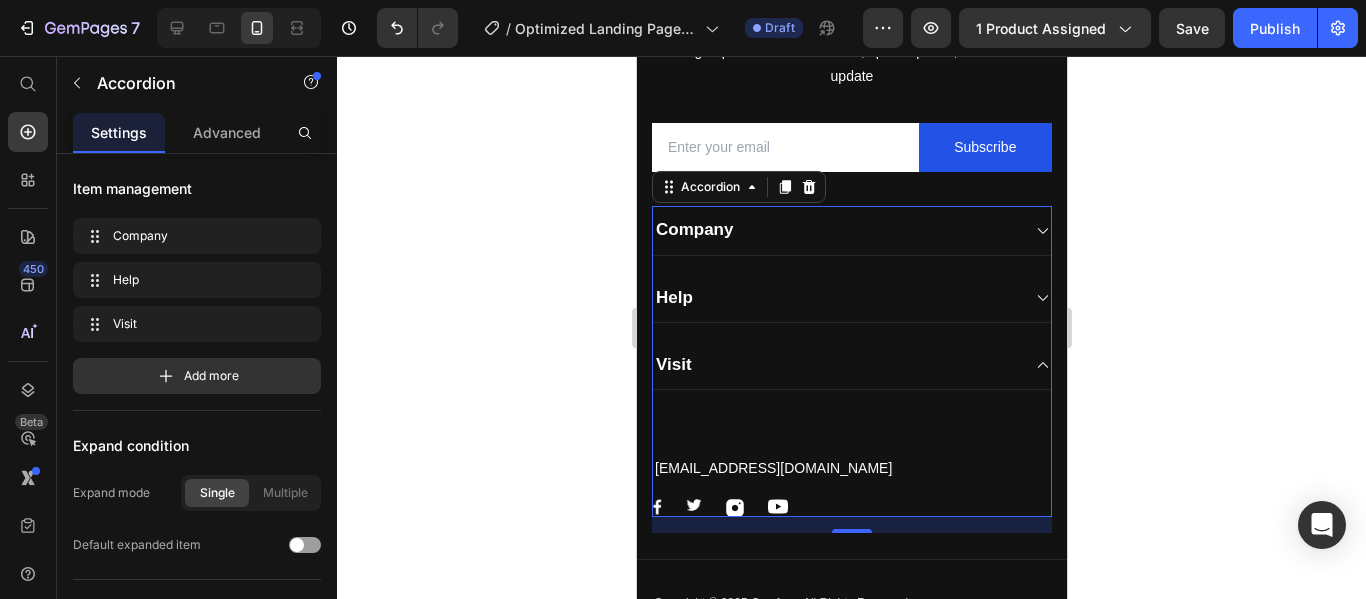 click 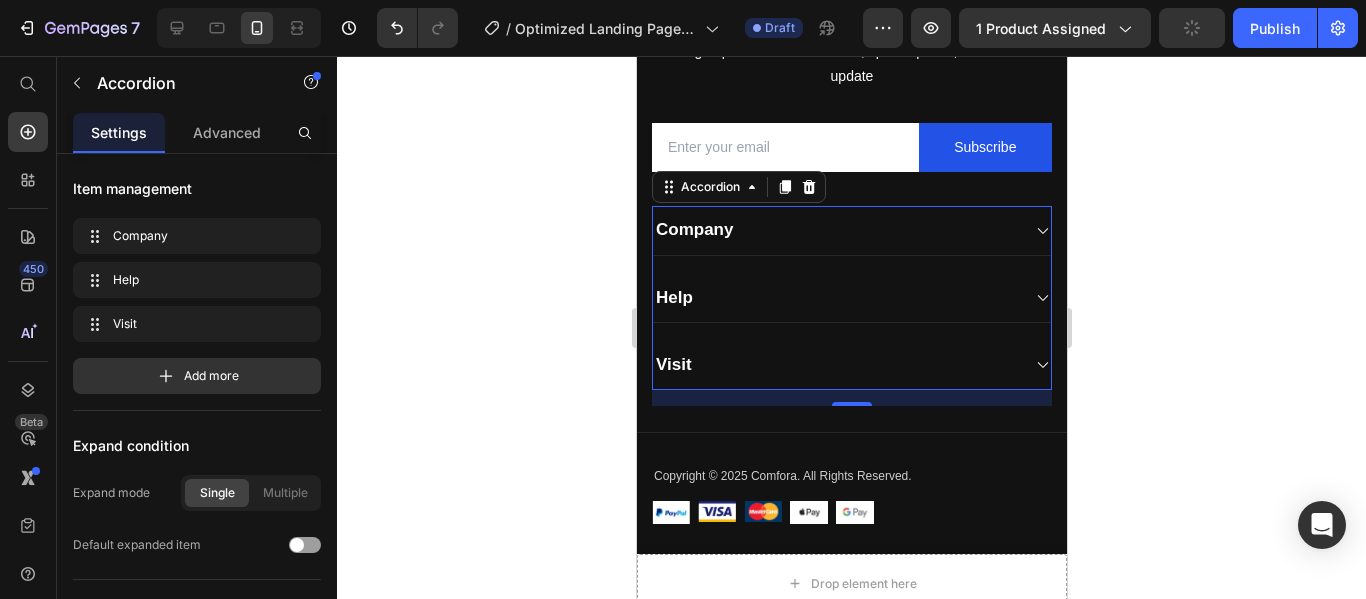 click 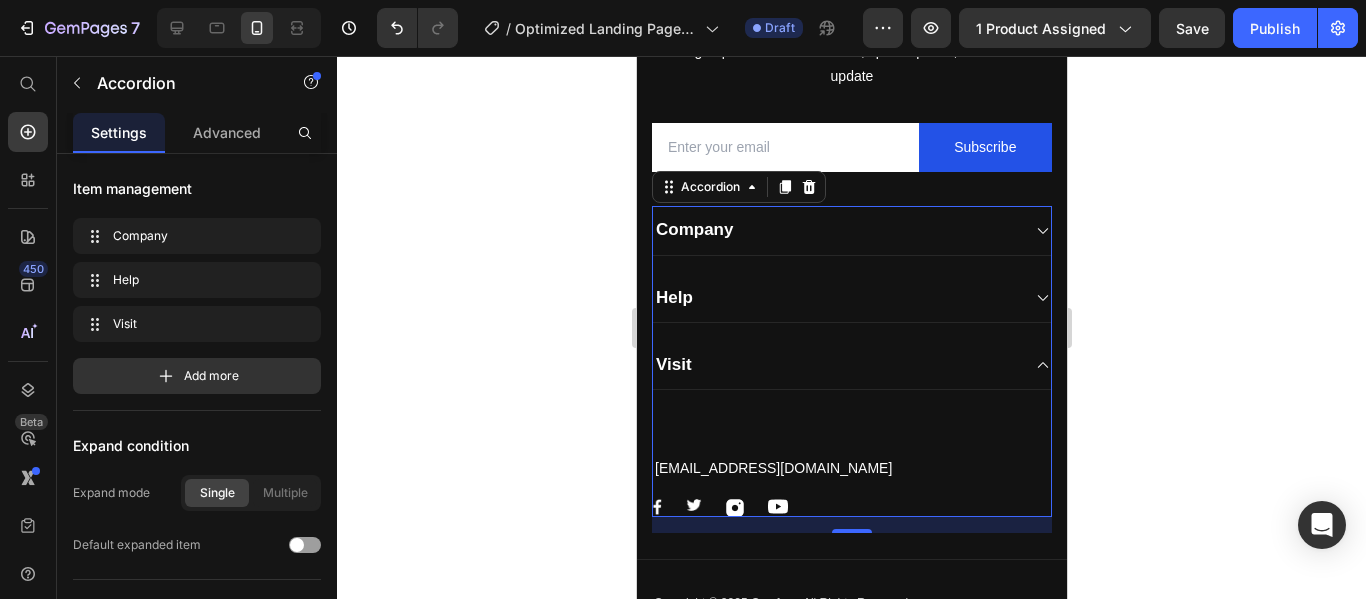 click 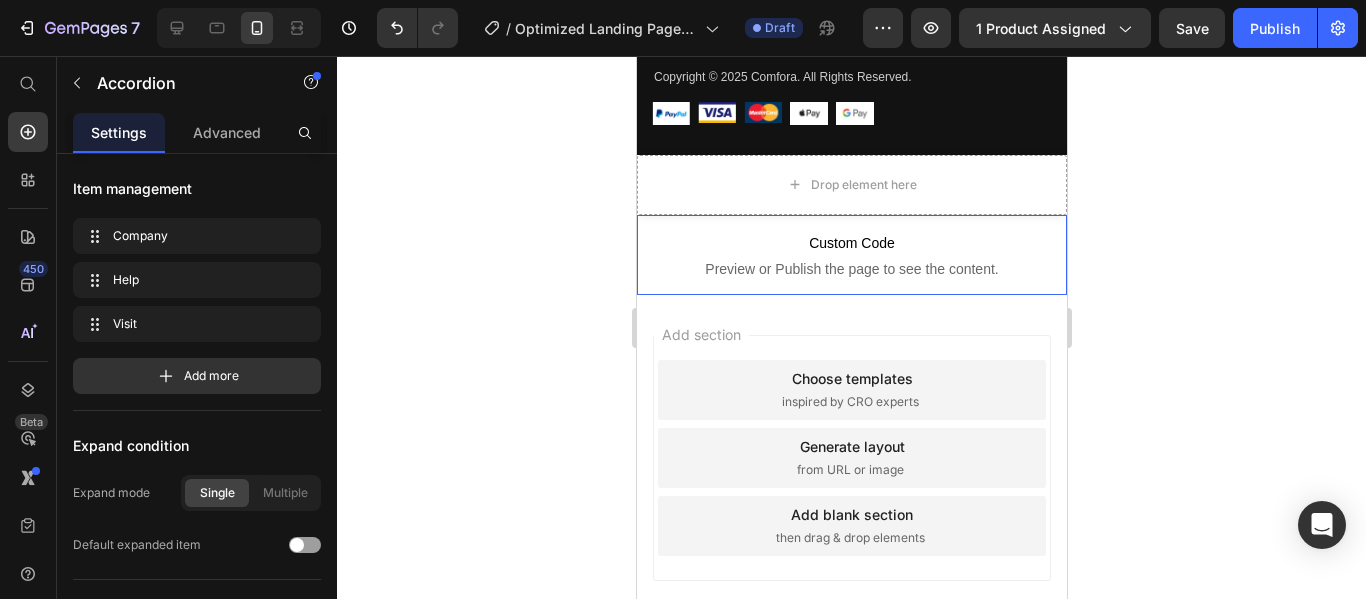 scroll, scrollTop: 6476, scrollLeft: 0, axis: vertical 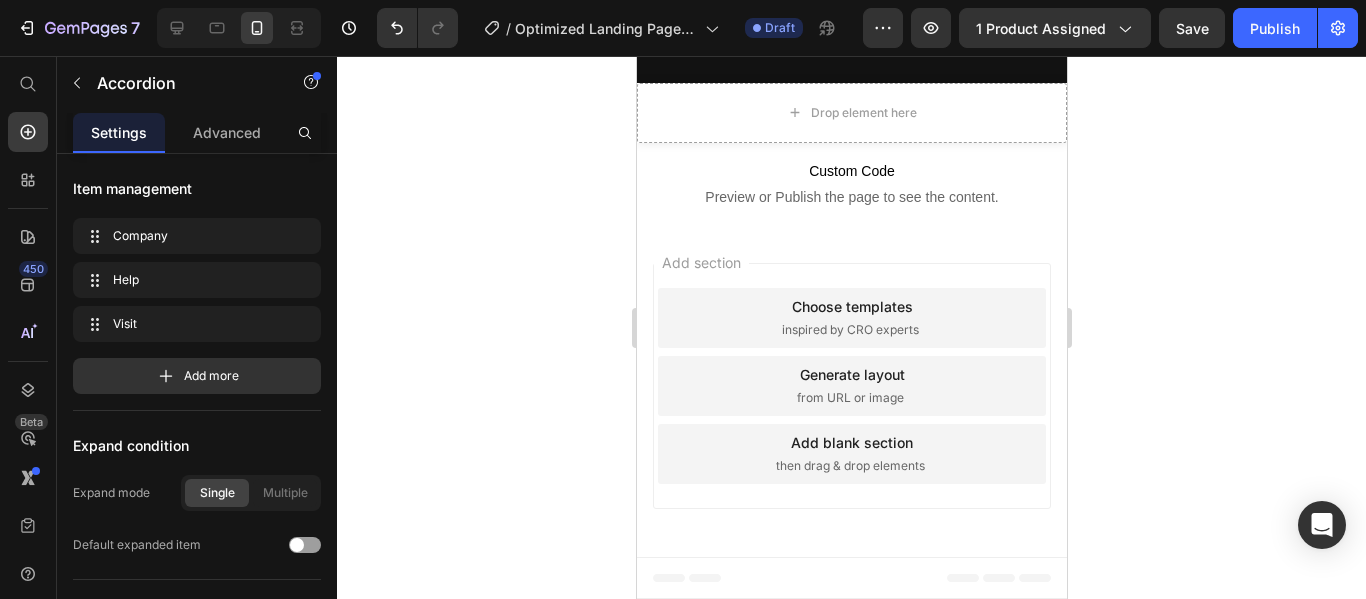 click on "Choose templates inspired by CRO experts" at bounding box center [851, 318] 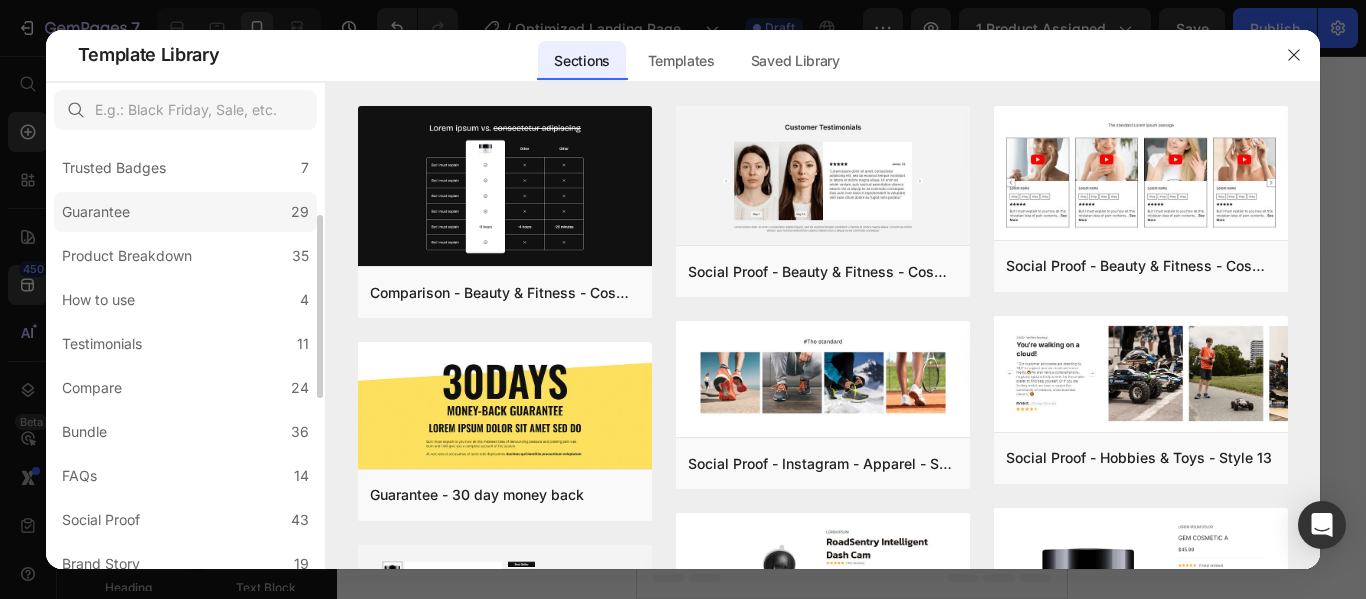 scroll, scrollTop: 0, scrollLeft: 0, axis: both 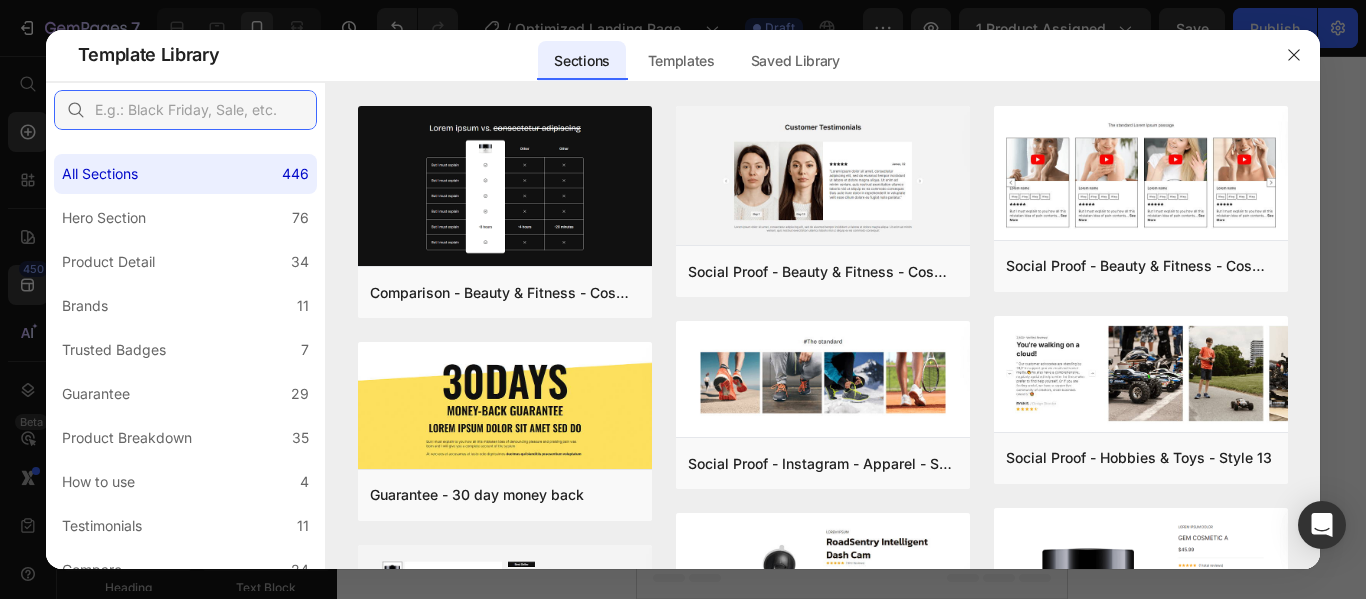 click at bounding box center (185, 110) 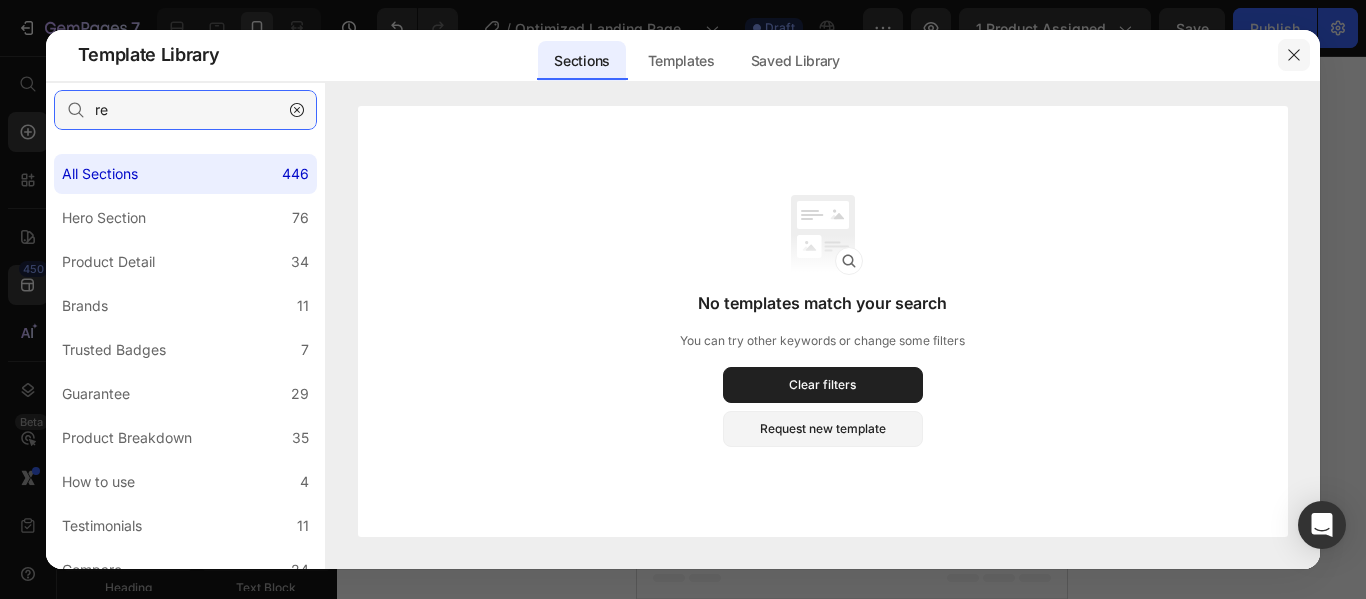type on "r" 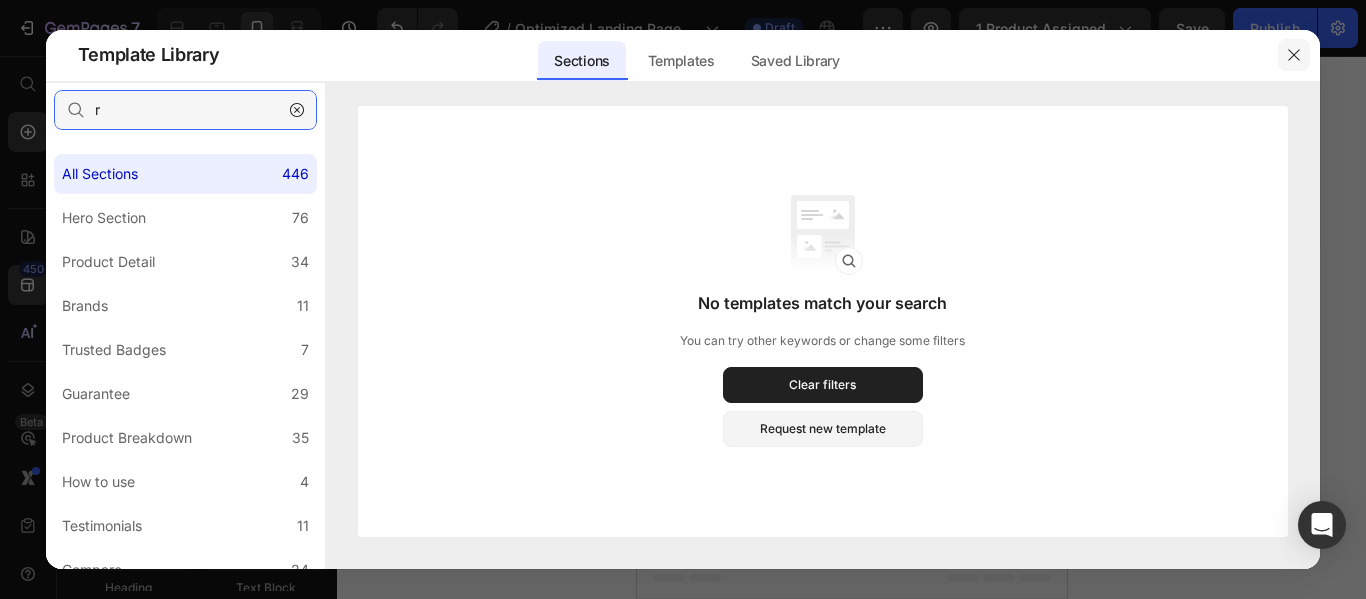 type 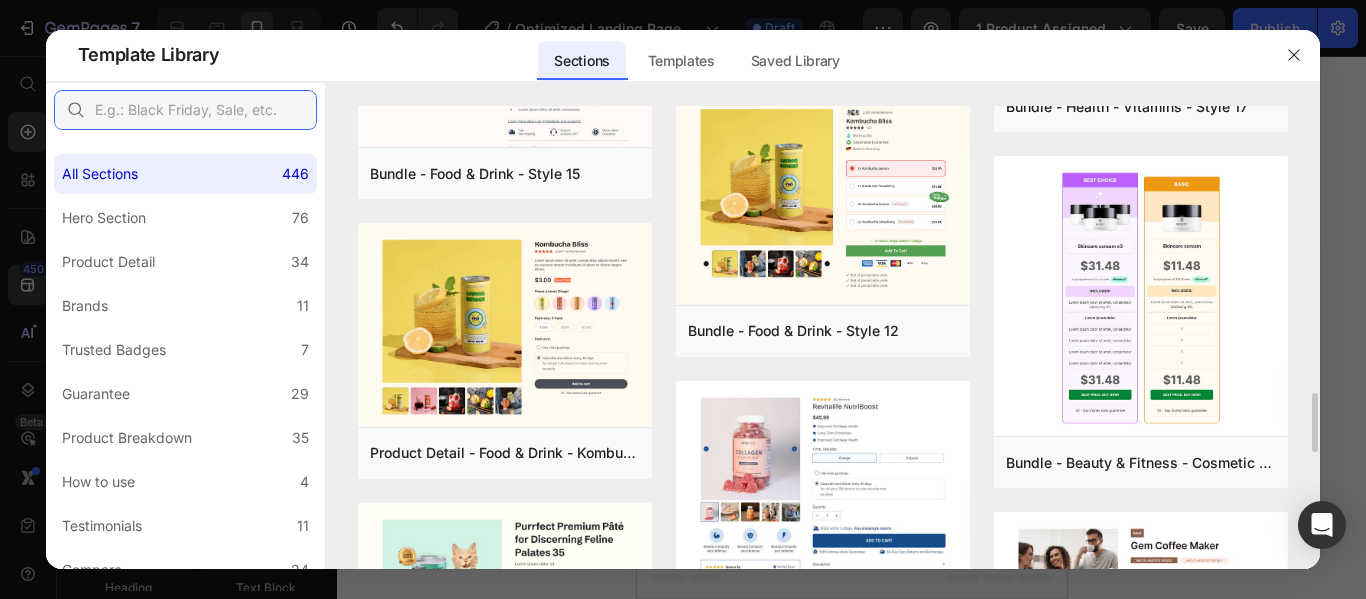 scroll, scrollTop: 2331, scrollLeft: 0, axis: vertical 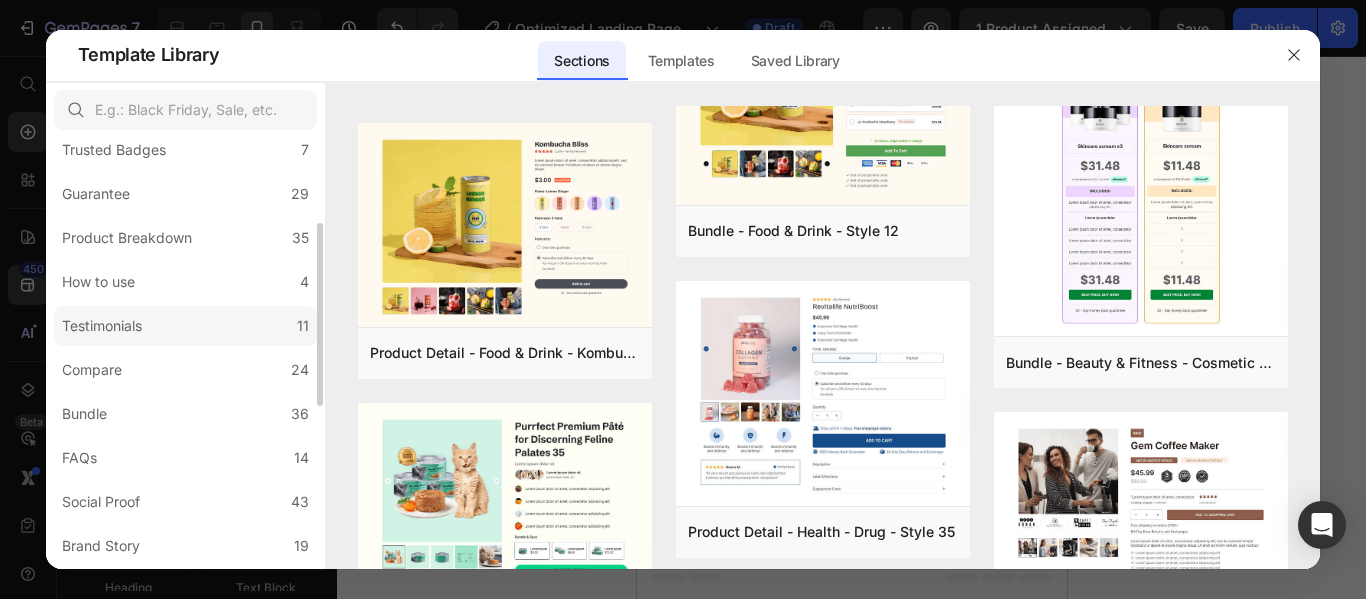 click on "Testimonials 11" 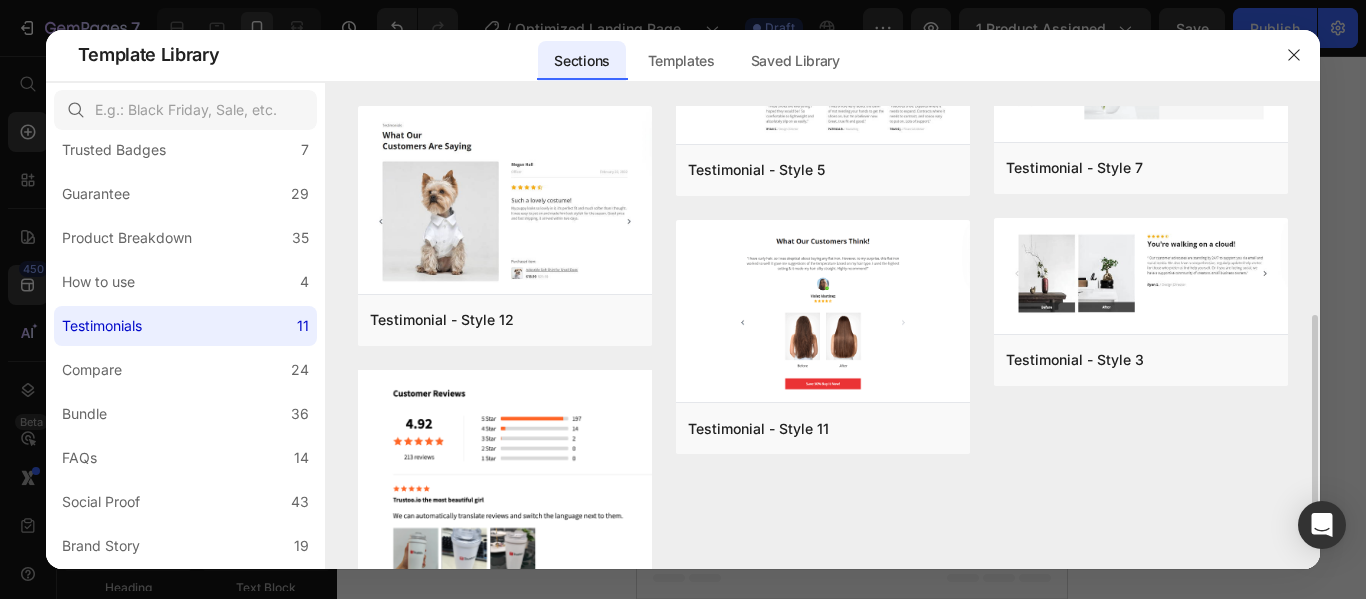 scroll, scrollTop: 264, scrollLeft: 0, axis: vertical 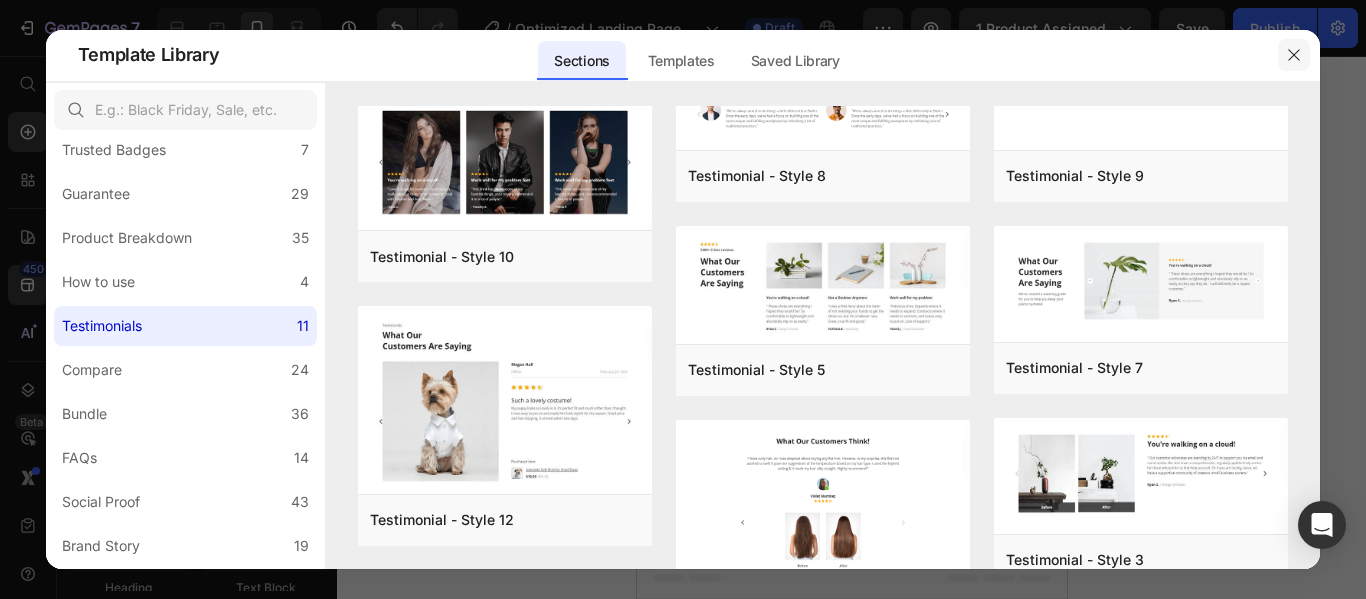 click 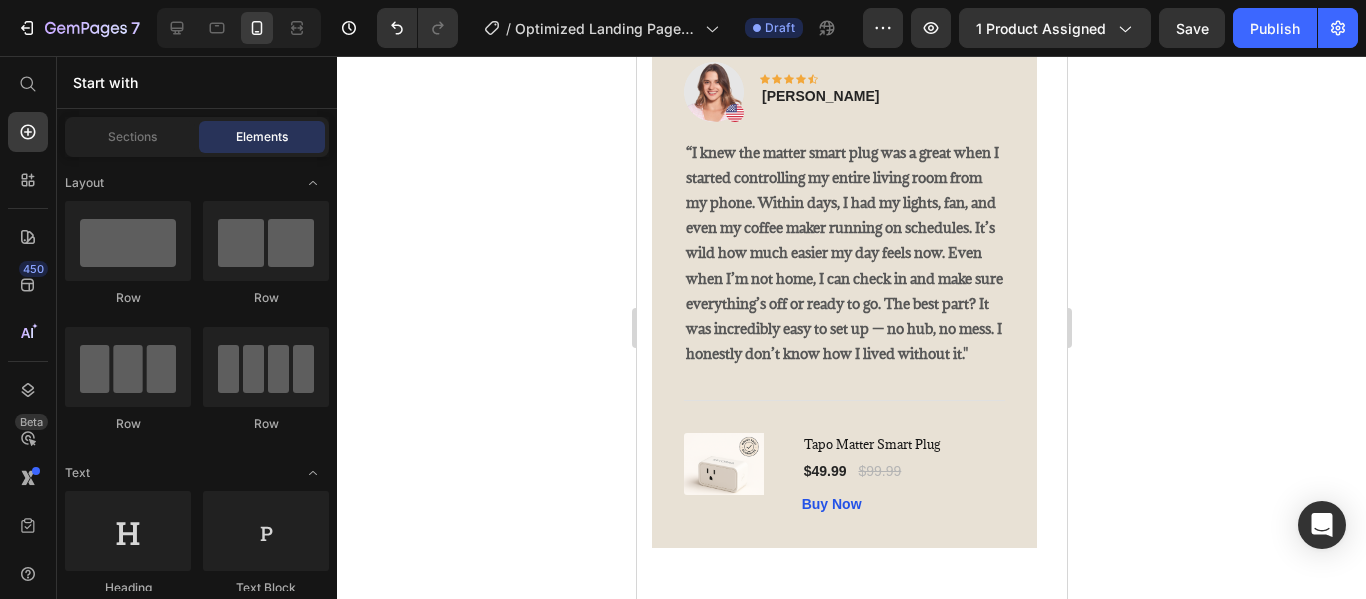 scroll, scrollTop: 3576, scrollLeft: 0, axis: vertical 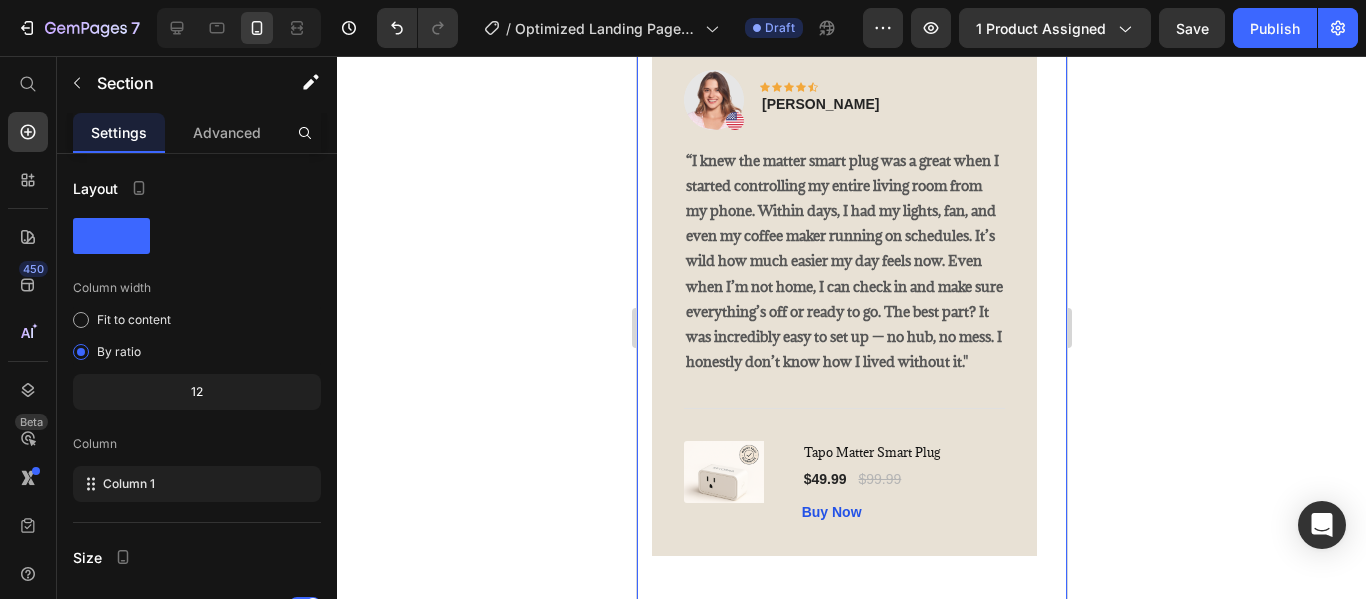 click on "What Our Customers Are Saying Heading Image
Icon
Icon
Icon
Icon
Icon Row [PERSON_NAME] Text block Row “I knew the matter smart plug was a great when I started controlling my entire living room from my phone. Within days, I had my lights, fan, and even my coffee maker running on schedules. It’s wild how much easier my day feels now. Even when I’m not home, I can check in and make sure everything’s off or ready to go. The best part? It was incredibly easy to set up — no hub, no mess. I honestly don’t know how I lived without it." Text block                Title Line (P) Images & Gallery Tapo Matter Smart Plug (P) Title $49.99 (P) Price $99.99 (P) Price Row Buy Now (P) Cart Button Product Row Image
Icon
Icon
Icon
Icon
Icon Row [PERSON_NAME] Text block Row Text block                Title Line (P) Images & Gallery Tapo Matter Smart Plug (P) Title" at bounding box center [851, 251] 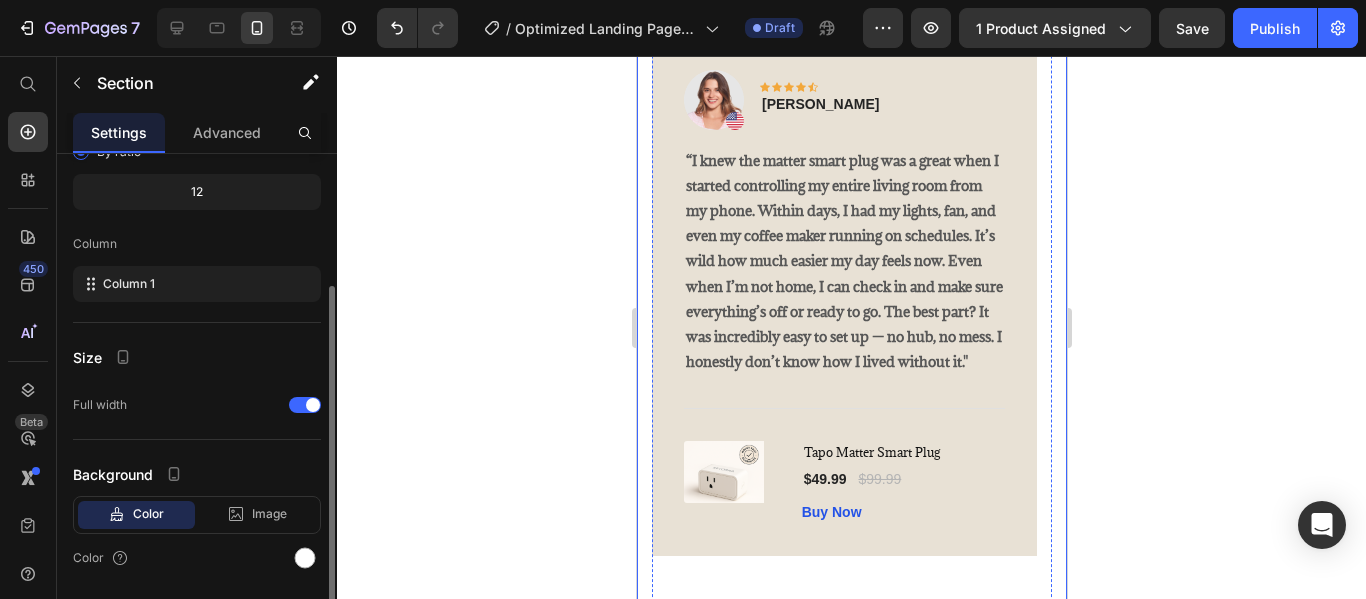 scroll, scrollTop: 262, scrollLeft: 0, axis: vertical 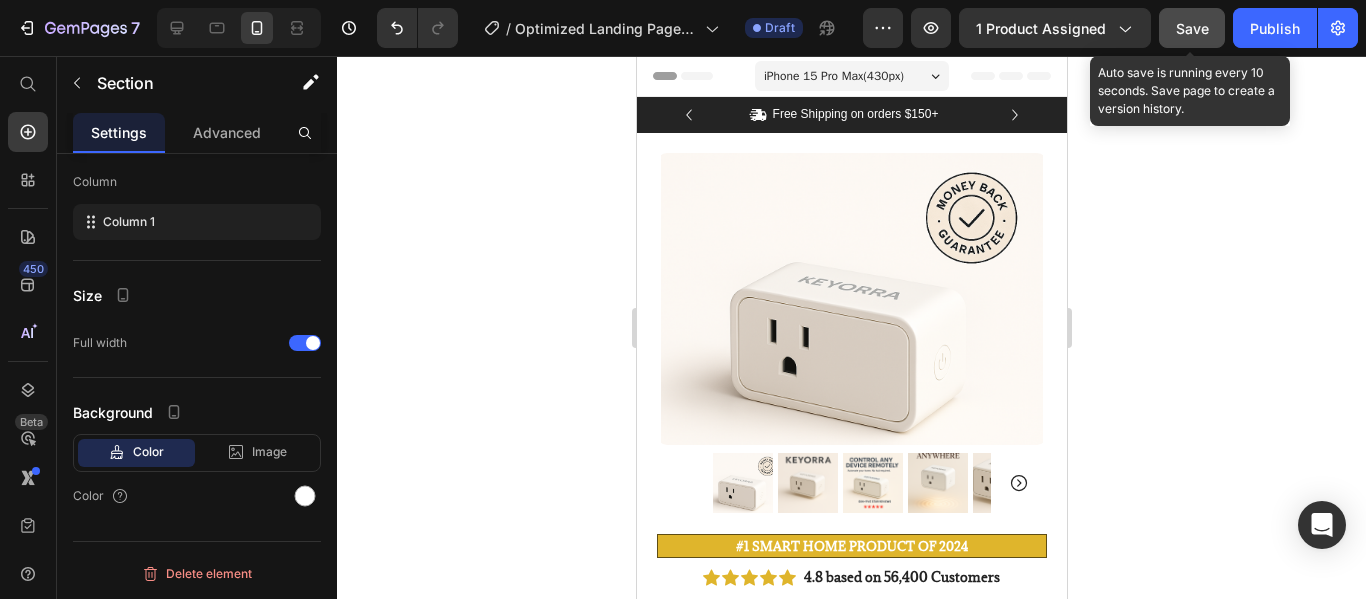 click on "Save" 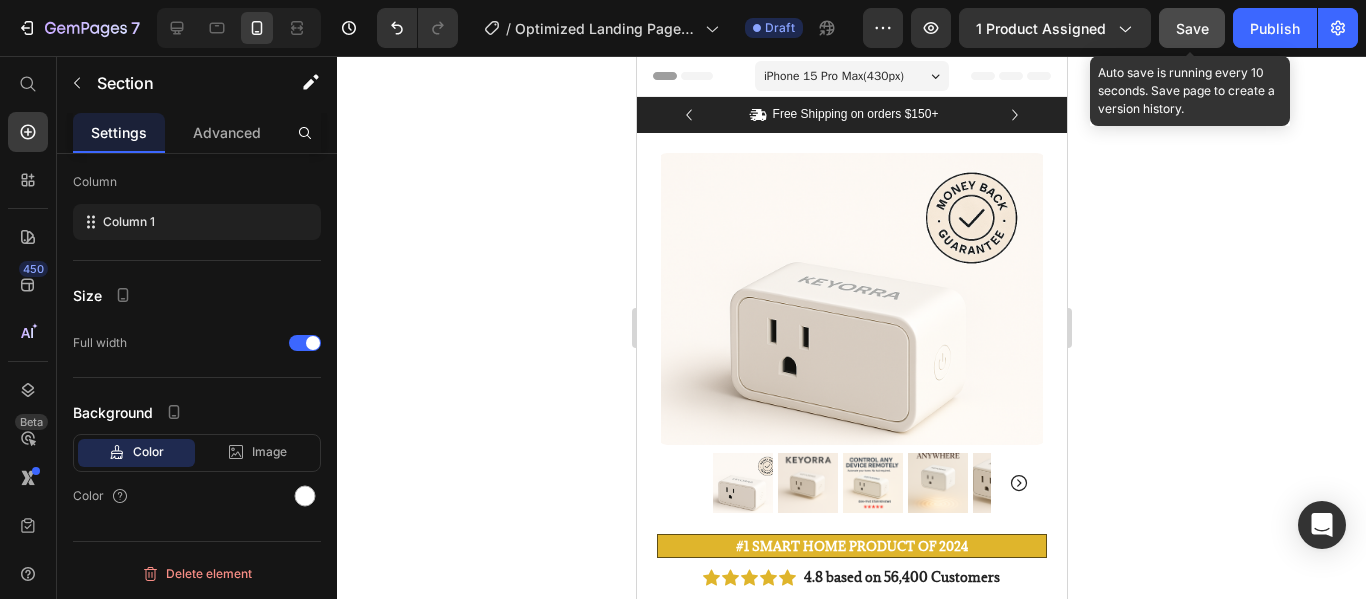 click on "Save" 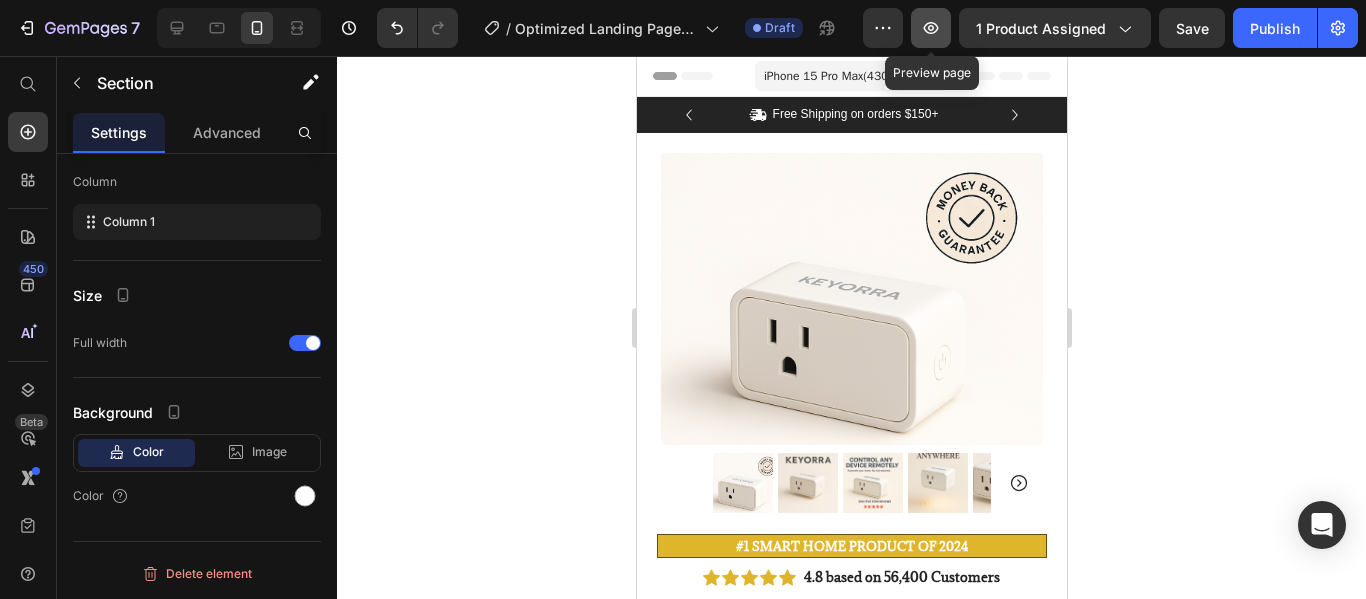 click 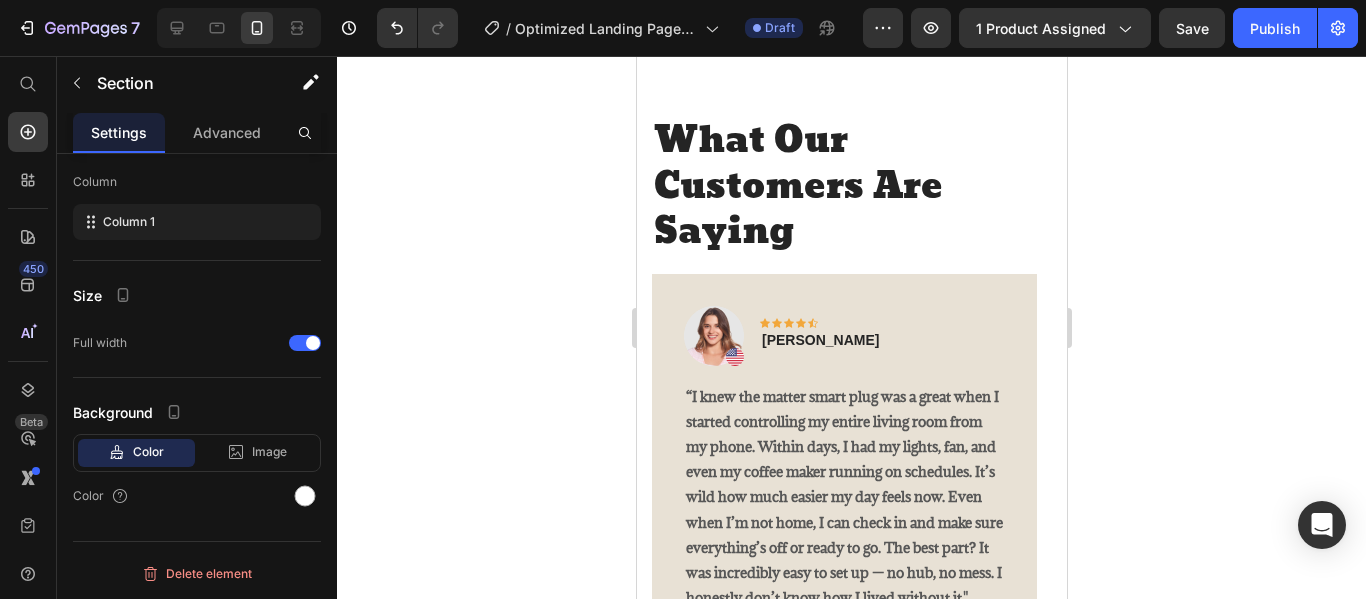scroll, scrollTop: 3800, scrollLeft: 0, axis: vertical 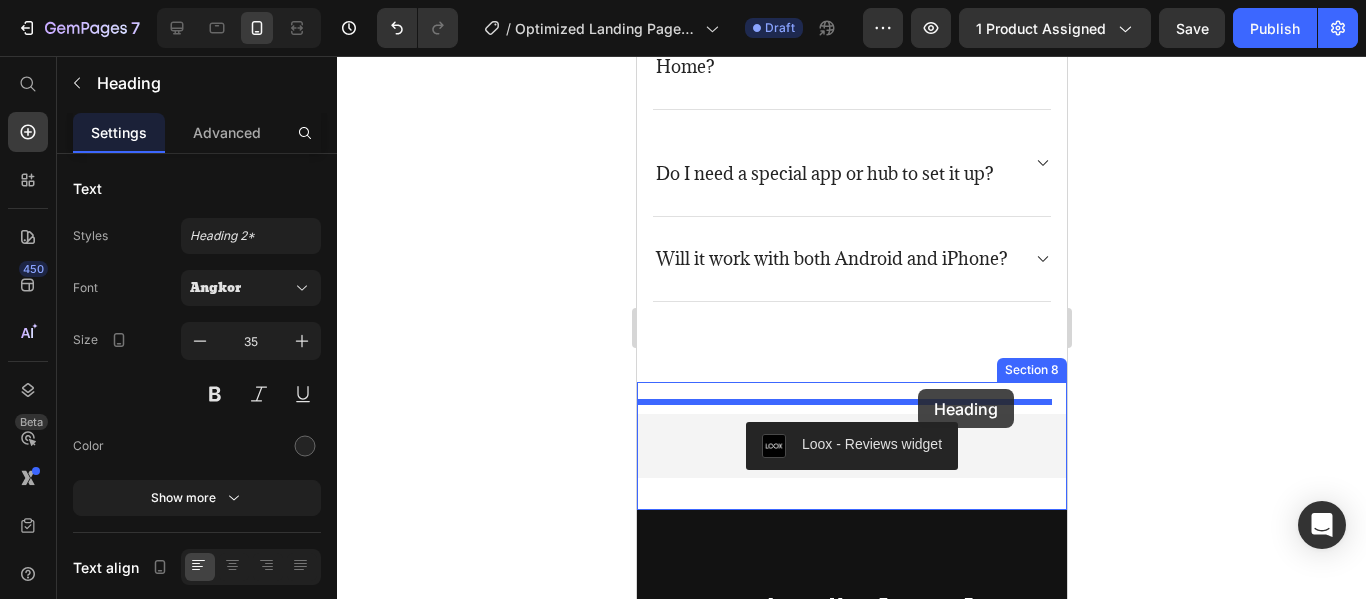 drag, startPoint x: 945, startPoint y: 187, endPoint x: 917, endPoint y: 389, distance: 203.93137 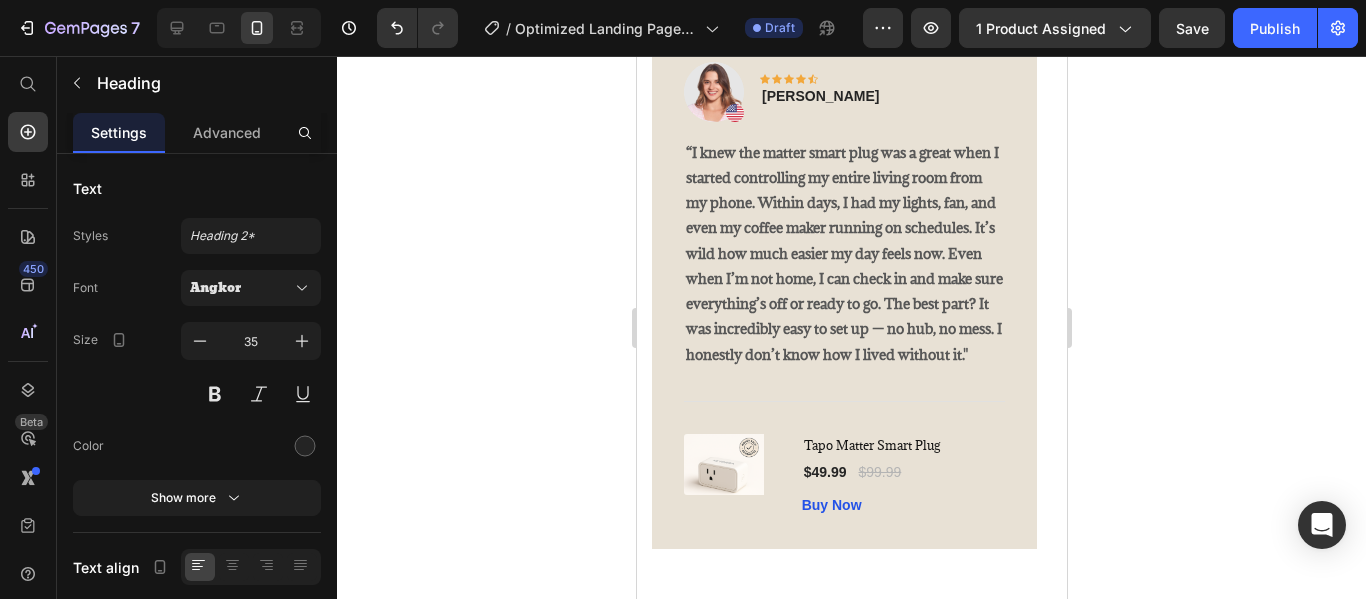 scroll, scrollTop: 3644, scrollLeft: 0, axis: vertical 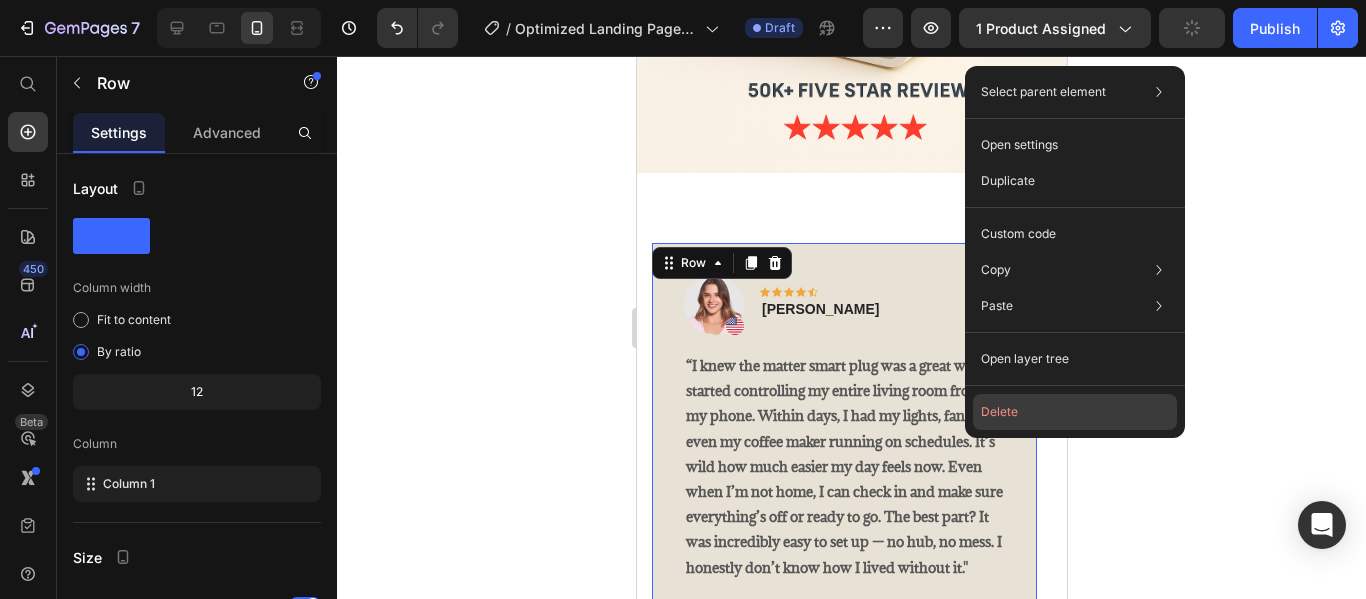 click on "Delete" 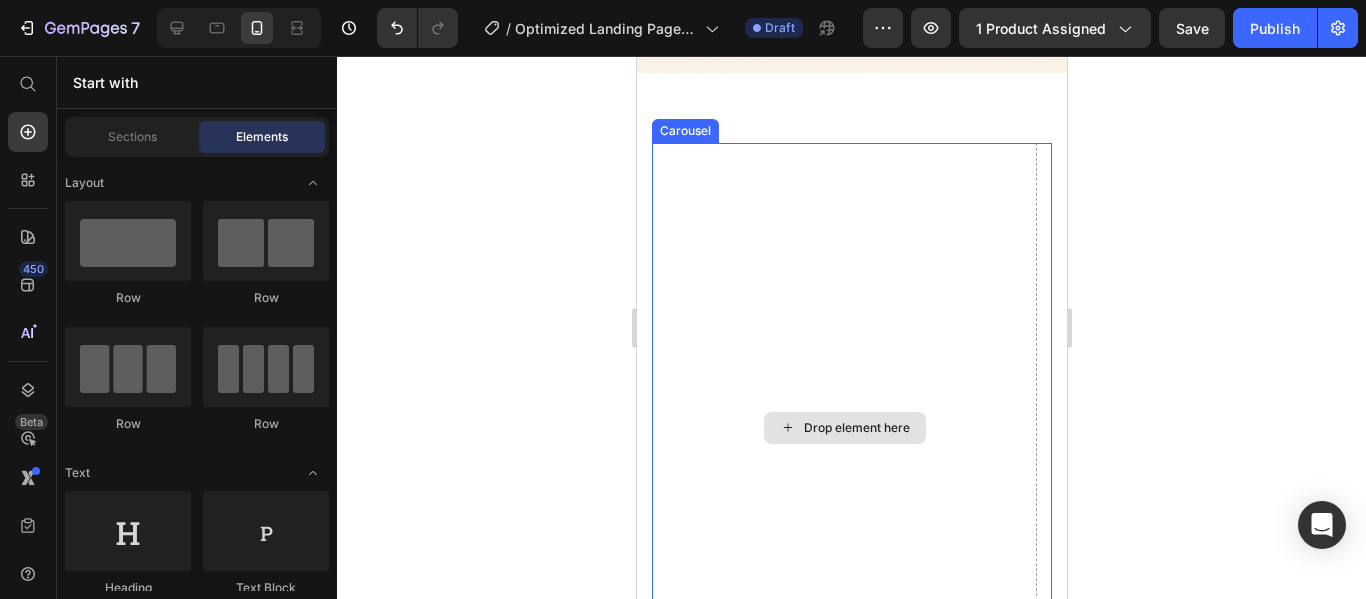 scroll, scrollTop: 3644, scrollLeft: 0, axis: vertical 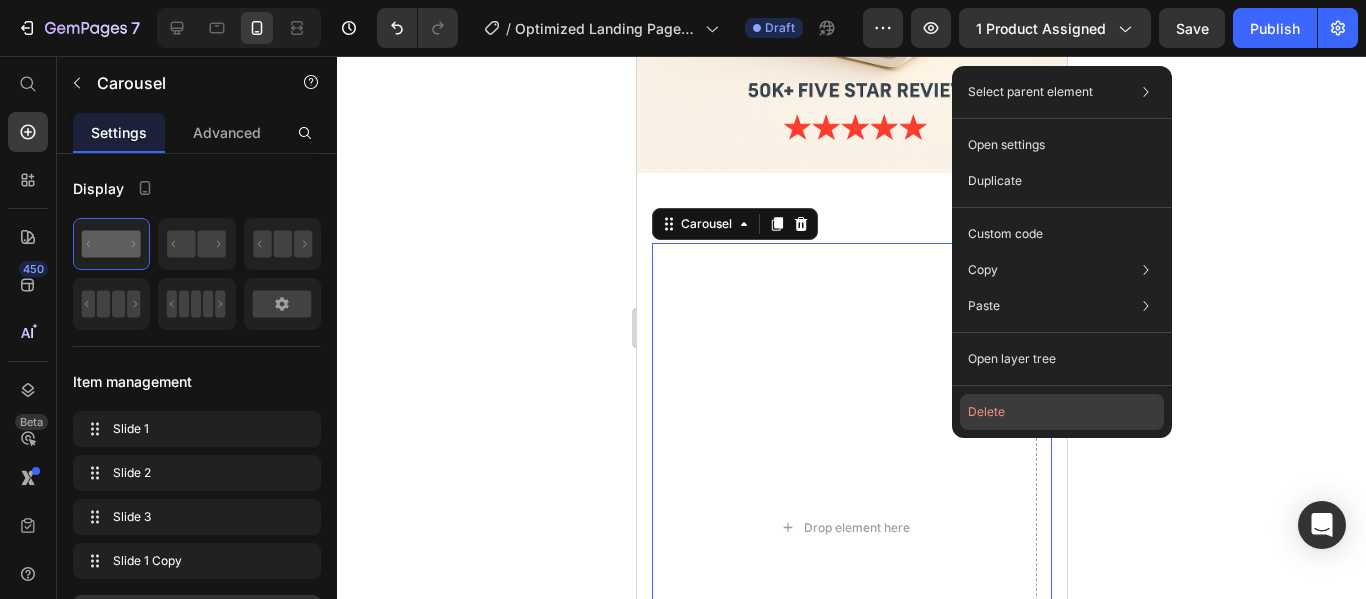 click on "Delete" 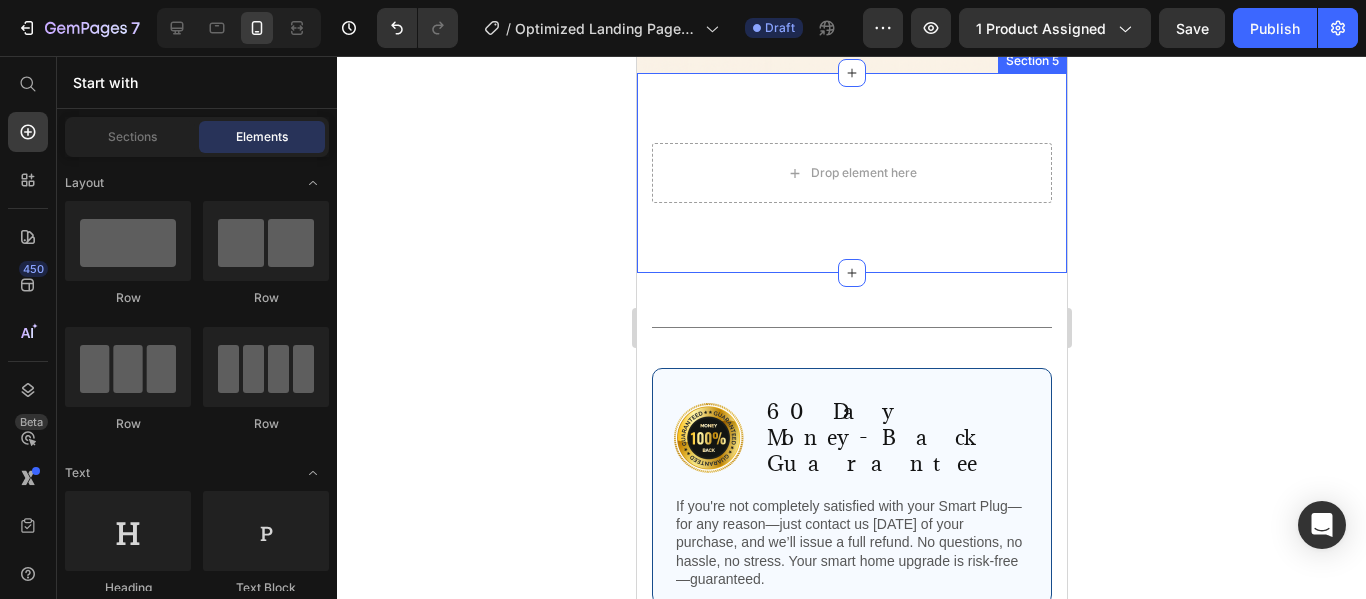scroll, scrollTop: 3644, scrollLeft: 0, axis: vertical 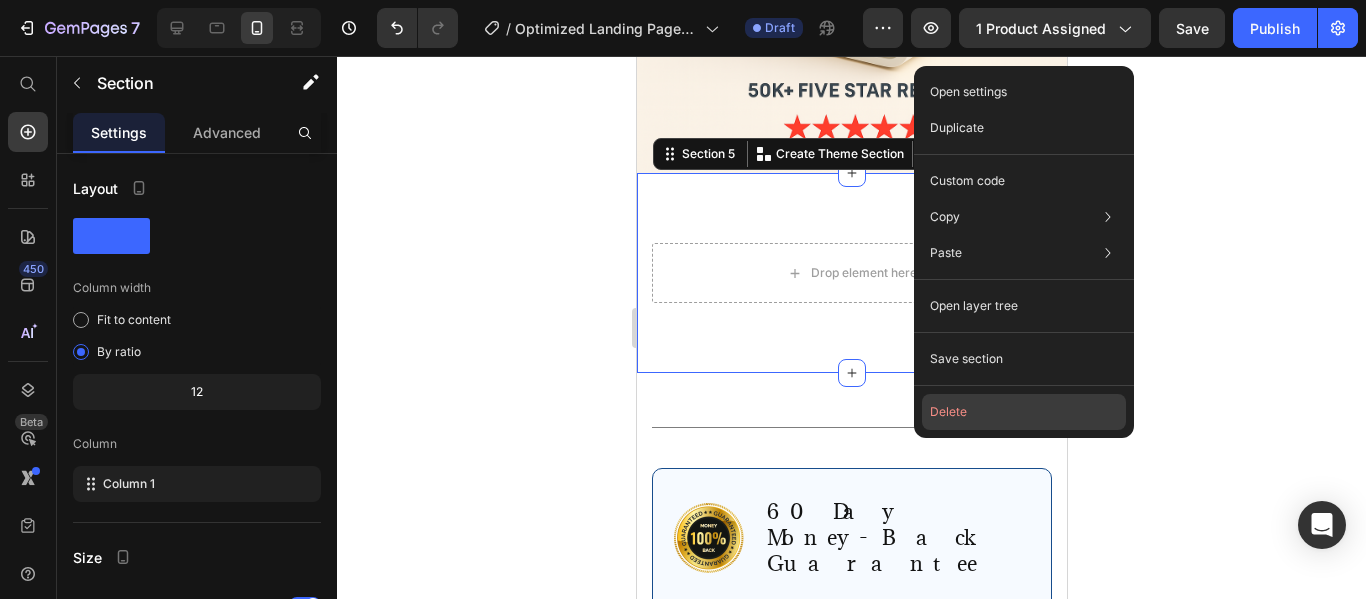 click on "Delete" 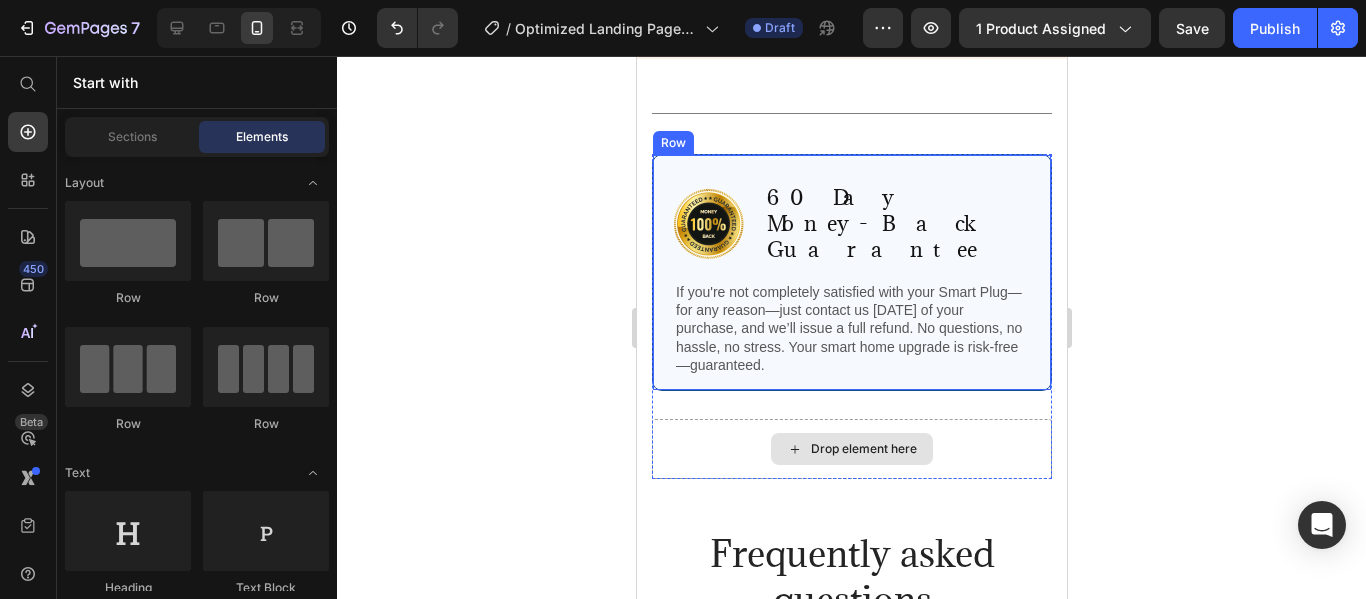 scroll, scrollTop: 3844, scrollLeft: 0, axis: vertical 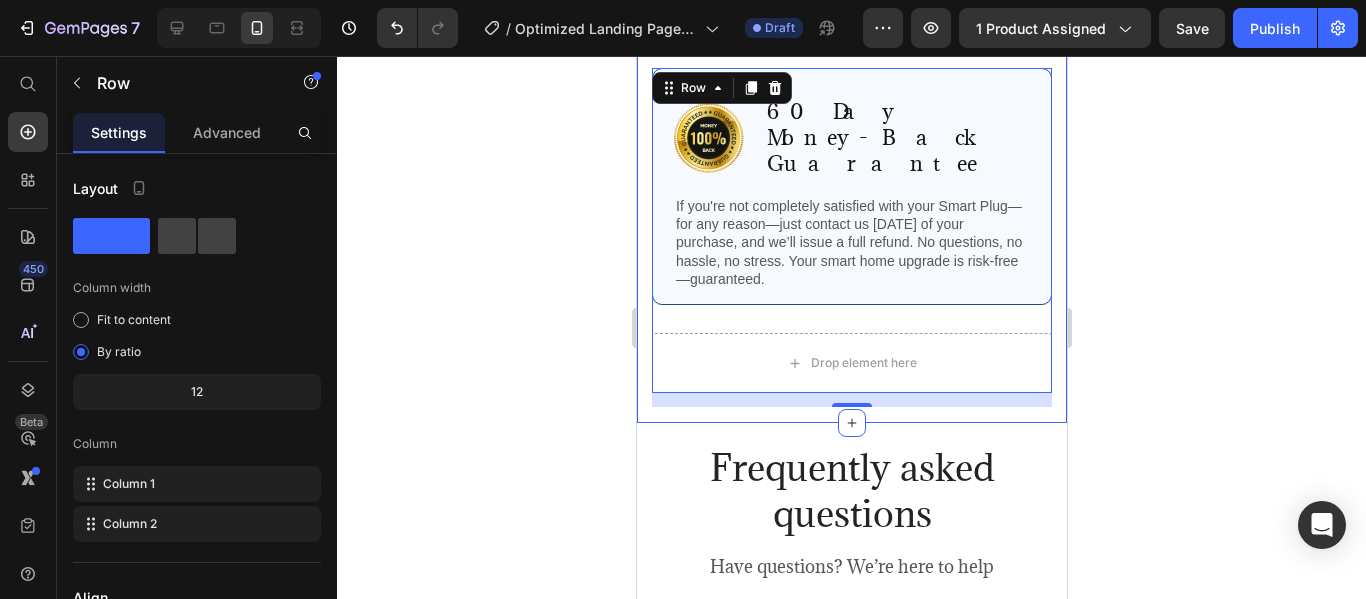 click 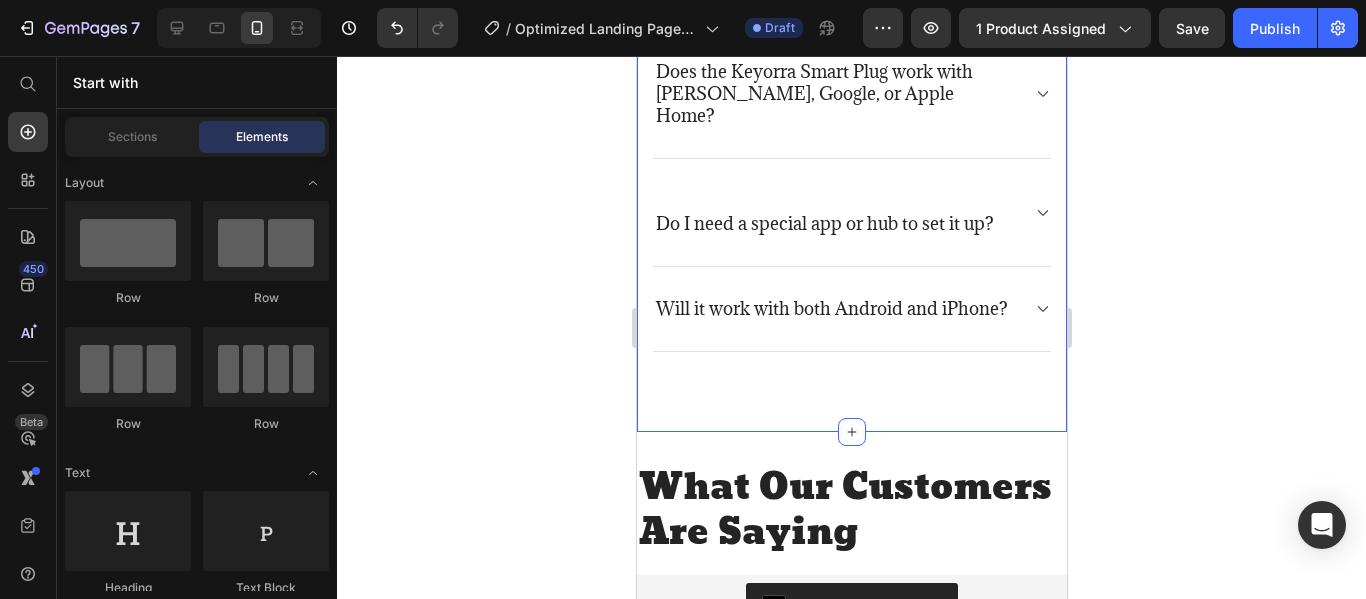 scroll, scrollTop: 4544, scrollLeft: 0, axis: vertical 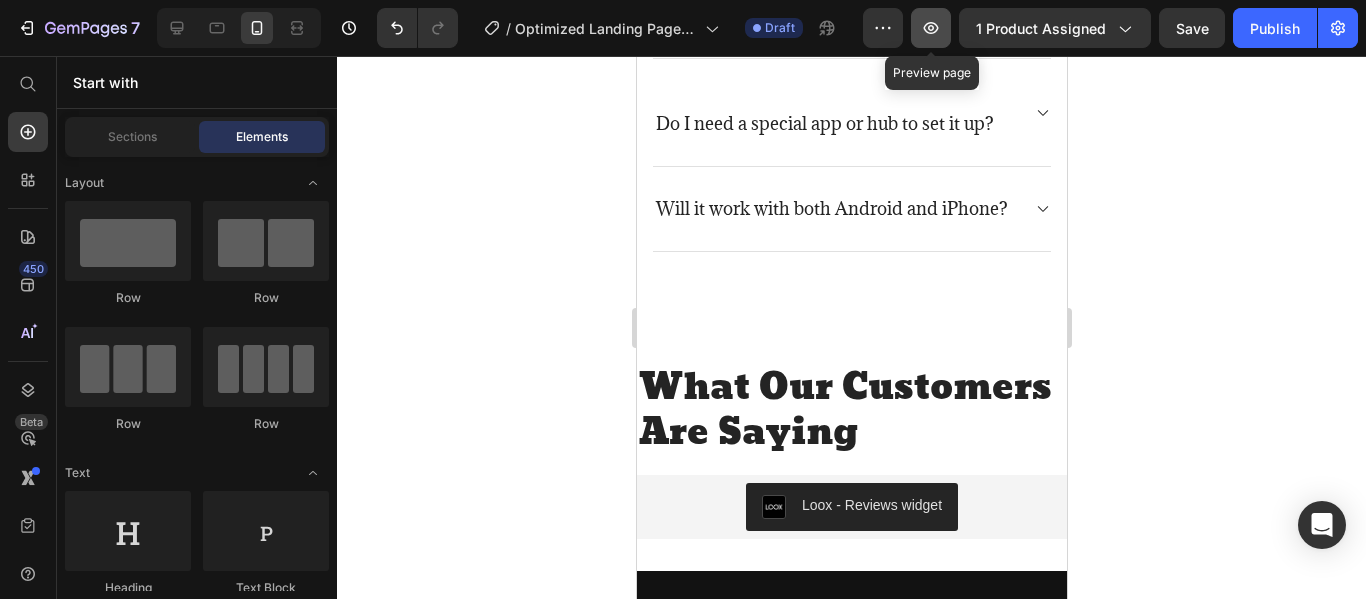 click 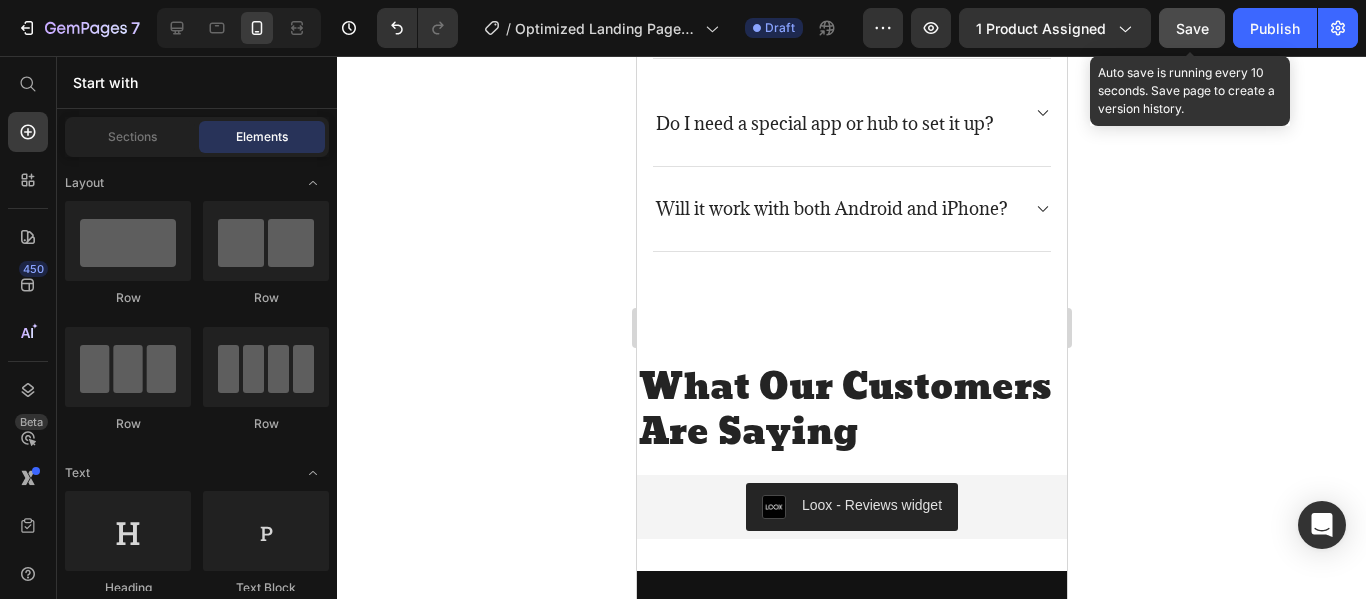 click on "Save" 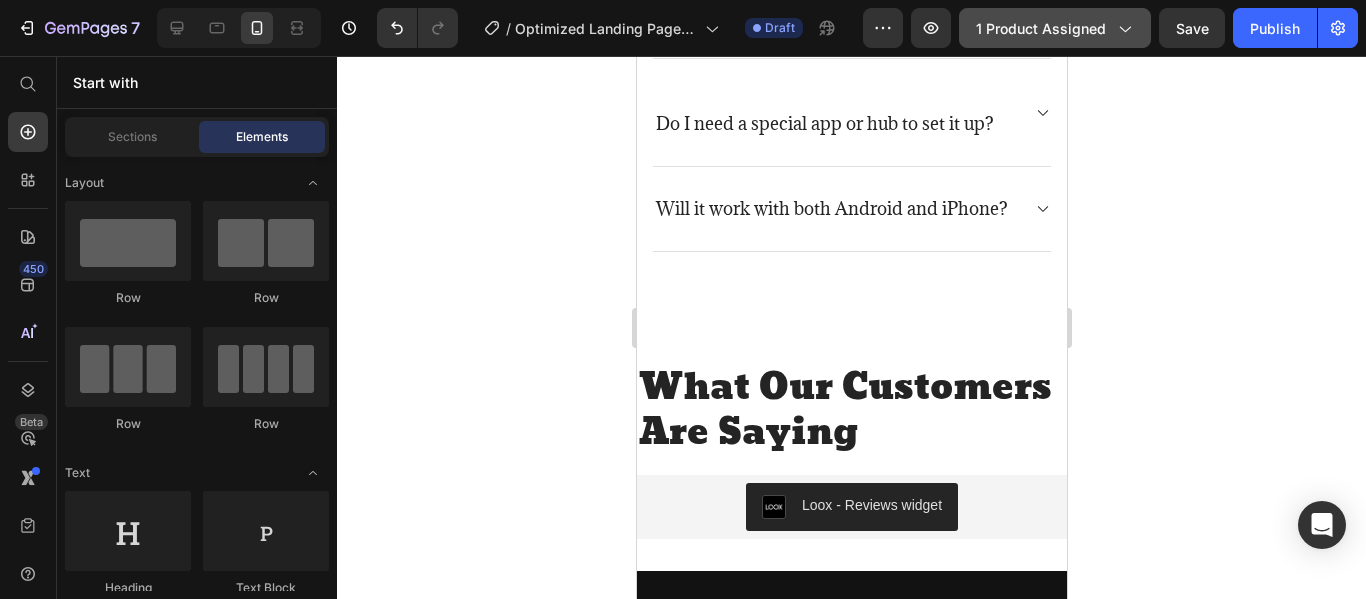 click on "1 product assigned" 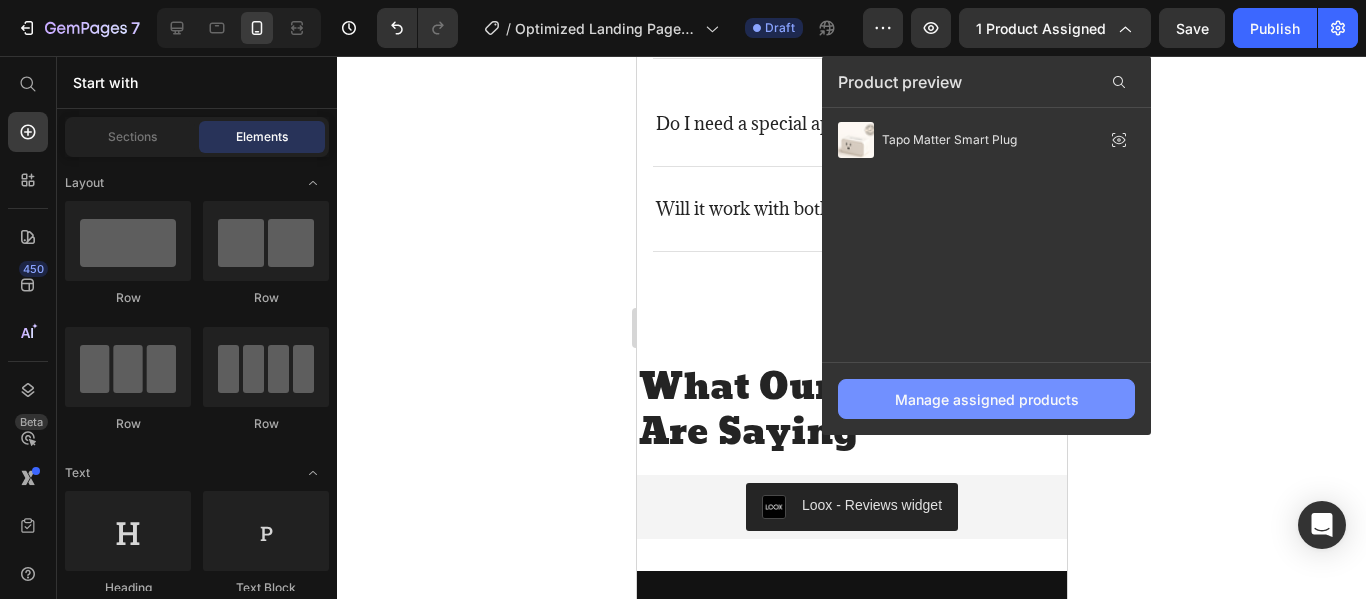 click on "Manage assigned products" at bounding box center (987, 399) 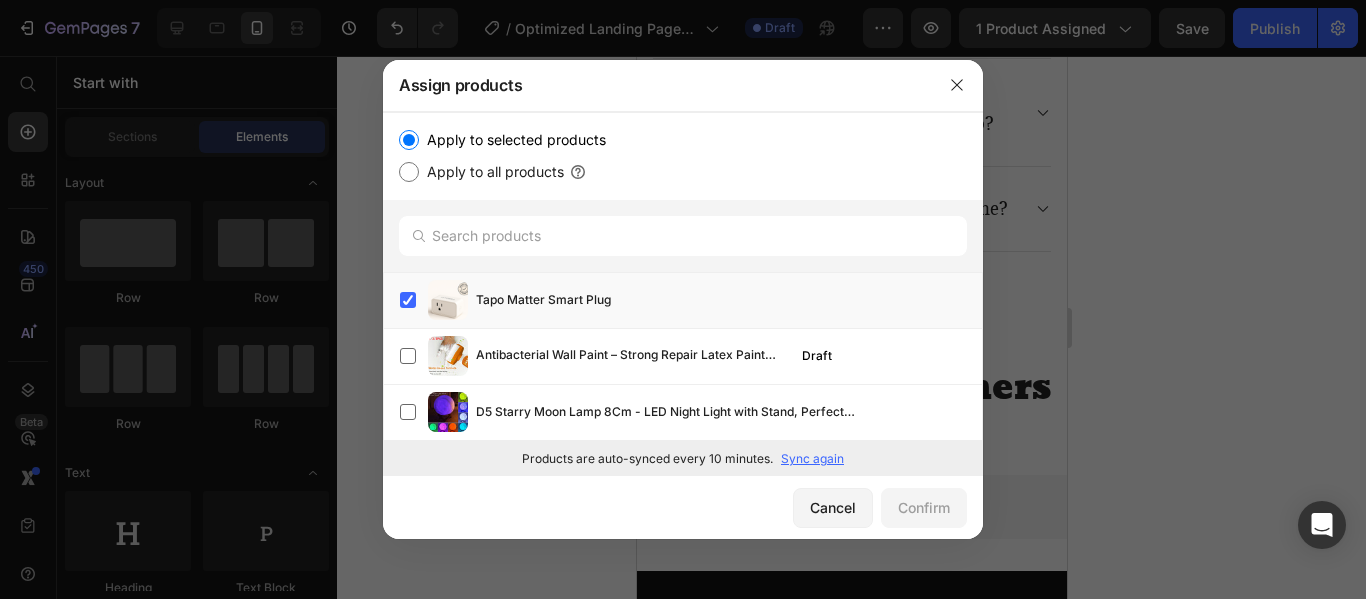 click on "Sync again" at bounding box center (812, 459) 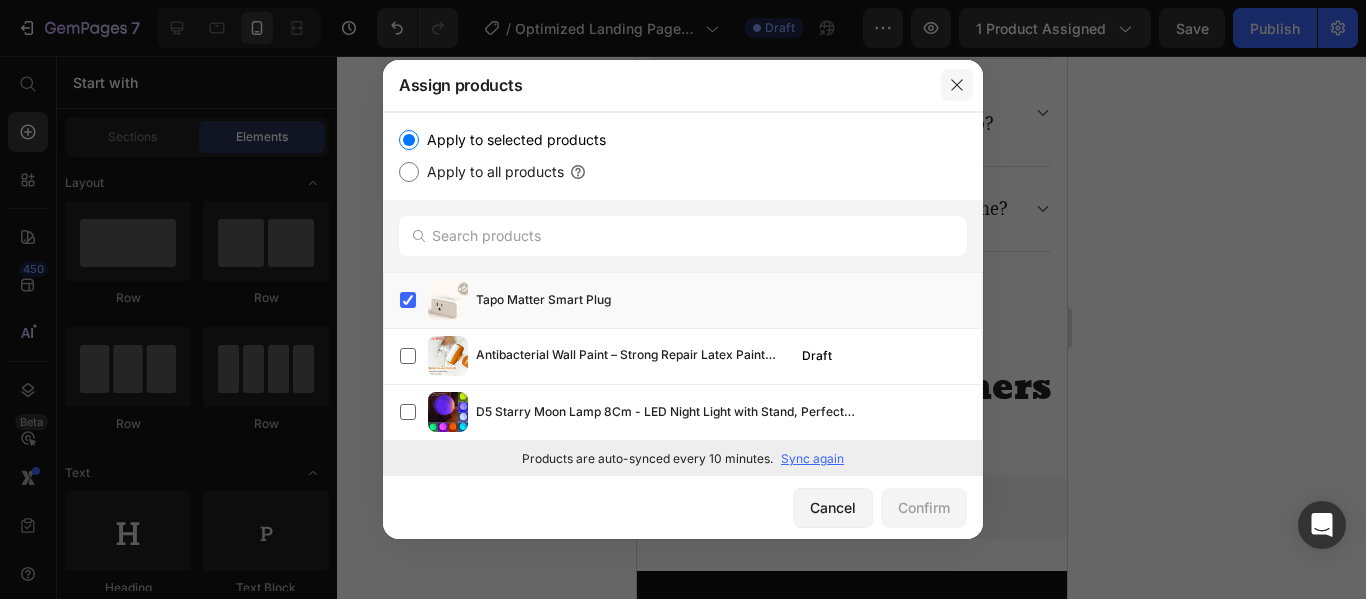 click 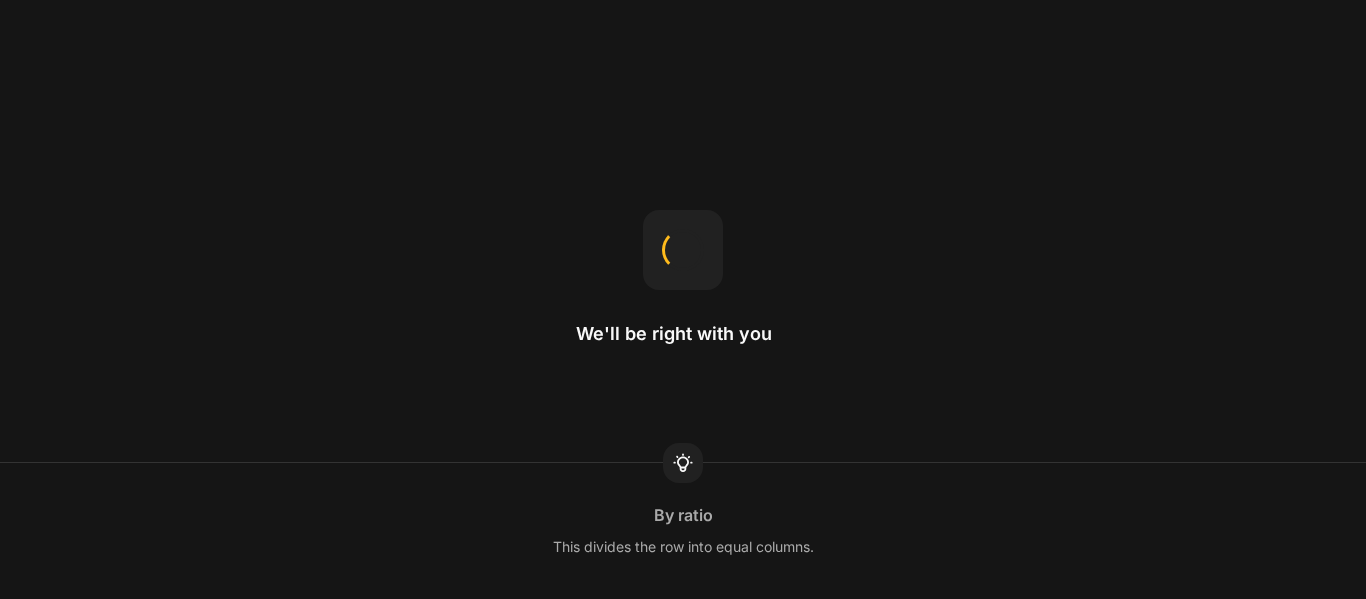 scroll, scrollTop: 0, scrollLeft: 0, axis: both 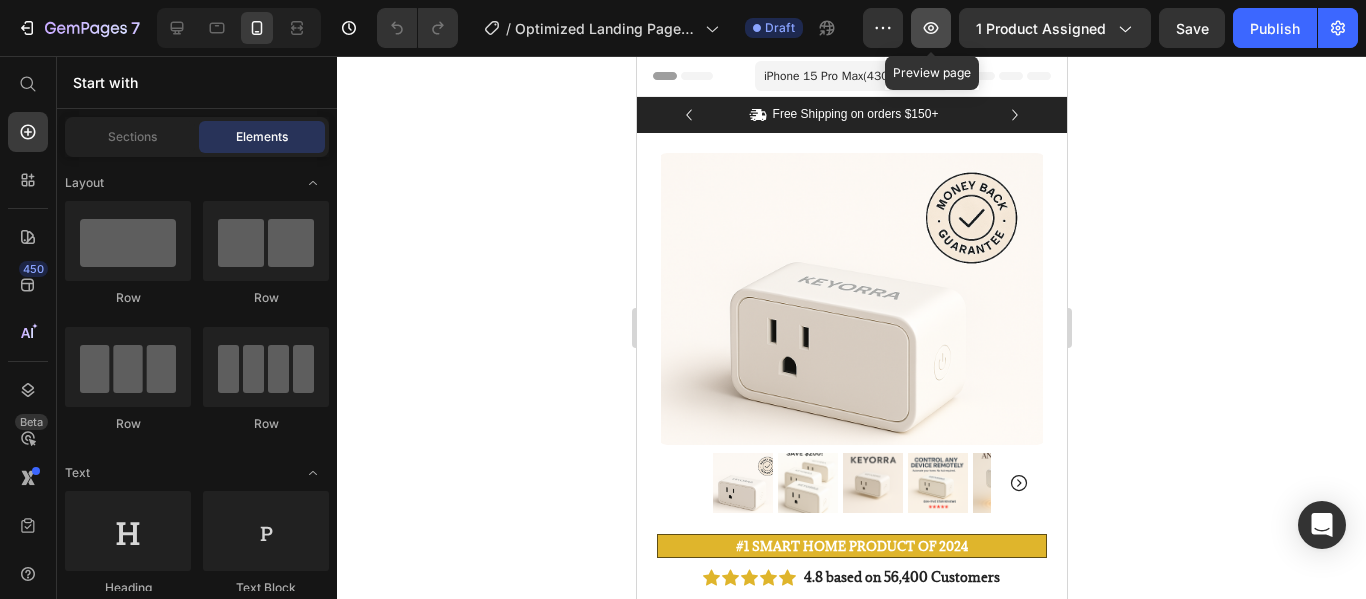 click 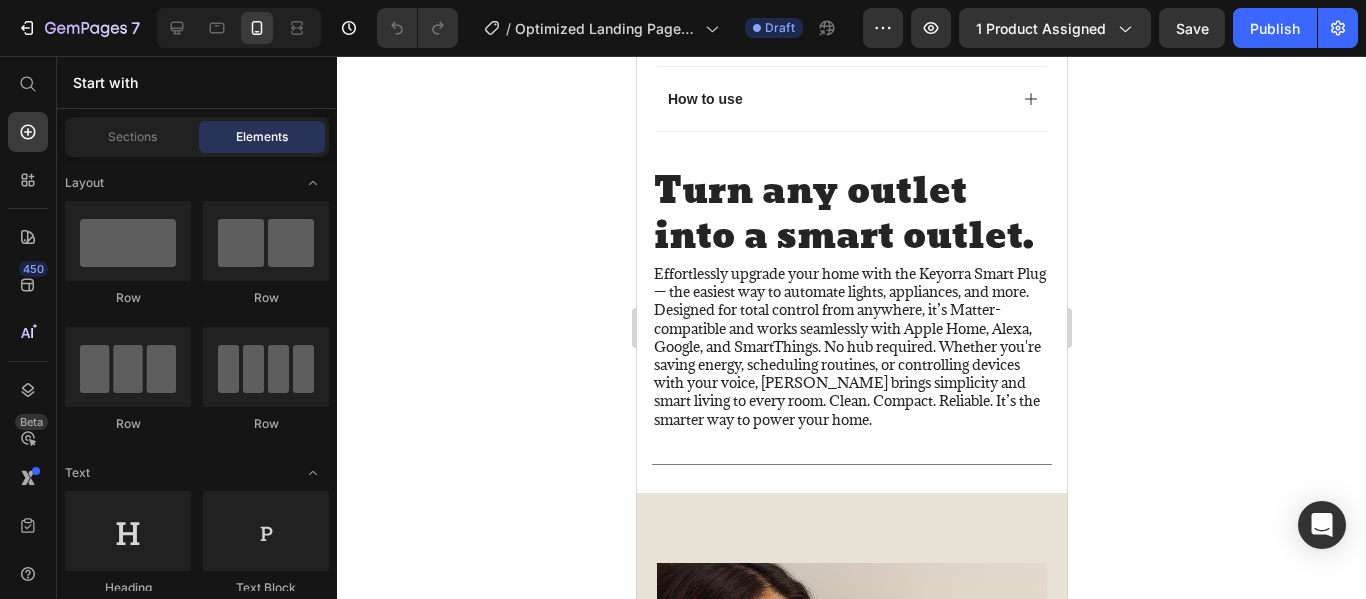 scroll, scrollTop: 1500, scrollLeft: 0, axis: vertical 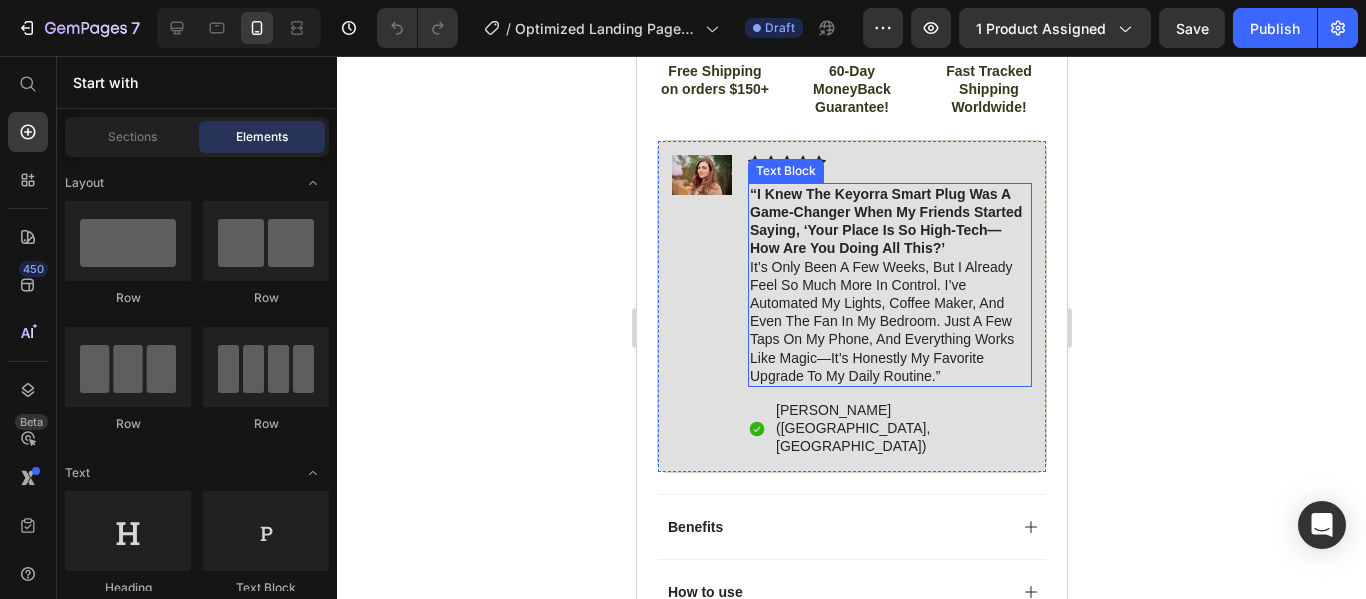 click on "“I knew the Keyorra Smart Plug was a game-changer when my friends started saying, ‘Your place is so high-tech—how are you doing all this?’ It’s only been a few weeks, but I already feel so much more in control. I’ve automated my lights, coffee maker, and even the fan in my bedroom. Just a few taps on my phone, and everything works like magic—it’s honestly my favorite upgrade to my daily routine.”" at bounding box center (889, 285) 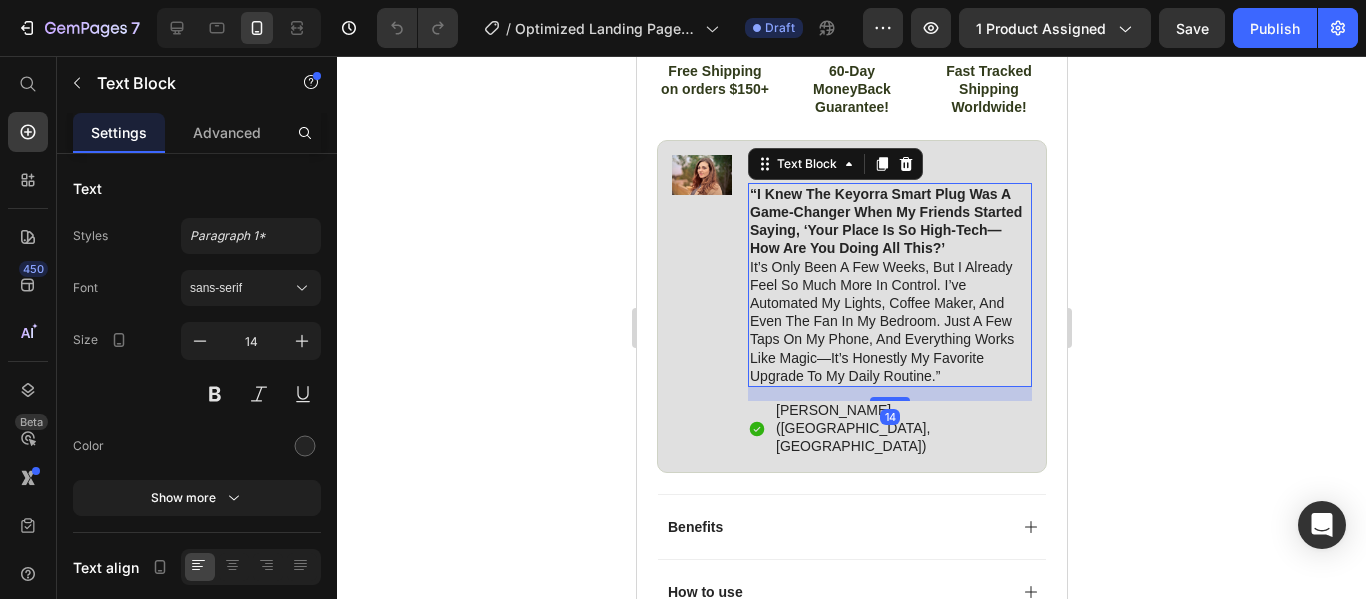 click on "“I knew the Keyorra Smart Plug was a game-changer when my friends started saying, ‘Your place is so high-tech—how are you doing all this?’ It’s only been a few weeks, but I already feel so much more in control. I’ve automated my lights, coffee maker, and even the fan in my bedroom. Just a few taps on my phone, and everything works like magic—it’s honestly my favorite upgrade to my daily routine.”" at bounding box center (889, 285) 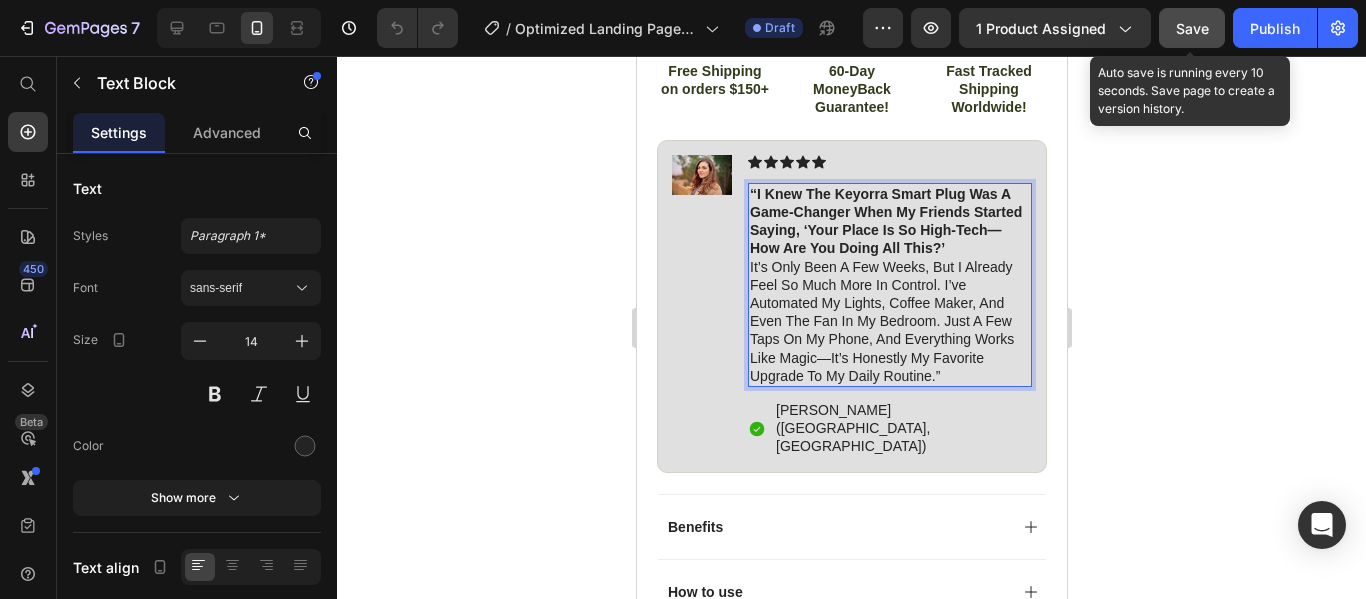 click on "Save" 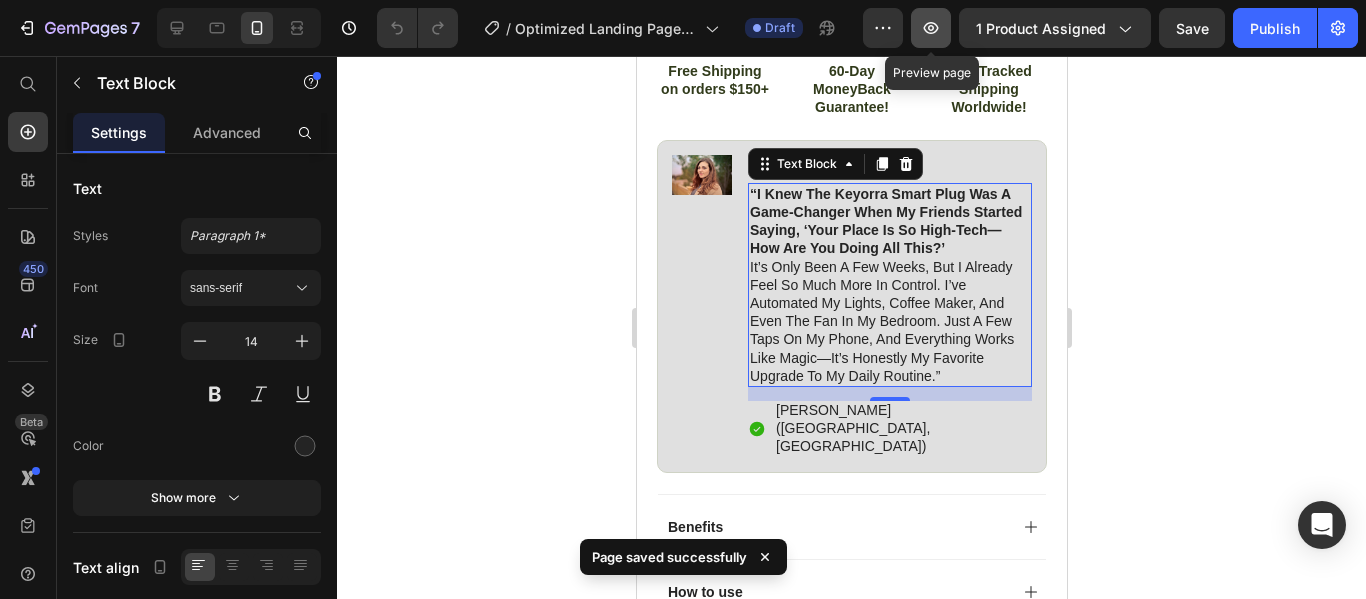 click 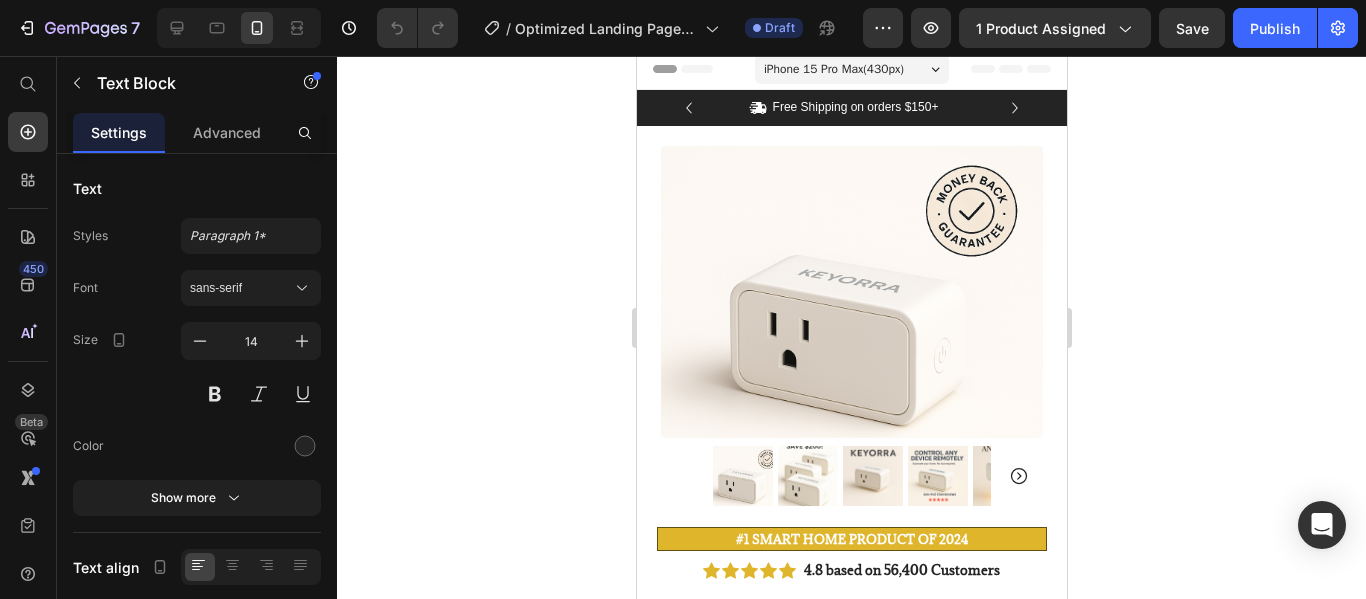 scroll, scrollTop: 0, scrollLeft: 0, axis: both 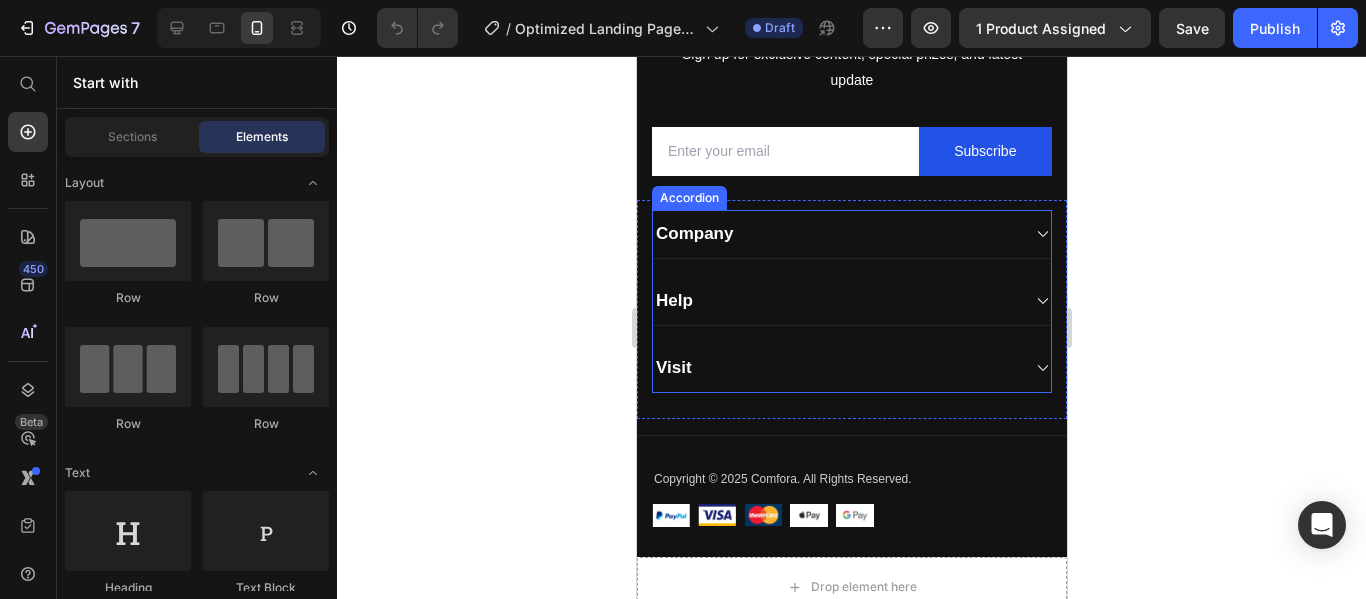 click on "Company" at bounding box center (835, 234) 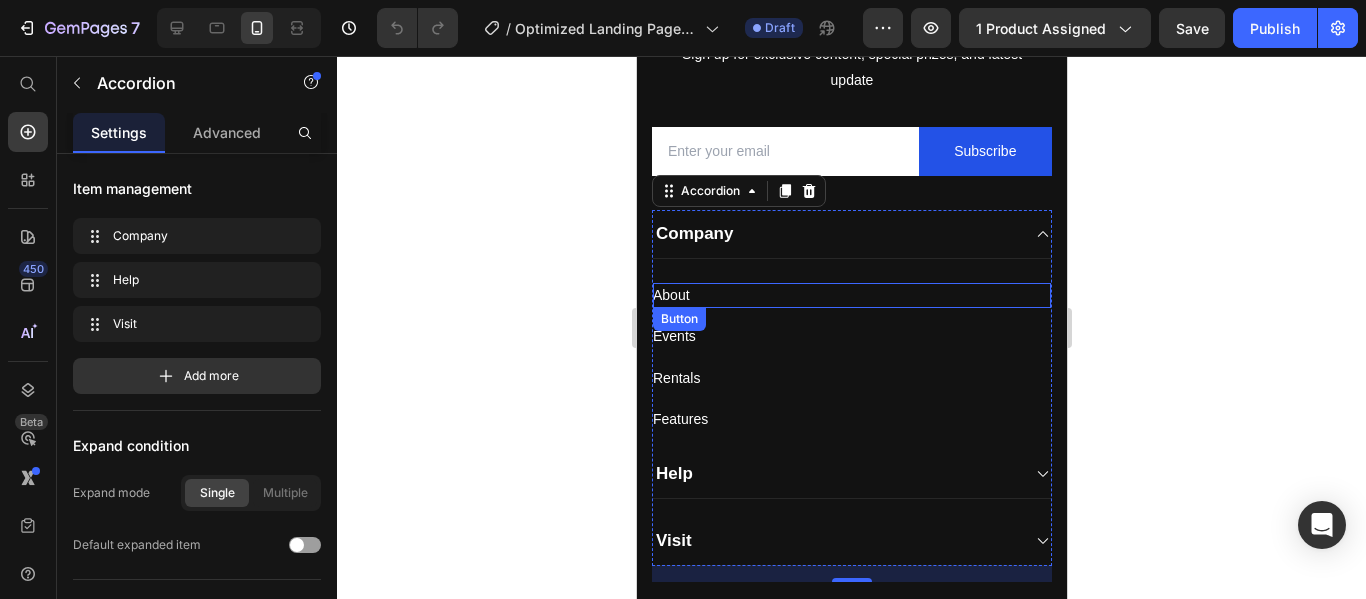 click on "About Button" at bounding box center [851, 295] 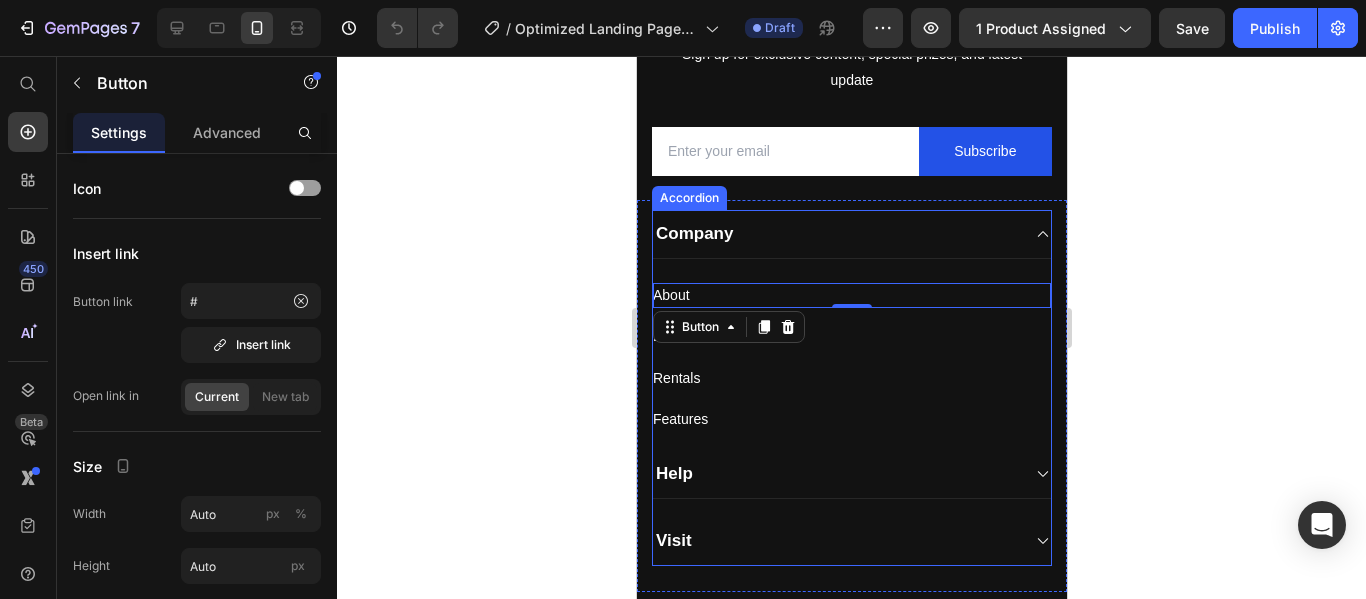 click 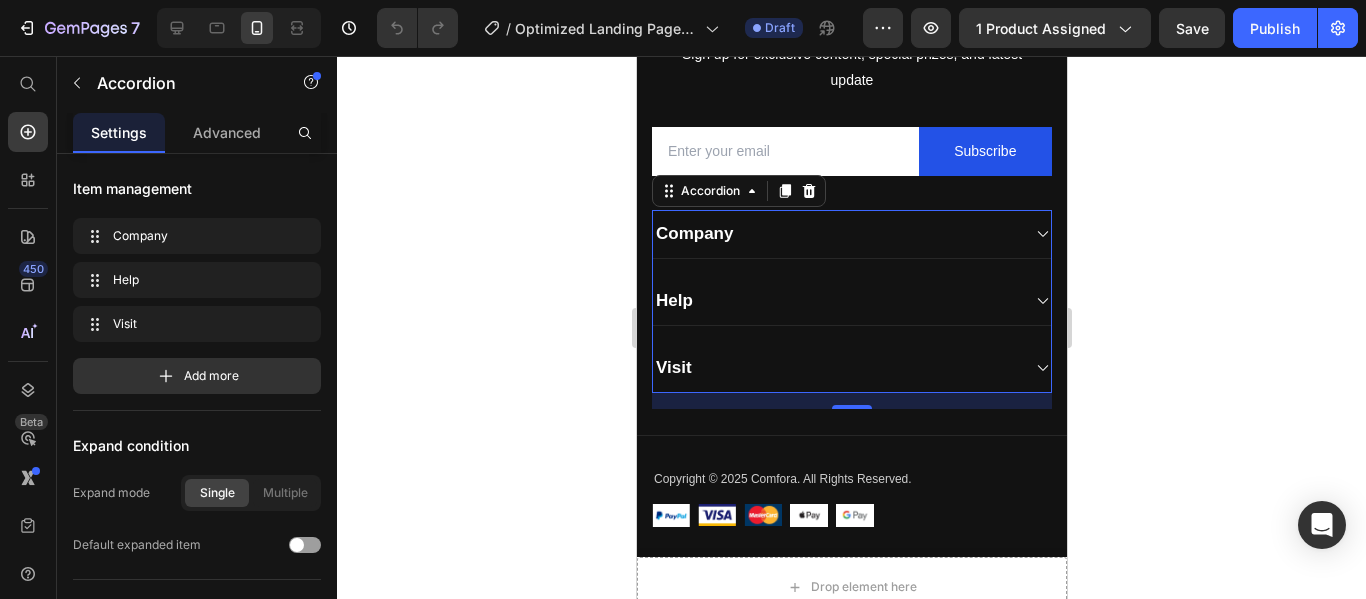 click on "Company" at bounding box center [835, 234] 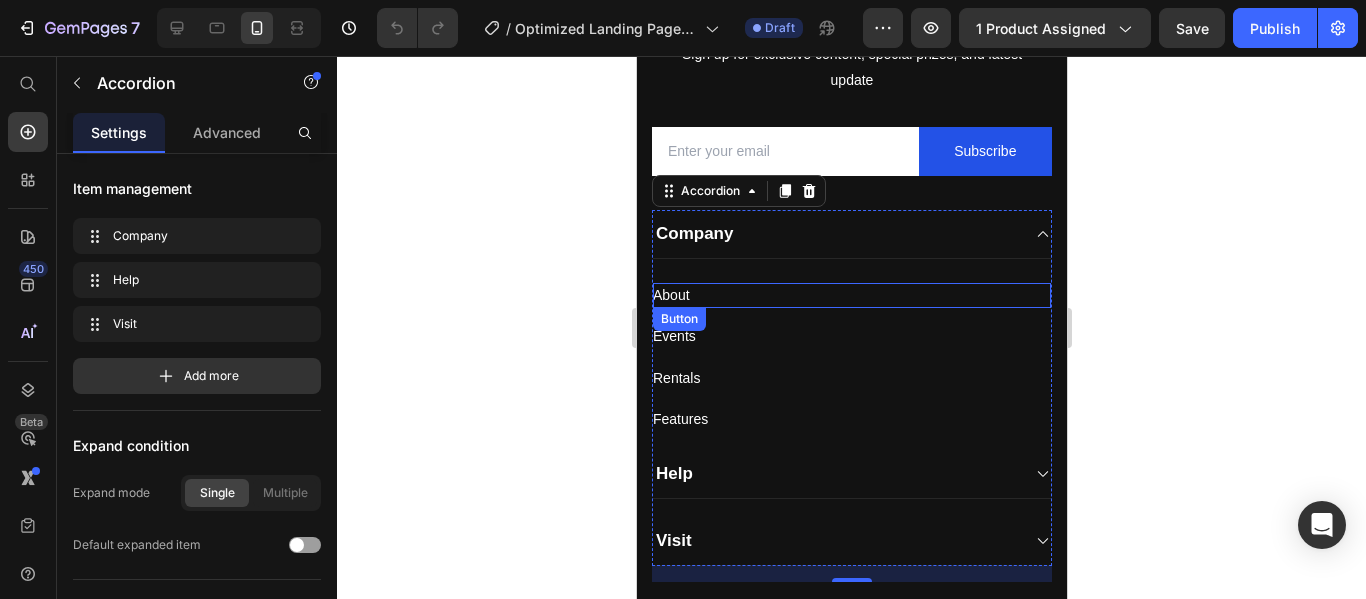 click on "About Button" at bounding box center [851, 295] 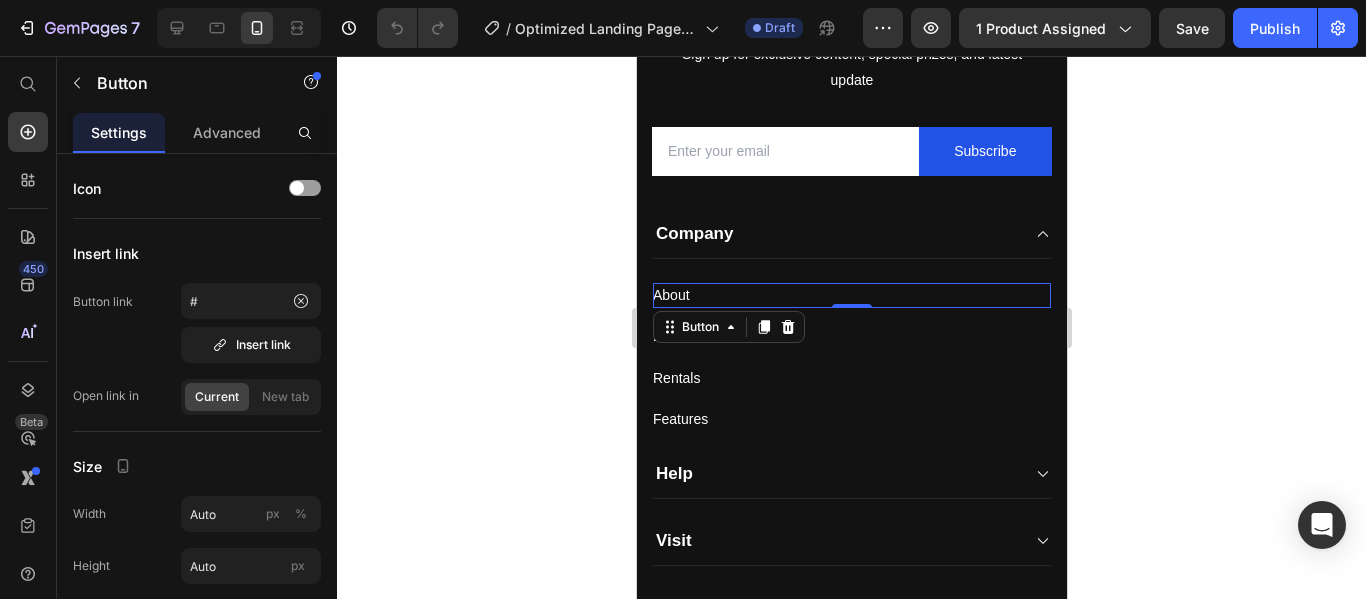 click on "About Button   0" at bounding box center (851, 295) 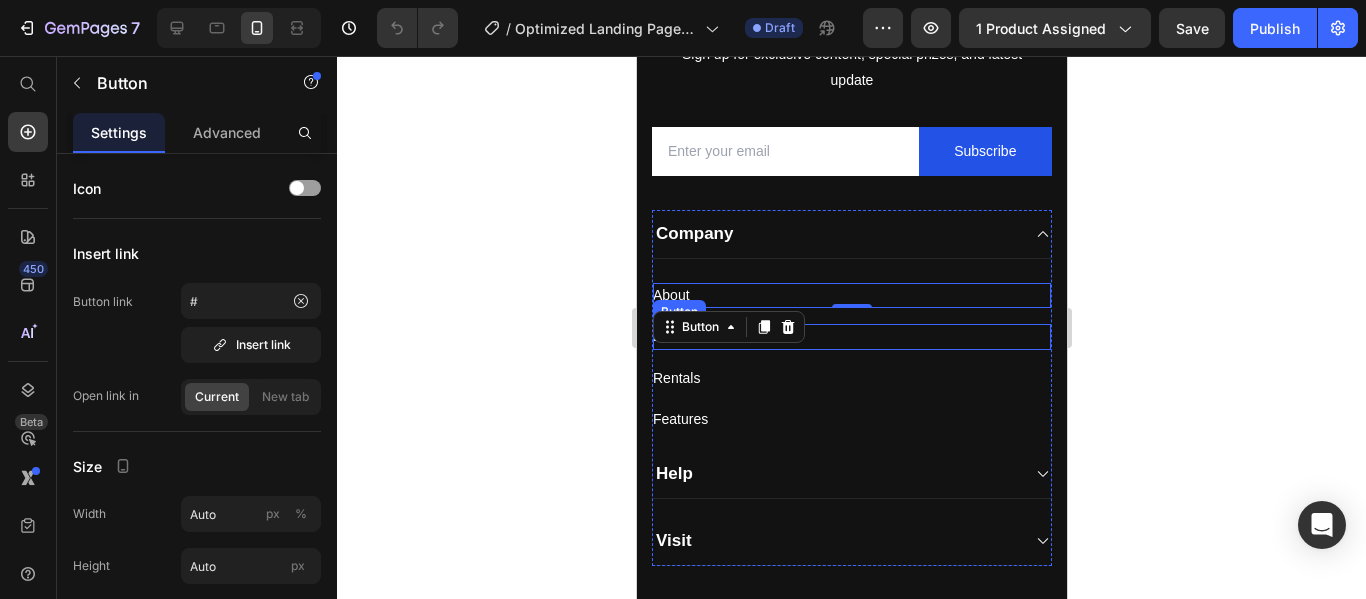 click on "Events Button" at bounding box center (851, 336) 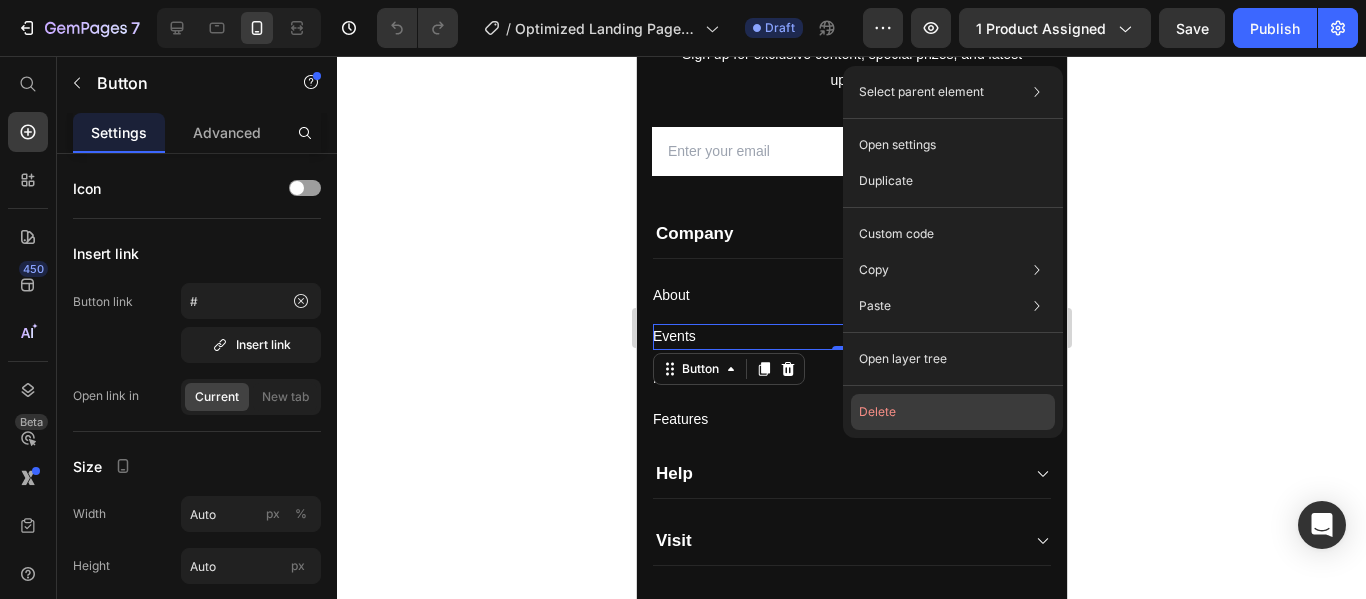 click on "Delete" 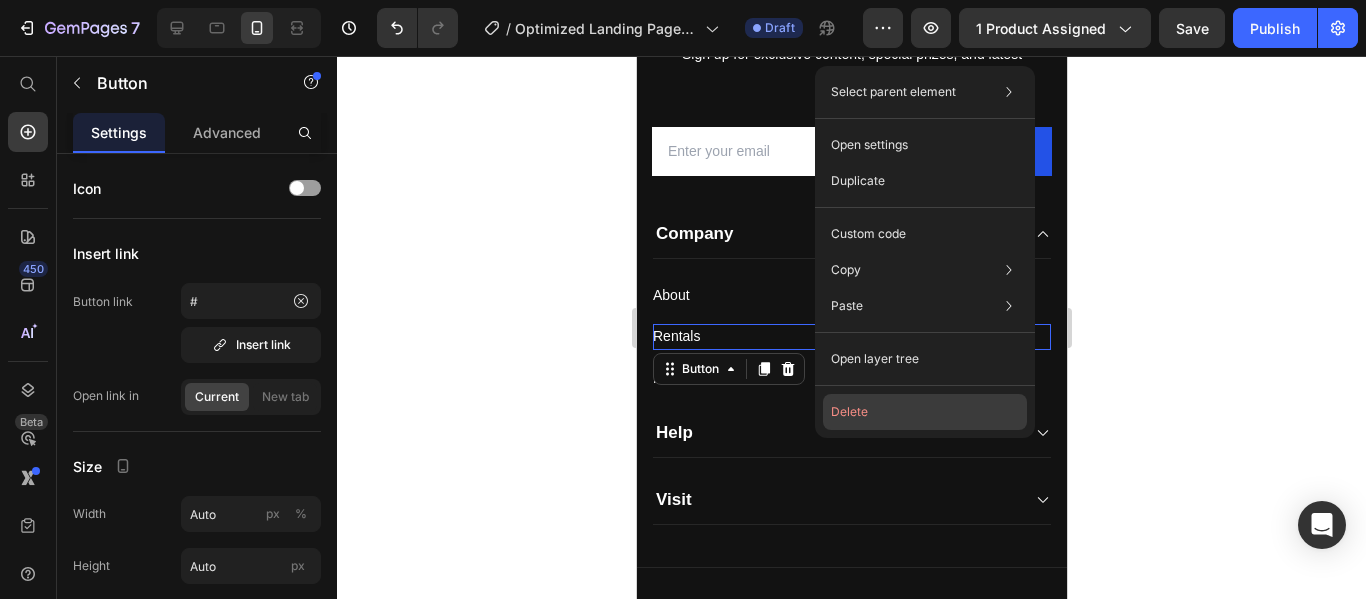 click on "Delete" 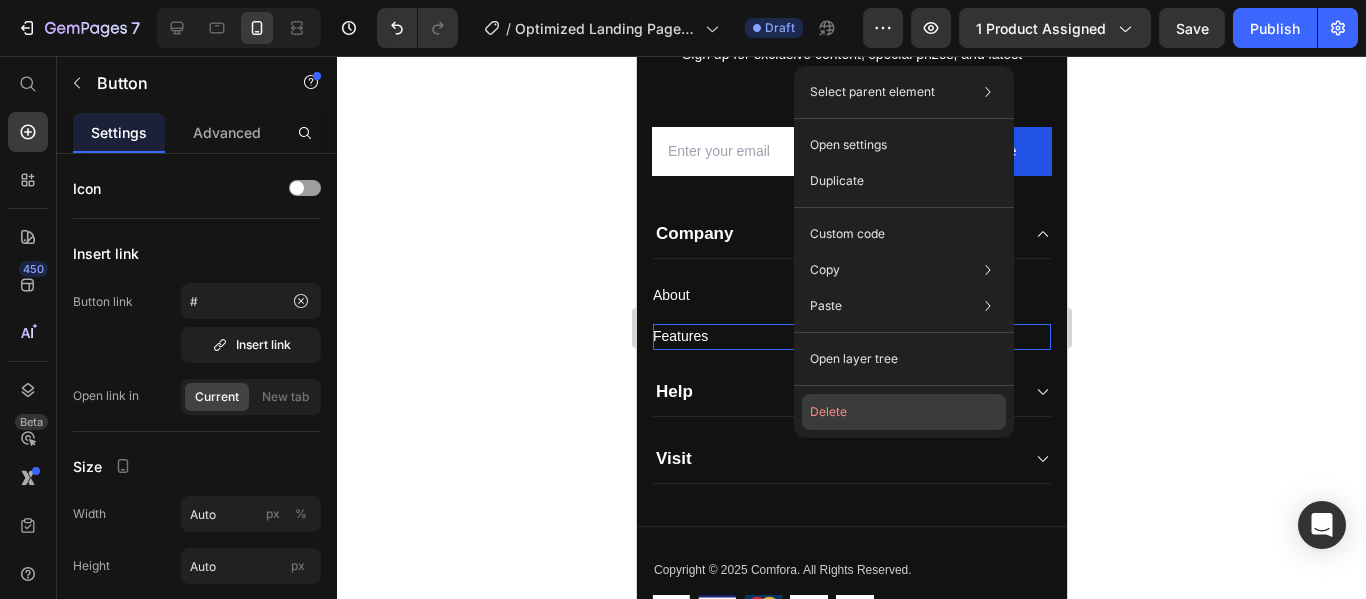 click on "Delete" 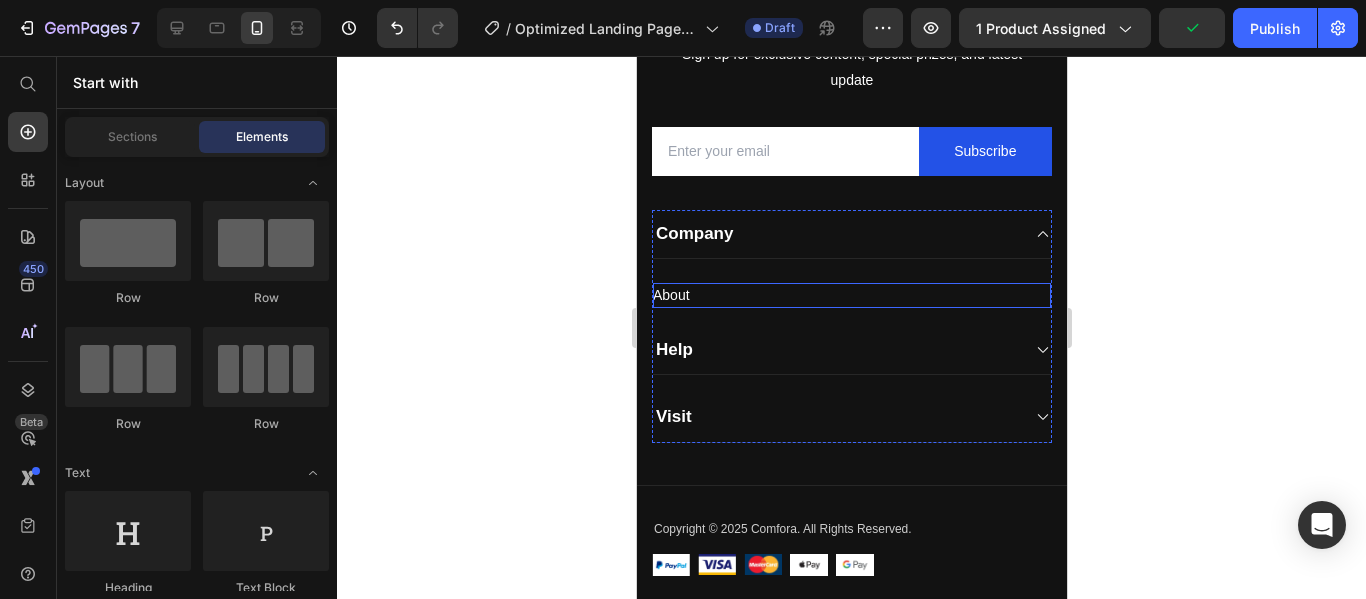 click on "About Button" at bounding box center [851, 295] 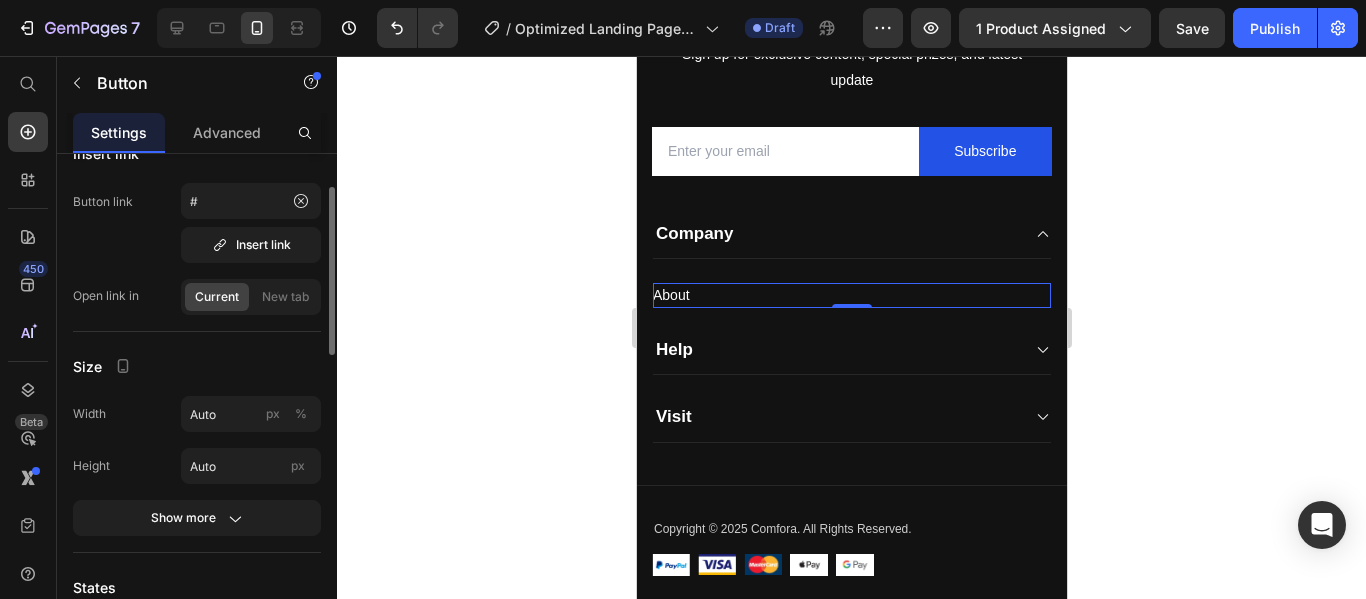 scroll, scrollTop: 0, scrollLeft: 0, axis: both 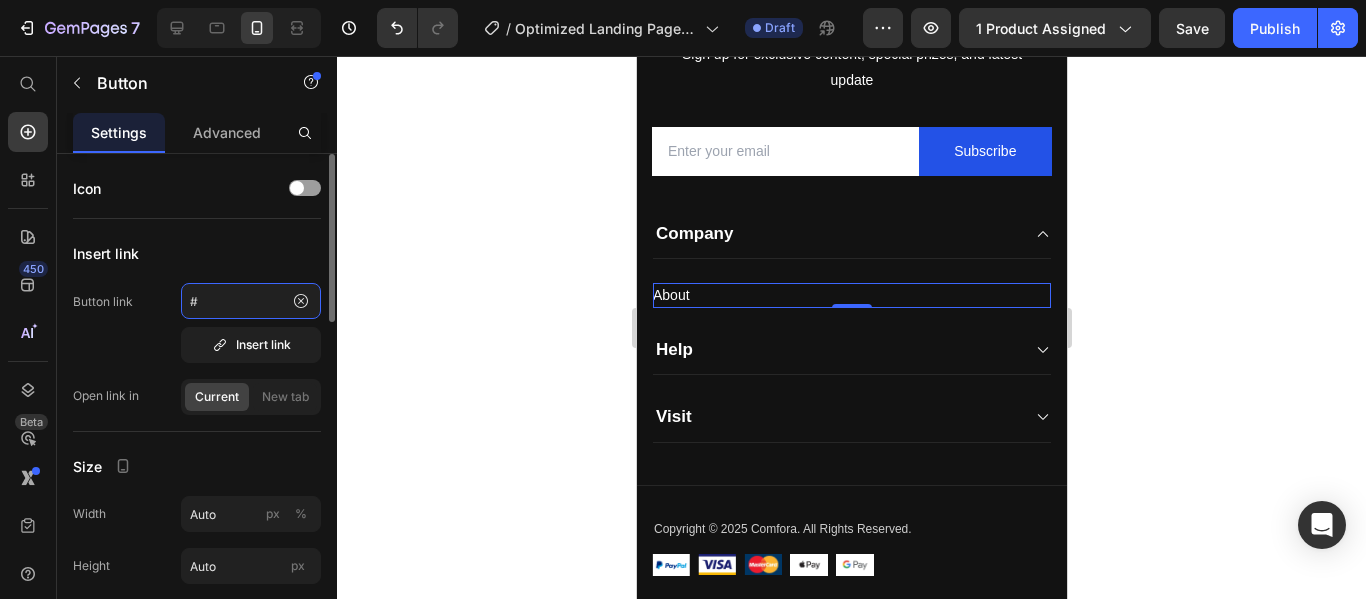 click on "#" 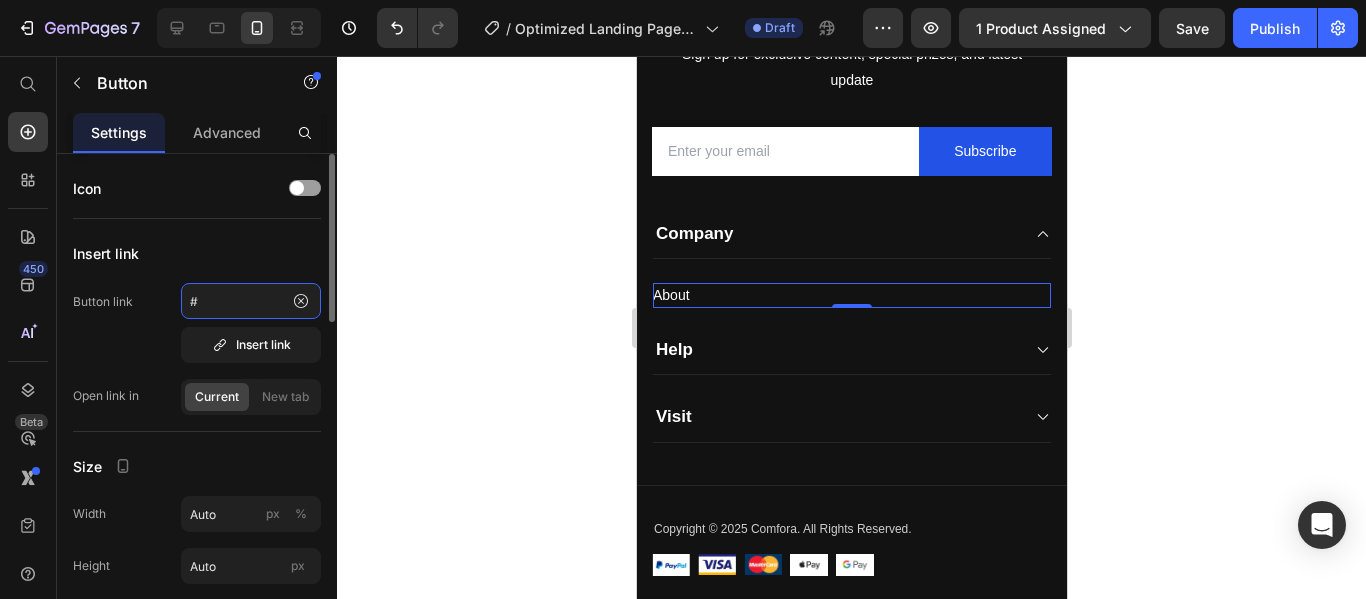 click on "#" 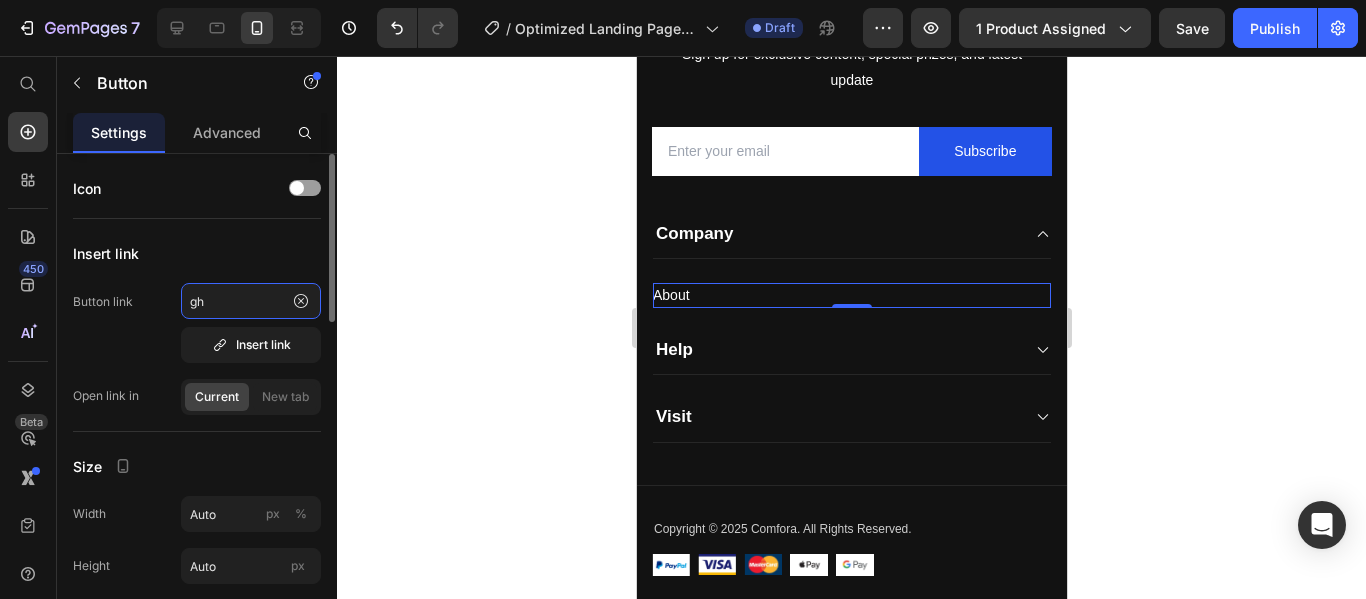 type on "g" 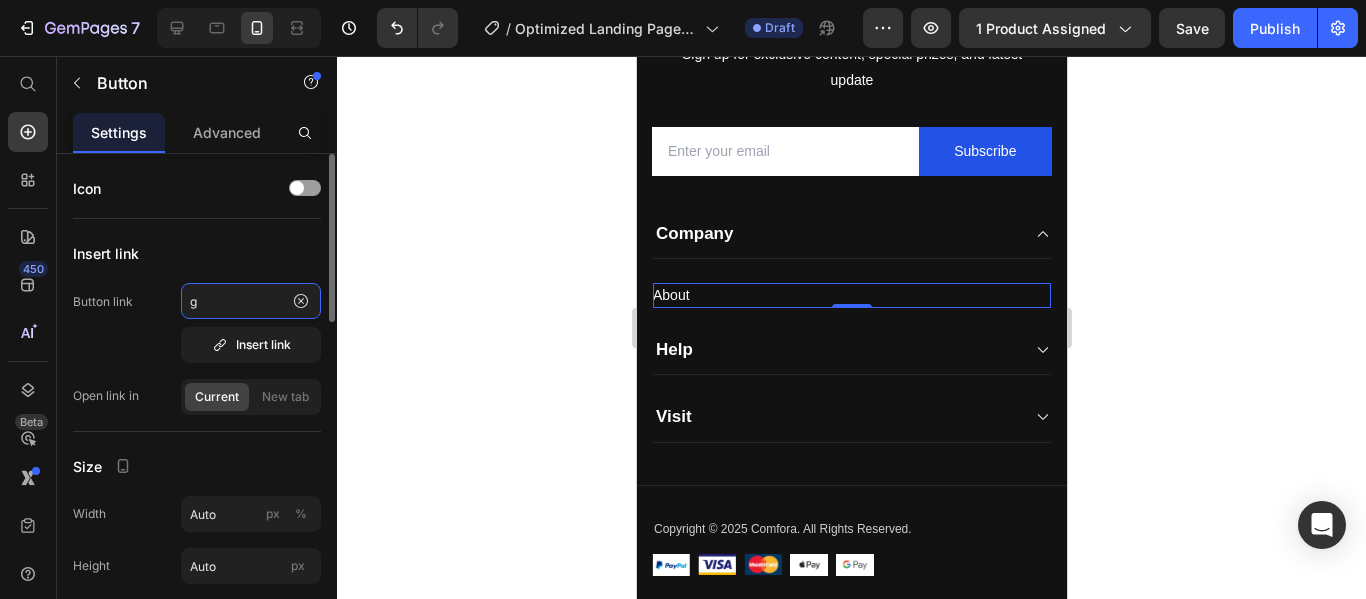 type 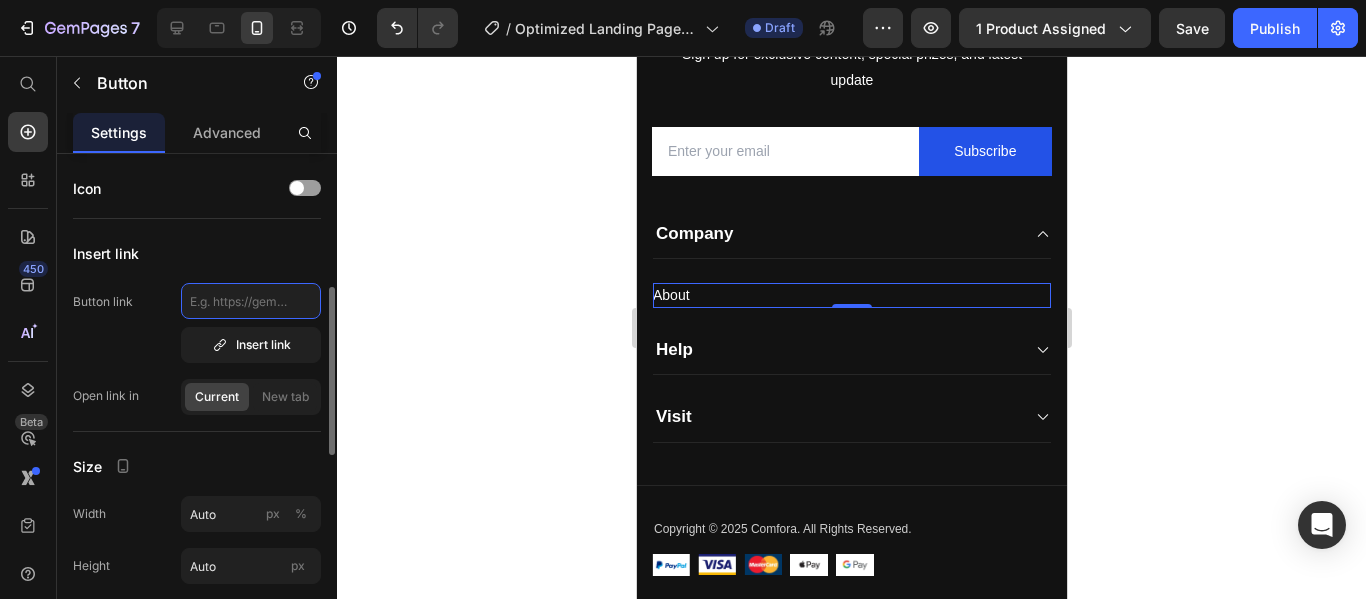 scroll, scrollTop: 100, scrollLeft: 0, axis: vertical 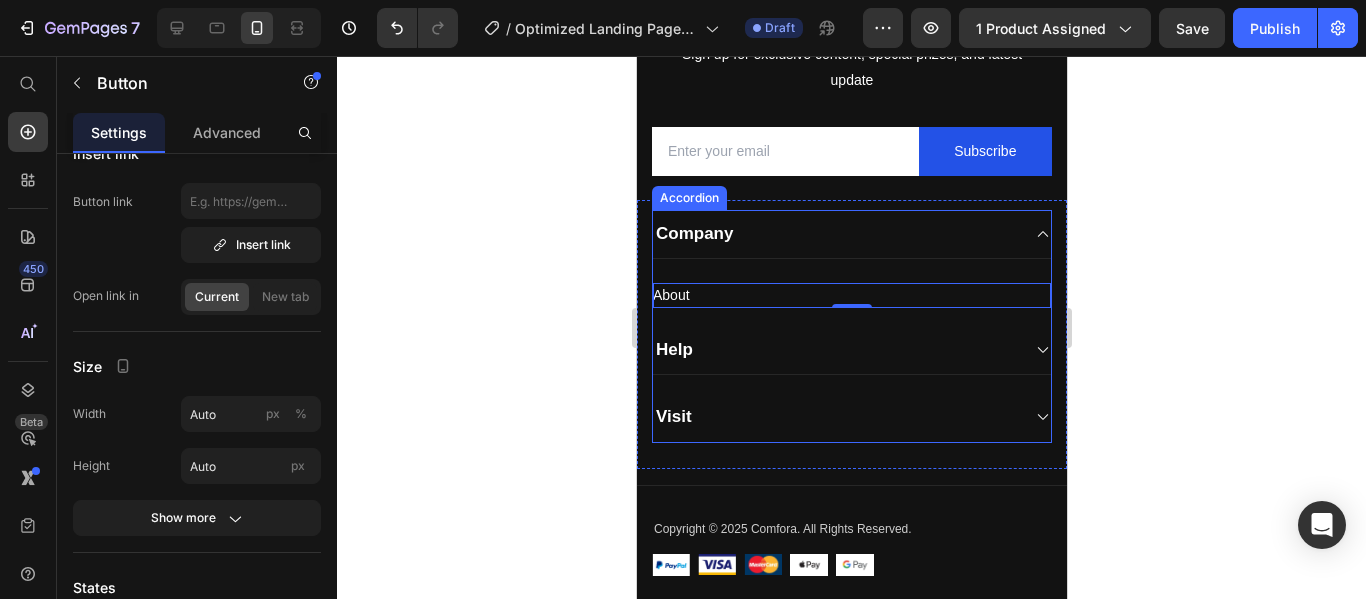 click 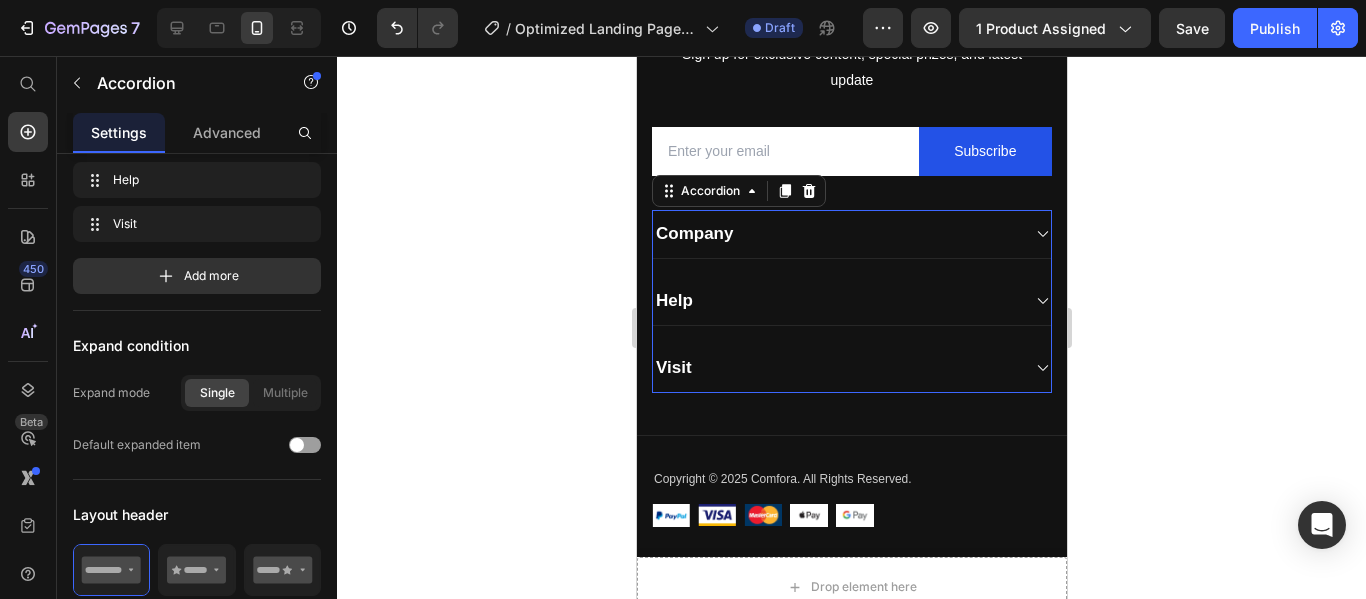 scroll, scrollTop: 0, scrollLeft: 0, axis: both 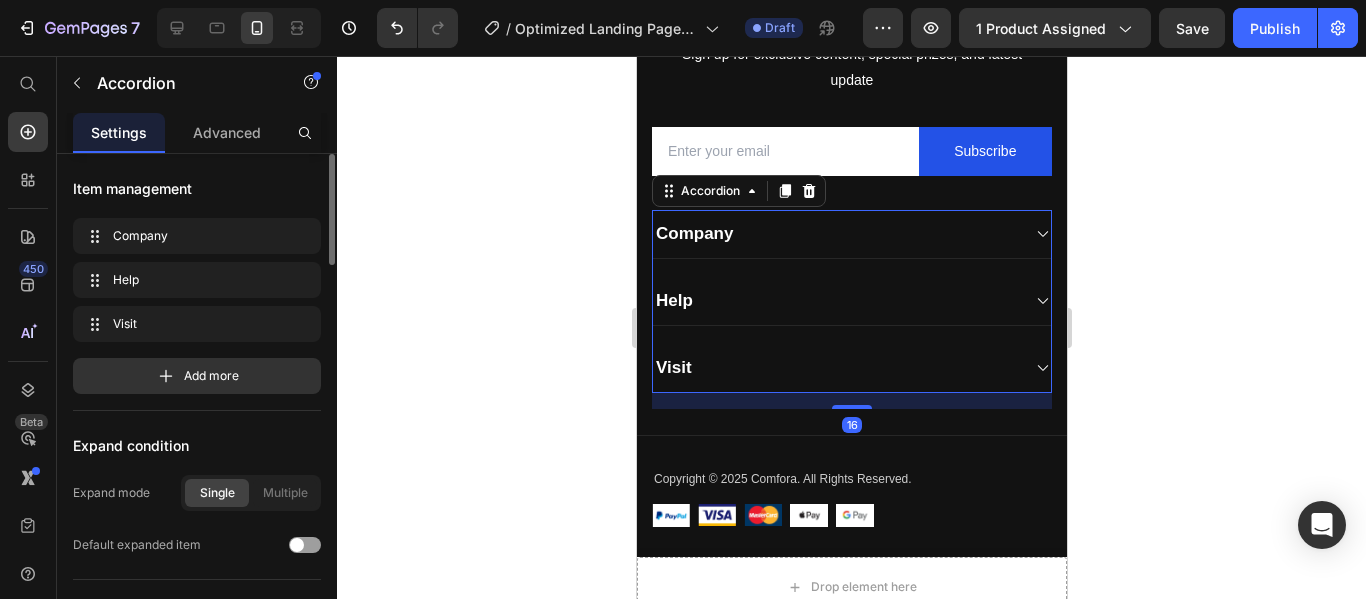 click on "Help" at bounding box center (851, 301) 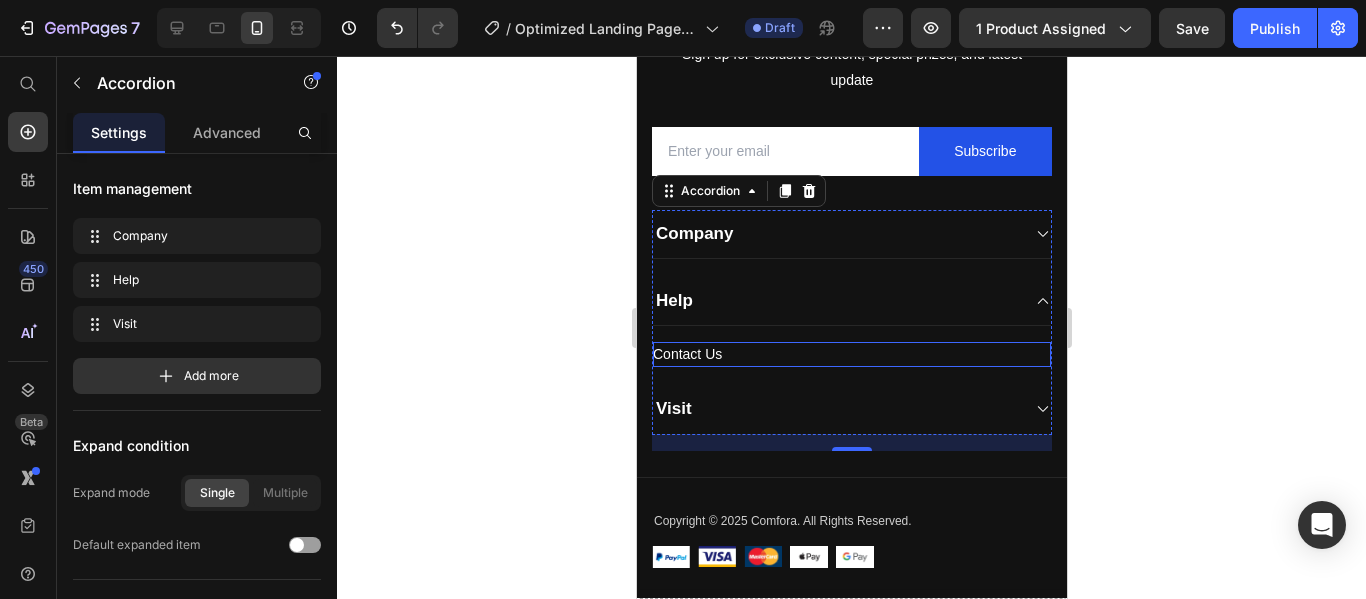 click on "Contact Us Button" at bounding box center [851, 354] 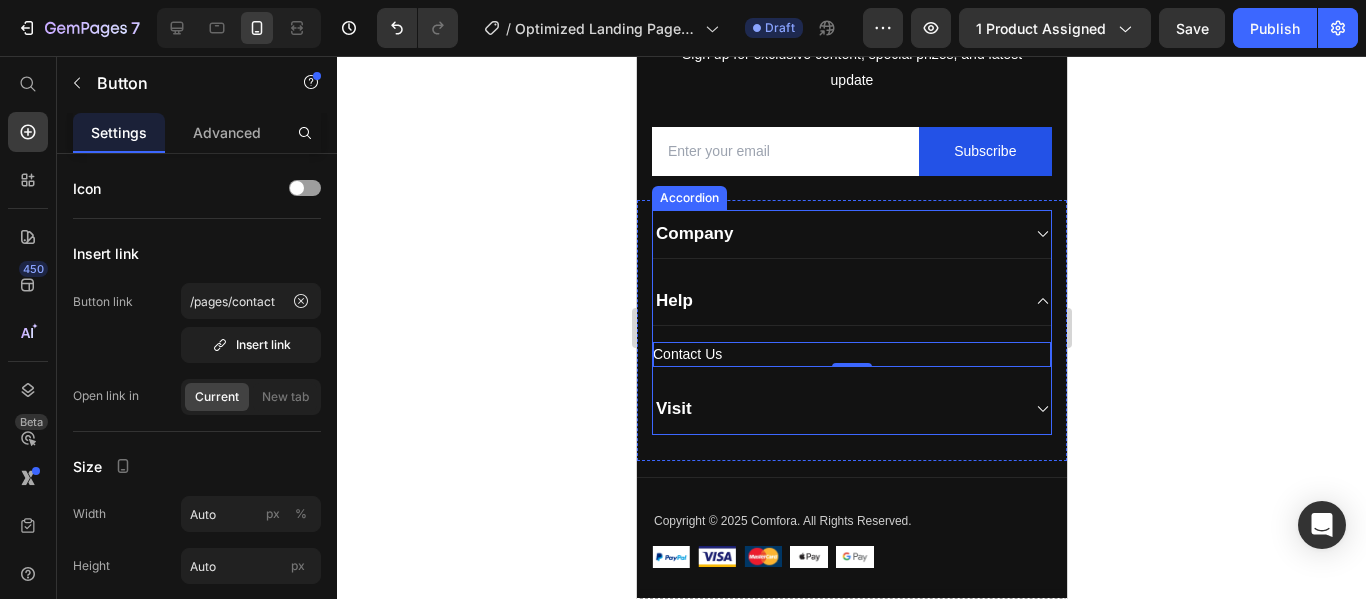 click on "Help" at bounding box center (851, 301) 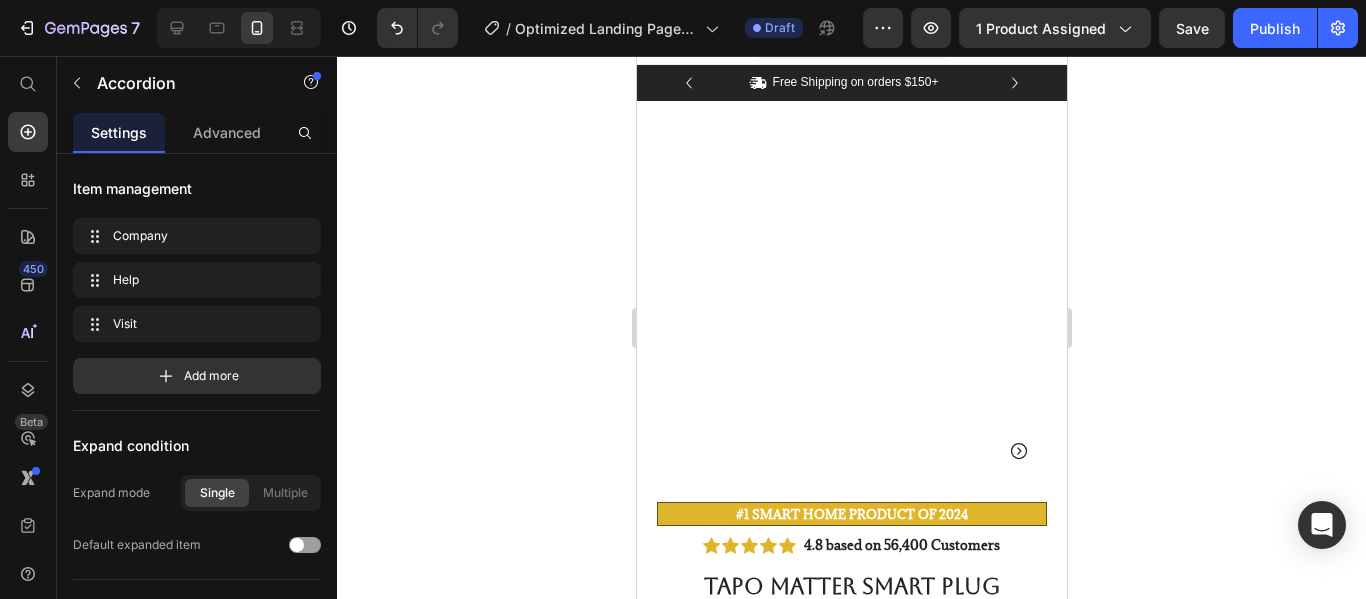 scroll, scrollTop: 0, scrollLeft: 0, axis: both 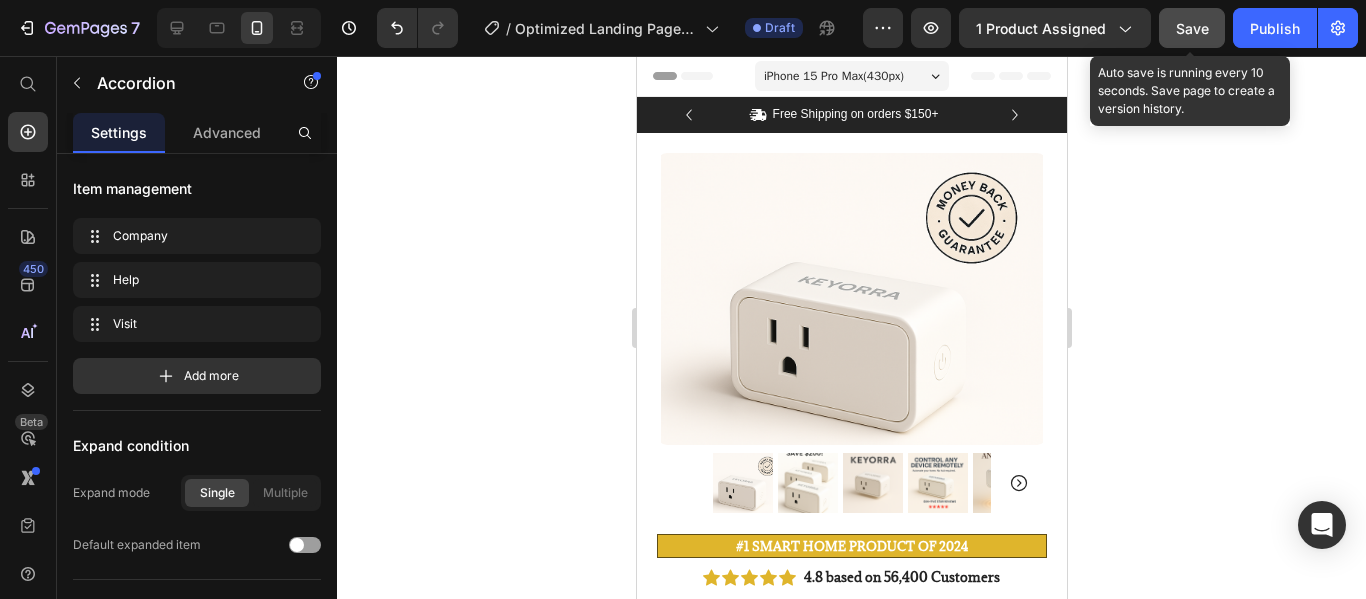 click on "Save" at bounding box center (1192, 28) 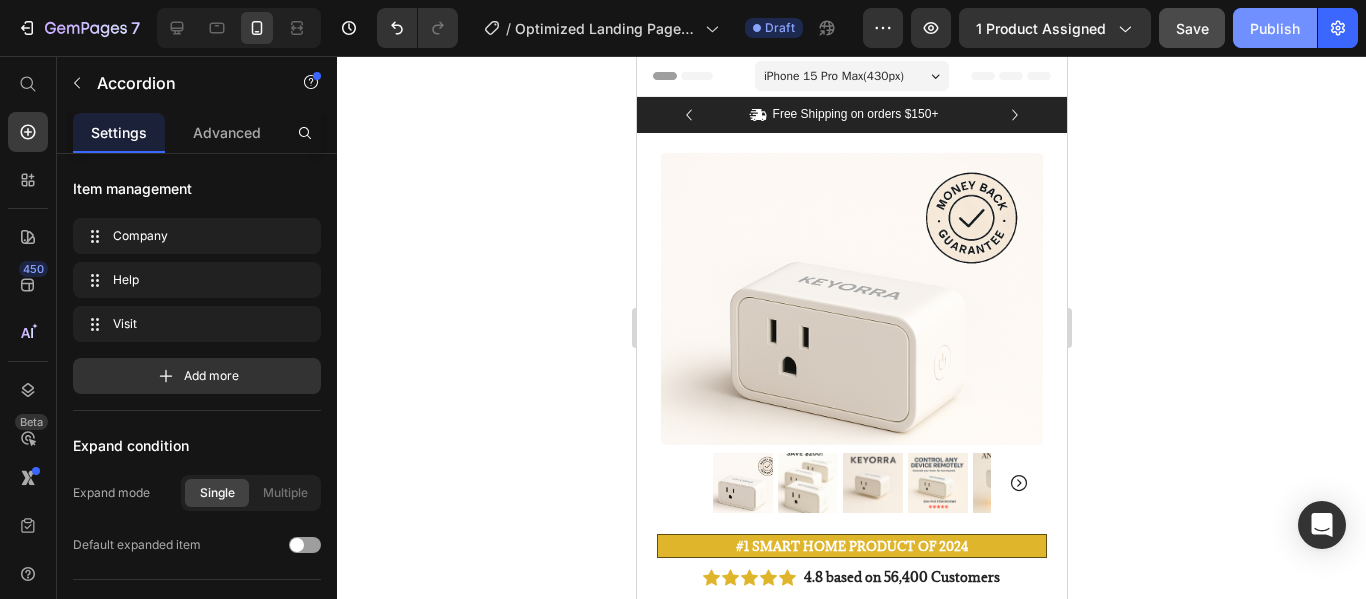 click on "Publish" at bounding box center (1275, 28) 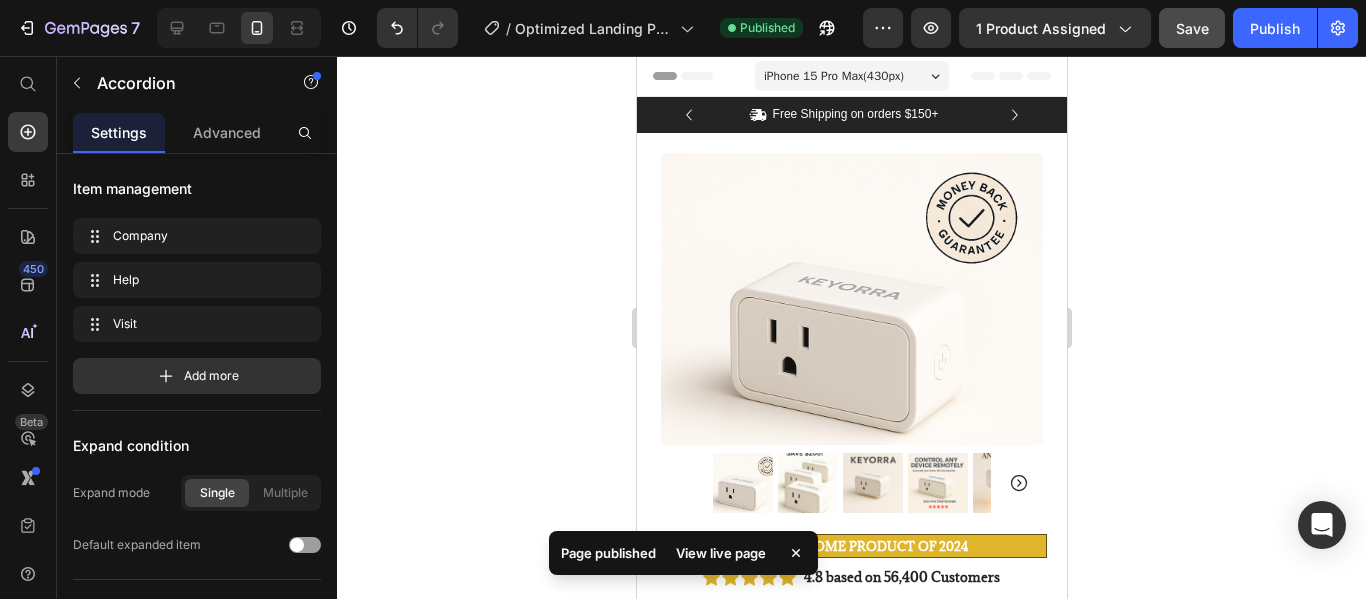 click on "View live page" at bounding box center [721, 553] 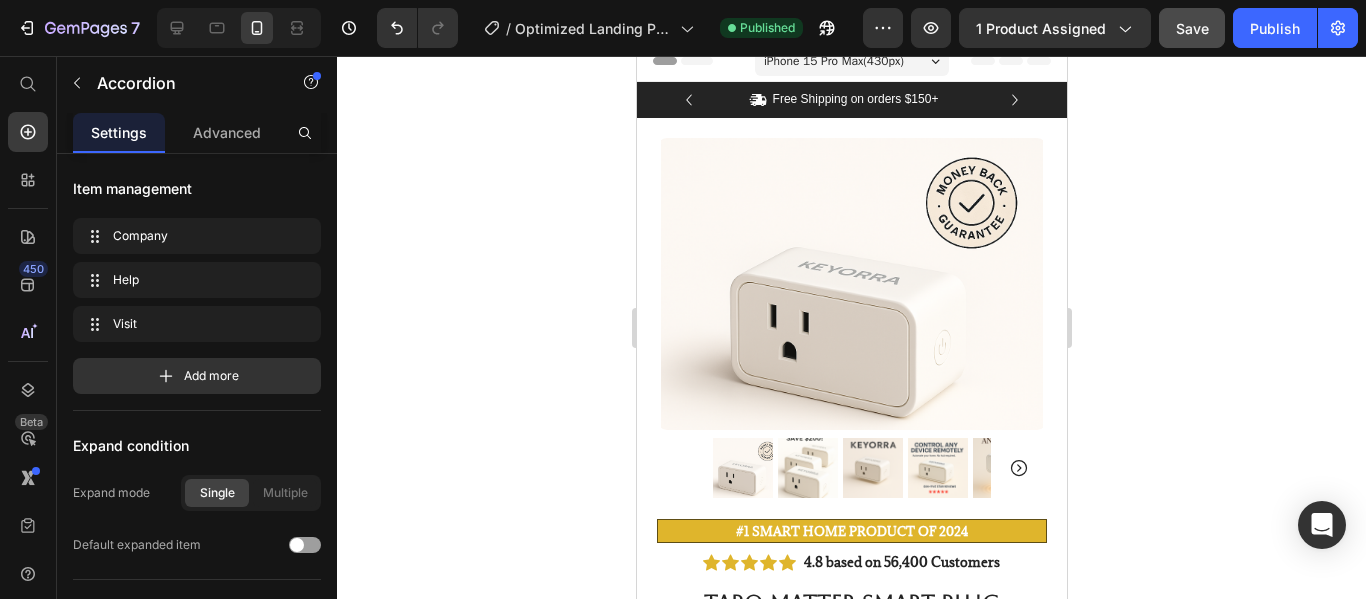 scroll, scrollTop: 0, scrollLeft: 0, axis: both 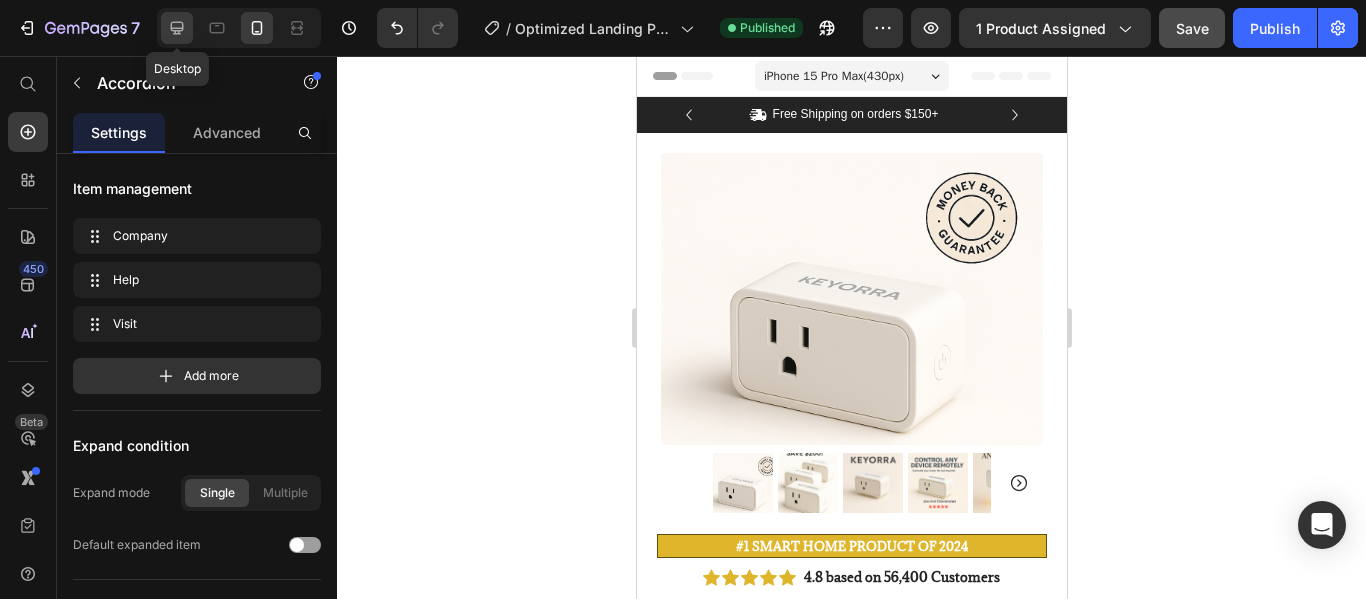 click 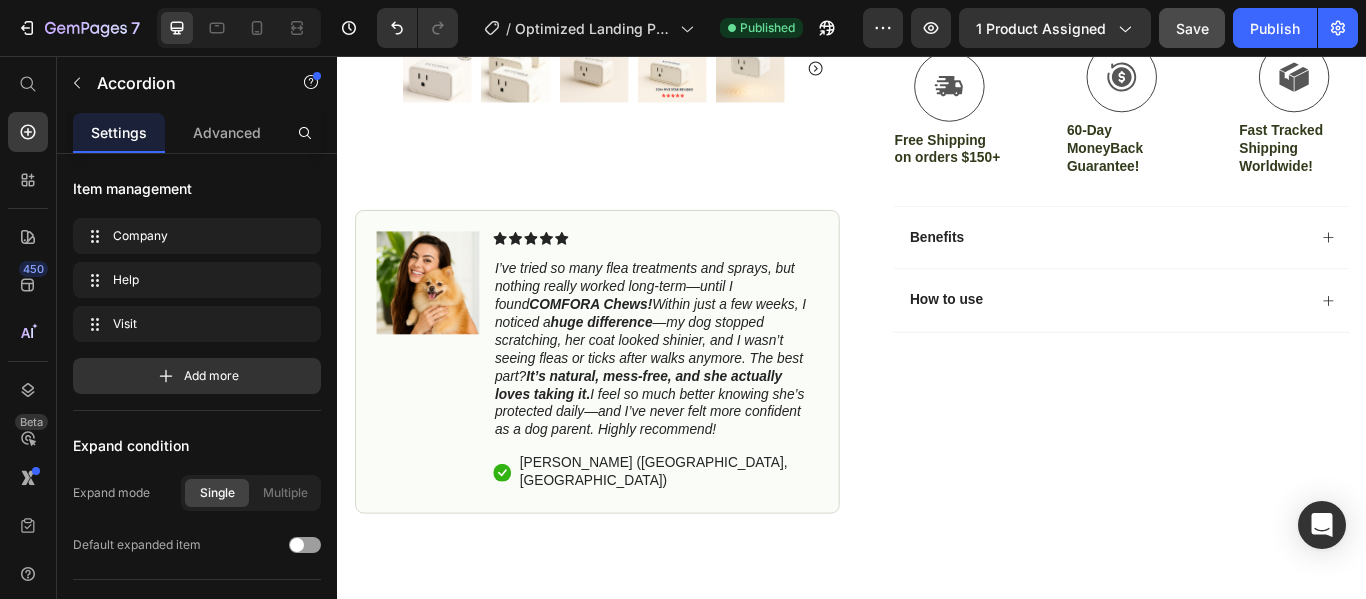 scroll, scrollTop: 700, scrollLeft: 0, axis: vertical 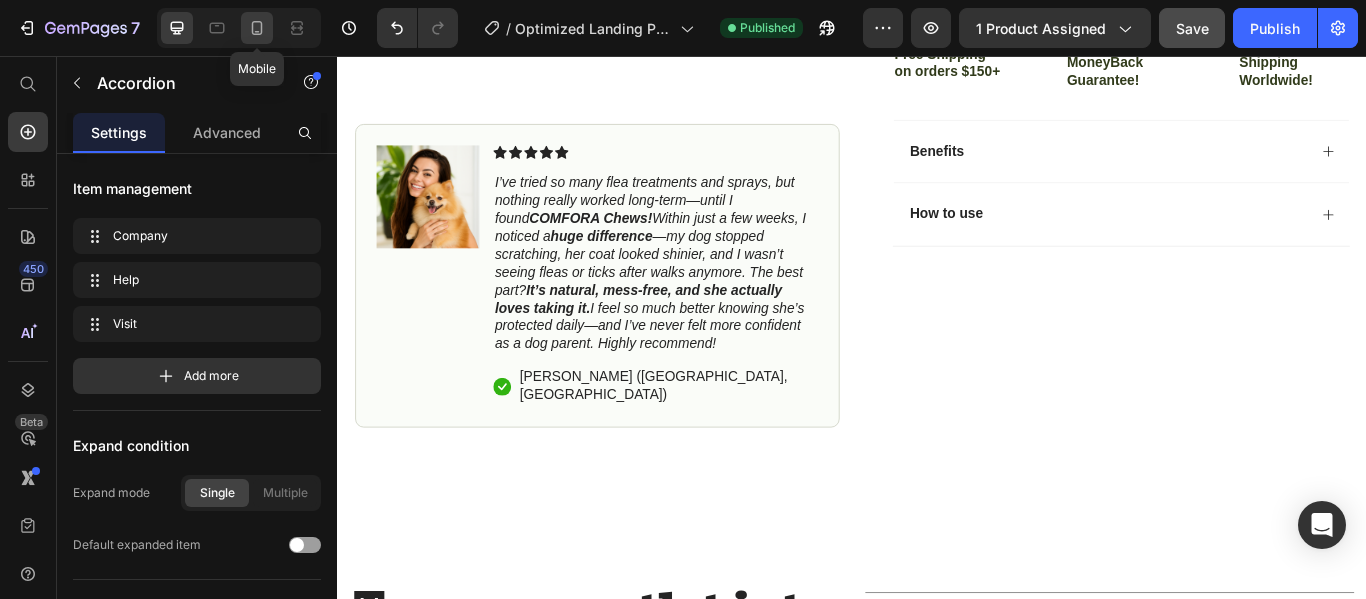 click 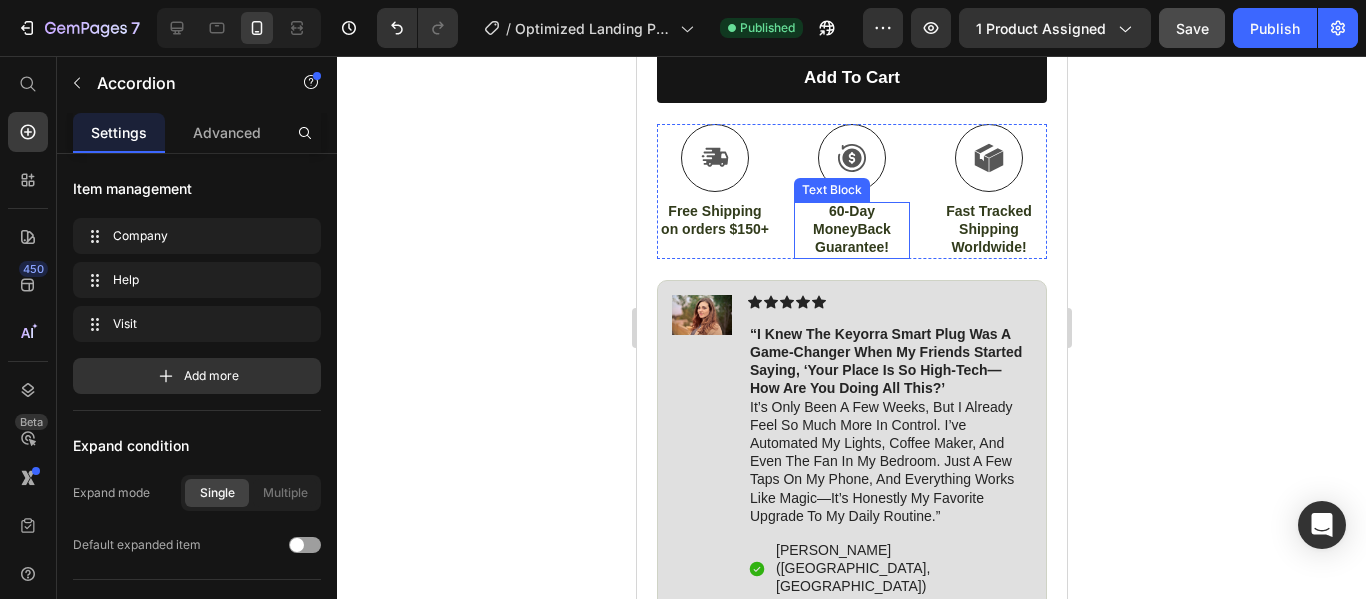scroll, scrollTop: 870, scrollLeft: 0, axis: vertical 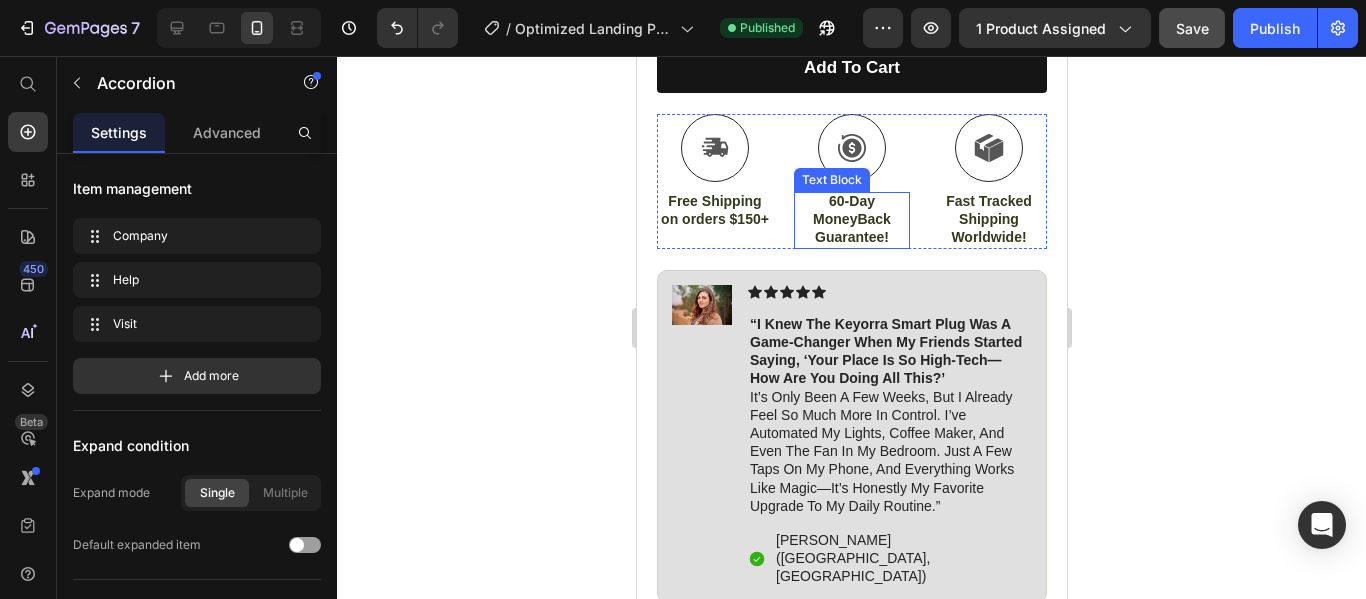 click on "“I knew the Keyorra Smart Plug was a game-changer when my friends started saying, ‘Your place is so high-tech—how are you doing all this?’ It’s only been a few weeks, but I already feel so much more in control. I’ve automated my lights, coffee maker, and even the fan in my bedroom. Just a few taps on my phone, and everything works like magic—it’s honestly my favorite upgrade to my daily routine.”" at bounding box center (889, 415) 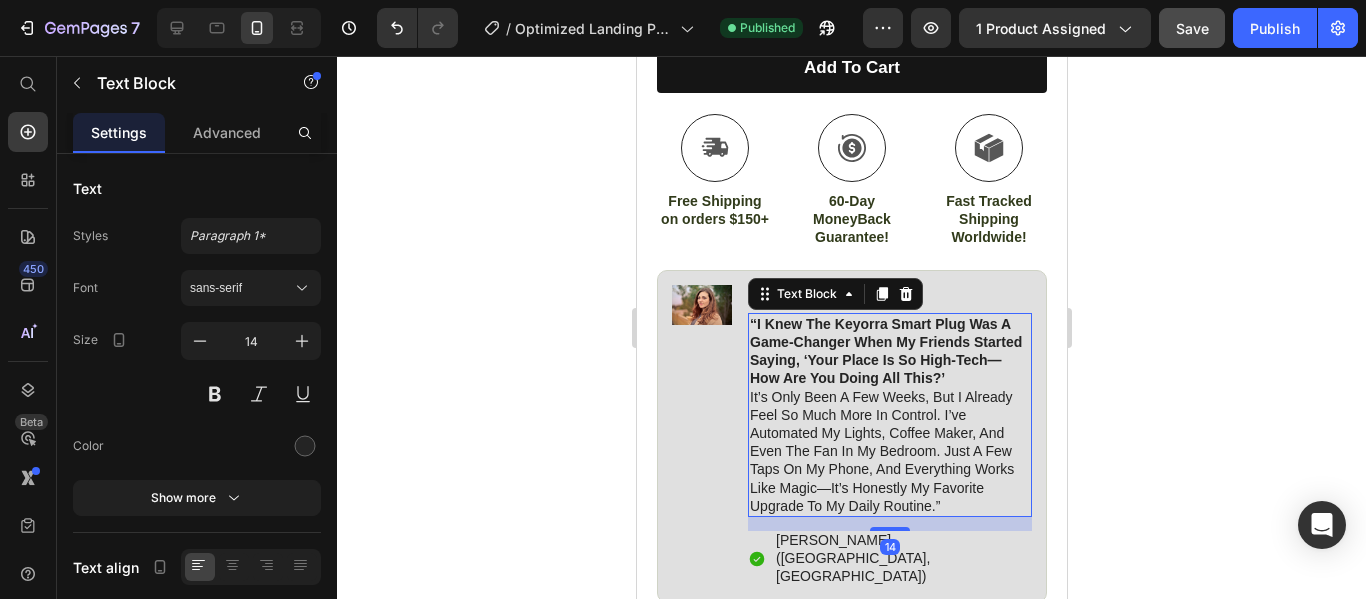 click on "“I knew the Keyorra Smart Plug was a game-changer when my friends started saying, ‘Your place is so high-tech—how are you doing all this?’" at bounding box center (885, 351) 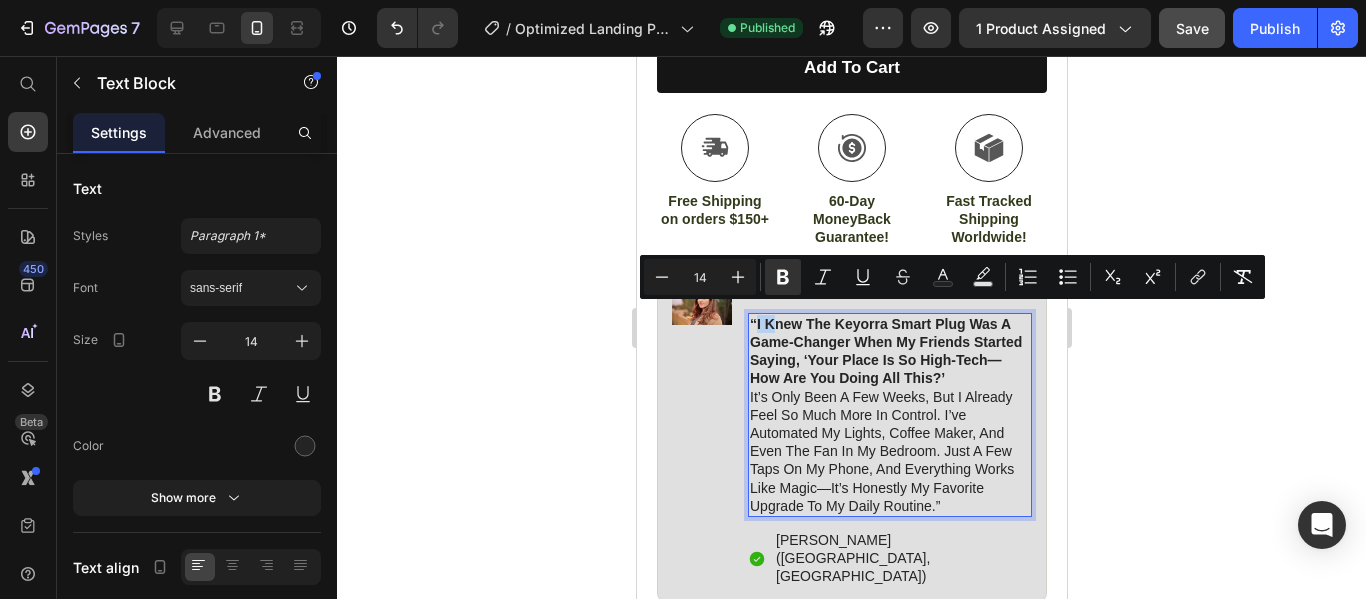 drag, startPoint x: 753, startPoint y: 313, endPoint x: 772, endPoint y: 320, distance: 20.248457 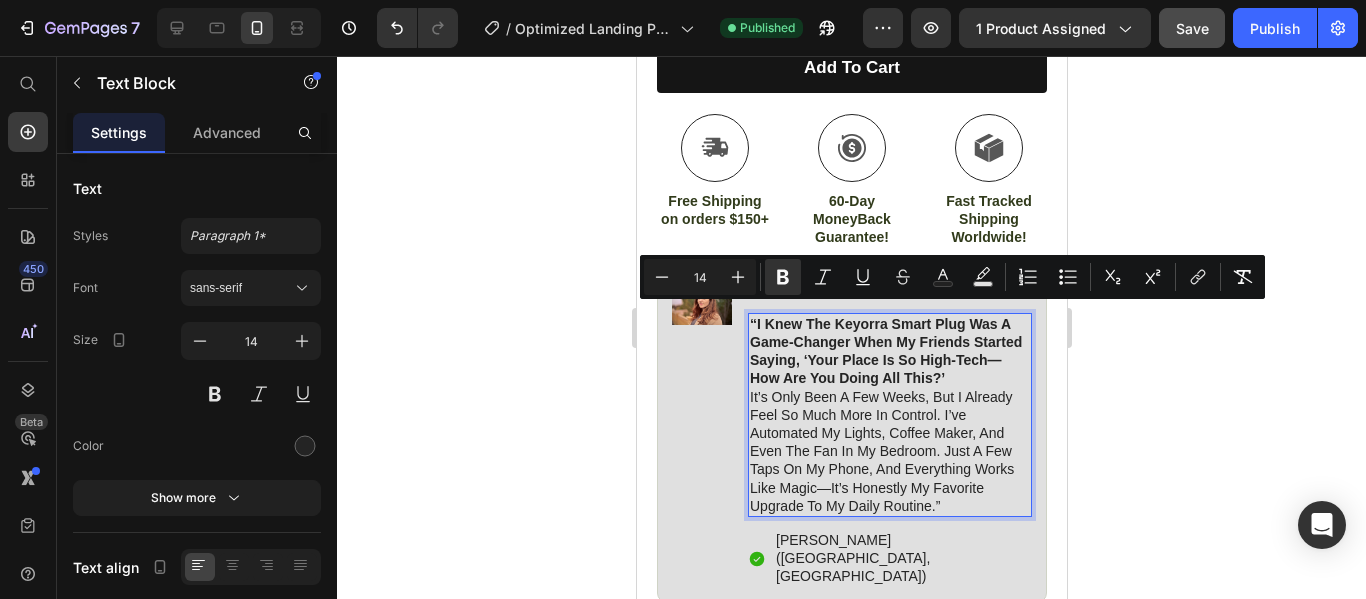 click on "“I knew the Keyorra Smart Plug was a game-changer when my friends started saying, ‘Your place is so high-tech—how are you doing all this?’" at bounding box center (885, 351) 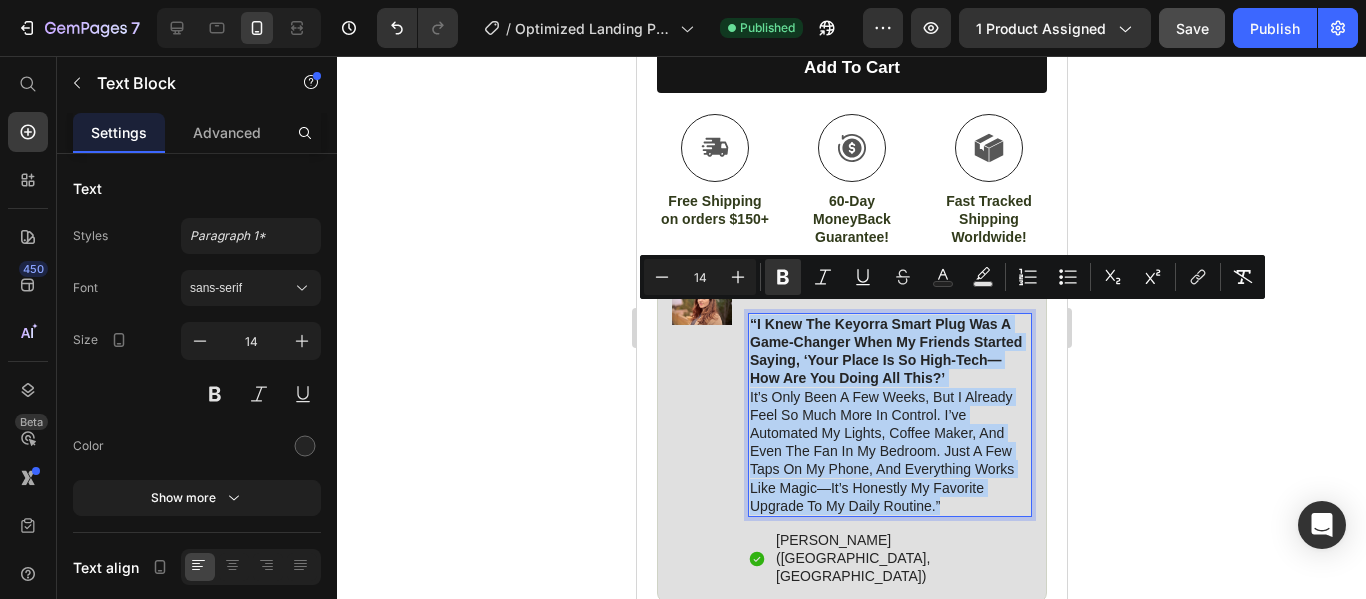 drag, startPoint x: 751, startPoint y: 315, endPoint x: 959, endPoint y: 494, distance: 274.41757 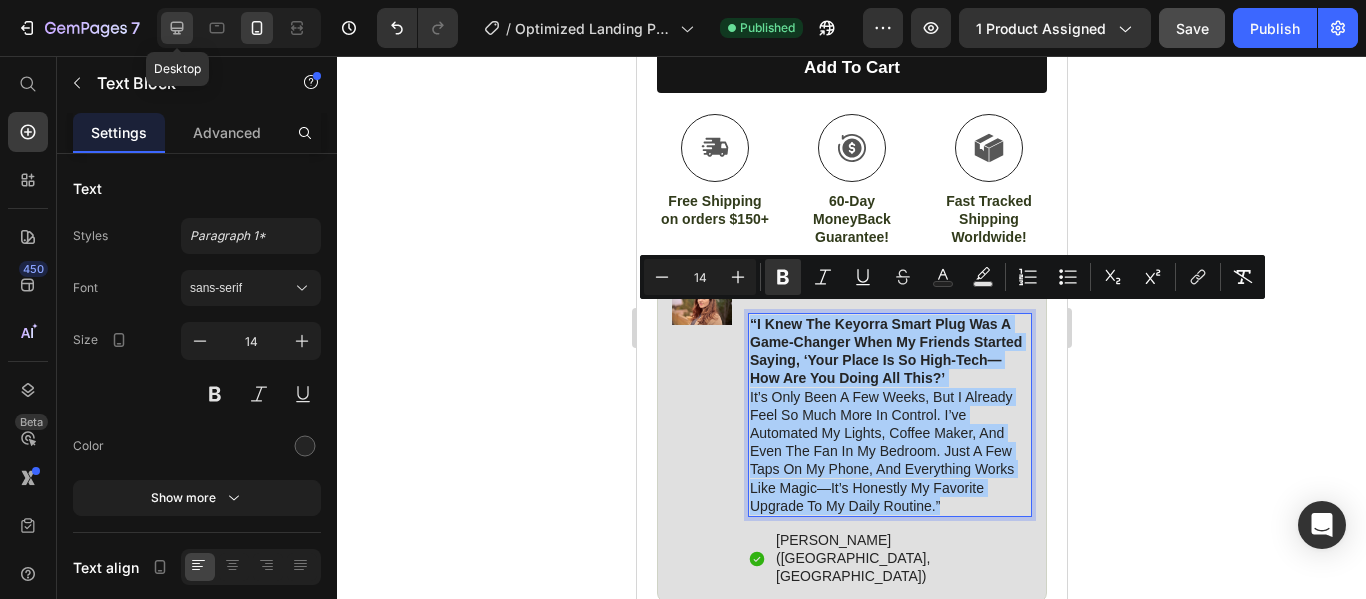 click 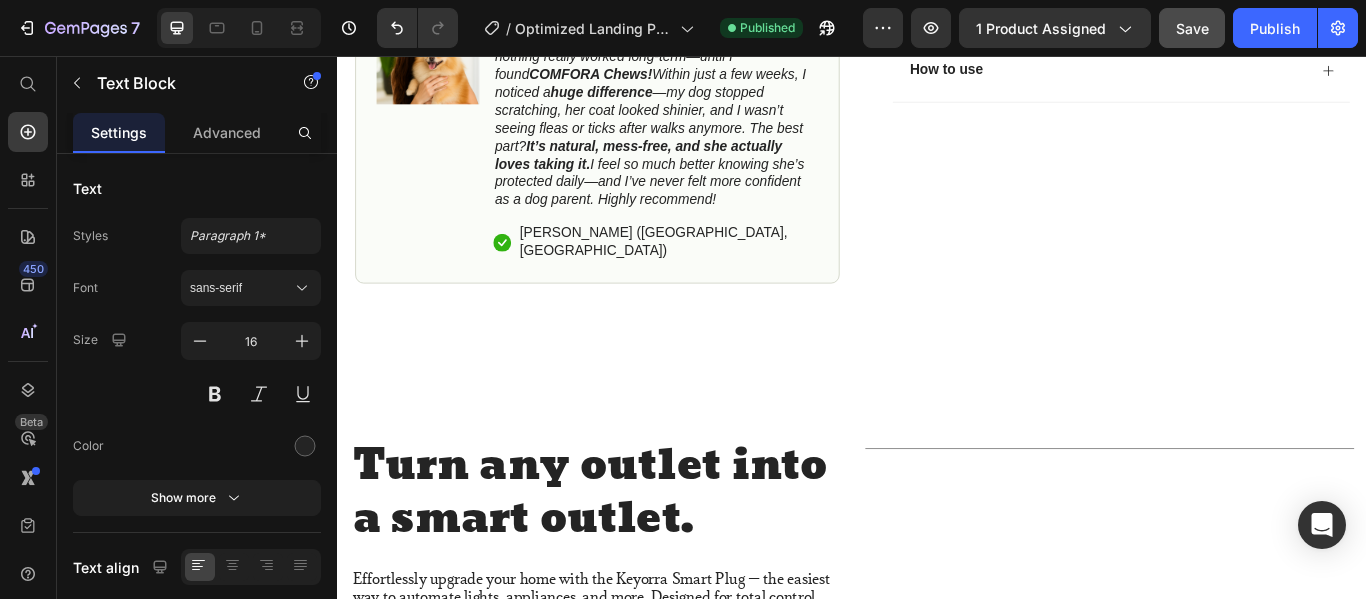 scroll, scrollTop: 800, scrollLeft: 0, axis: vertical 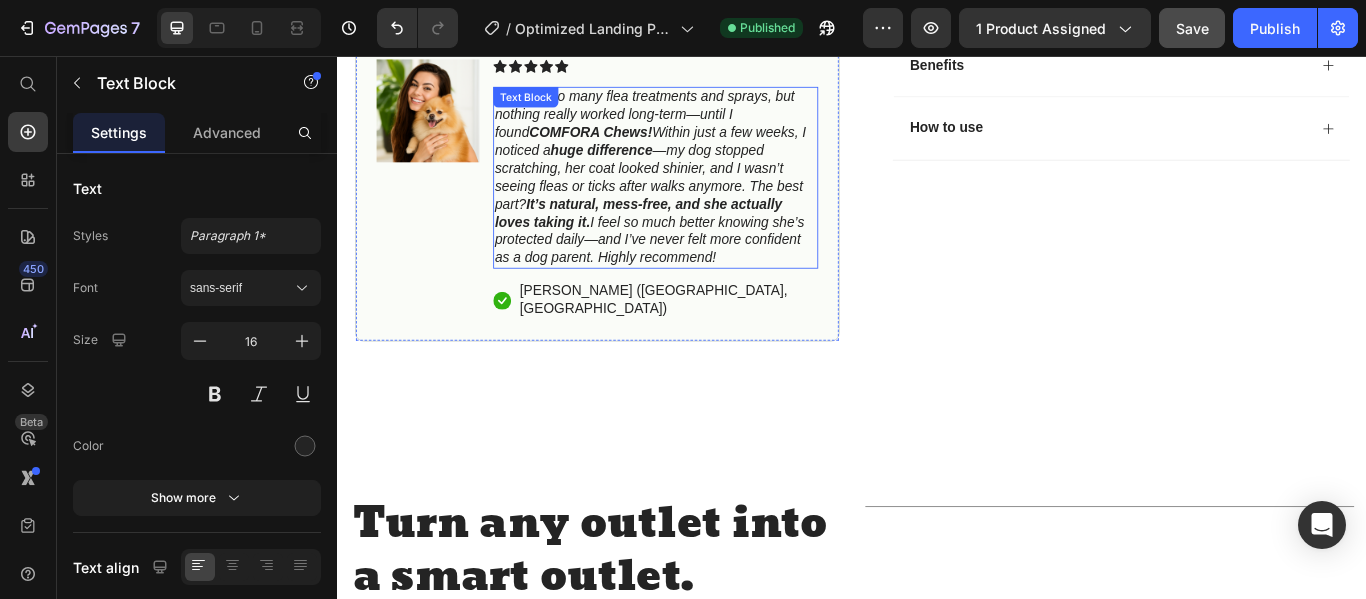 click on "I’ve tried so many flea treatments and sprays, but nothing really worked long-term—until I found  COMFORA Chews!  Within just a few weeks, I noticed a  huge difference —my dog stopped scratching, her coat looked shinier, and I wasn’t seeing fleas or ticks after walks anymore. The best part?  It’s natural, mess-free, and she actually loves taking it.  I feel so much better knowing she’s protected daily—and I’ve never felt more confident as a dog parent. Highly recommend!" at bounding box center (701, 197) 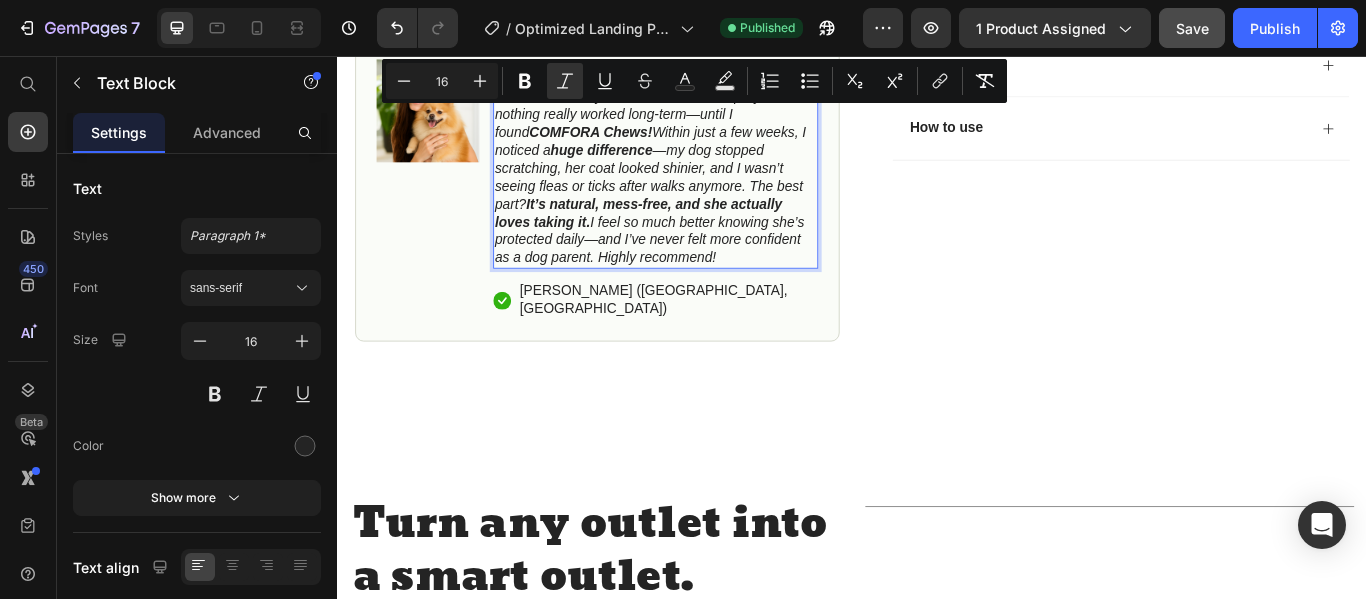 drag, startPoint x: 785, startPoint y: 285, endPoint x: 838, endPoint y: 147, distance: 147.8276 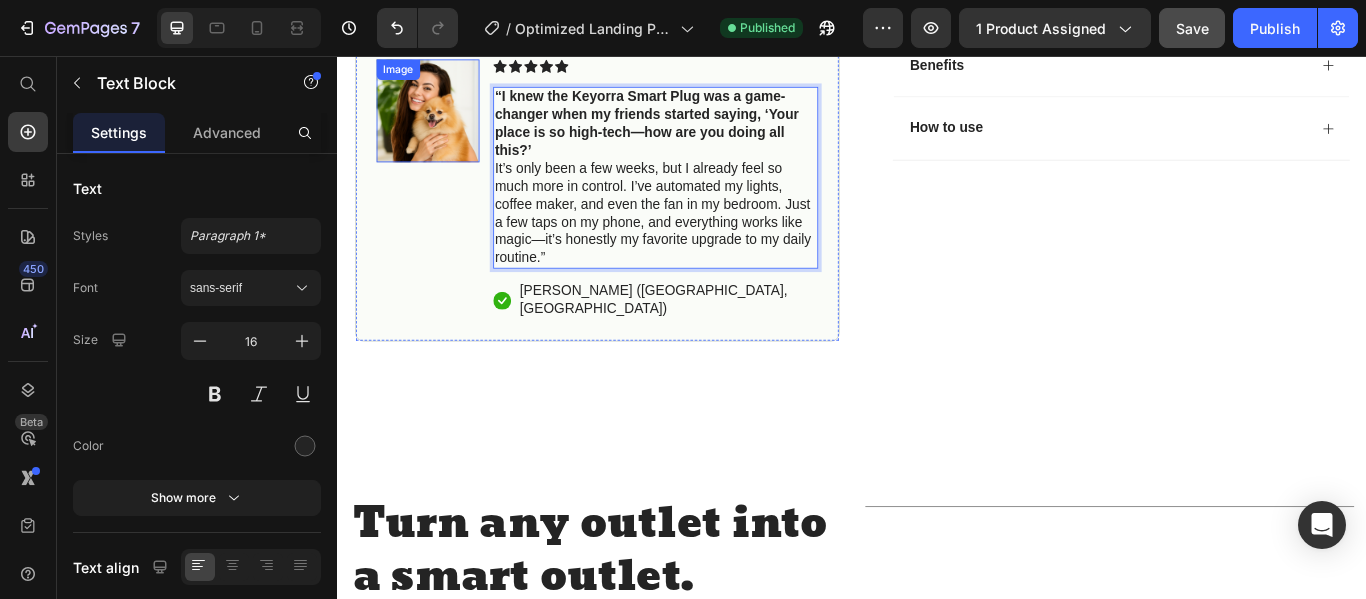 click at bounding box center [442, 120] 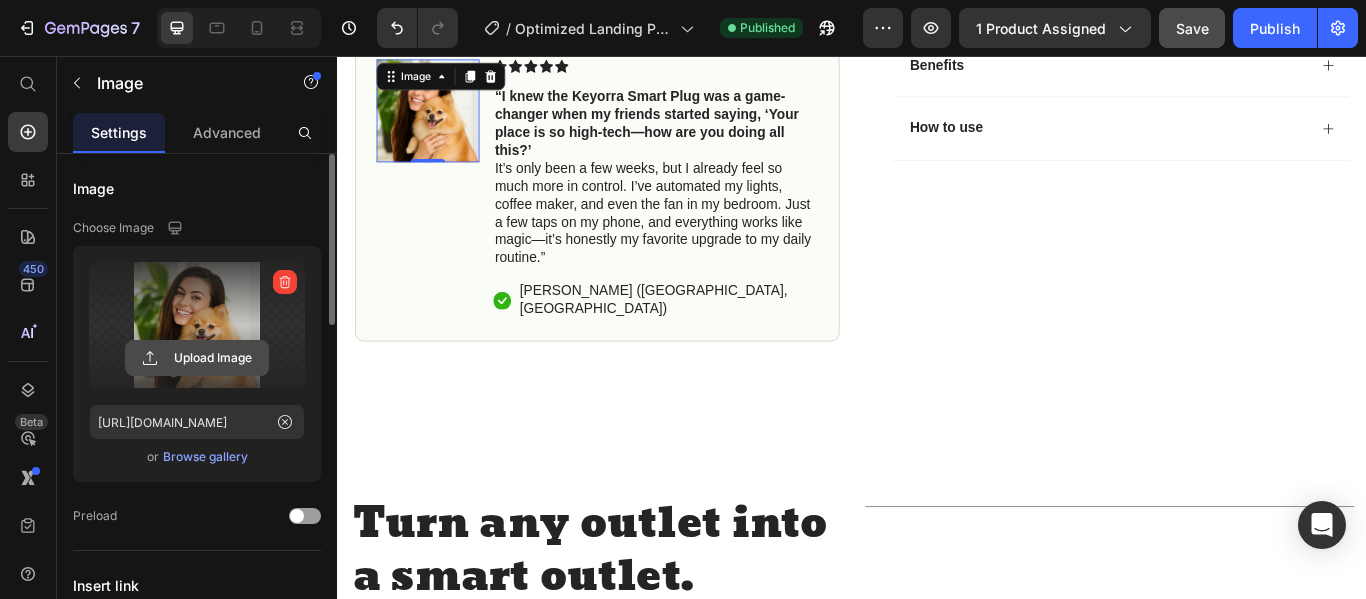 click 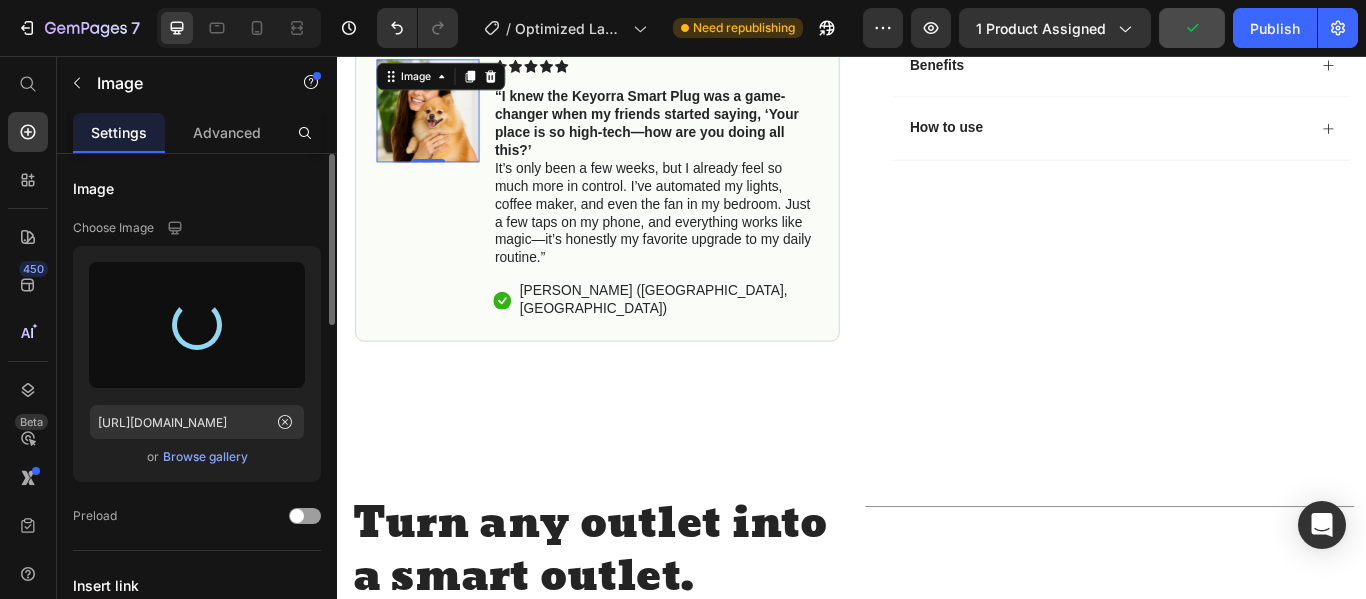 type on "[URL][DOMAIN_NAME]" 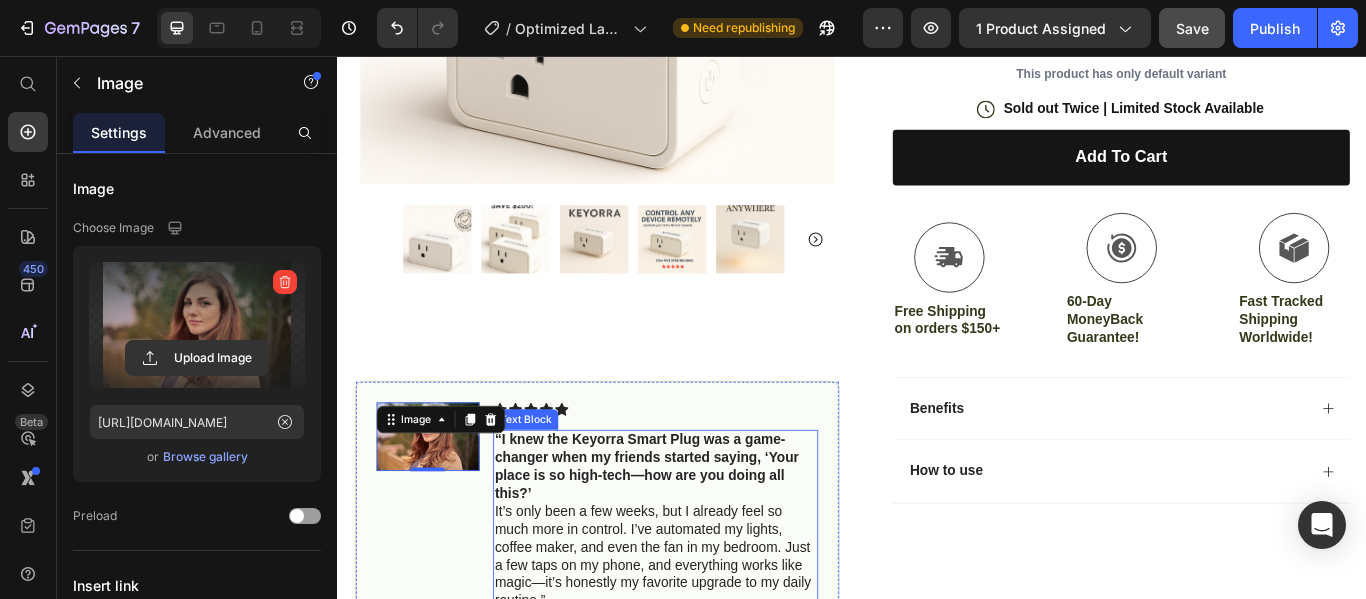 scroll, scrollTop: 600, scrollLeft: 0, axis: vertical 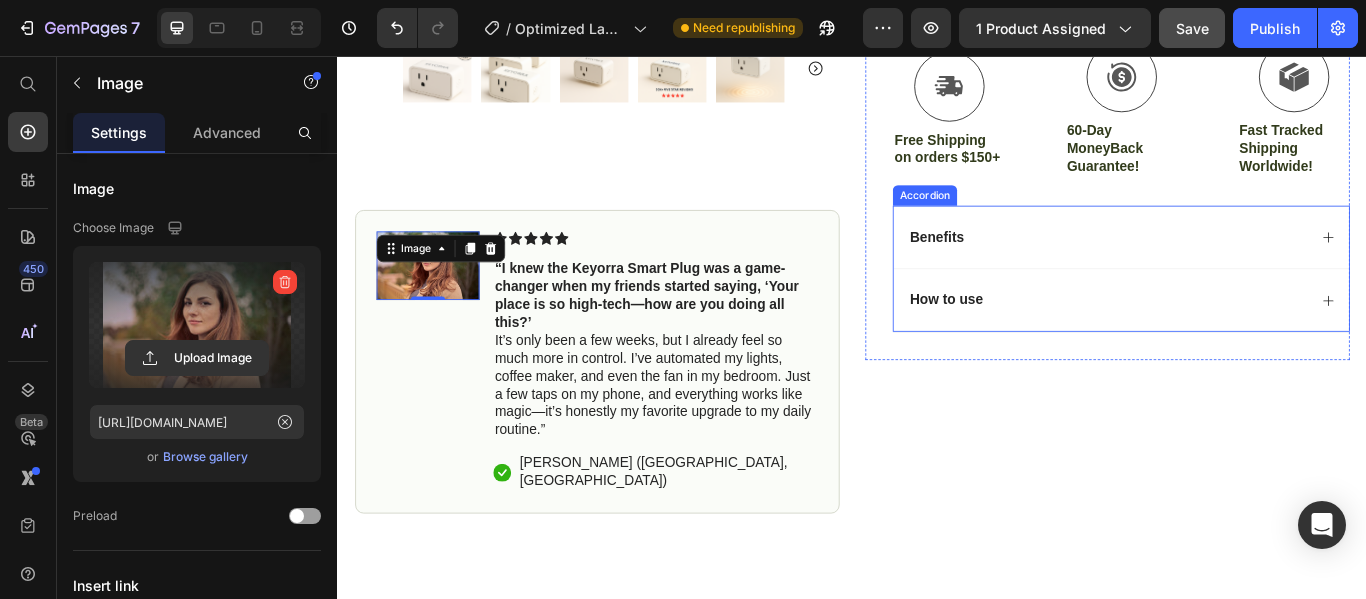 click on "Benefits" at bounding box center [1234, 267] 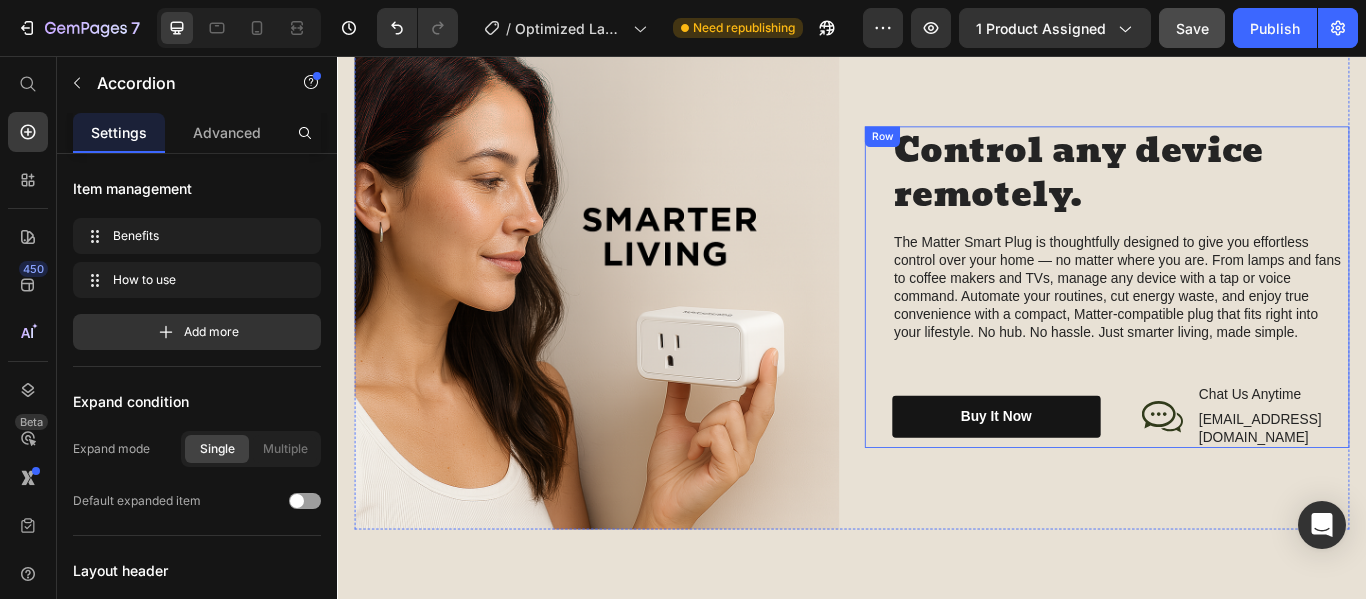 scroll, scrollTop: 2200, scrollLeft: 0, axis: vertical 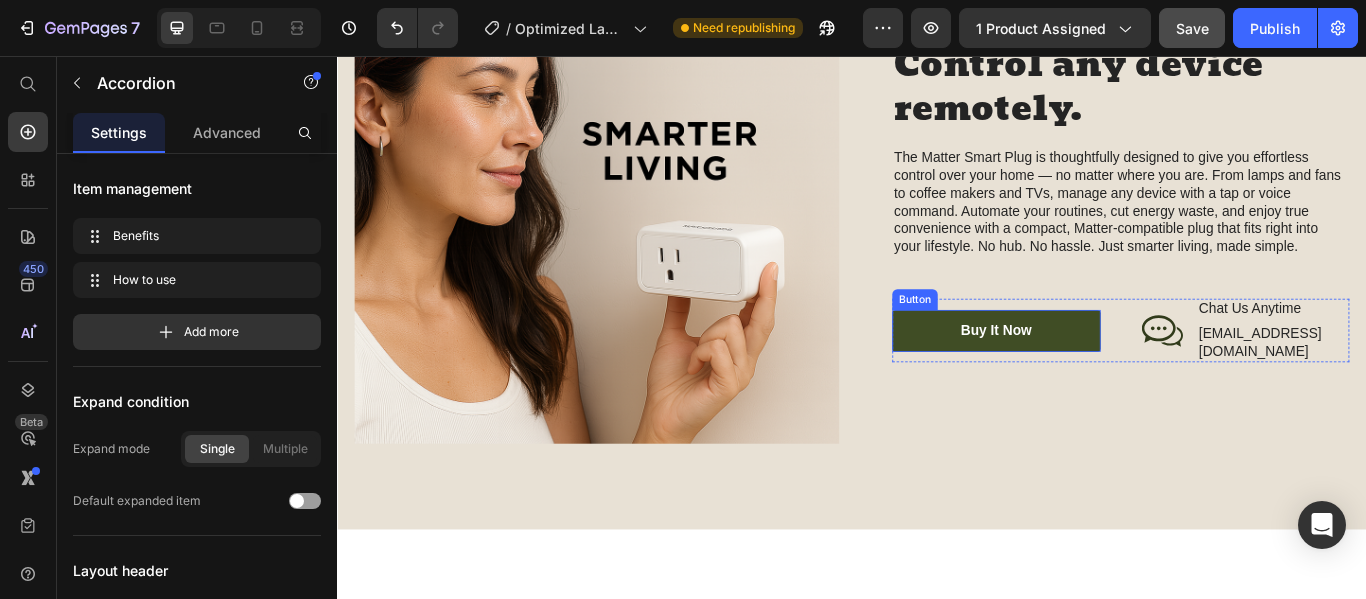 click on "buy it now" at bounding box center (1105, 376) 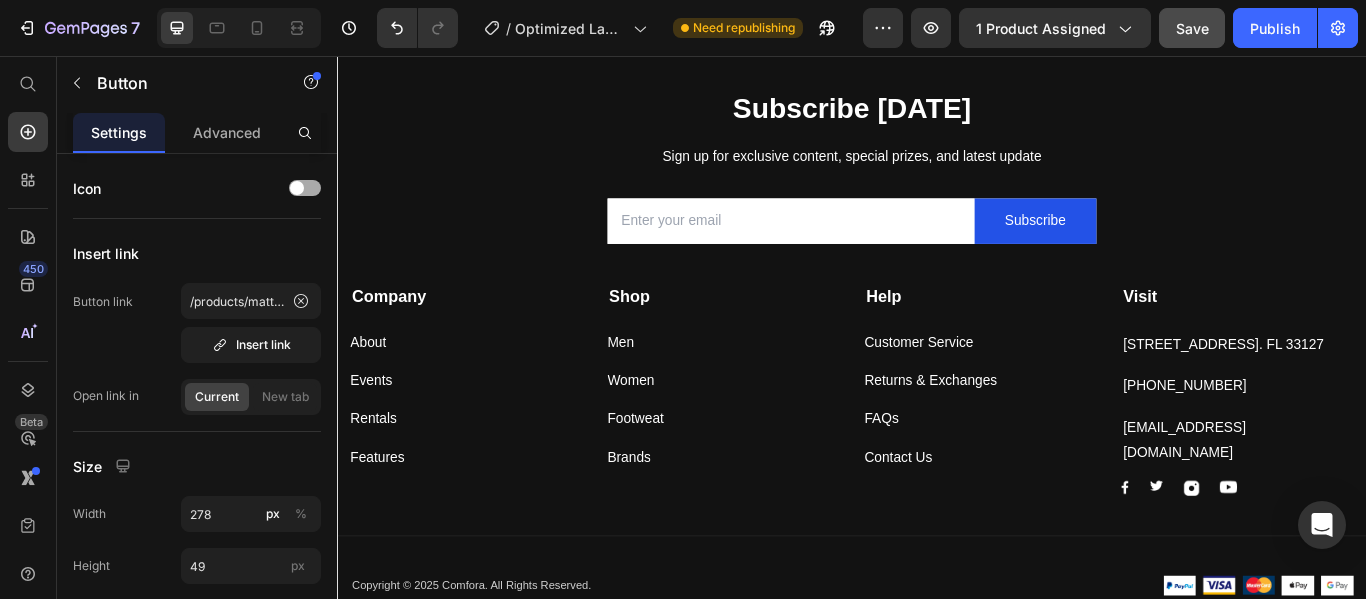 scroll, scrollTop: 4900, scrollLeft: 0, axis: vertical 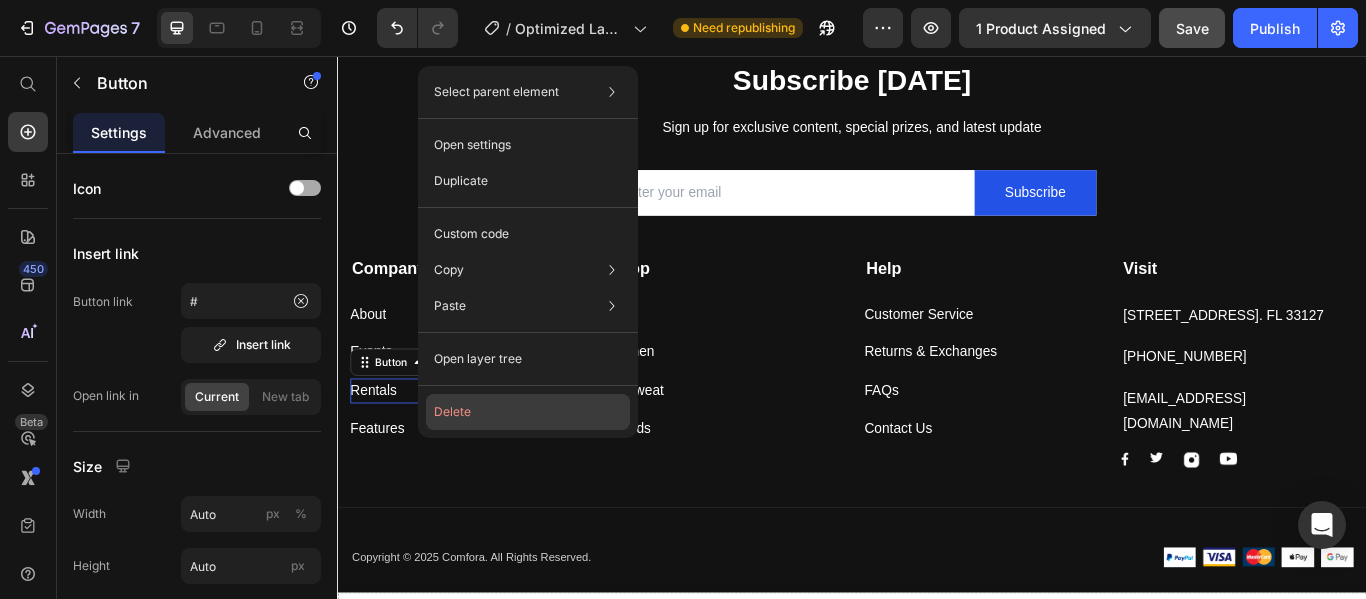 click on "Delete" 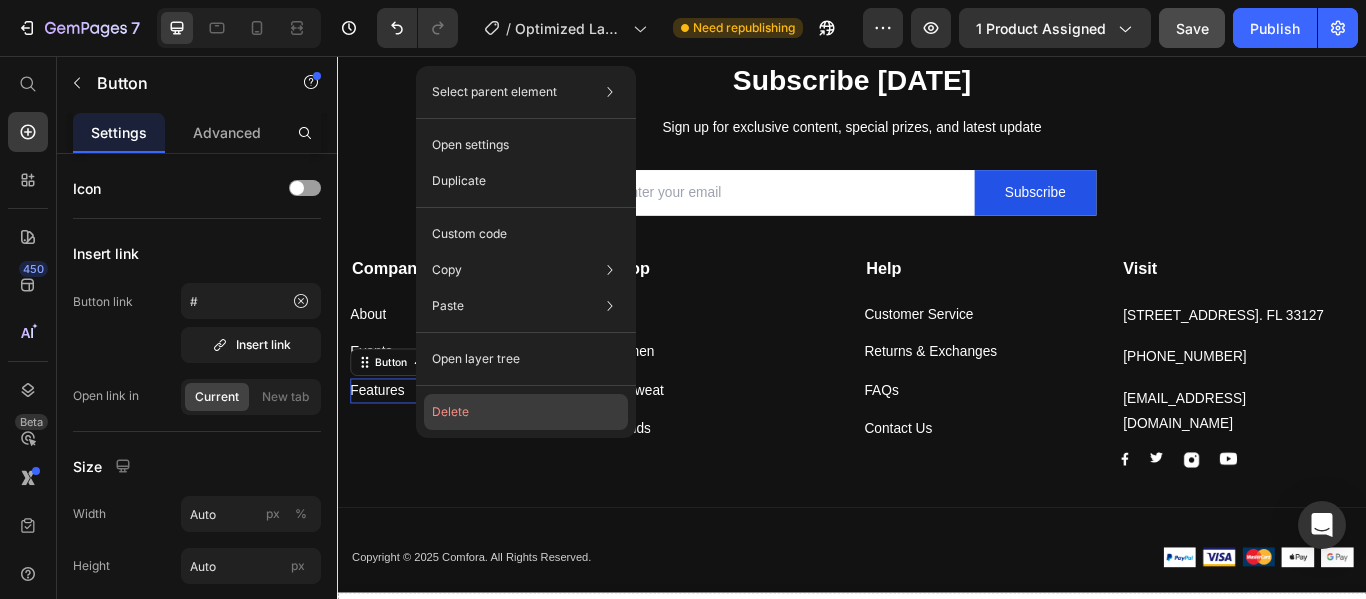 click on "Delete" 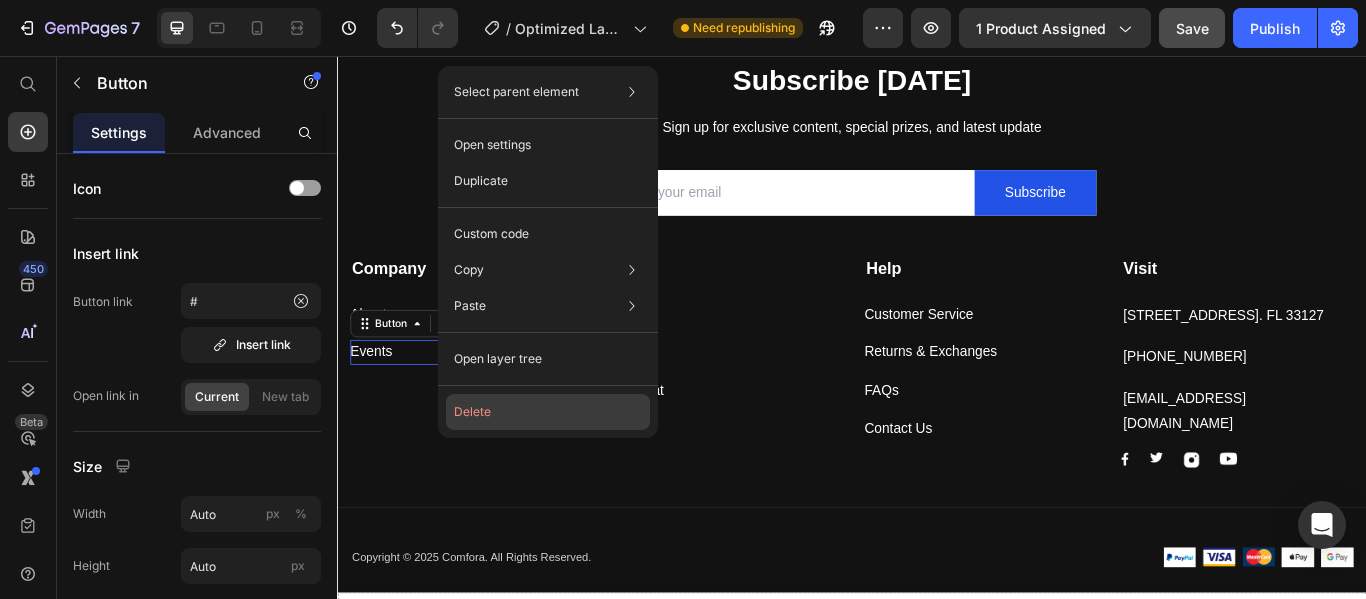 click on "Delete" 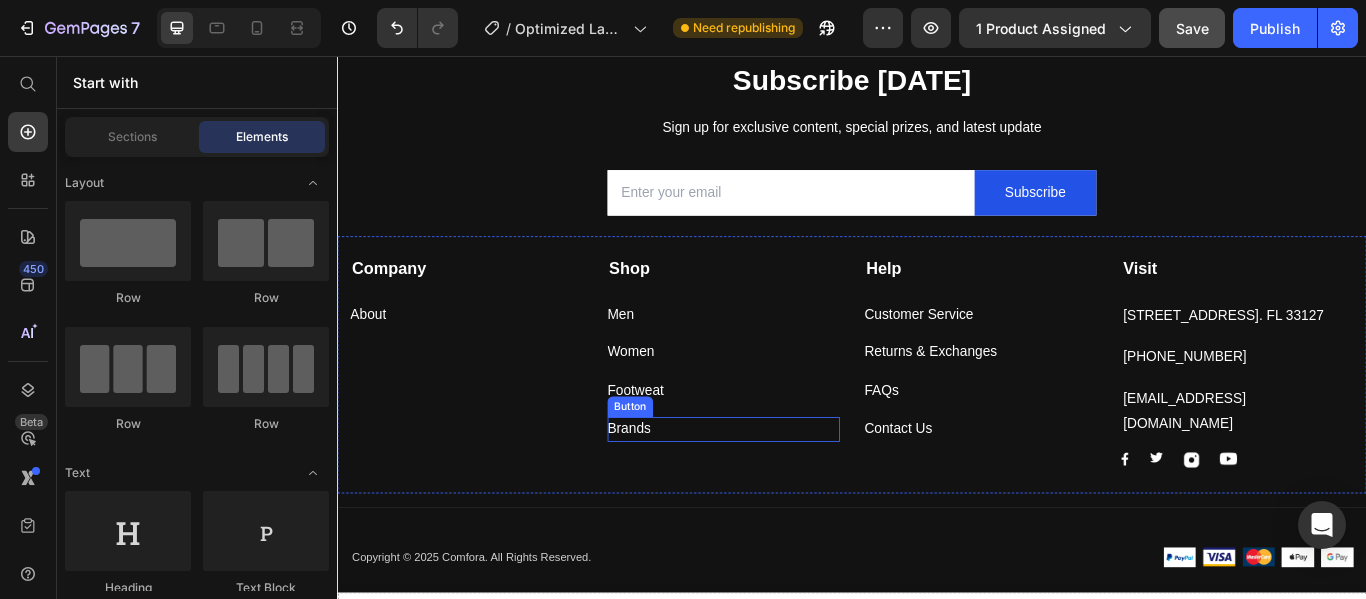 click on "Brands Button" at bounding box center [787, 491] 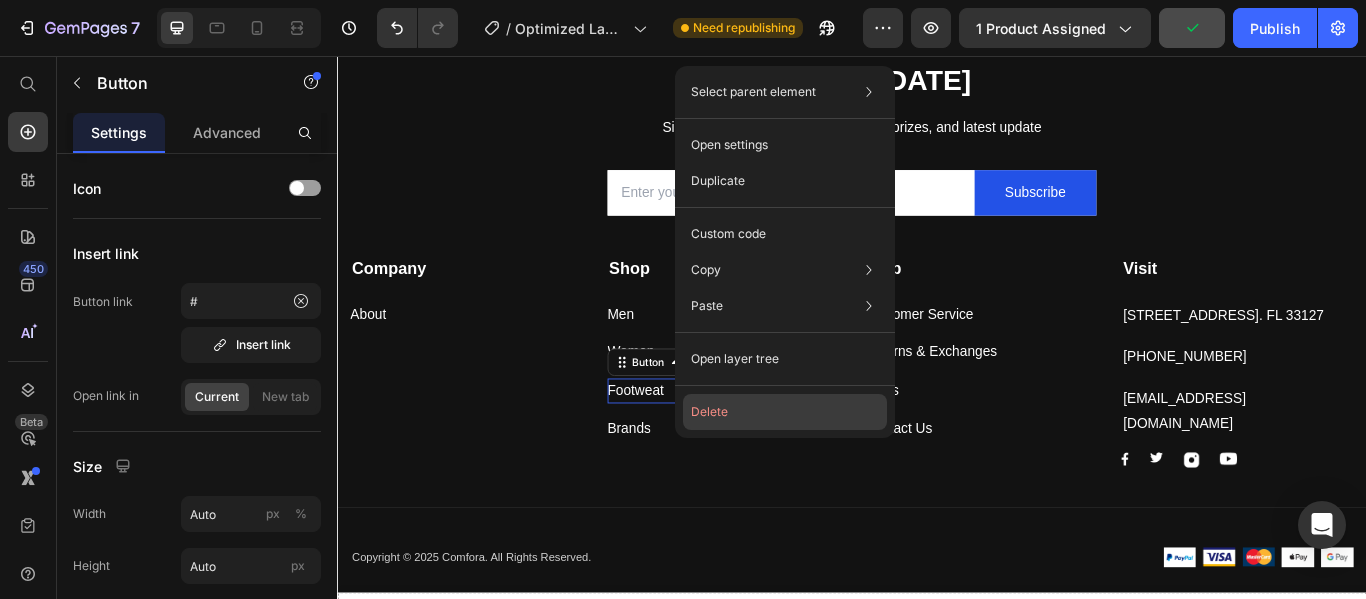 click on "Delete" 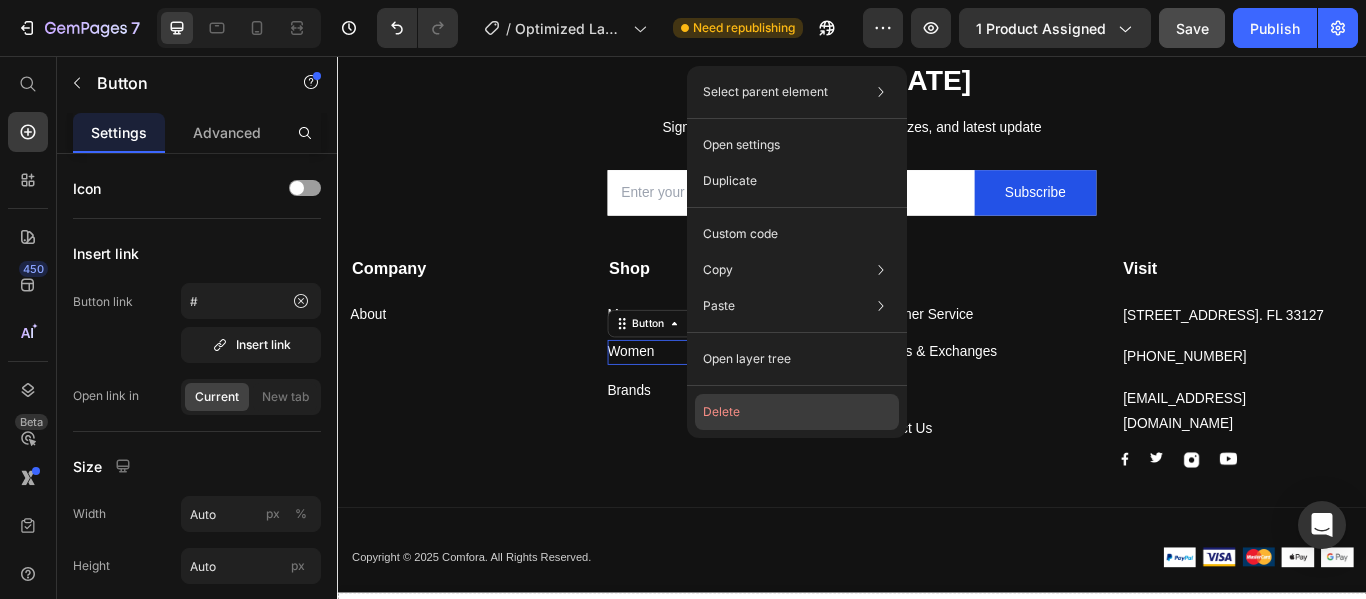click on "Delete" 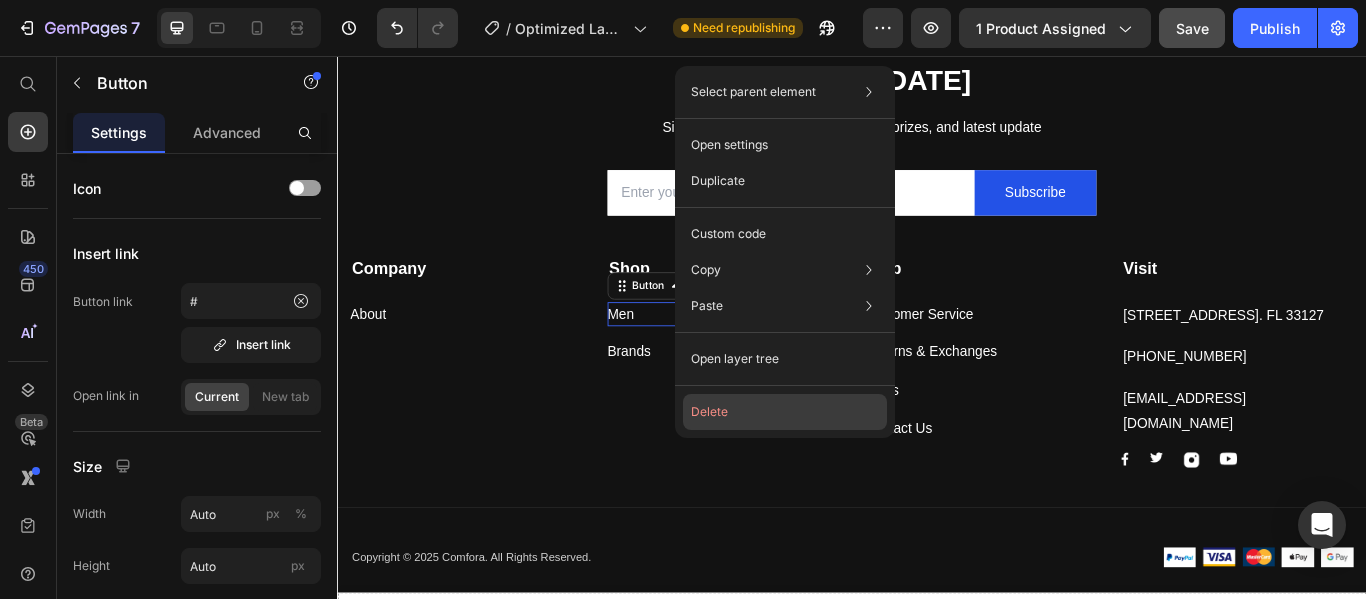 click on "Delete" 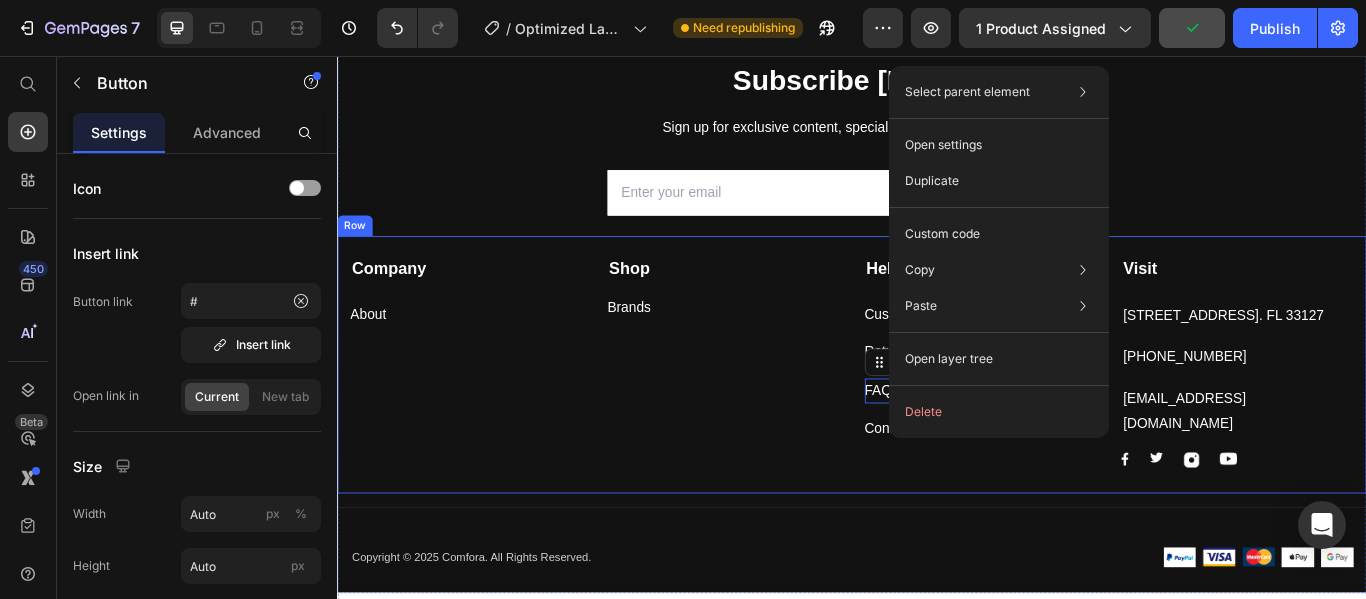 click on "Shop Text block Brands Button" at bounding box center (787, 413) 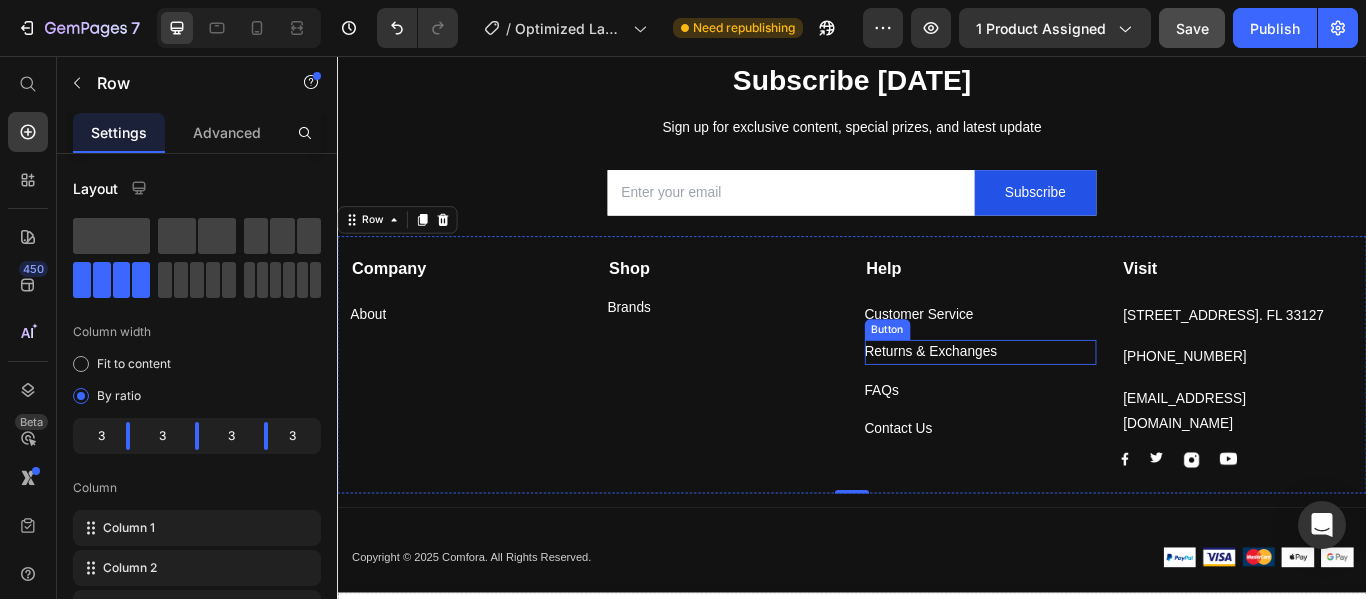 click on "Returns & Exchanges Button" at bounding box center (1087, 401) 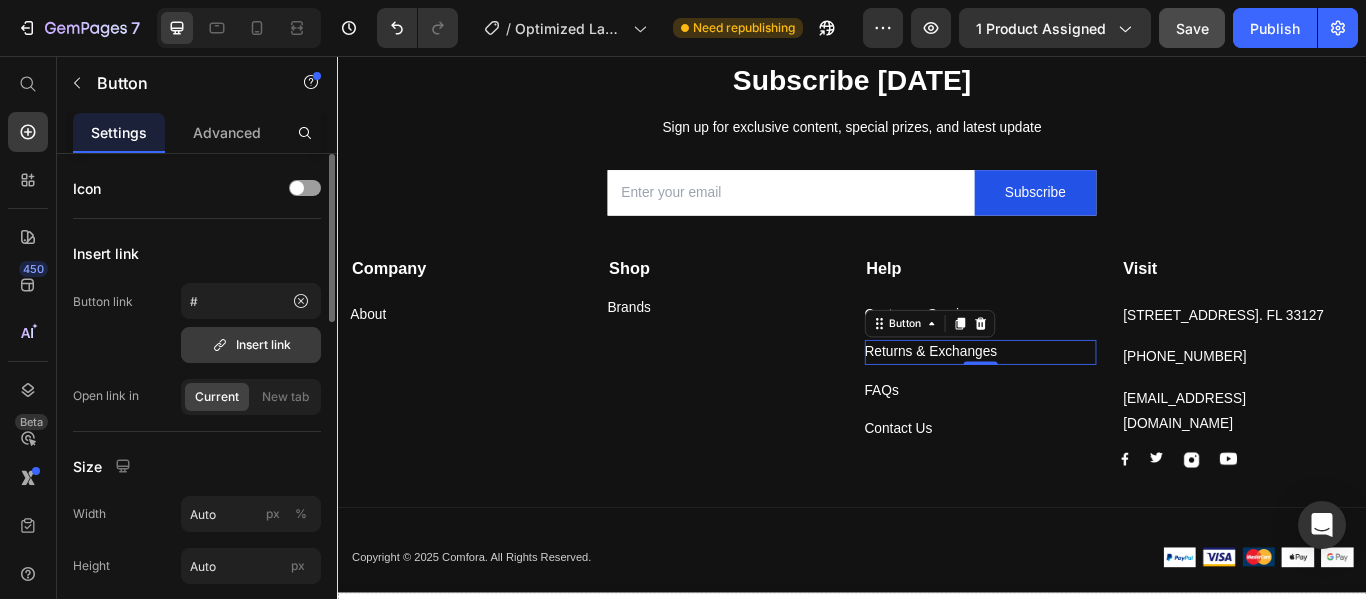 click on "Insert link" at bounding box center (251, 345) 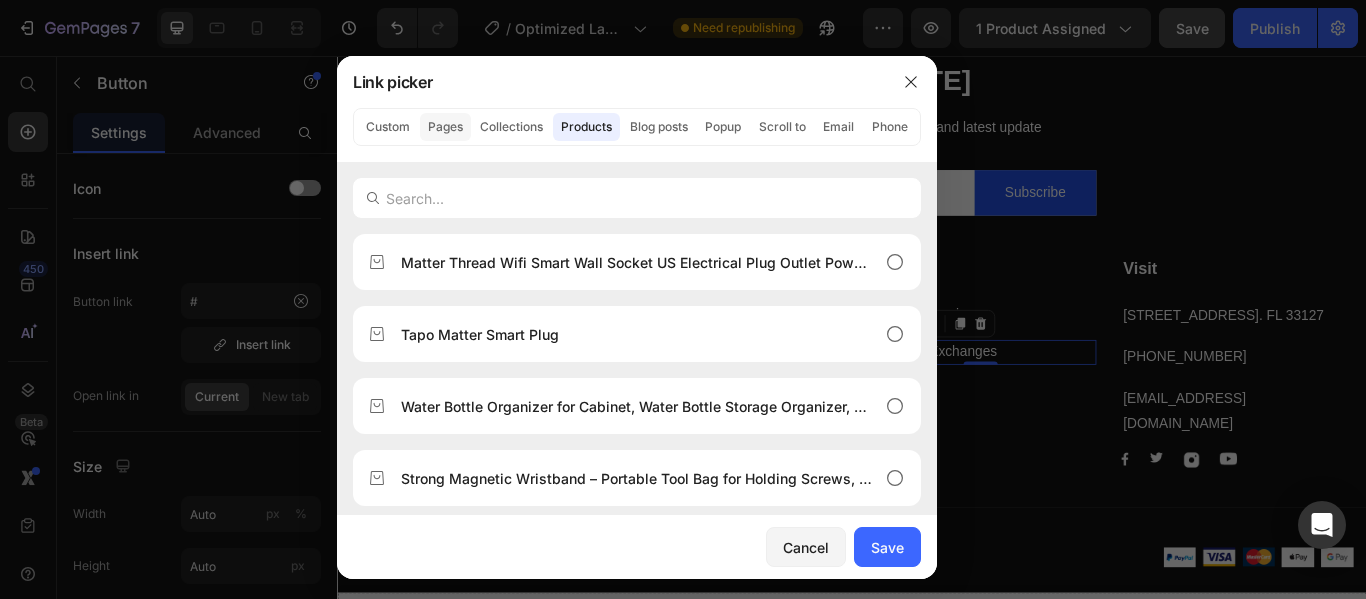 click on "Pages" 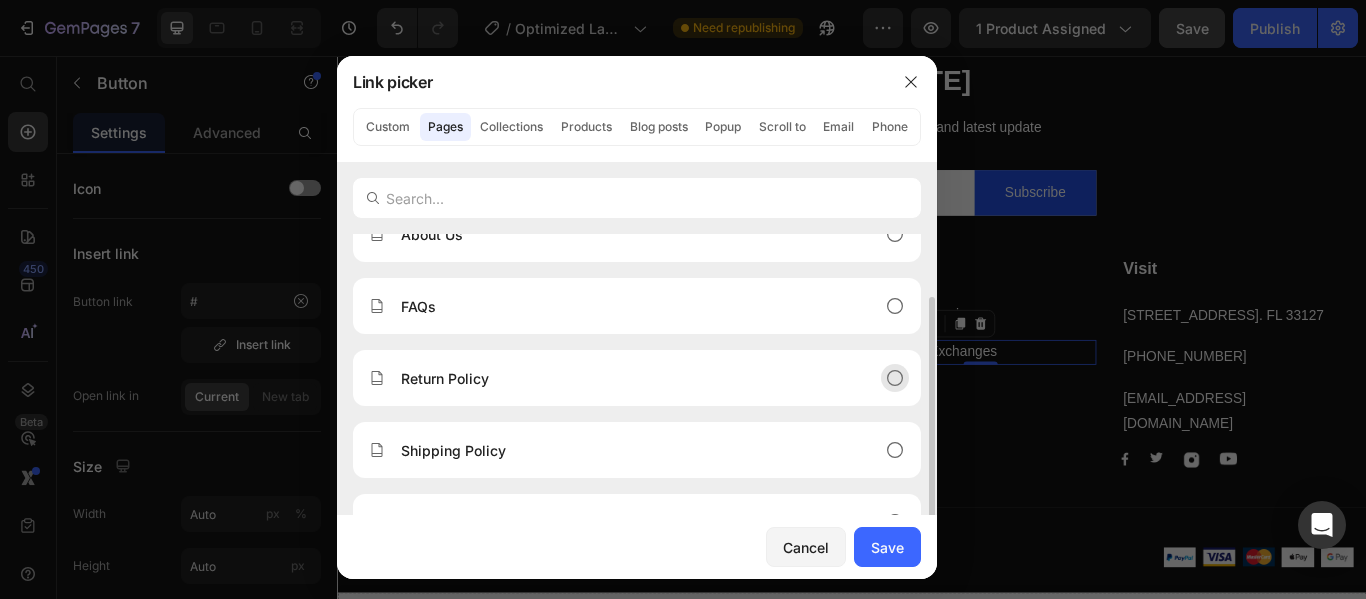 scroll, scrollTop: 200, scrollLeft: 0, axis: vertical 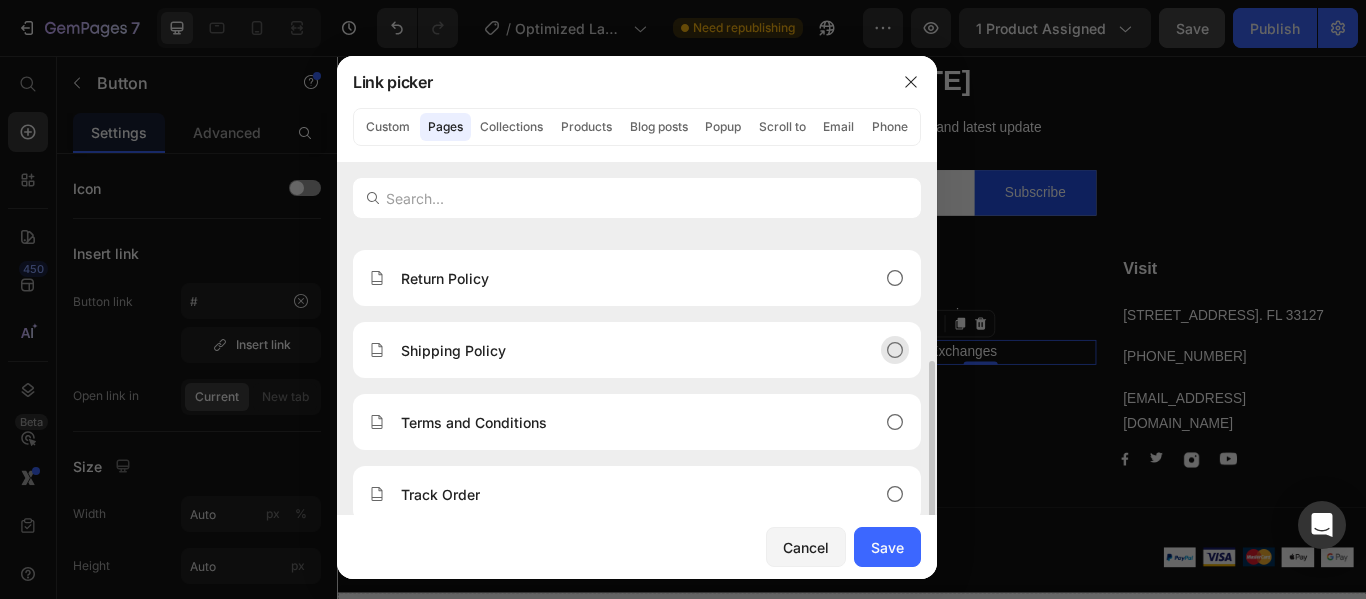 drag, startPoint x: 489, startPoint y: 352, endPoint x: 457, endPoint y: 366, distance: 34.928497 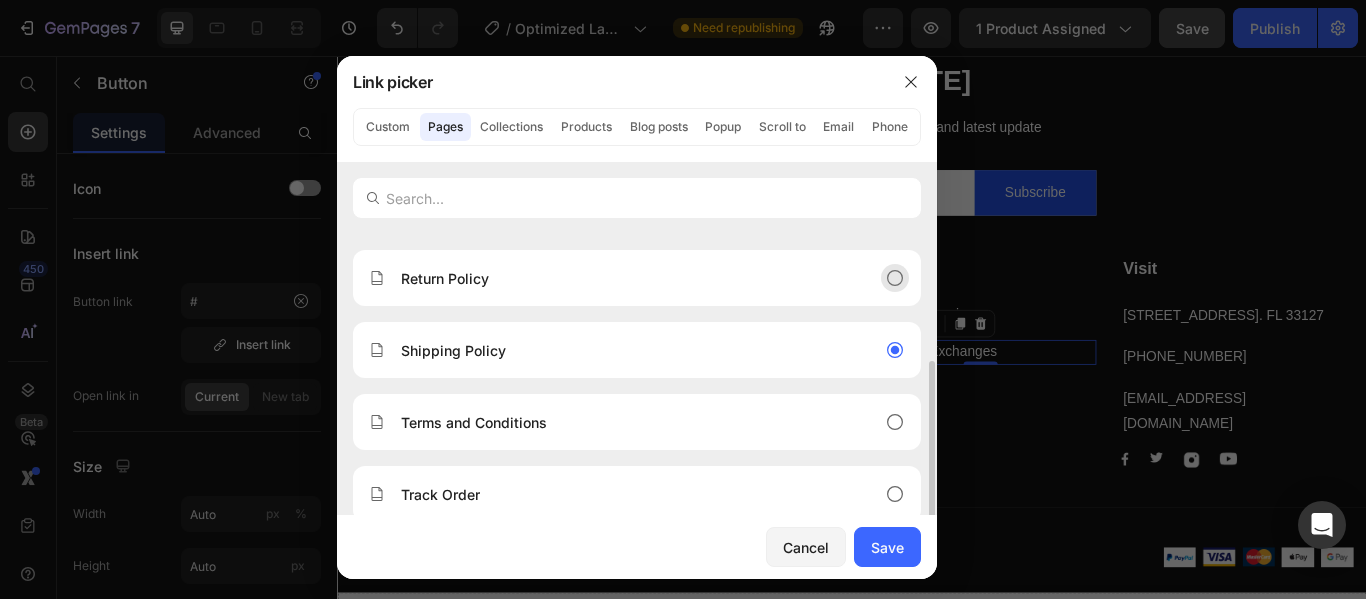 click 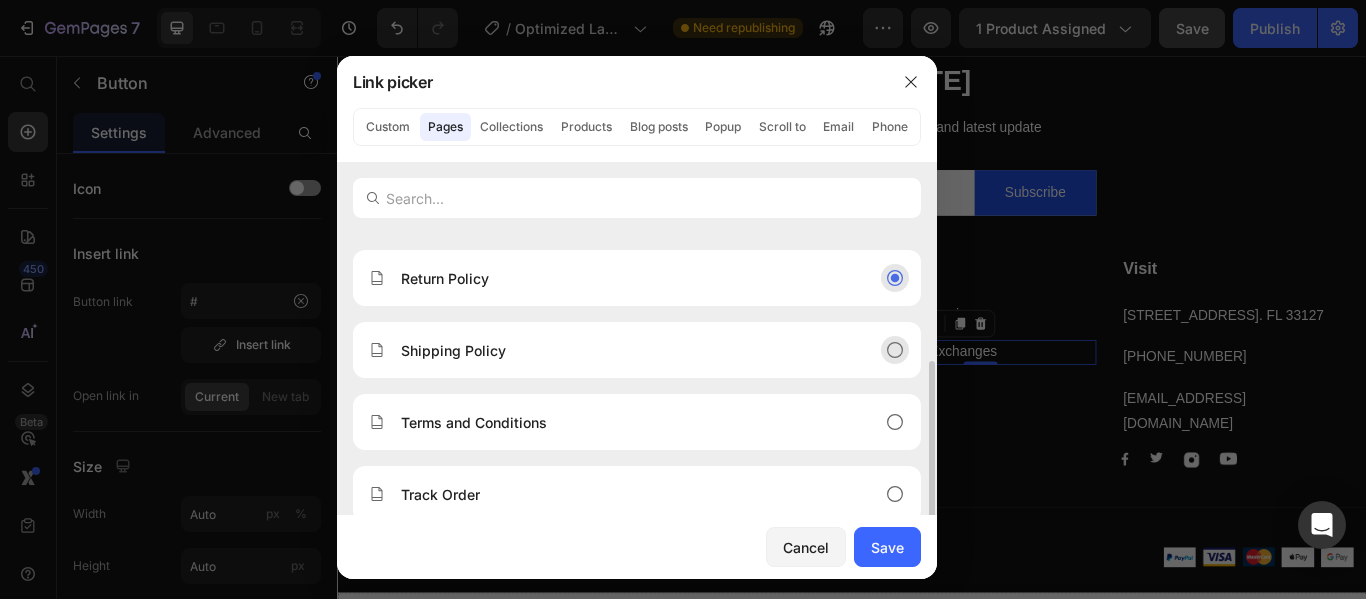 click on "Shipping Policy" 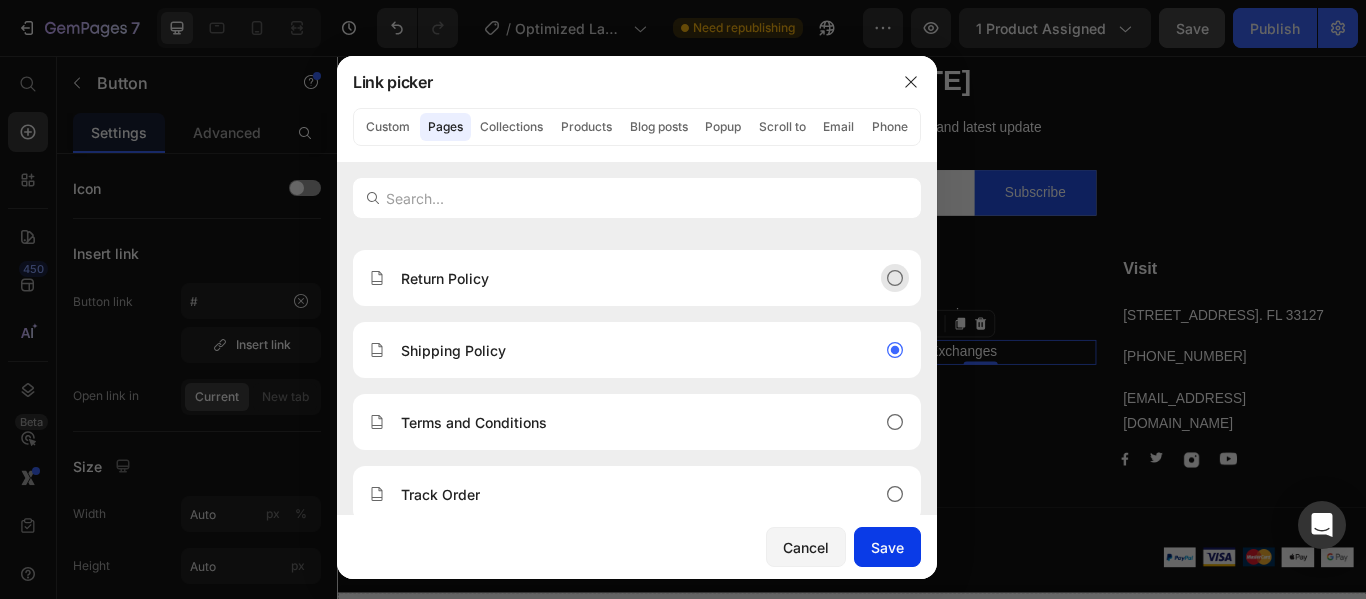 click on "Save" at bounding box center [887, 547] 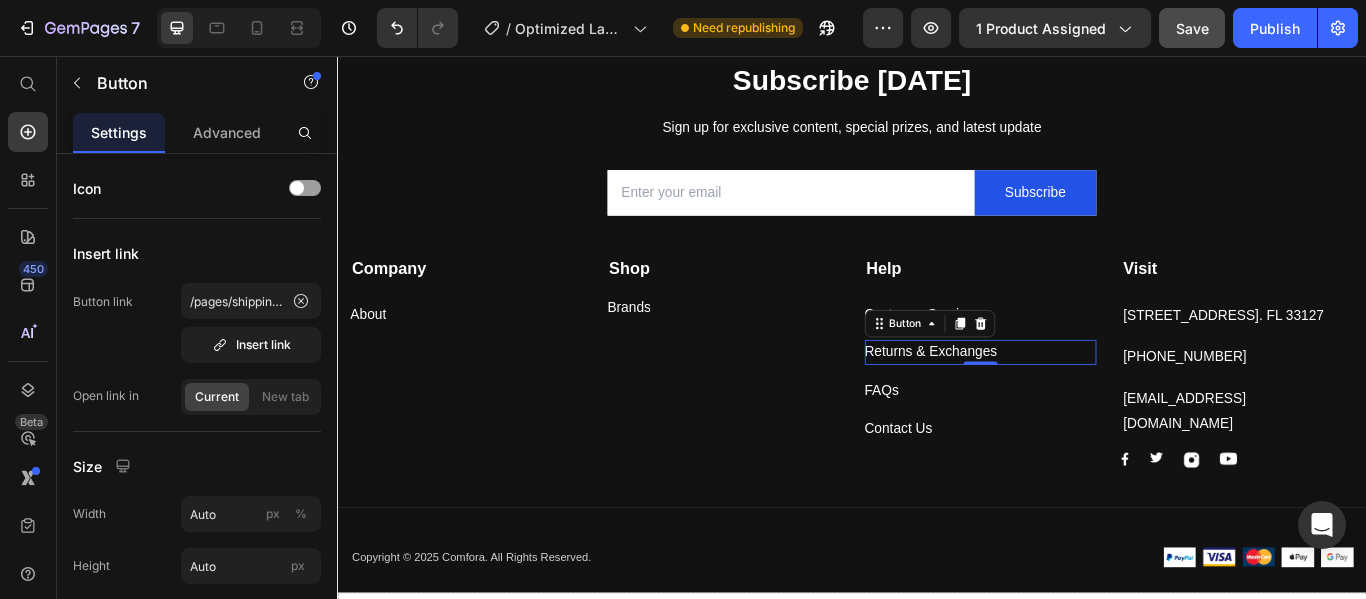 click on "Returns & Exchanges Button   0" at bounding box center (1087, 401) 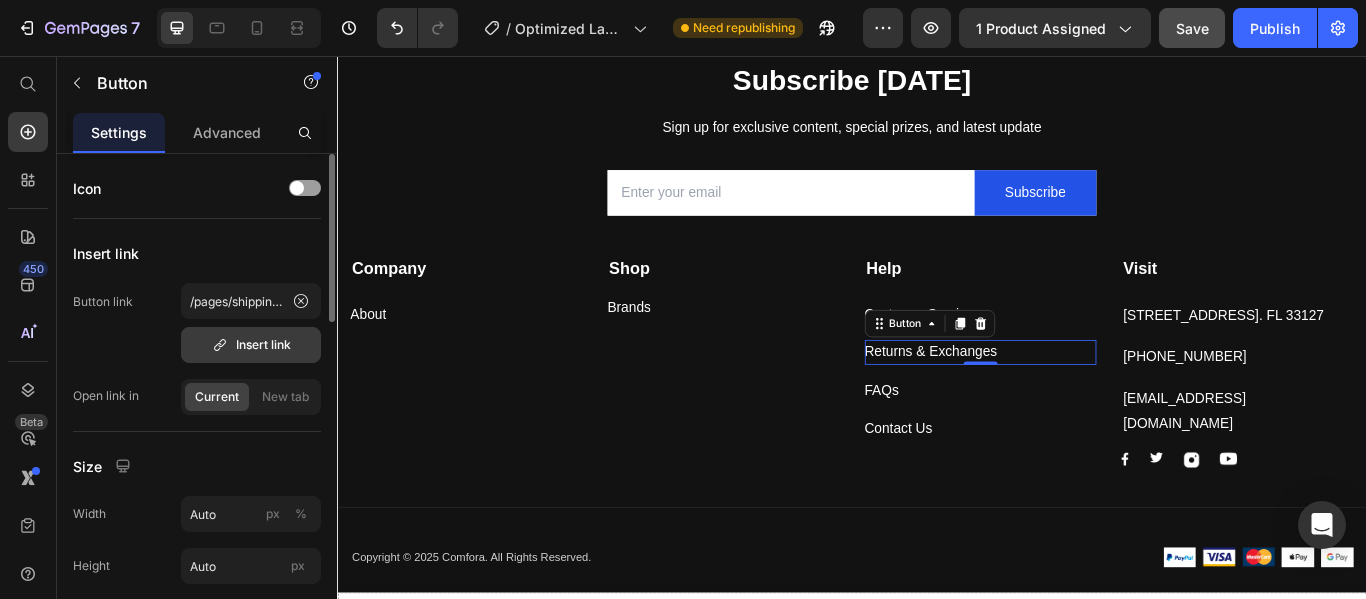 click on "Insert link" at bounding box center (251, 345) 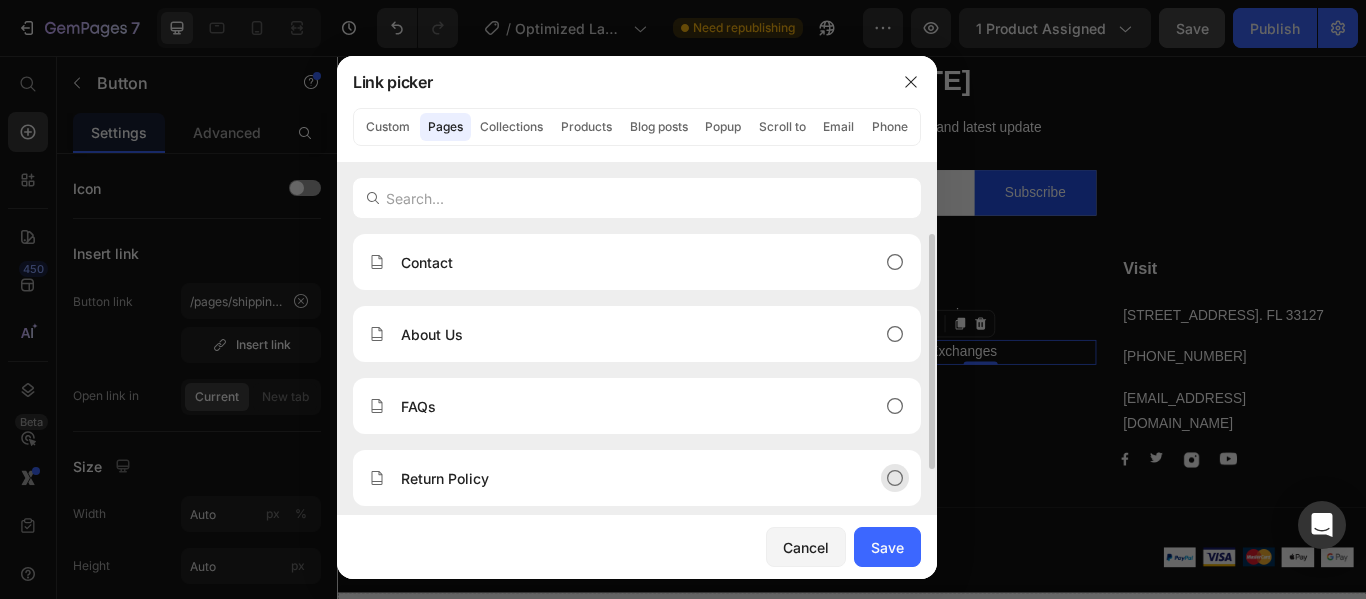 click on "Return Policy" at bounding box center (621, 478) 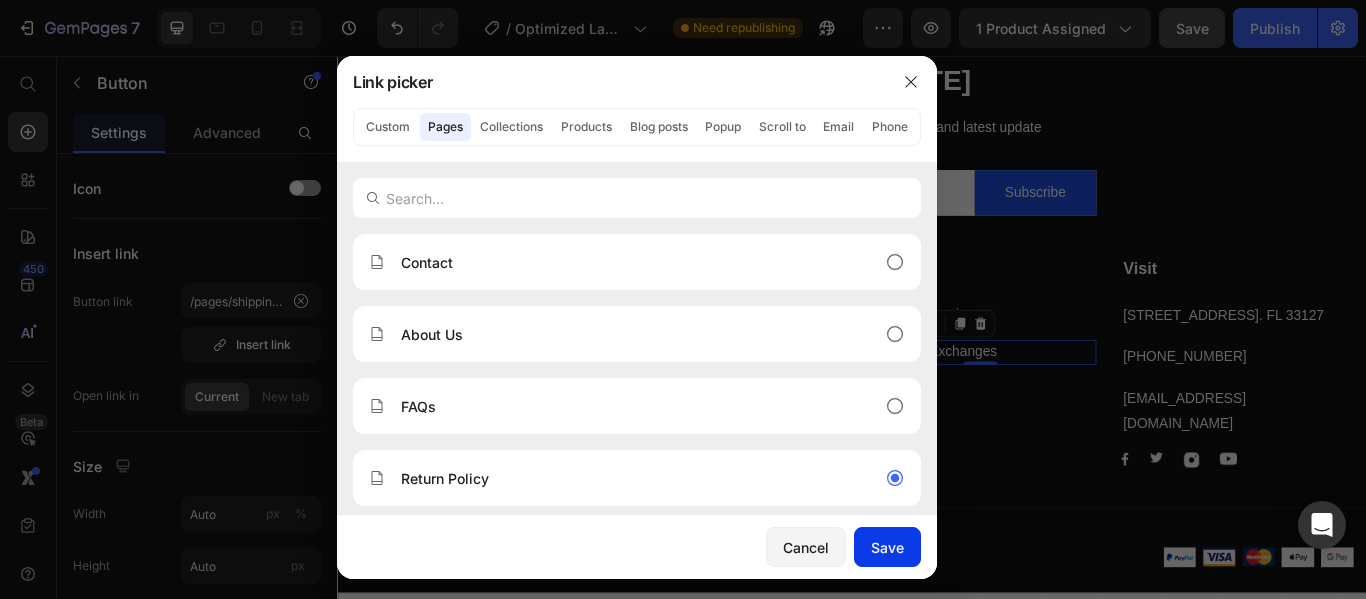 click on "Save" at bounding box center (887, 547) 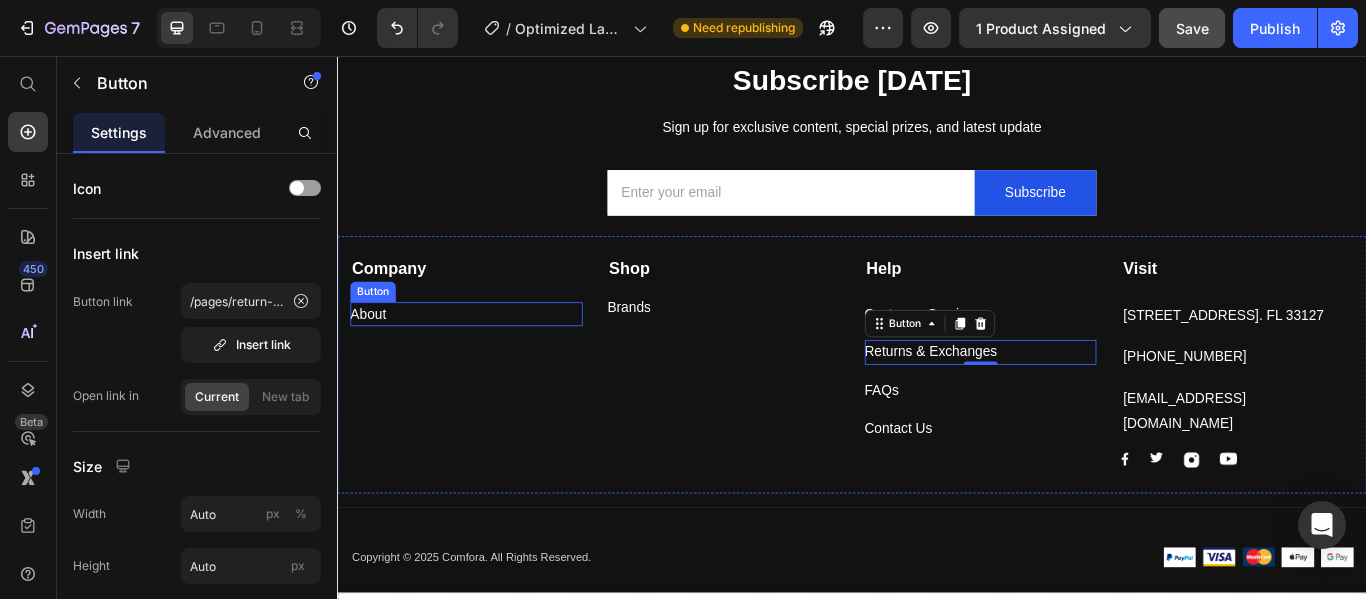 click on "About Button" at bounding box center [487, 357] 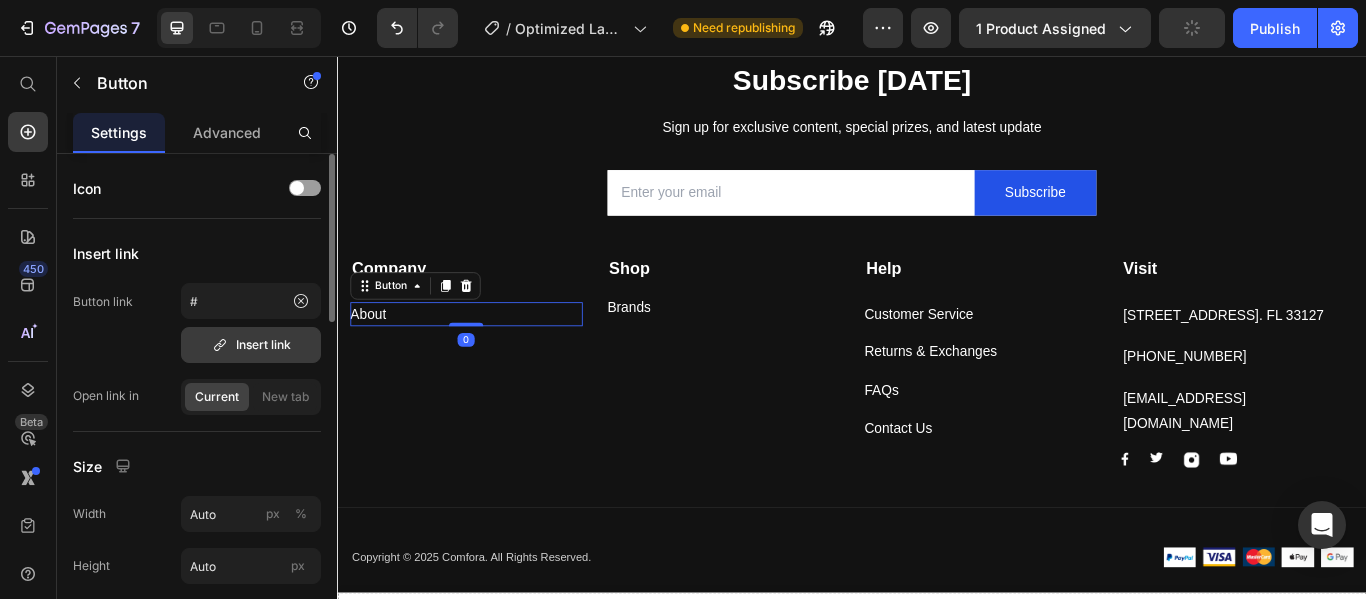 click on "Insert link" at bounding box center (251, 345) 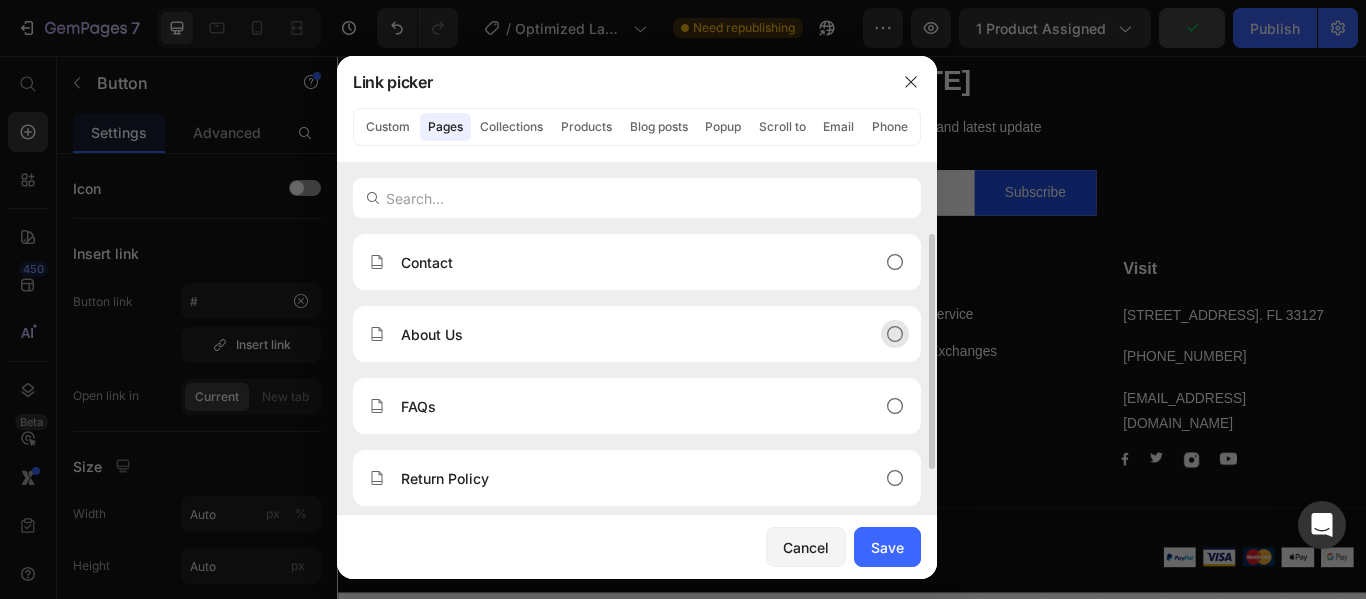 click on "About Us" at bounding box center [621, 334] 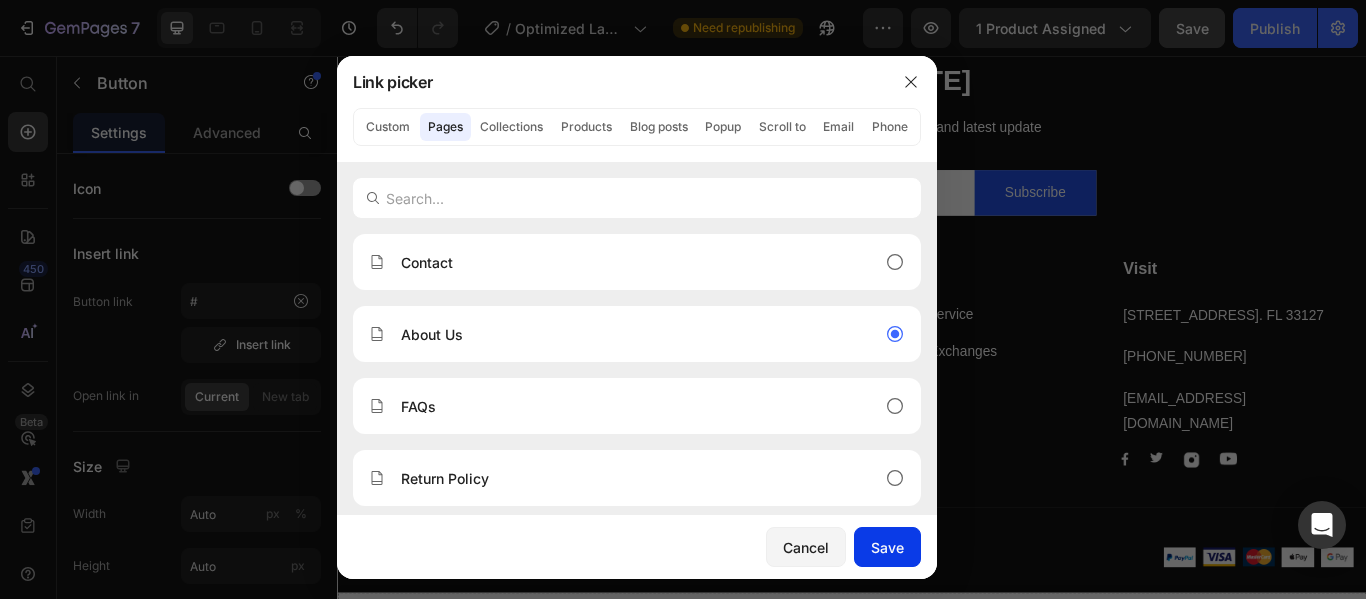 click on "Save" at bounding box center [887, 547] 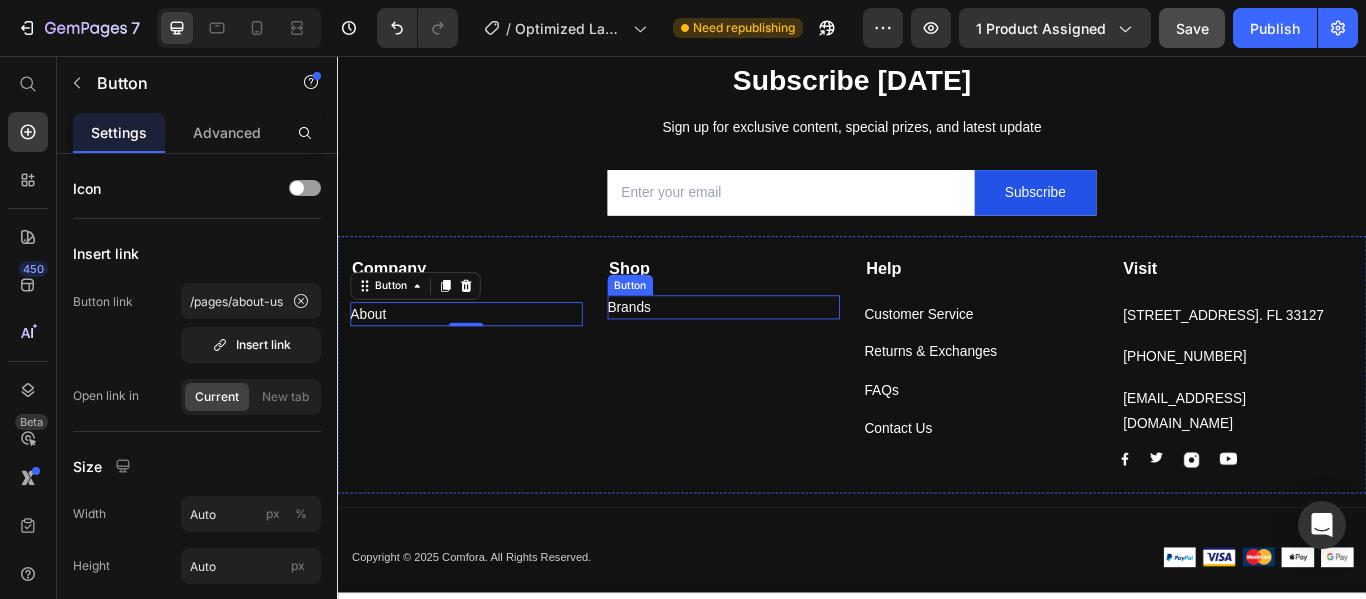 click on "Brands Button" at bounding box center (787, 349) 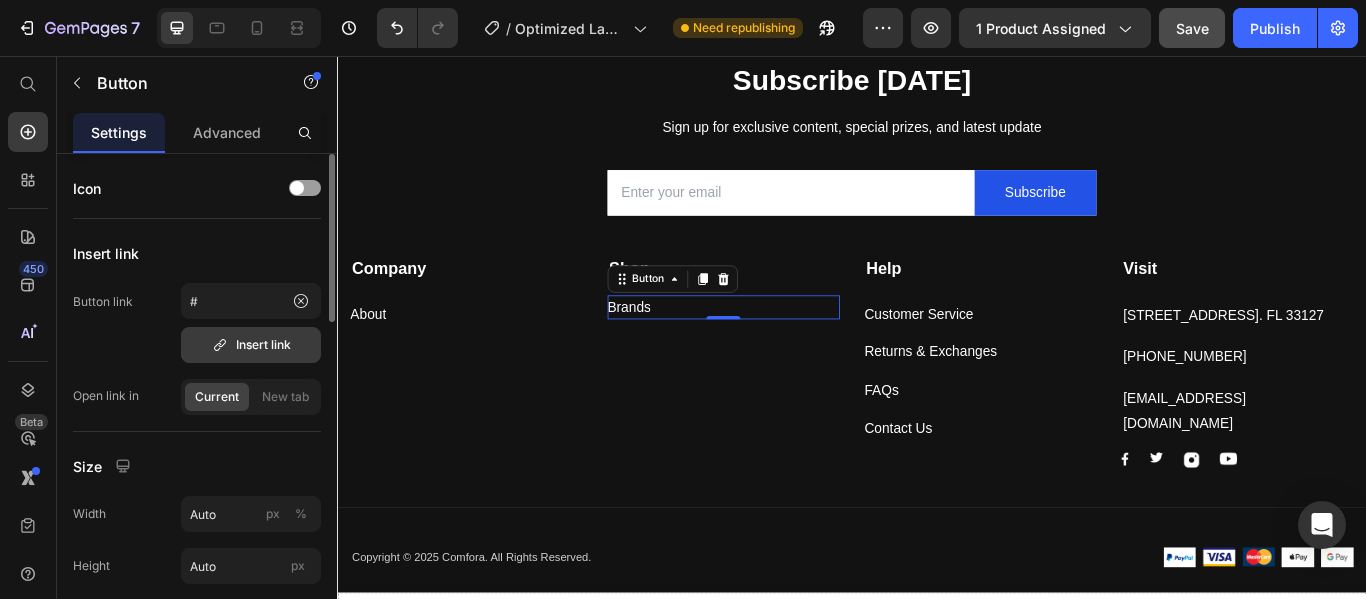 click 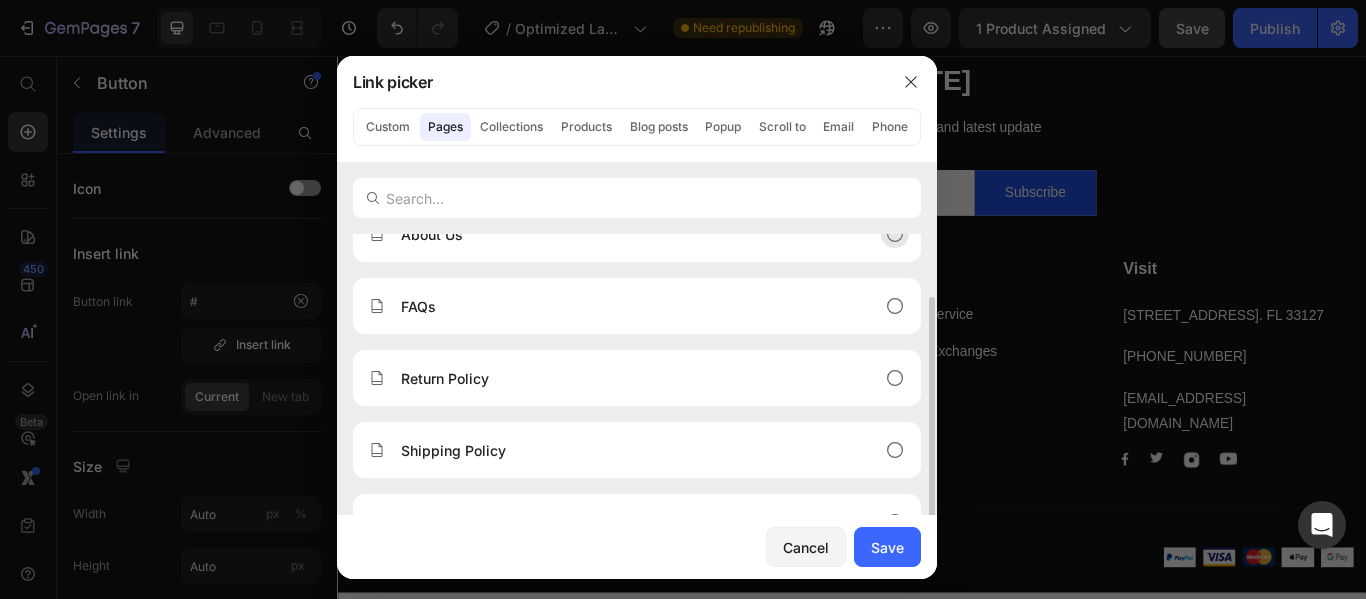 scroll, scrollTop: 200, scrollLeft: 0, axis: vertical 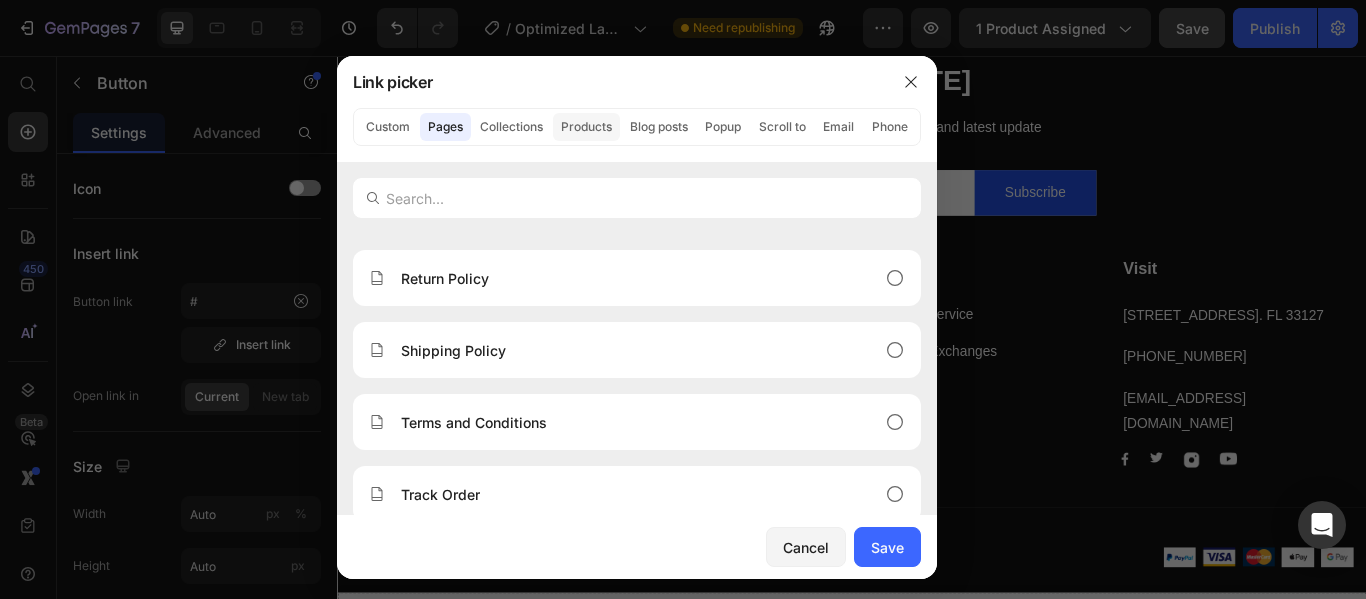 click on "Products" 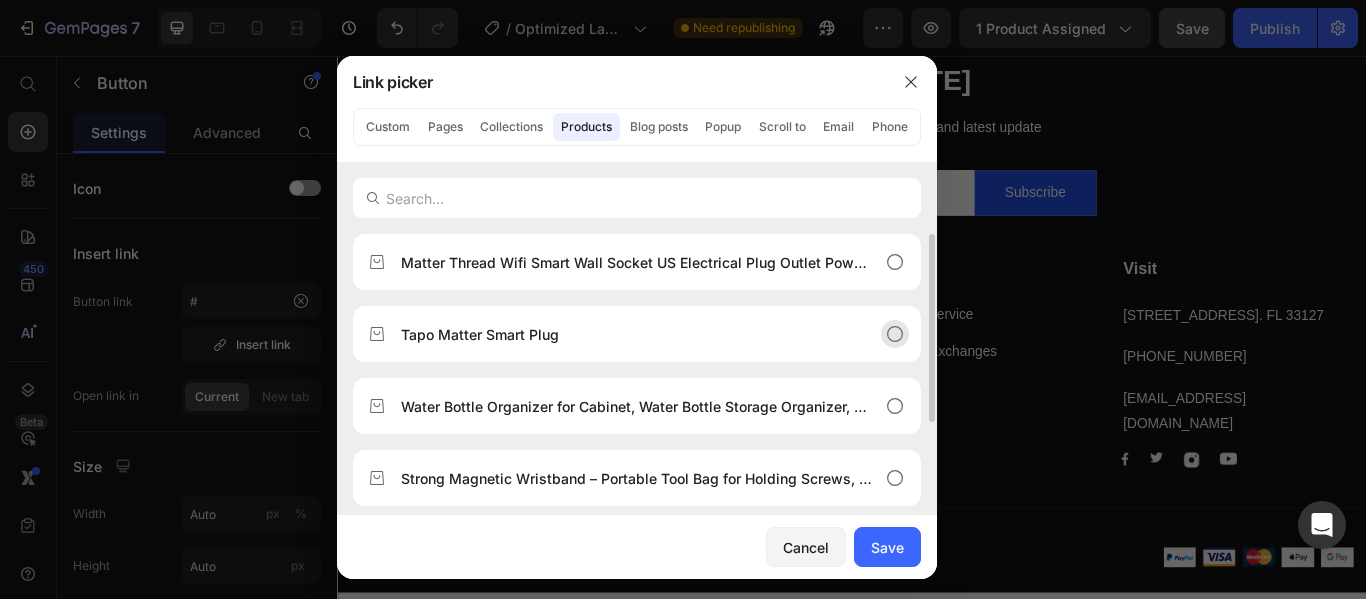 click on "Tapo Matter Smart Plug" at bounding box center (621, 334) 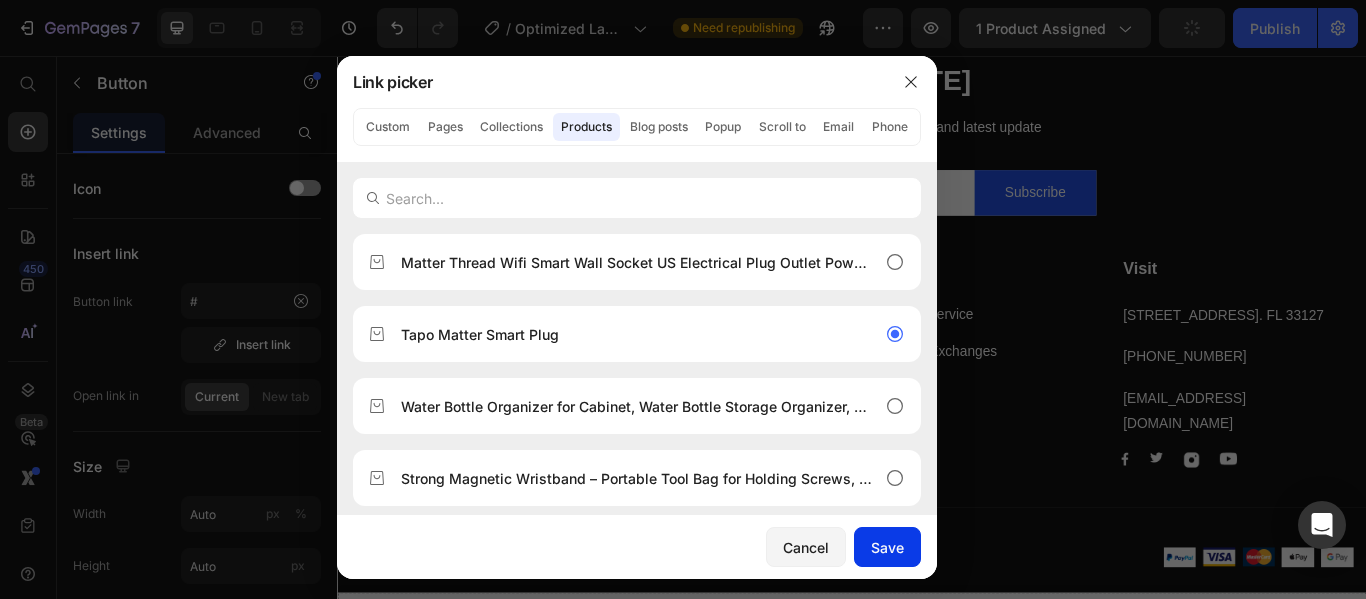 click on "Save" at bounding box center [887, 547] 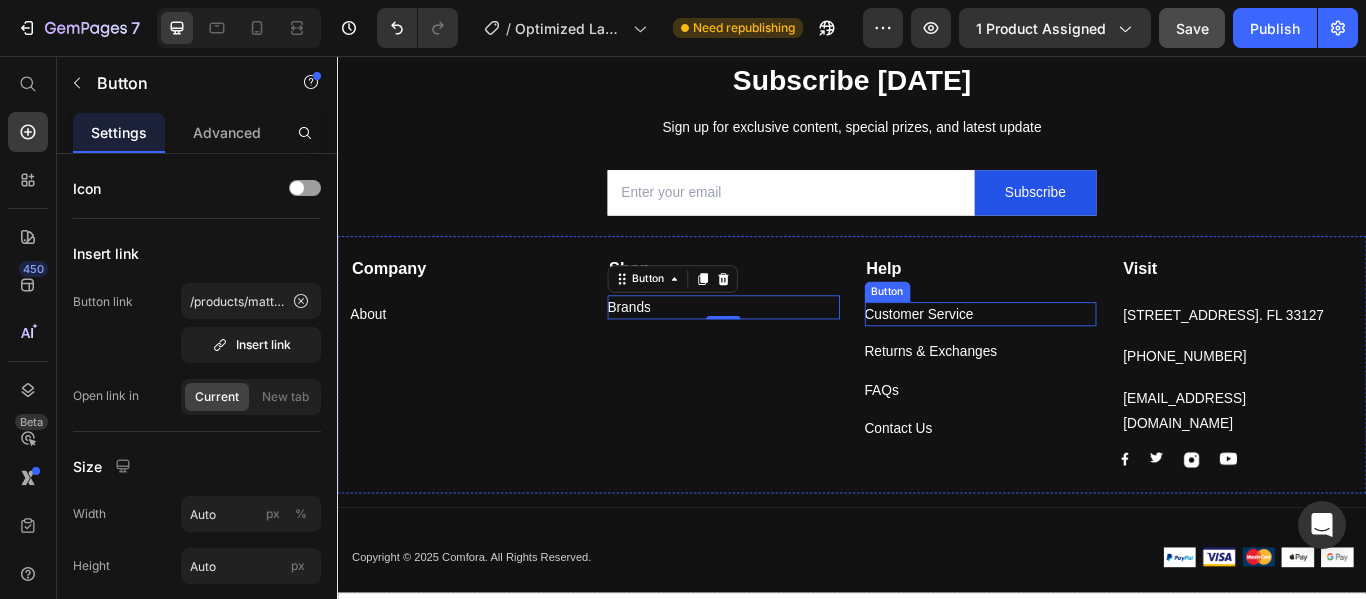 click on "Customer Service Button" at bounding box center (1087, 357) 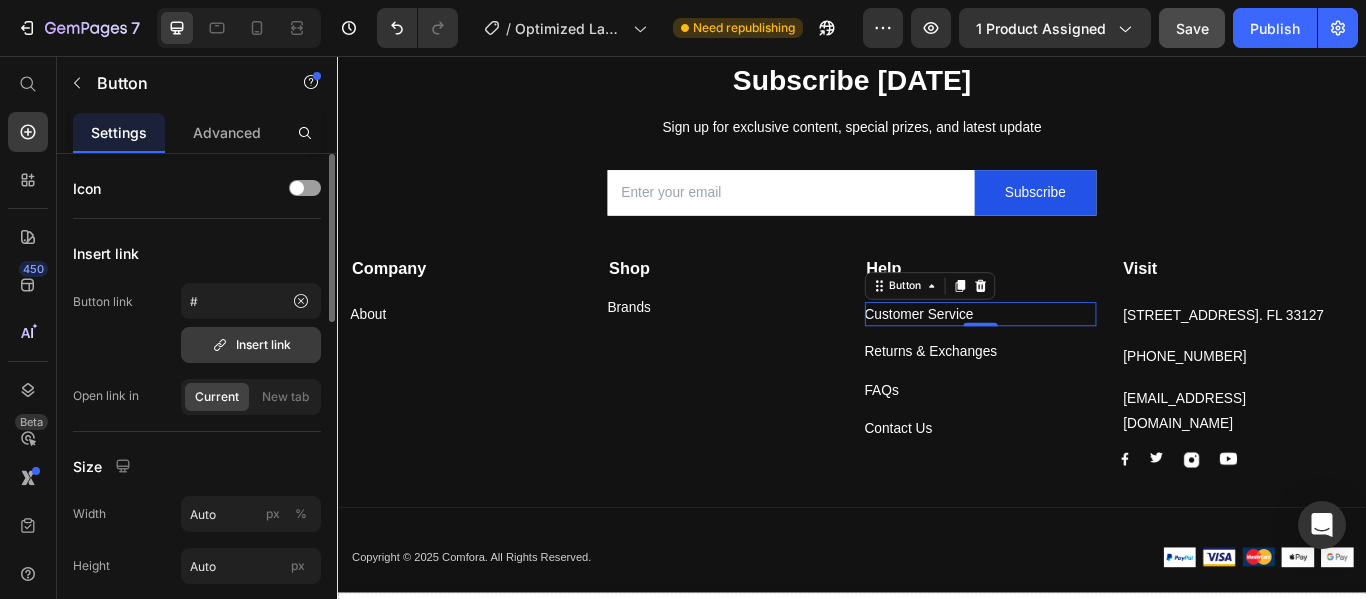 click on "Insert link" at bounding box center [251, 345] 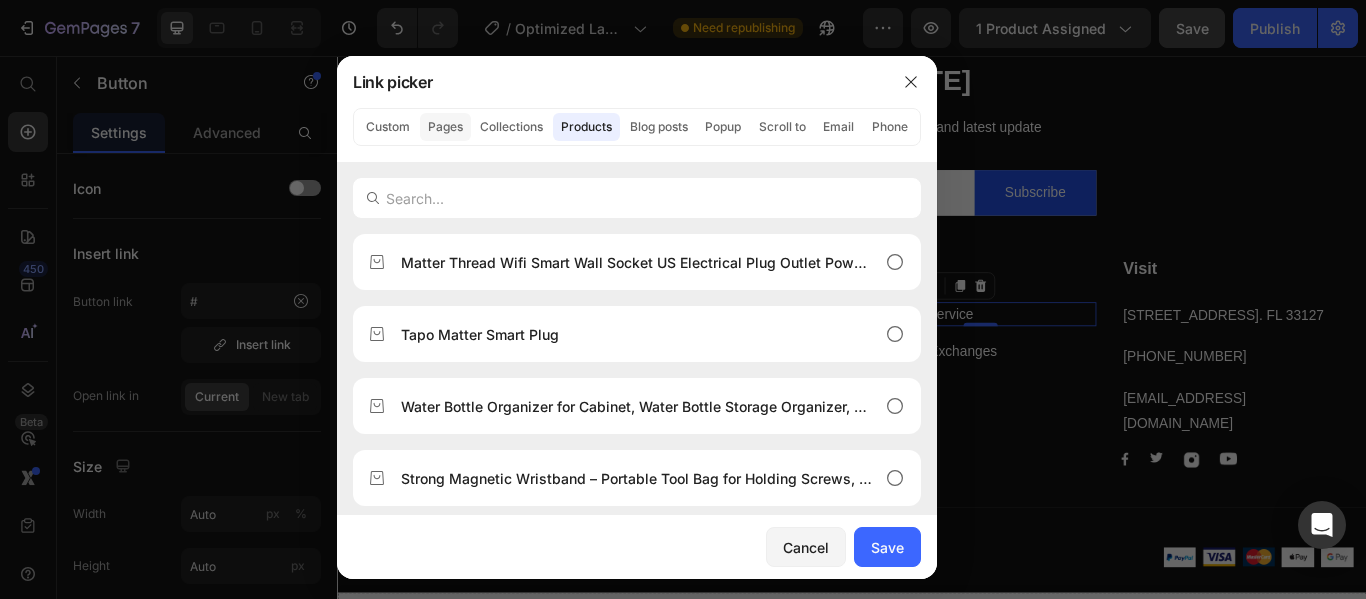 click on "Pages" 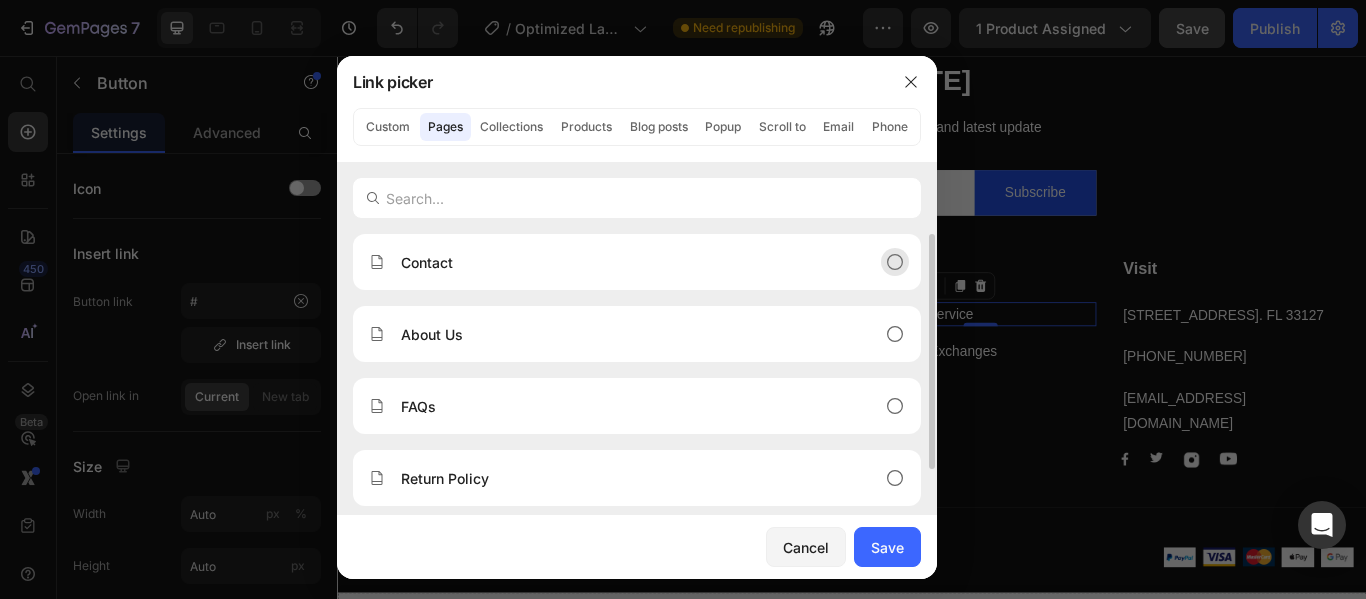 click on "Contact" at bounding box center (621, 262) 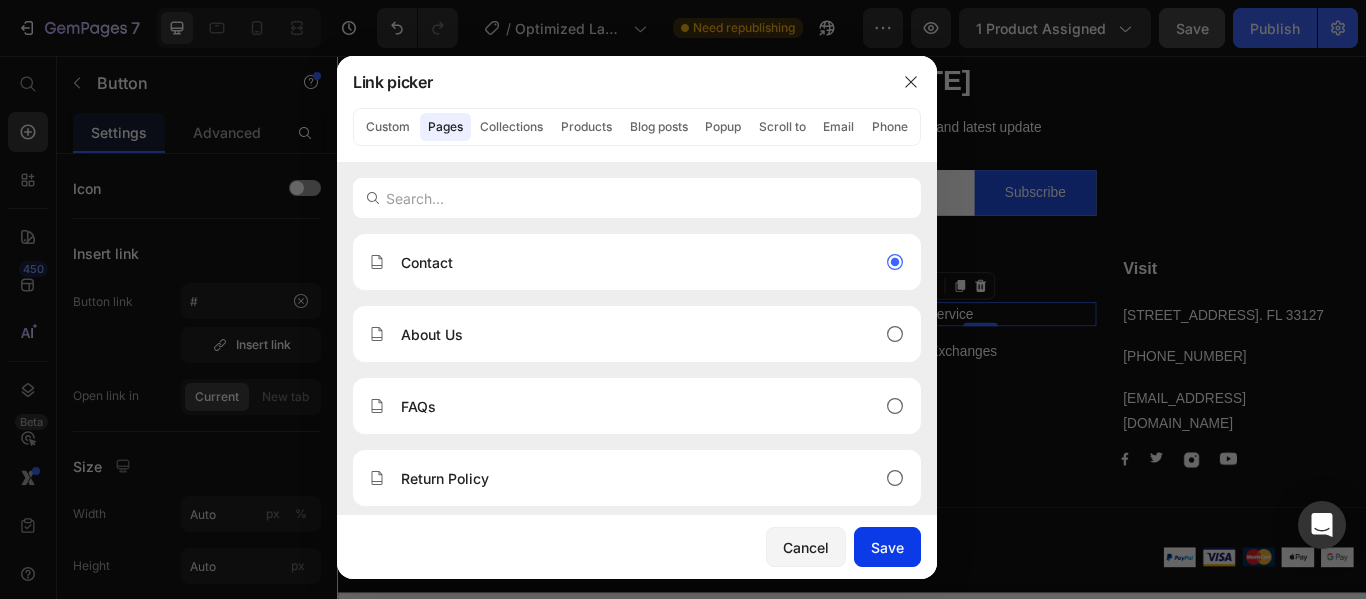 click on "Save" at bounding box center [887, 547] 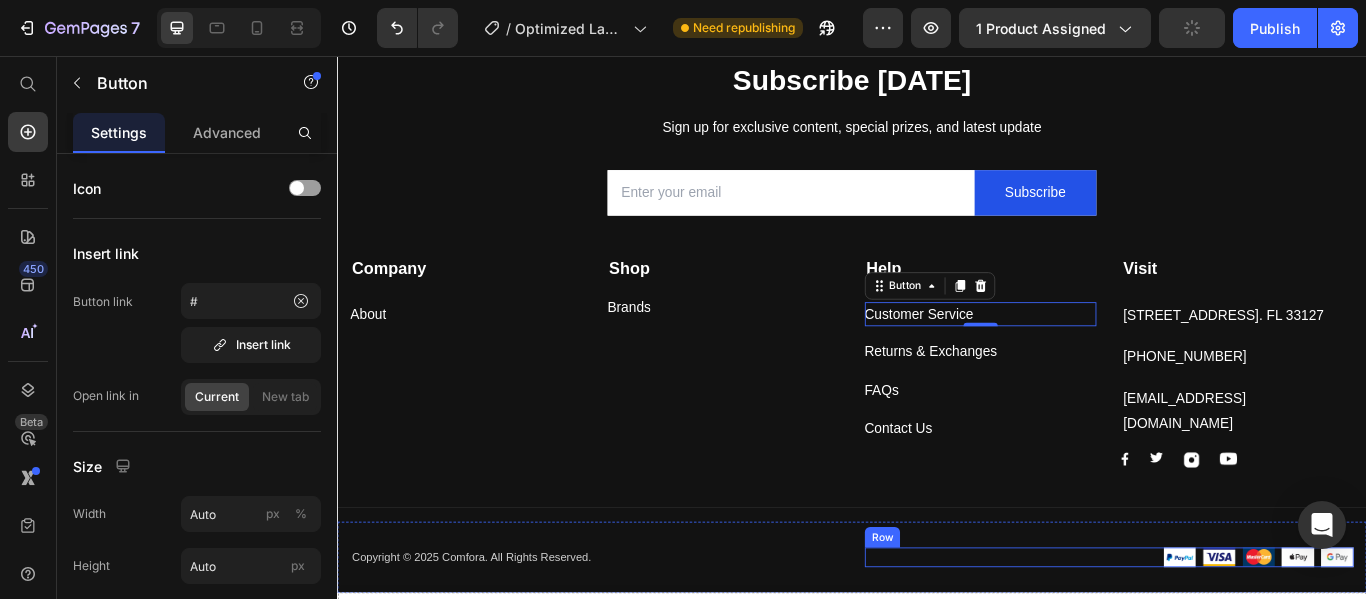 type on "/pages/contact" 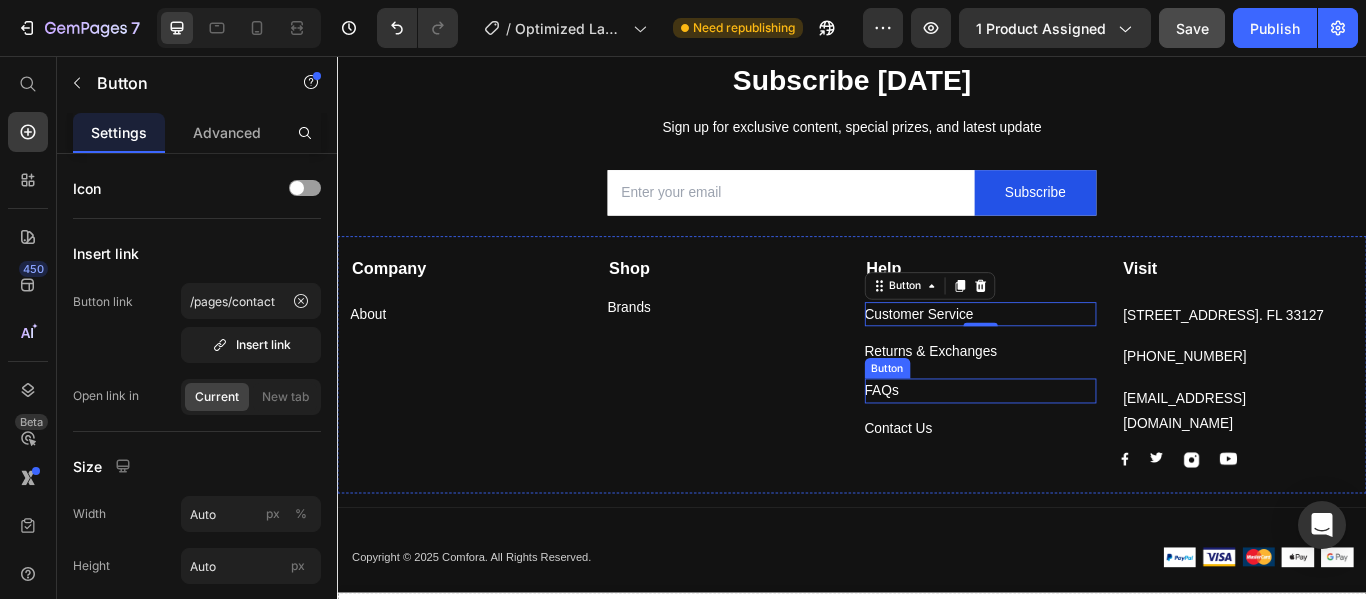 click on "FAQs Button" at bounding box center [1087, 446] 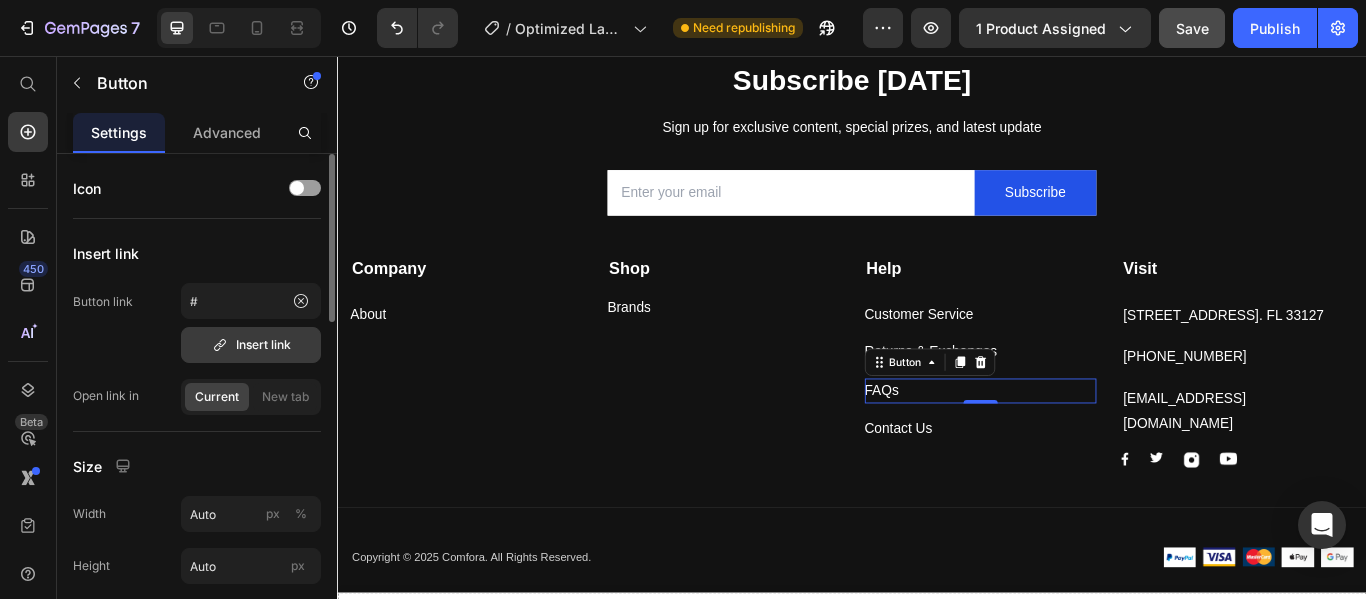 click on "Insert link" at bounding box center (251, 345) 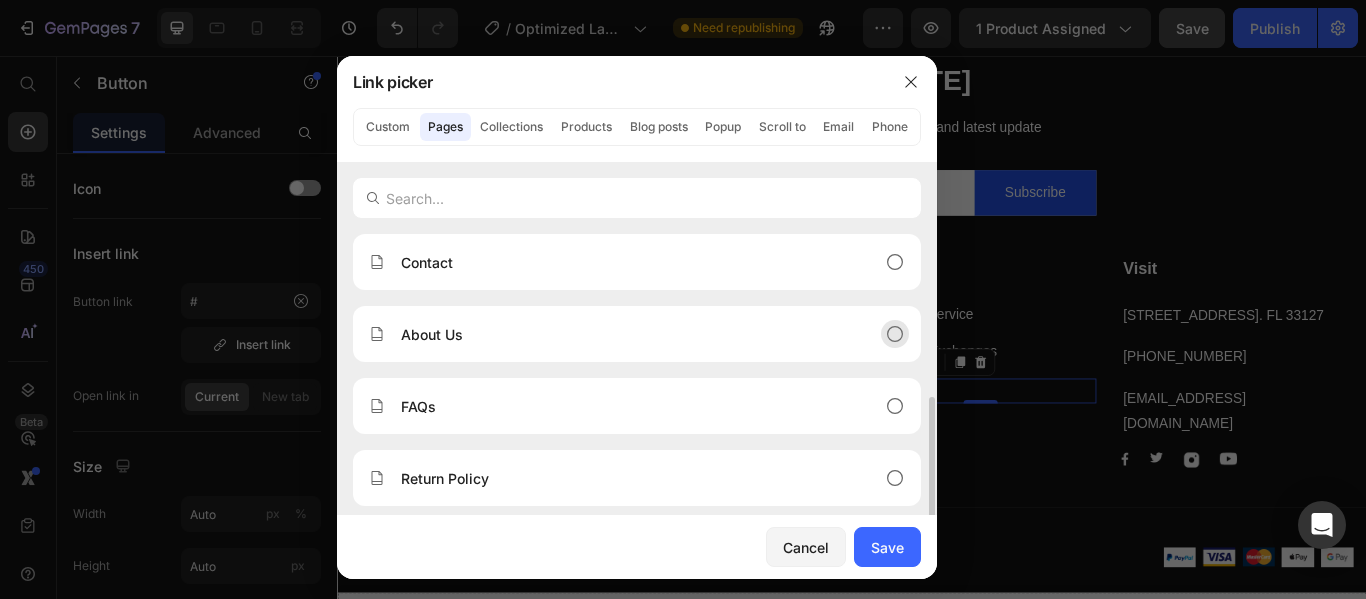 scroll, scrollTop: 100, scrollLeft: 0, axis: vertical 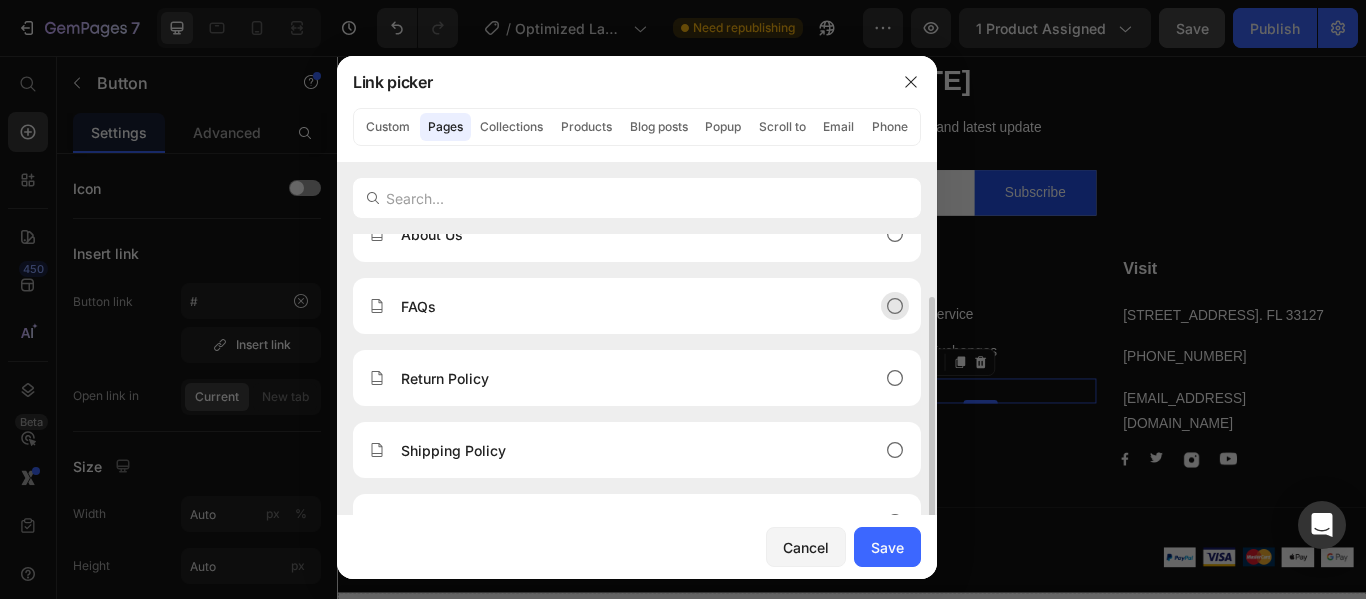 click on "FAQs" 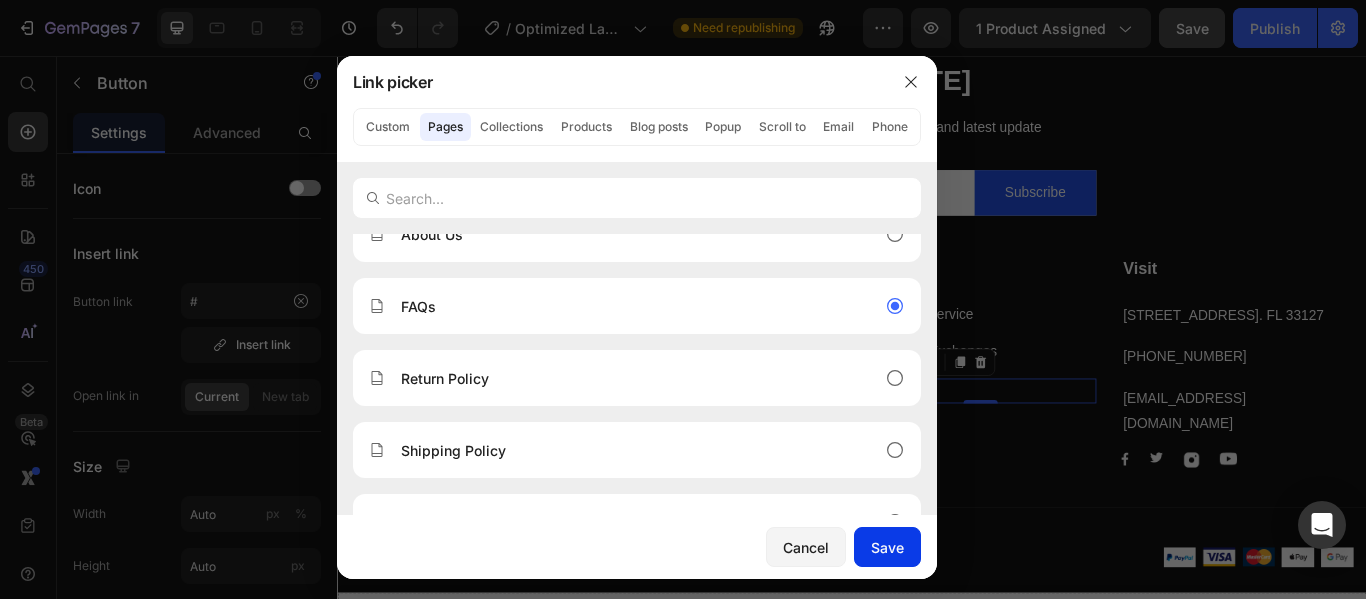 click on "Save" 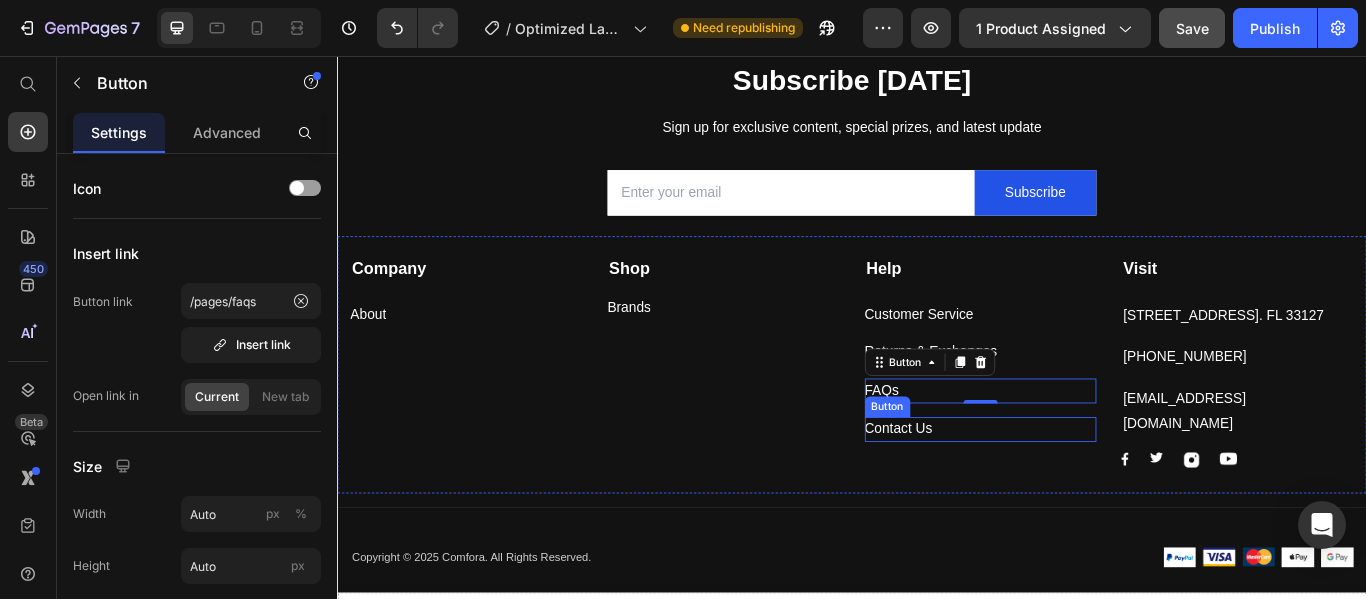 click on "Contact Us Button" at bounding box center [1087, 491] 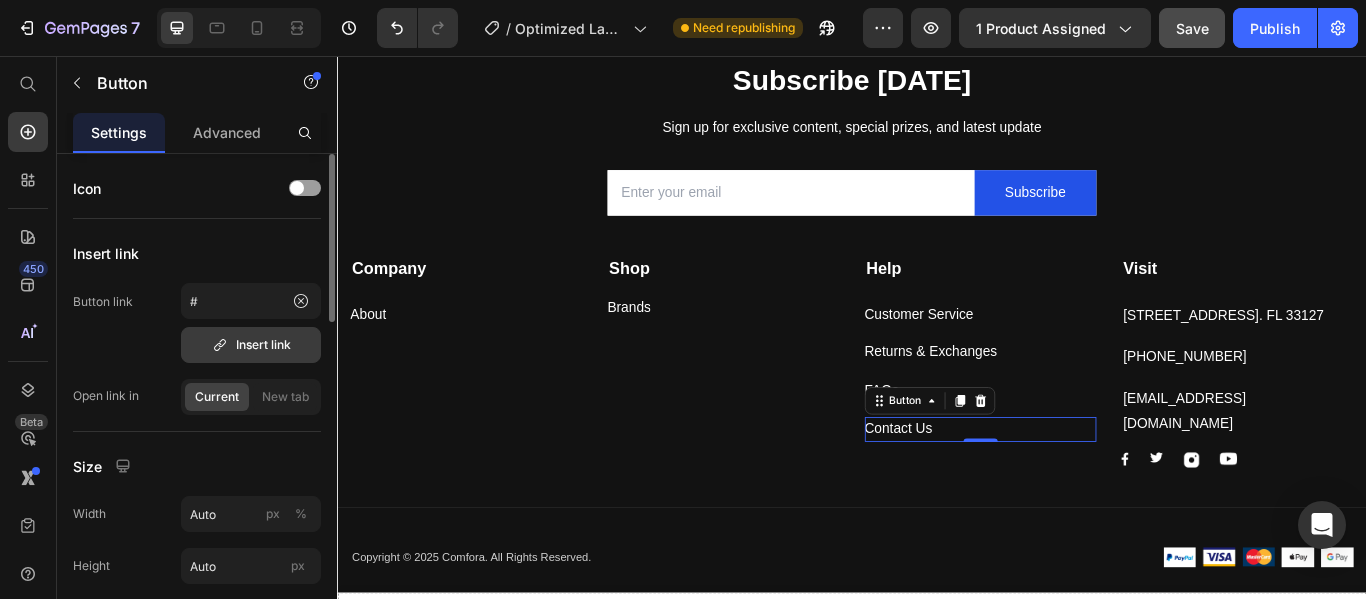 click on "Insert link" at bounding box center [251, 345] 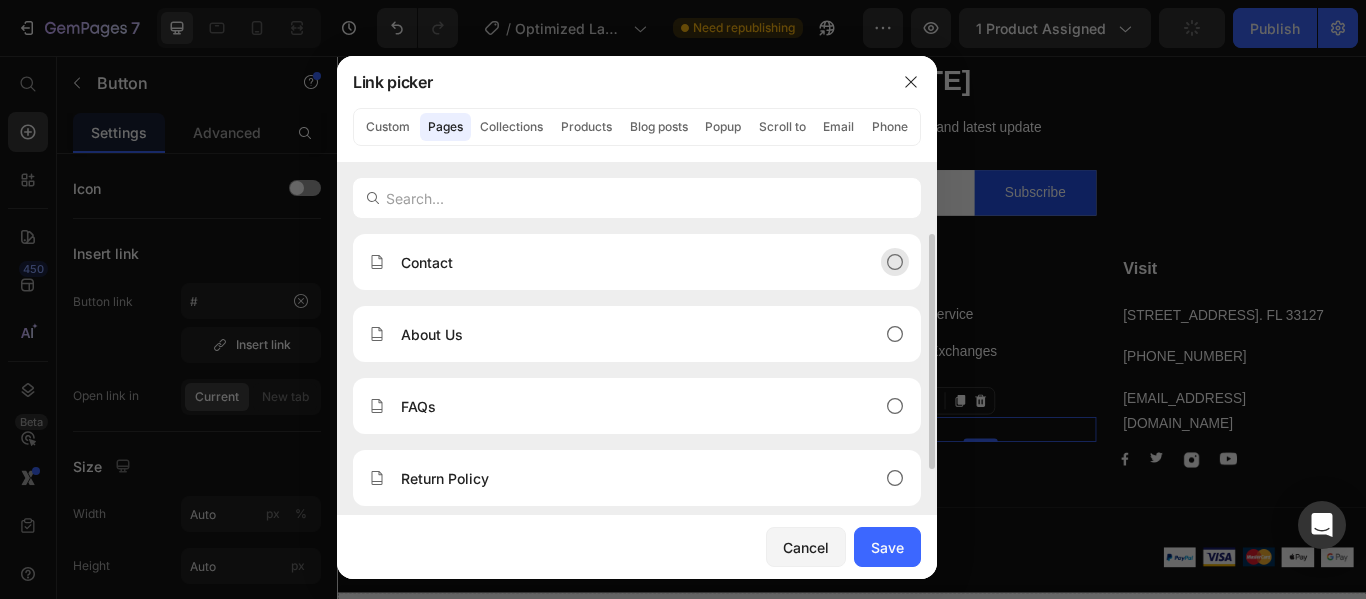 click on "Contact" at bounding box center [621, 262] 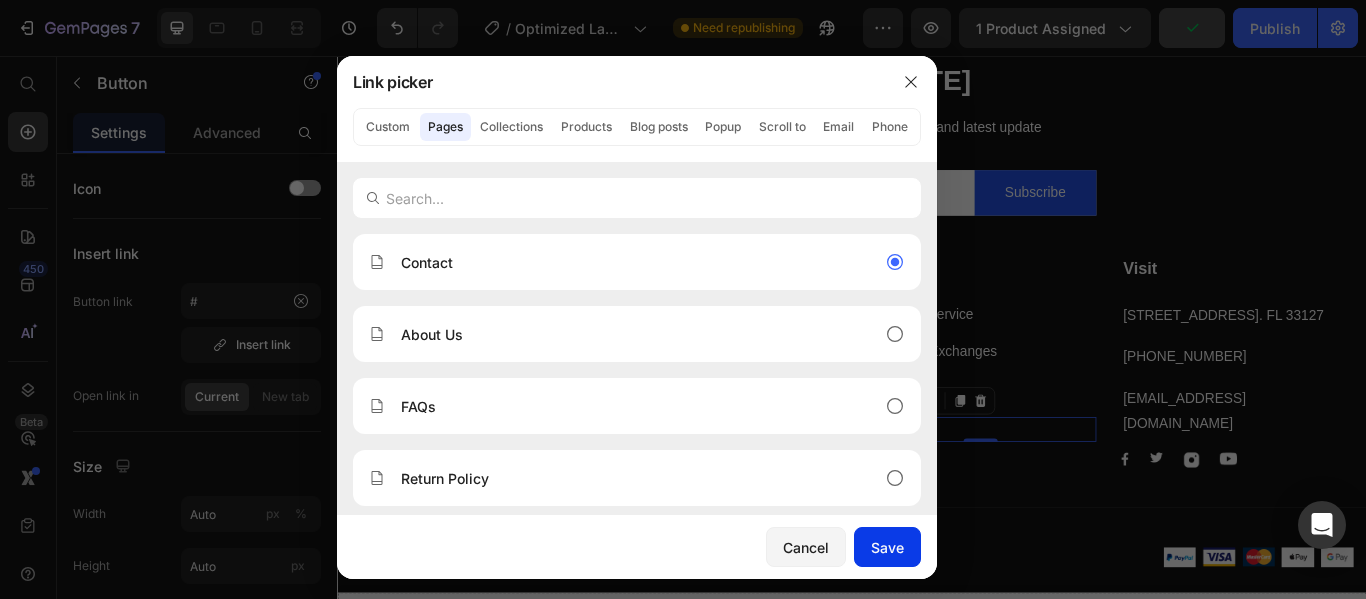 click on "Save" at bounding box center (887, 547) 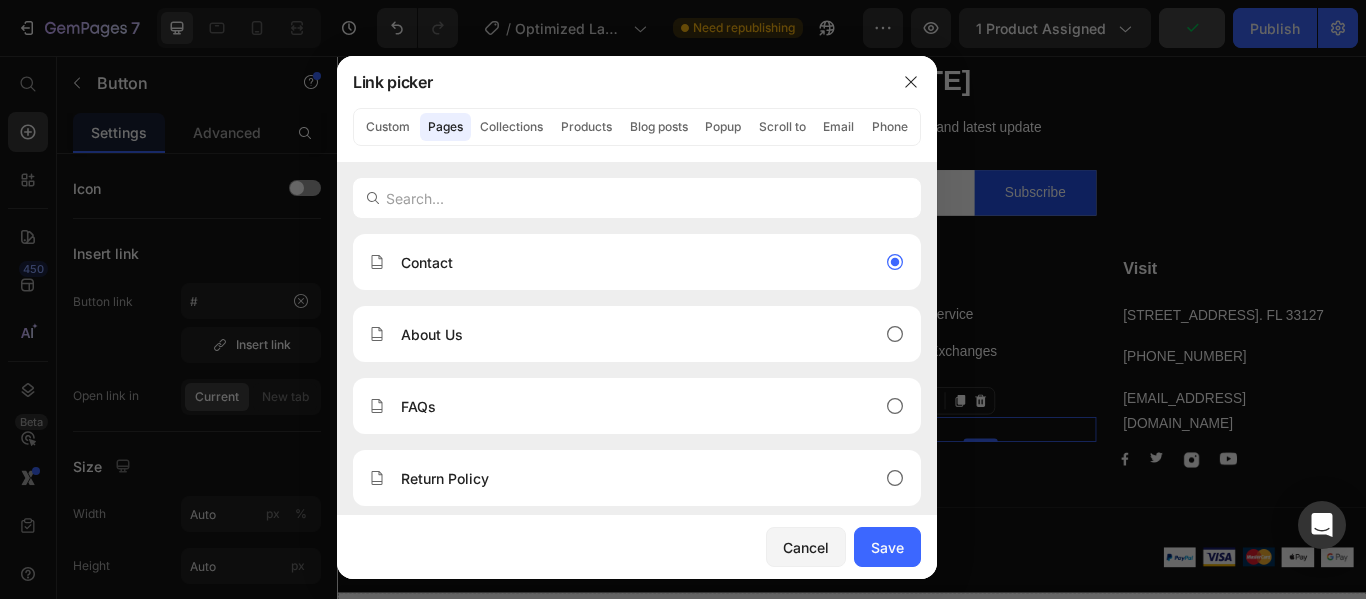 type on "/pages/contact" 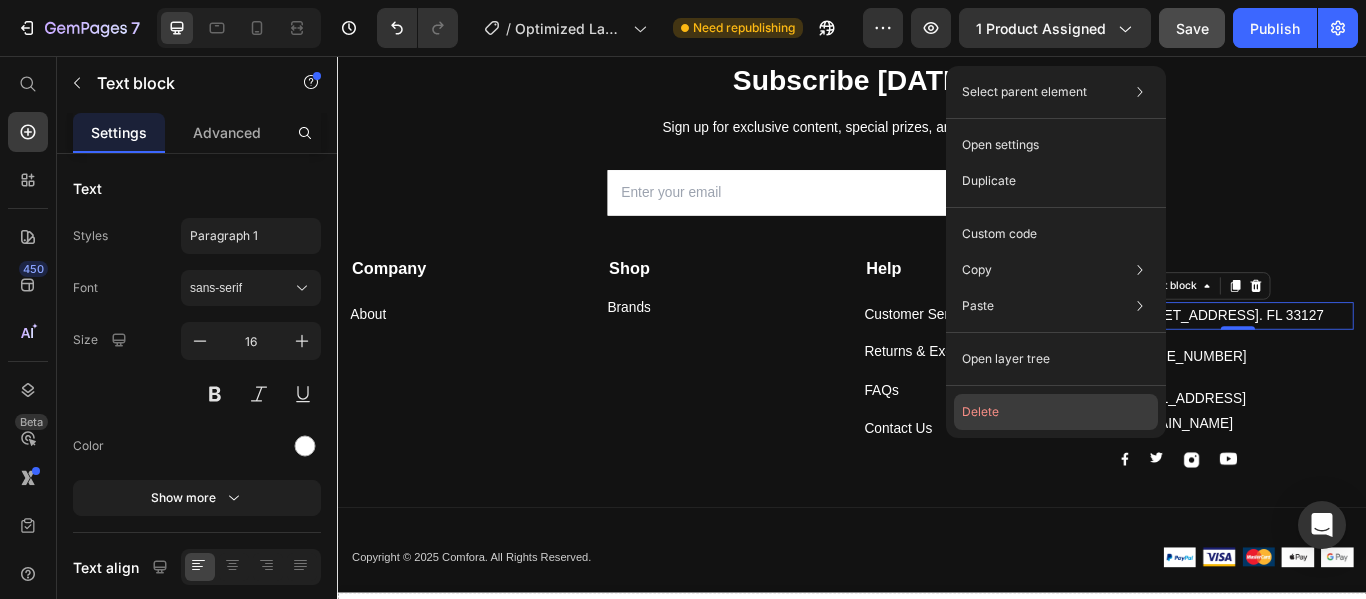 click on "Delete" 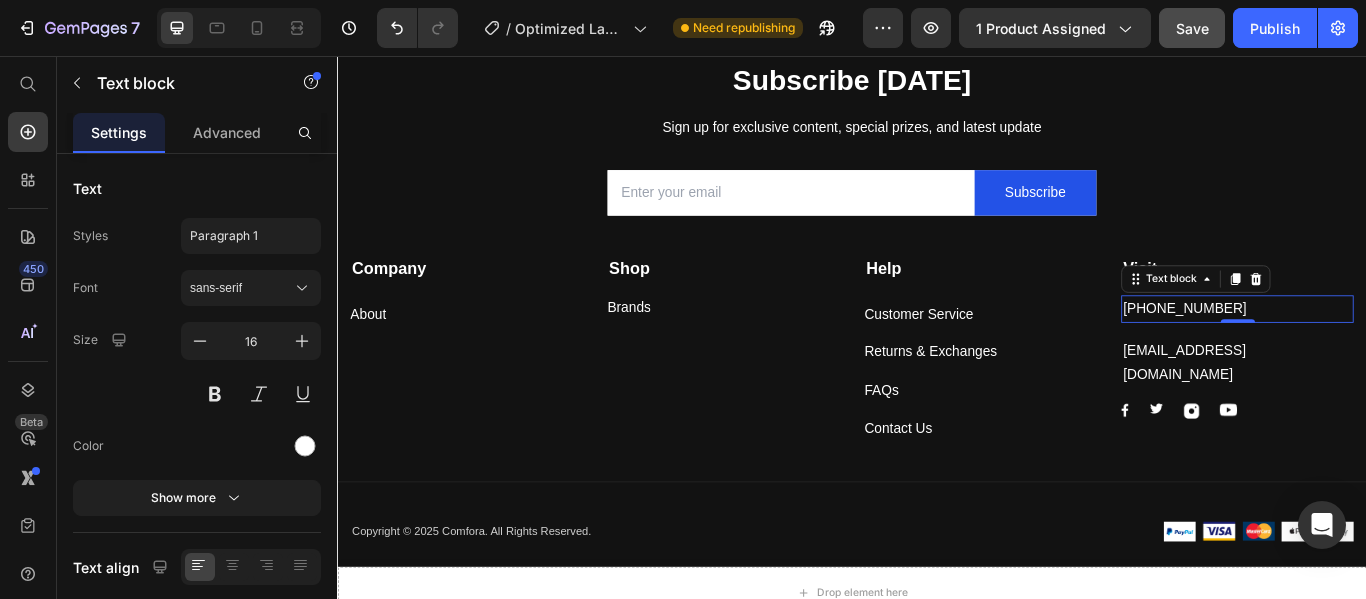click on "[PHONE_NUMBER]" at bounding box center [1386, 351] 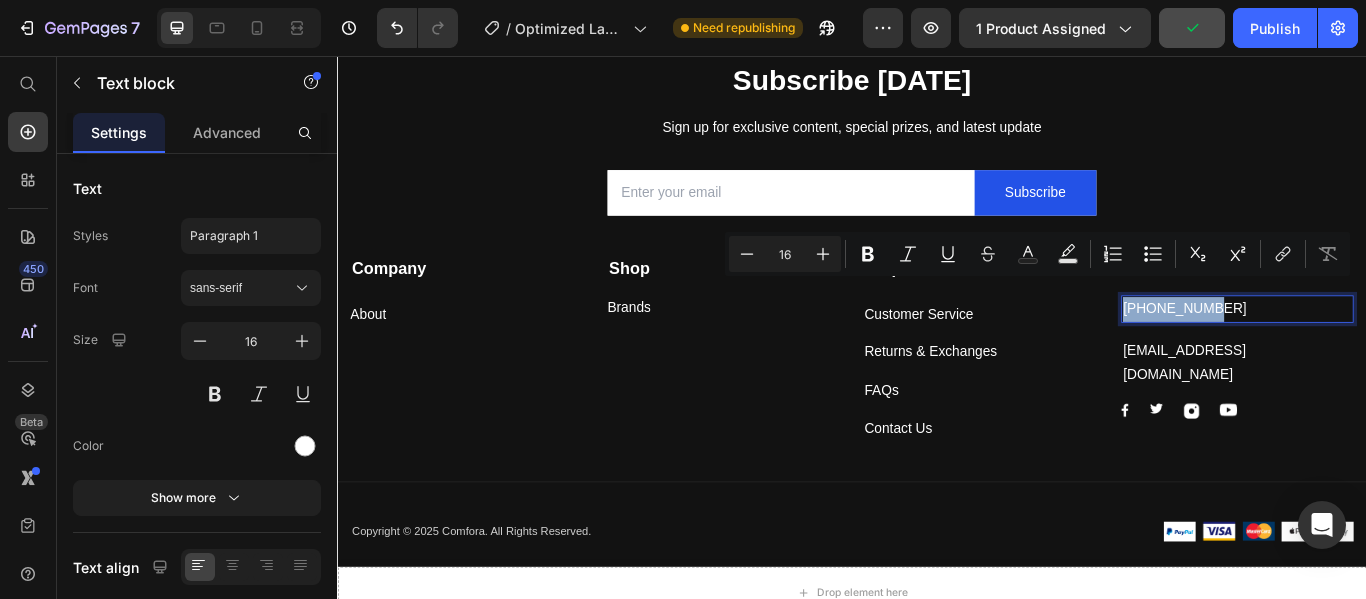 drag, startPoint x: 1338, startPoint y: 326, endPoint x: 1244, endPoint y: 325, distance: 94.00532 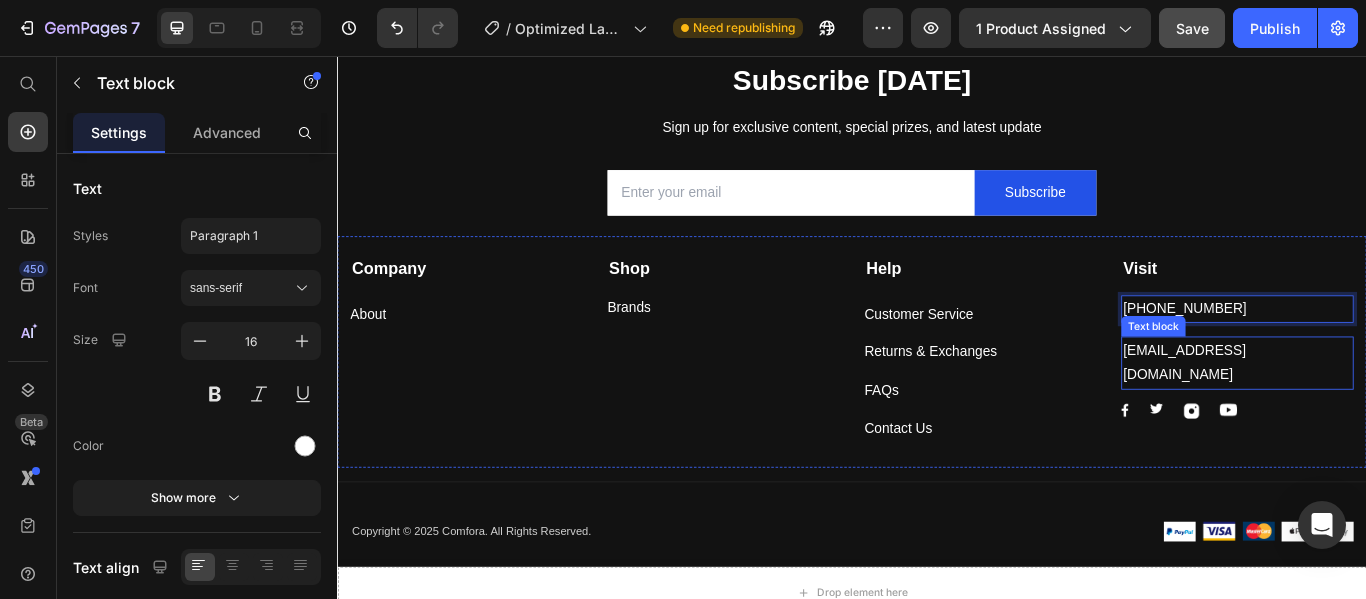 click on "[EMAIL_ADDRESS][DOMAIN_NAME]" at bounding box center [1386, 414] 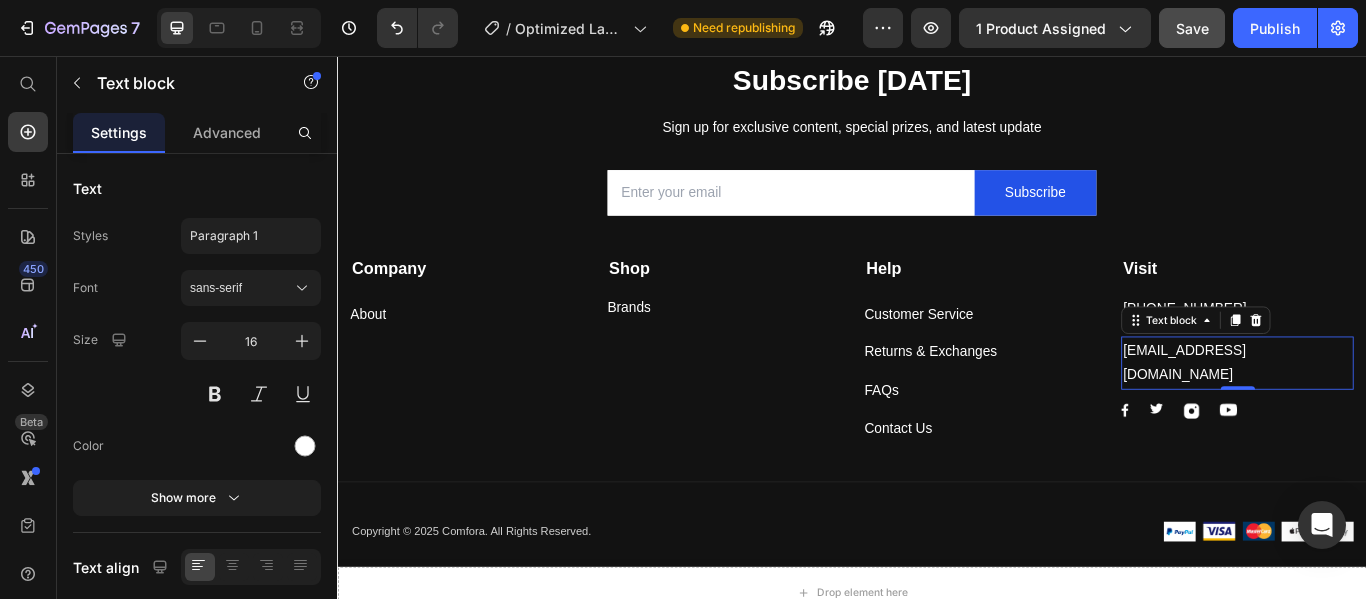 click on "[EMAIL_ADDRESS][DOMAIN_NAME]" at bounding box center [1386, 414] 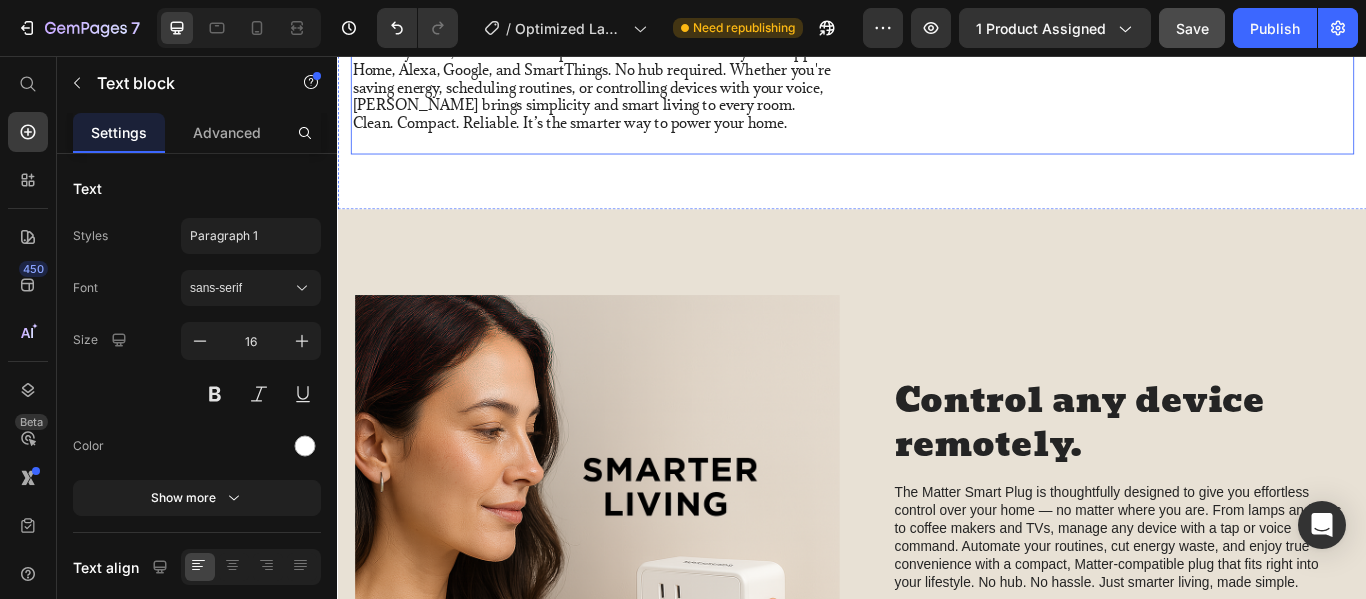 scroll, scrollTop: 1190, scrollLeft: 0, axis: vertical 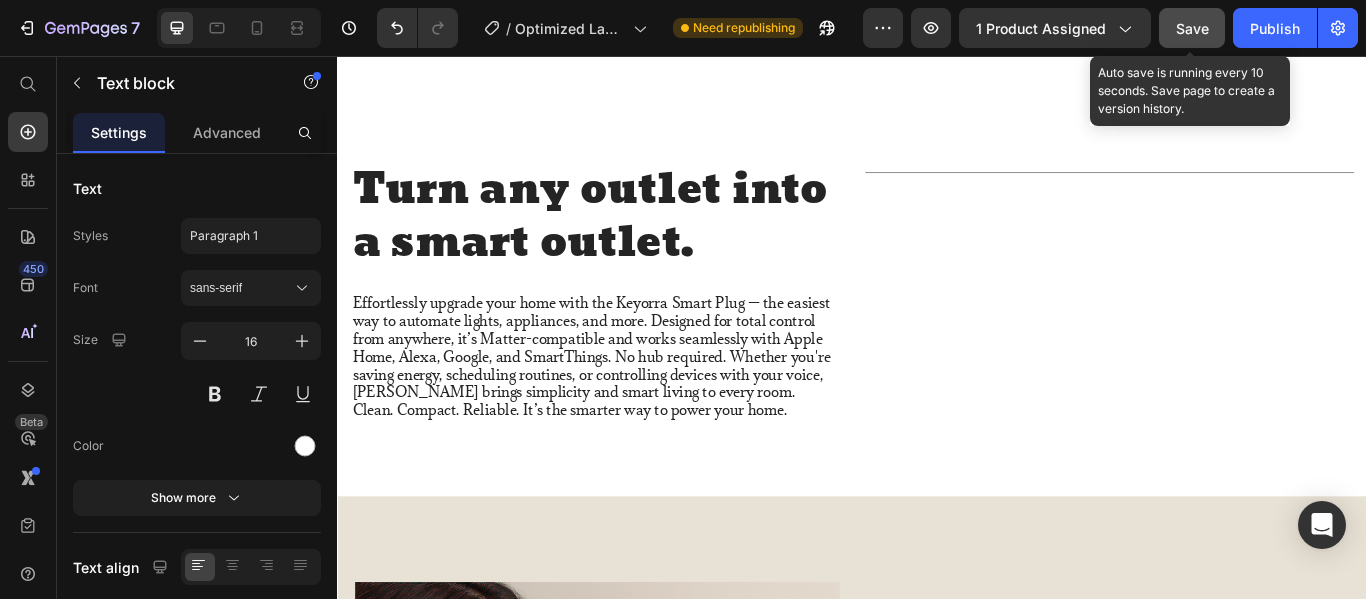 click on "Save" at bounding box center [1192, 28] 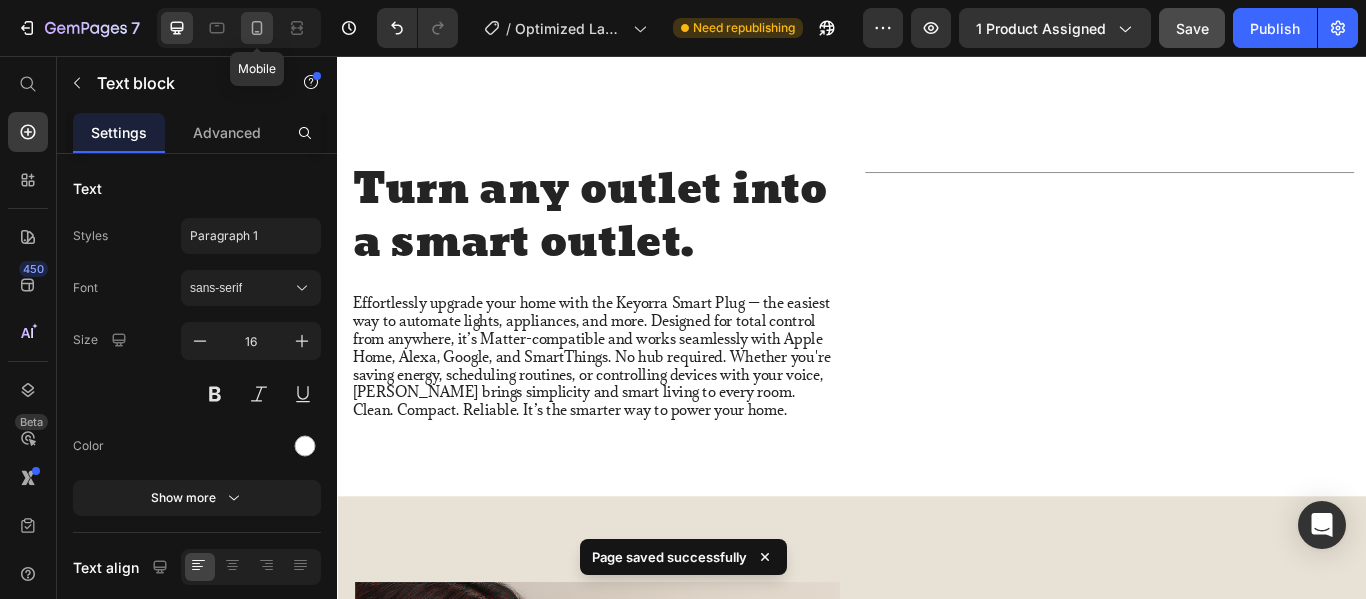 click 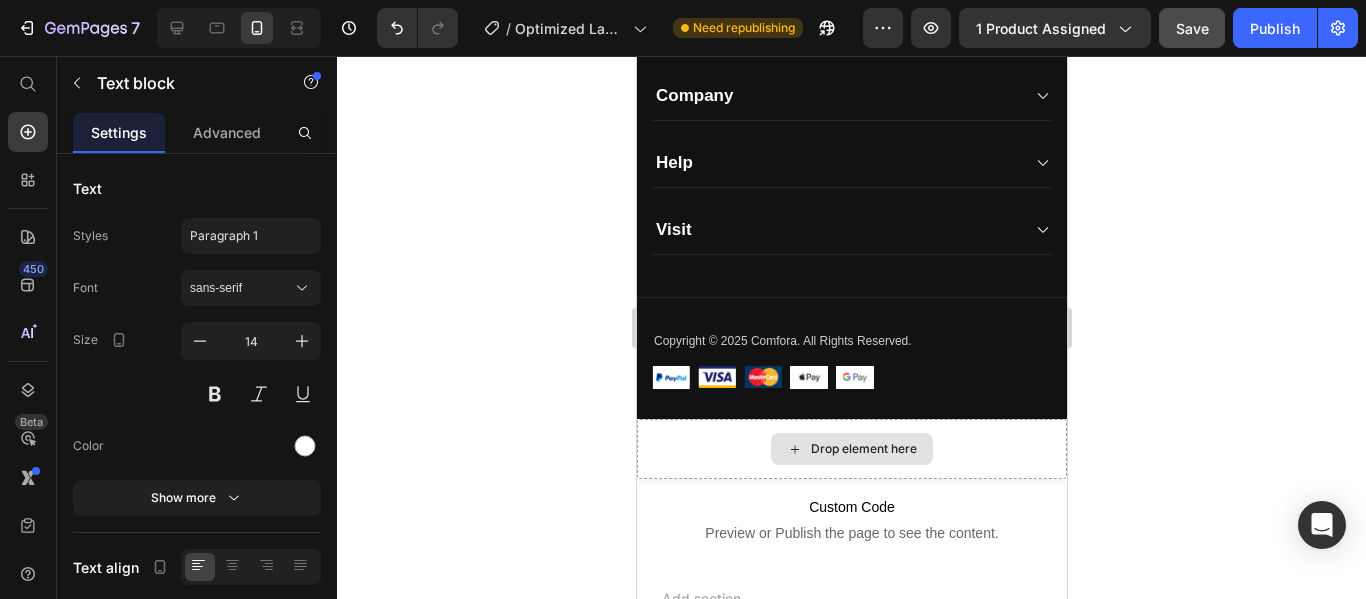 scroll, scrollTop: 5290, scrollLeft: 0, axis: vertical 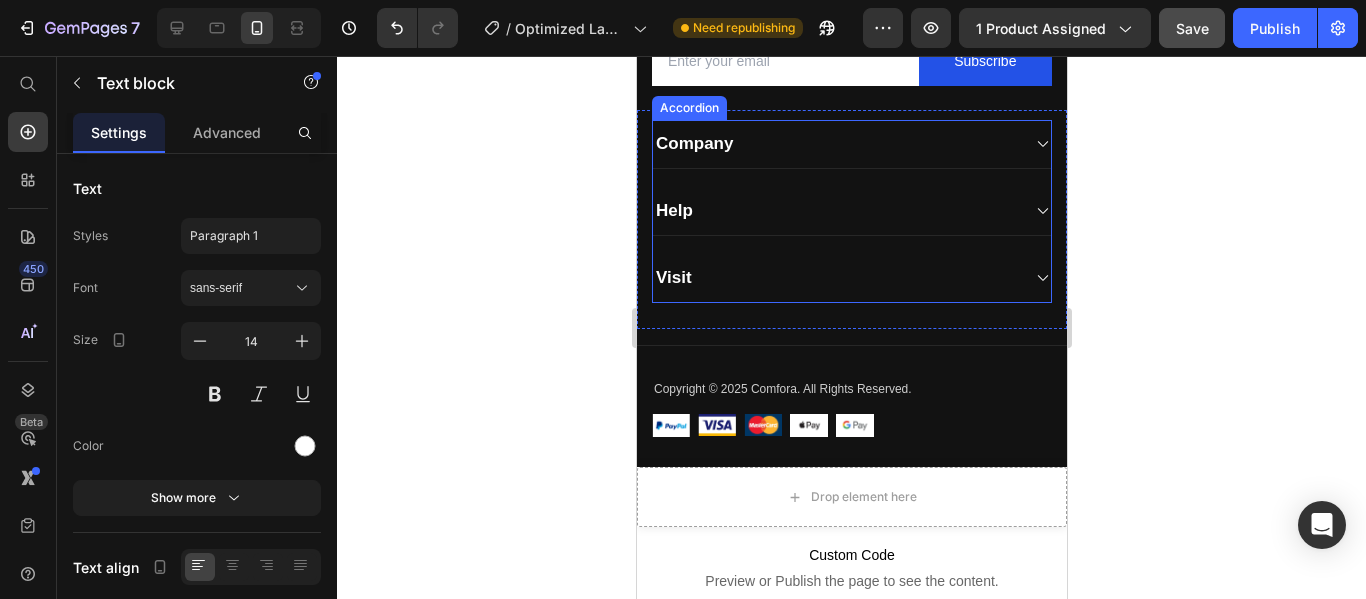 click on "Company" at bounding box center [835, 144] 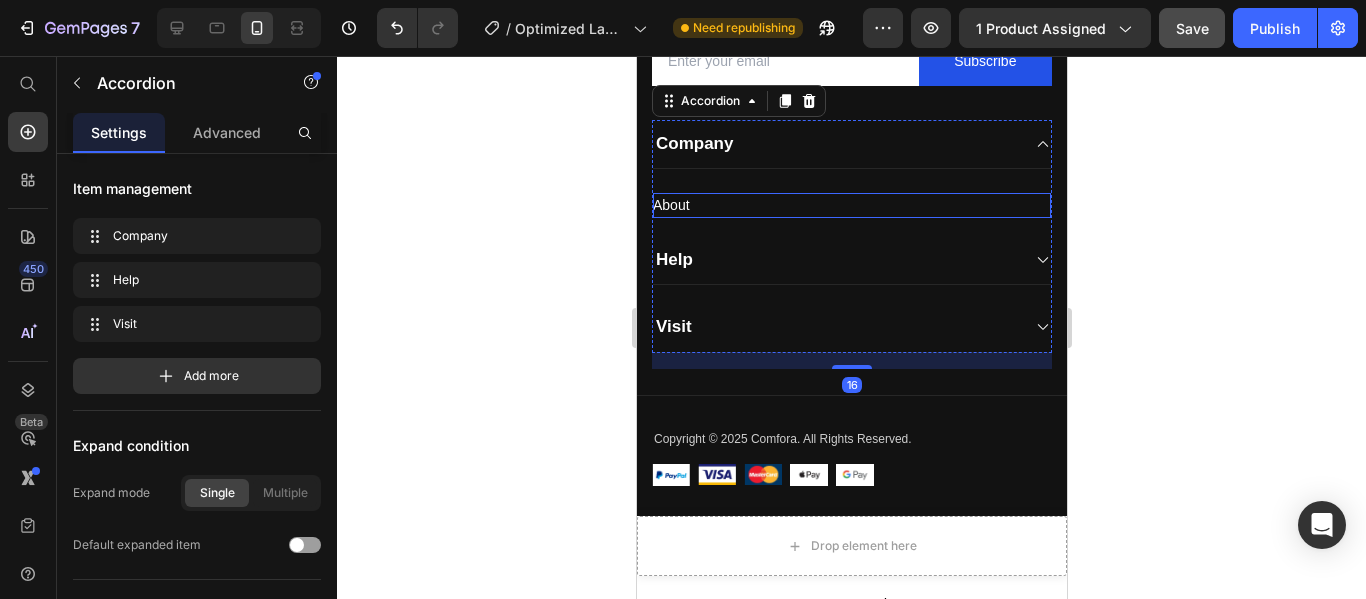click on "About Button" at bounding box center (851, 205) 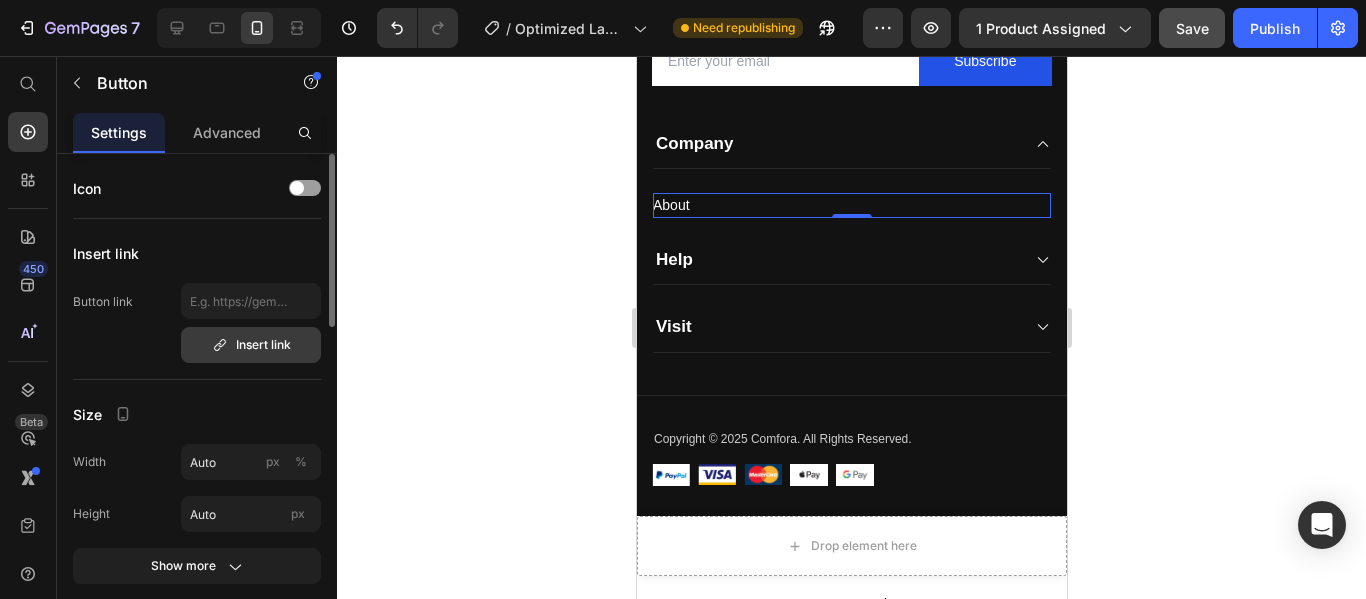 click on "Insert link" at bounding box center [251, 345] 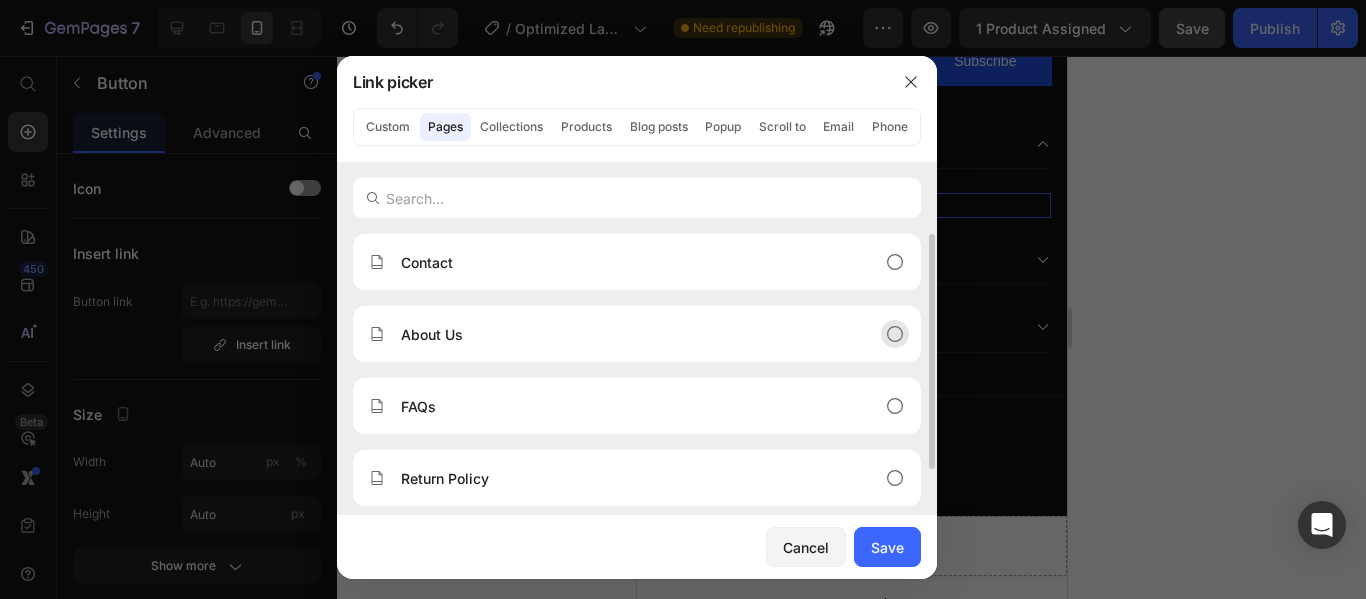 click on "About Us" at bounding box center (621, 334) 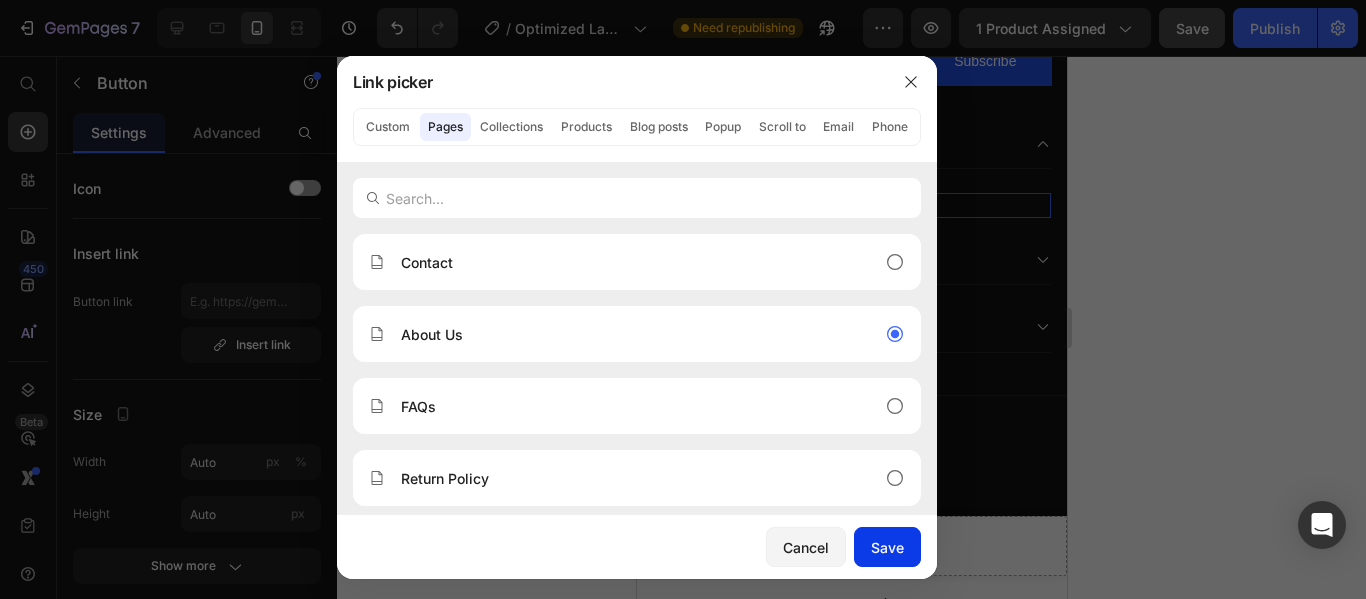 click on "Save" 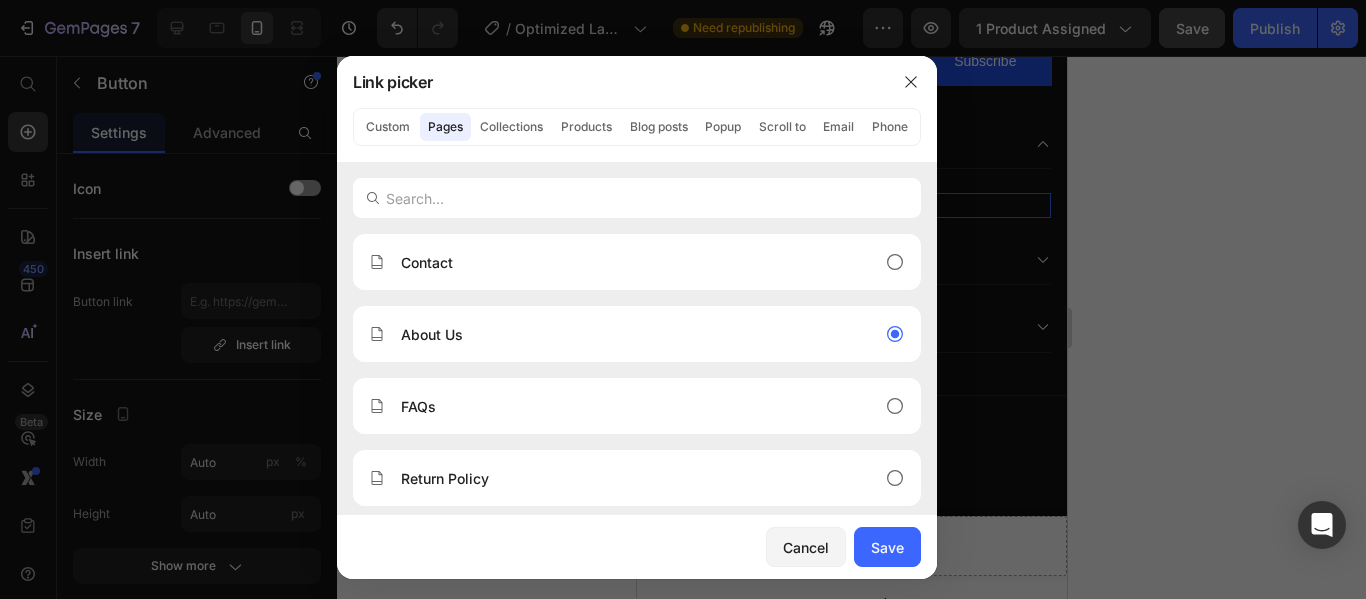 type on "/pages/about-us" 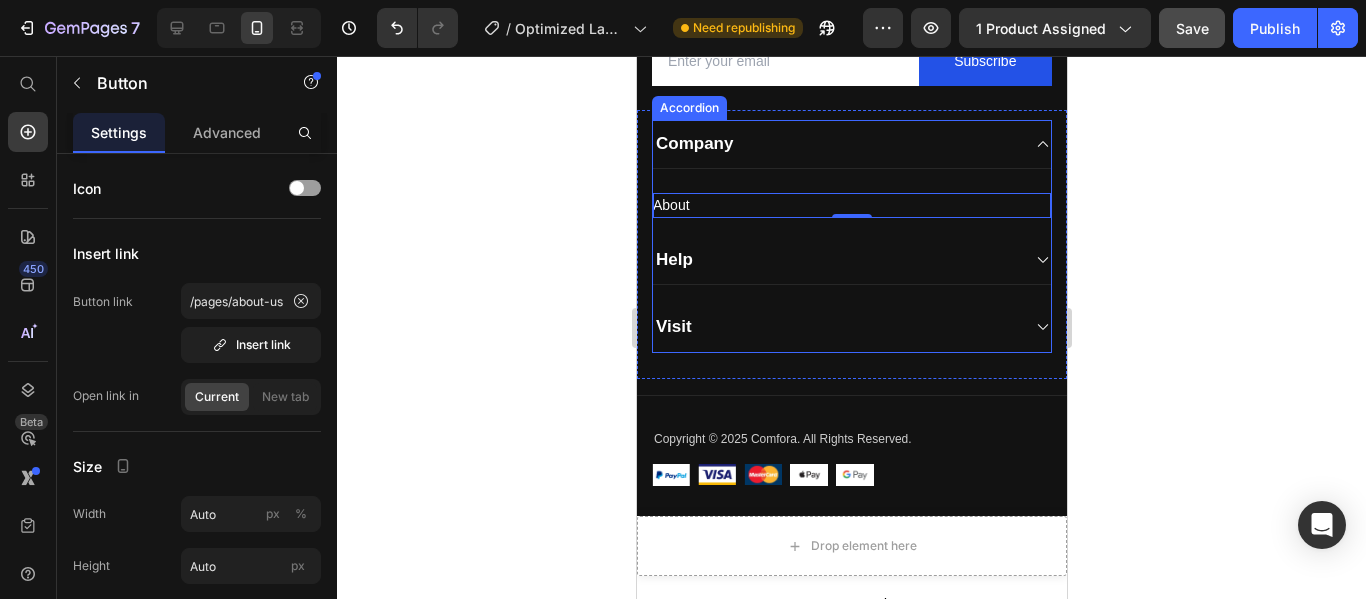 click on "Help" at bounding box center [835, 260] 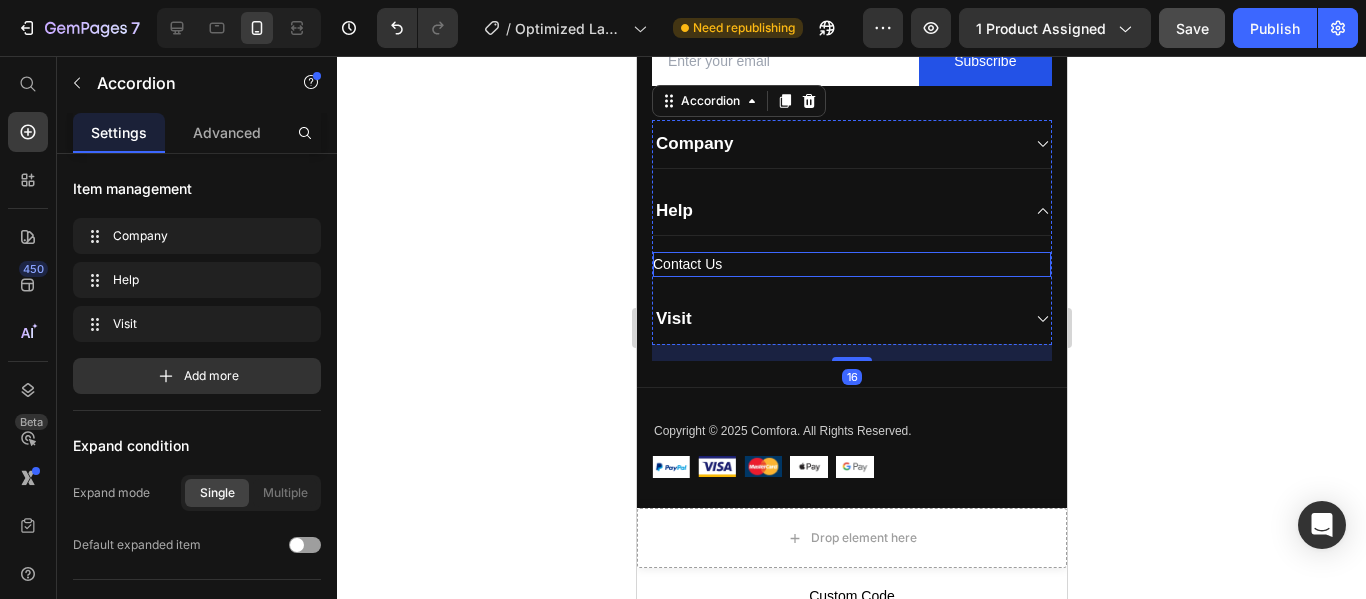 click on "Contact Us Button" at bounding box center [851, 264] 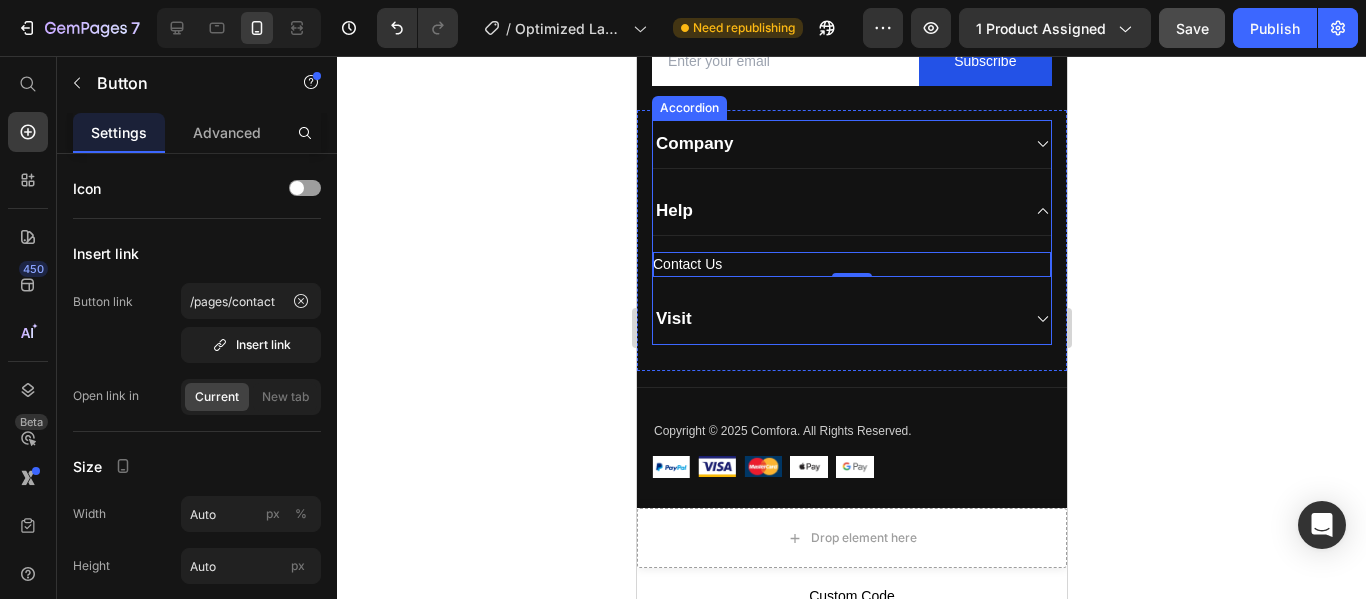 click on "Visit" at bounding box center (835, 319) 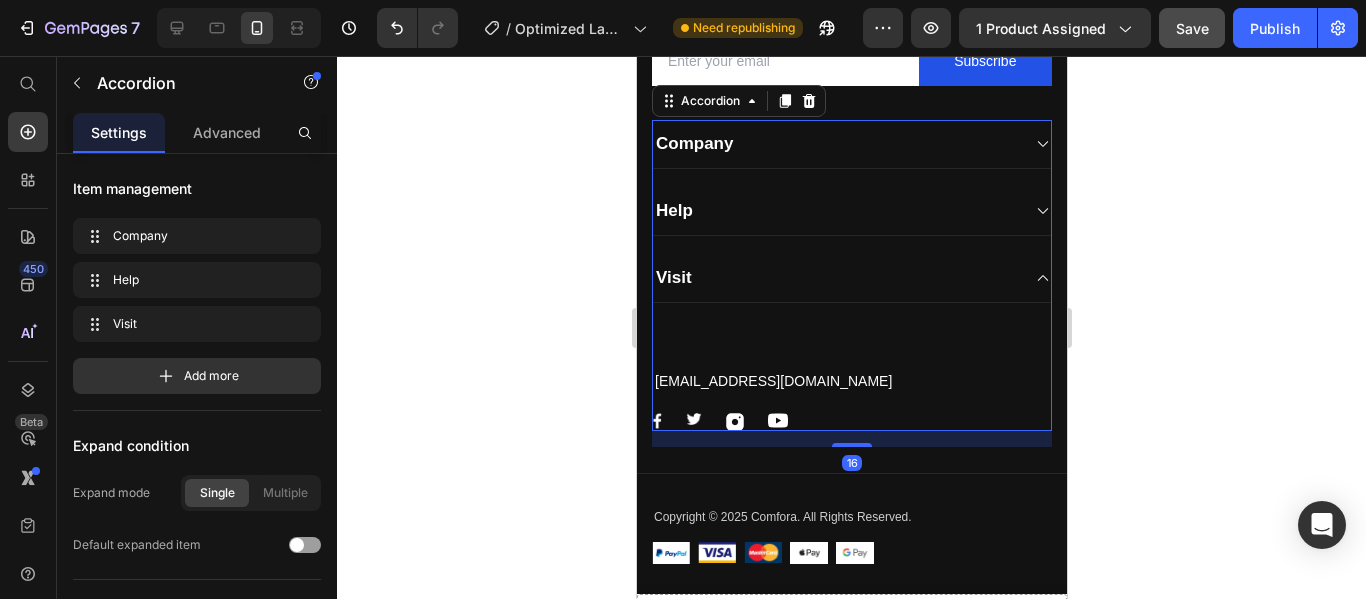 click on "Visit" at bounding box center (835, 278) 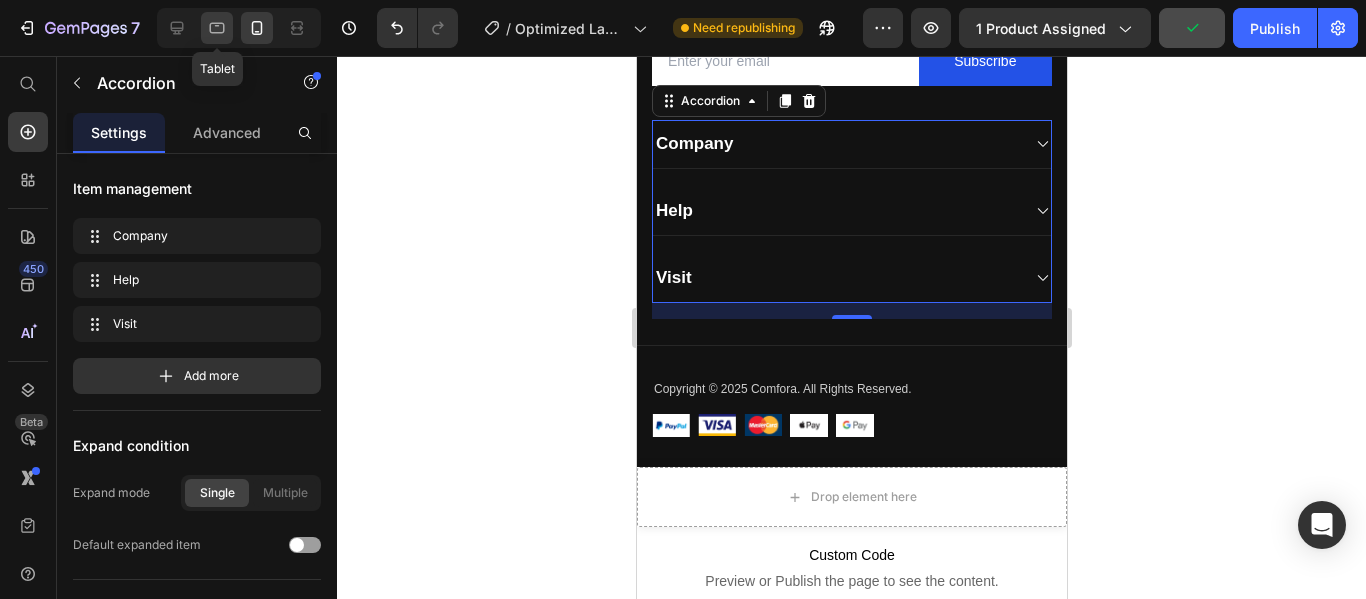 click 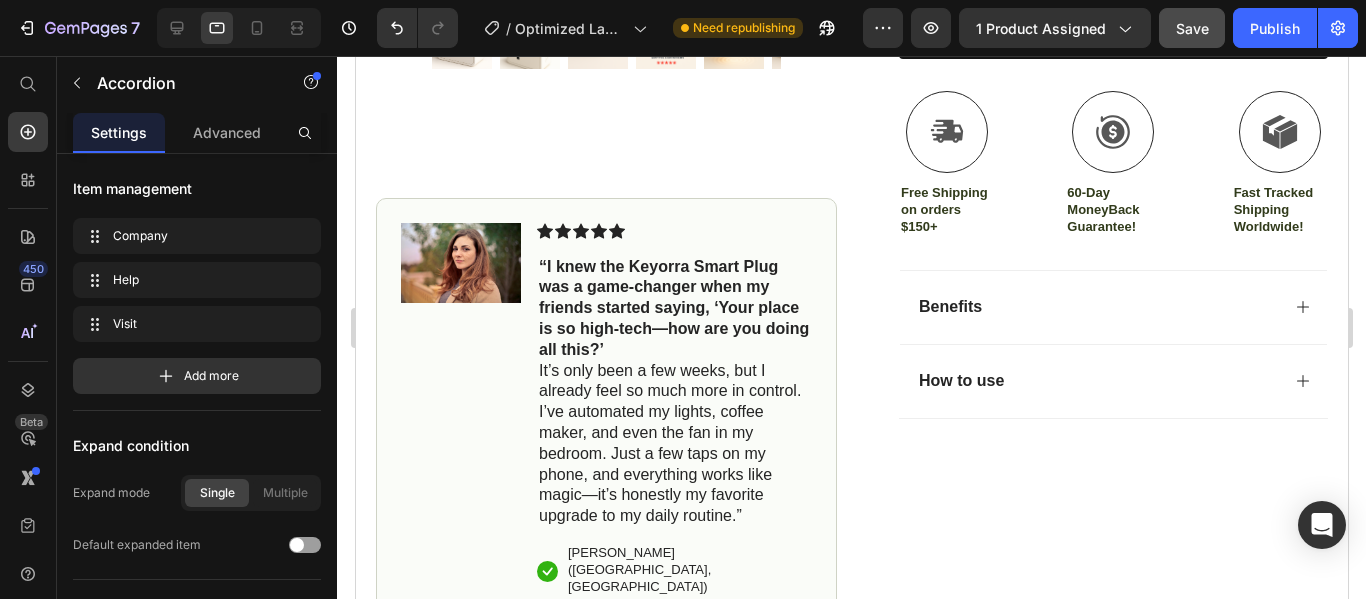 scroll, scrollTop: 337, scrollLeft: 0, axis: vertical 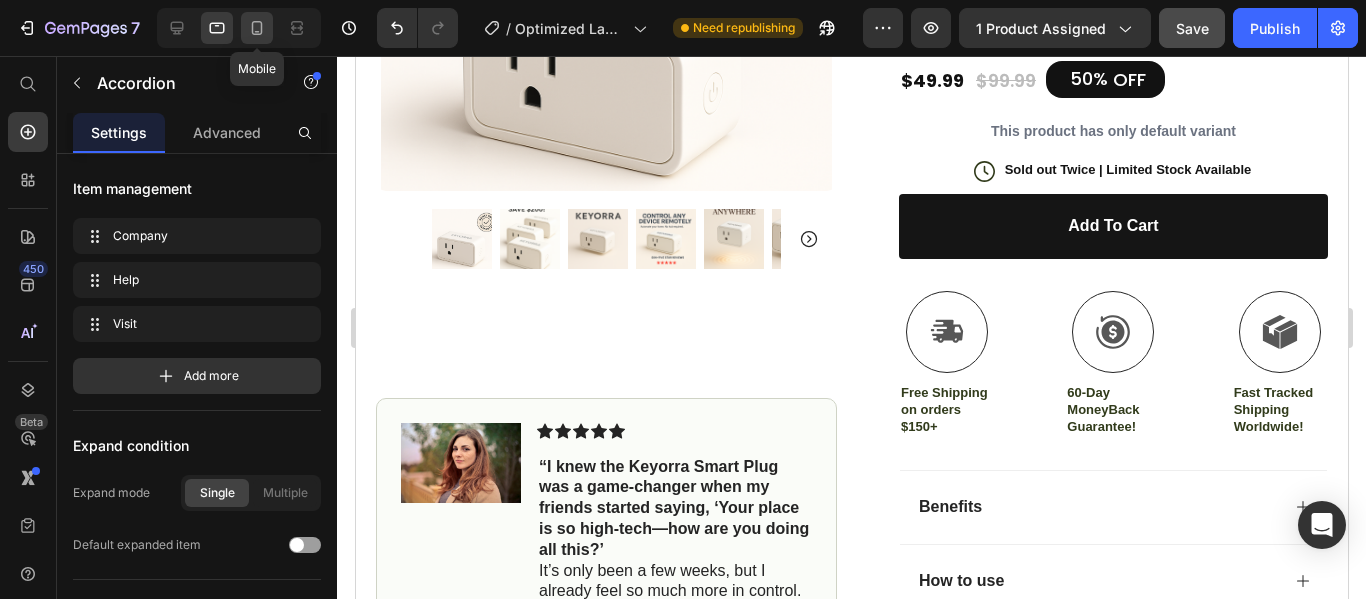 click 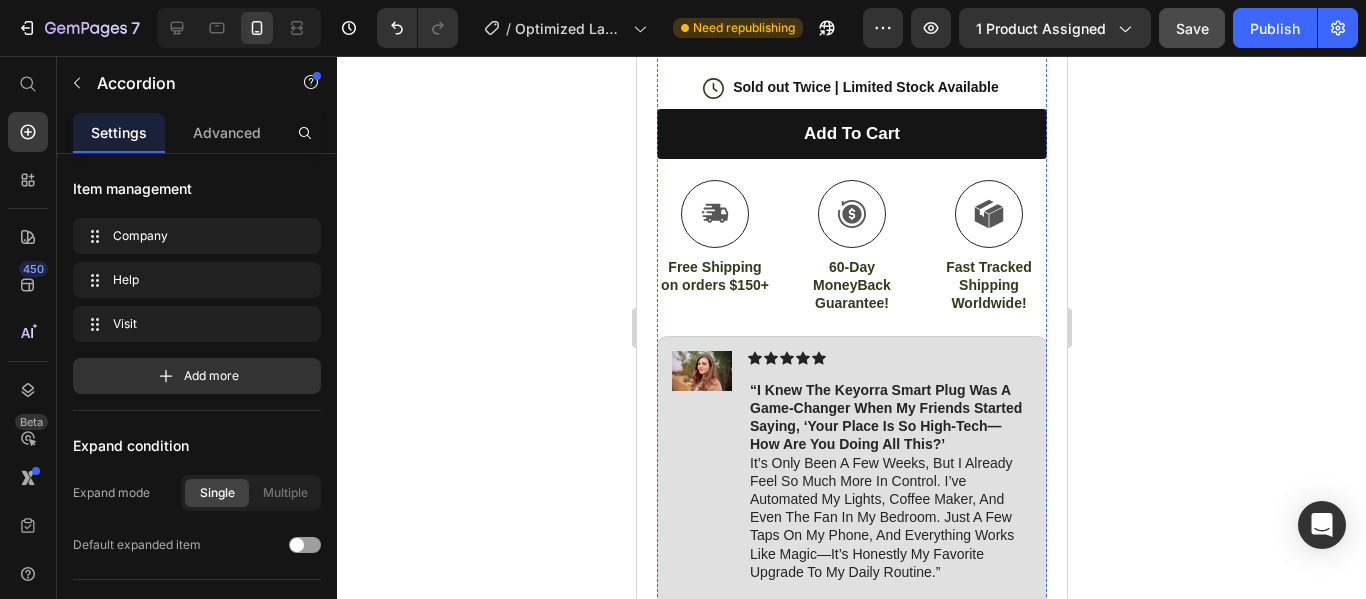 scroll, scrollTop: 1137, scrollLeft: 0, axis: vertical 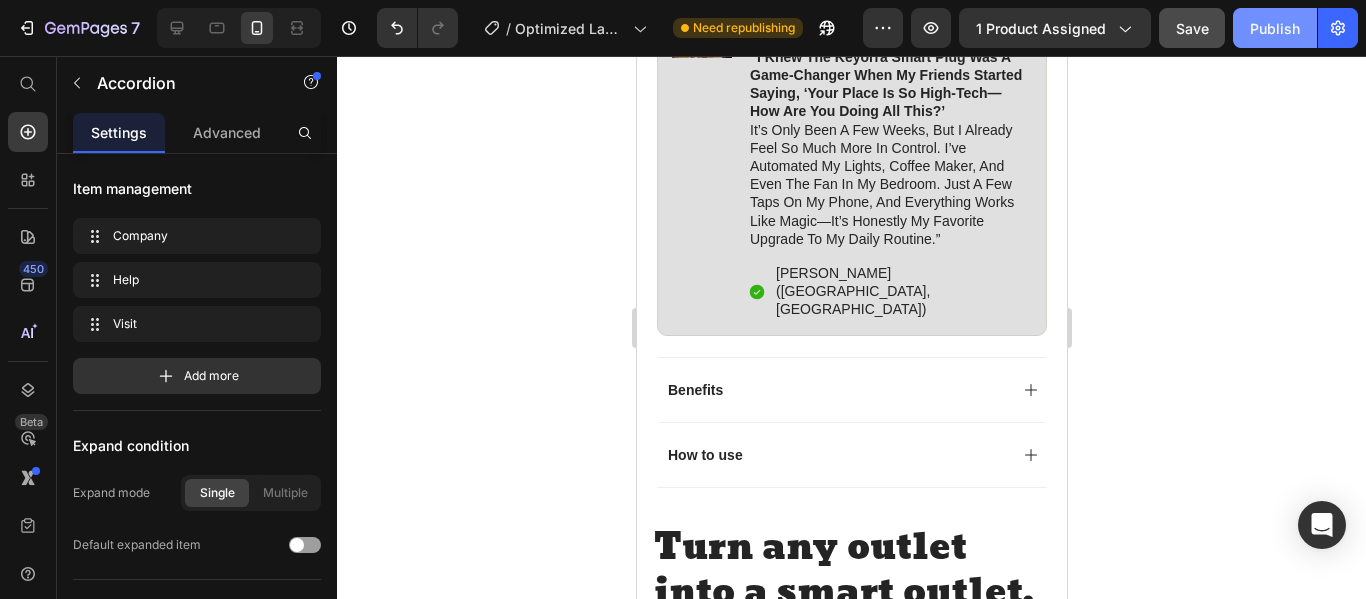 click on "Publish" at bounding box center (1275, 28) 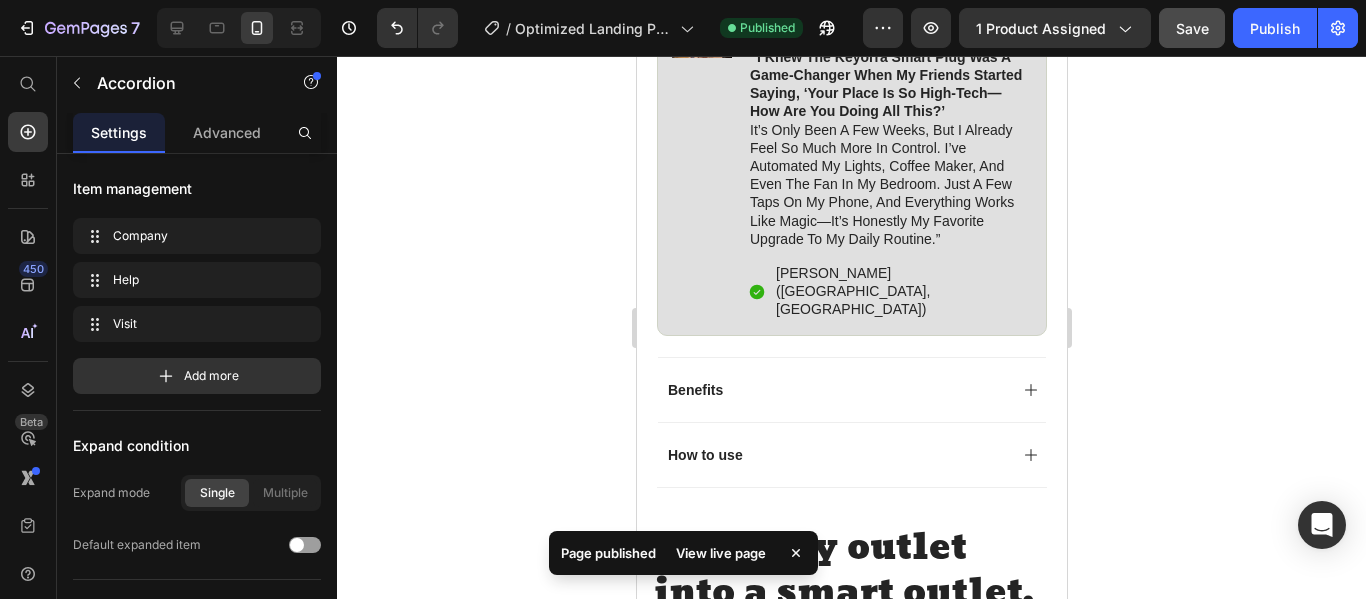 click on "View live page" at bounding box center (721, 553) 